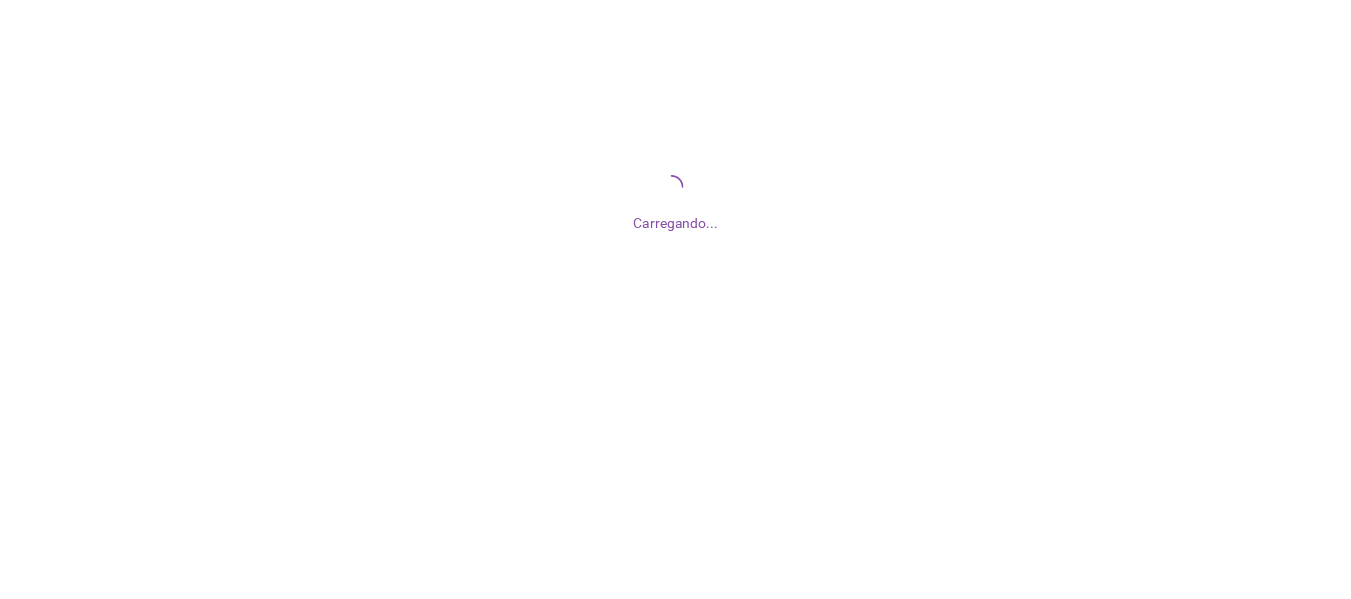 scroll, scrollTop: 0, scrollLeft: 0, axis: both 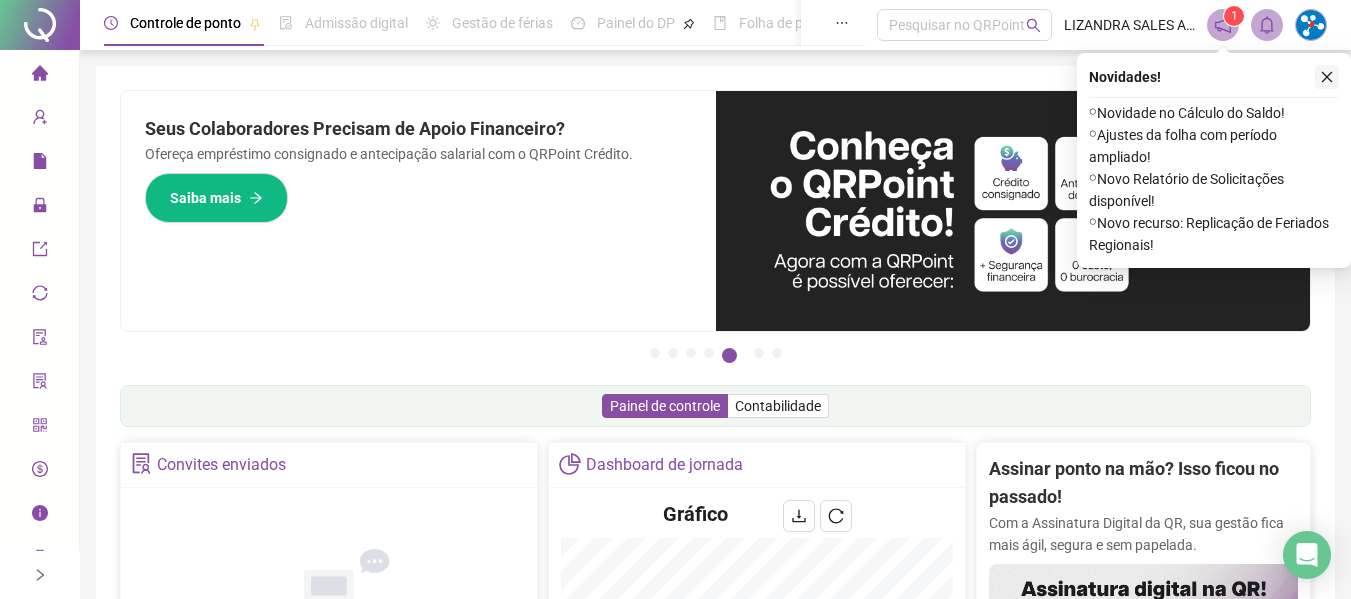 click 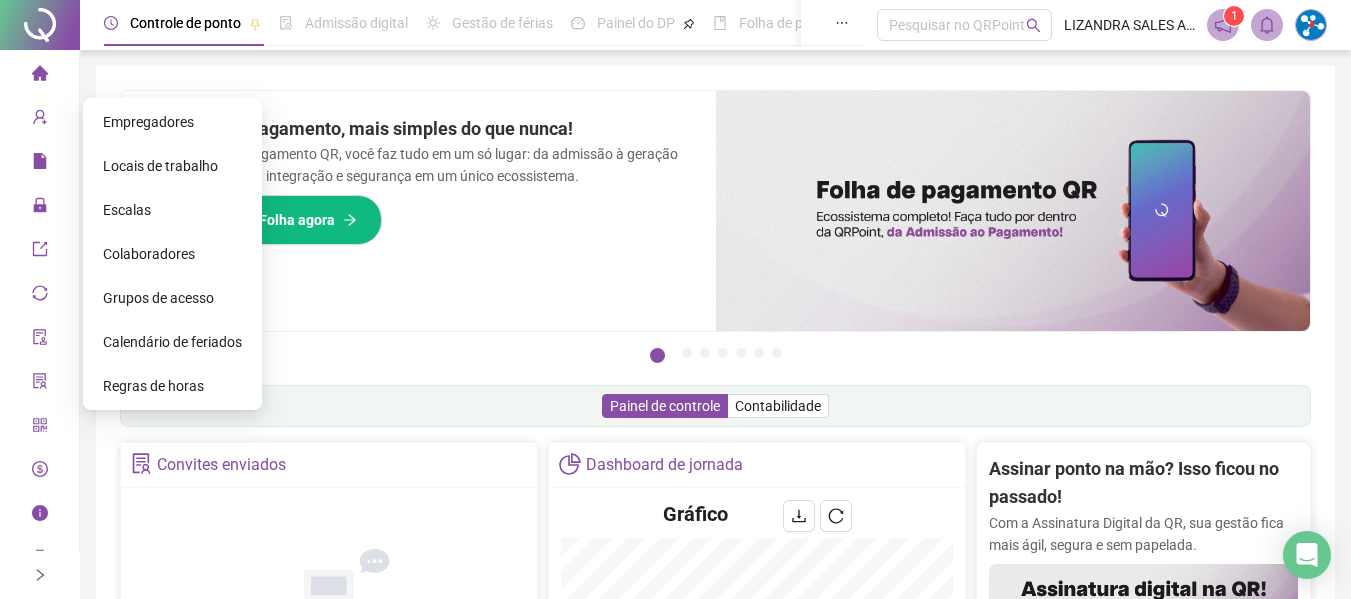 click on "Colaboradores" at bounding box center (149, 254) 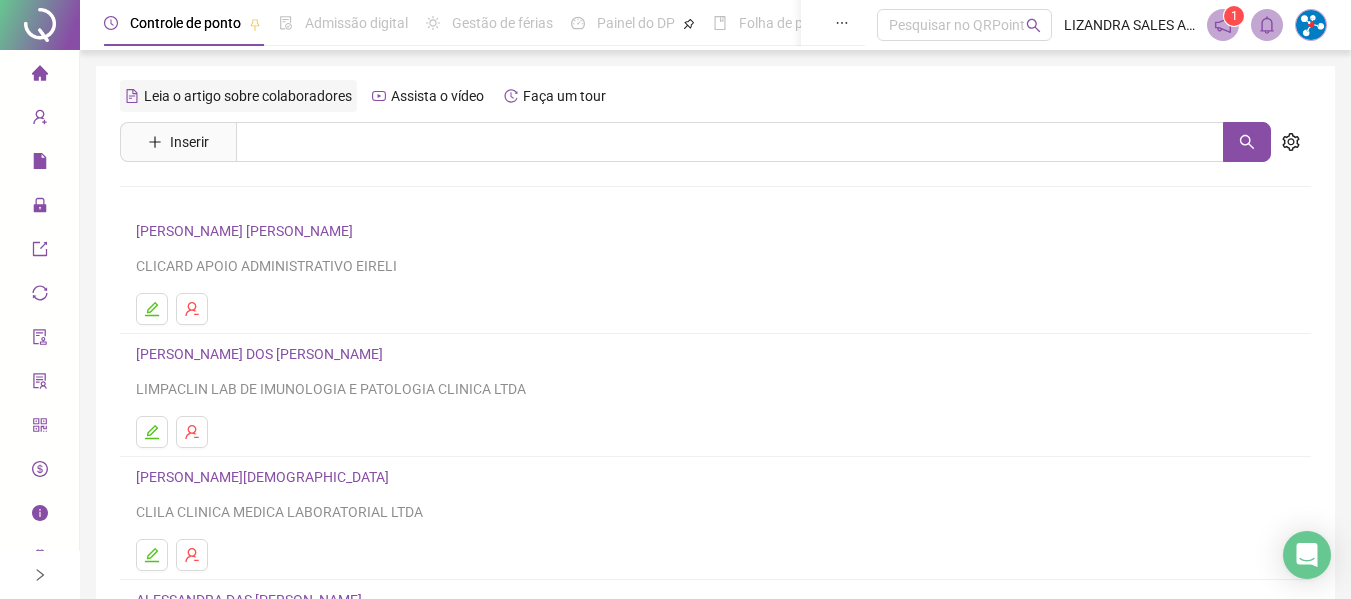 click on "Leia o artigo sobre colaboradores" at bounding box center (248, 96) 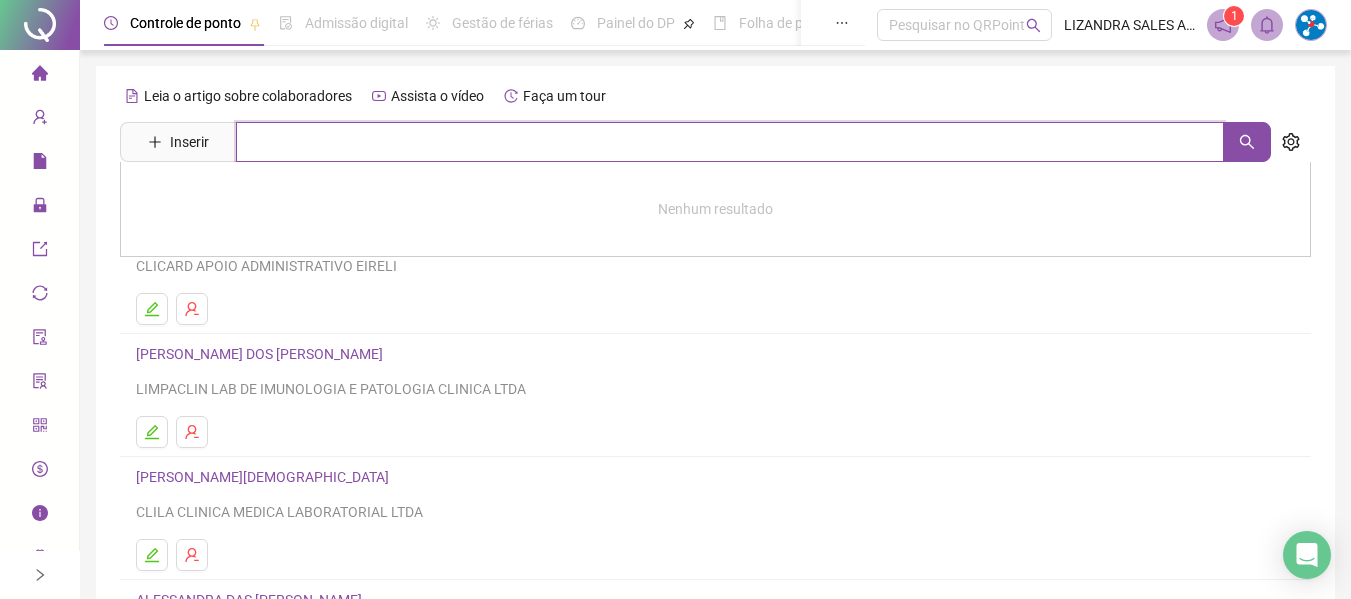 click at bounding box center [730, 142] 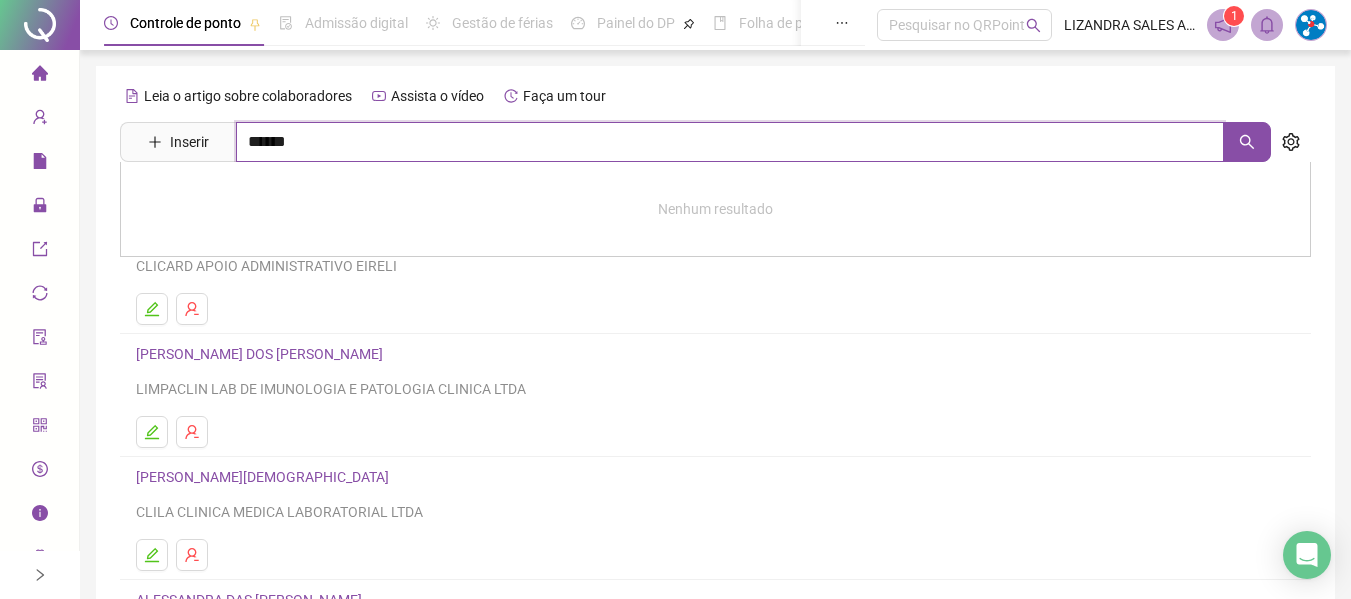 type on "******" 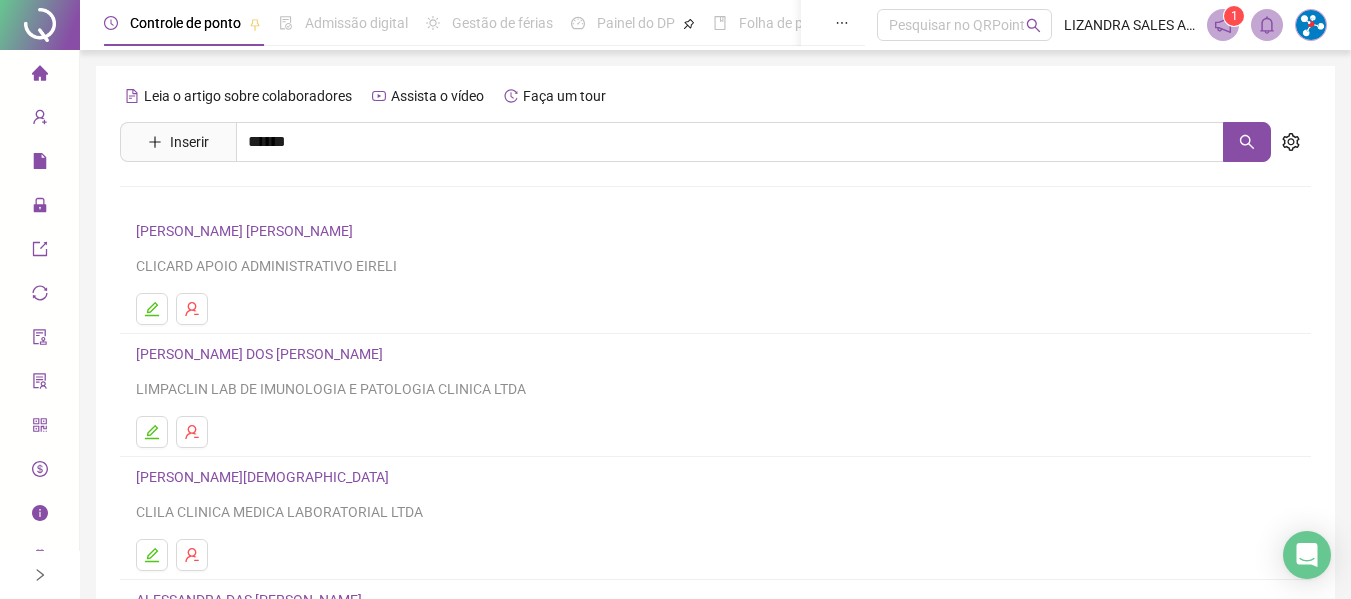 click on "[PERSON_NAME]" at bounding box center [280, 245] 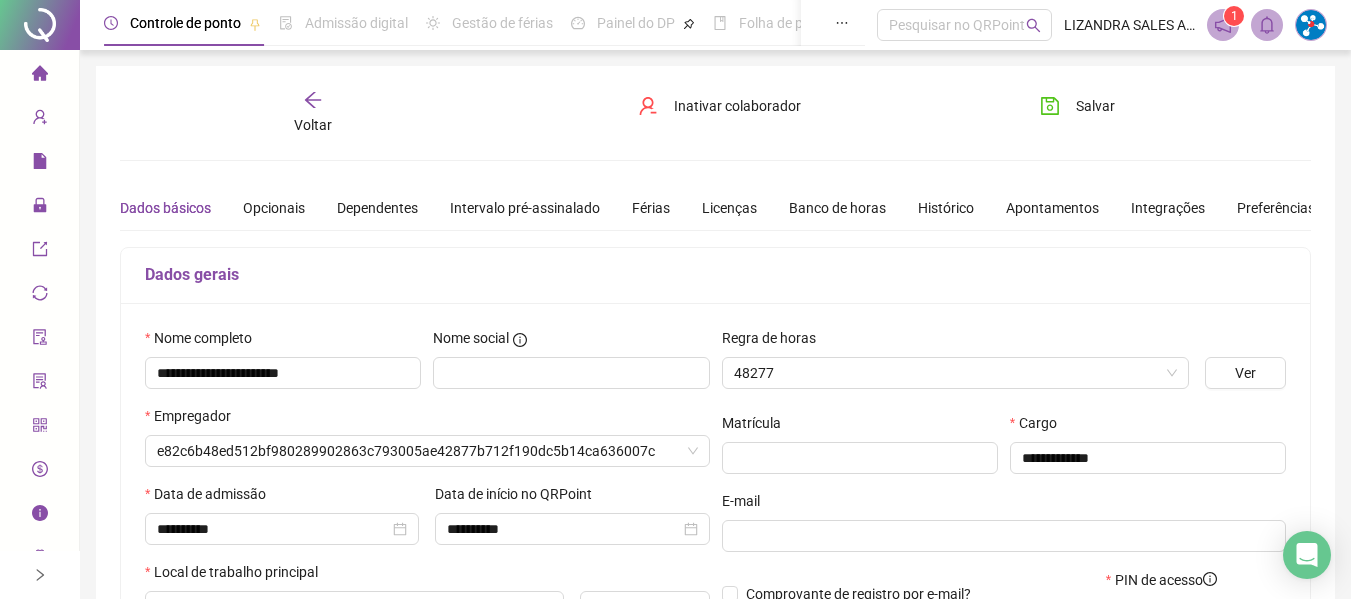 type on "**********" 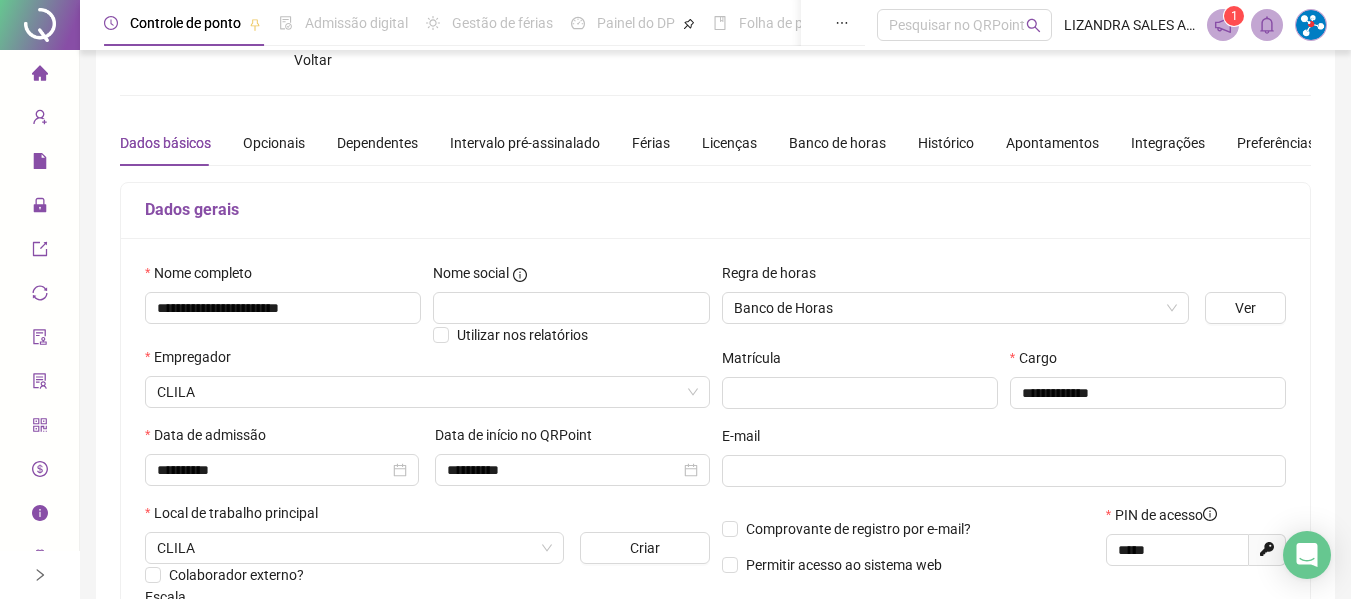 scroll, scrollTop: 100, scrollLeft: 0, axis: vertical 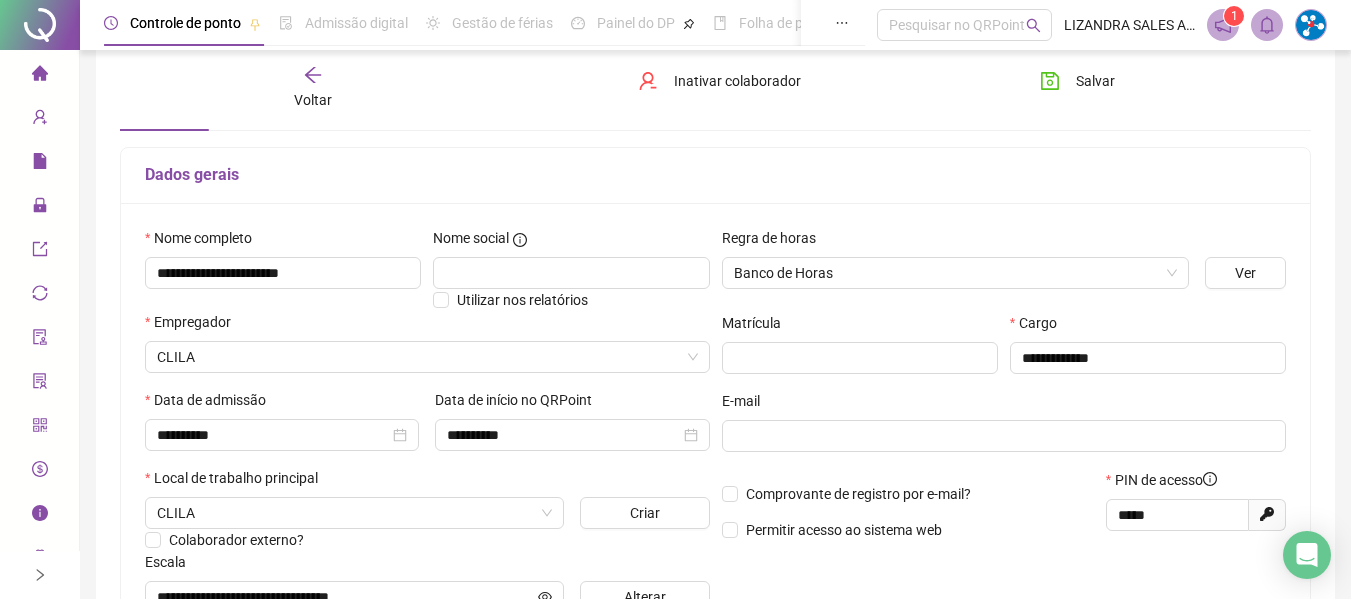 click on "**********" at bounding box center [715, 428] 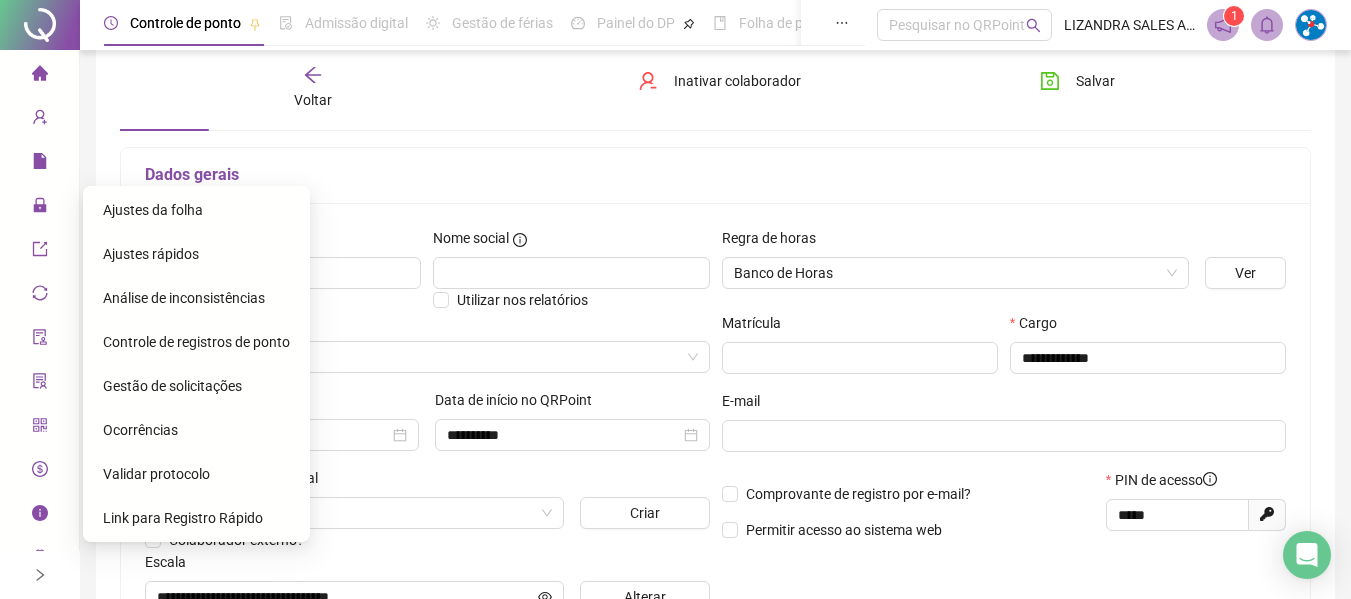 click on "Ajustes da folha" at bounding box center [196, 210] 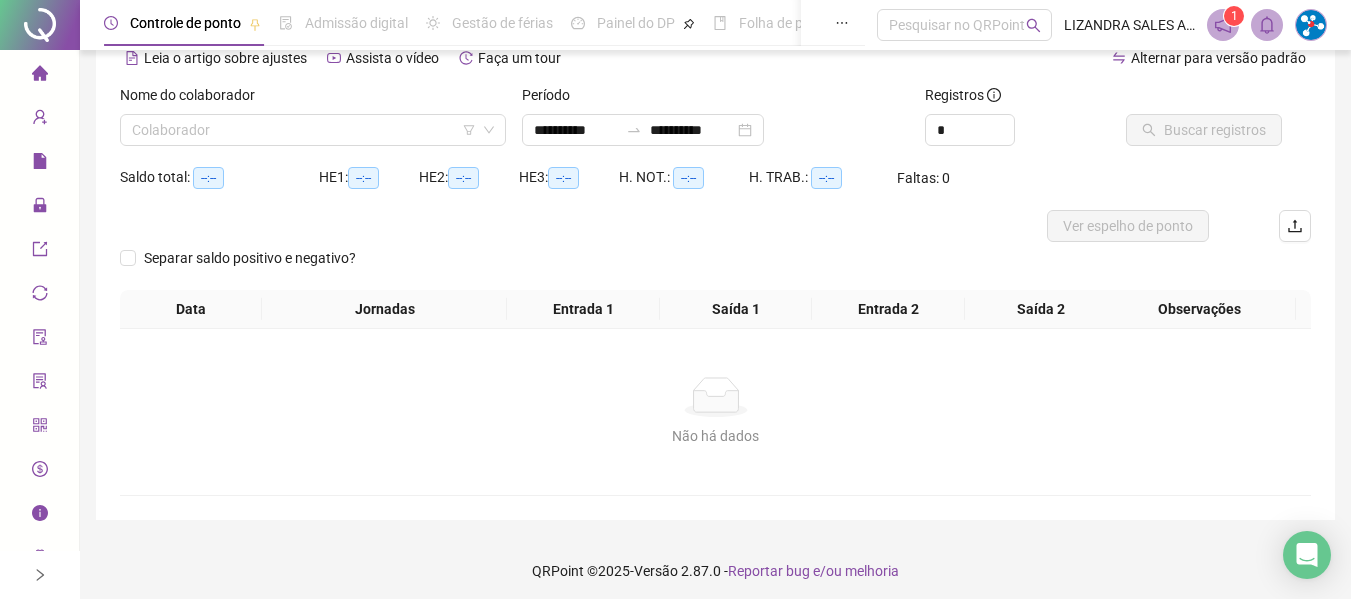 scroll, scrollTop: 91, scrollLeft: 0, axis: vertical 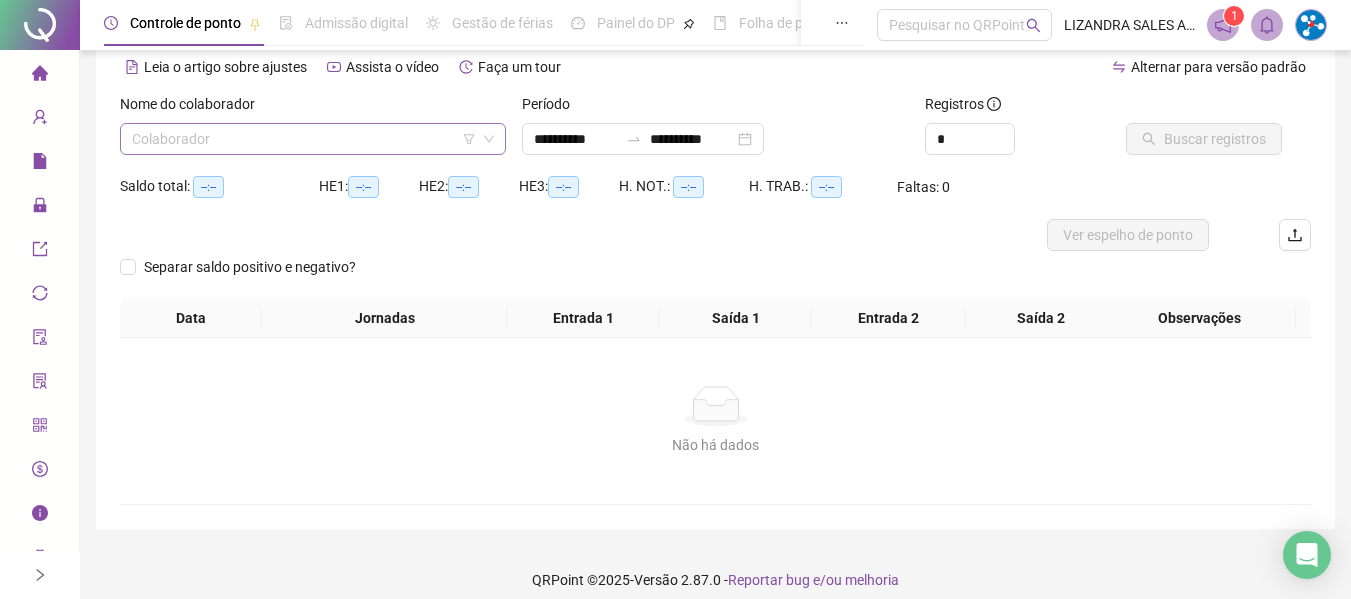 click at bounding box center (307, 139) 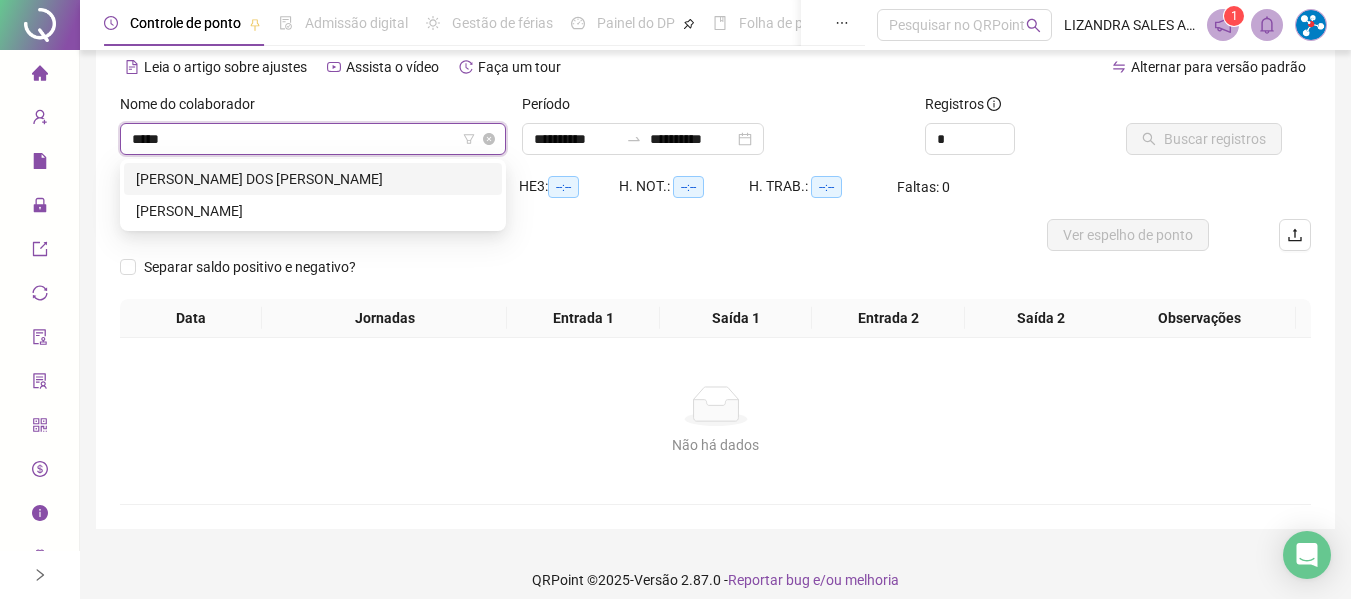 type on "******" 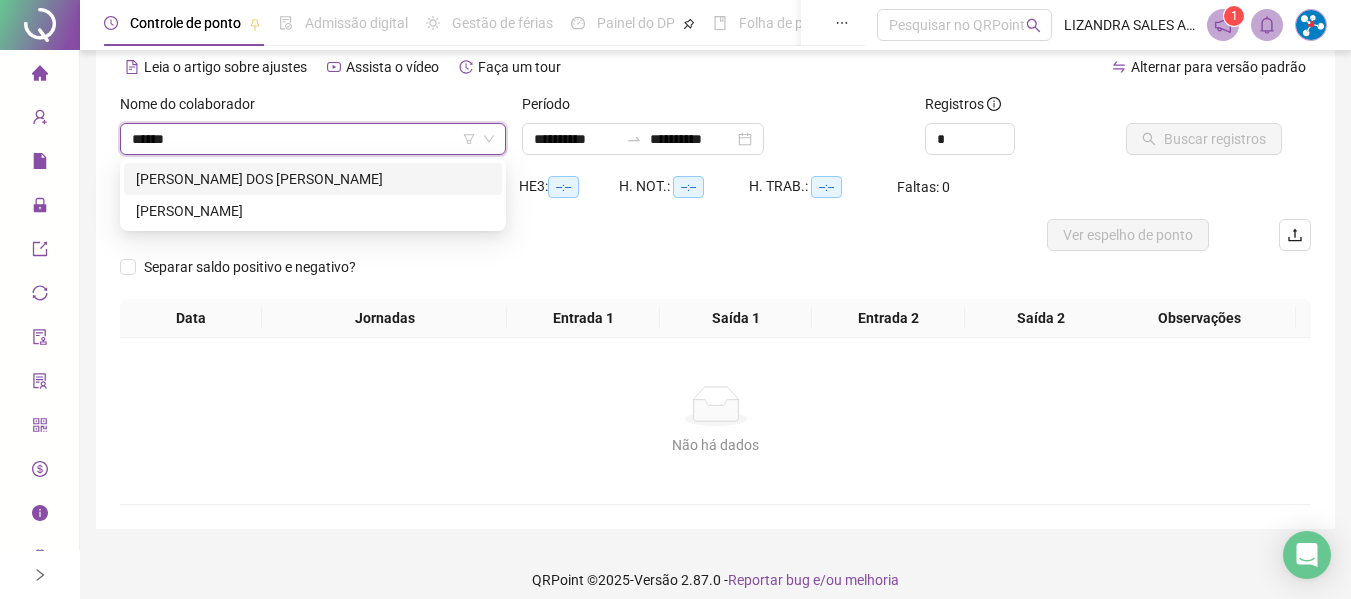 click on "[PERSON_NAME]" at bounding box center [313, 179] 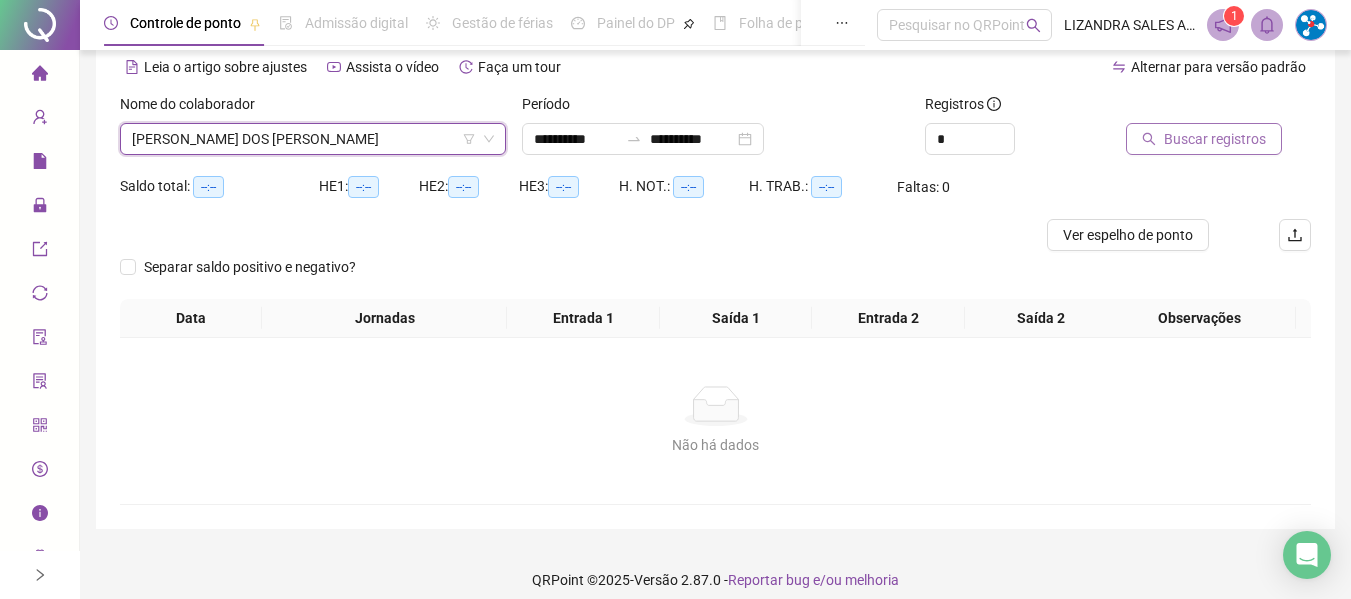 click on "Buscar registros" at bounding box center (1215, 139) 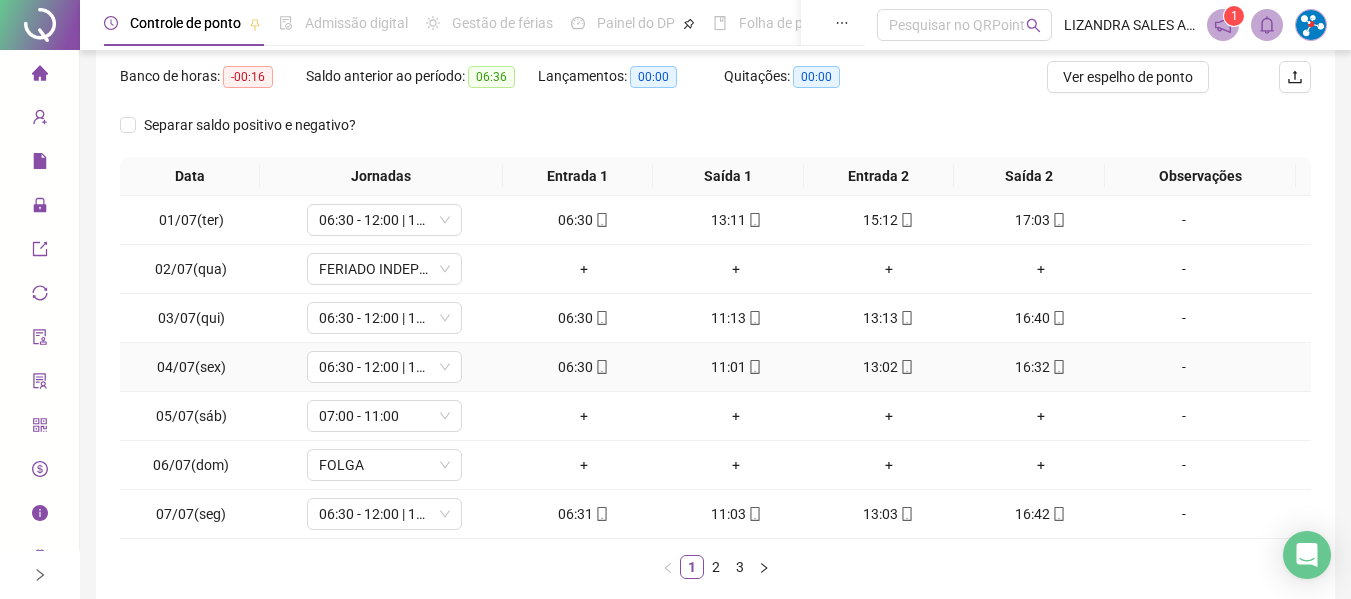 scroll, scrollTop: 355, scrollLeft: 0, axis: vertical 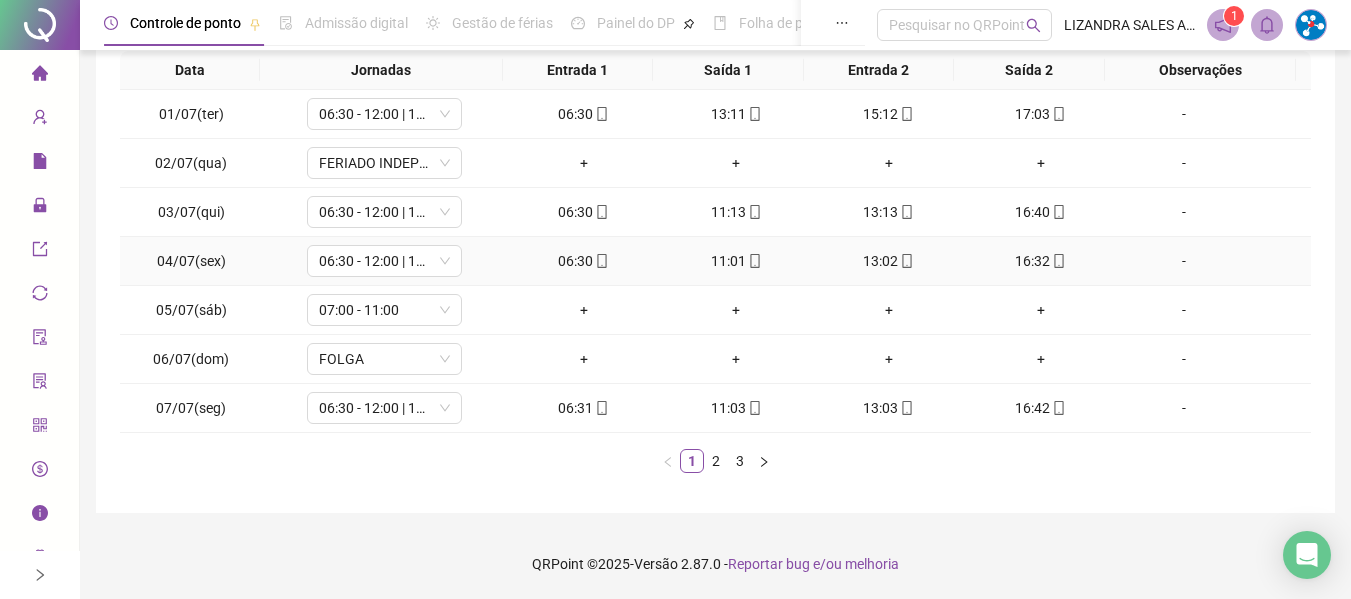 click at bounding box center [754, 261] 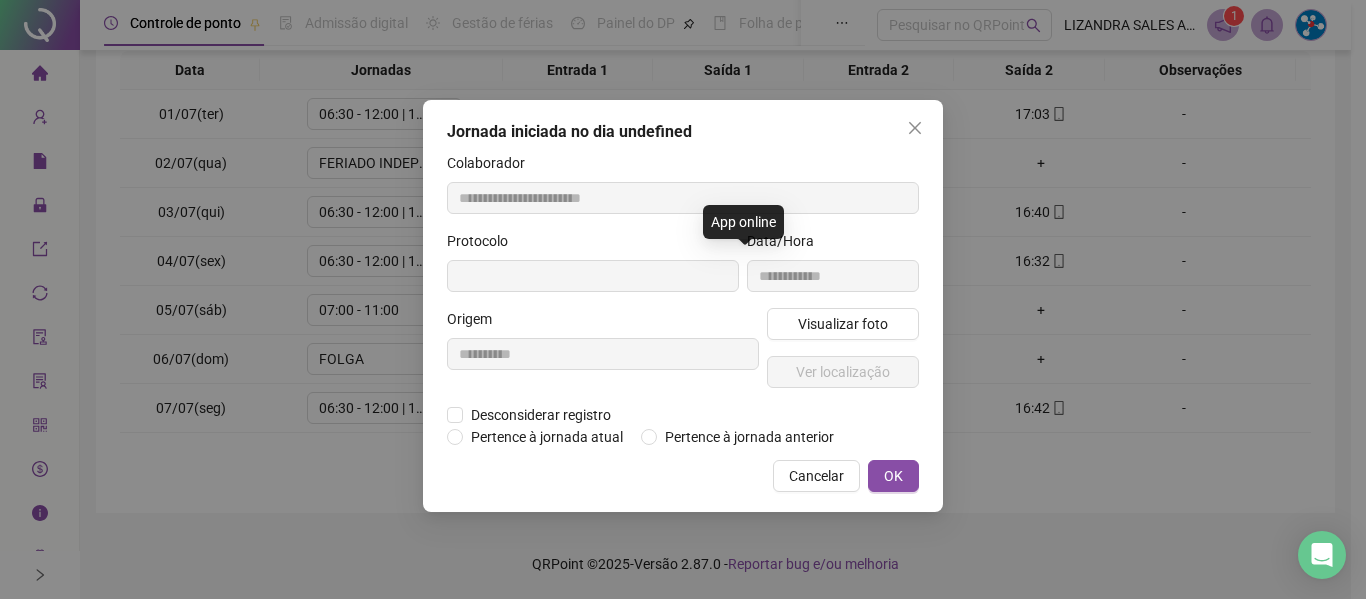 type on "**********" 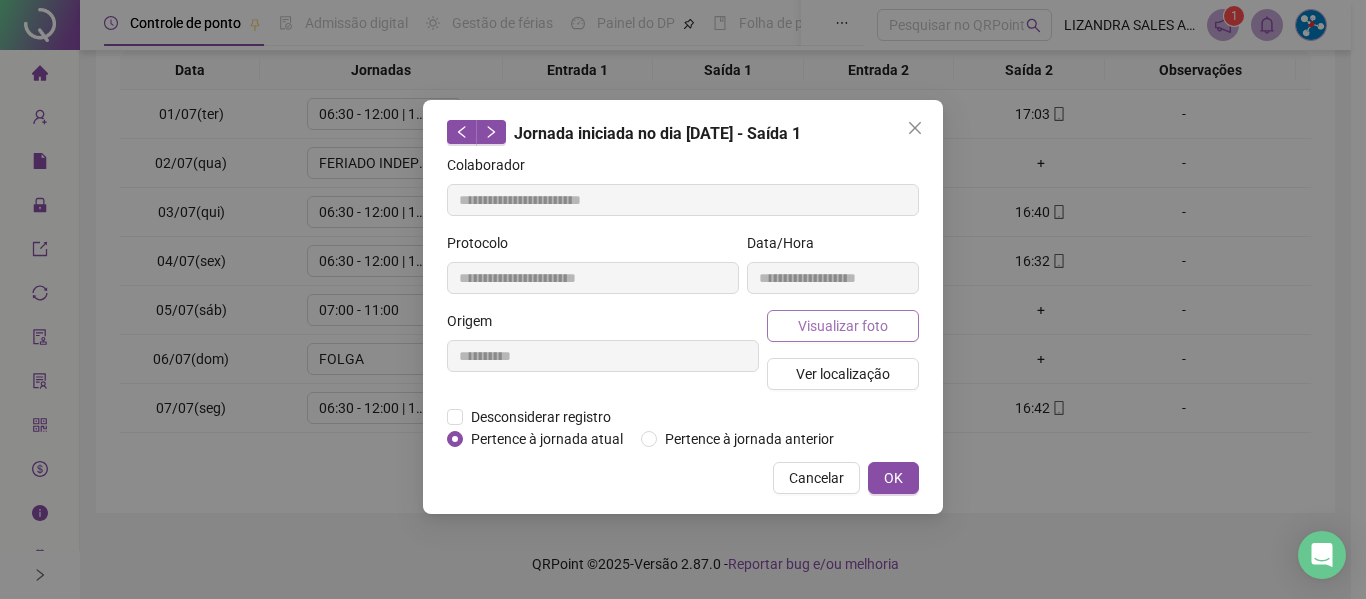 click on "Visualizar foto" at bounding box center [843, 326] 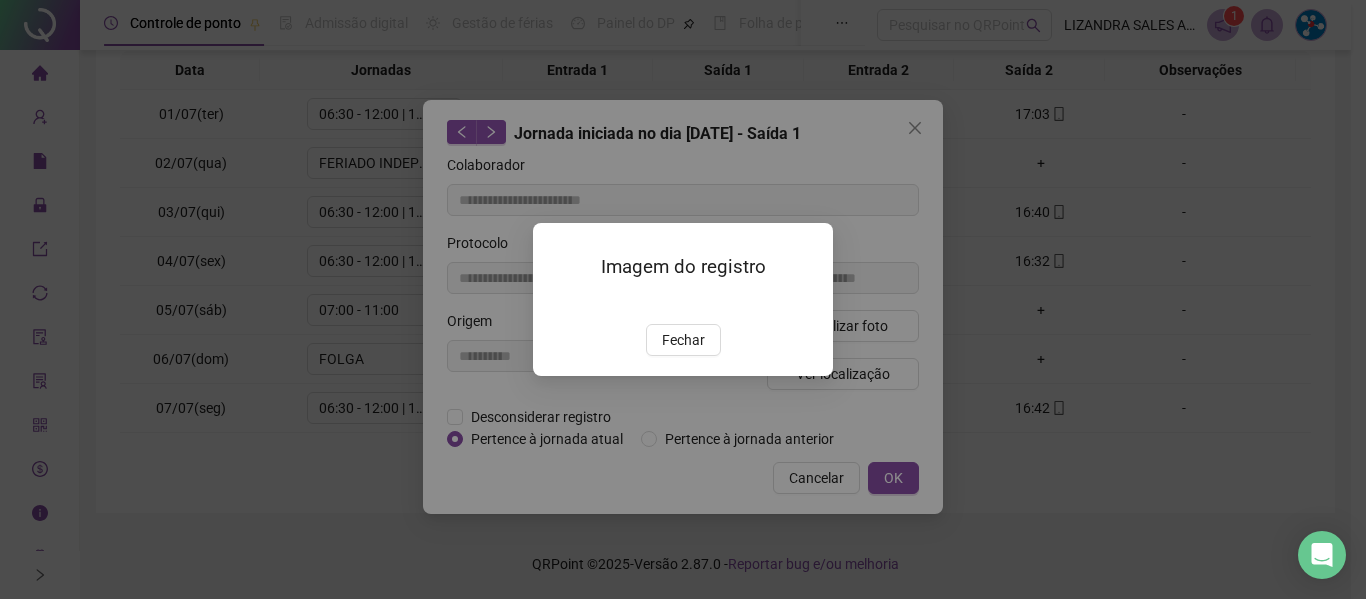 click at bounding box center [557, 303] 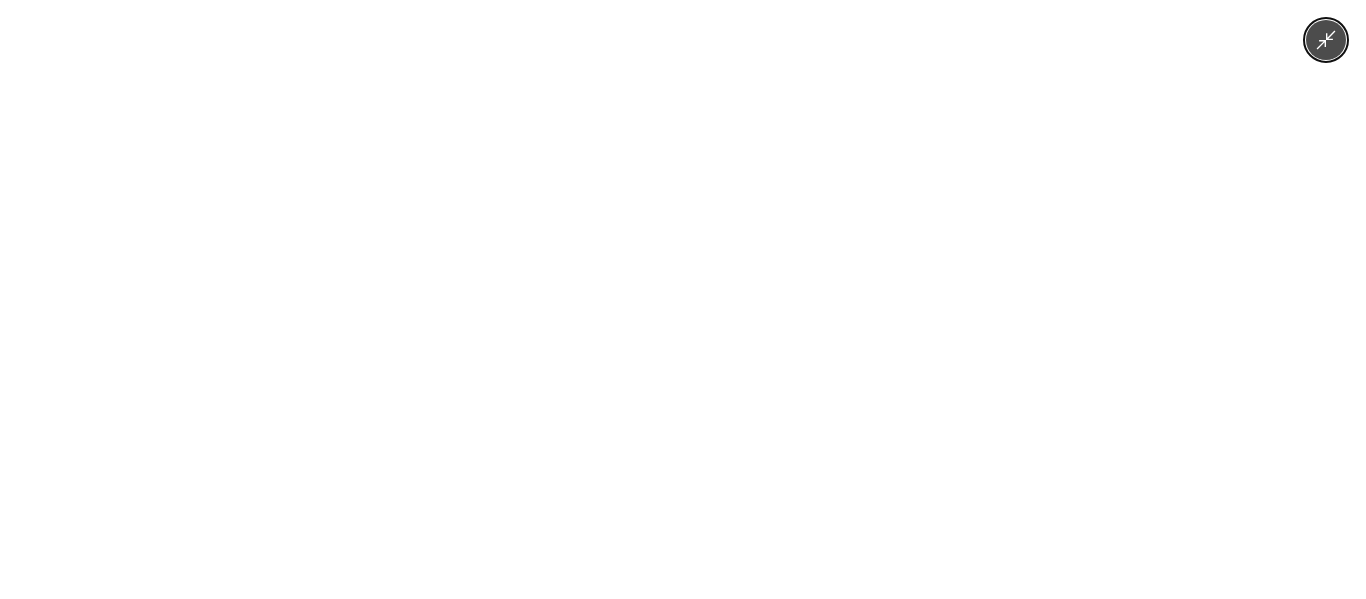 click 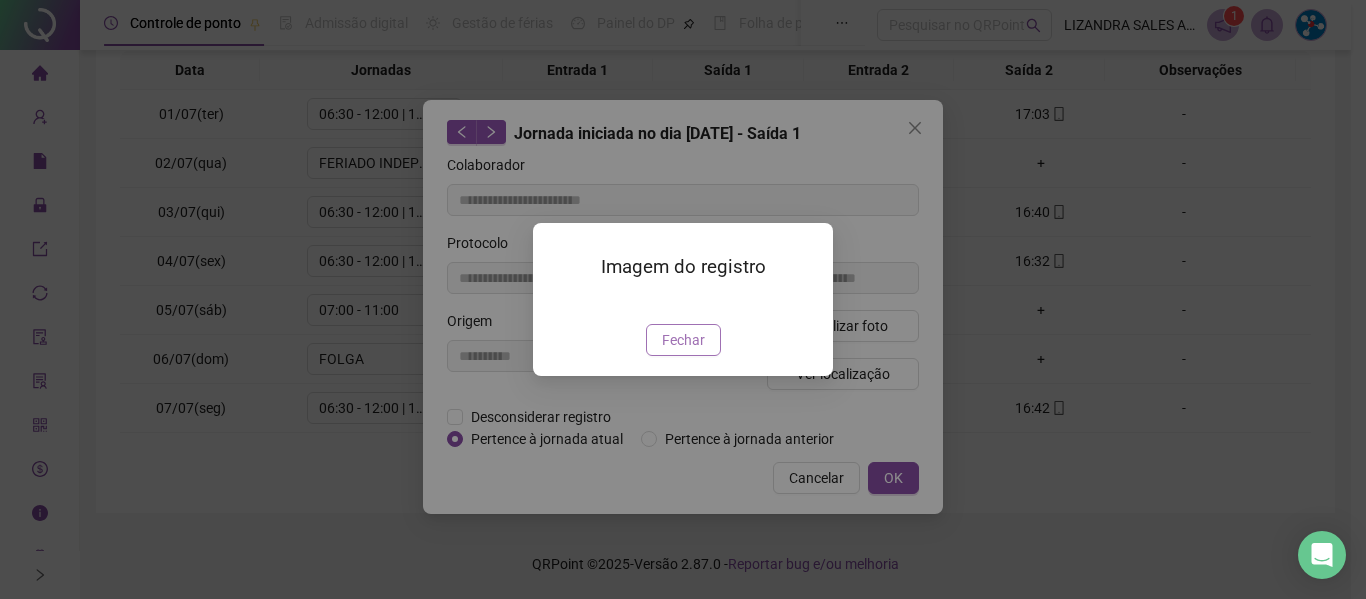 click on "Fechar" at bounding box center (683, 340) 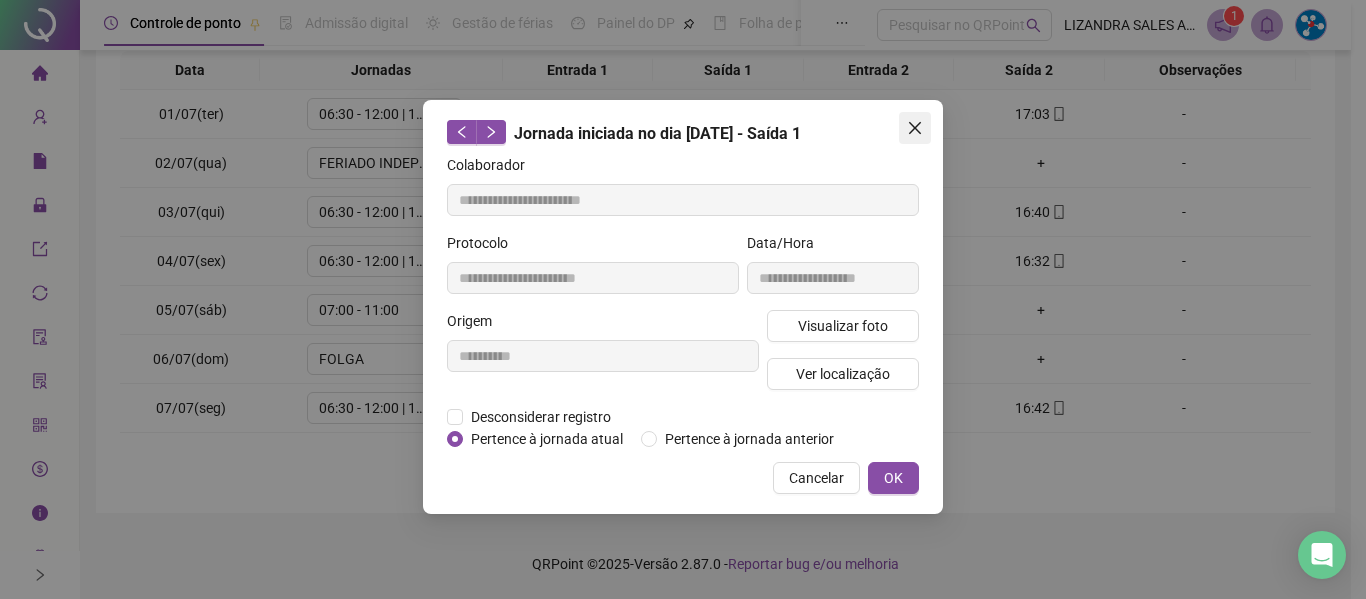 click at bounding box center (915, 128) 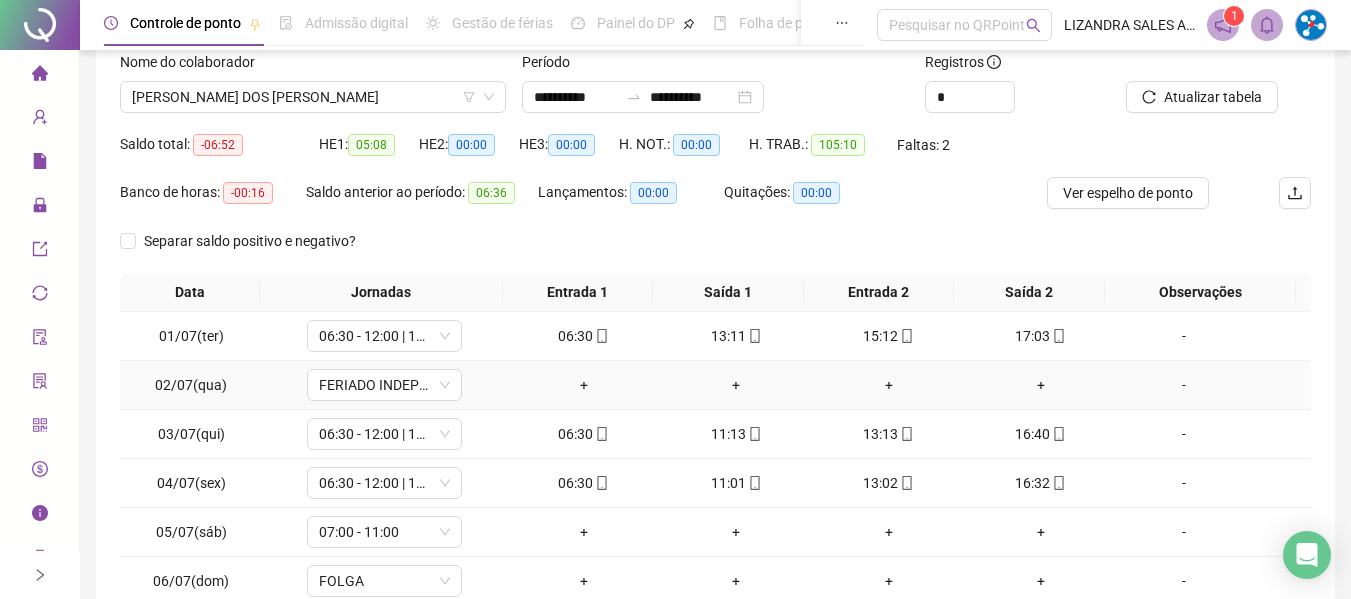 scroll, scrollTop: 0, scrollLeft: 0, axis: both 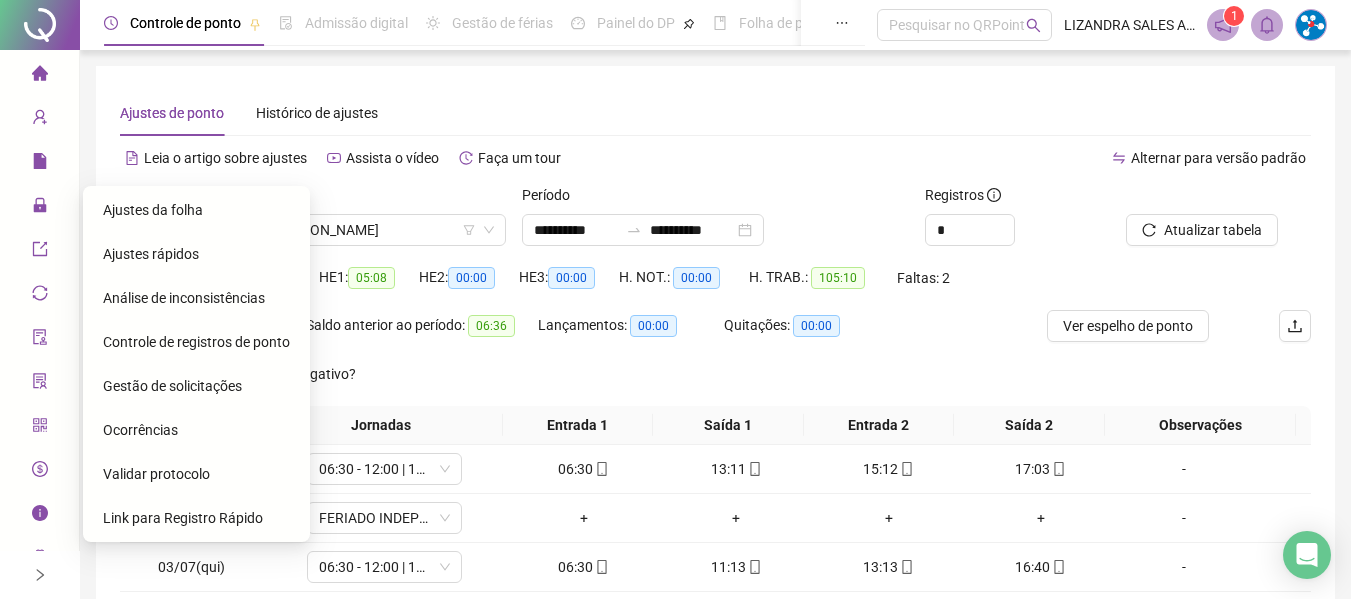 click on "Gestão de solicitações" at bounding box center (196, 386) 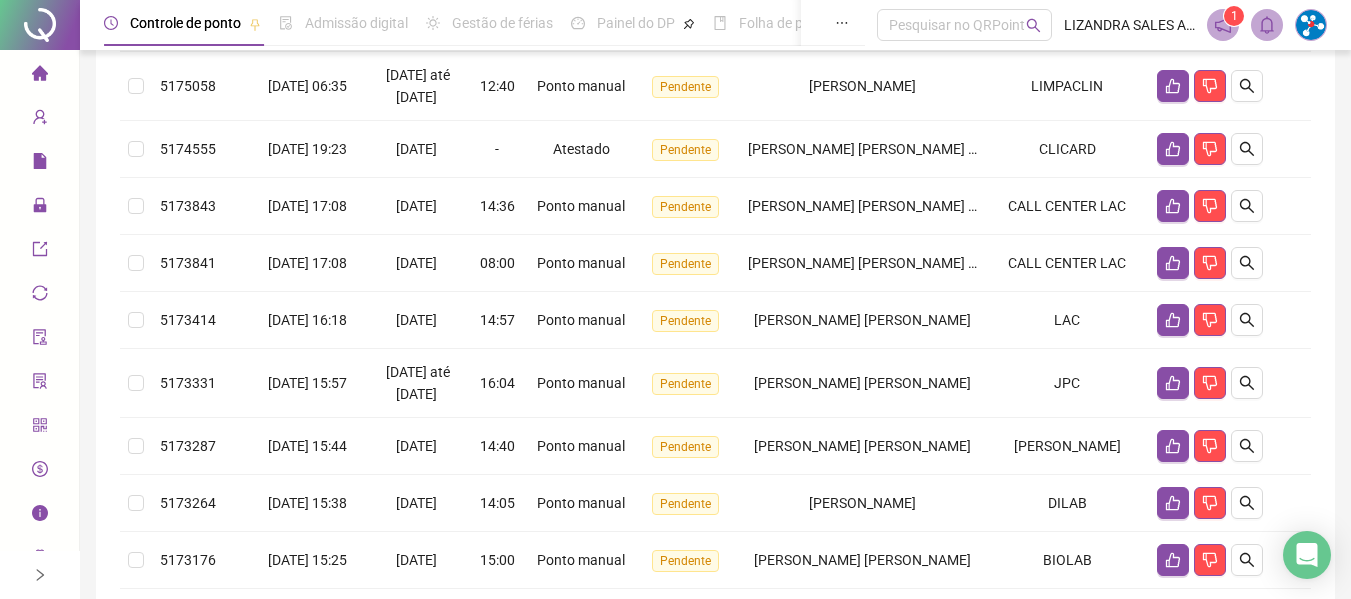 scroll, scrollTop: 300, scrollLeft: 0, axis: vertical 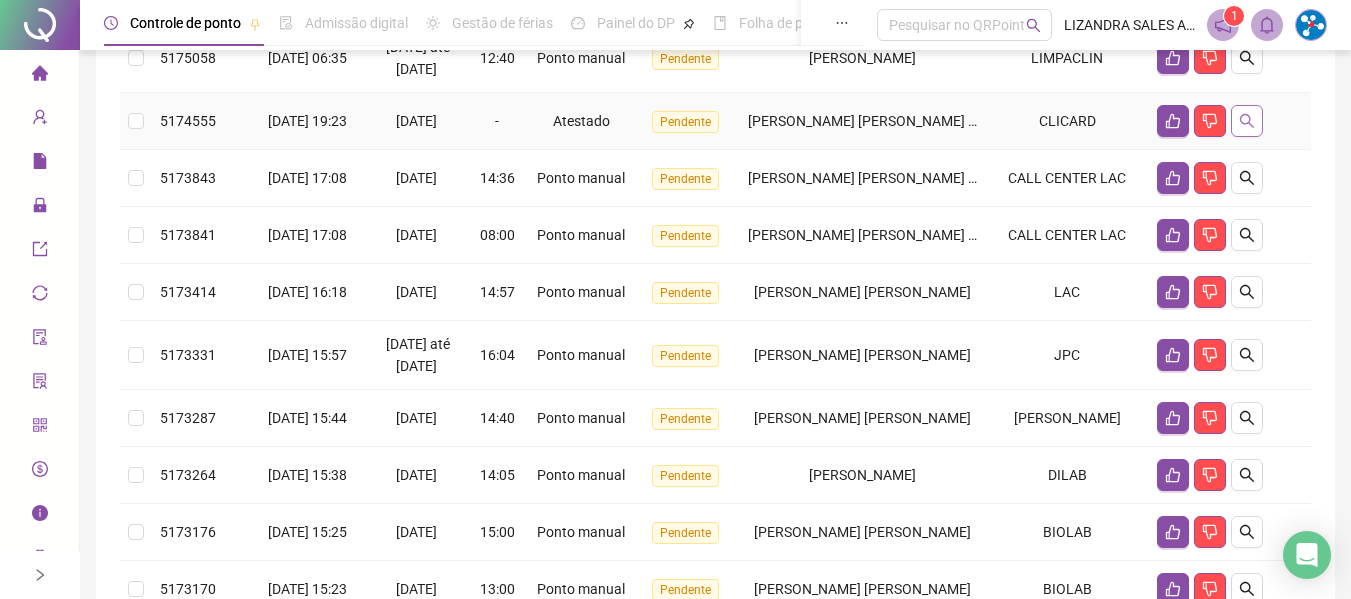 click at bounding box center (1247, 121) 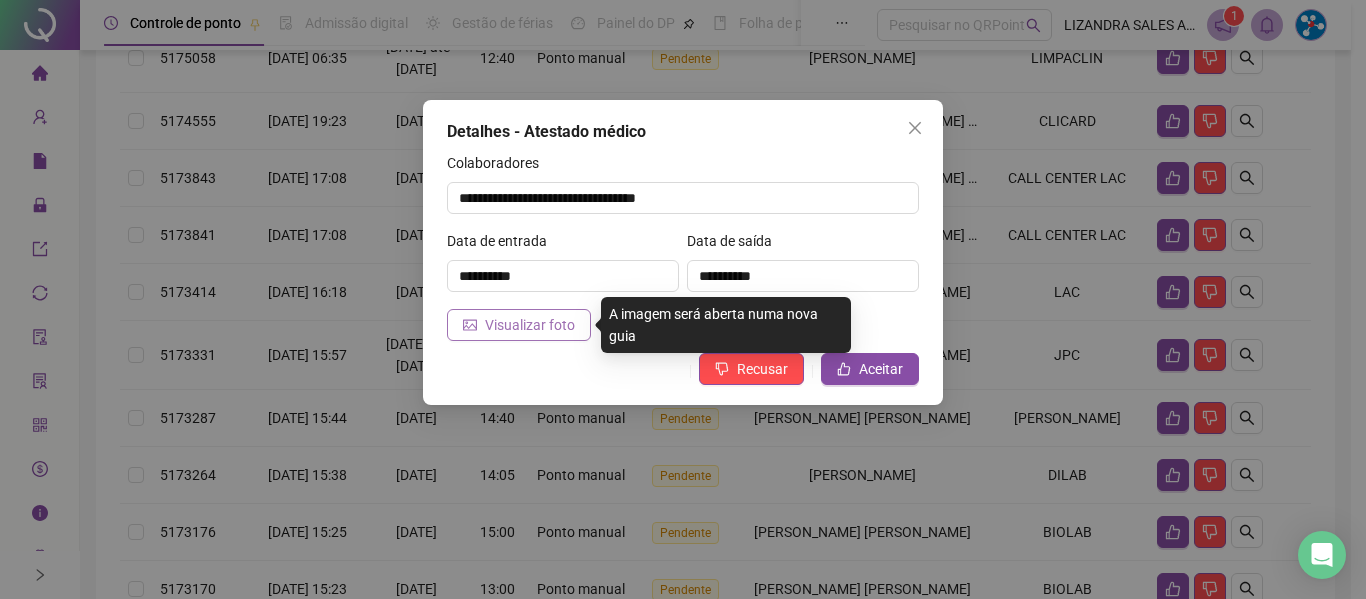 click on "Visualizar foto" at bounding box center (530, 325) 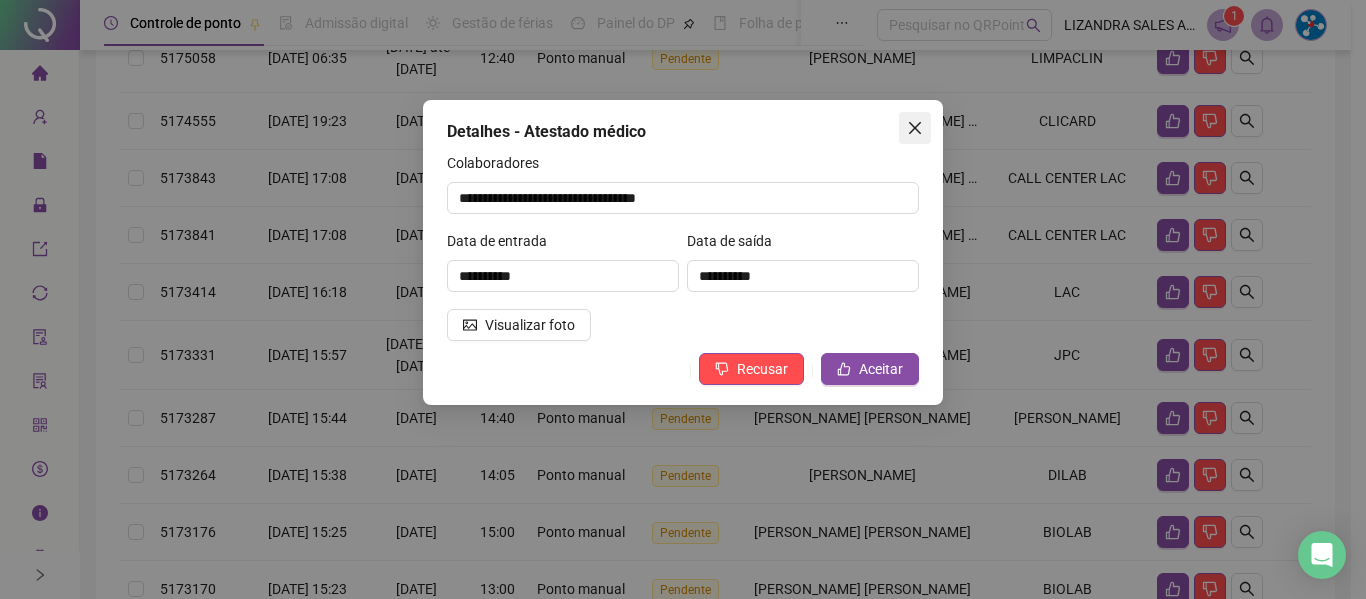 click 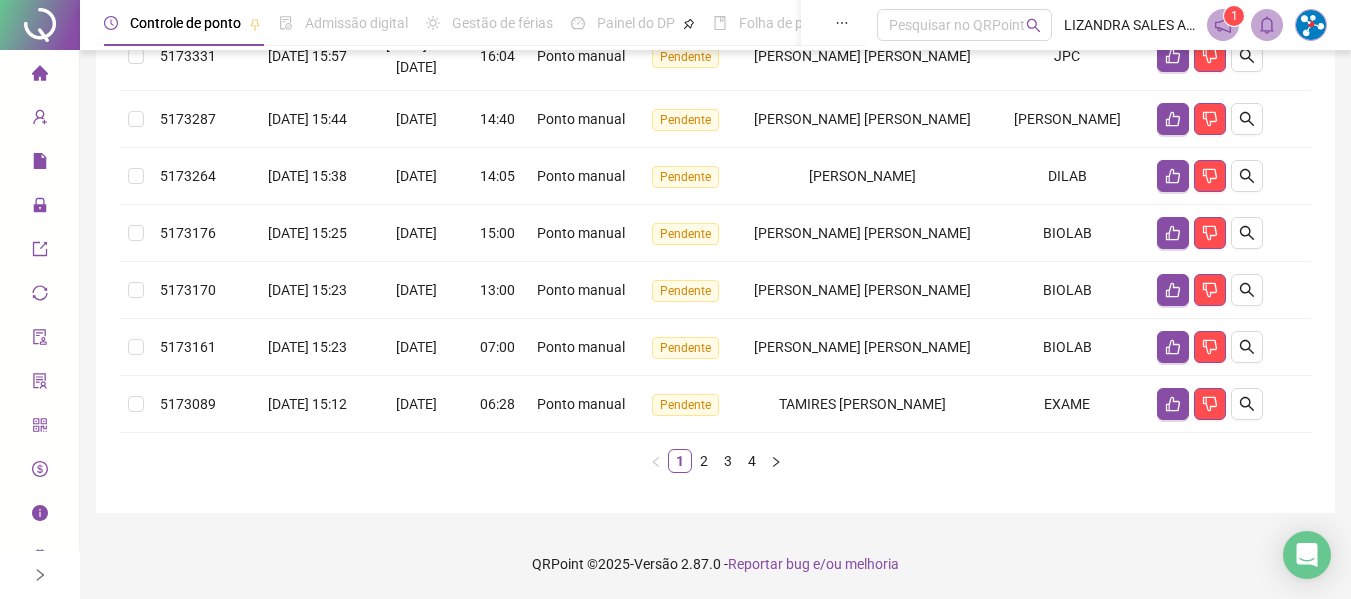 scroll, scrollTop: 738, scrollLeft: 0, axis: vertical 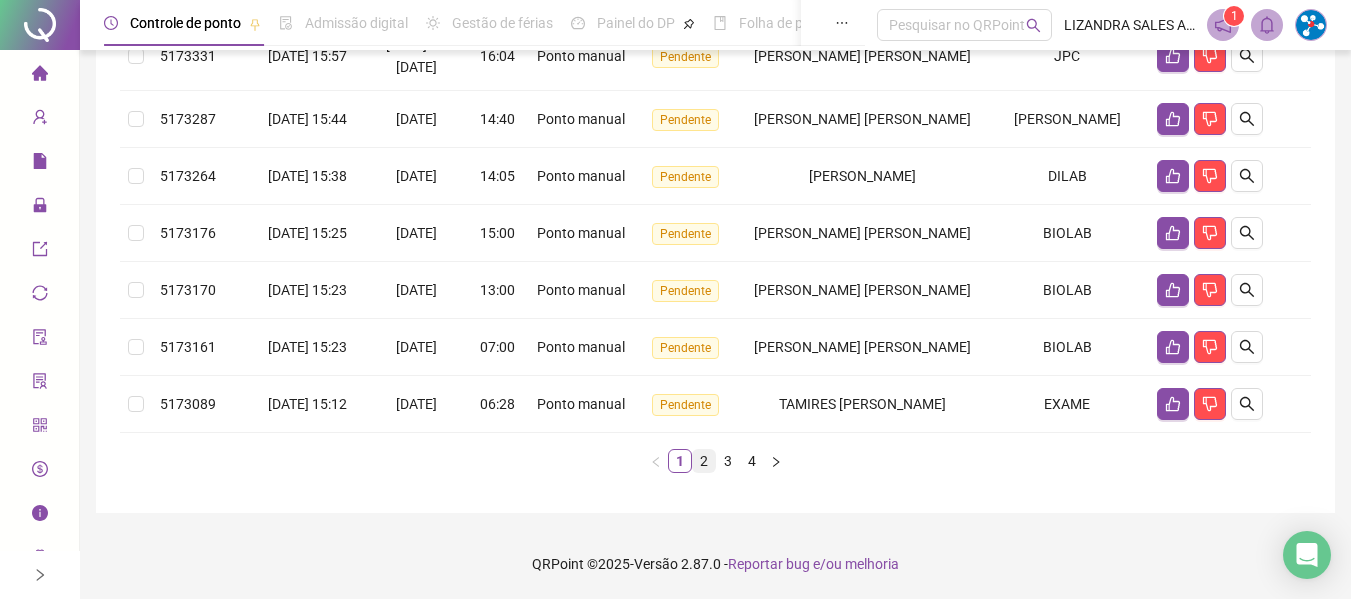 click on "2" at bounding box center [704, 461] 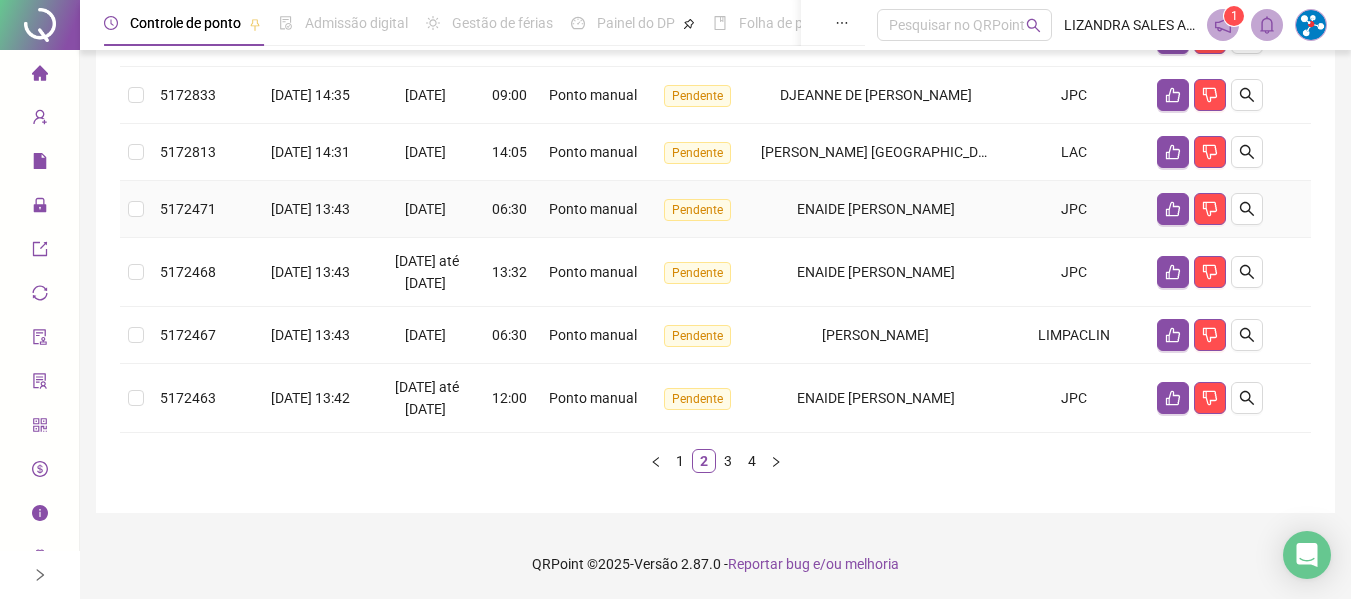 scroll, scrollTop: 719, scrollLeft: 0, axis: vertical 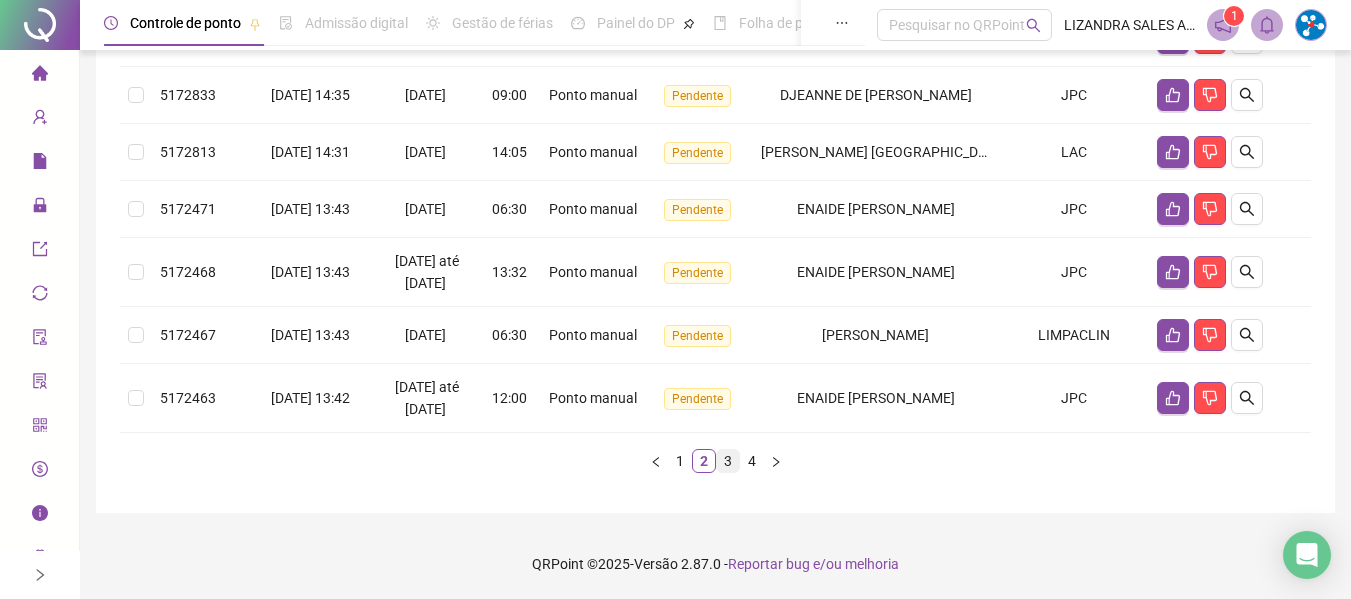 click on "3" at bounding box center [728, 461] 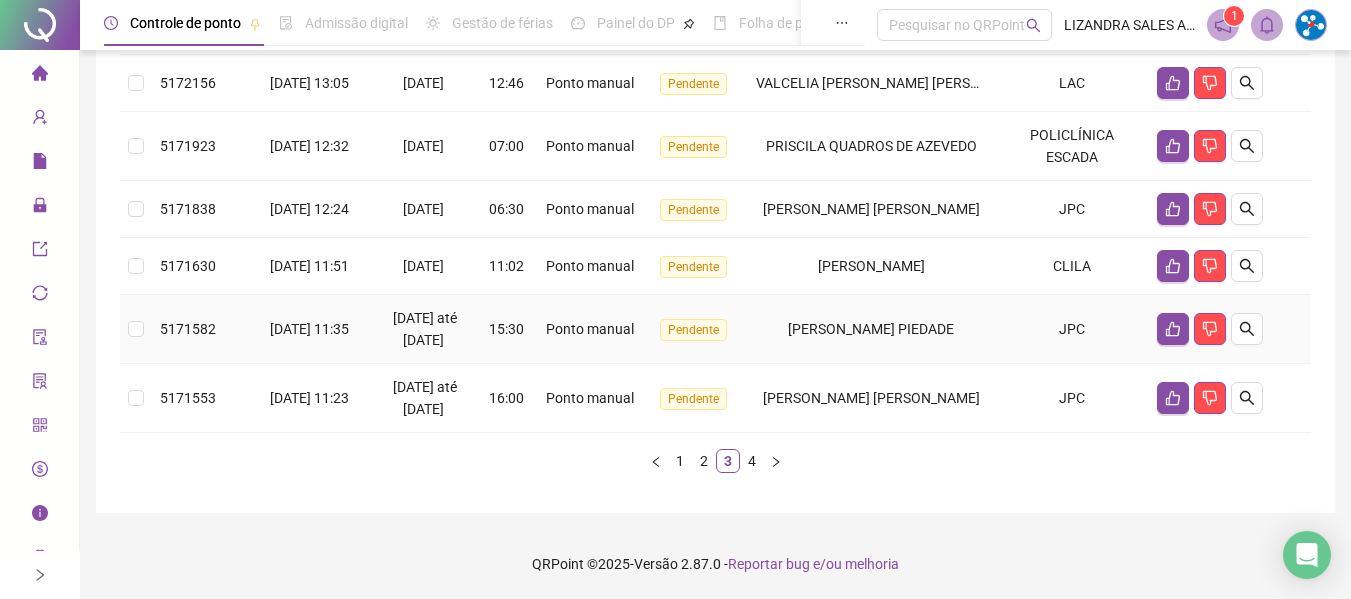 scroll, scrollTop: 719, scrollLeft: 0, axis: vertical 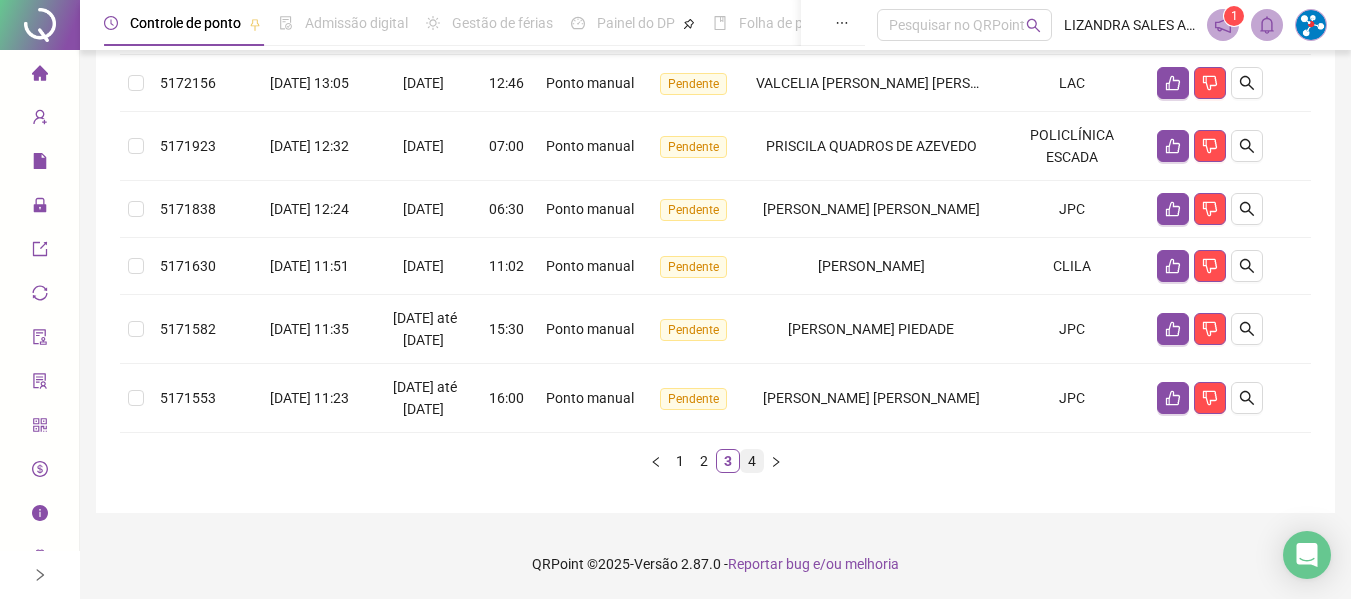 click on "4" at bounding box center (752, 461) 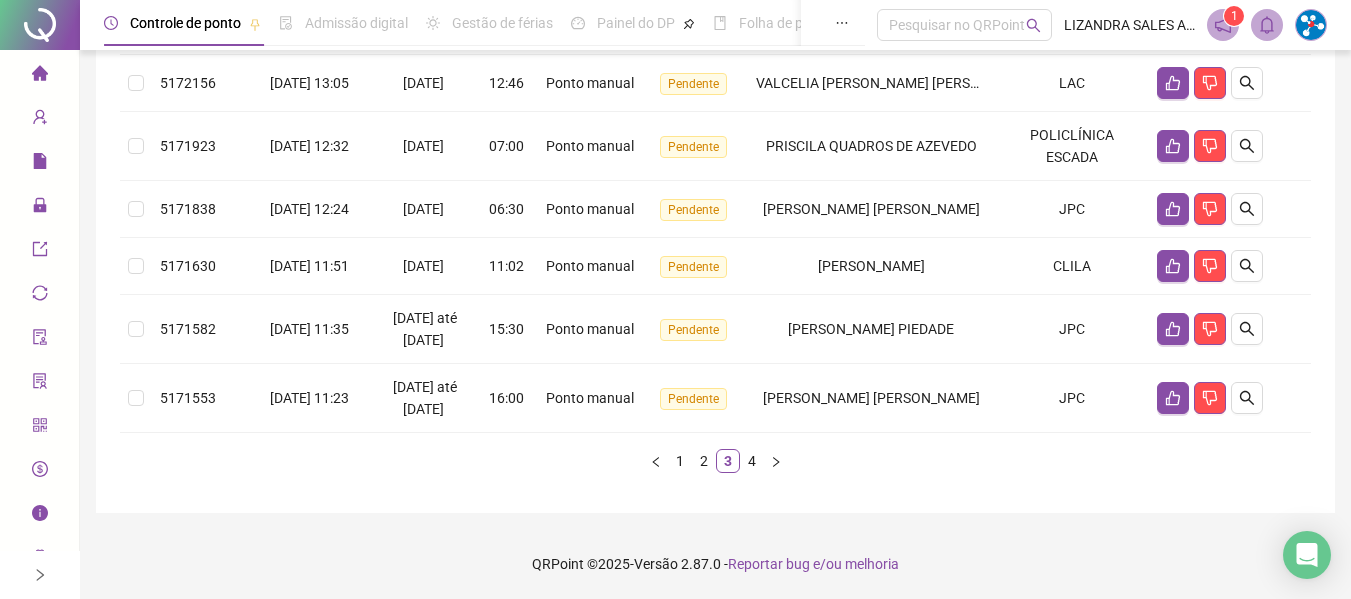scroll, scrollTop: 0, scrollLeft: 0, axis: both 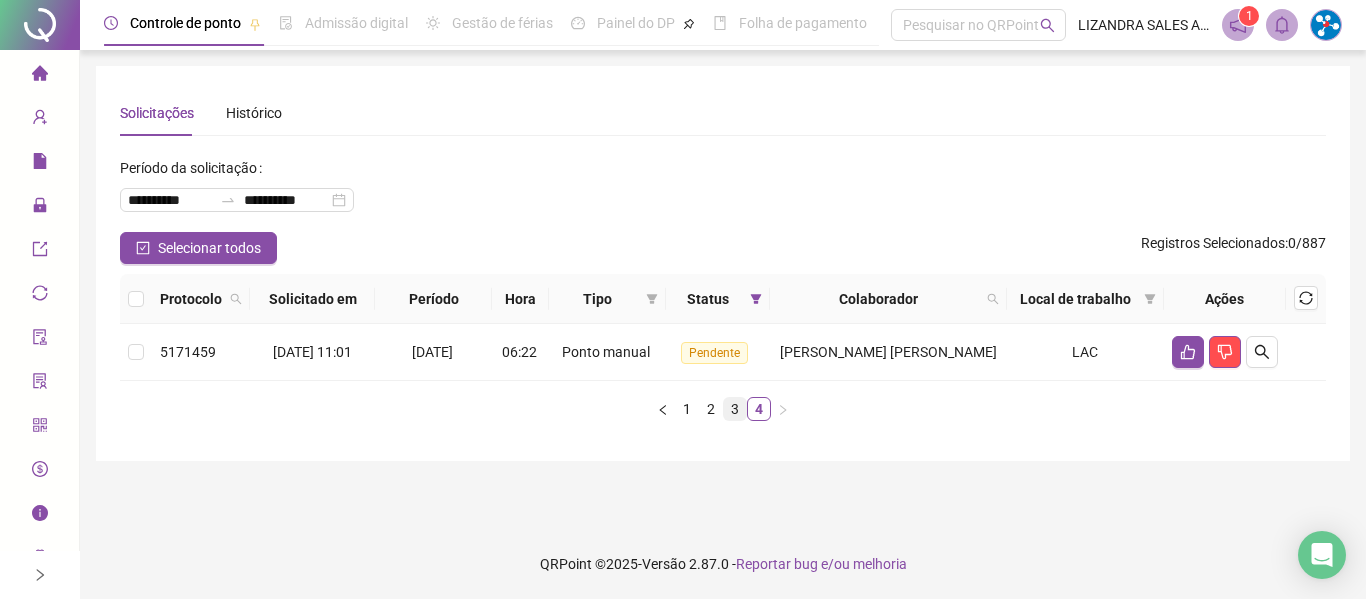 click on "3" at bounding box center [735, 409] 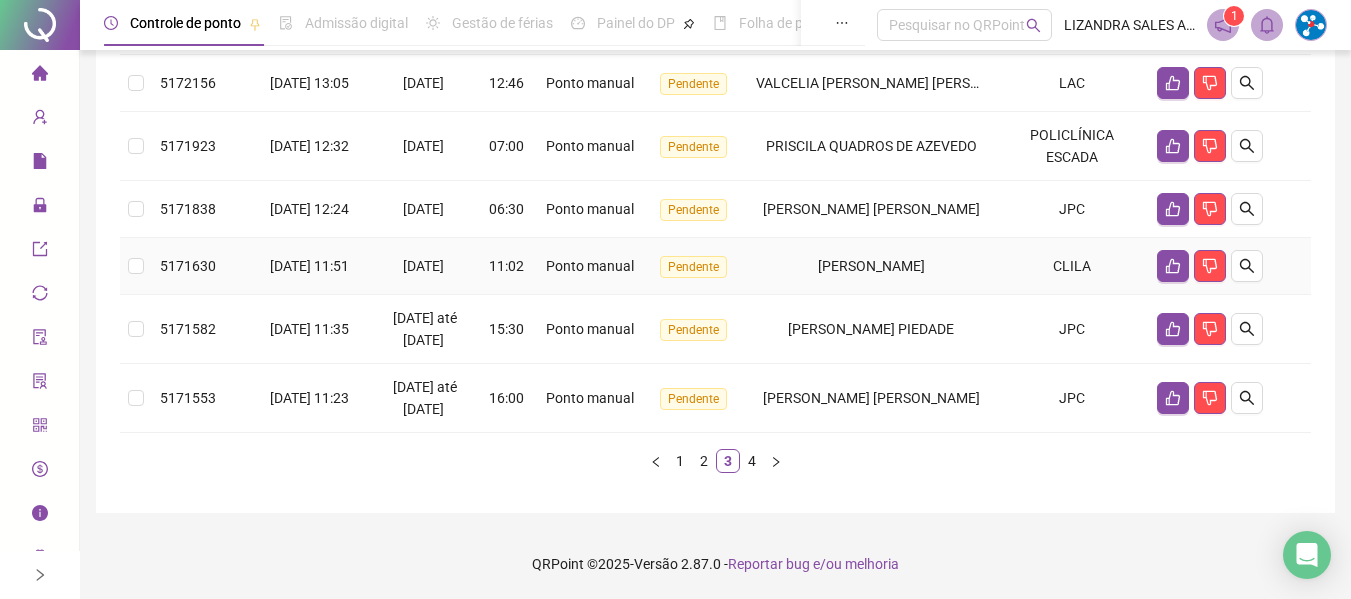 scroll, scrollTop: 719, scrollLeft: 0, axis: vertical 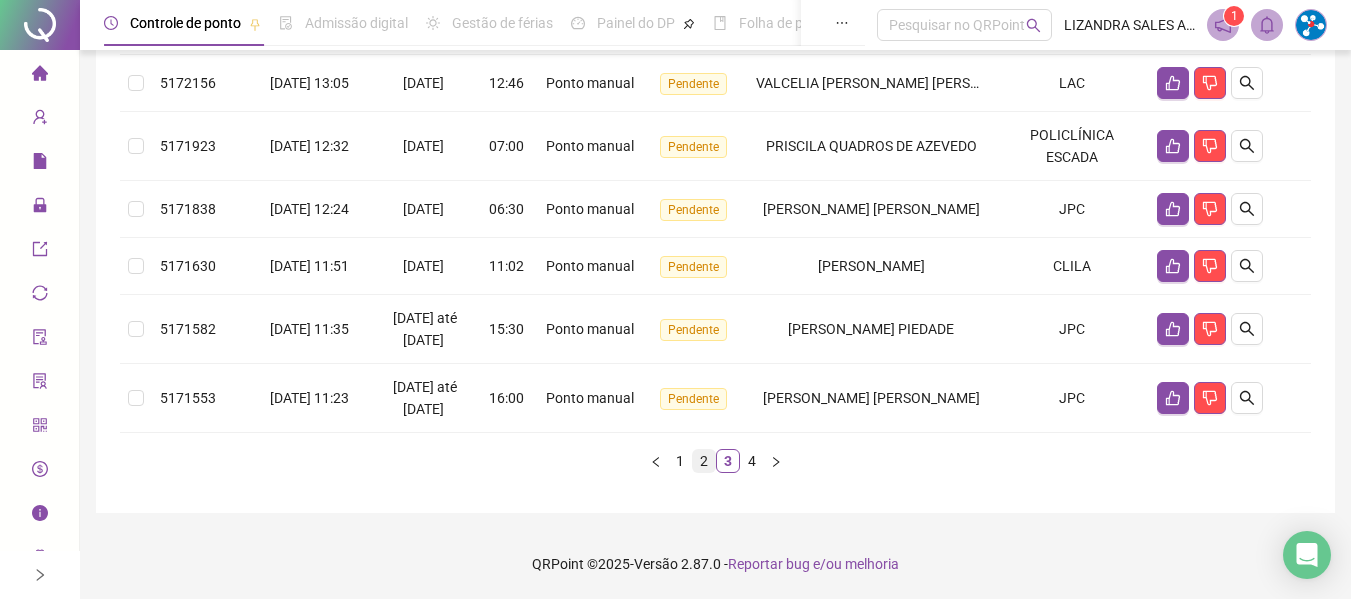 click on "2" at bounding box center [704, 461] 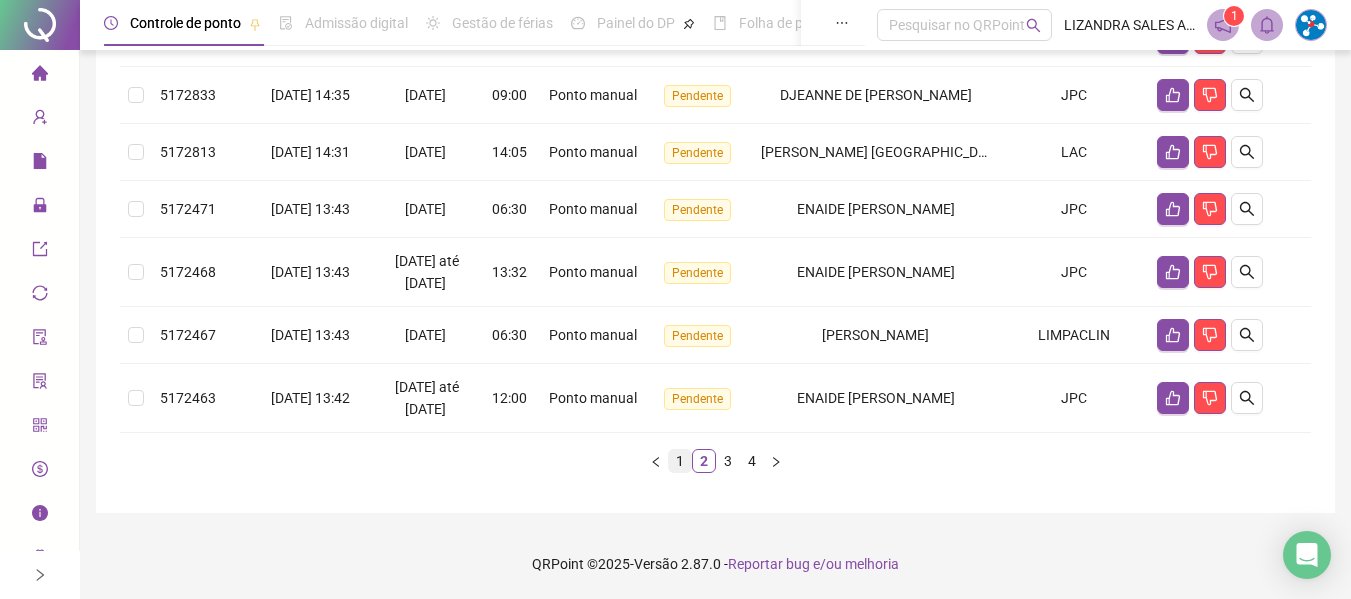 click on "1" at bounding box center (680, 461) 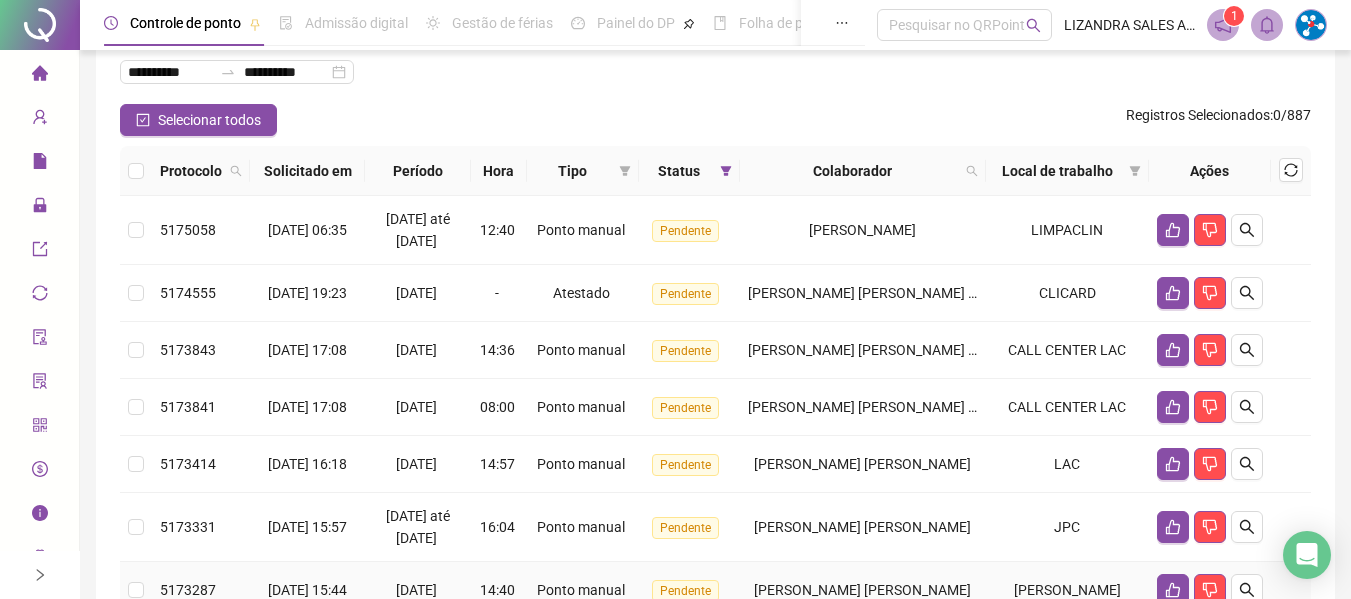scroll, scrollTop: 119, scrollLeft: 0, axis: vertical 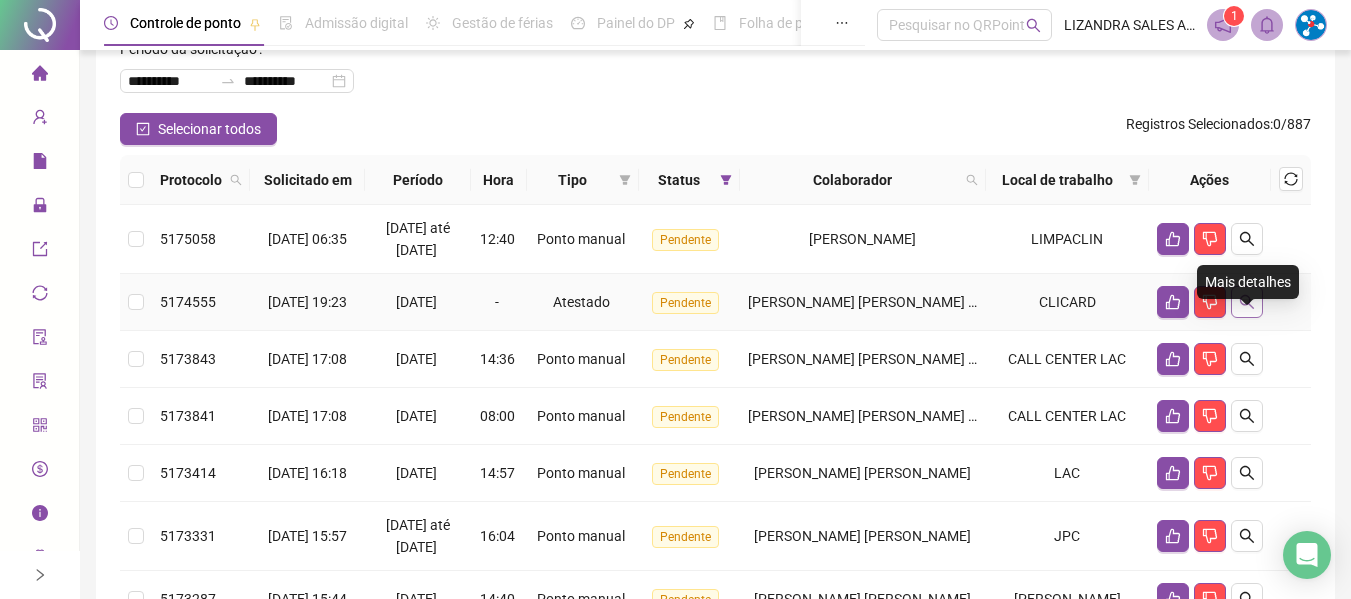 click 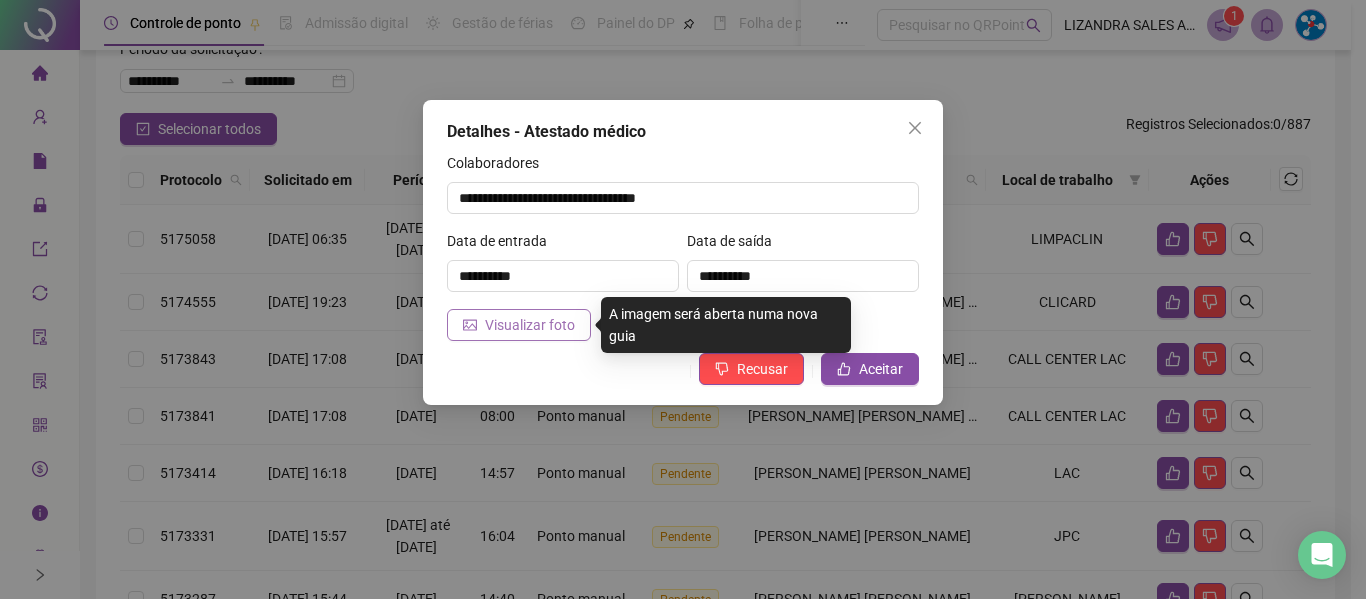 click on "Visualizar foto" at bounding box center (519, 325) 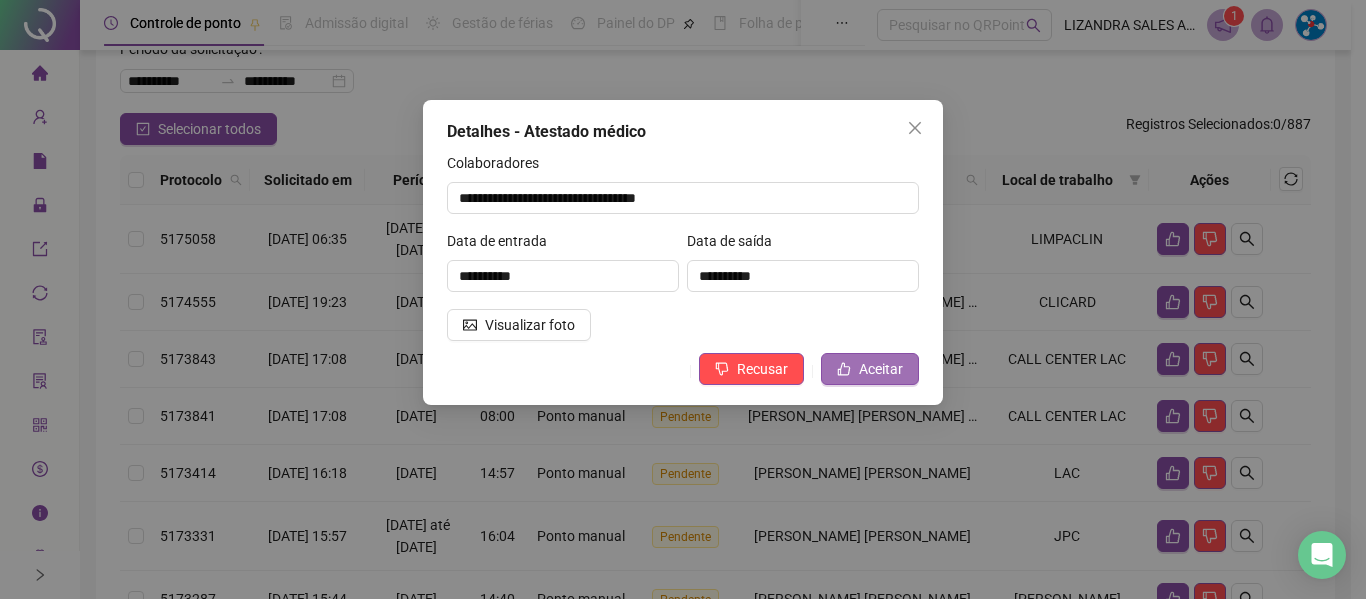click on "Aceitar" at bounding box center [881, 369] 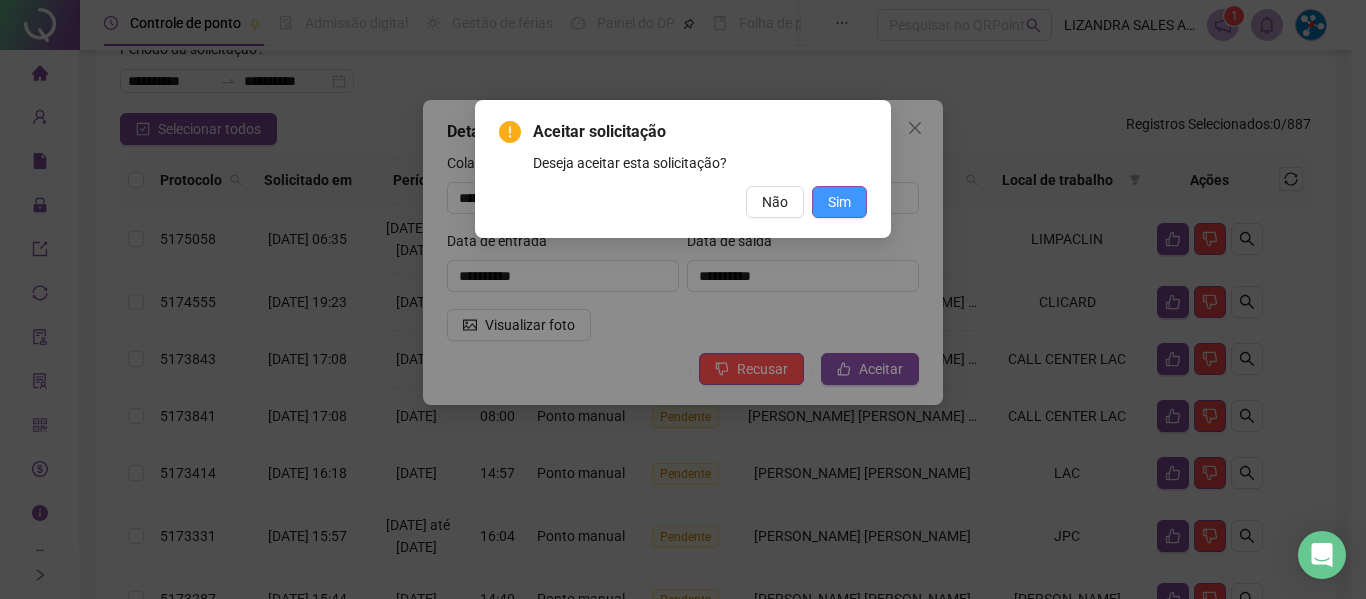 click on "Sim" at bounding box center (839, 202) 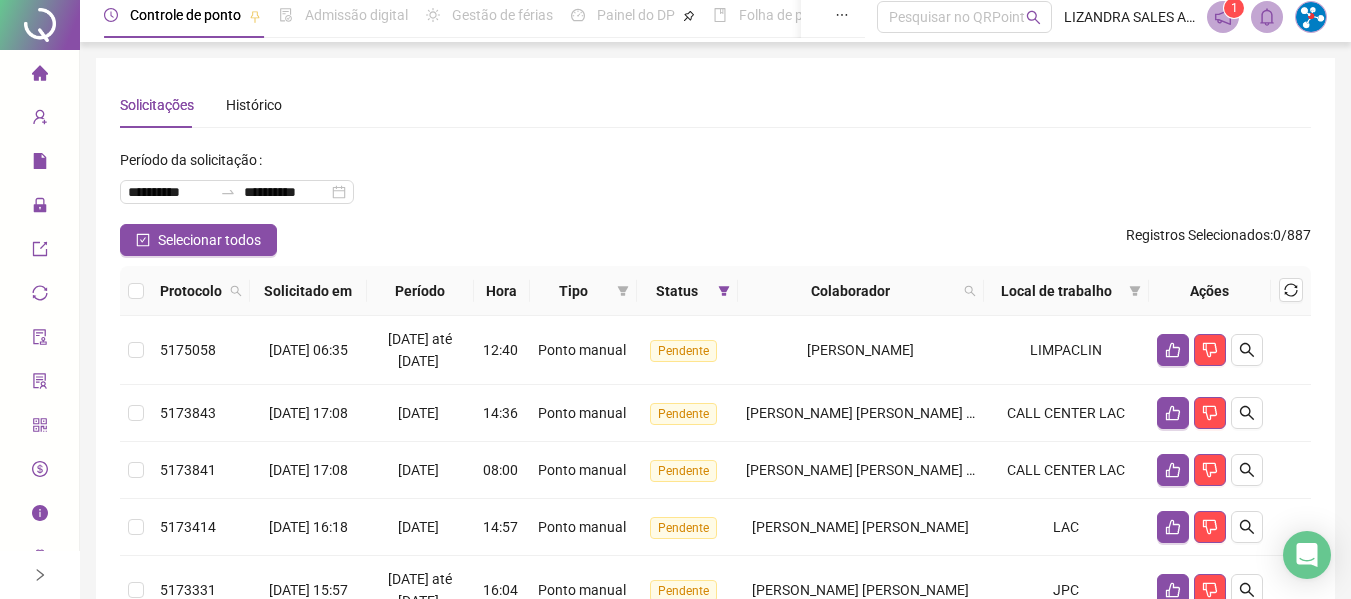 scroll, scrollTop: 0, scrollLeft: 0, axis: both 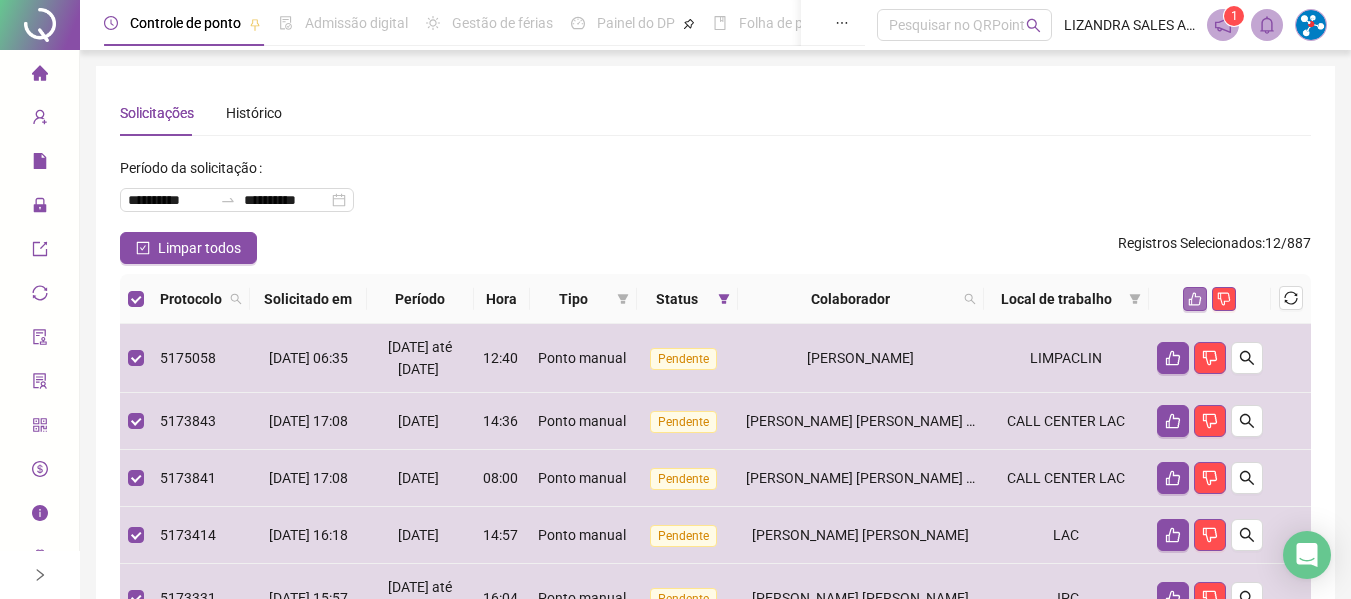click 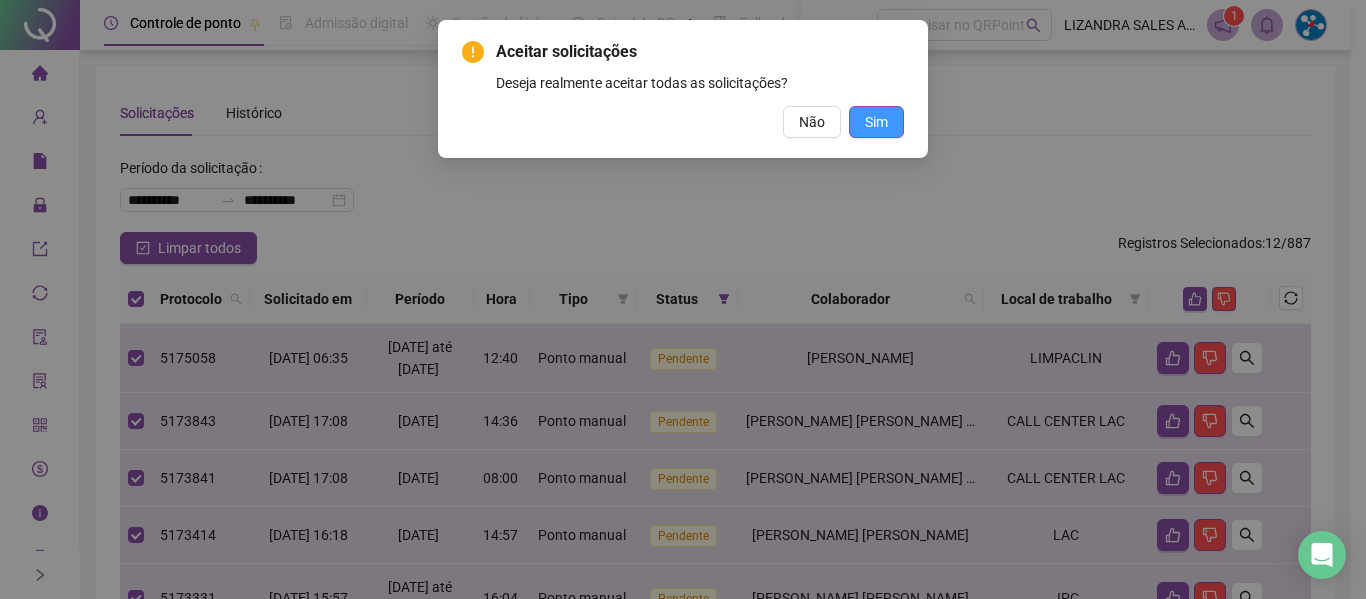 click on "Sim" at bounding box center [876, 122] 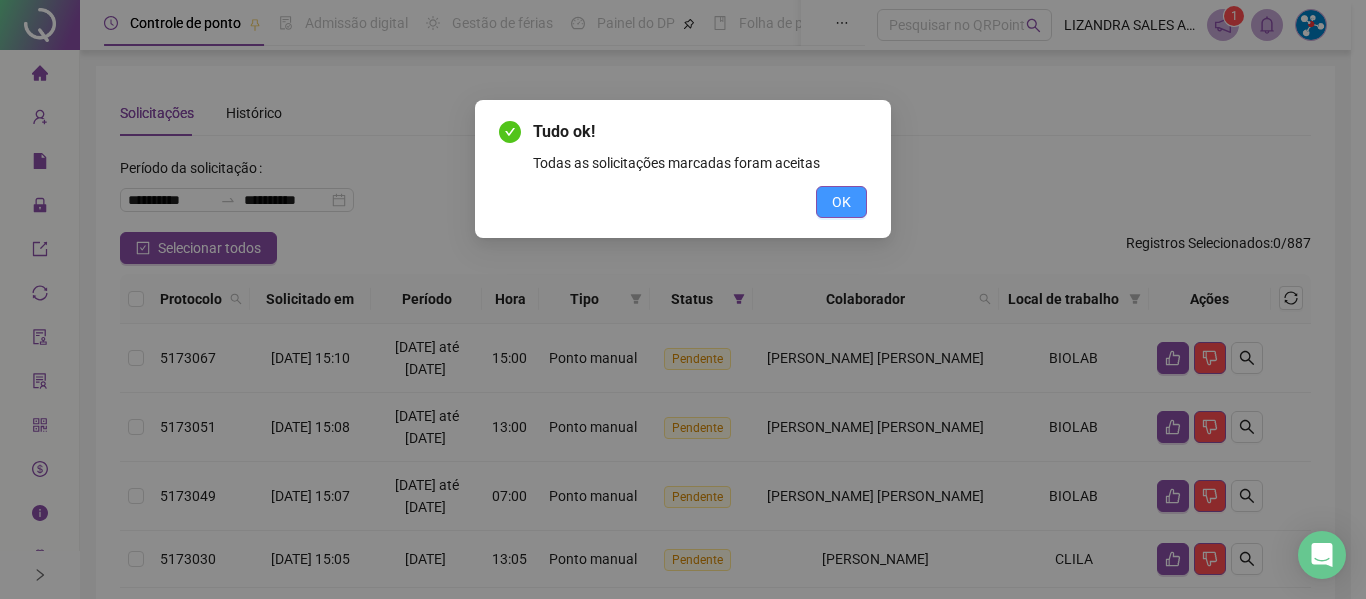 click on "OK" at bounding box center (841, 202) 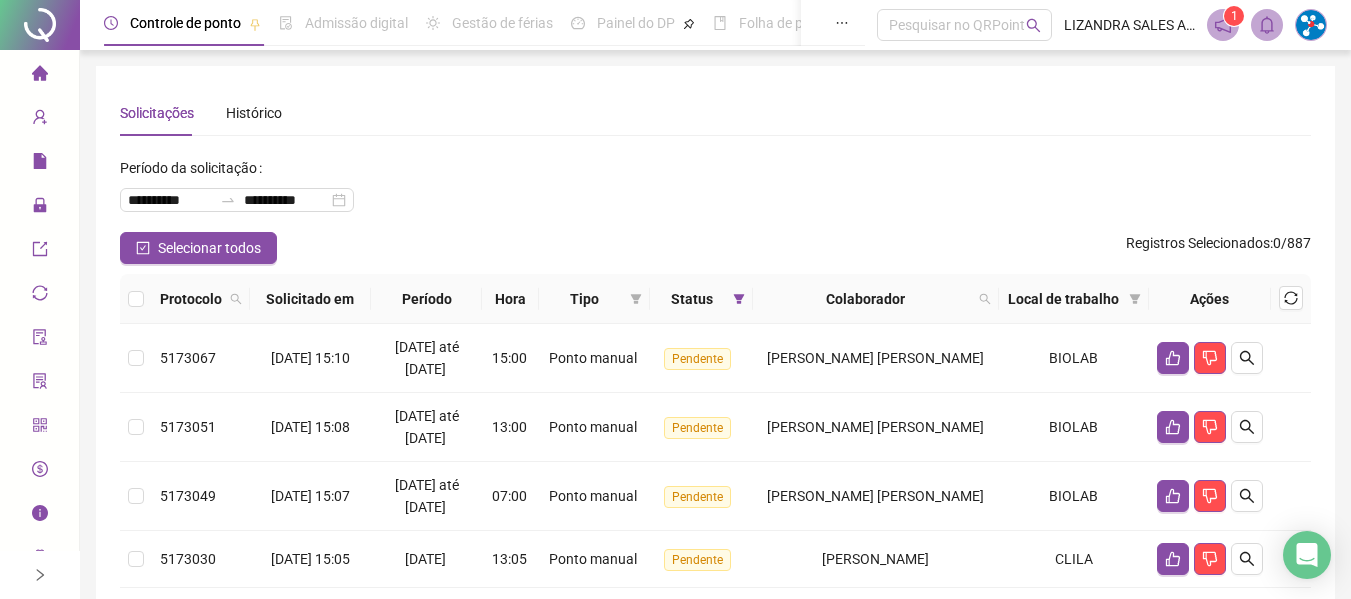 click at bounding box center (136, 299) 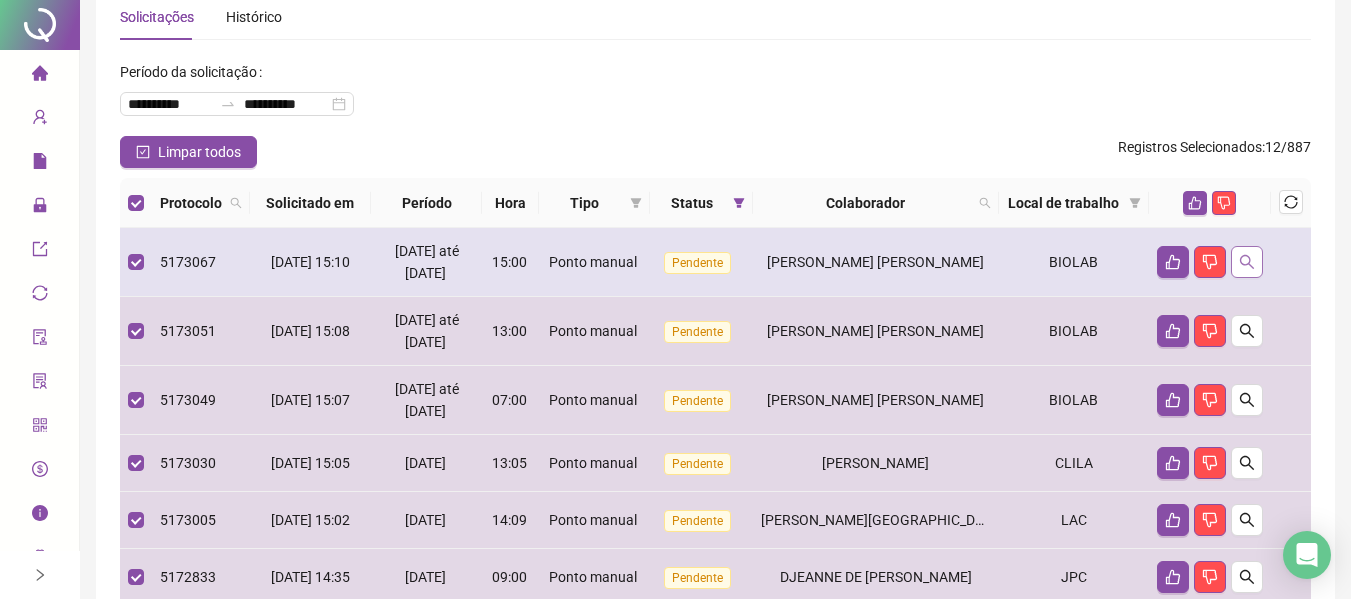 scroll, scrollTop: 0, scrollLeft: 0, axis: both 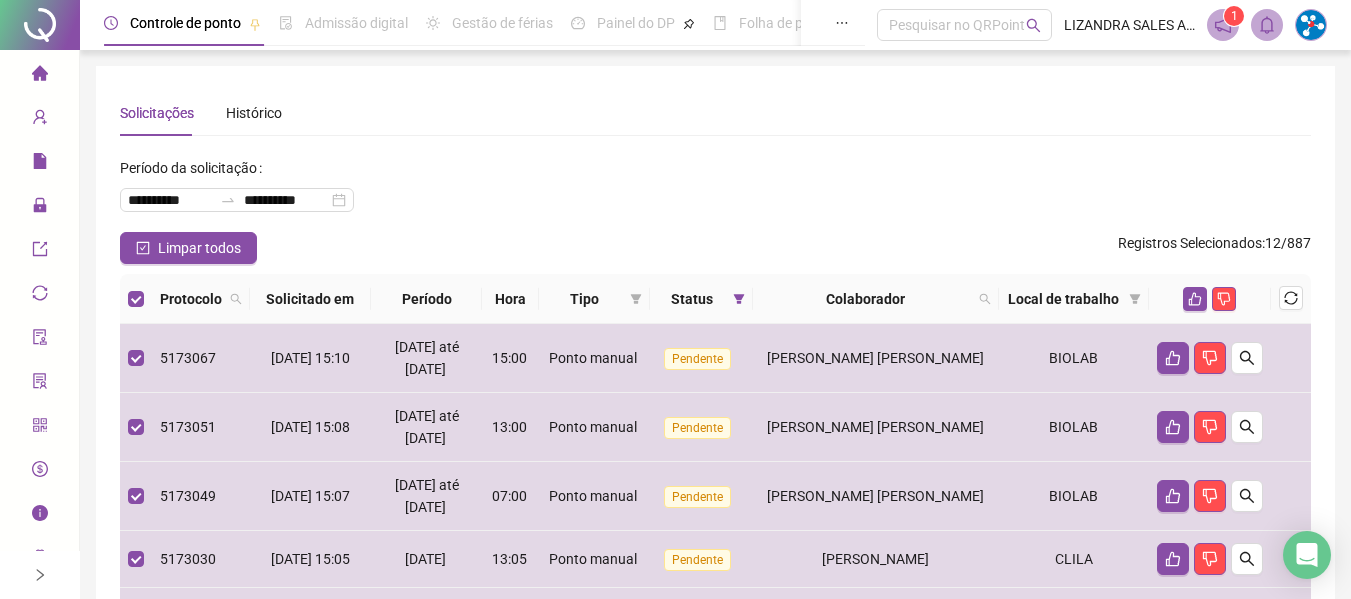 click at bounding box center (1210, 299) 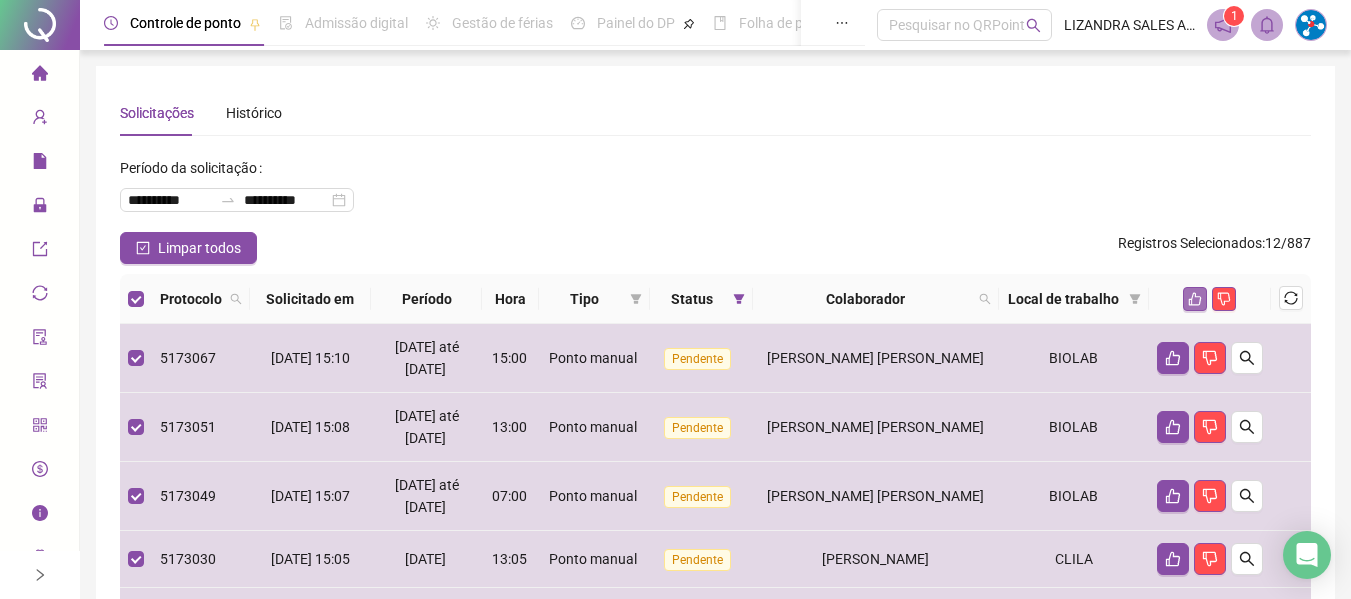 click at bounding box center (1195, 299) 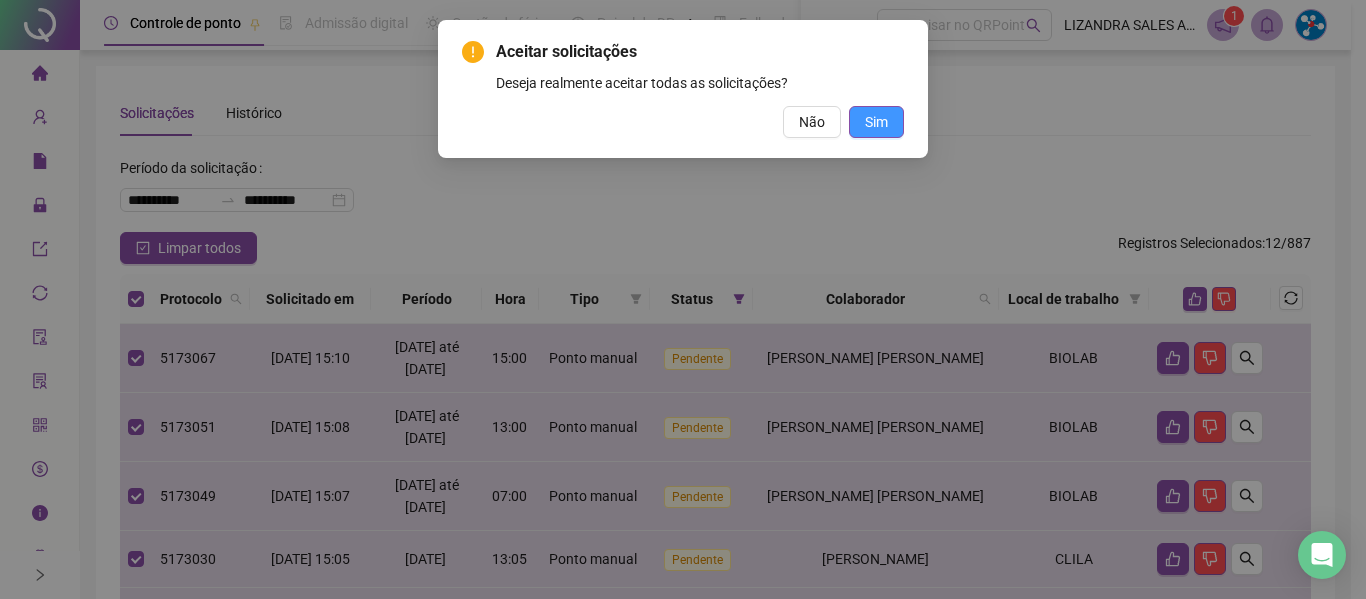 click on "Sim" at bounding box center [876, 122] 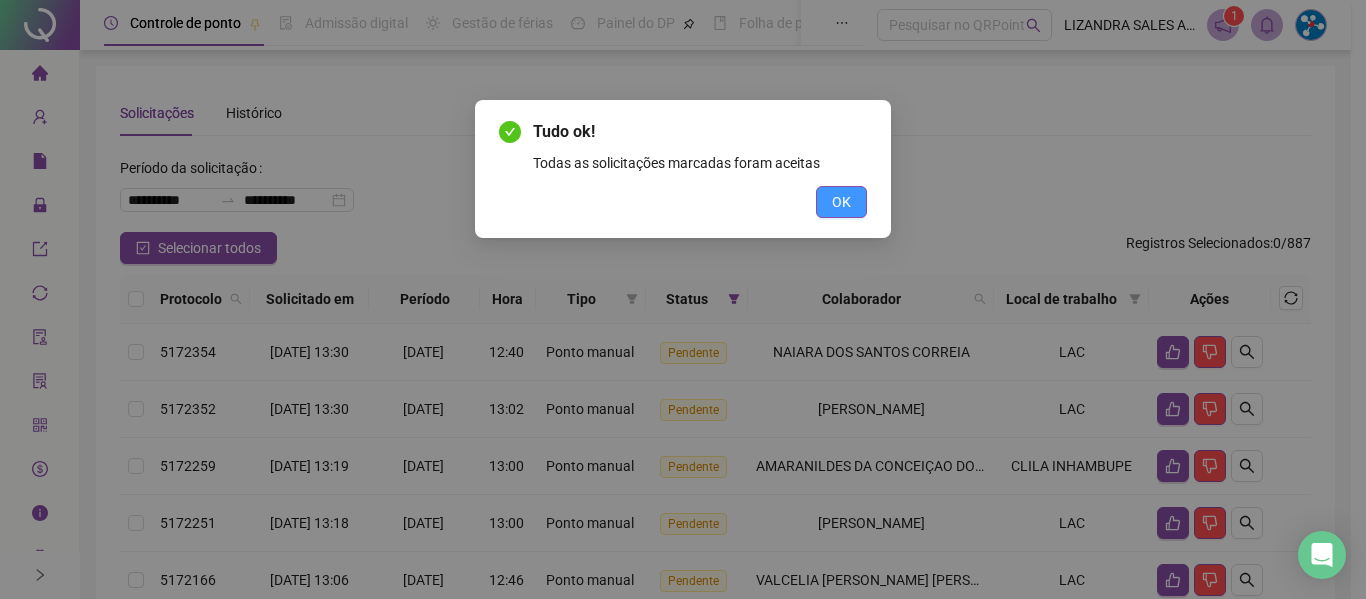 click on "OK" at bounding box center [841, 202] 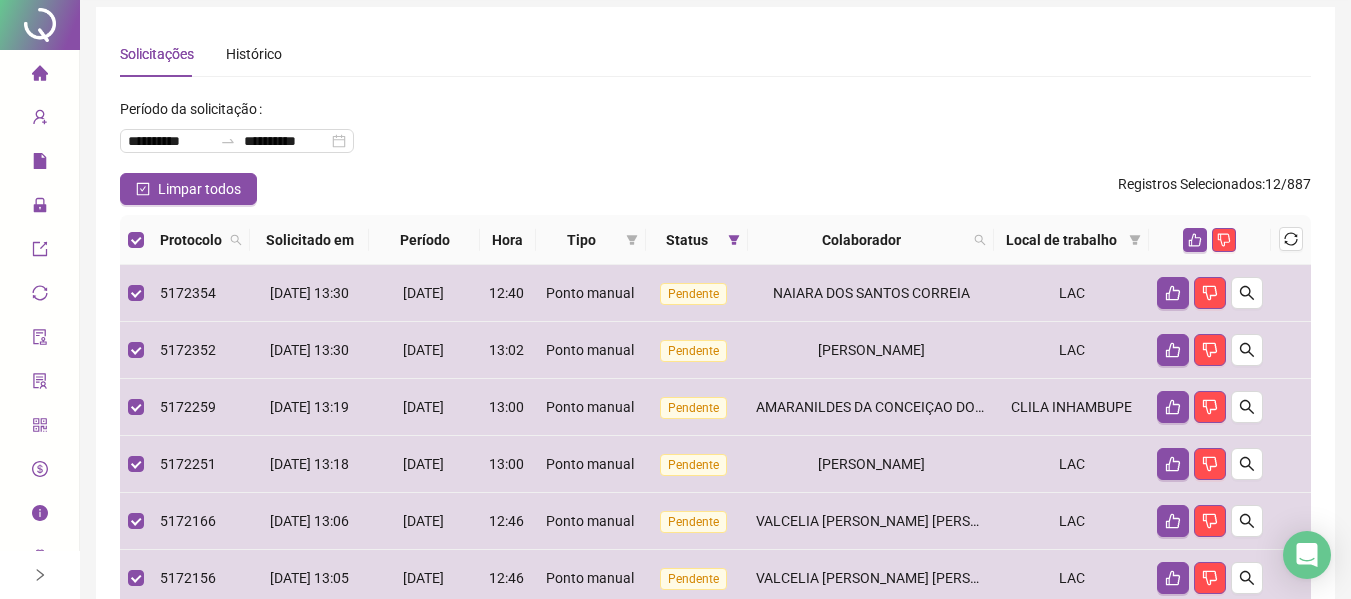 scroll, scrollTop: 0, scrollLeft: 0, axis: both 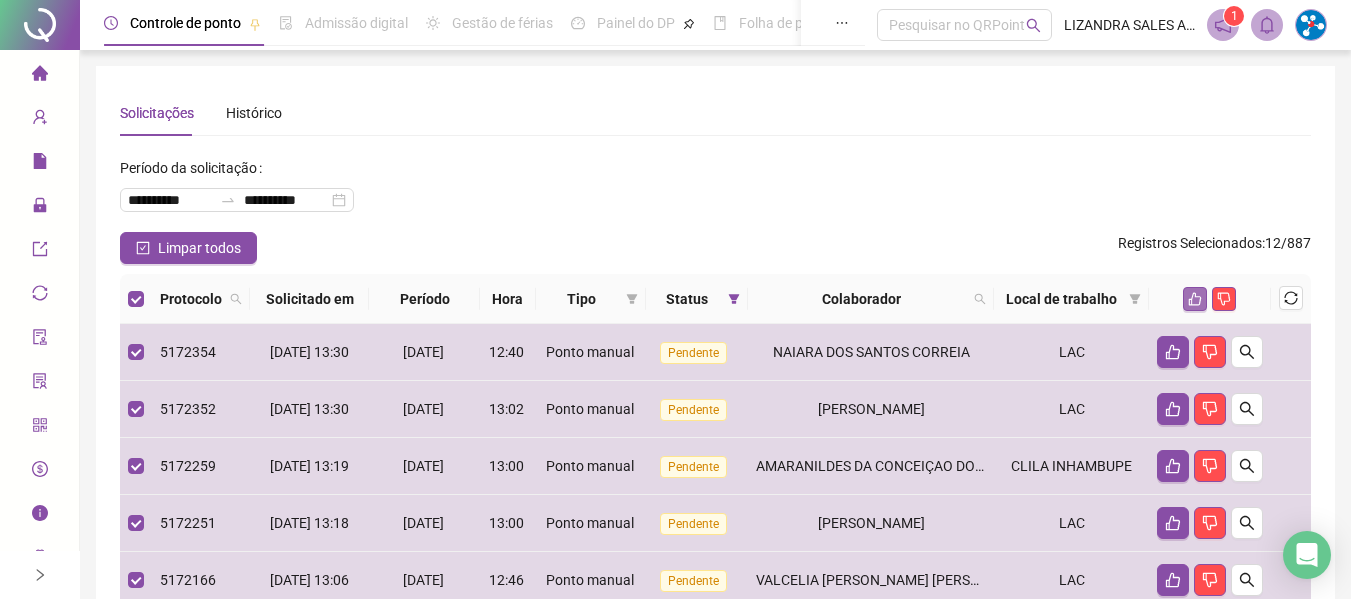 click 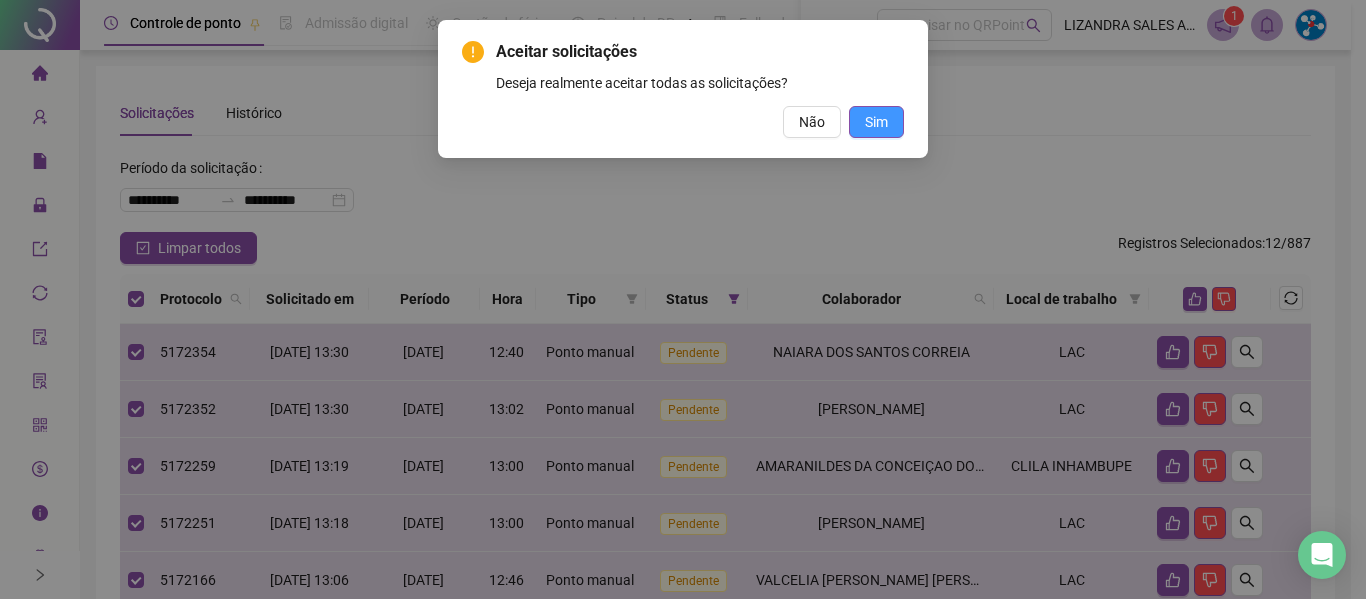 click on "Sim" at bounding box center (876, 122) 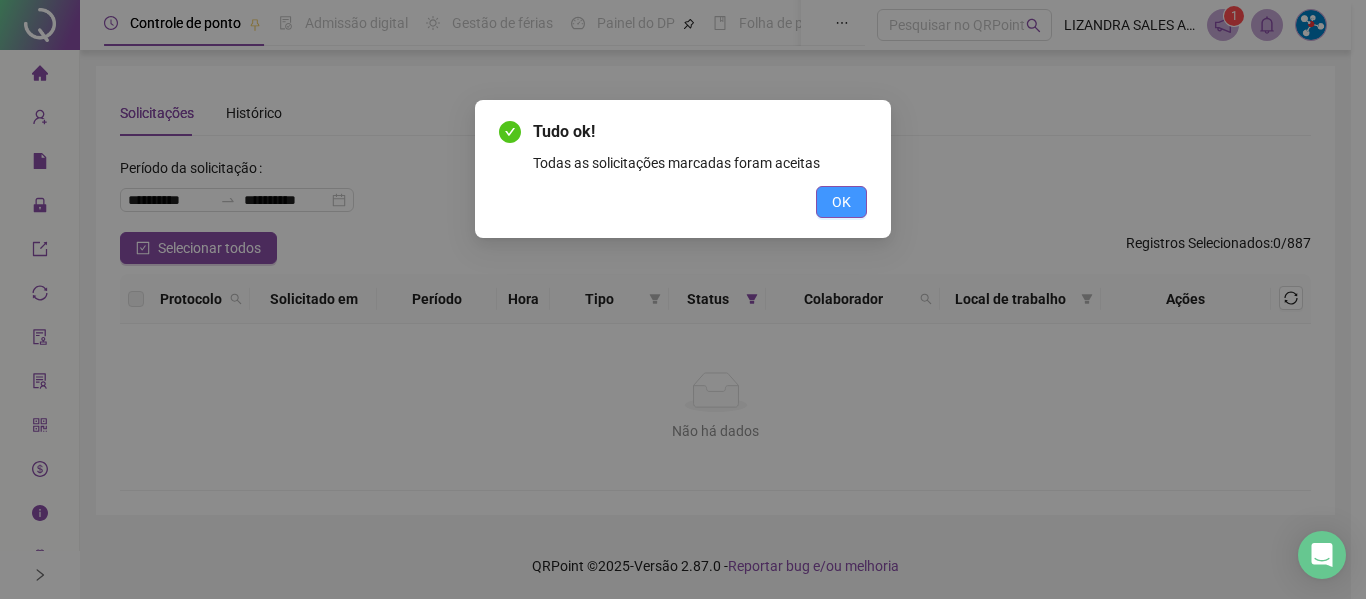 click on "OK" at bounding box center (841, 202) 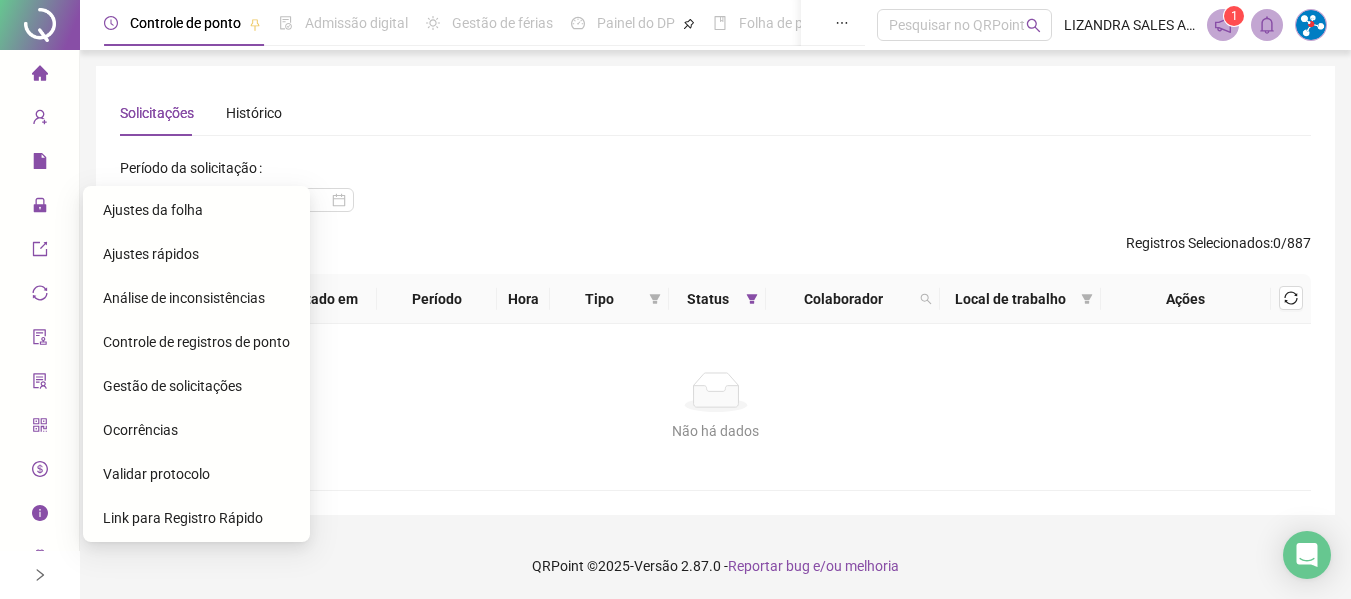 click on "Gestão de solicitações" at bounding box center (172, 386) 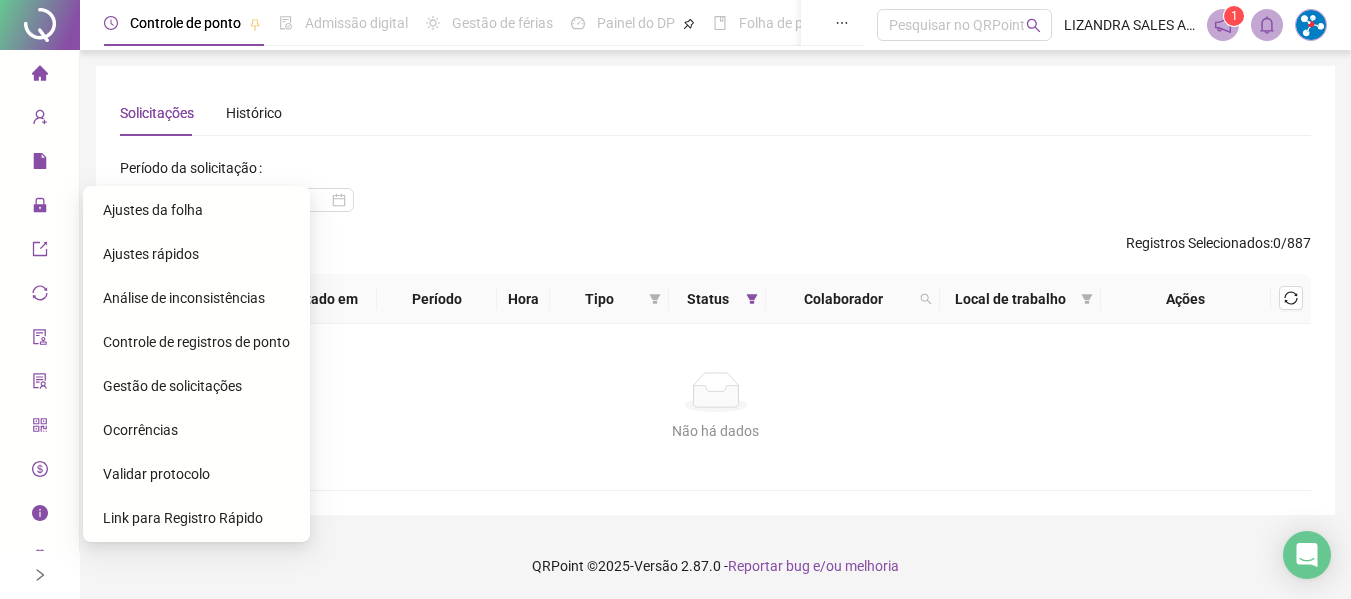 click on "Ajustes da folha" at bounding box center [196, 210] 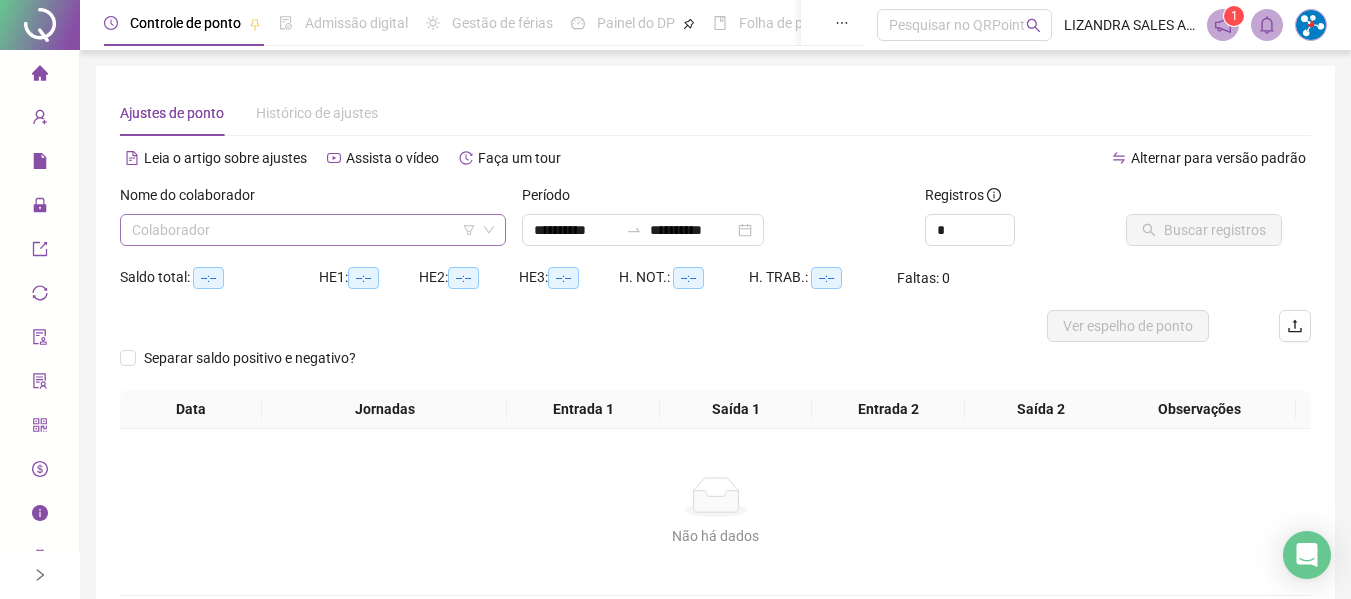 click at bounding box center [307, 230] 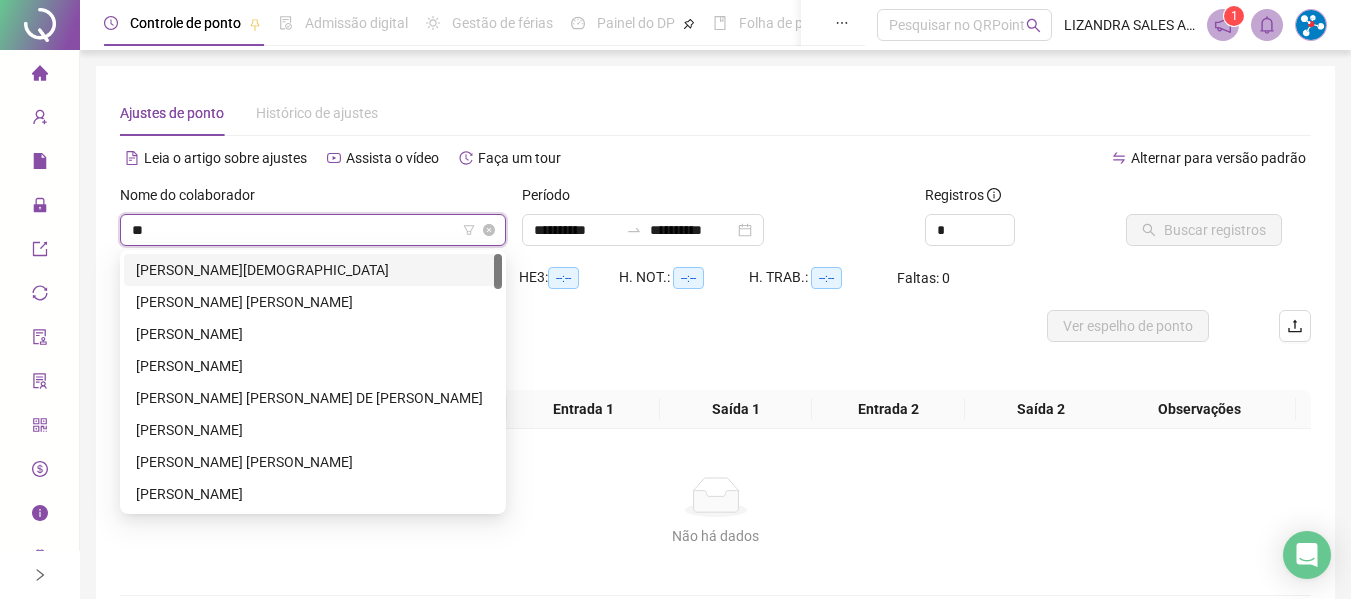 type on "***" 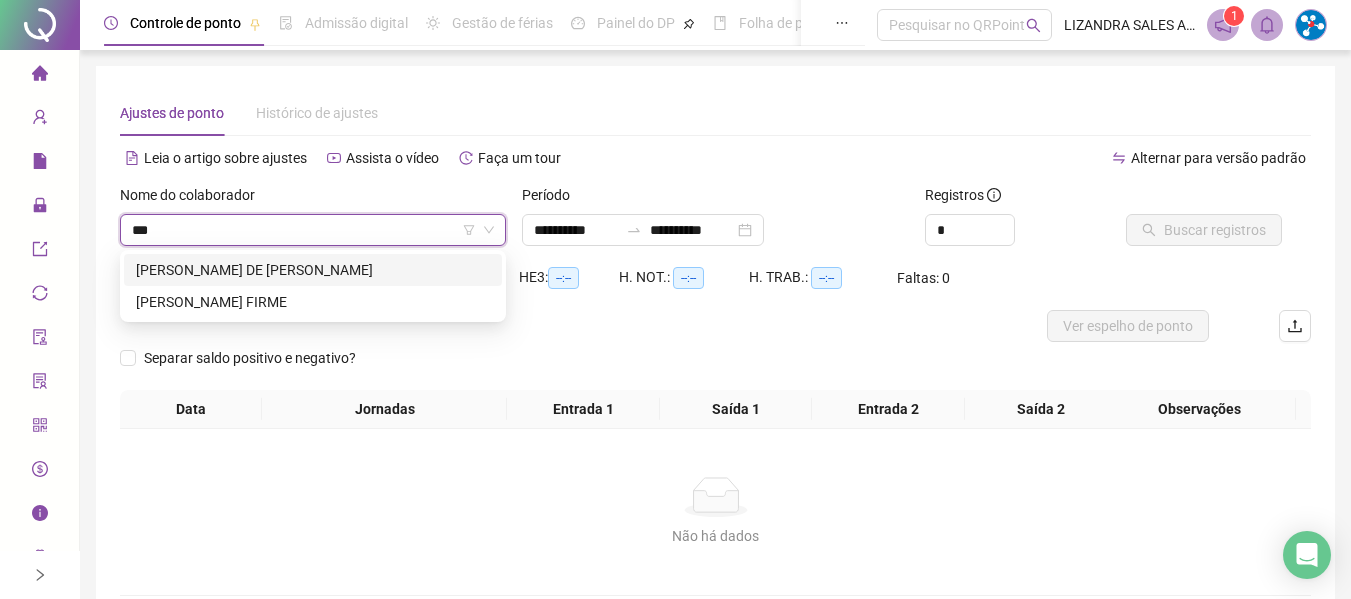 click on "[PERSON_NAME]" at bounding box center (313, 270) 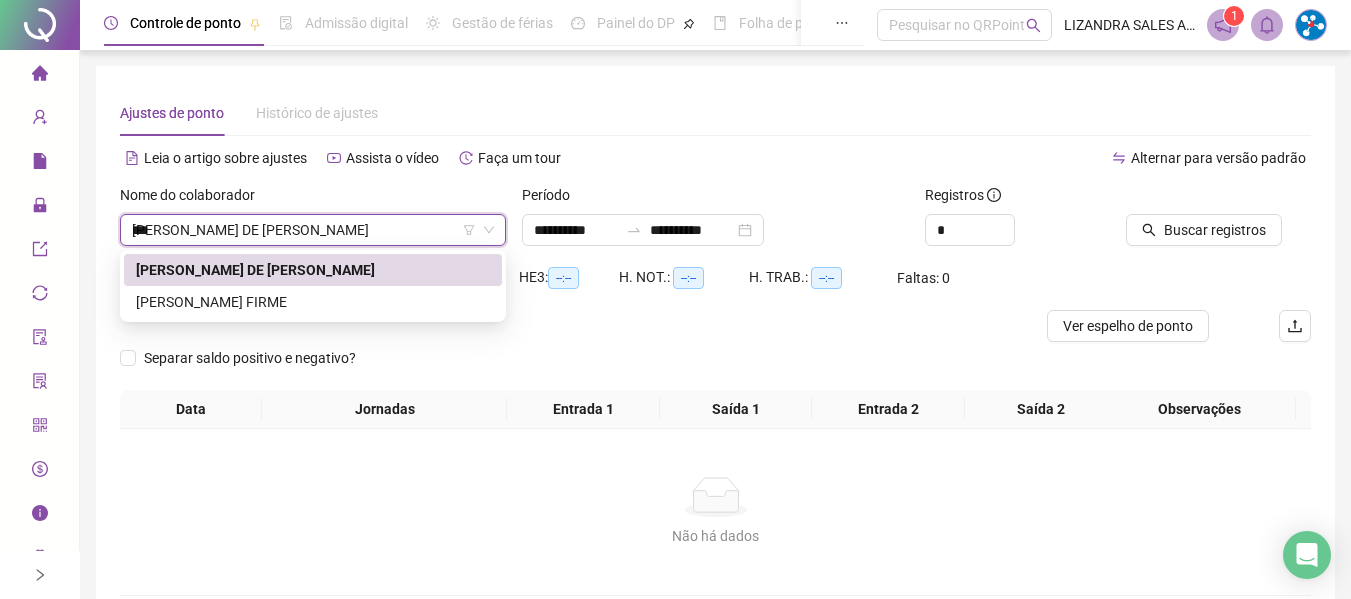 type 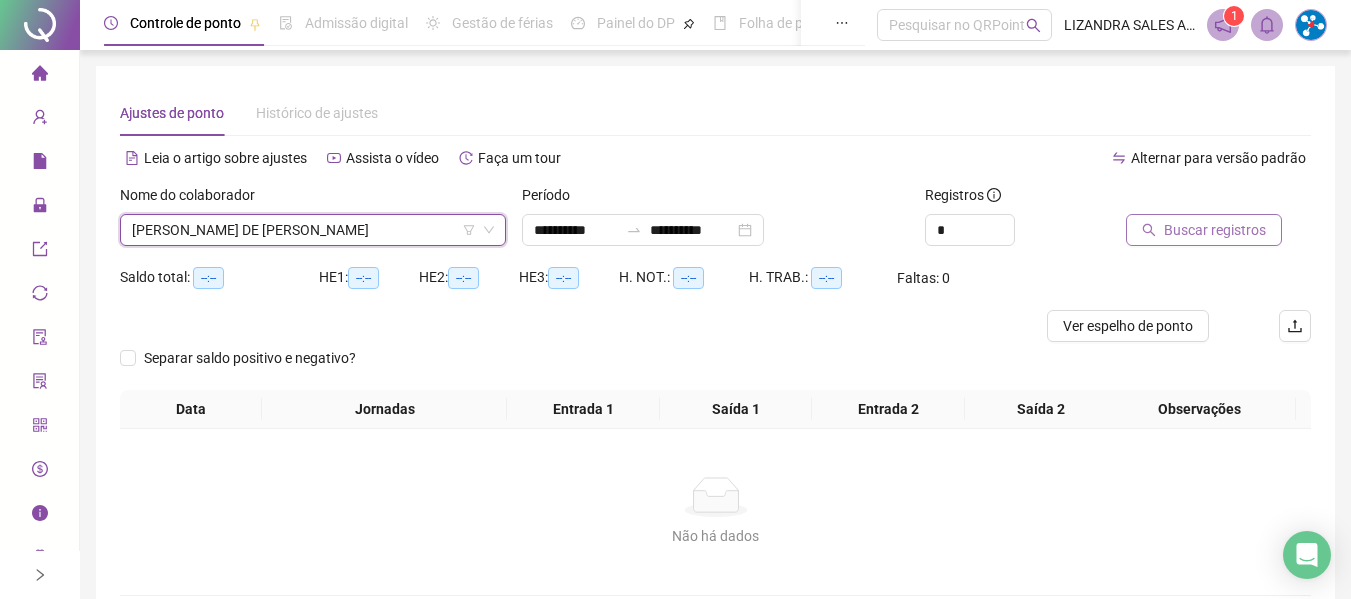 click on "Buscar registros" at bounding box center [1215, 230] 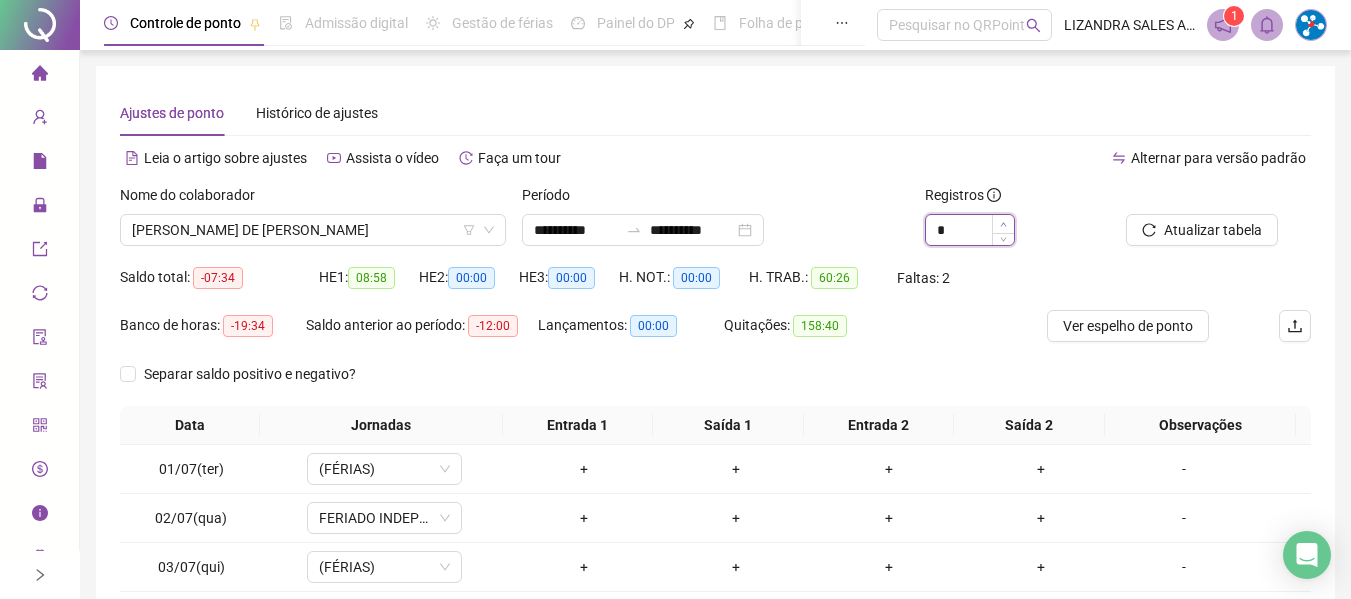 click at bounding box center [1003, 224] 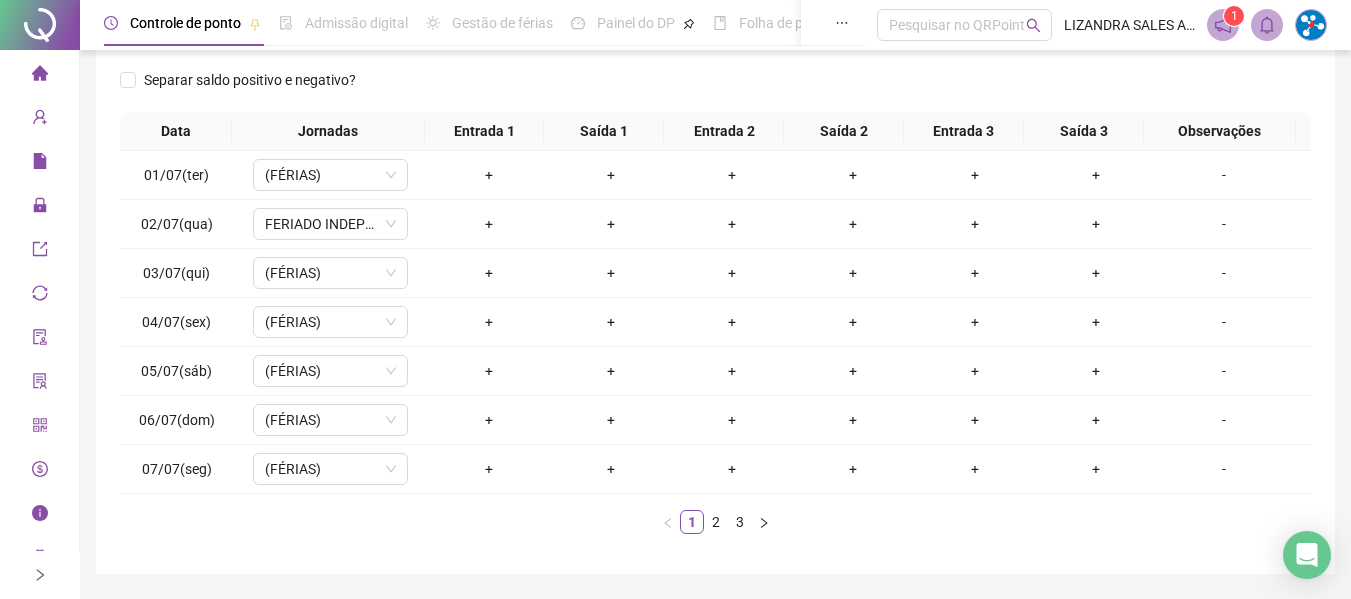 scroll, scrollTop: 355, scrollLeft: 0, axis: vertical 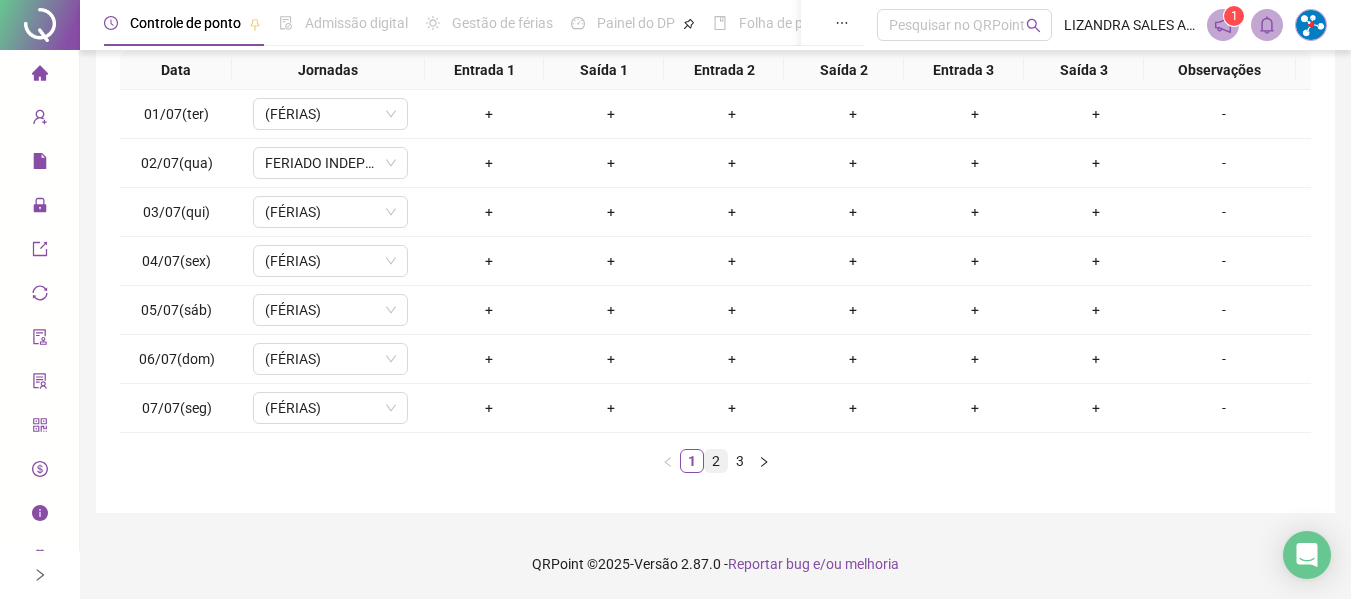click on "2" at bounding box center [716, 461] 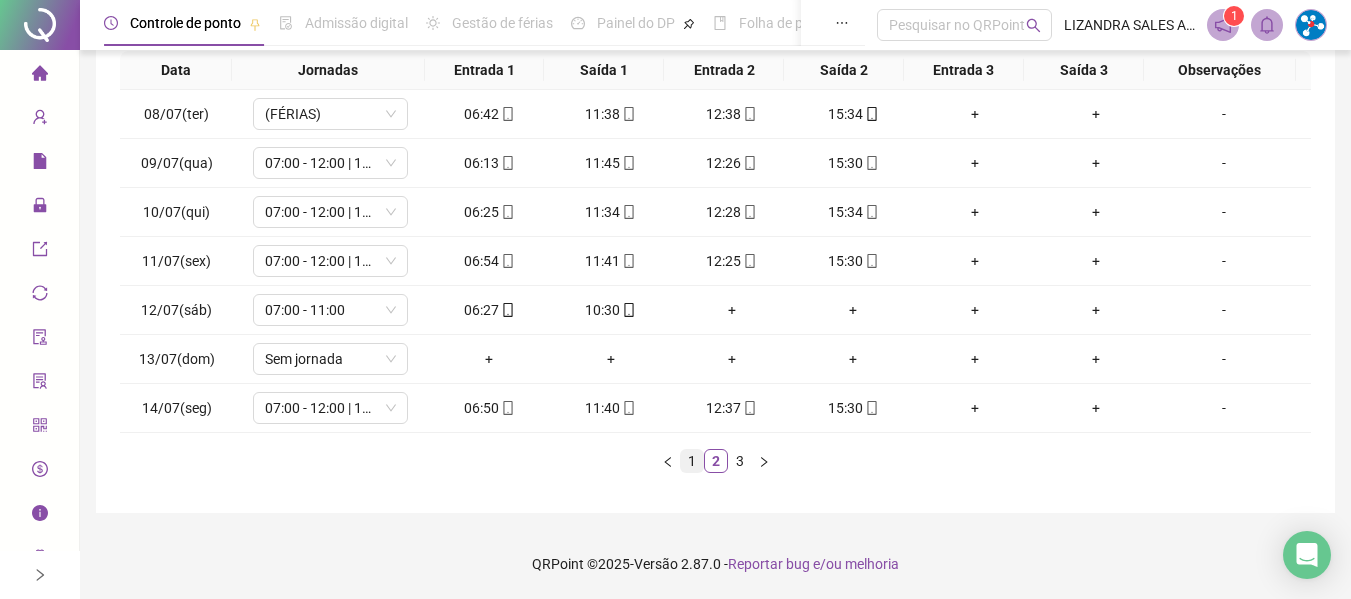 click on "1" at bounding box center [692, 461] 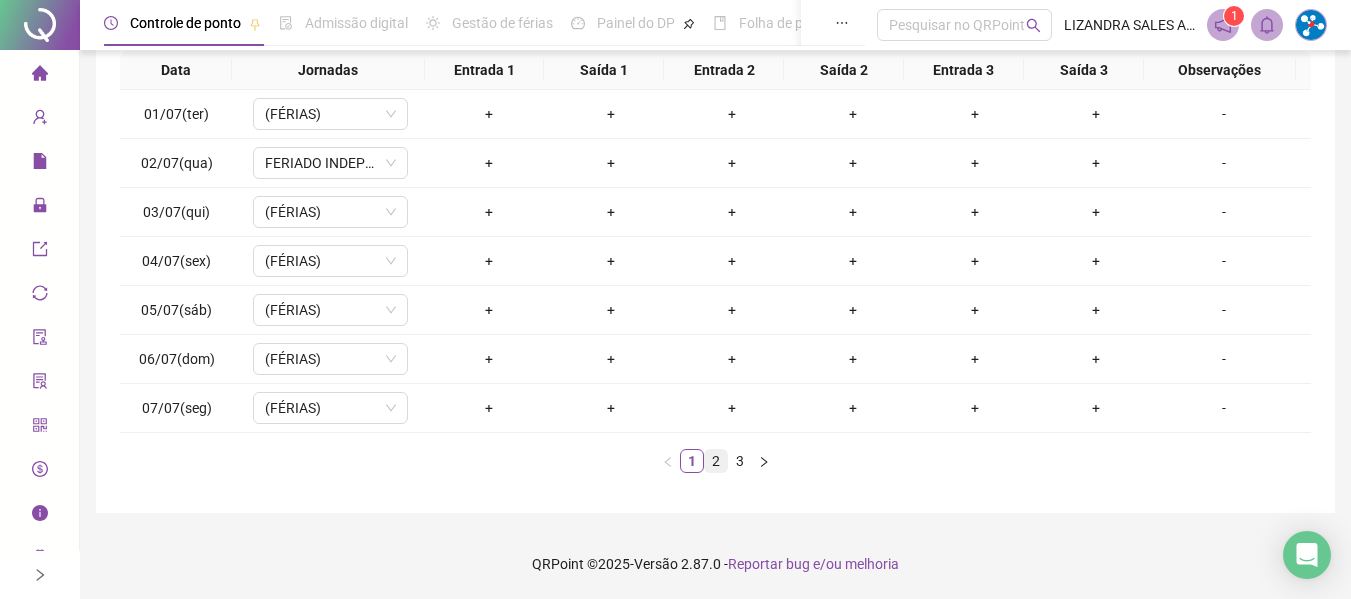 click on "2" at bounding box center [716, 461] 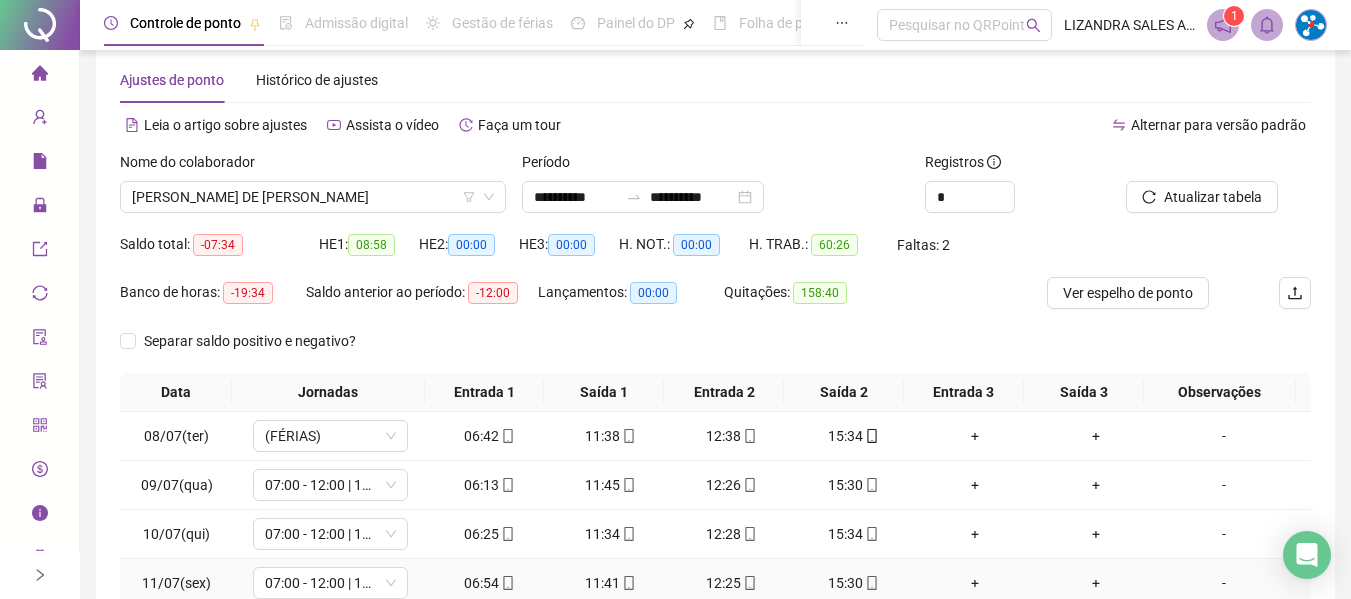 scroll, scrollTop: 0, scrollLeft: 0, axis: both 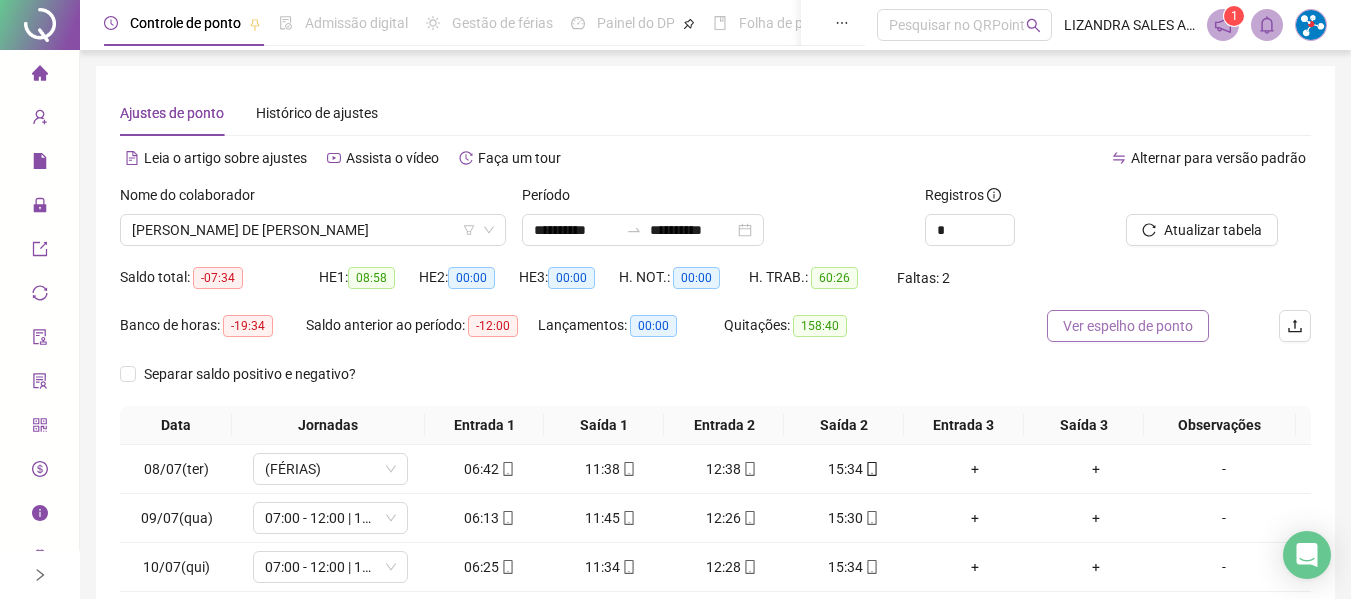 click on "Ver espelho de ponto" at bounding box center (1128, 326) 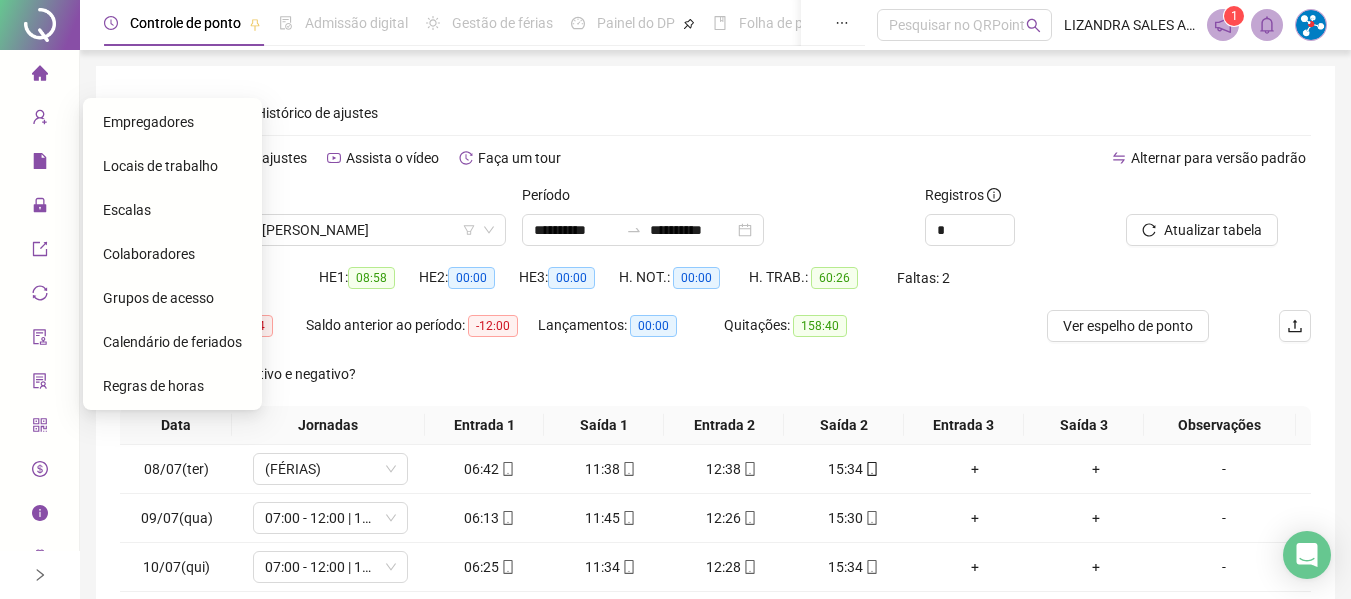 click on "Colaboradores" at bounding box center (149, 254) 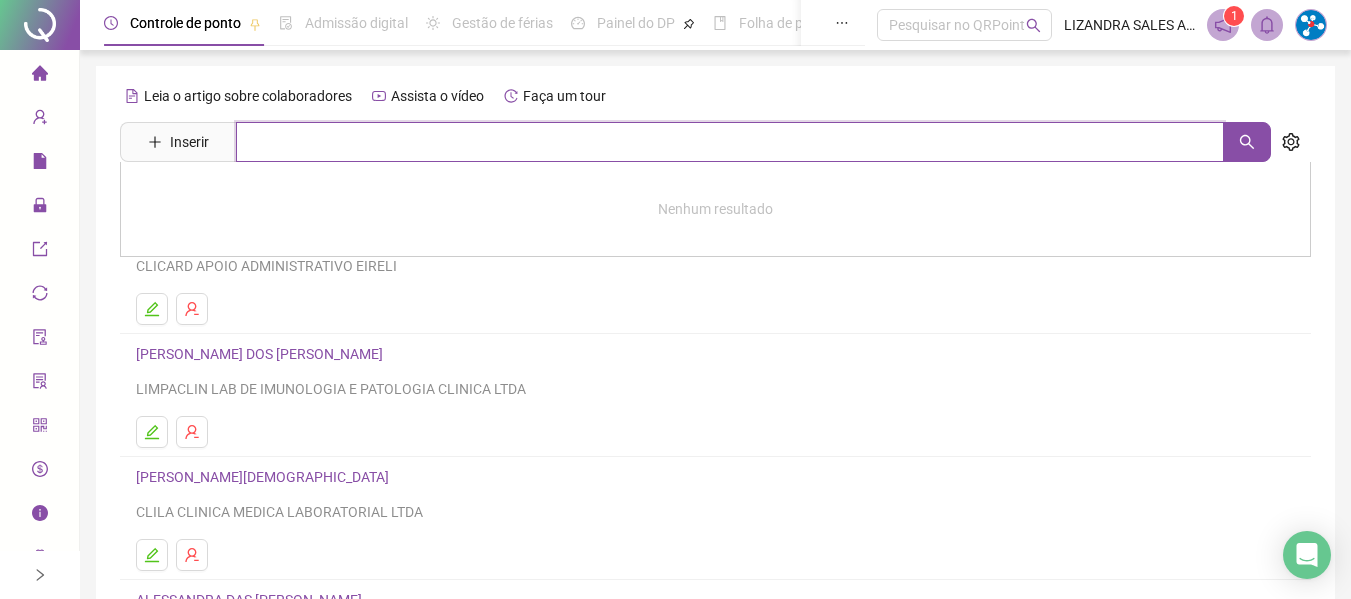 click at bounding box center (730, 142) 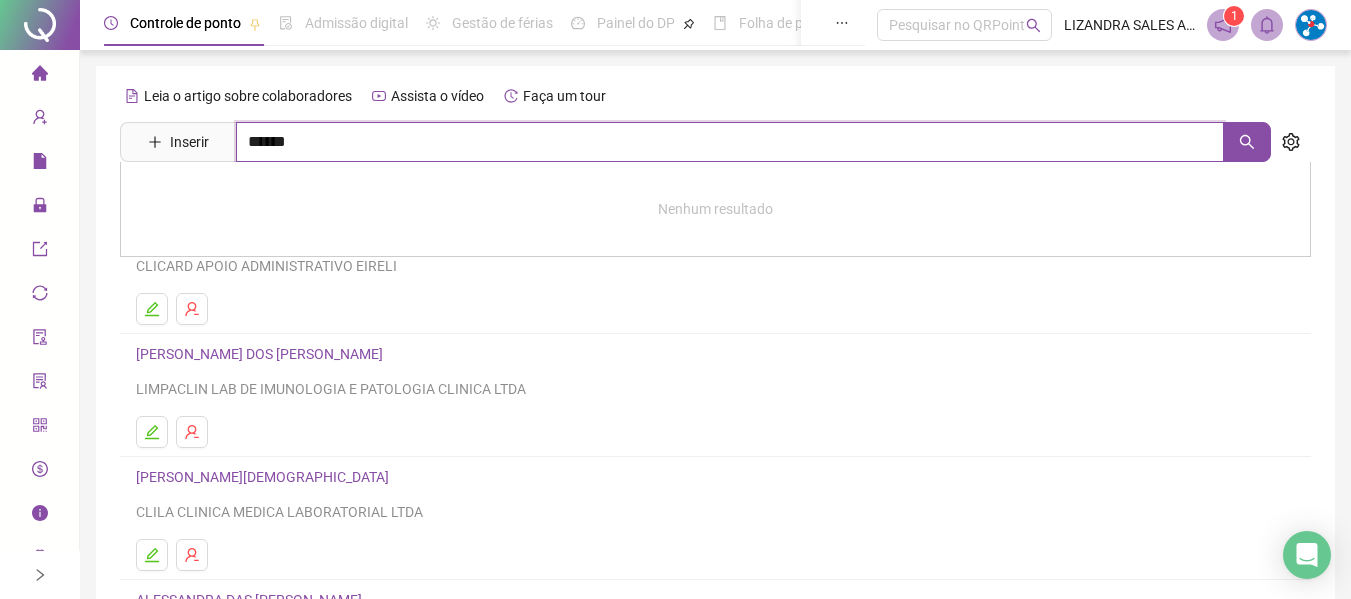 type on "******" 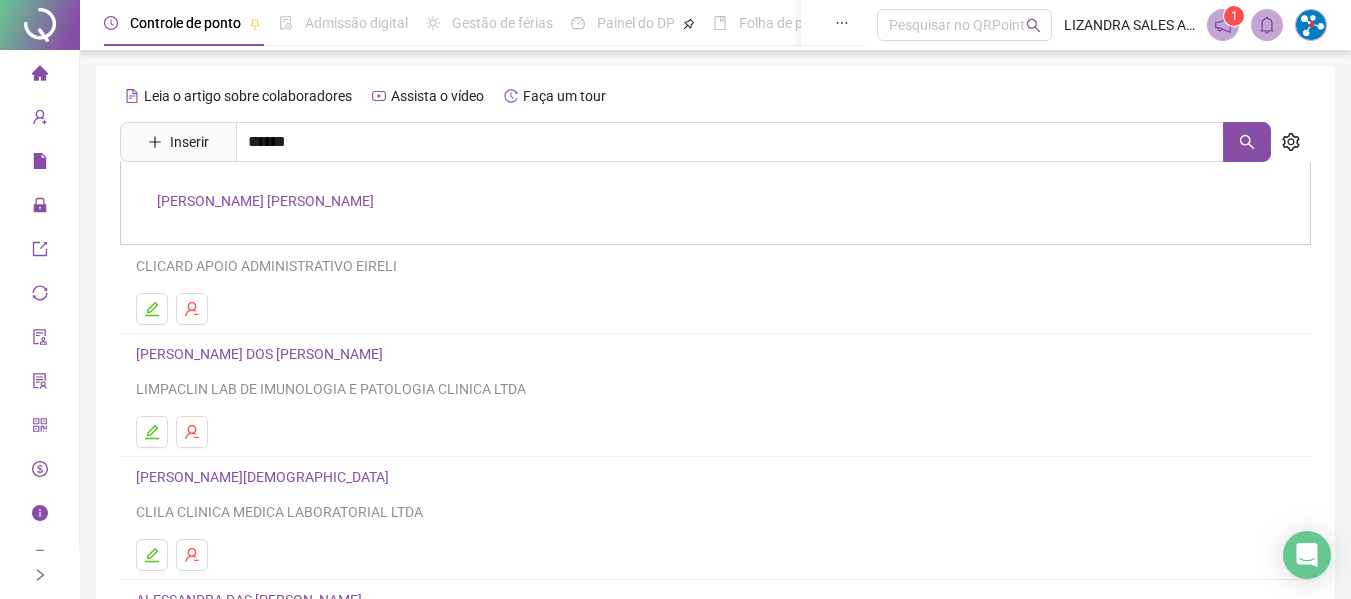 click on "NATALY DA SILVA BARBOSA" at bounding box center (265, 201) 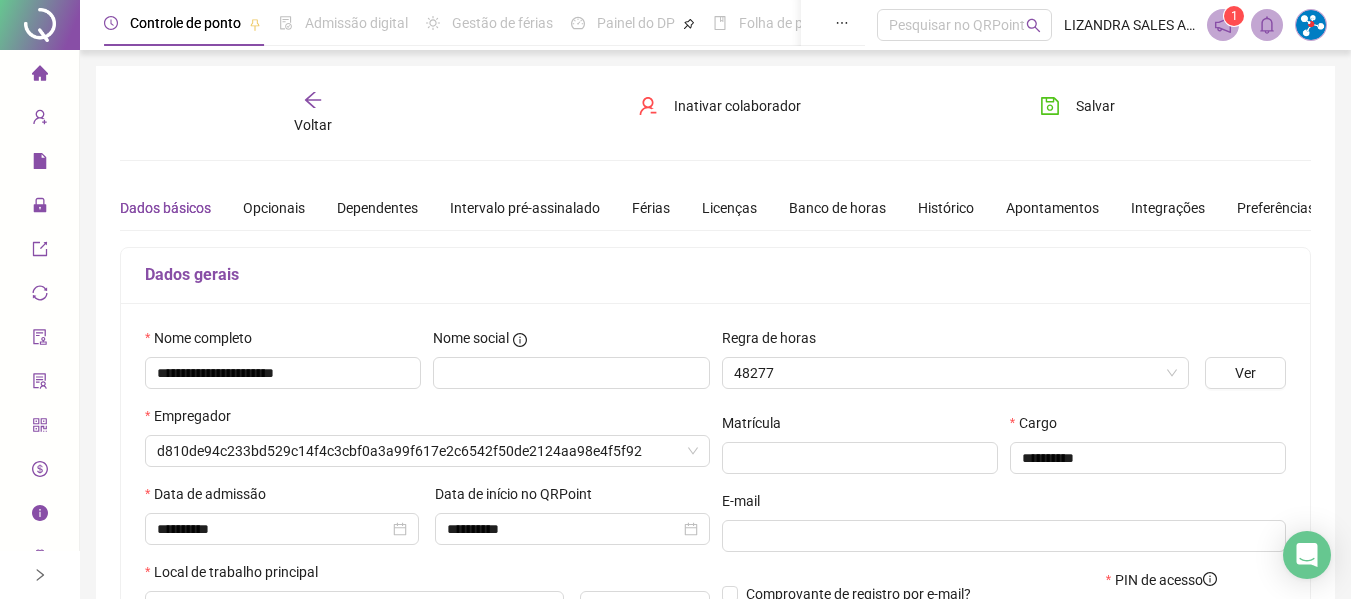 type on "**********" 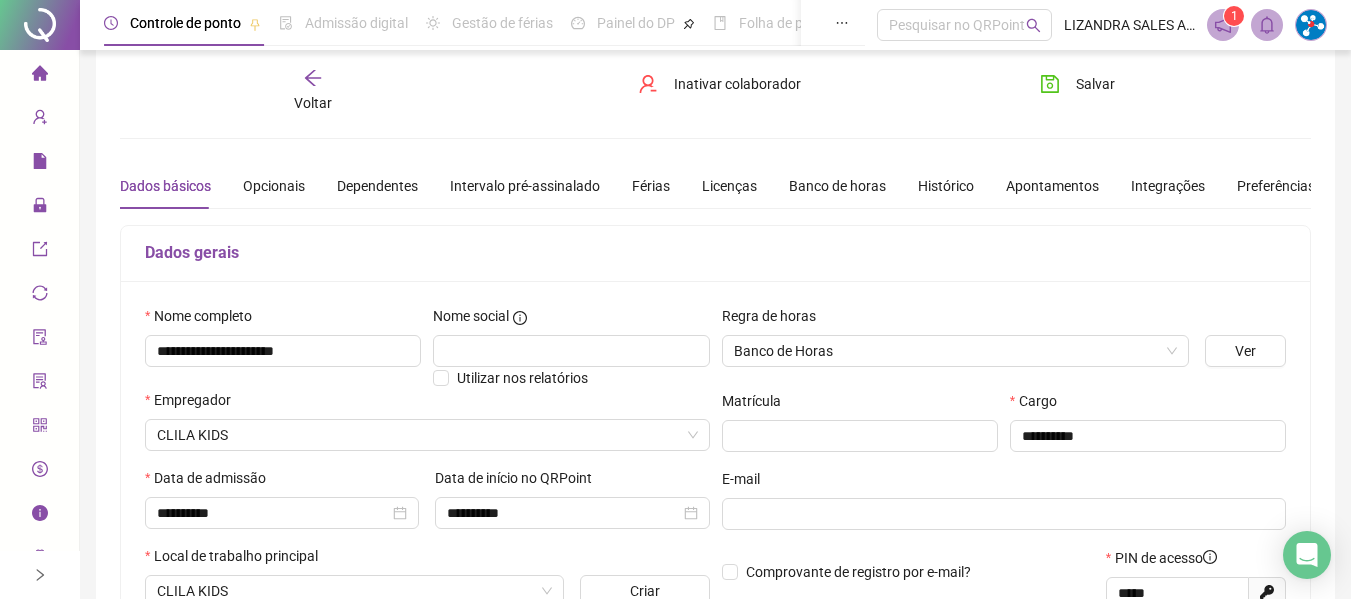 scroll, scrollTop: 0, scrollLeft: 0, axis: both 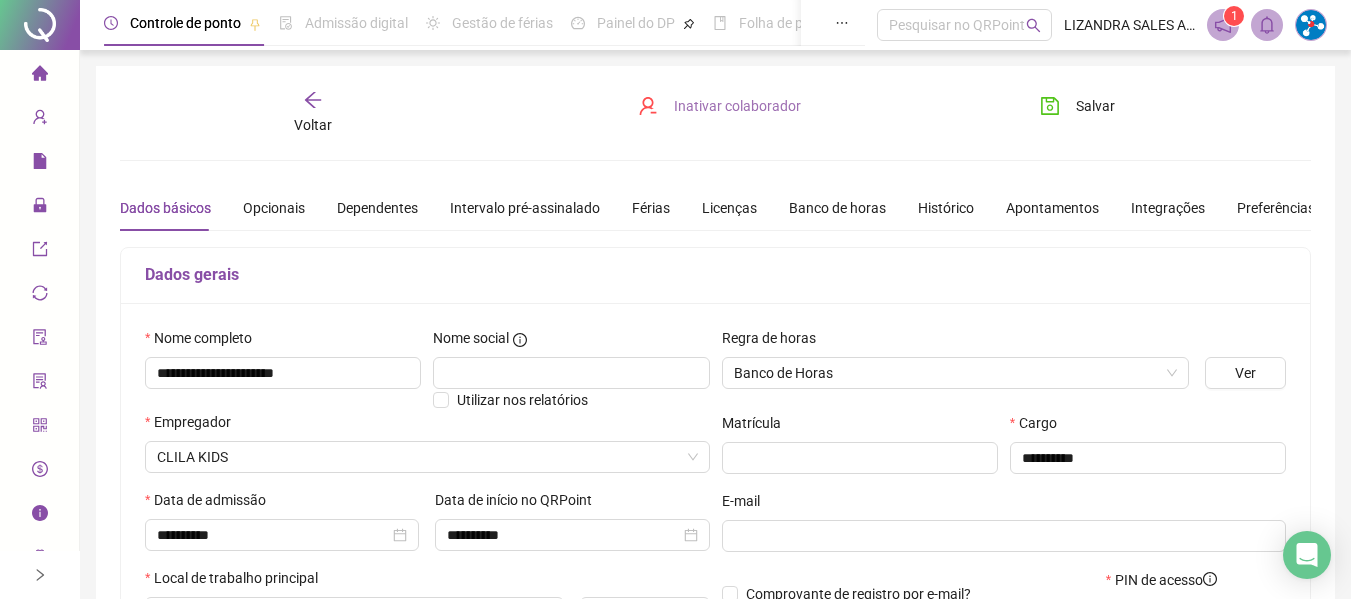 click on "Inativar colaborador" at bounding box center [737, 106] 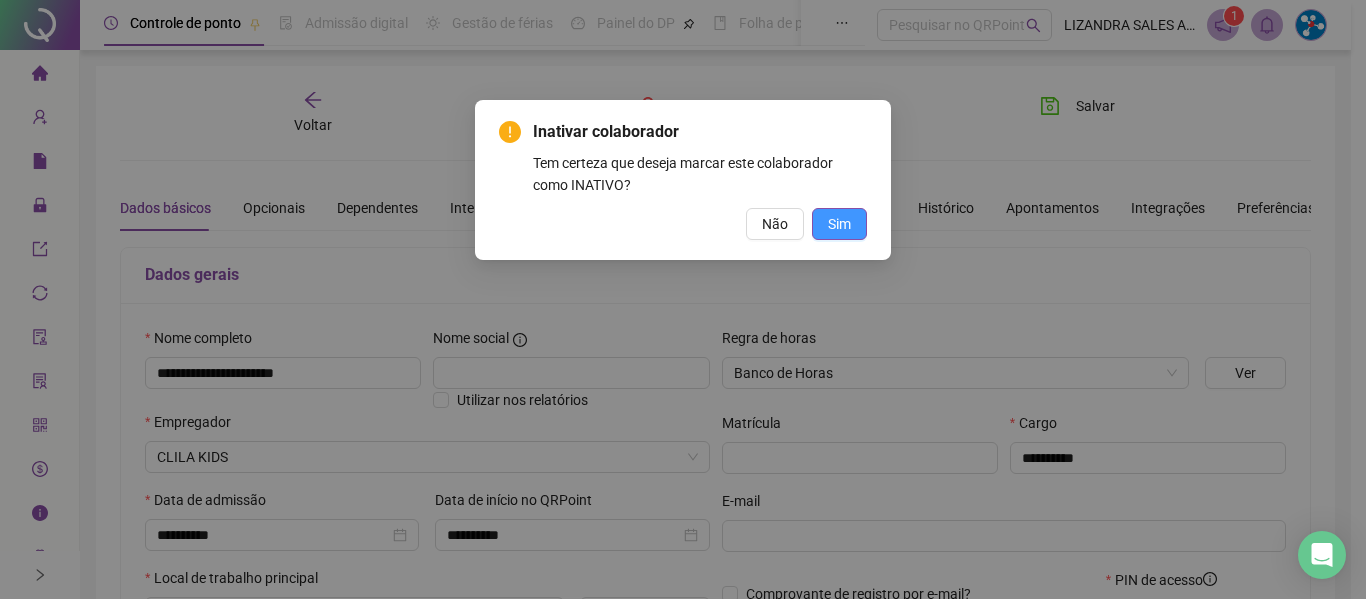 click on "Sim" at bounding box center (839, 224) 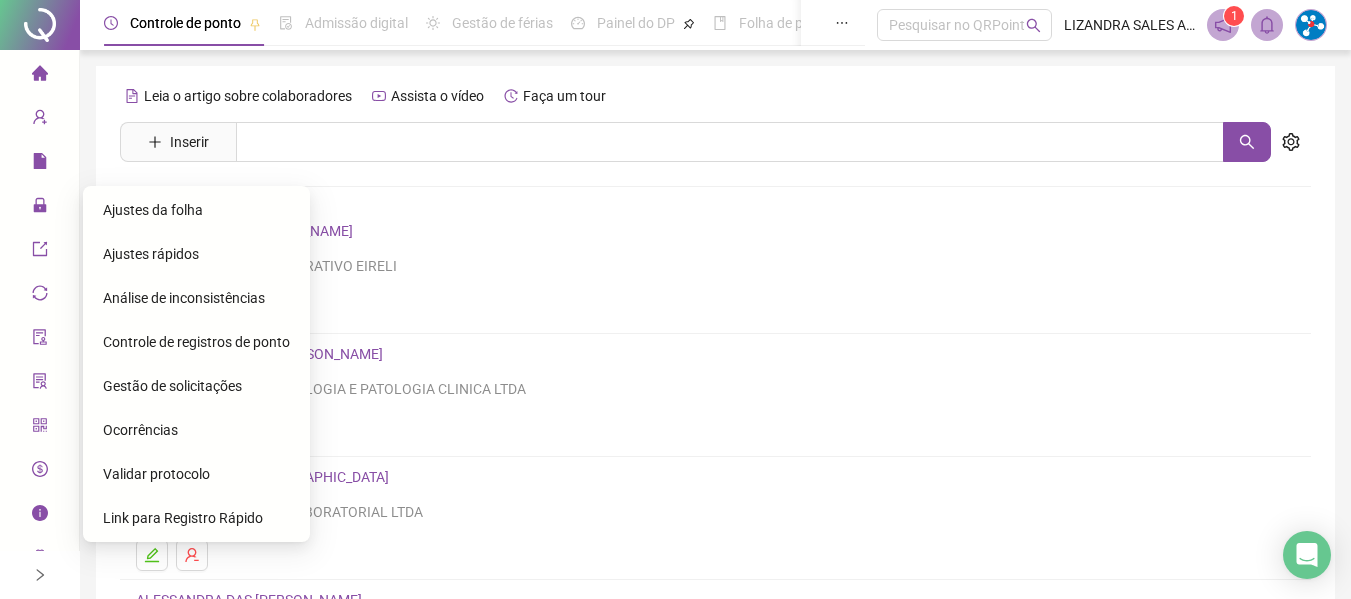 click on "Ajustes da folha" at bounding box center (153, 210) 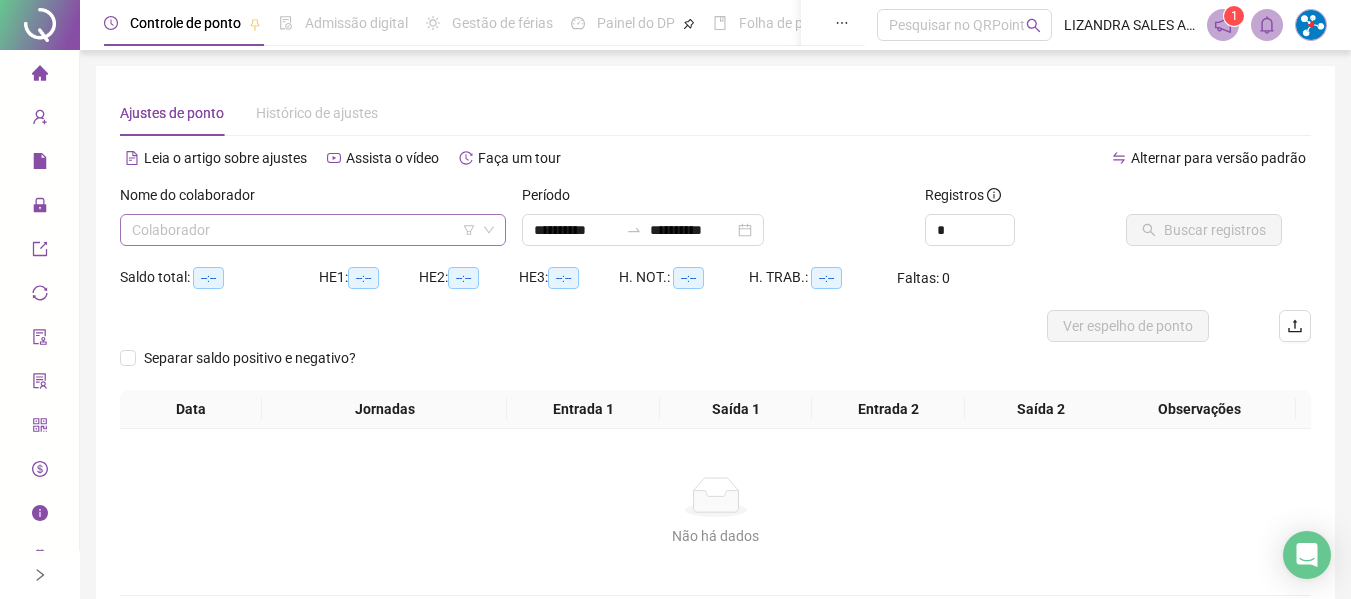 click at bounding box center (307, 230) 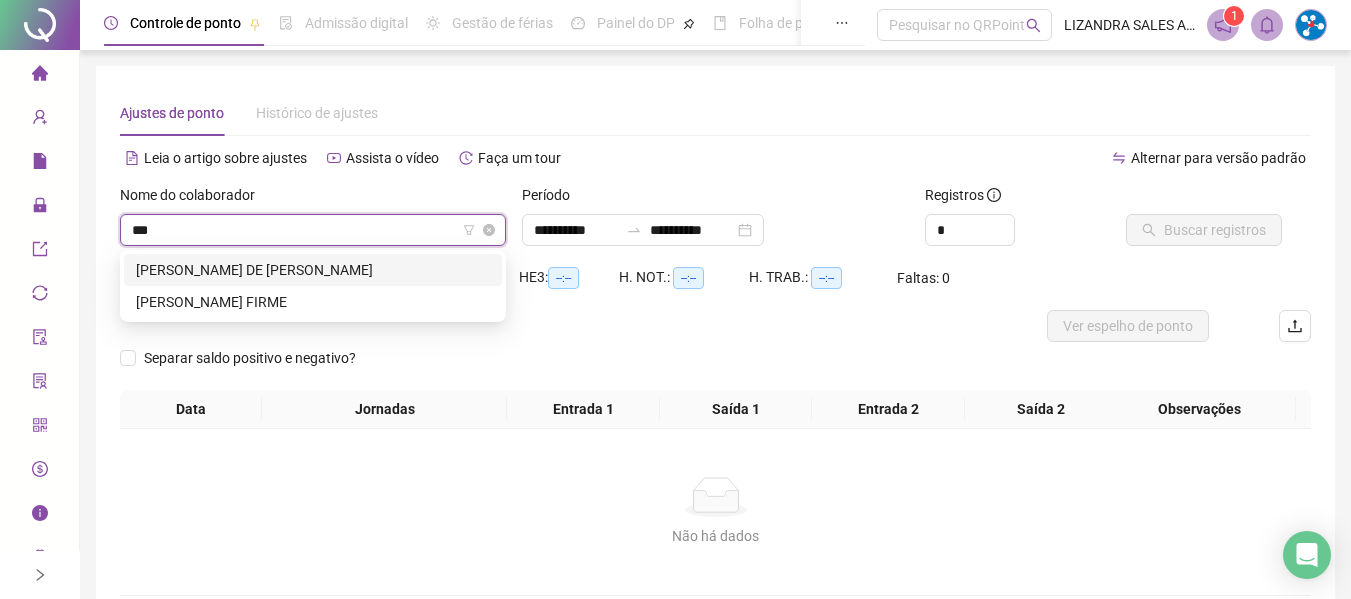 type on "****" 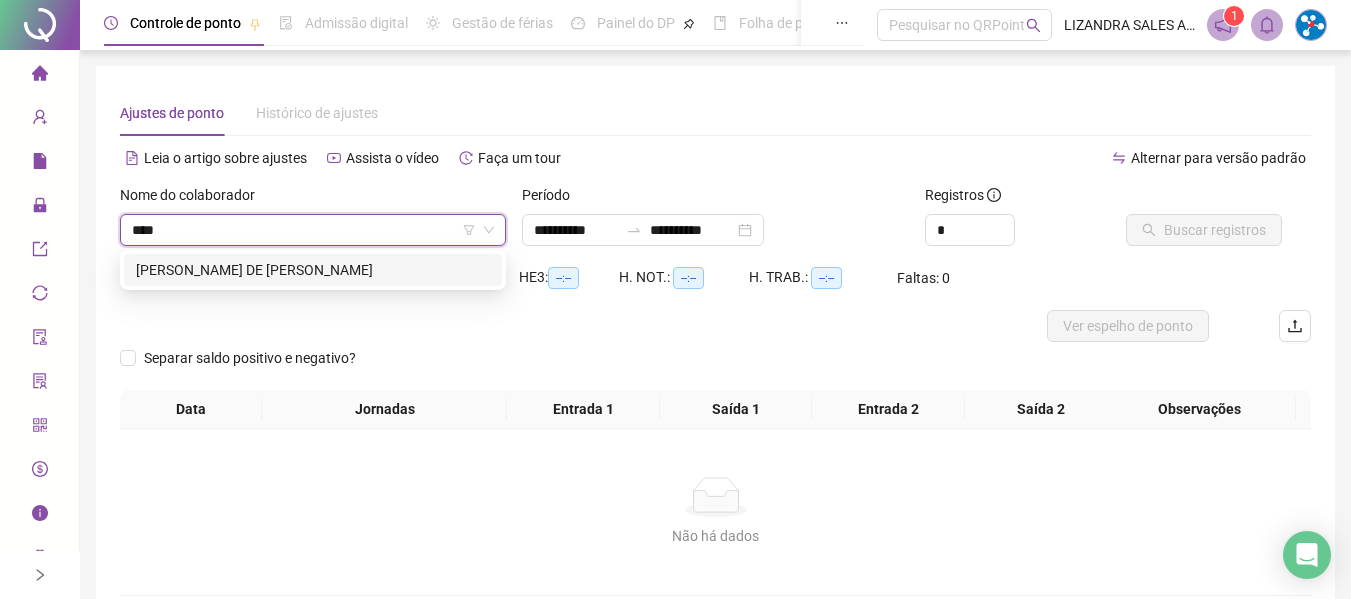 click on "[PERSON_NAME]" at bounding box center (313, 270) 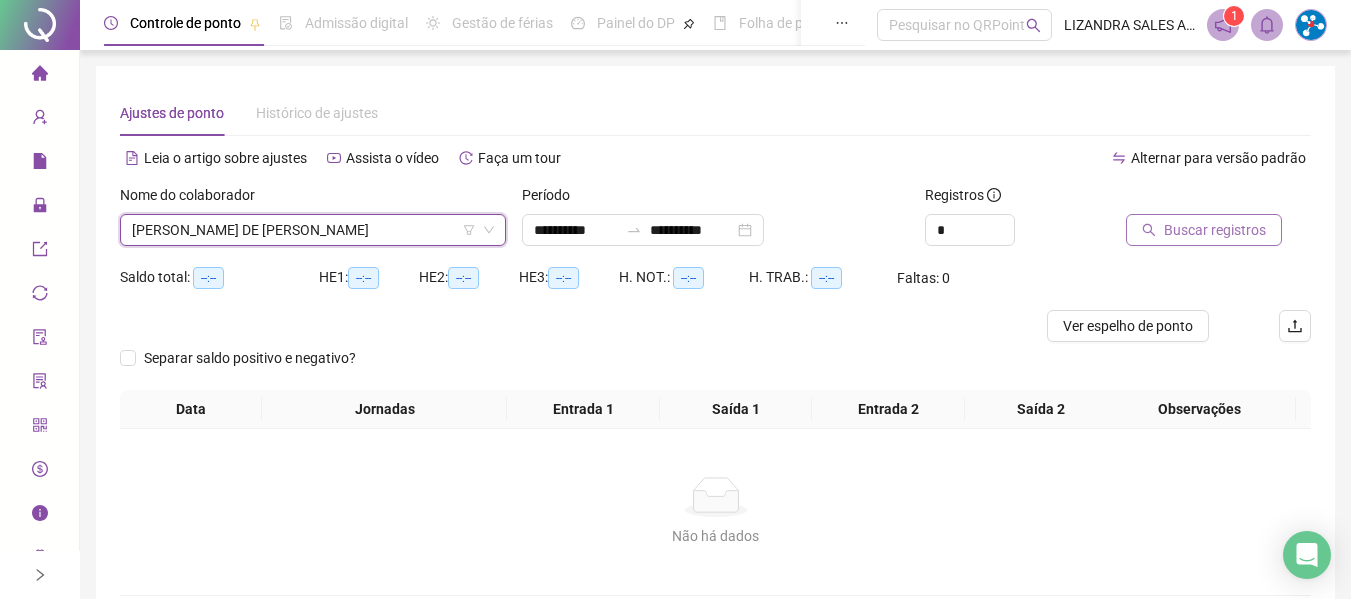 click on "Buscar registros" at bounding box center (1204, 230) 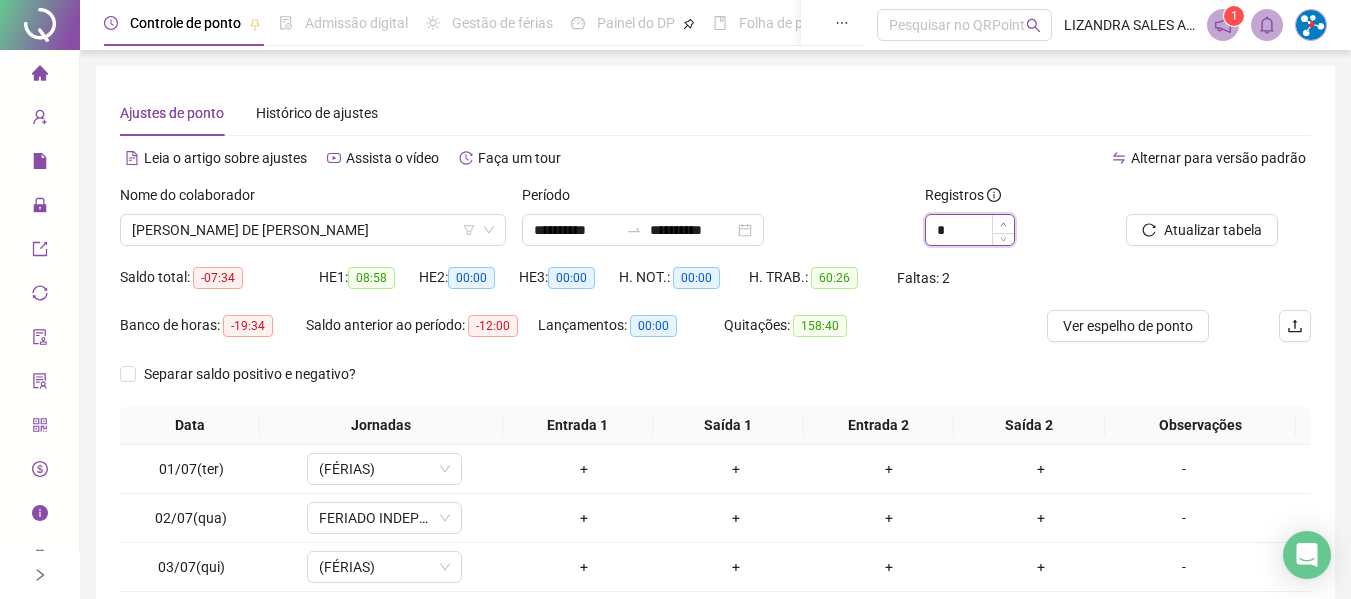 click at bounding box center [1003, 224] 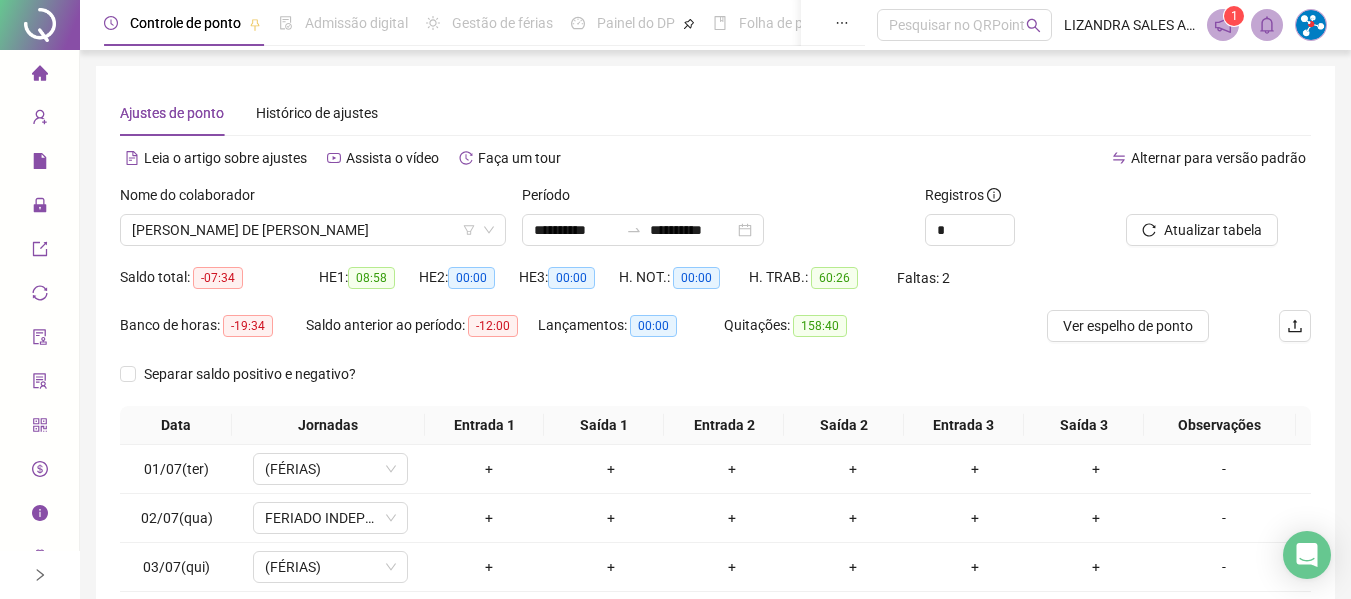 click on "Alternar para versão padrão" at bounding box center [1014, 158] 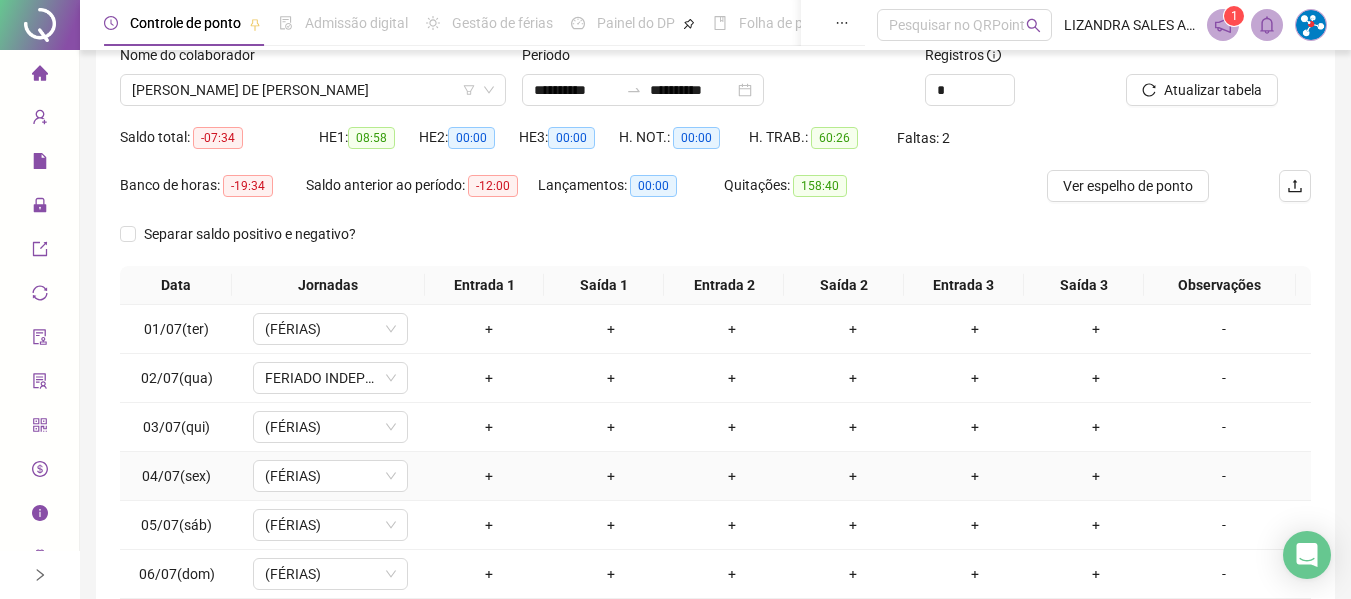 scroll, scrollTop: 355, scrollLeft: 0, axis: vertical 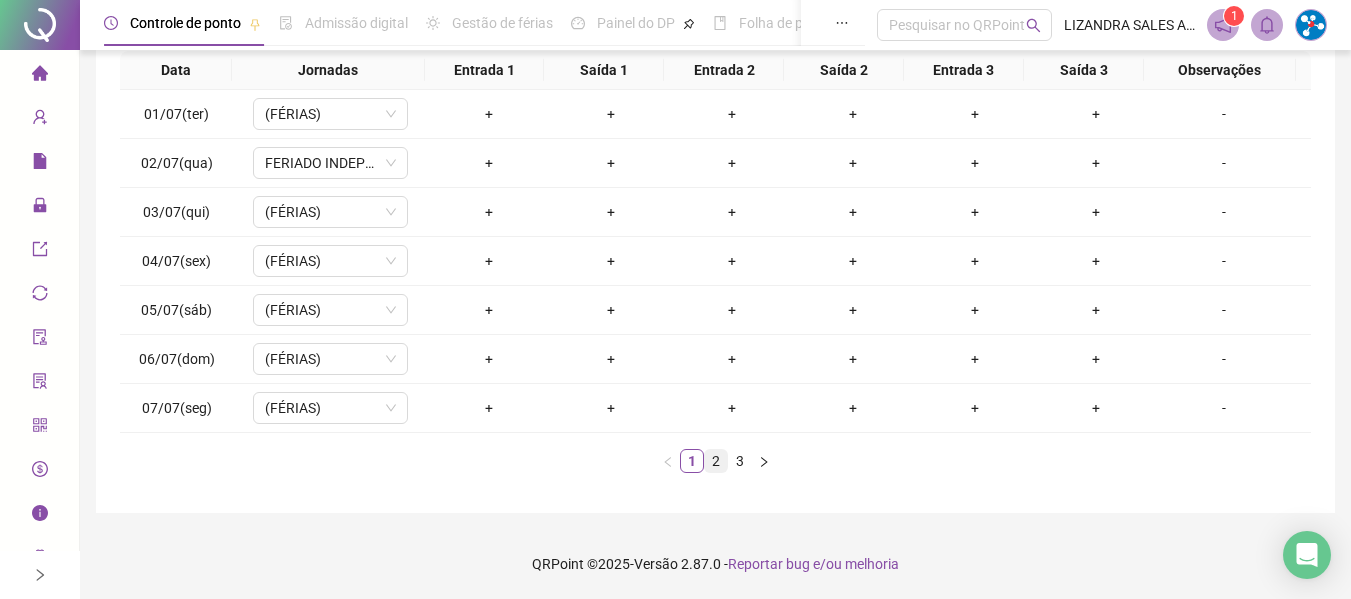 click on "2" at bounding box center [716, 461] 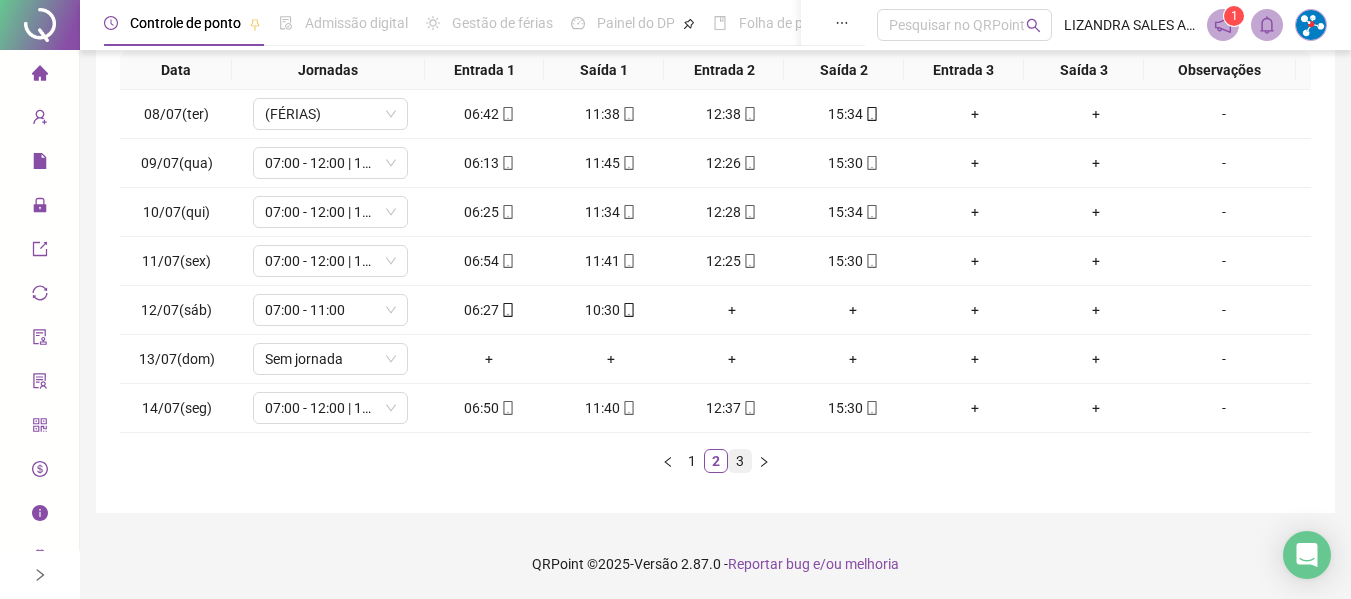click on "3" at bounding box center (740, 461) 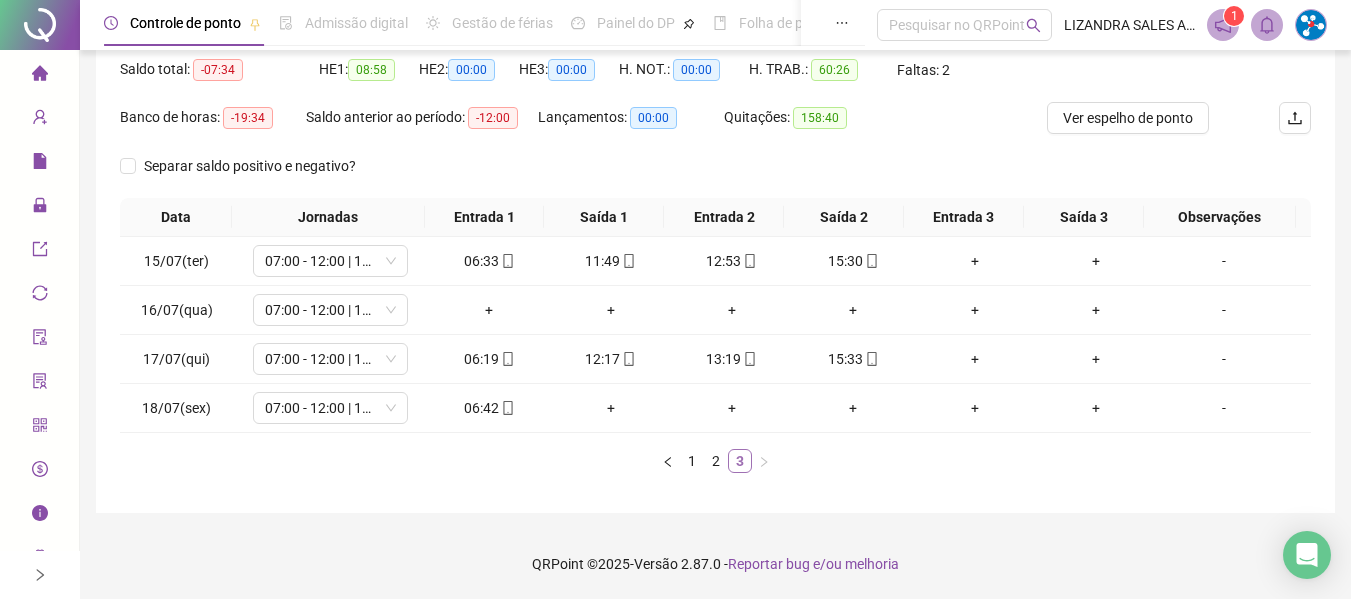 scroll, scrollTop: 208, scrollLeft: 0, axis: vertical 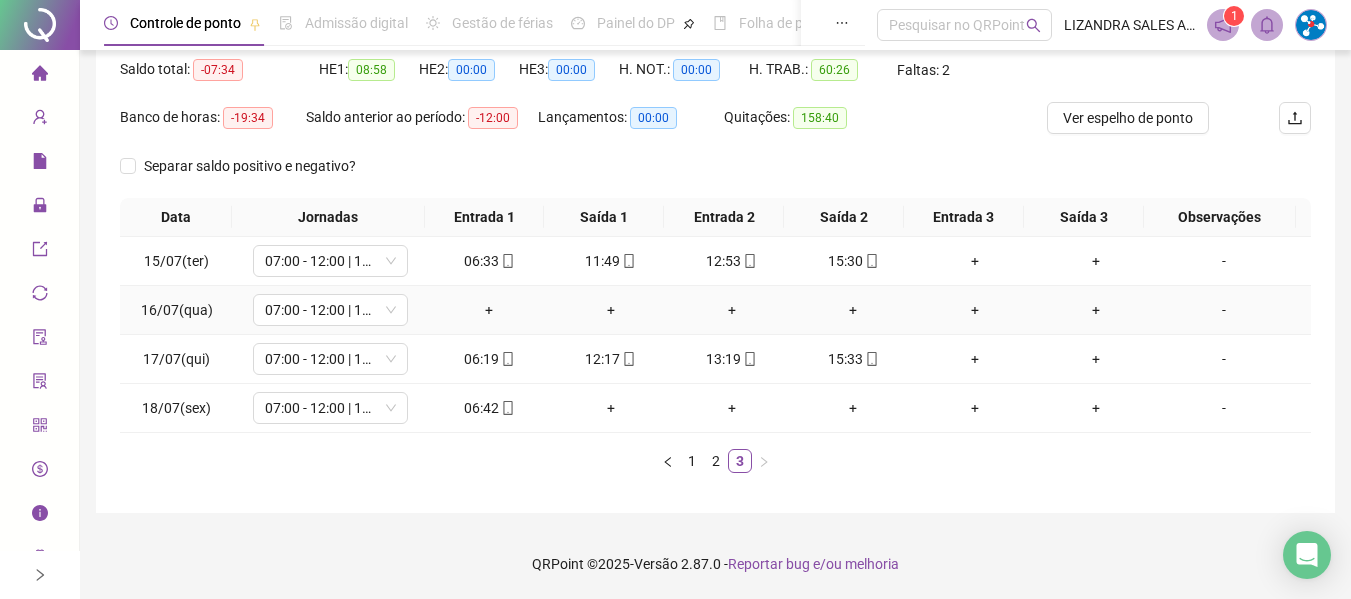 click on "-" at bounding box center [1224, 310] 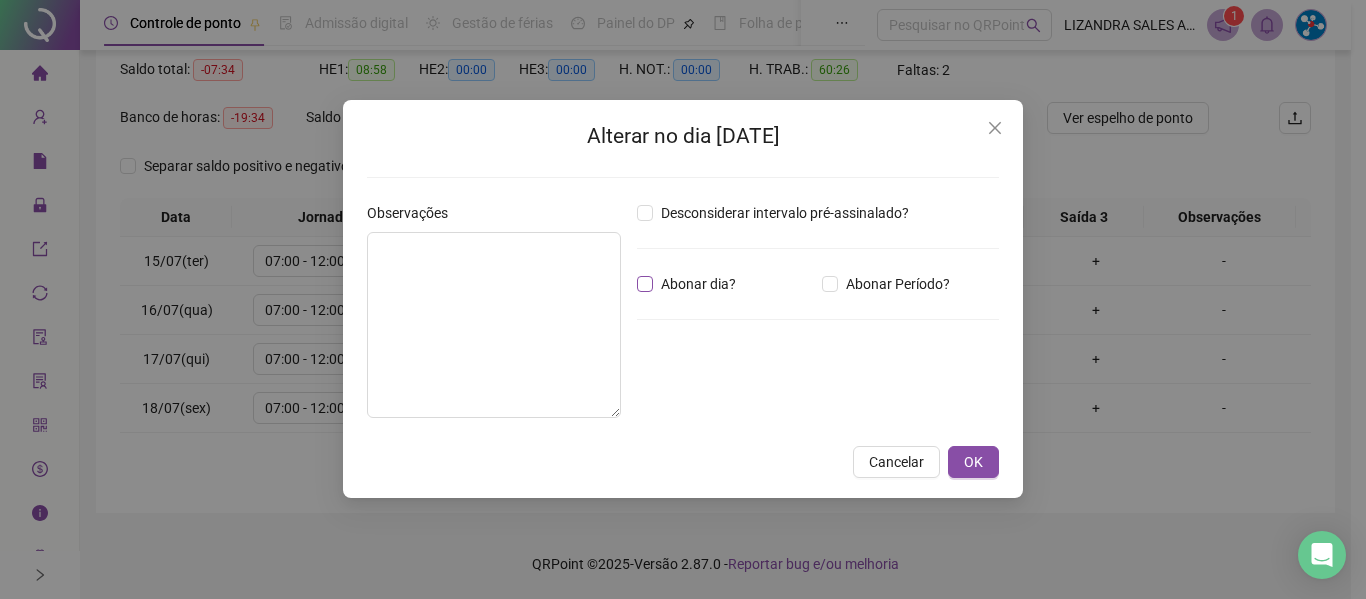 click on "Abonar dia?" at bounding box center (698, 284) 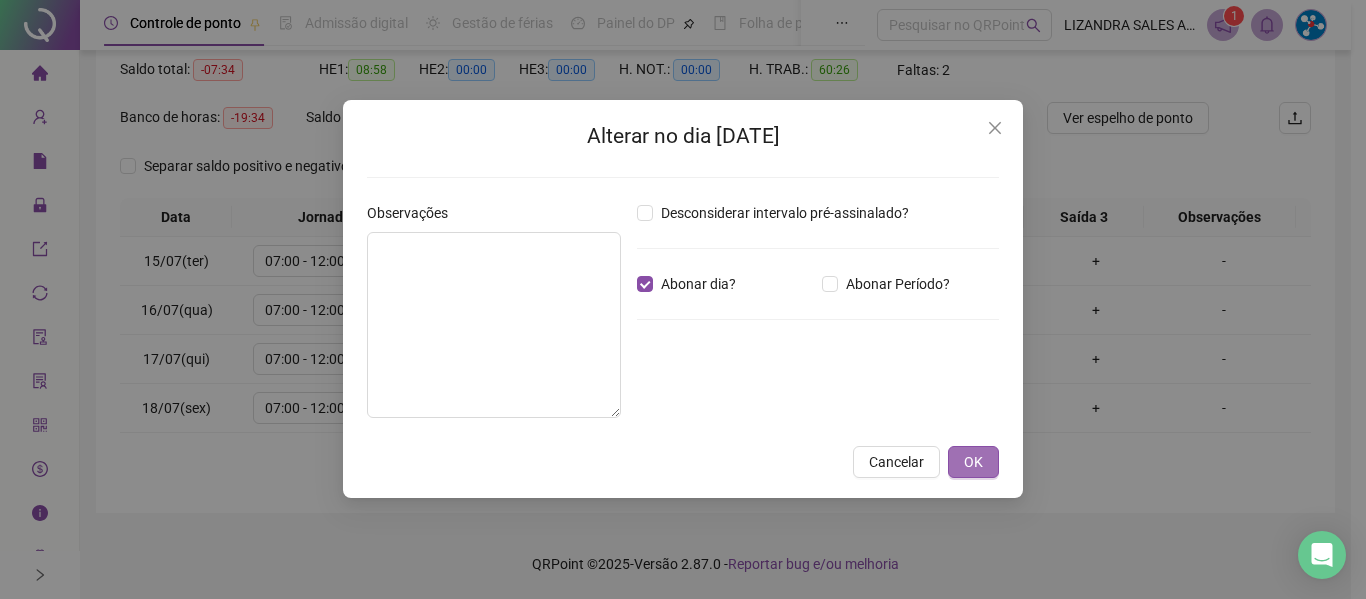 click on "OK" at bounding box center [973, 462] 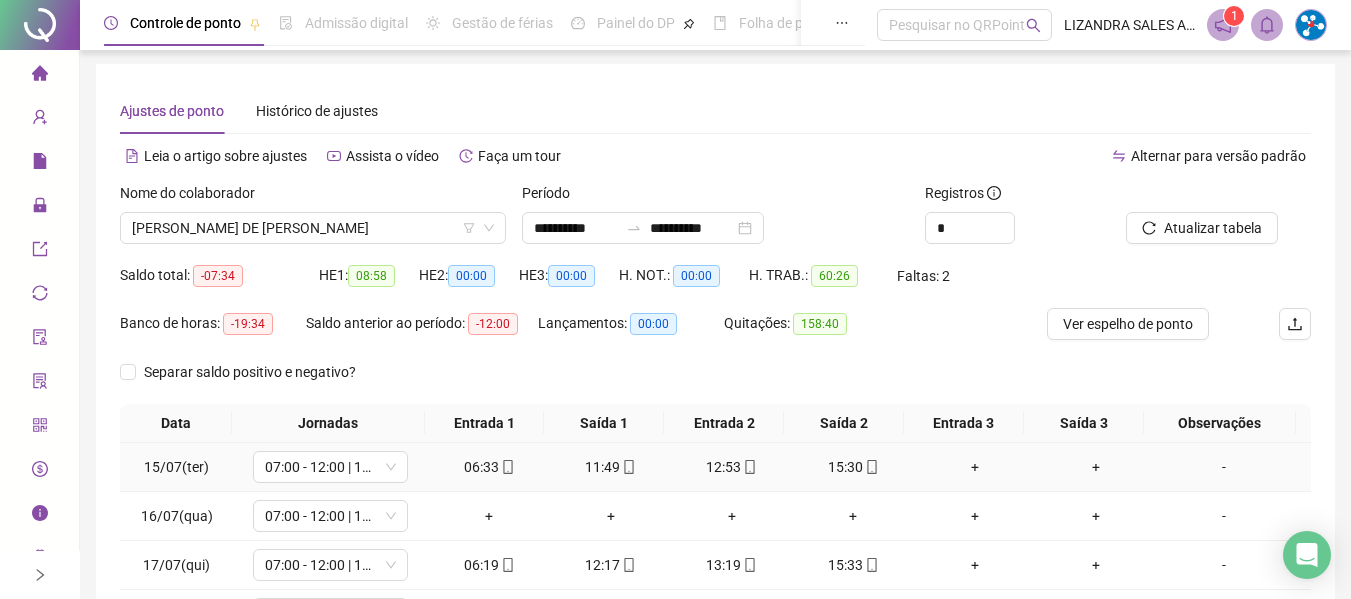 scroll, scrollTop: 0, scrollLeft: 0, axis: both 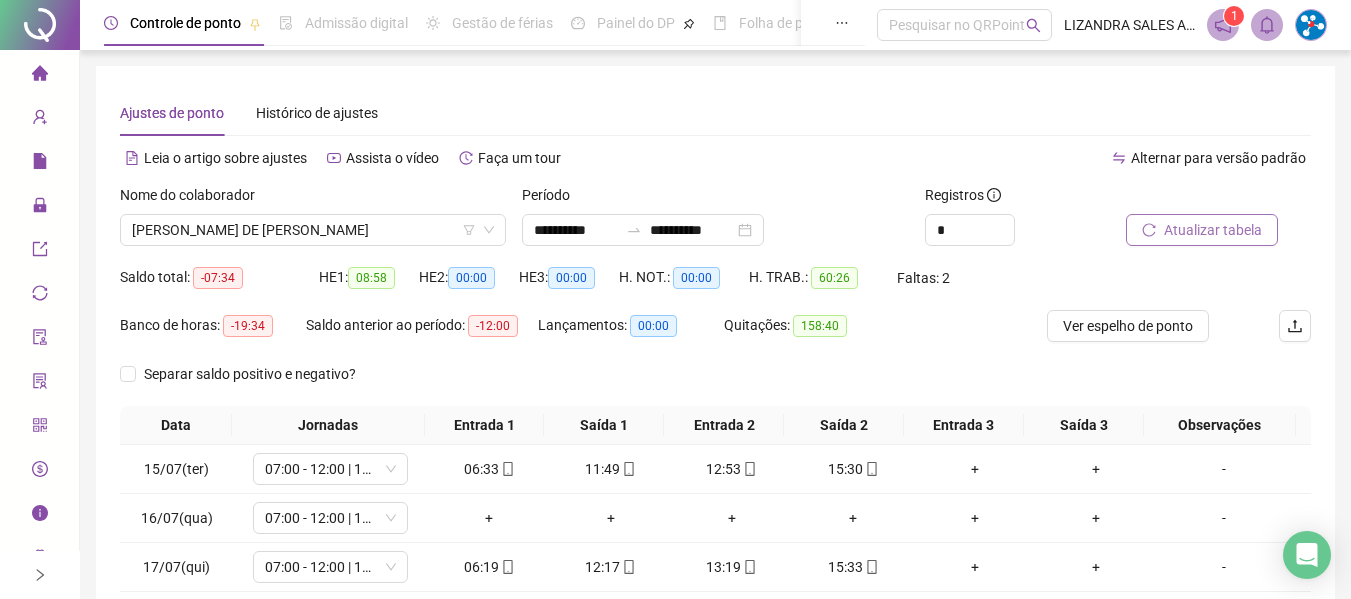 click on "Atualizar tabela" at bounding box center (1202, 230) 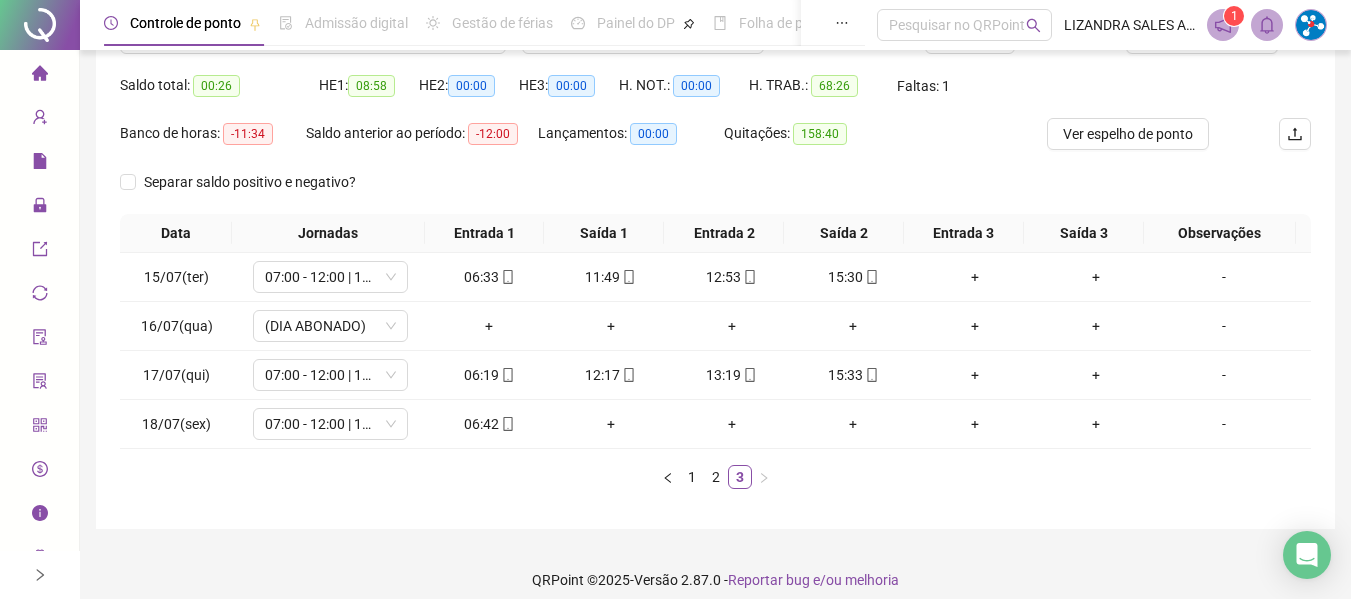scroll, scrollTop: 200, scrollLeft: 0, axis: vertical 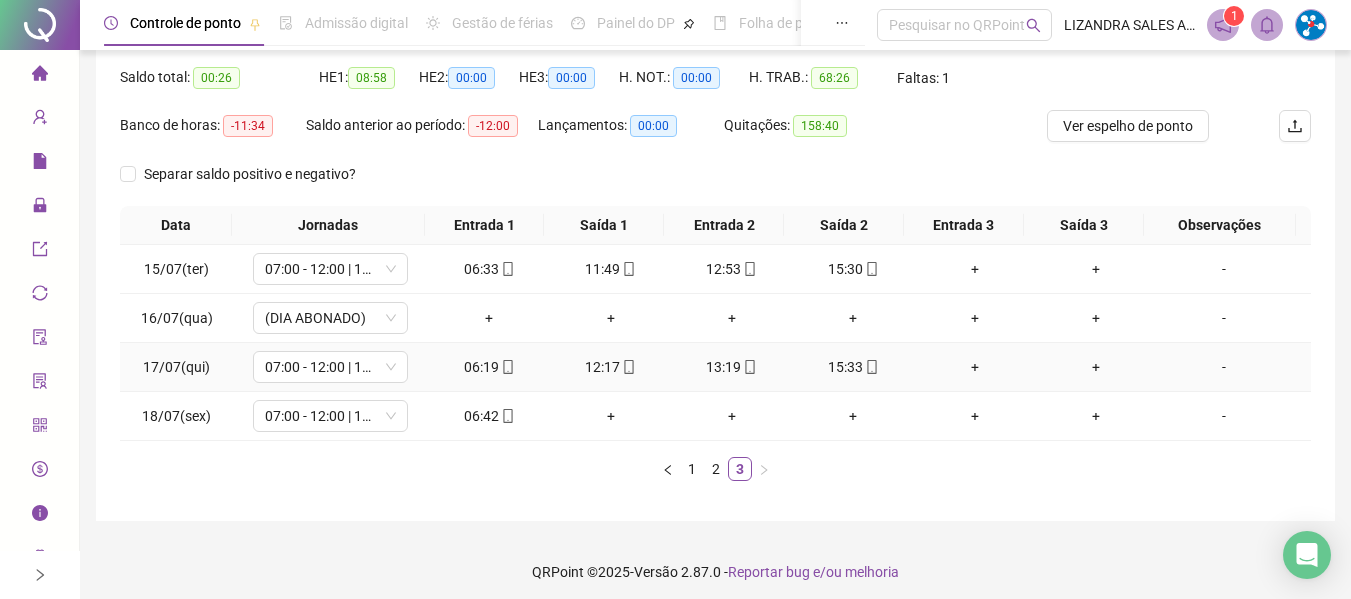 click on "06:19" at bounding box center (489, 367) 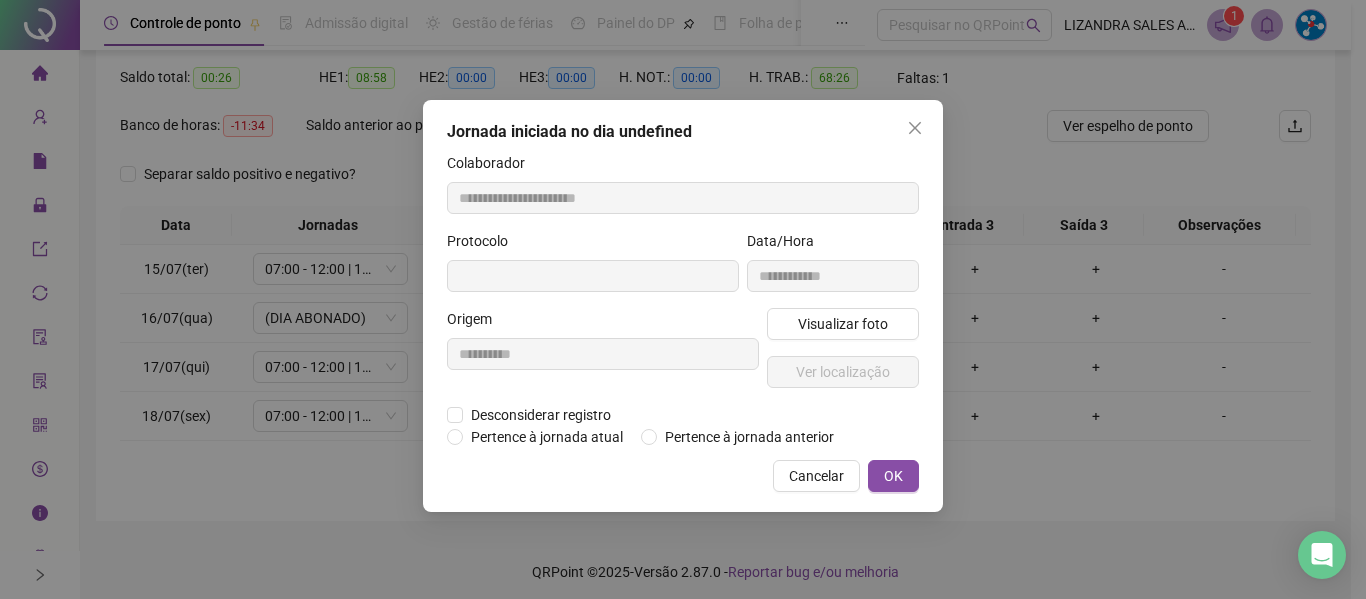 type on "**********" 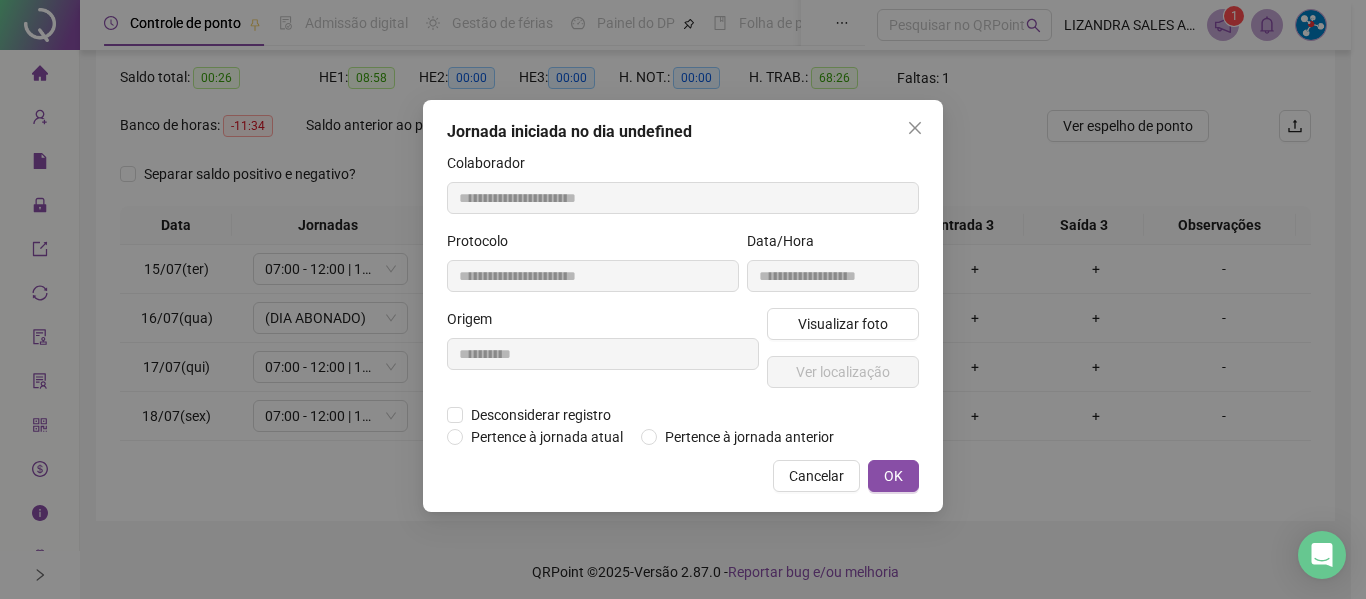 type on "**********" 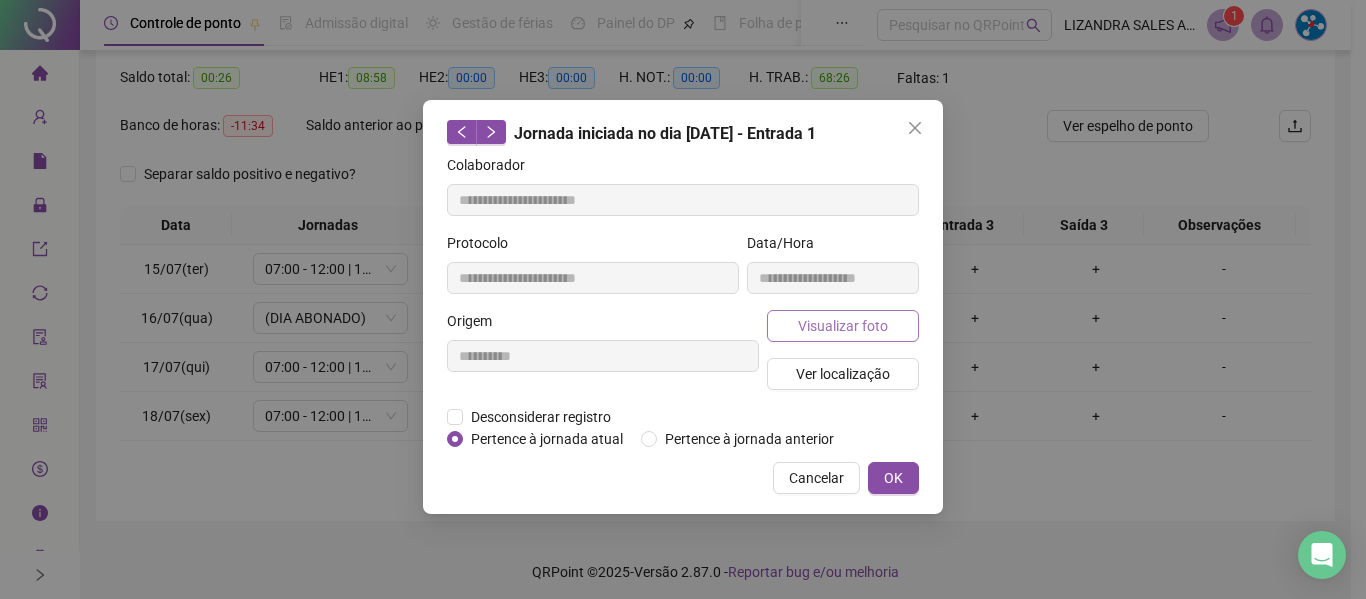 click on "Visualizar foto" at bounding box center [843, 326] 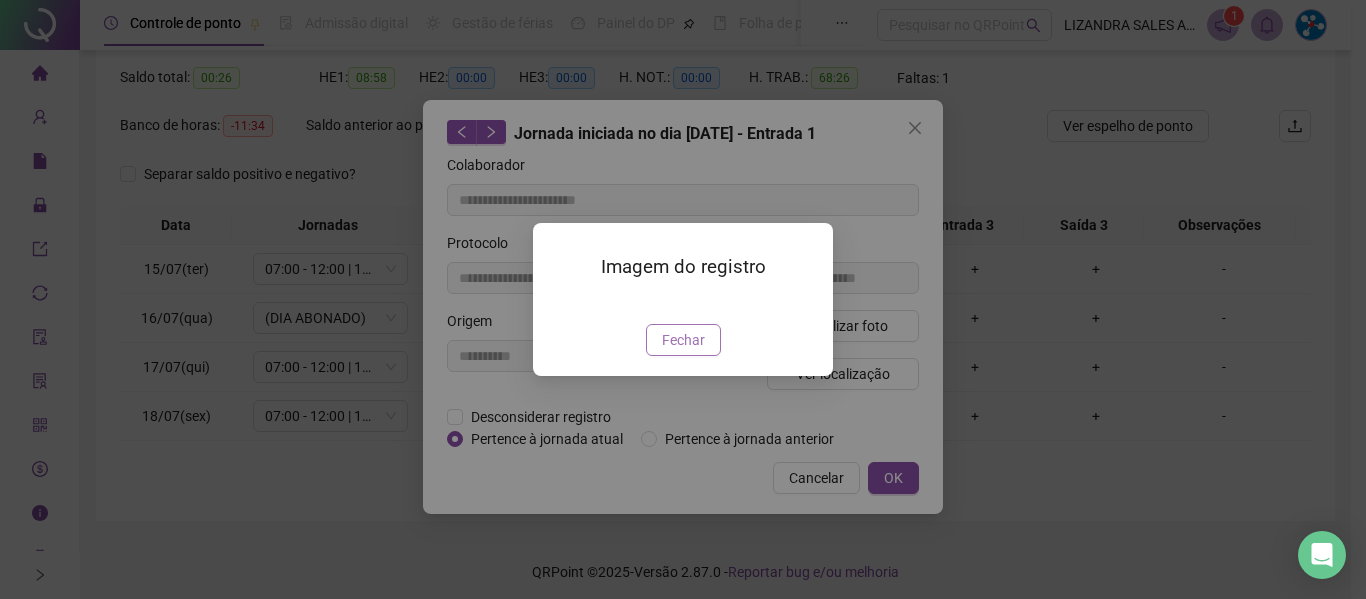 click on "Fechar" at bounding box center (683, 340) 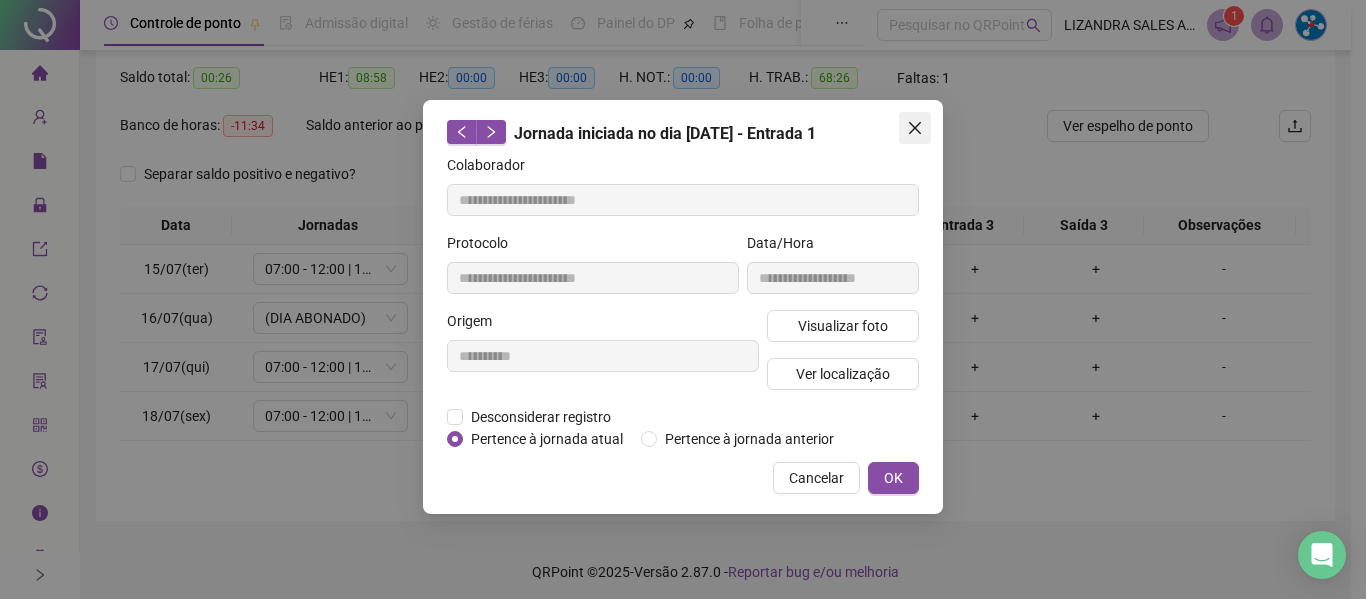 click at bounding box center [915, 128] 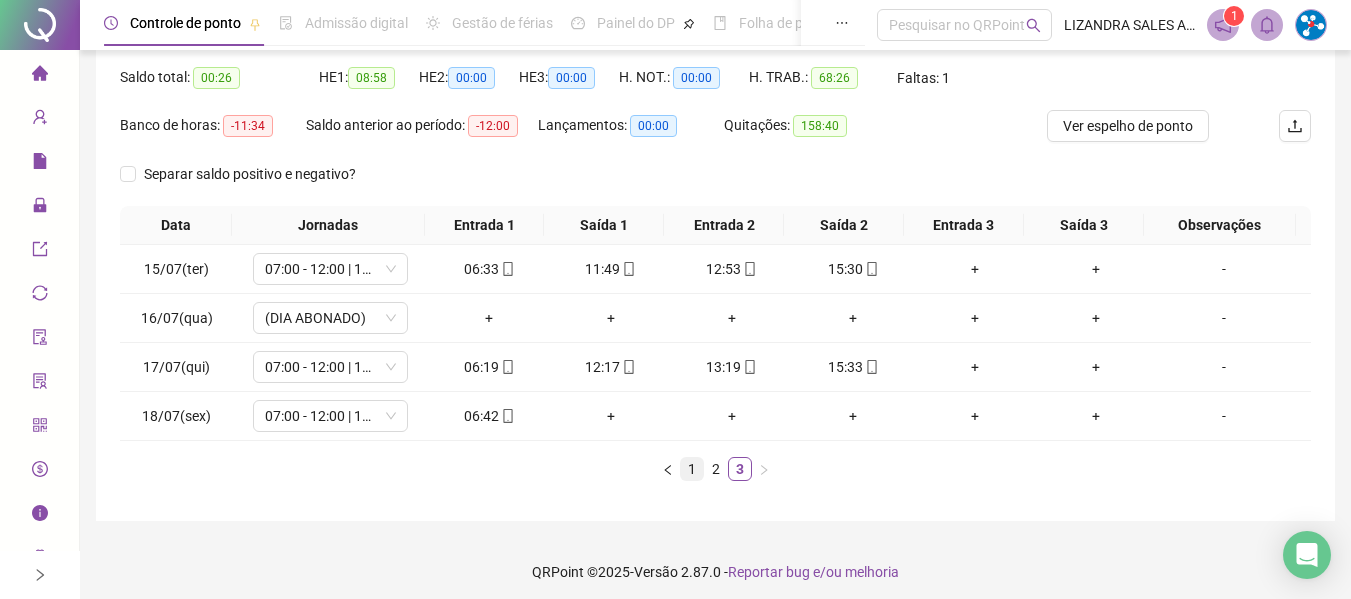 click on "1" at bounding box center [692, 469] 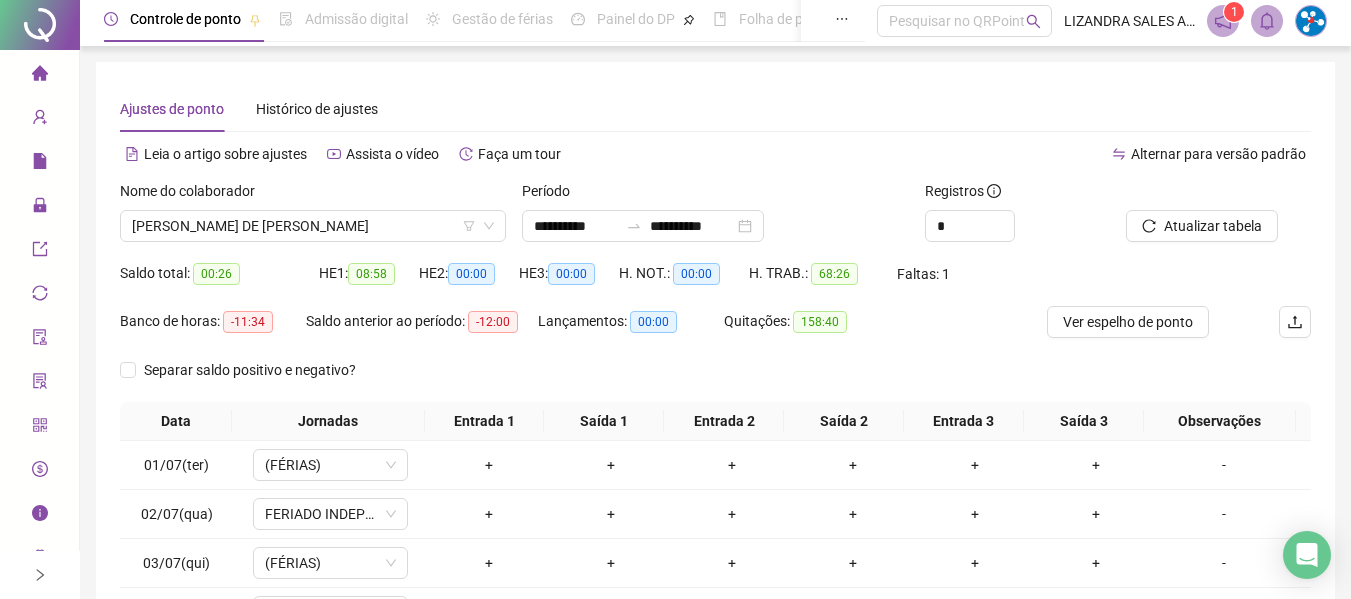 scroll, scrollTop: 0, scrollLeft: 0, axis: both 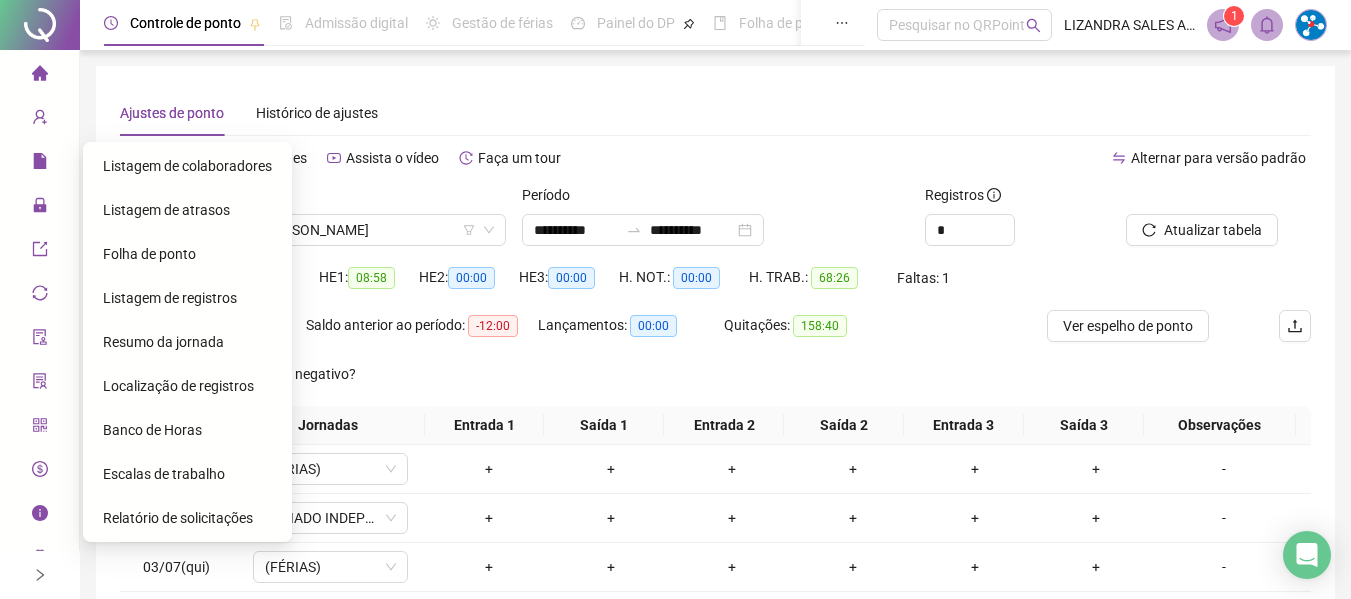 click on "Listagem de registros" at bounding box center [170, 298] 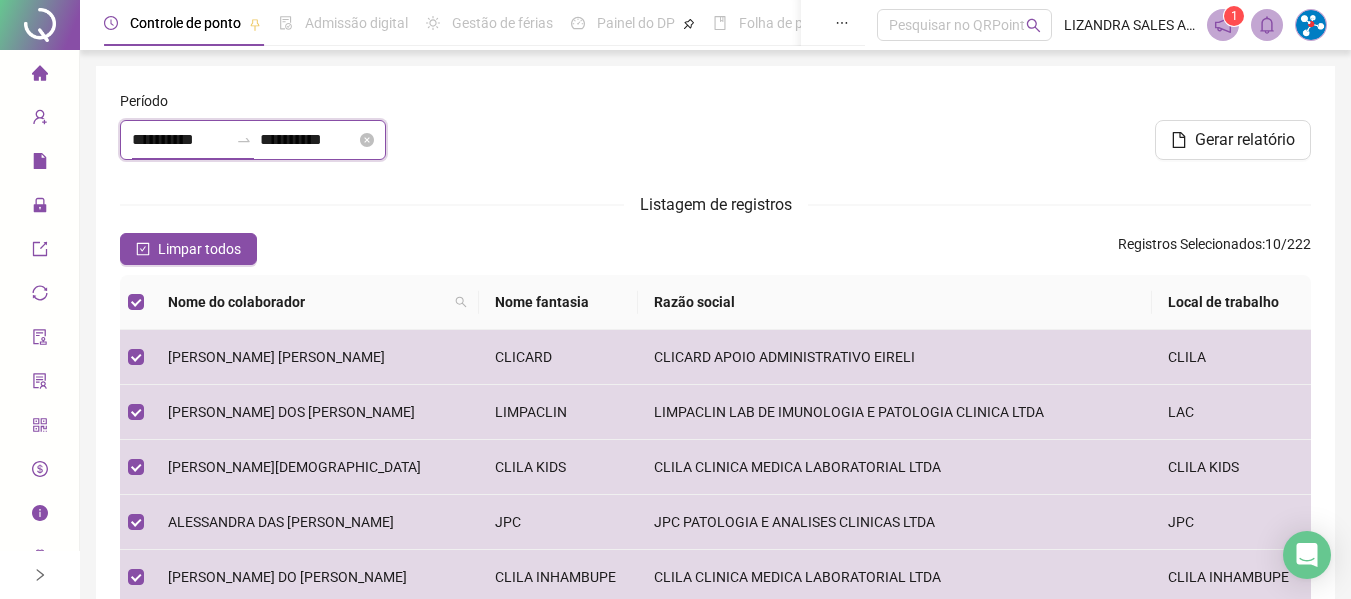 click on "**********" at bounding box center (180, 140) 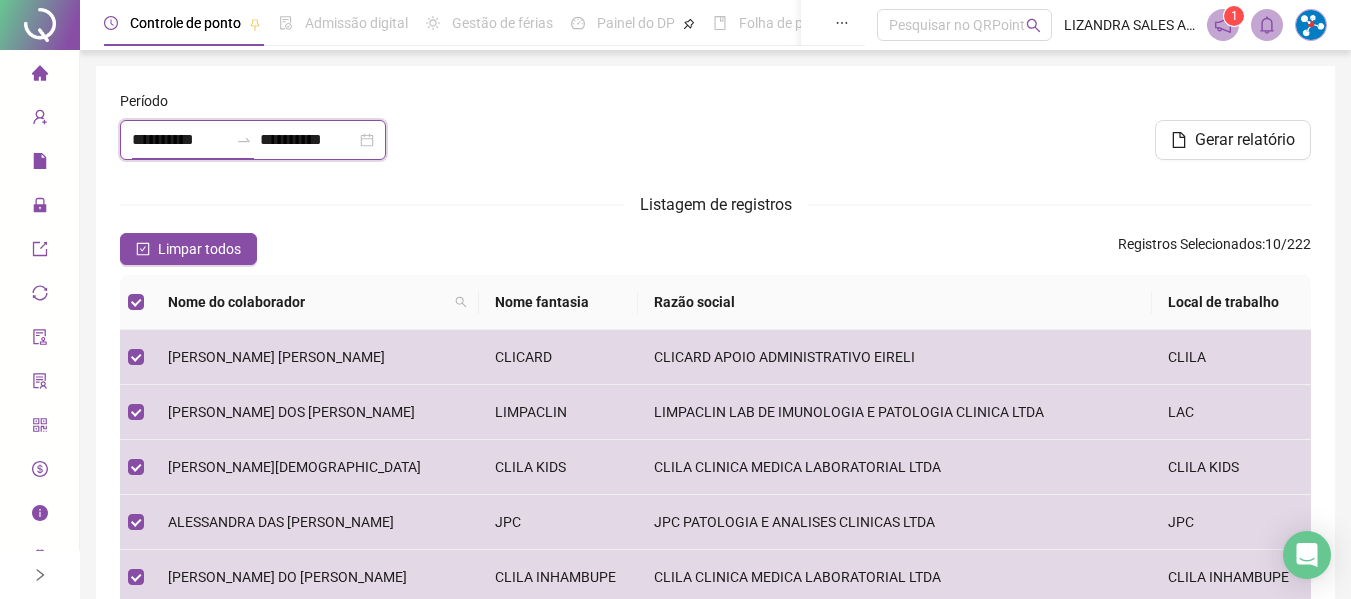 type on "**********" 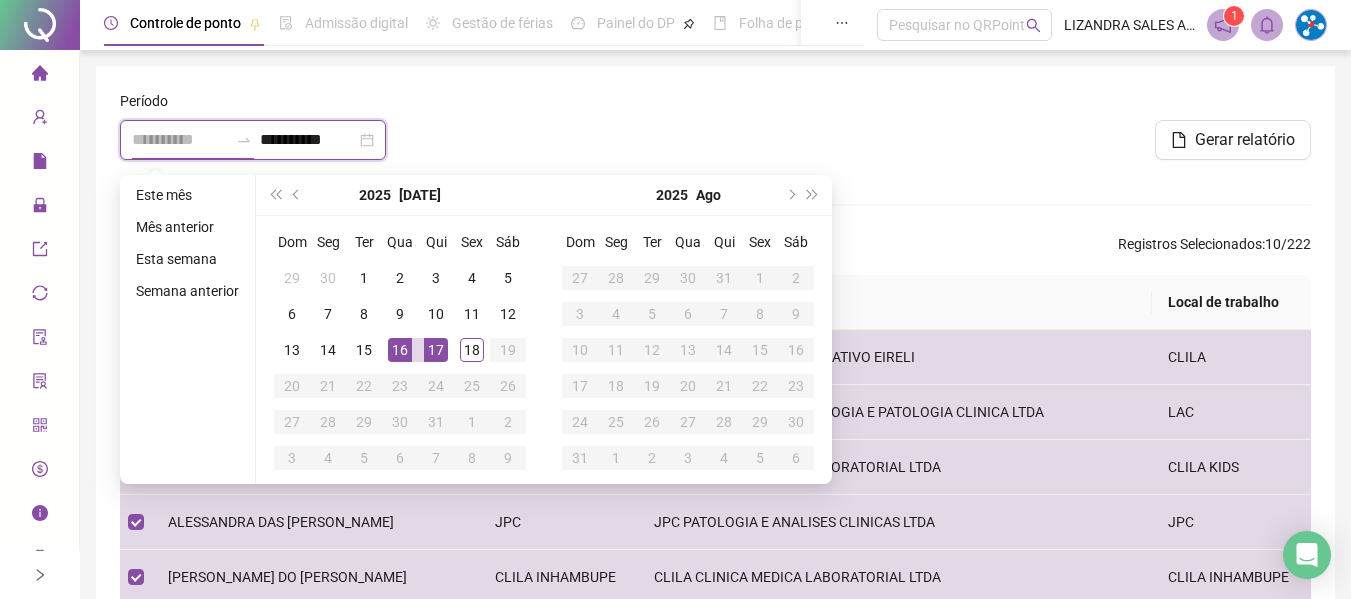 type on "**********" 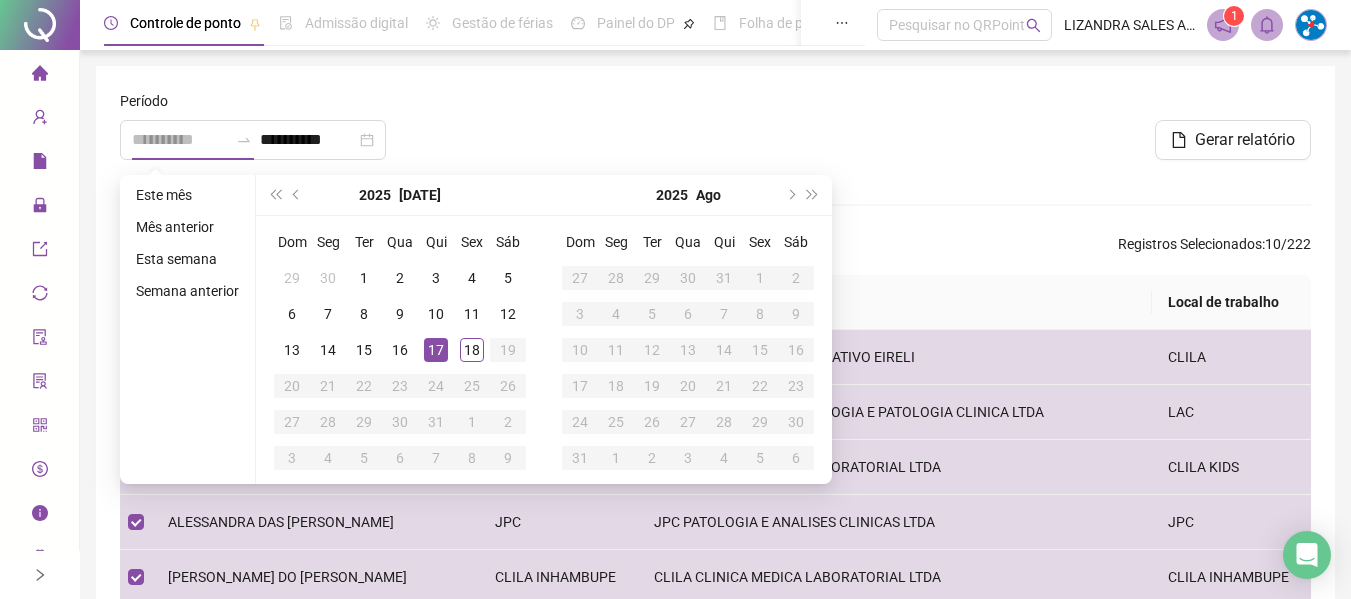 click on "17" at bounding box center [436, 350] 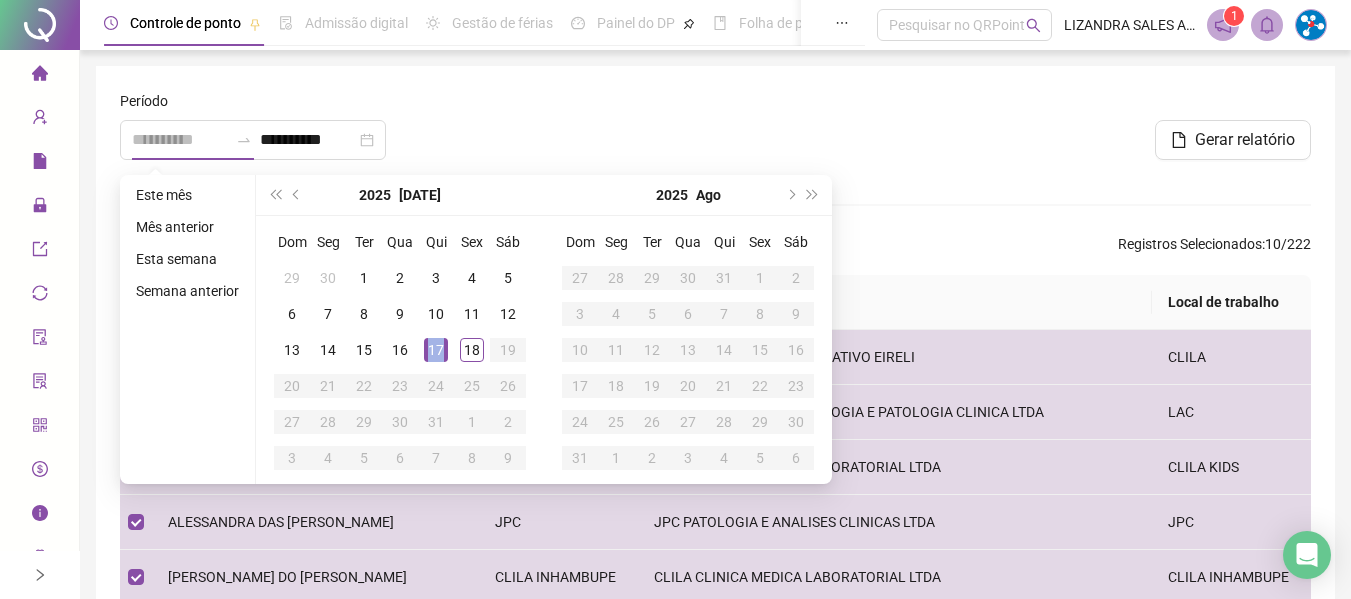 click on "17" at bounding box center (436, 350) 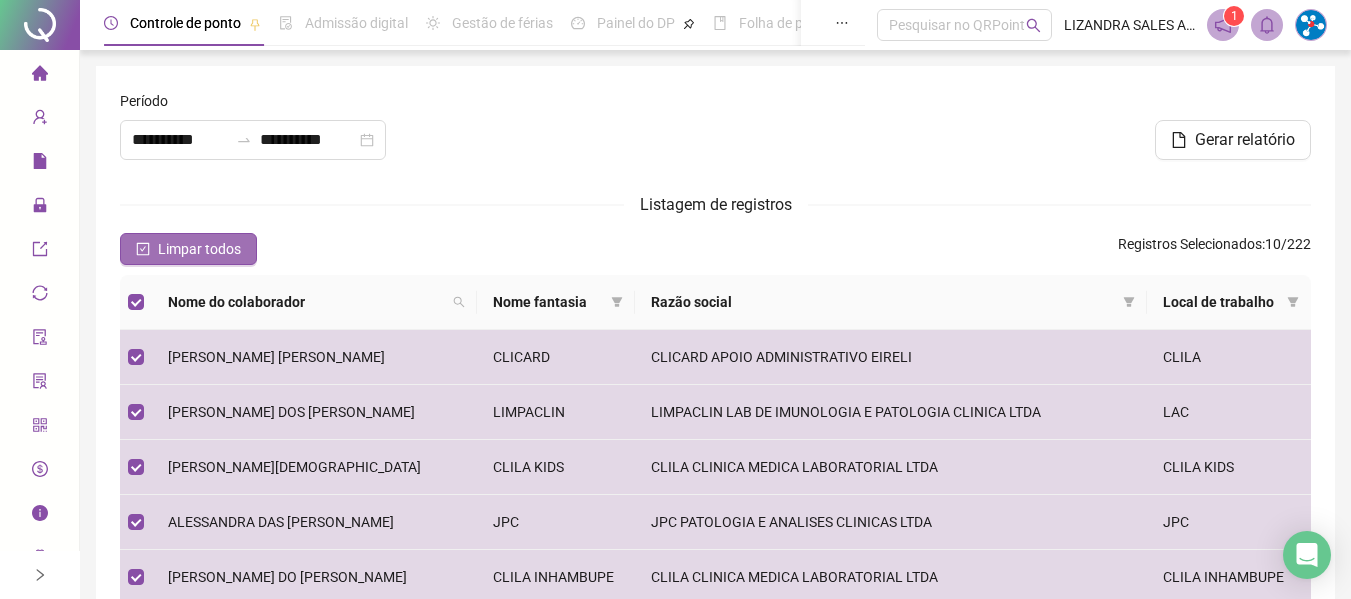 click on "Limpar todos" at bounding box center (199, 249) 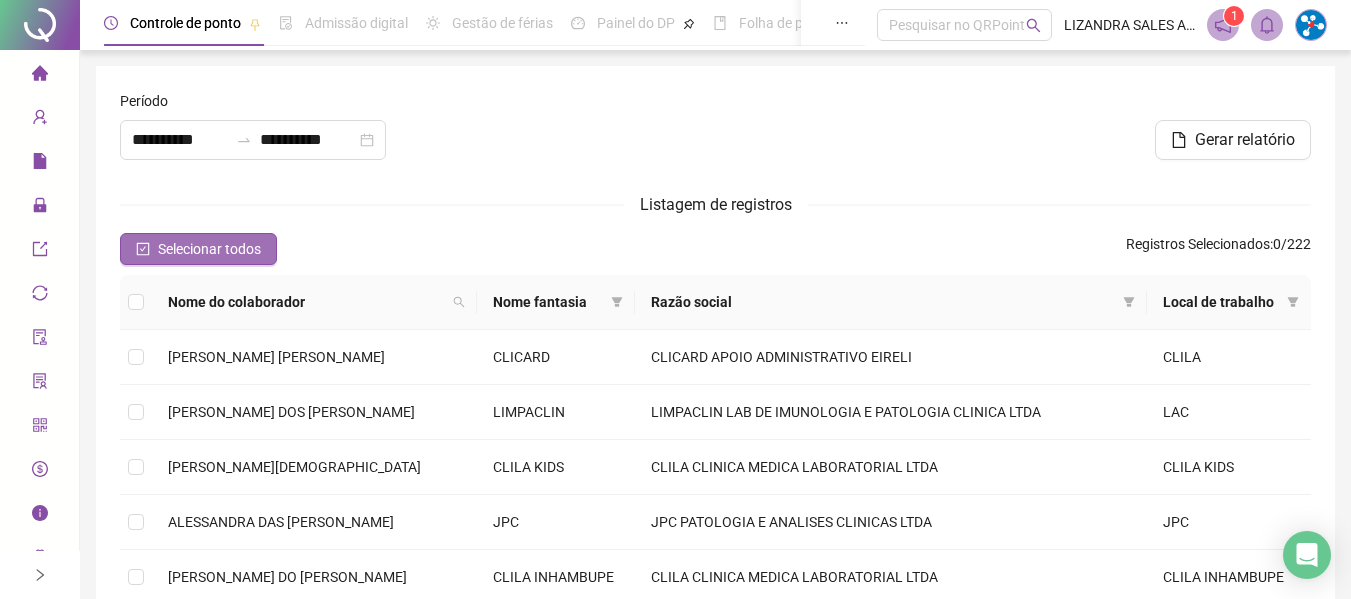 click on "Selecionar todos" at bounding box center [209, 249] 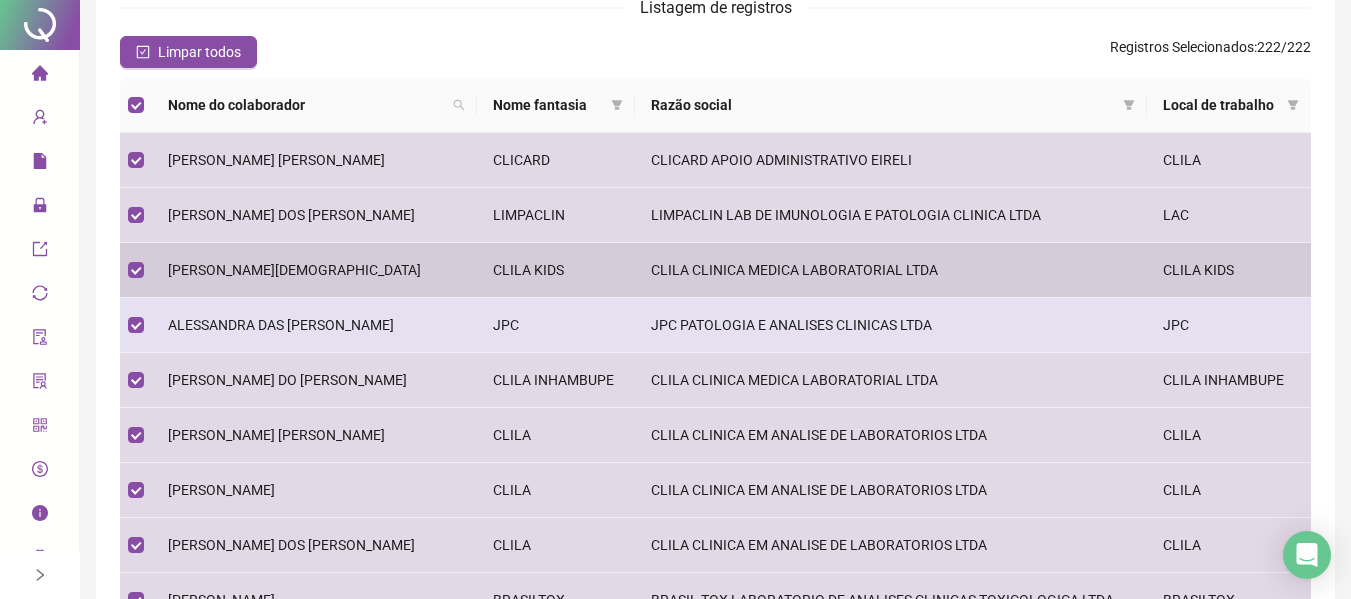 scroll, scrollTop: 0, scrollLeft: 0, axis: both 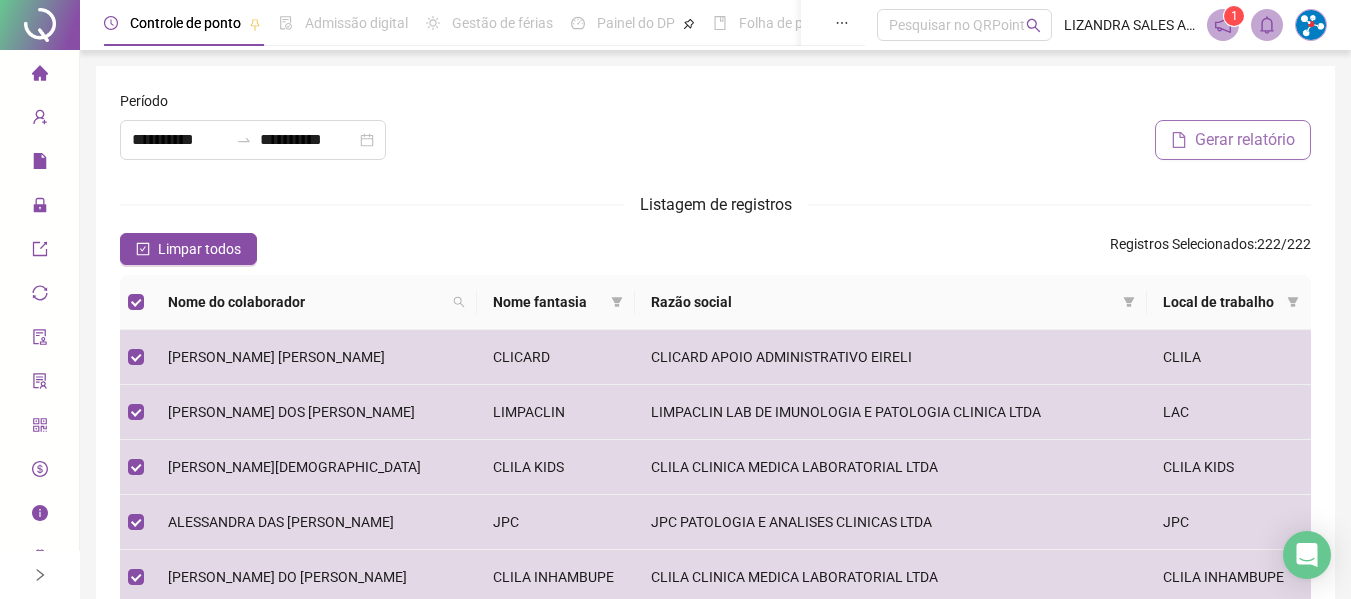 click on "Gerar relatório" at bounding box center [1245, 140] 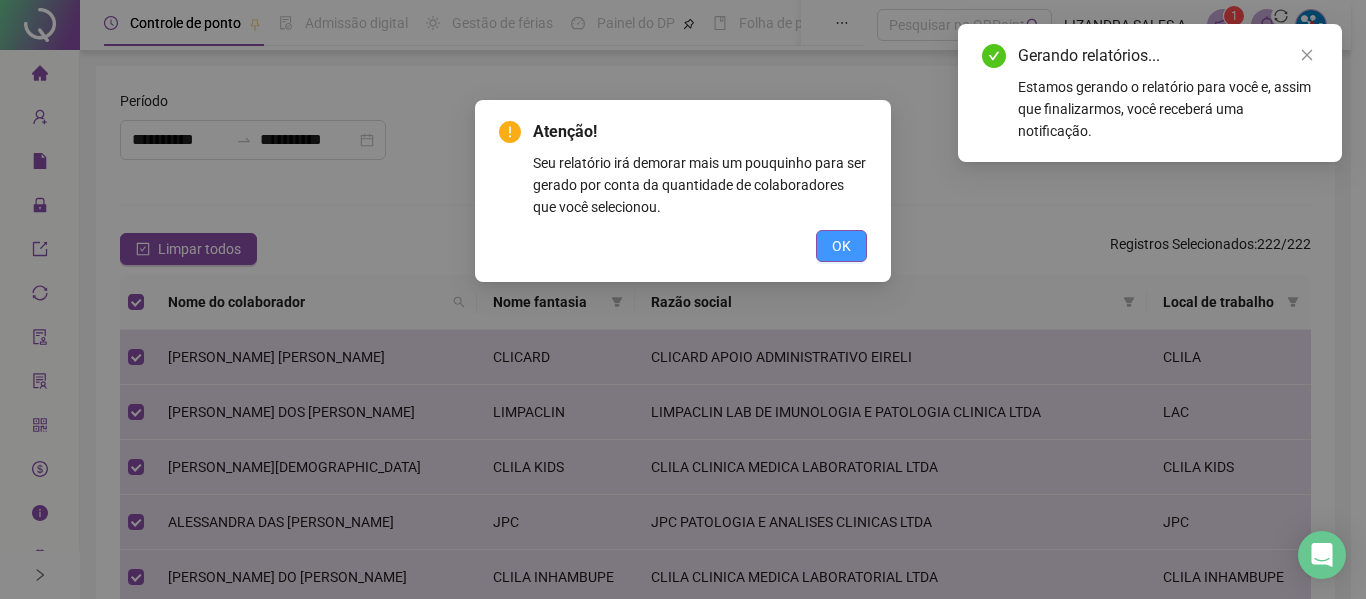 click on "OK" at bounding box center (841, 246) 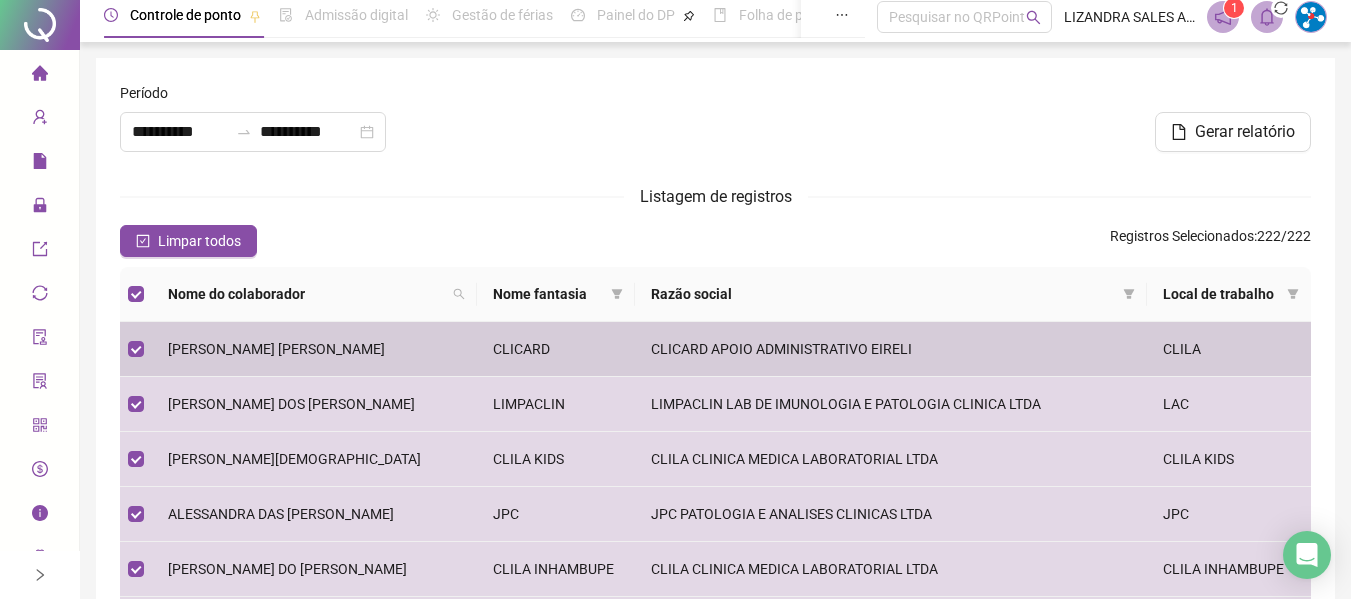 scroll, scrollTop: 0, scrollLeft: 0, axis: both 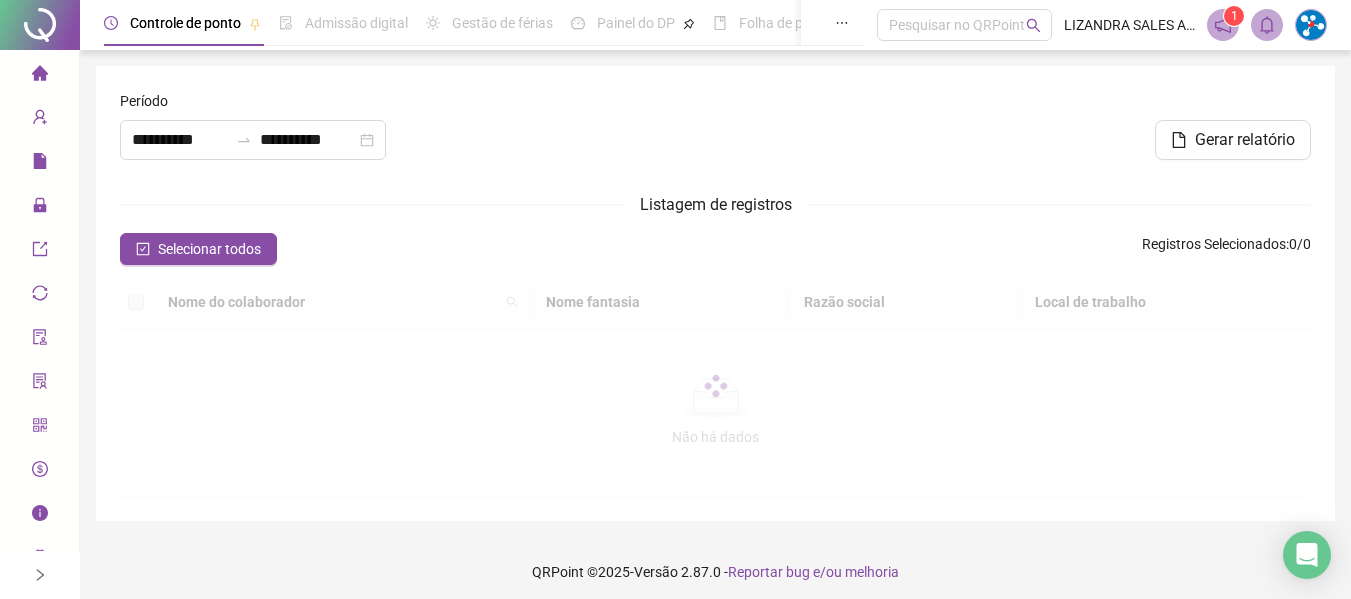 type on "**********" 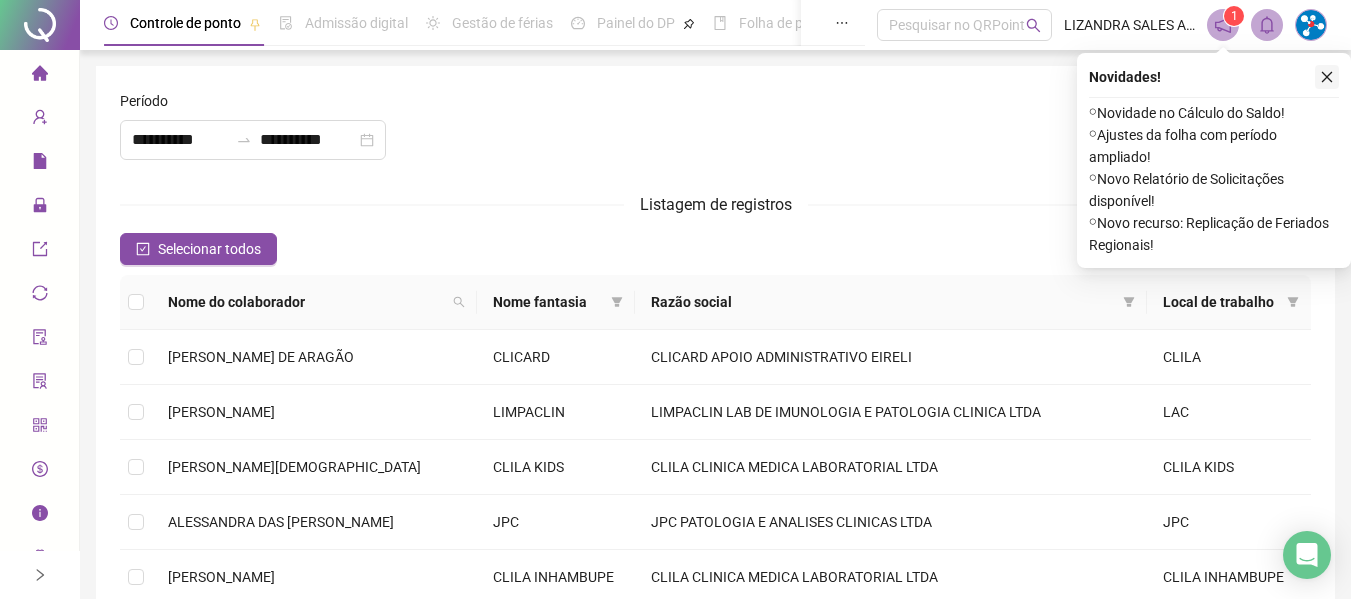 click at bounding box center [1327, 77] 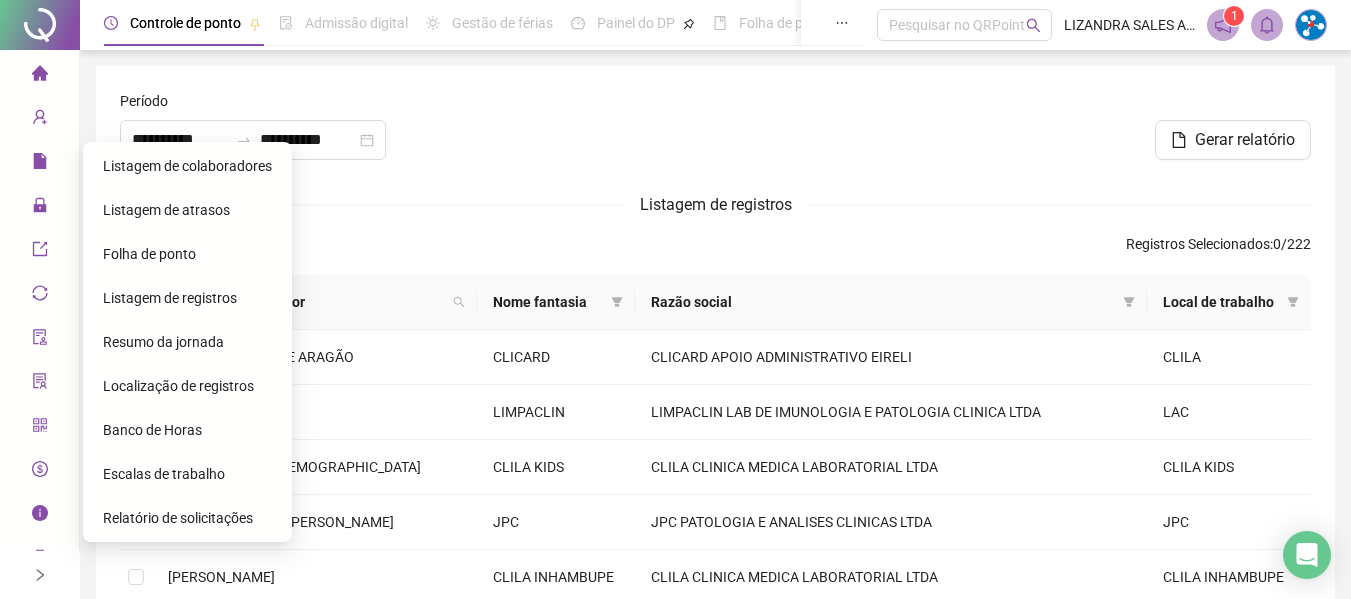 click on "Listagem de atrasos" at bounding box center (166, 210) 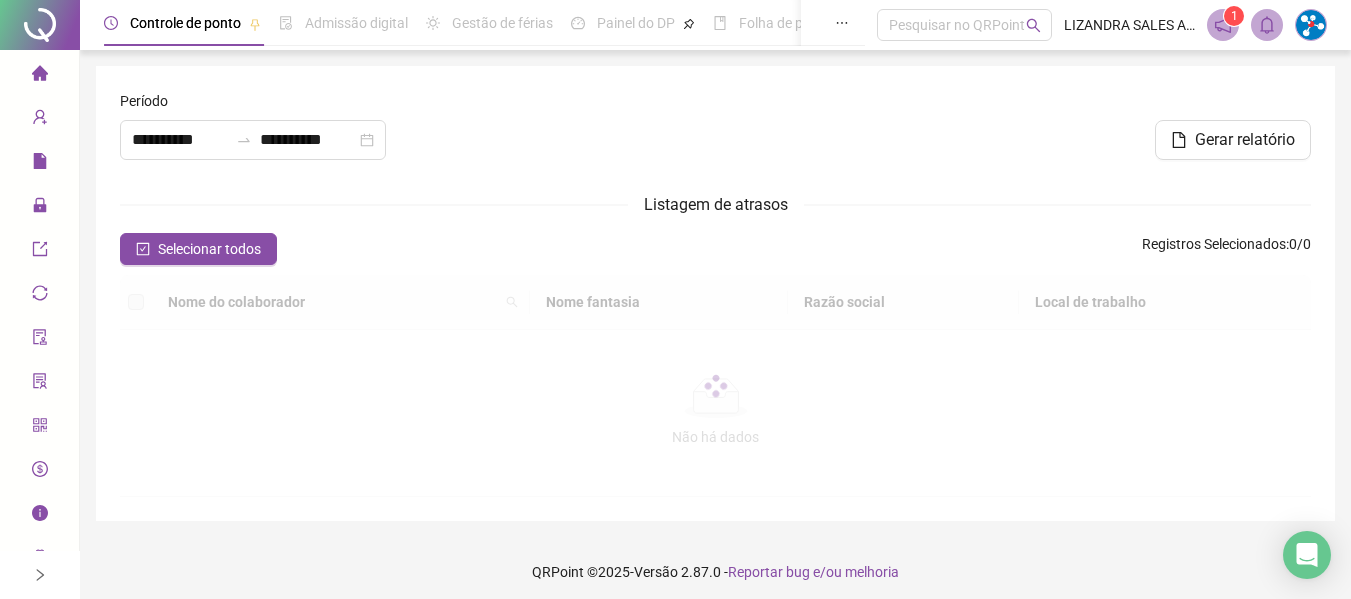 type on "**********" 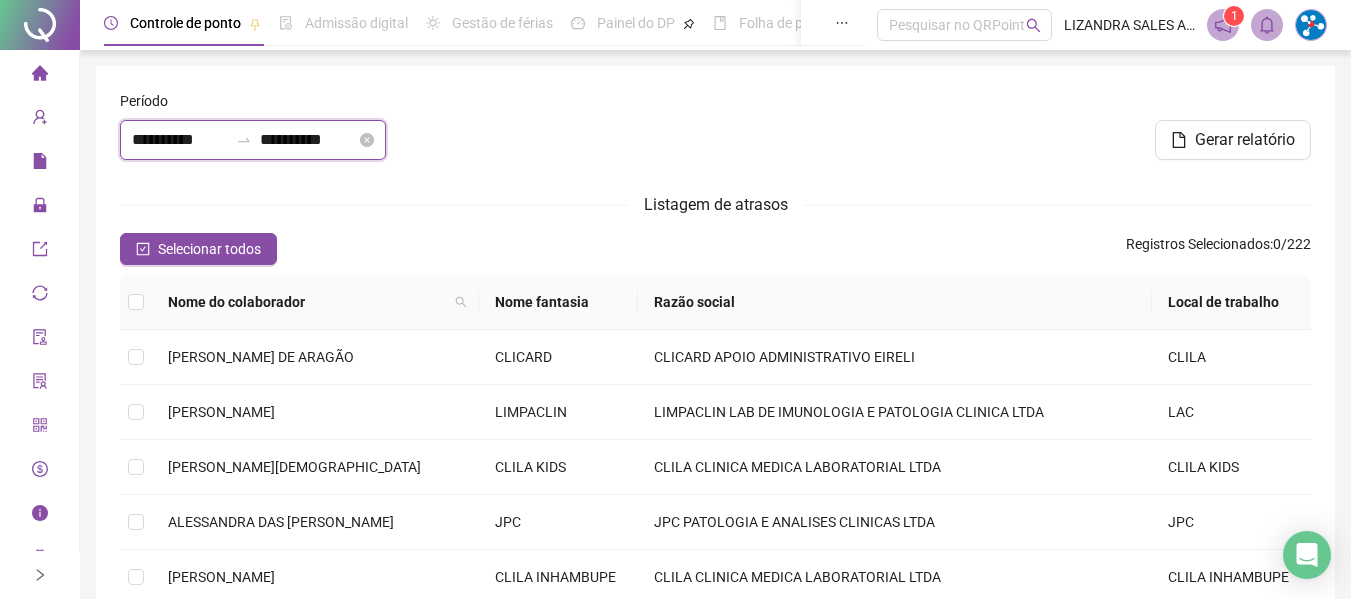click on "**********" at bounding box center [180, 140] 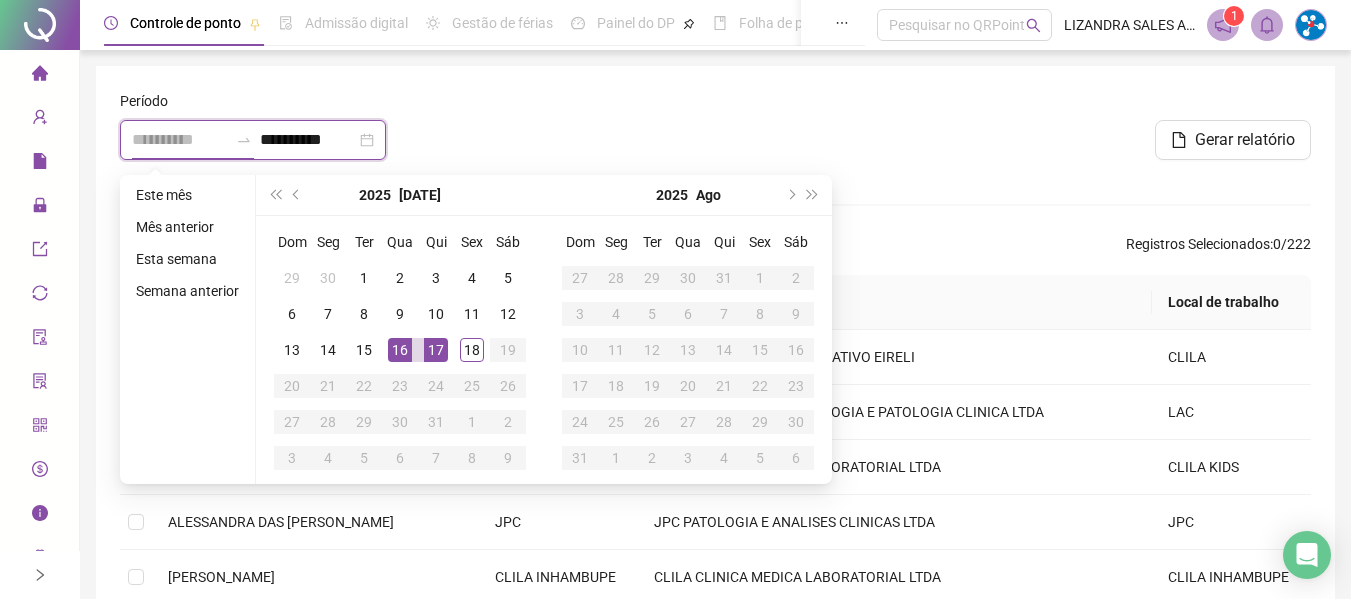 type on "**********" 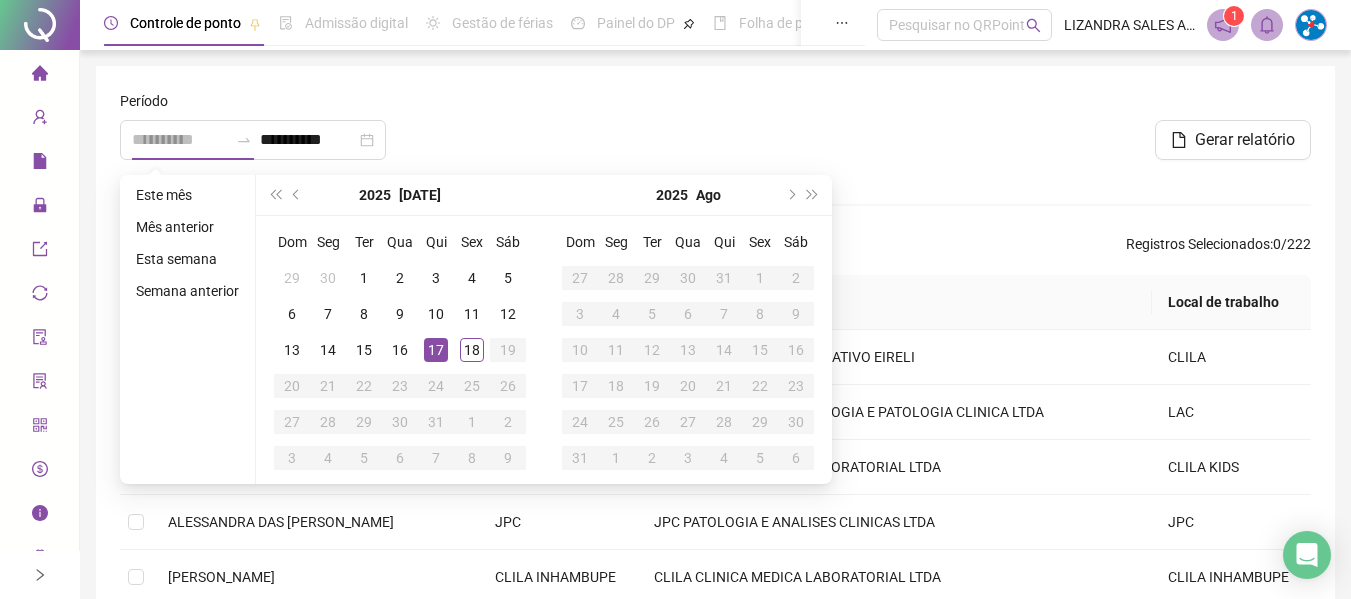 click on "17" at bounding box center (436, 350) 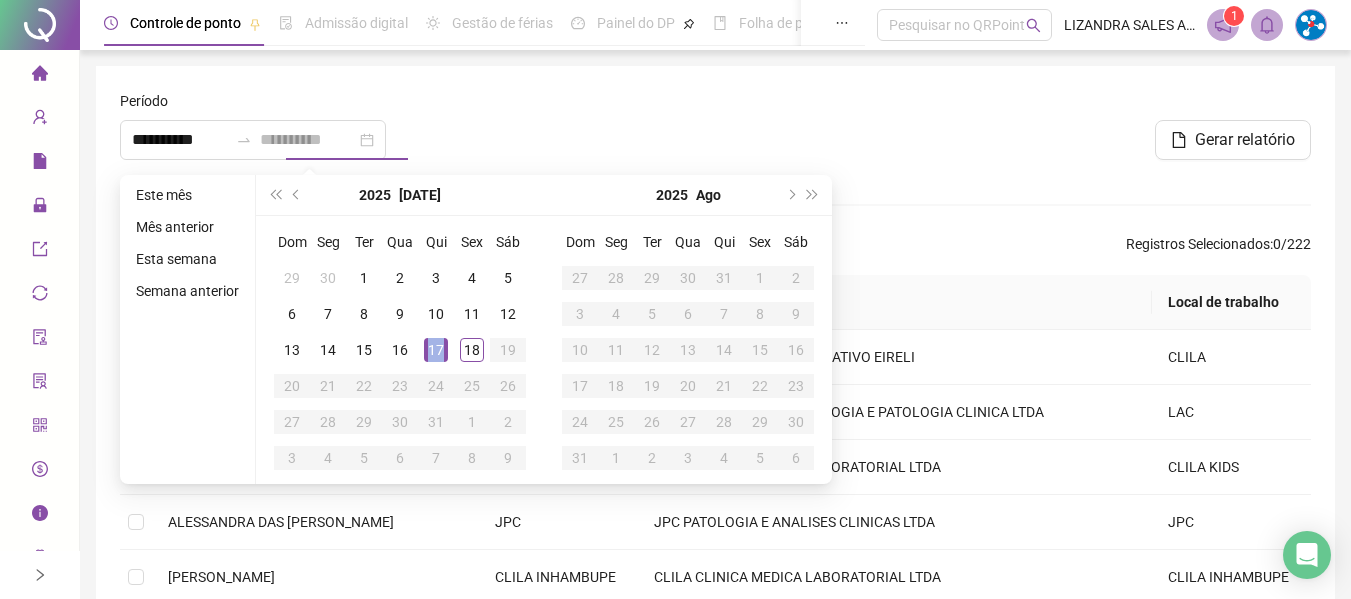 click on "17" at bounding box center (436, 350) 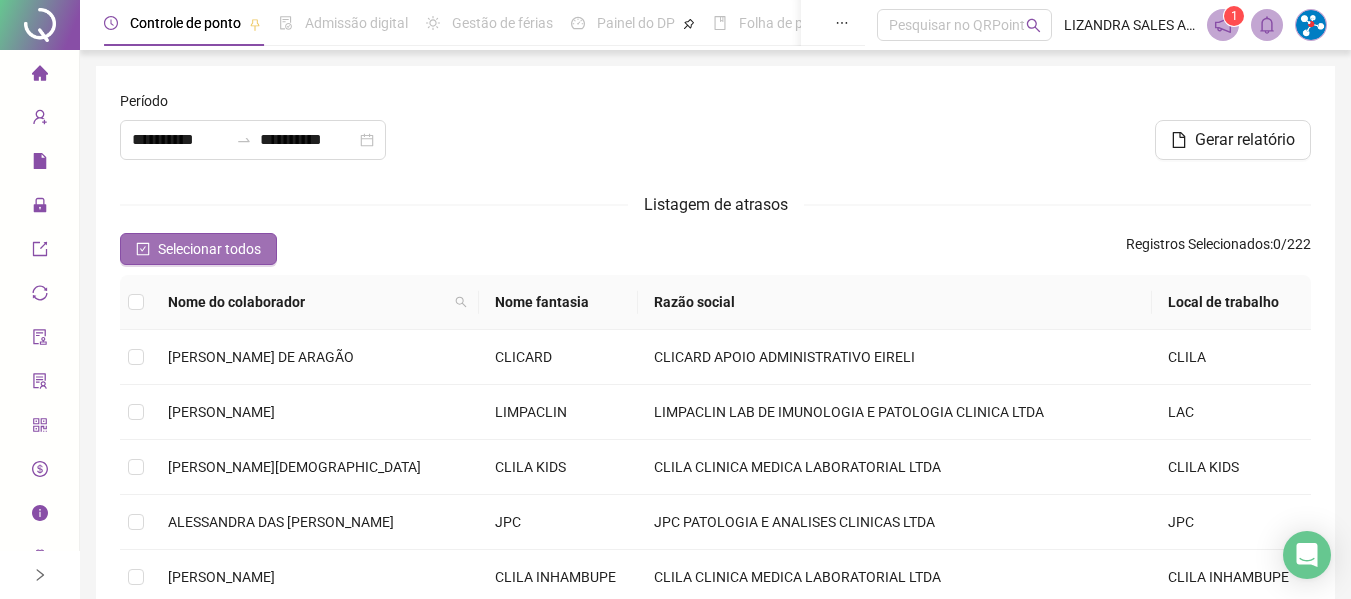 click on "Selecionar todos" at bounding box center [209, 249] 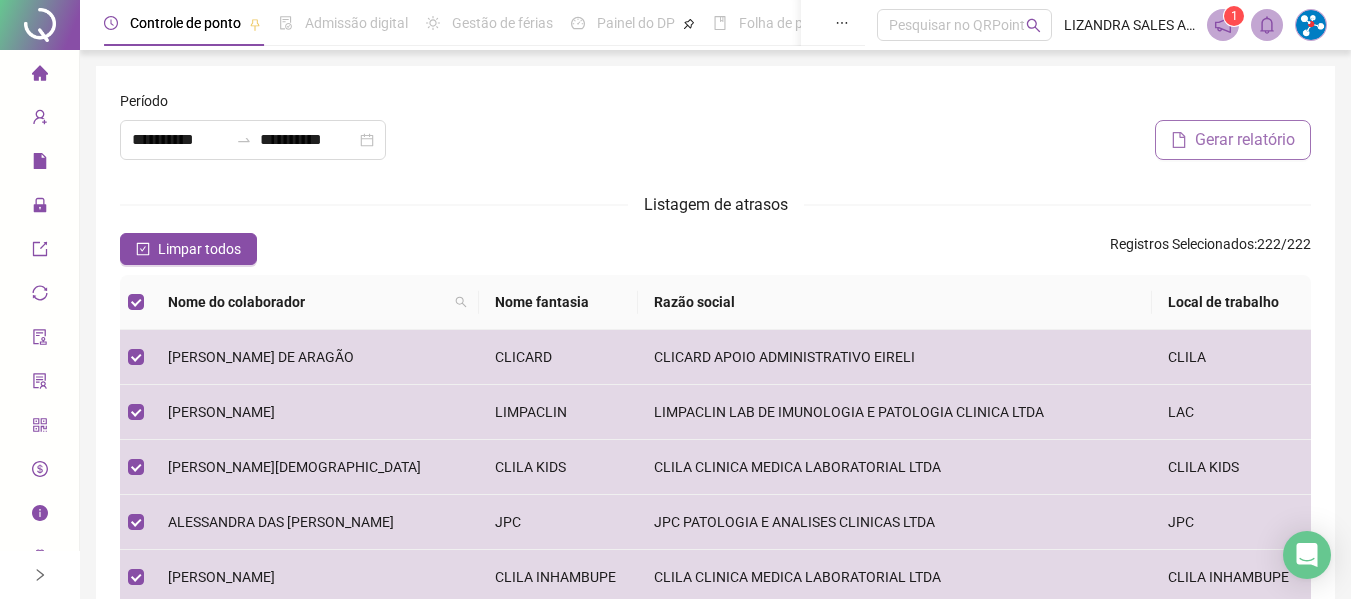 click on "Gerar relatório" at bounding box center (1245, 140) 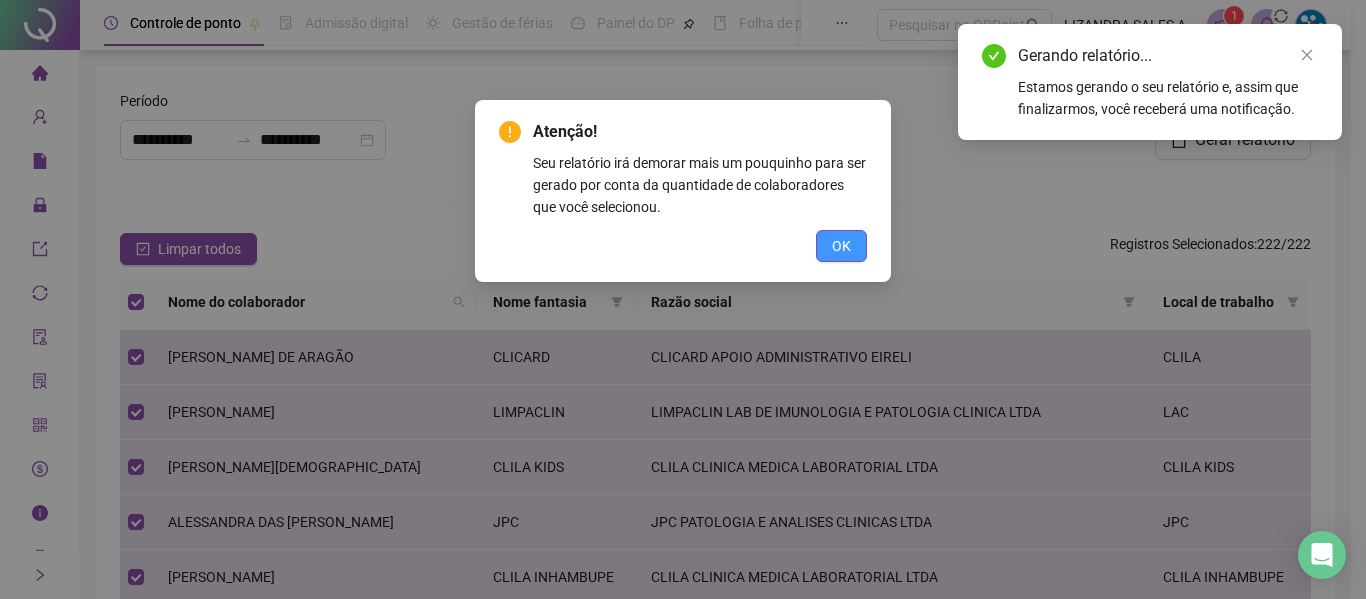 click on "OK" at bounding box center (841, 246) 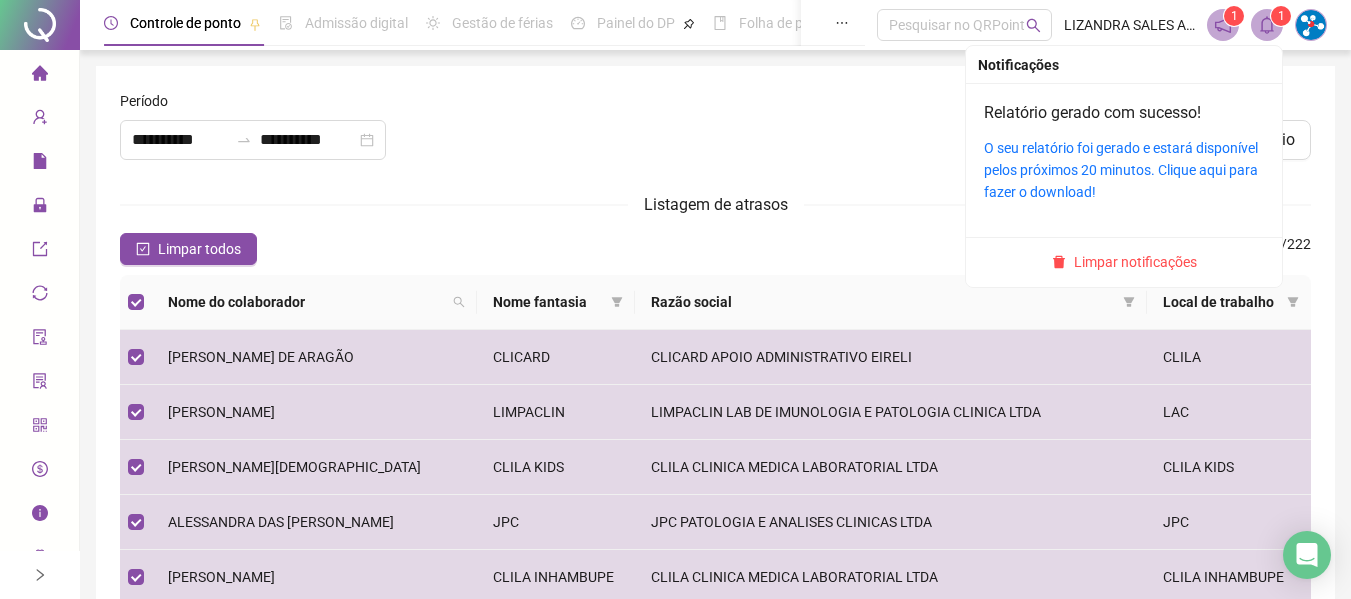 click at bounding box center [1267, 25] 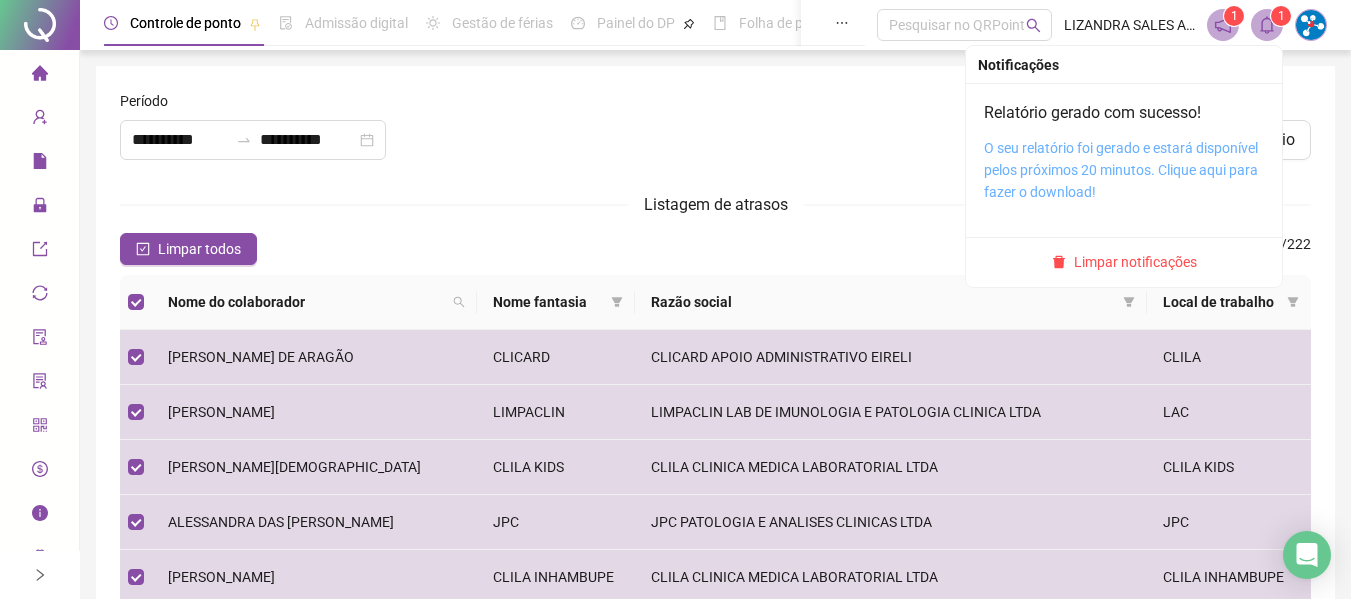 click on "O seu relatório foi gerado e estará disponível pelos próximos 20 minutos.
Clique aqui para fazer o download!" at bounding box center [1121, 170] 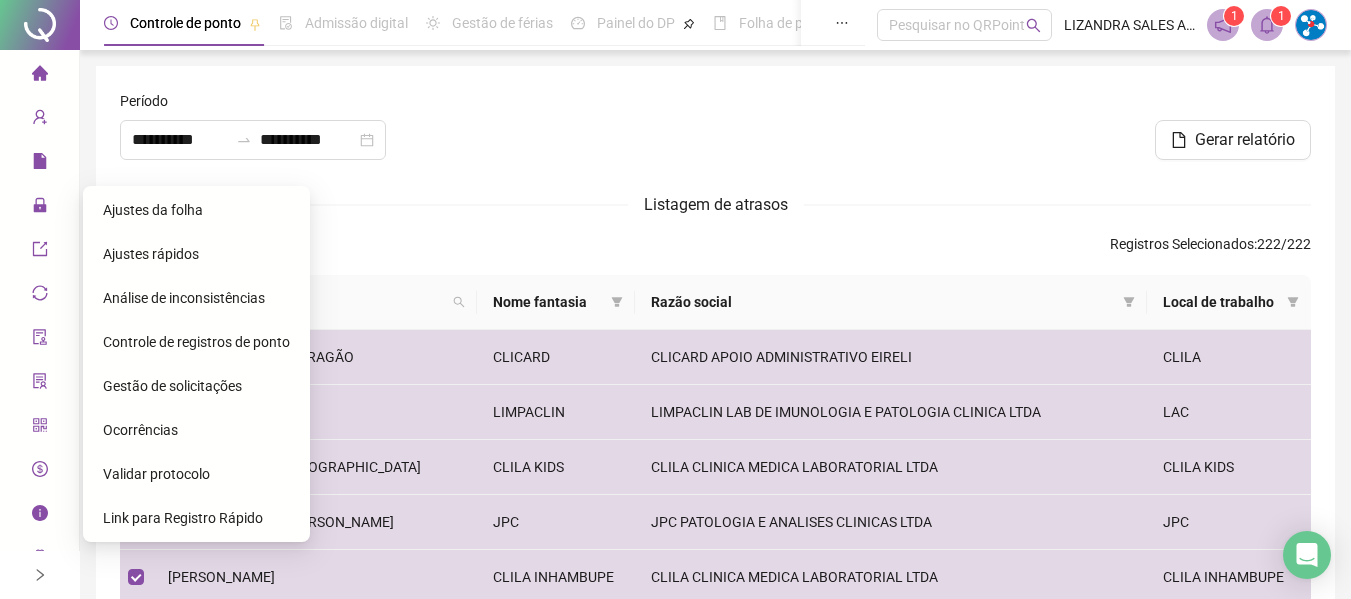 click on "Ajustes da folha" at bounding box center [153, 210] 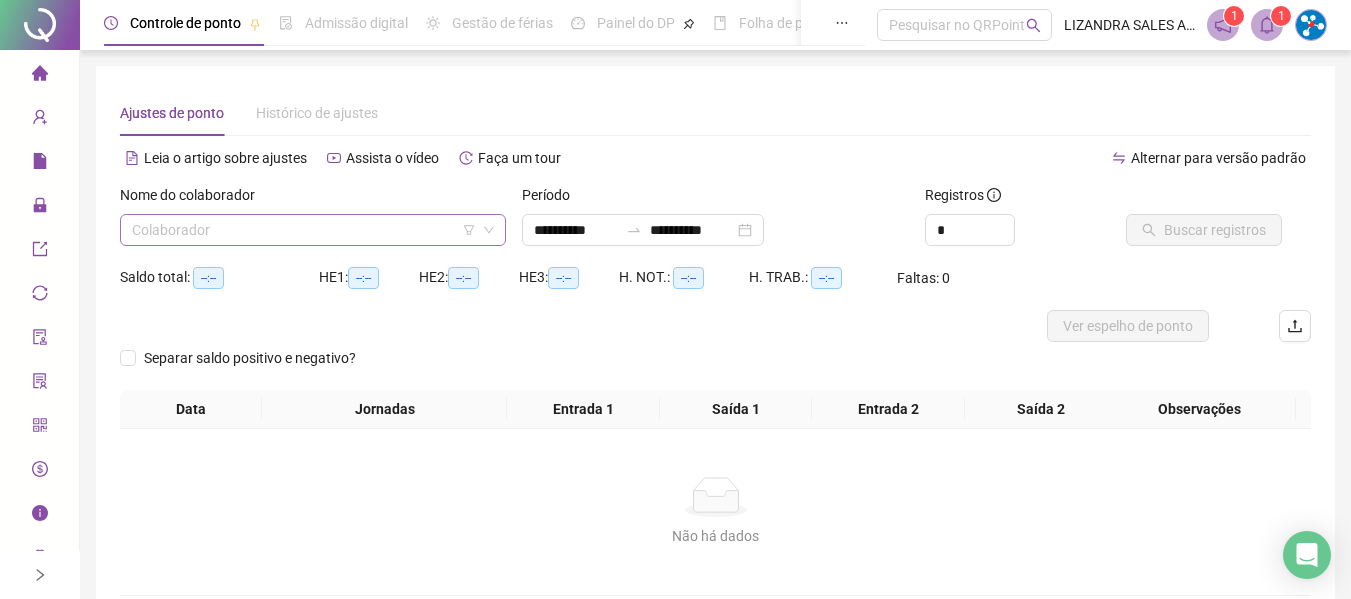 click on "Colaborador" at bounding box center [313, 230] 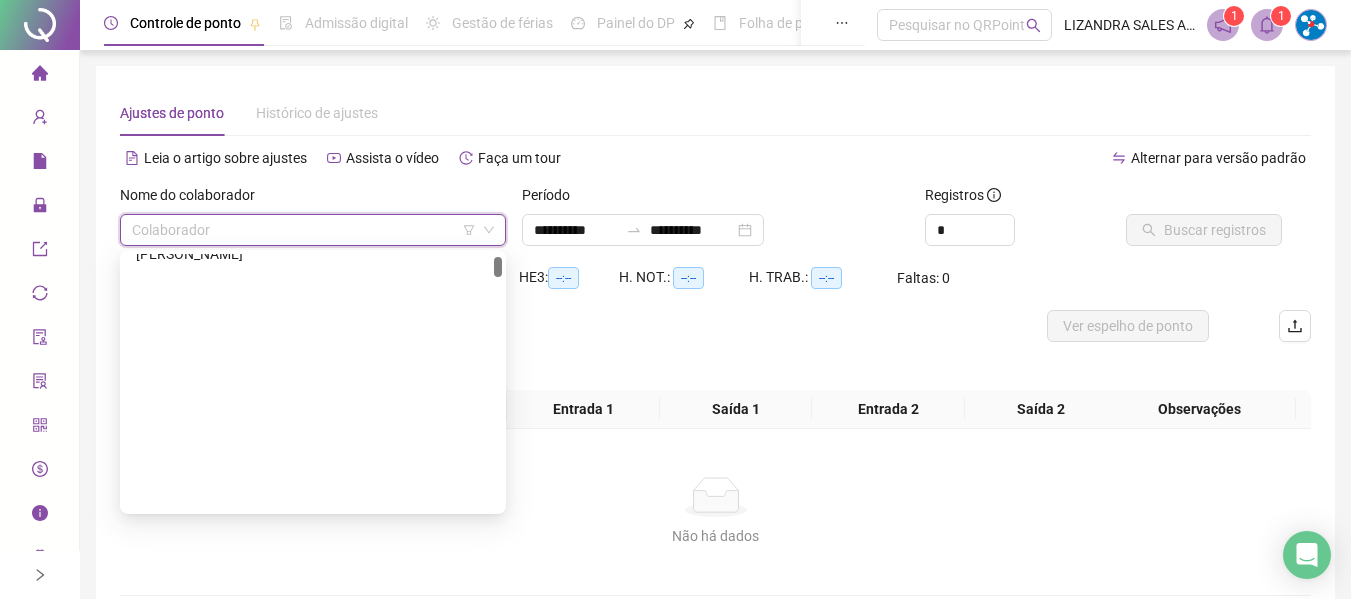 scroll, scrollTop: 0, scrollLeft: 0, axis: both 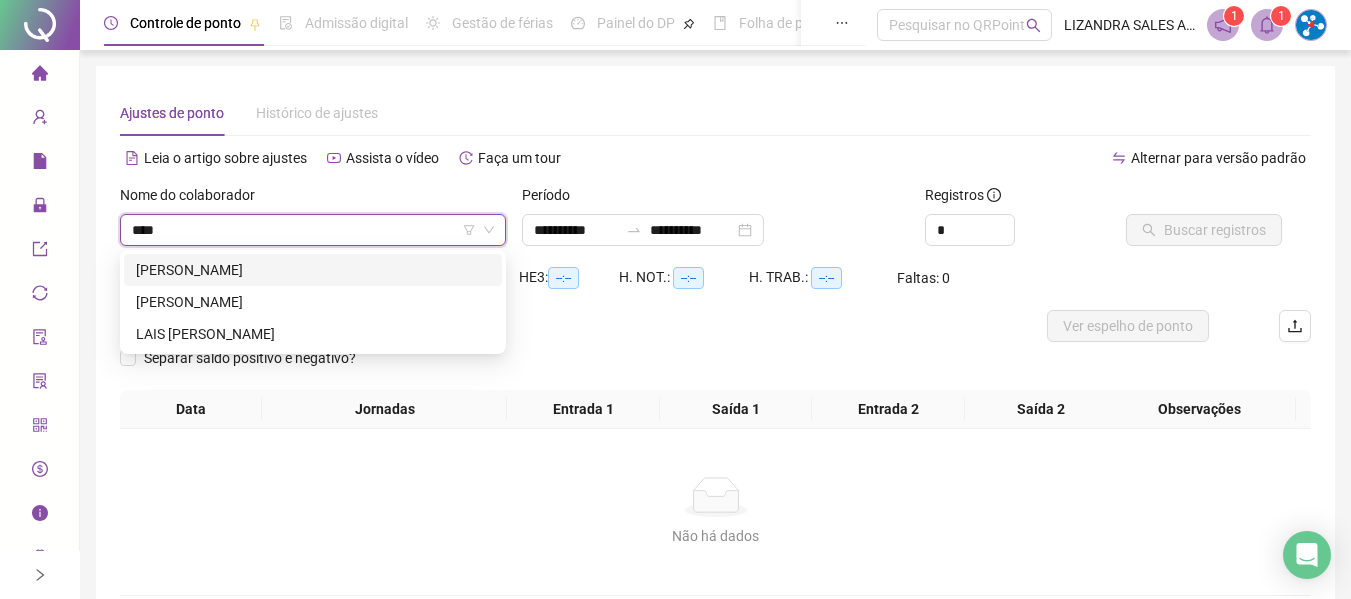 type on "*****" 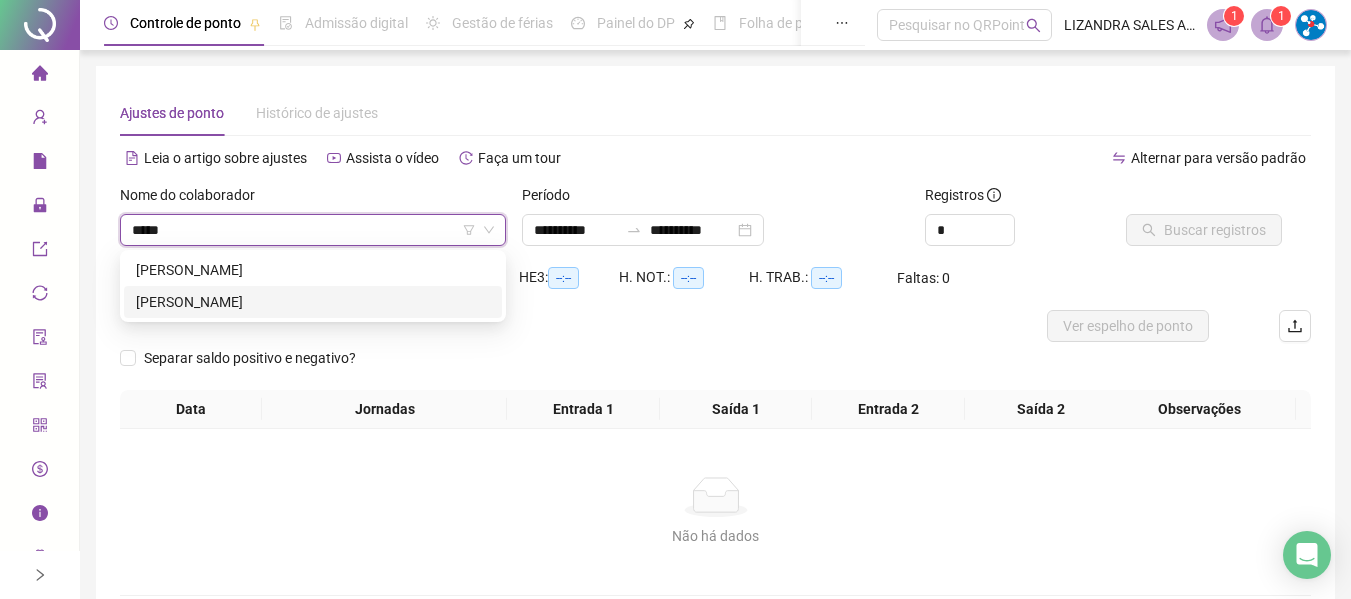 click on "[PERSON_NAME]" at bounding box center (313, 302) 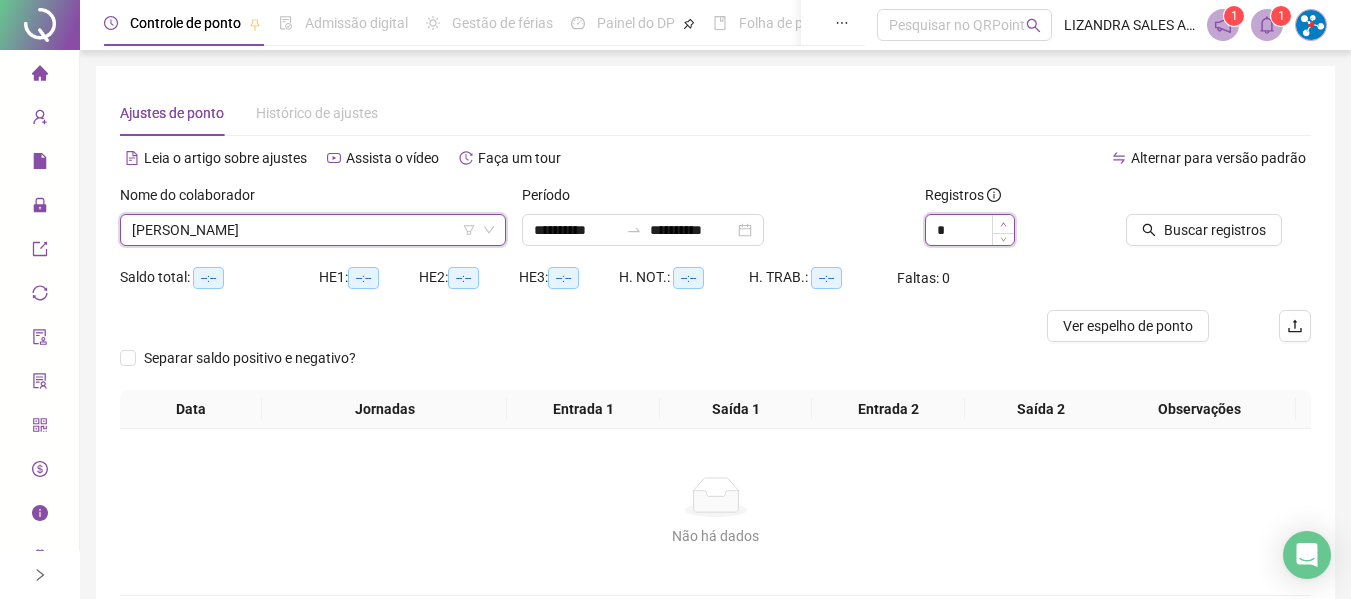 click at bounding box center (1003, 224) 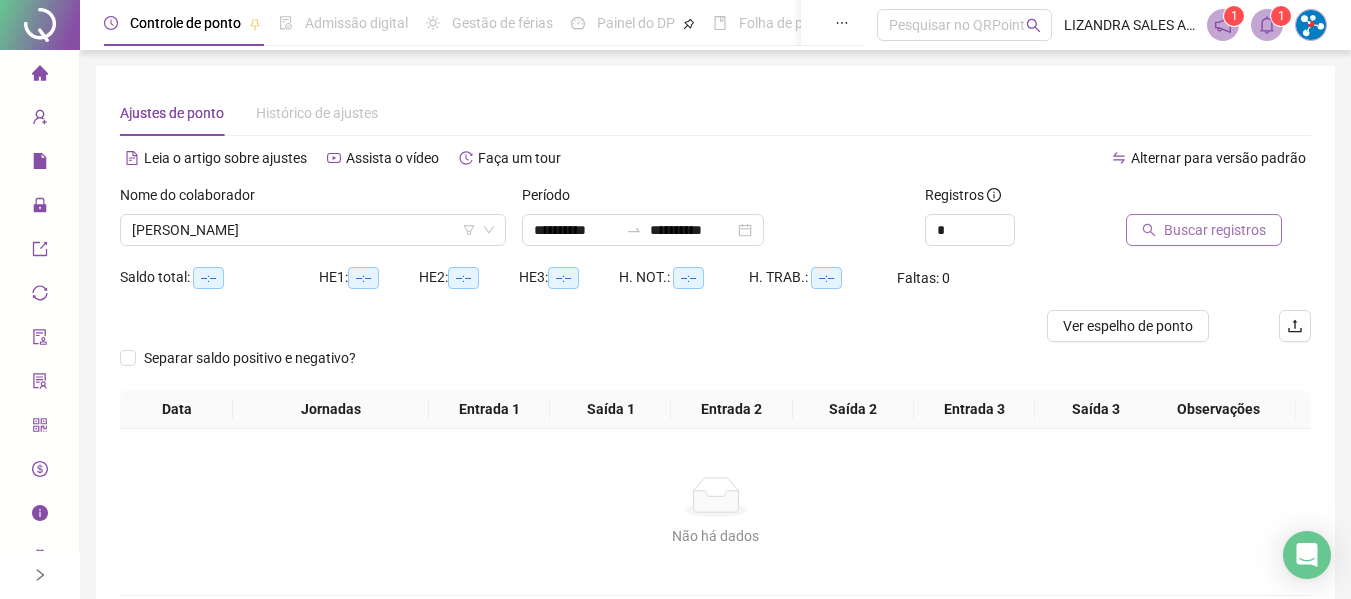 click on "Buscar registros" at bounding box center (1204, 230) 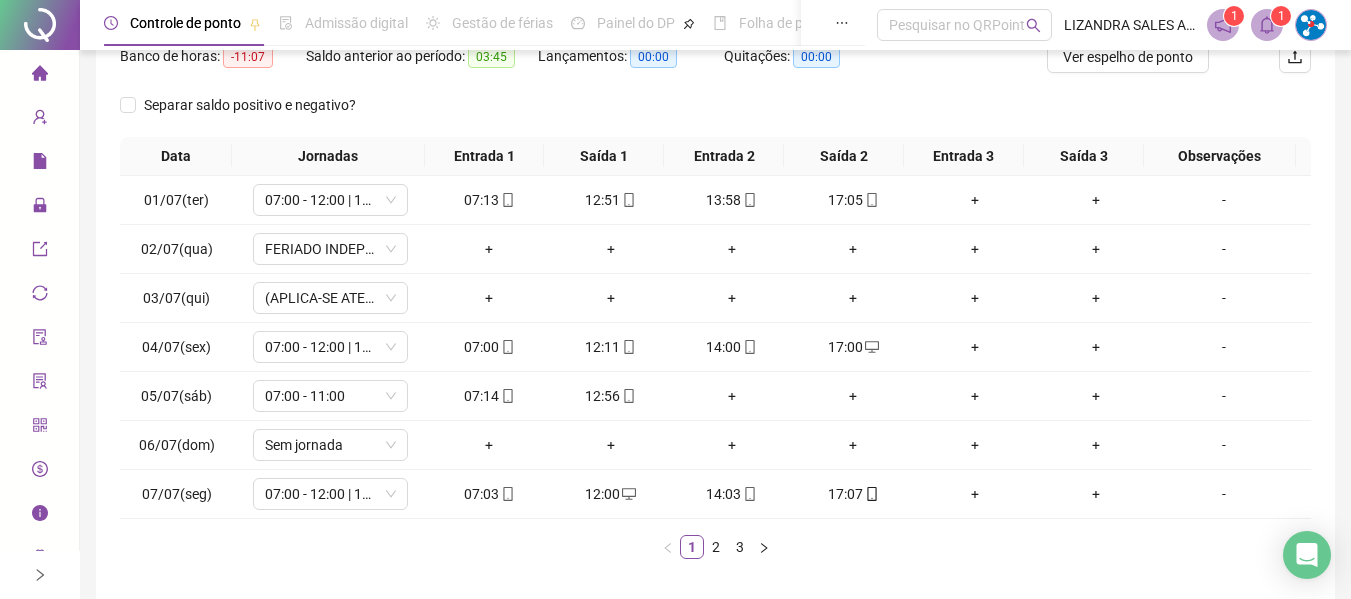 scroll, scrollTop: 355, scrollLeft: 0, axis: vertical 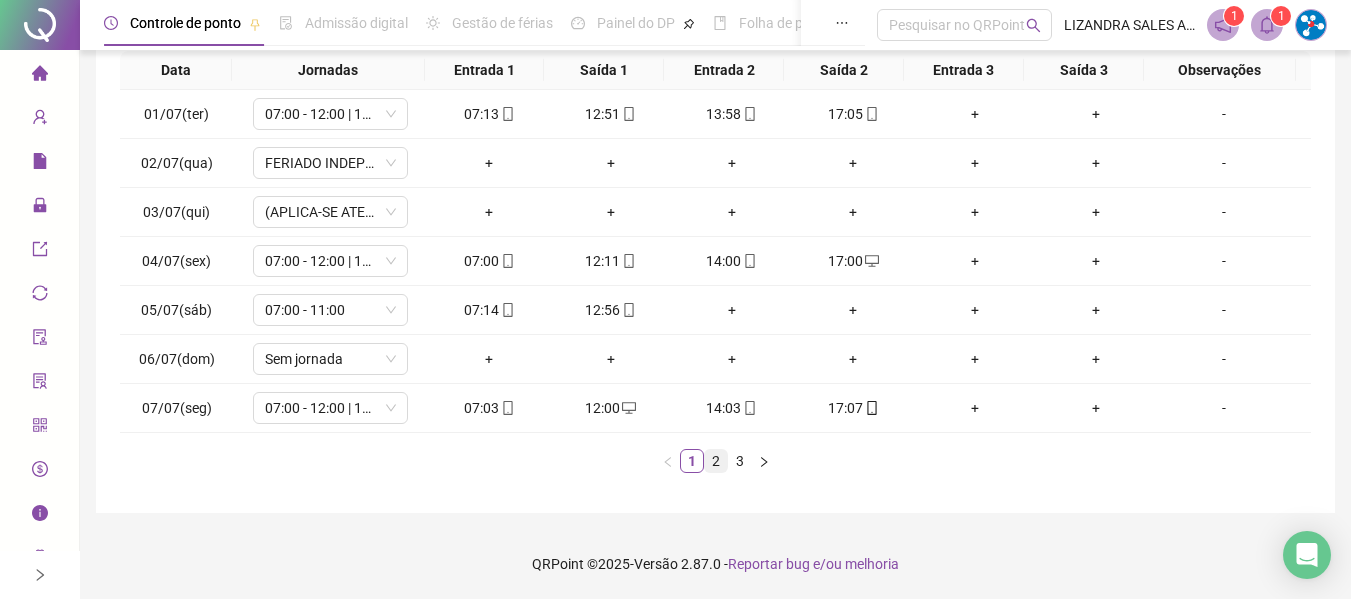 click on "2" at bounding box center [716, 461] 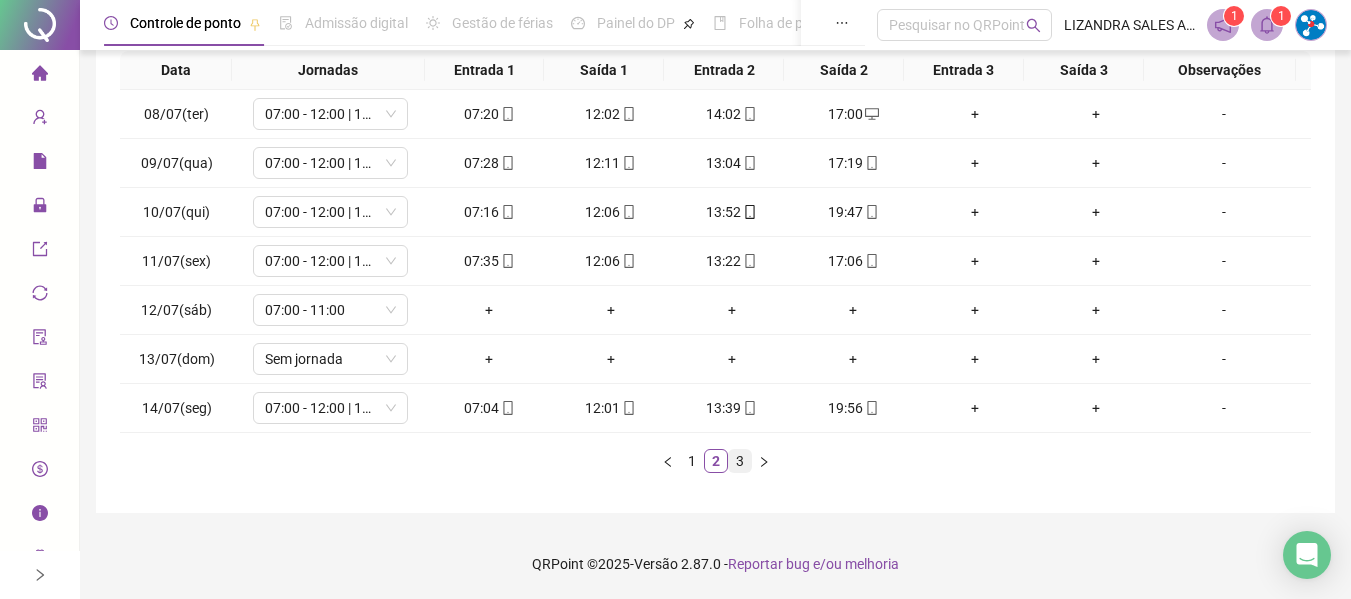 click on "3" at bounding box center [740, 461] 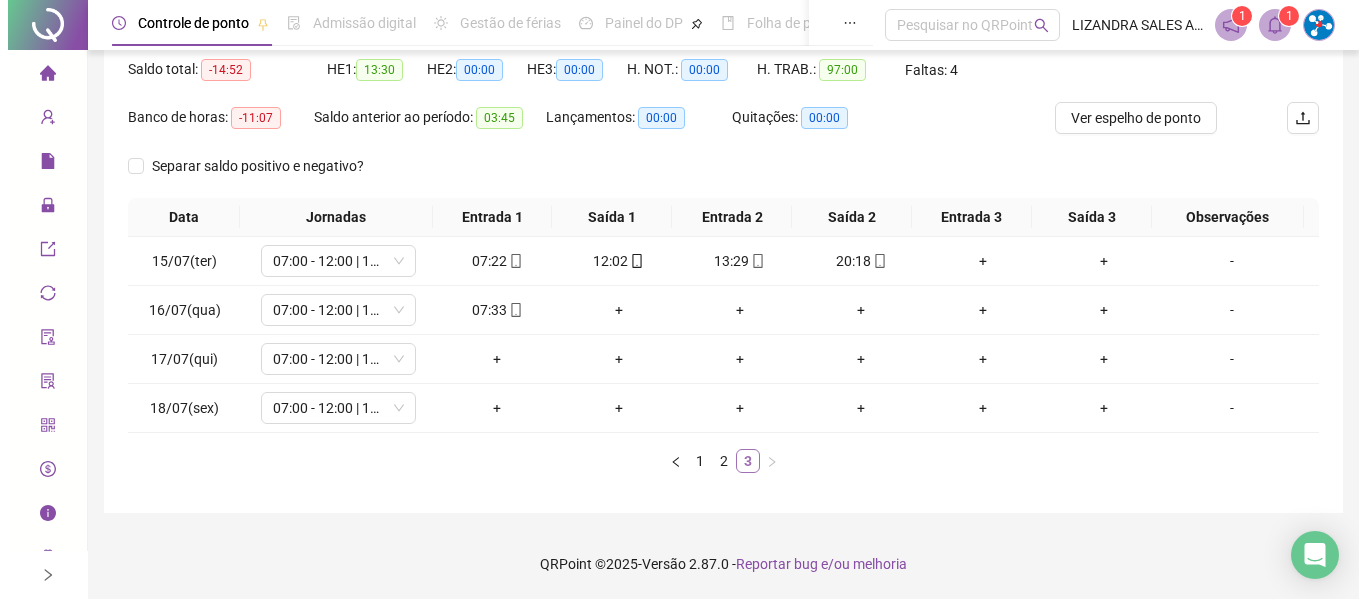 scroll, scrollTop: 208, scrollLeft: 0, axis: vertical 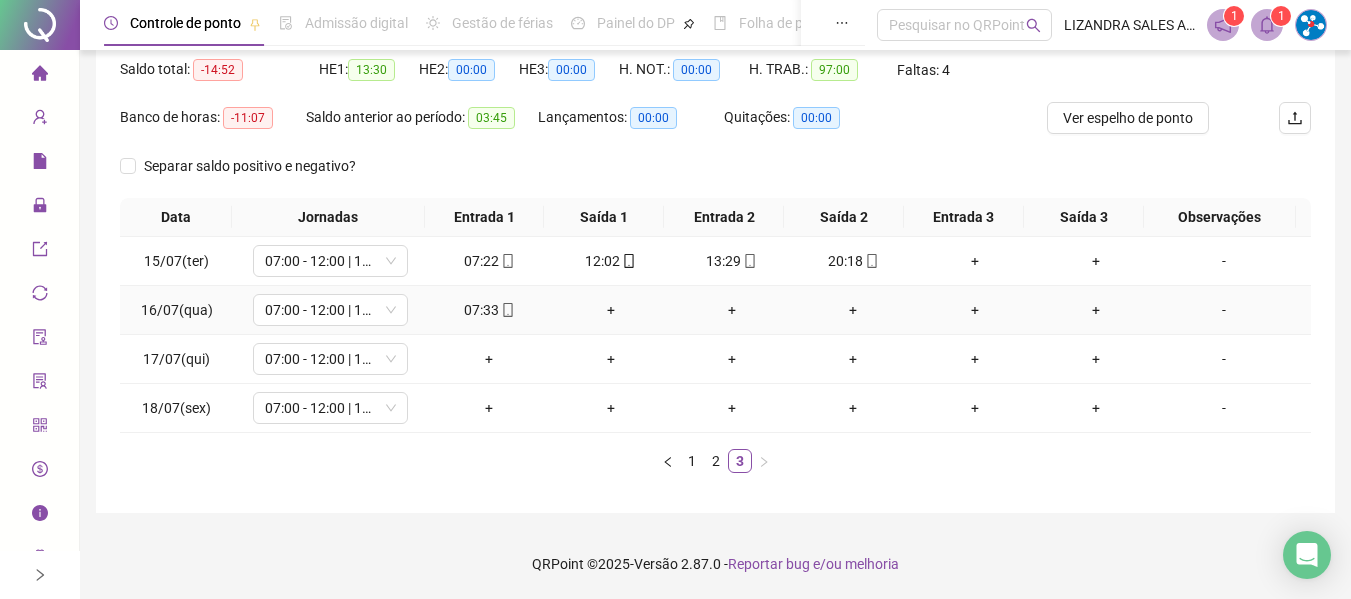click on "+" at bounding box center [610, 310] 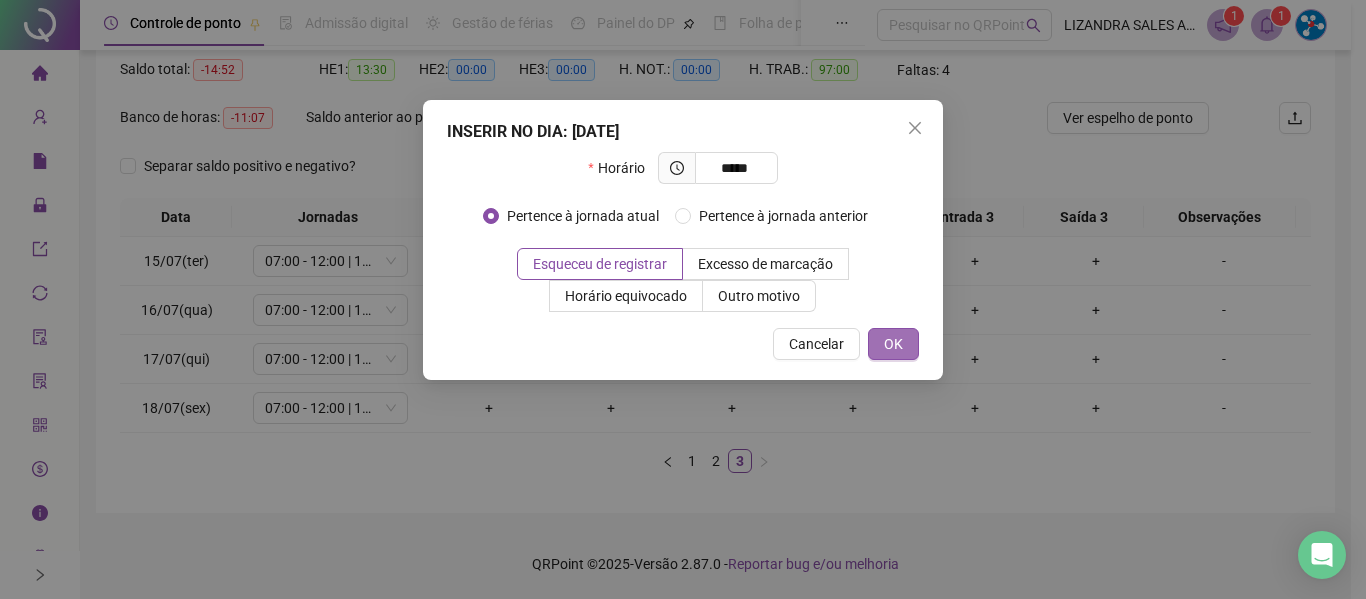 type on "*****" 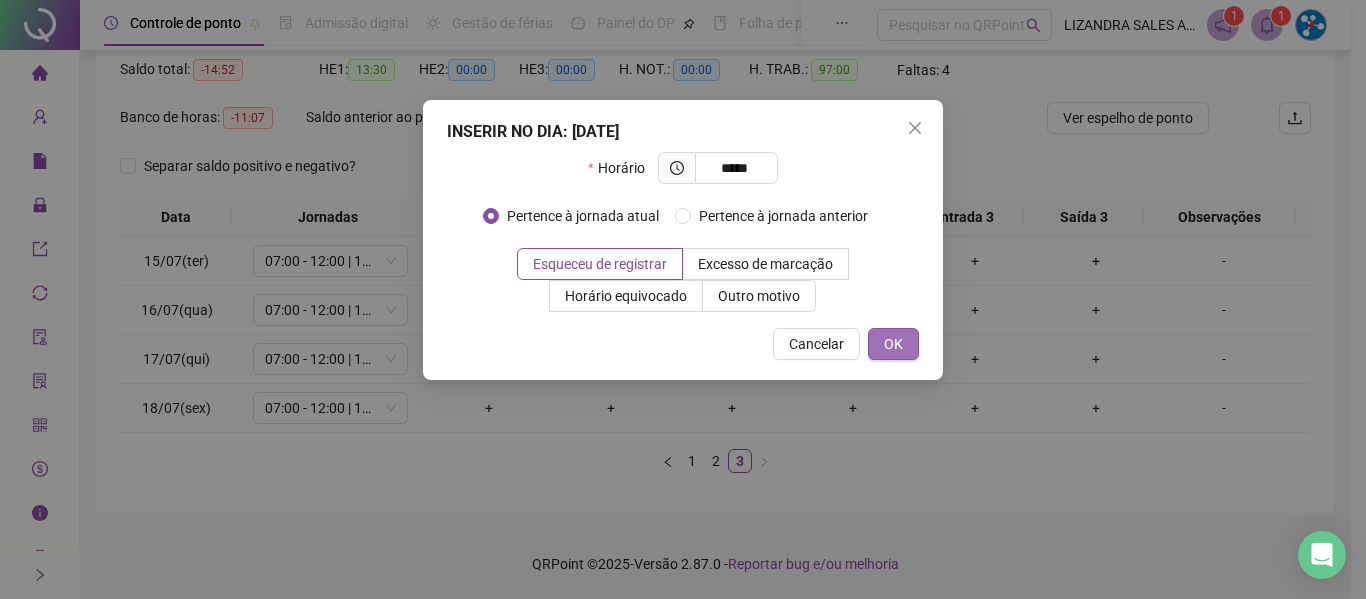 click on "OK" at bounding box center [893, 344] 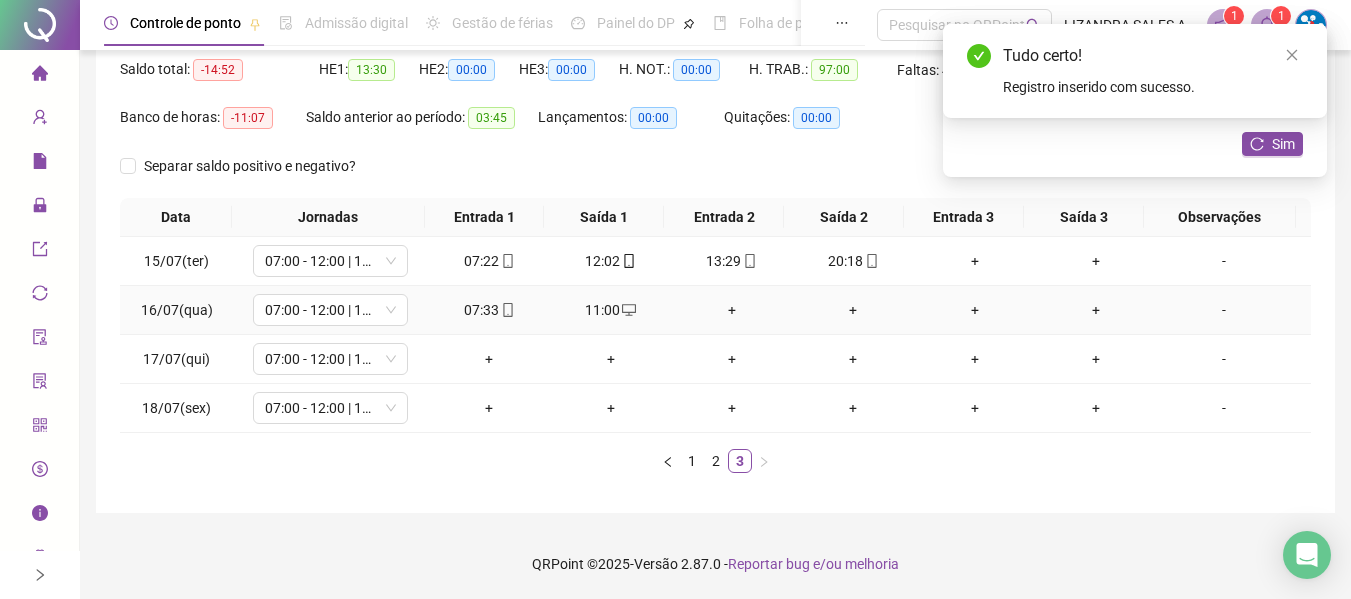 click 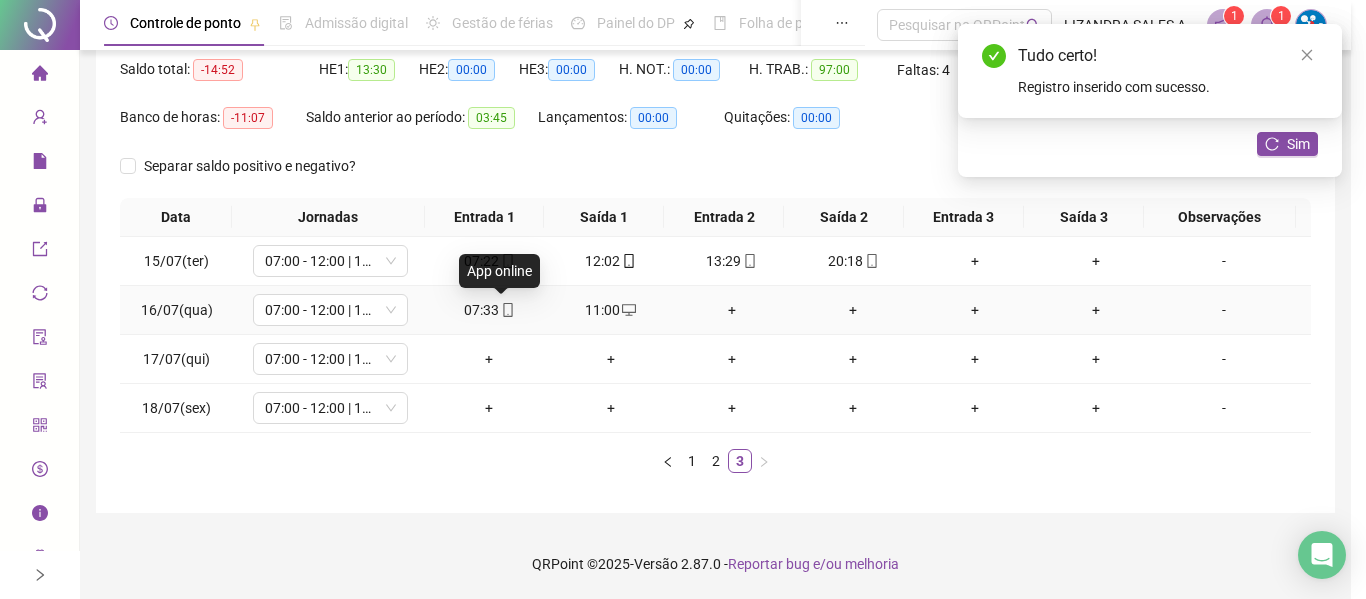 type on "**********" 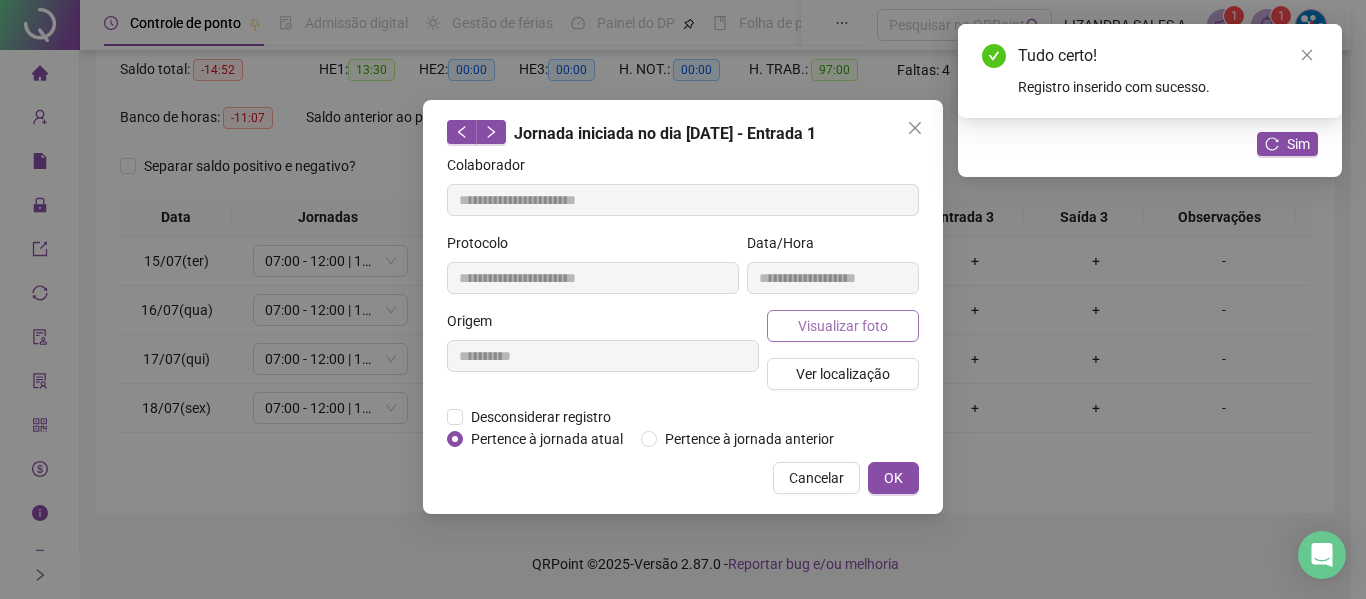 click on "Visualizar foto" at bounding box center (843, 326) 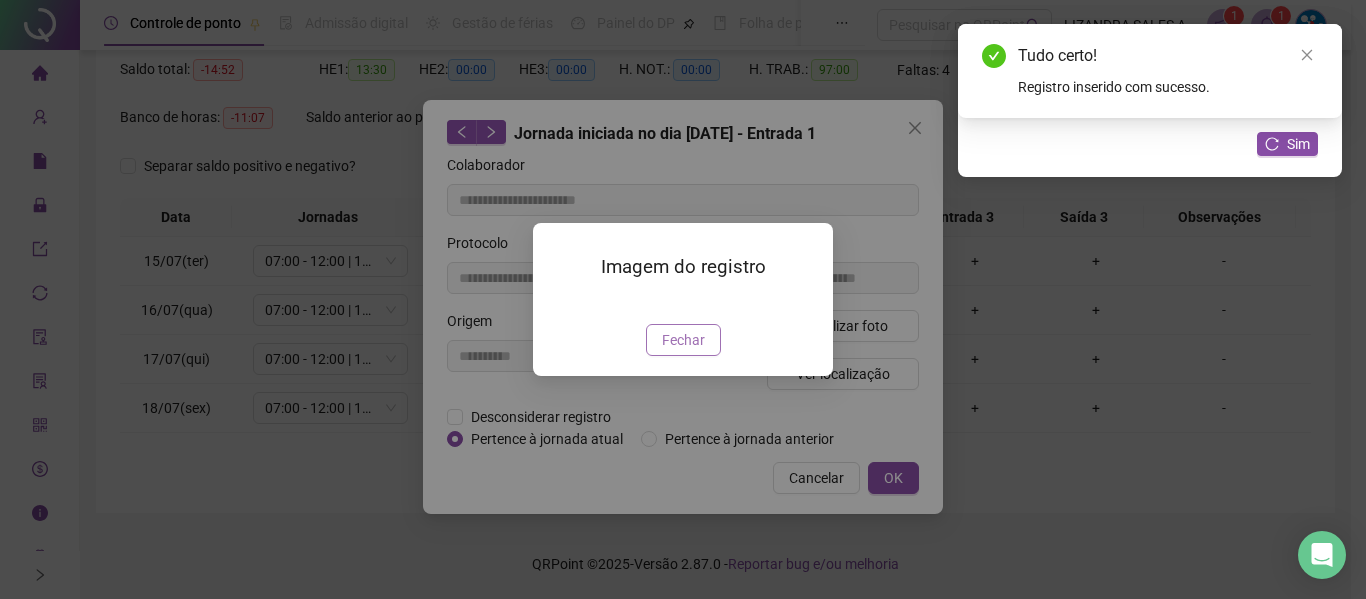 click on "Fechar" at bounding box center (683, 340) 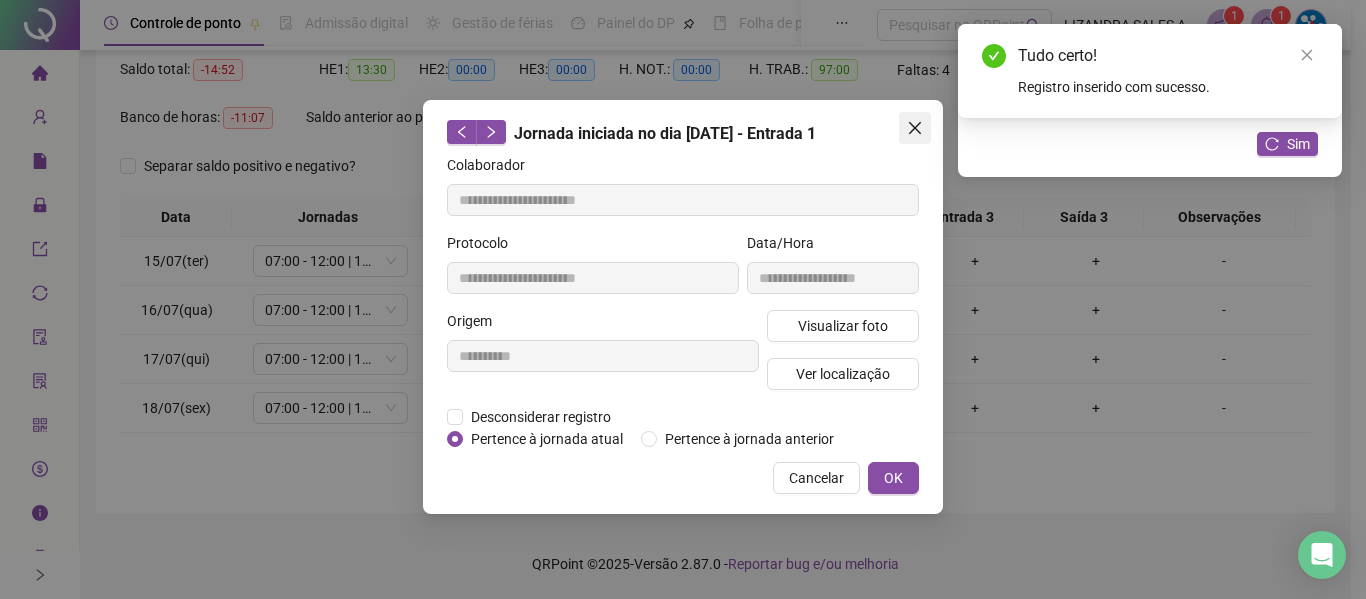 click 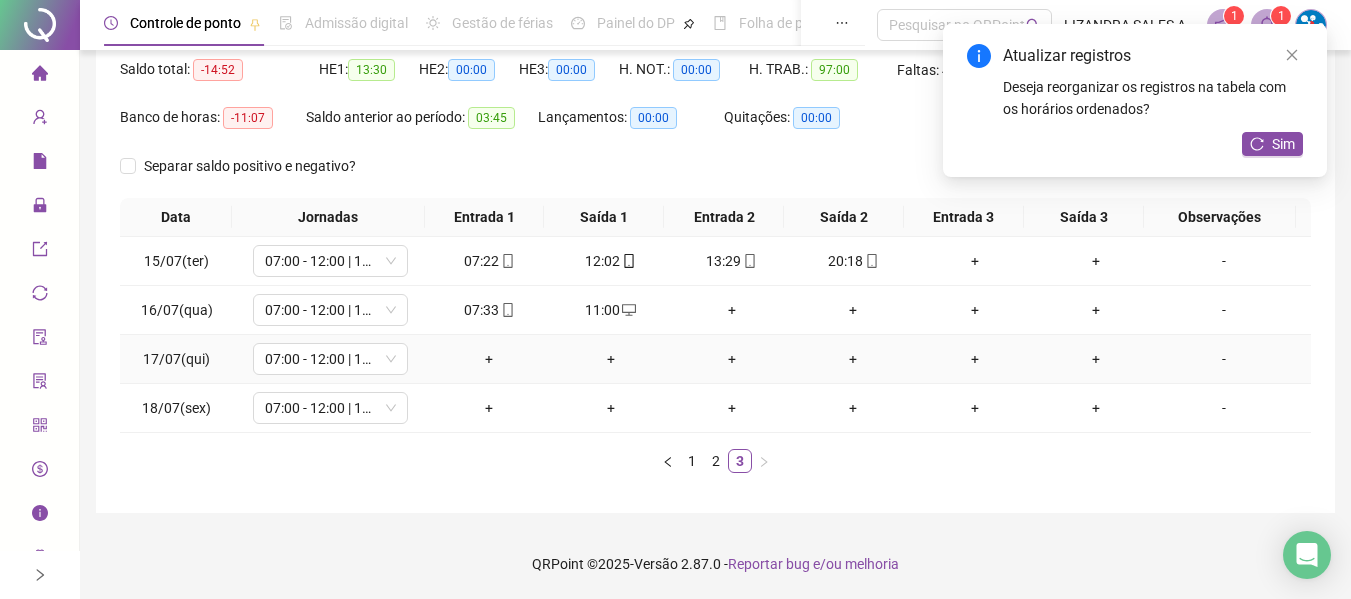 click on "-" at bounding box center (1224, 359) 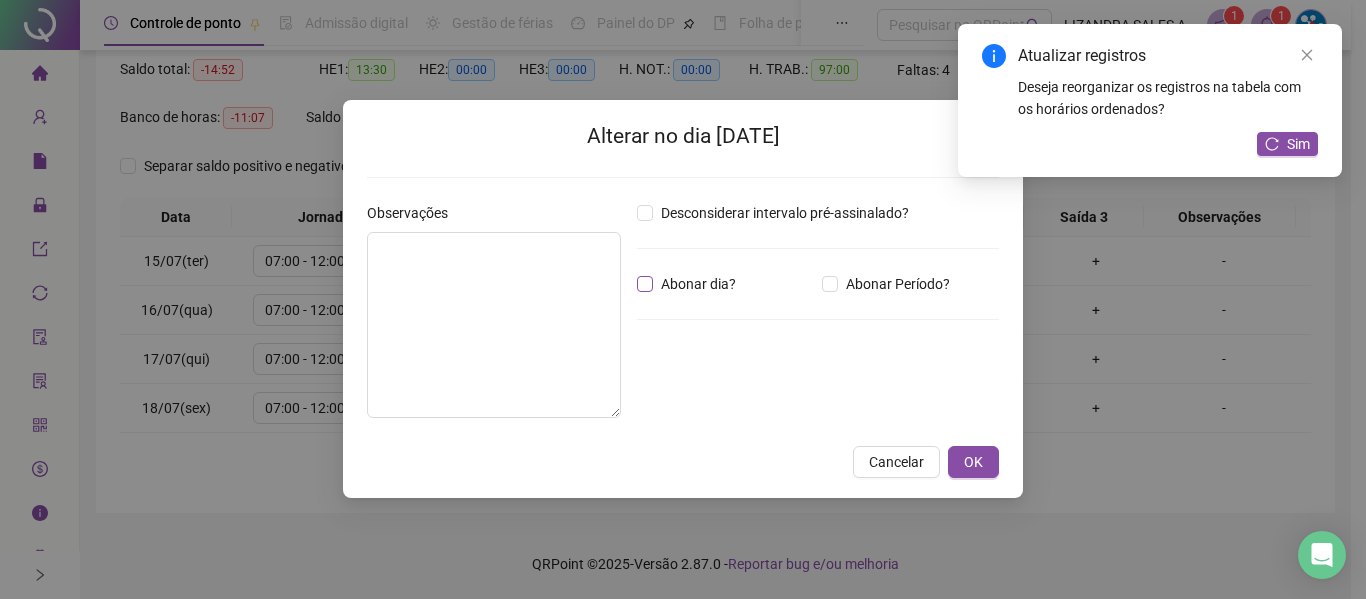 click on "Abonar dia?" at bounding box center [698, 284] 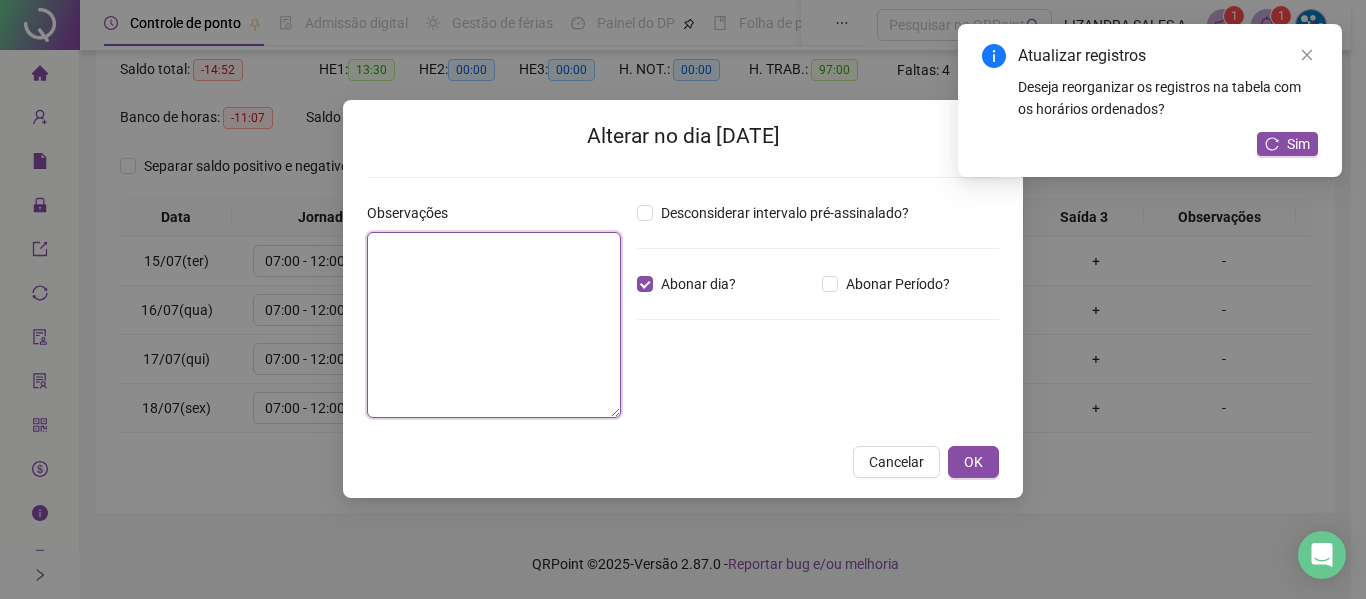 click at bounding box center [494, 325] 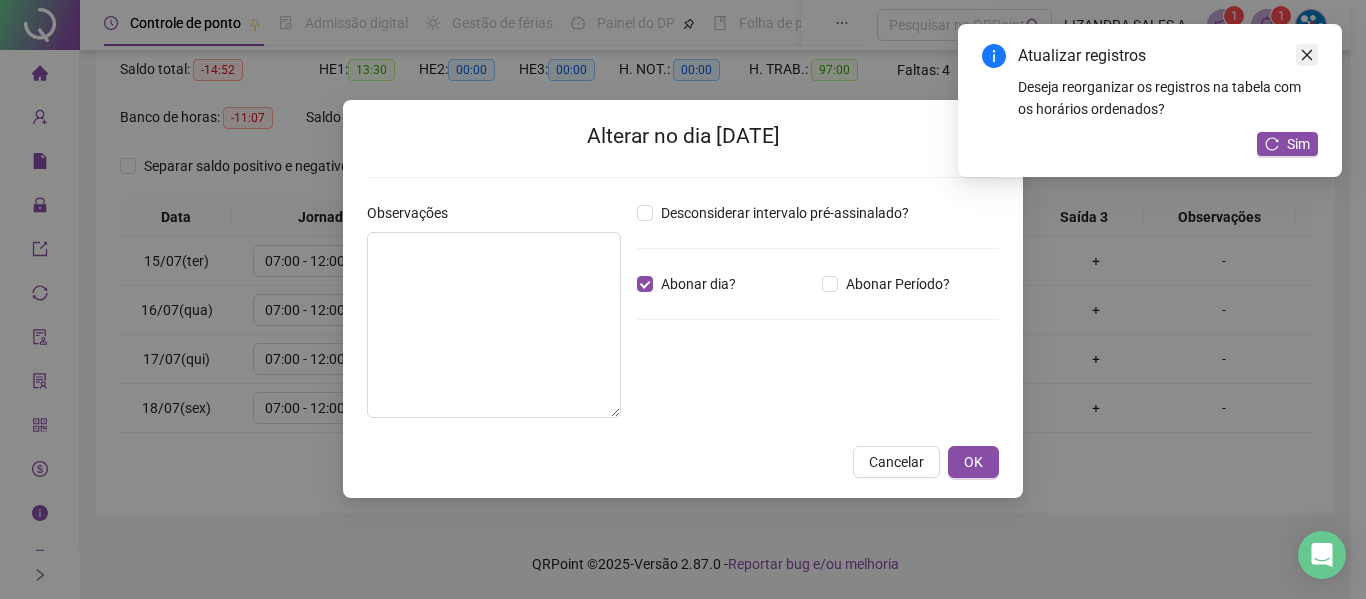click 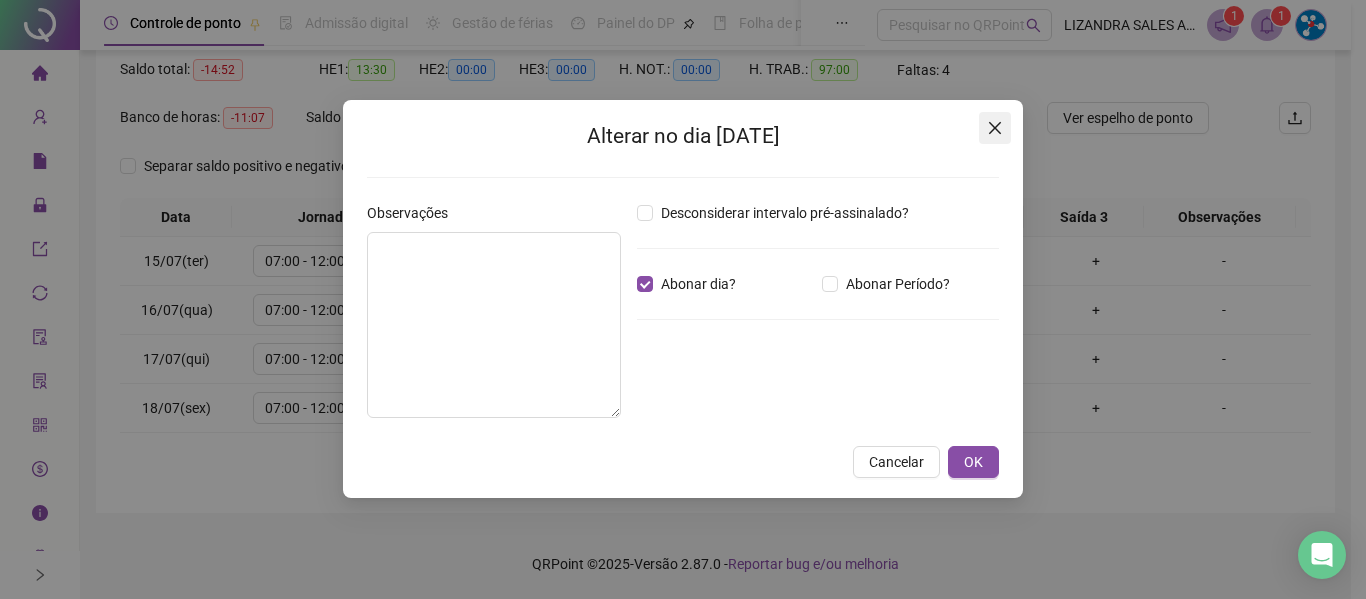 click at bounding box center (995, 128) 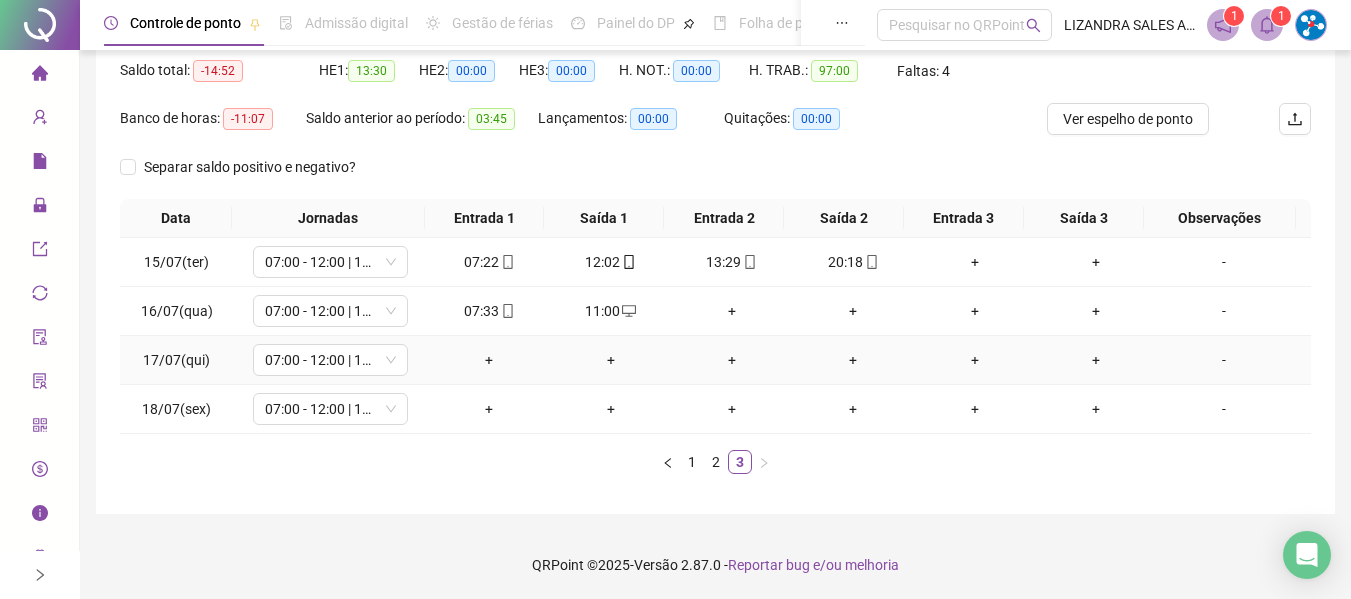scroll, scrollTop: 208, scrollLeft: 0, axis: vertical 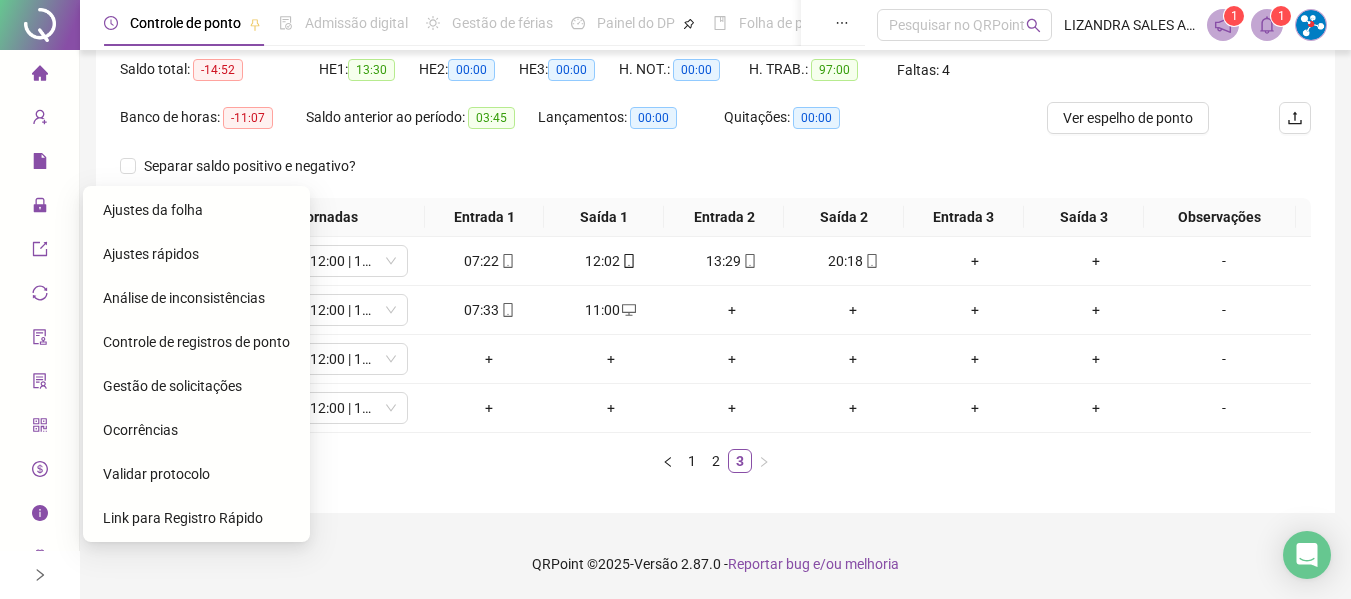 click on "Ajustes rápidos" at bounding box center (151, 254) 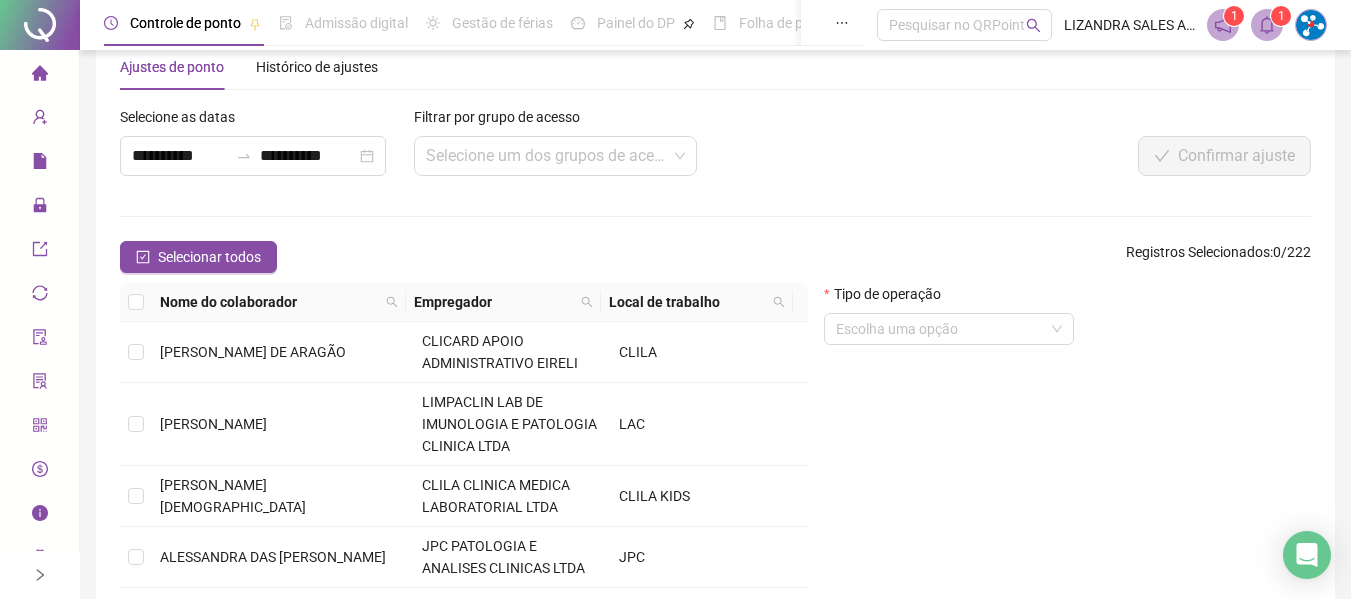 scroll, scrollTop: 165, scrollLeft: 0, axis: vertical 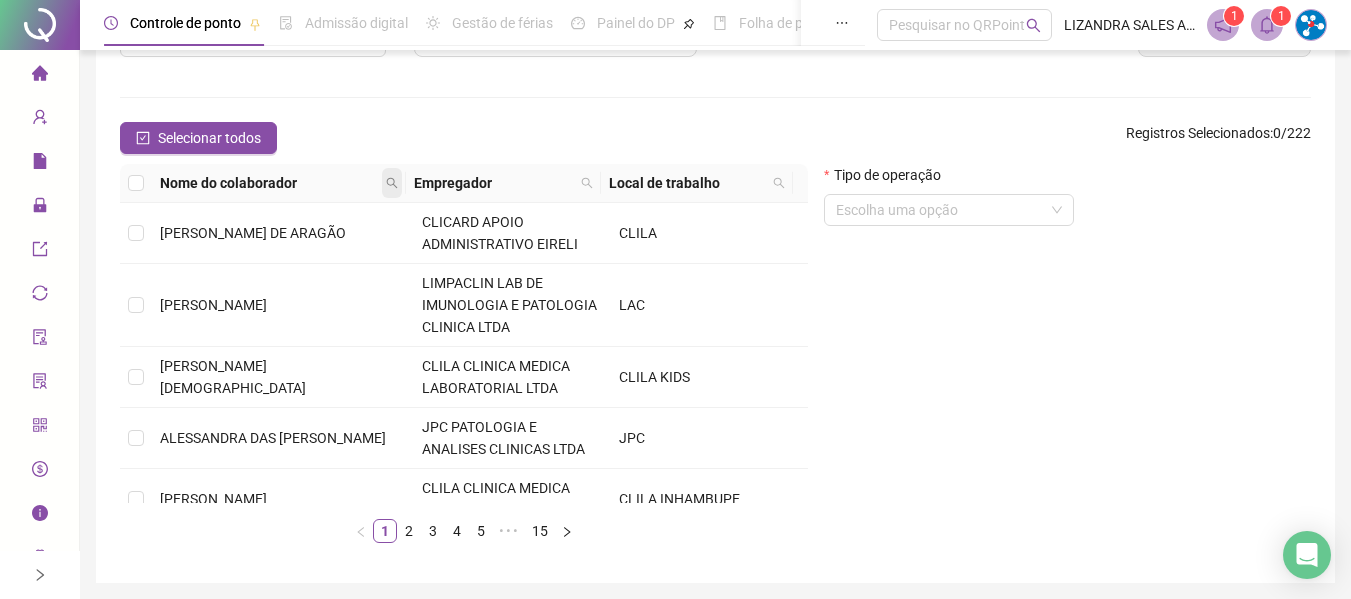 click 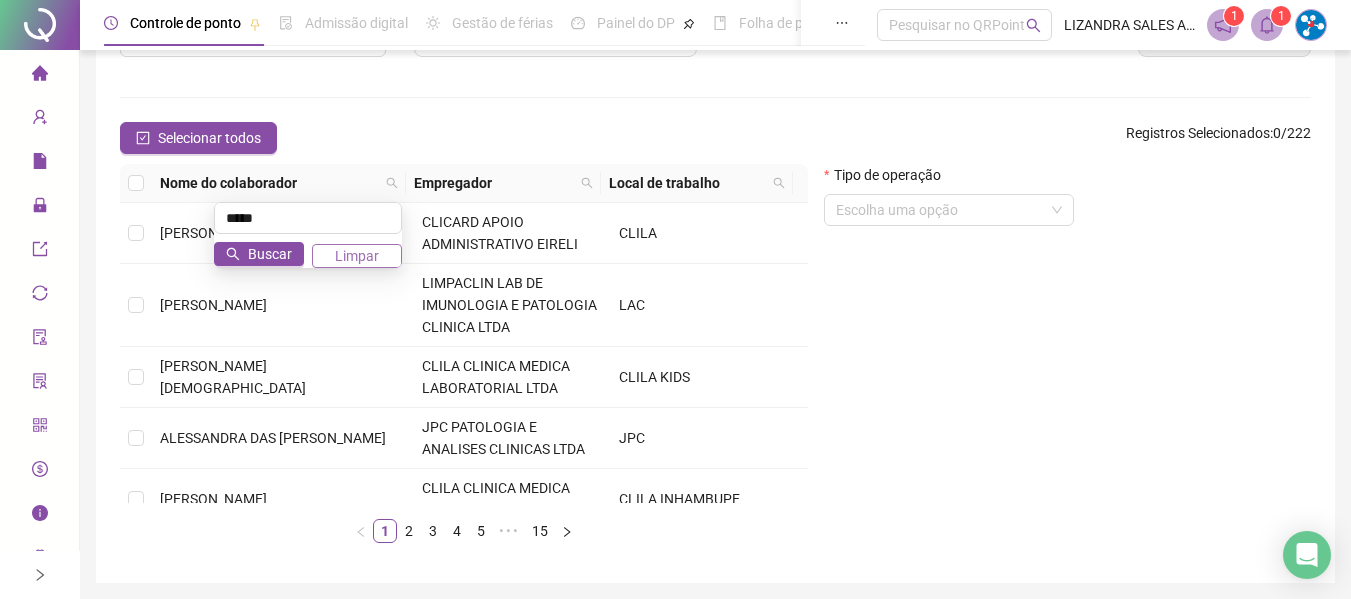 type on "*****" 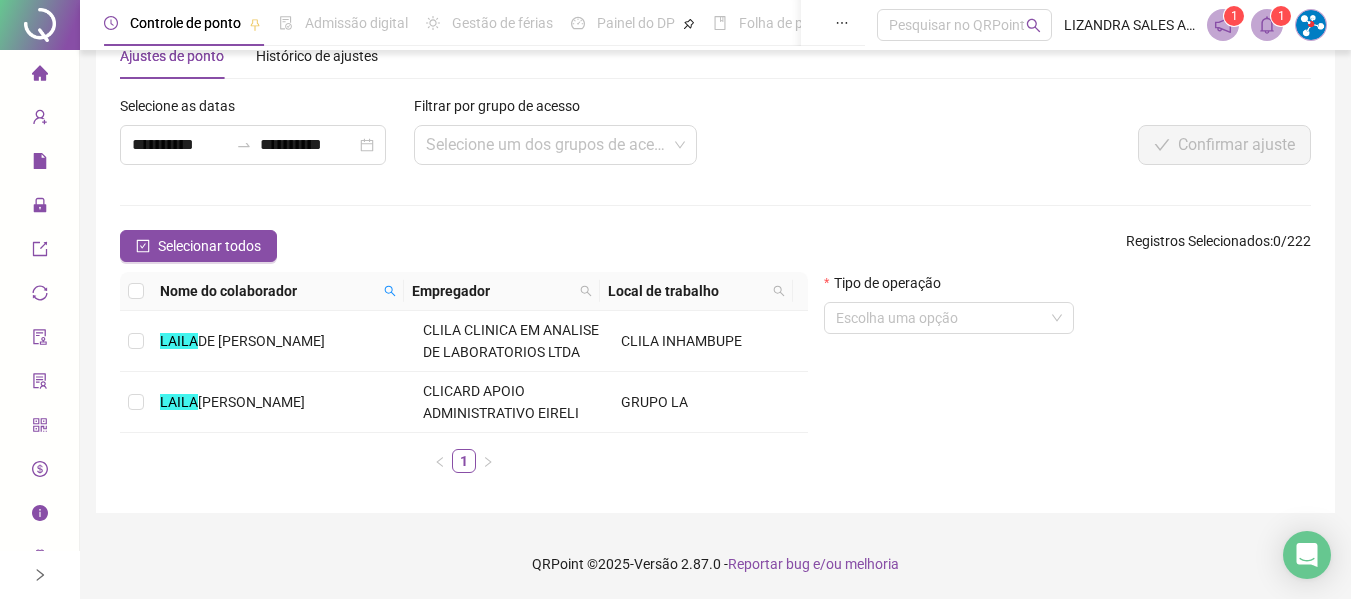 scroll, scrollTop: 57, scrollLeft: 0, axis: vertical 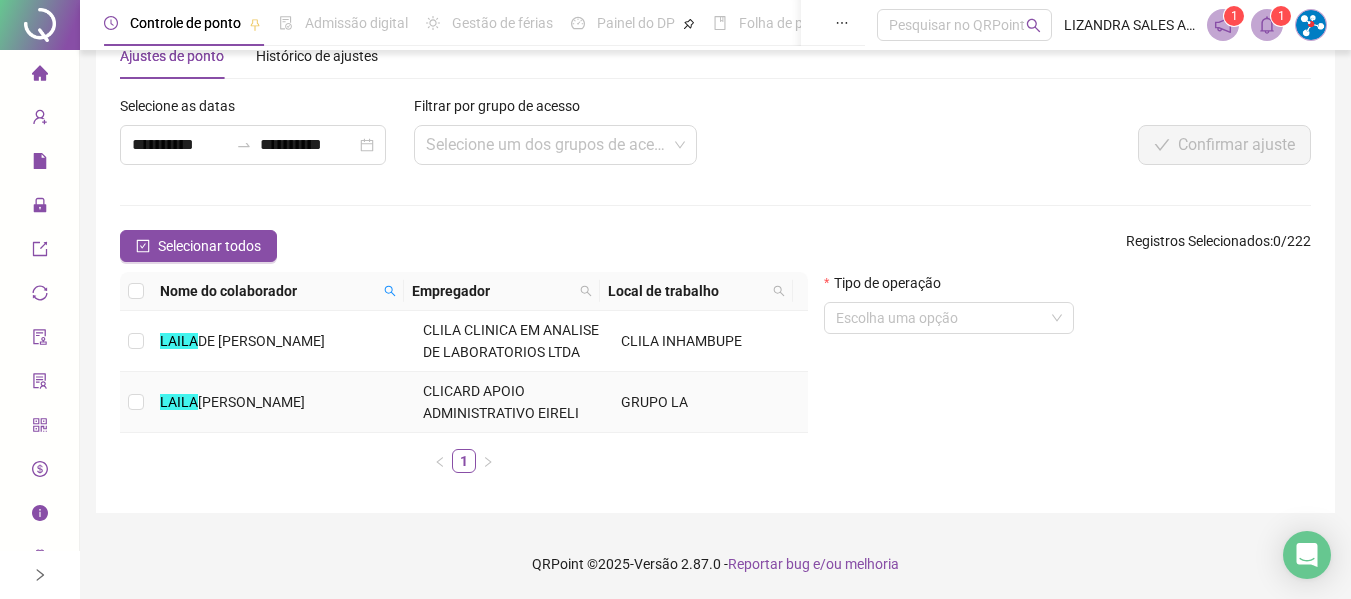 click on "[PERSON_NAME]" at bounding box center (283, 402) 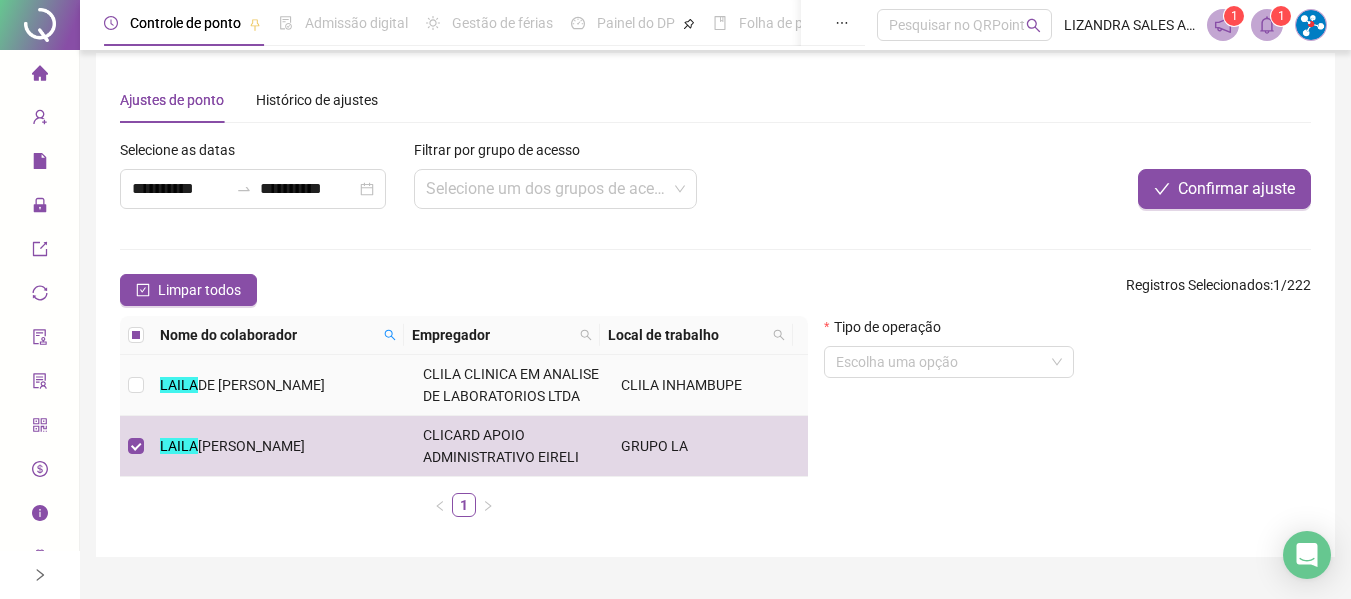 scroll, scrollTop: 0, scrollLeft: 0, axis: both 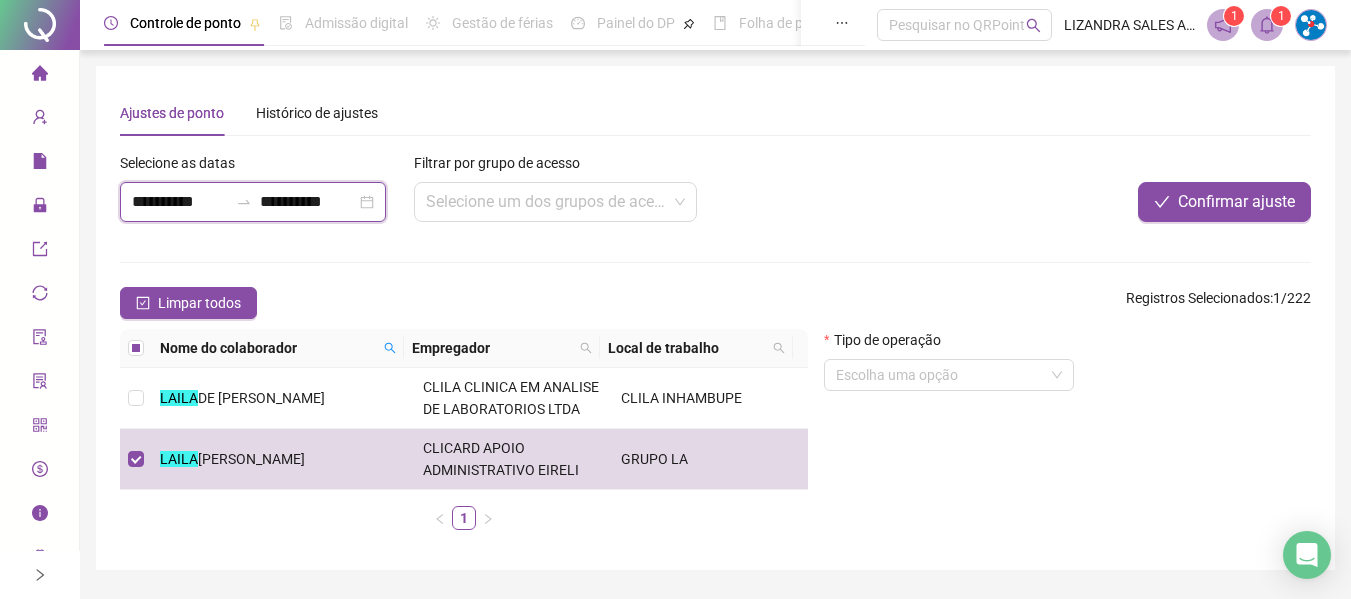 click on "**********" at bounding box center [180, 202] 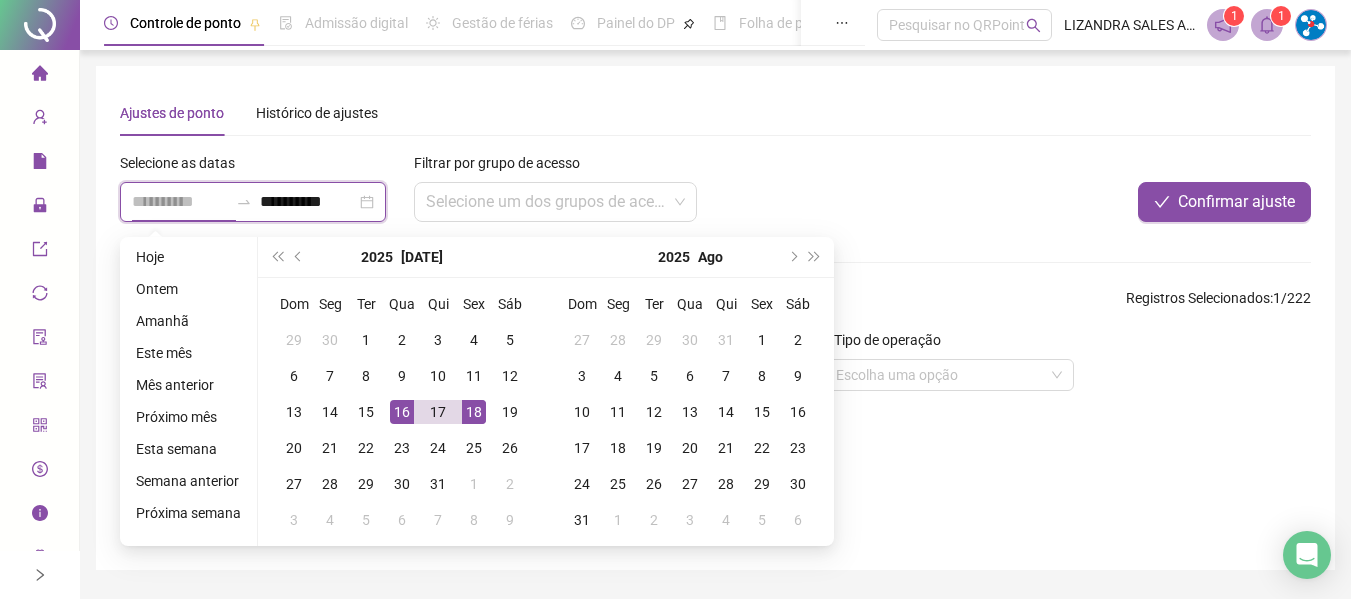 type on "**********" 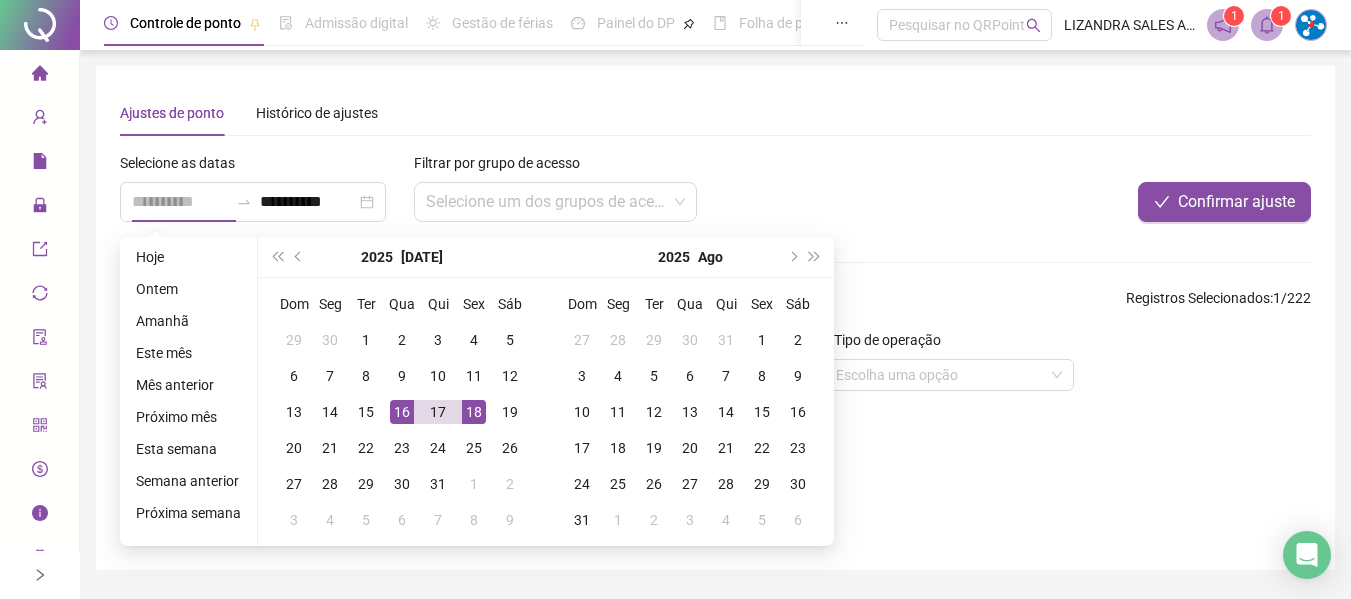 click on "16" at bounding box center (402, 412) 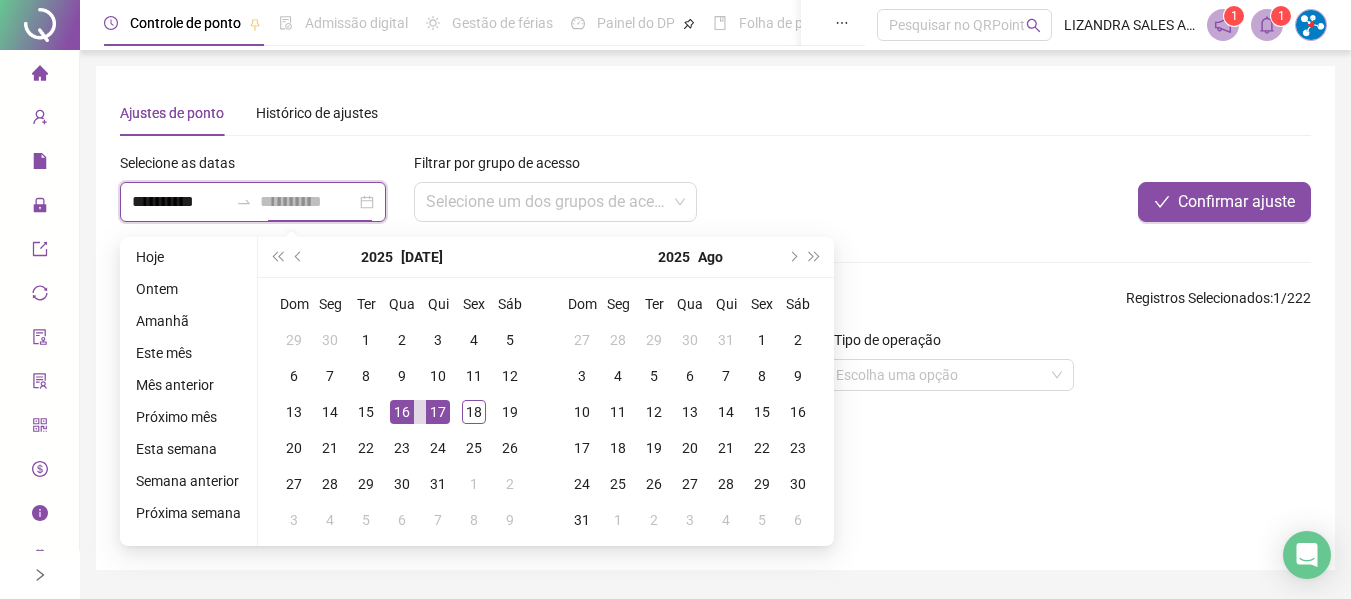 type on "**********" 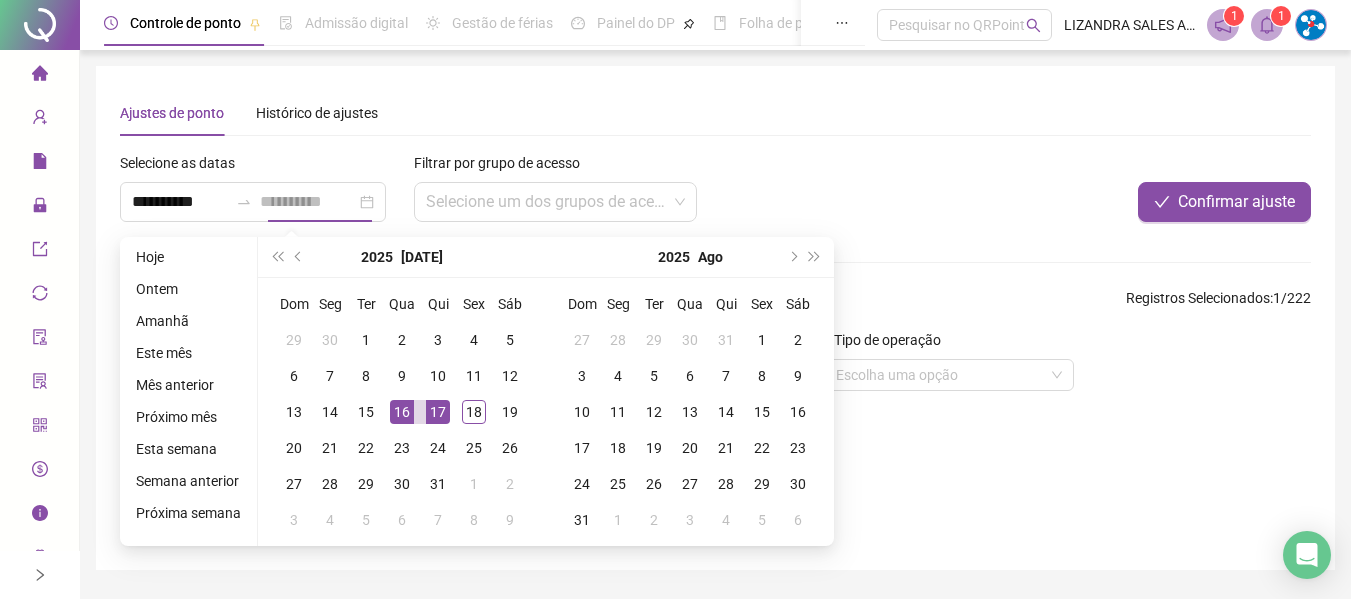 click on "17" at bounding box center (438, 412) 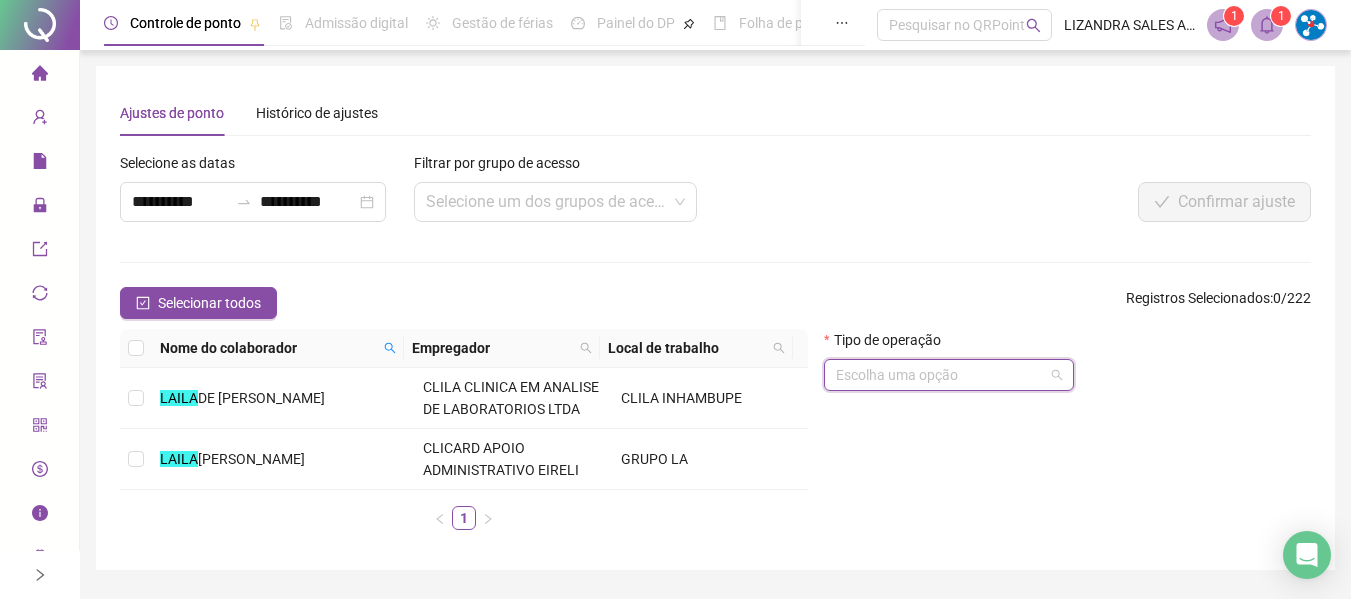 click at bounding box center (943, 375) 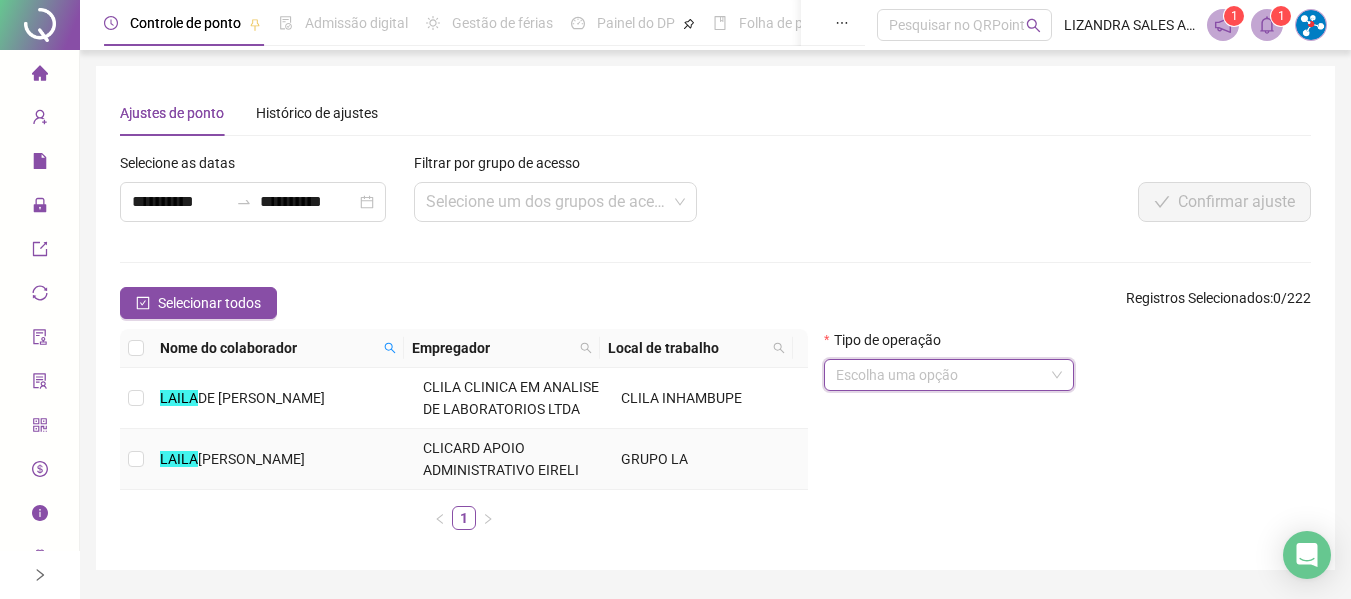 click on "[PERSON_NAME]" at bounding box center (283, 459) 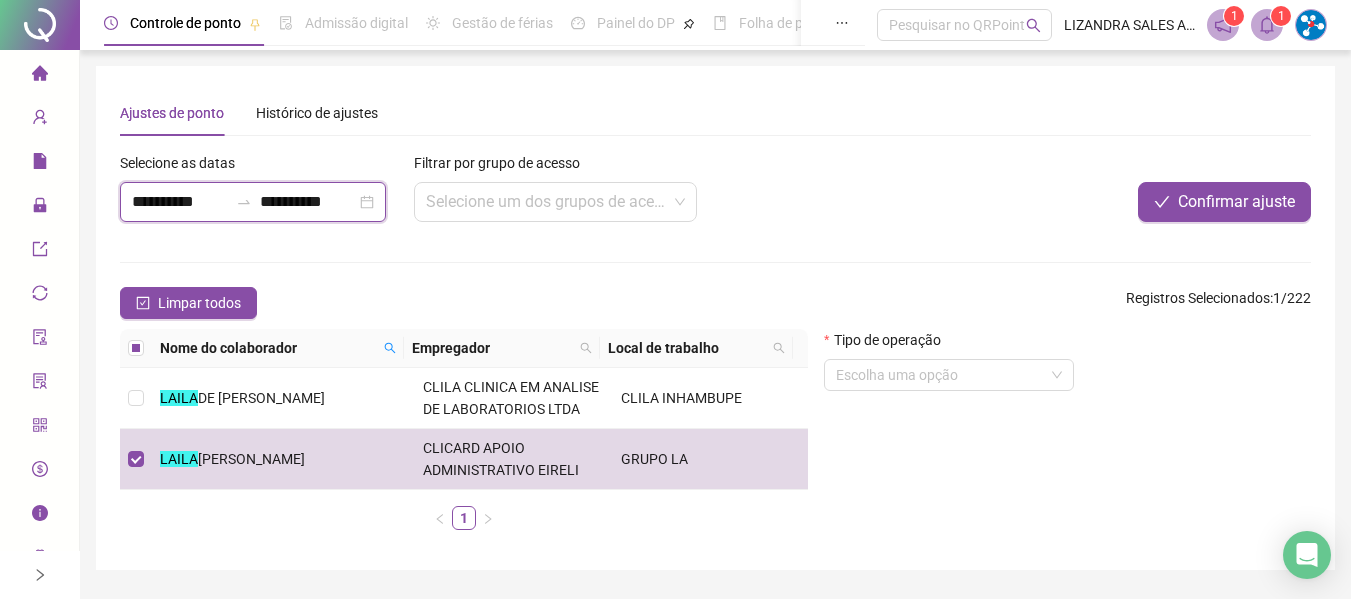 click on "**********" at bounding box center (180, 202) 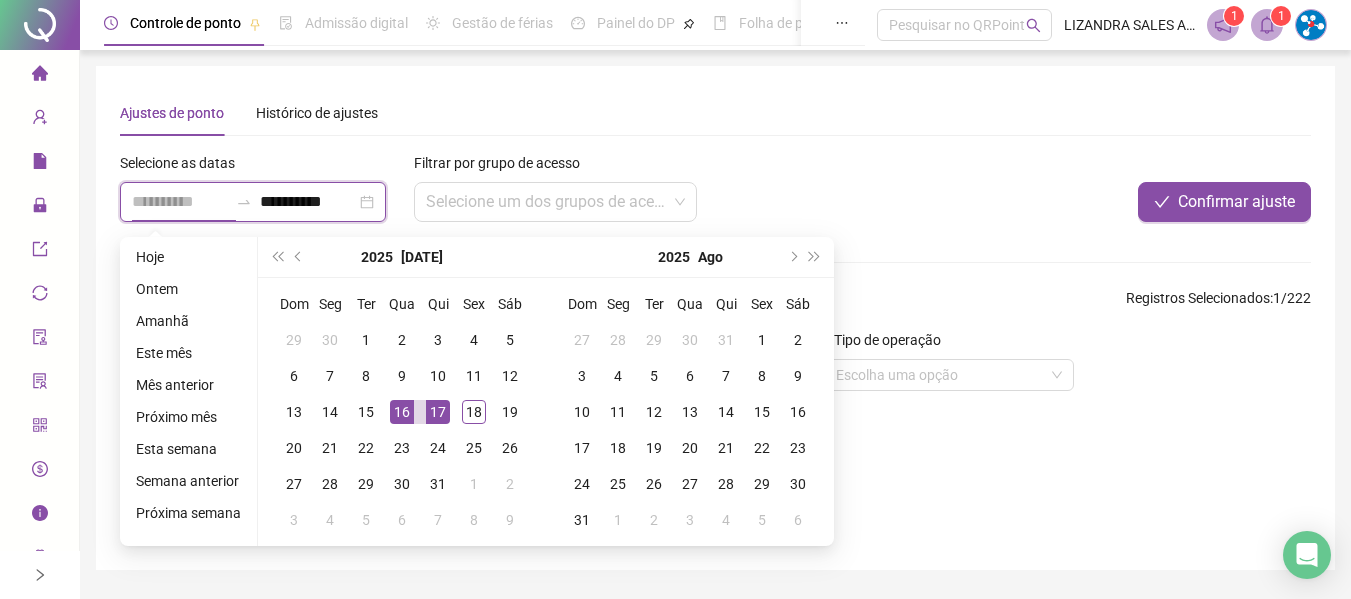 type on "**********" 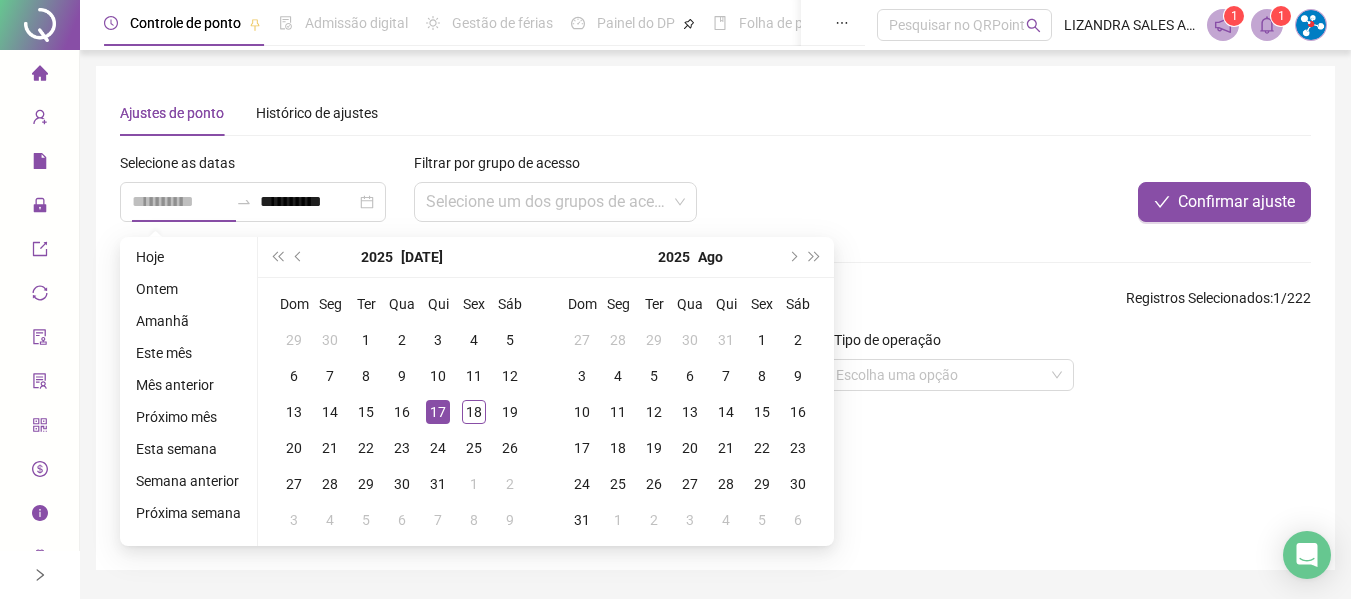click on "17" at bounding box center (438, 412) 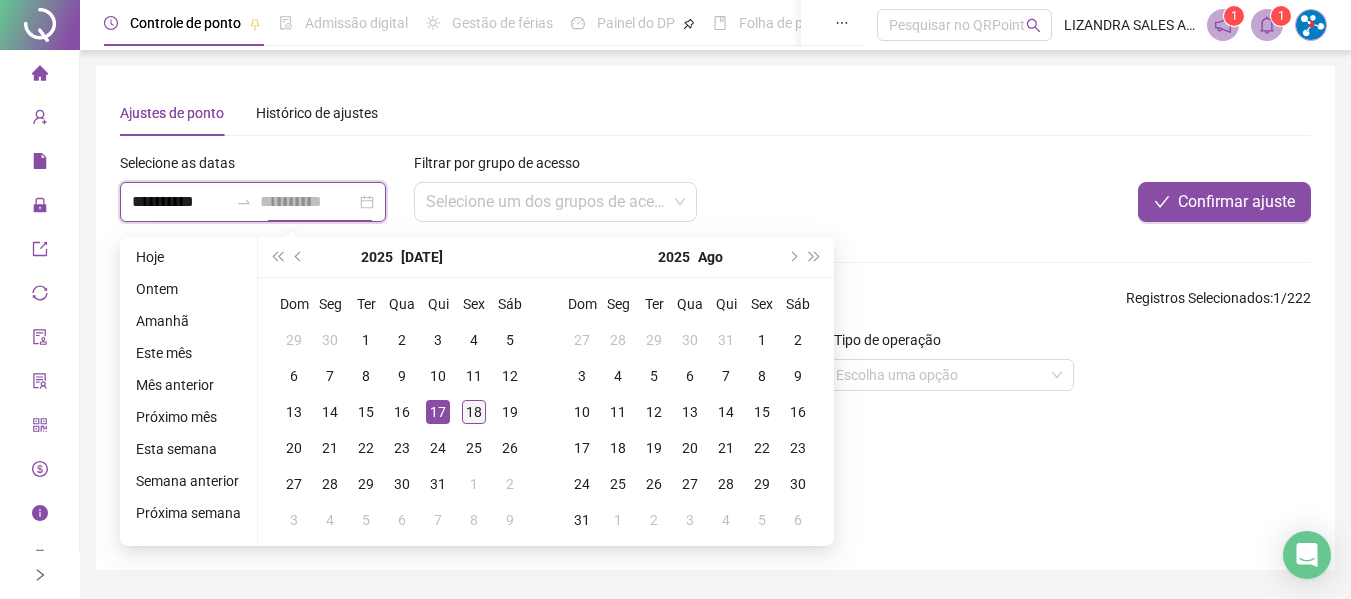 type on "**********" 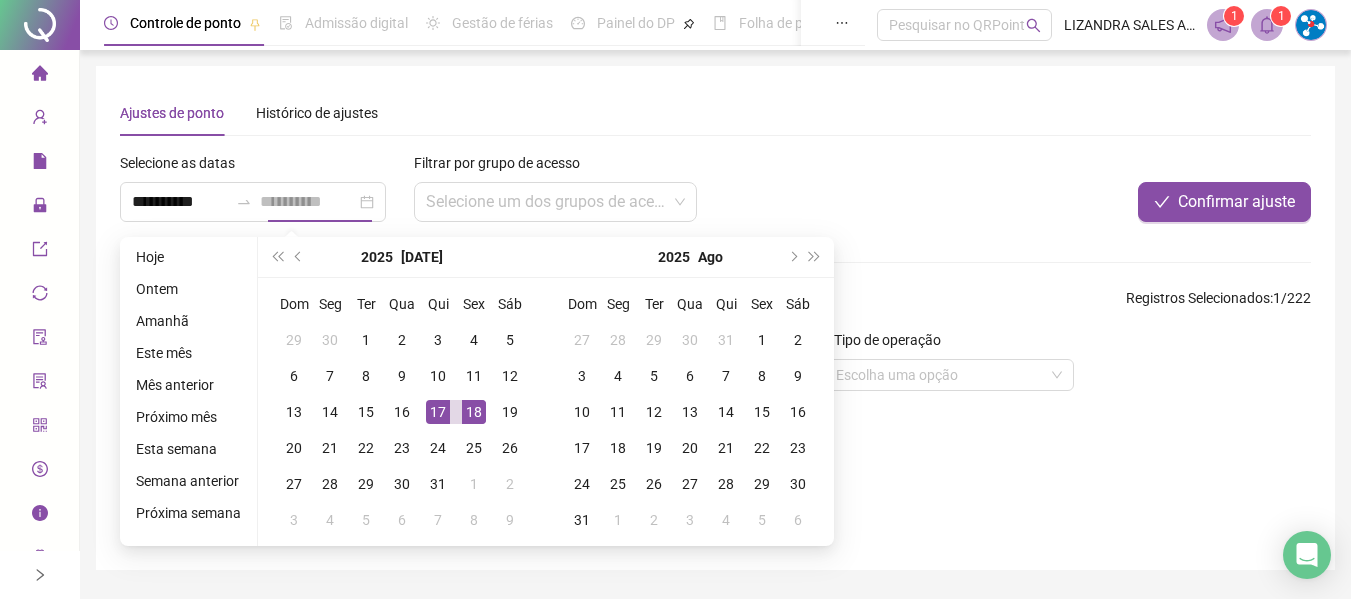 click on "18" at bounding box center [474, 412] 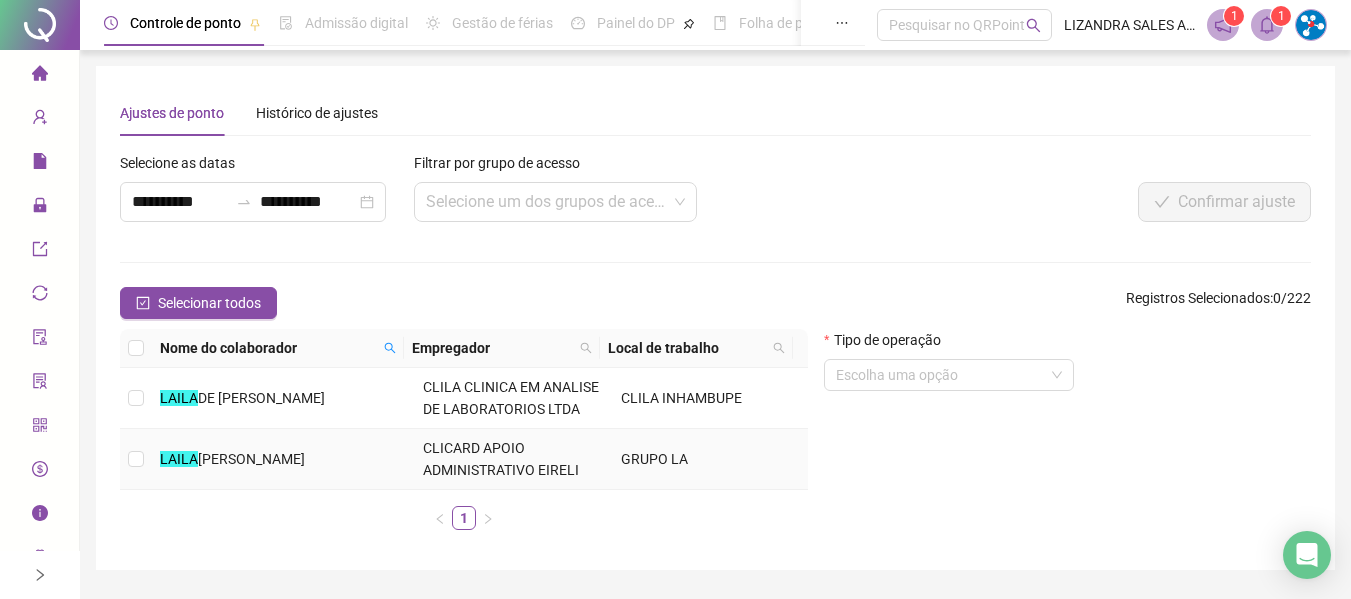 click on "CLICARD APOIO ADMINISTRATIVO EIRELI" at bounding box center [501, 459] 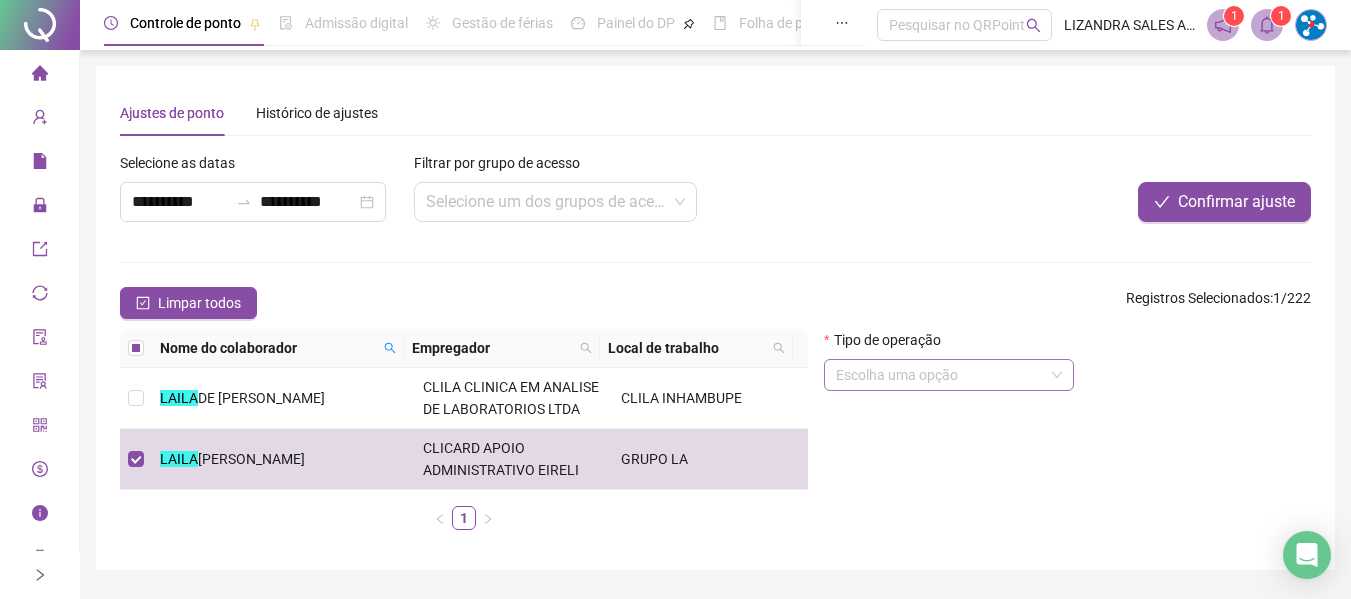 click at bounding box center [943, 375] 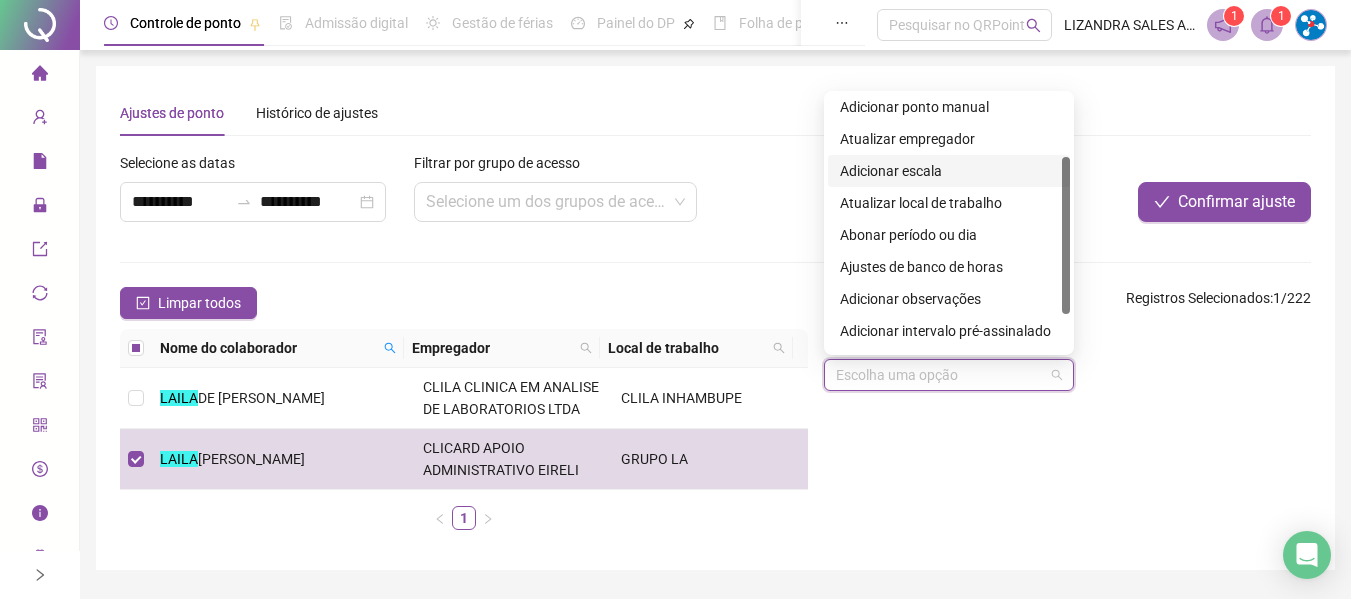 scroll, scrollTop: 160, scrollLeft: 0, axis: vertical 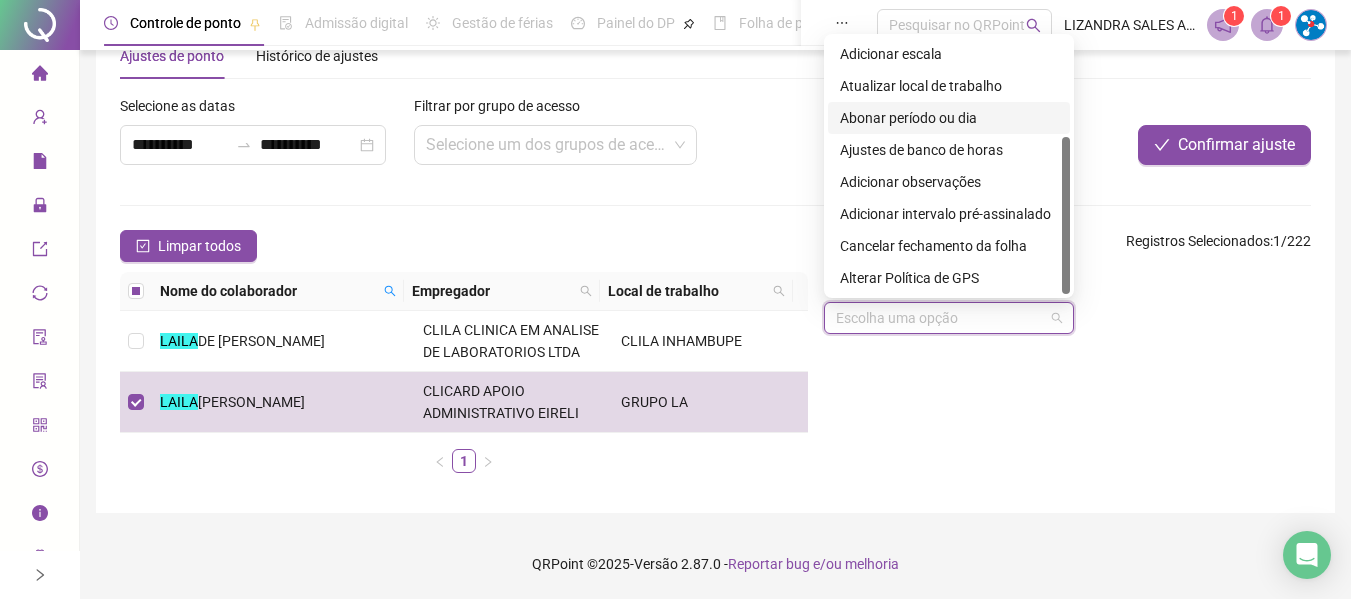 click on "Abonar período ou dia" at bounding box center (949, 118) 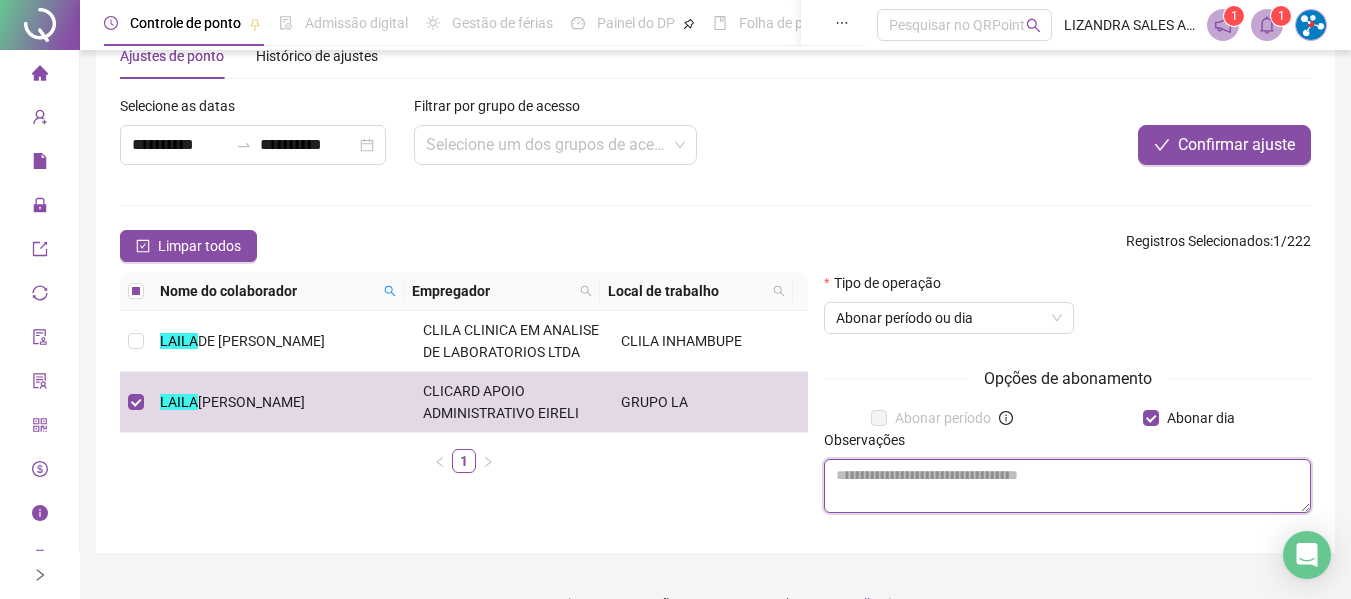 click at bounding box center [1067, 486] 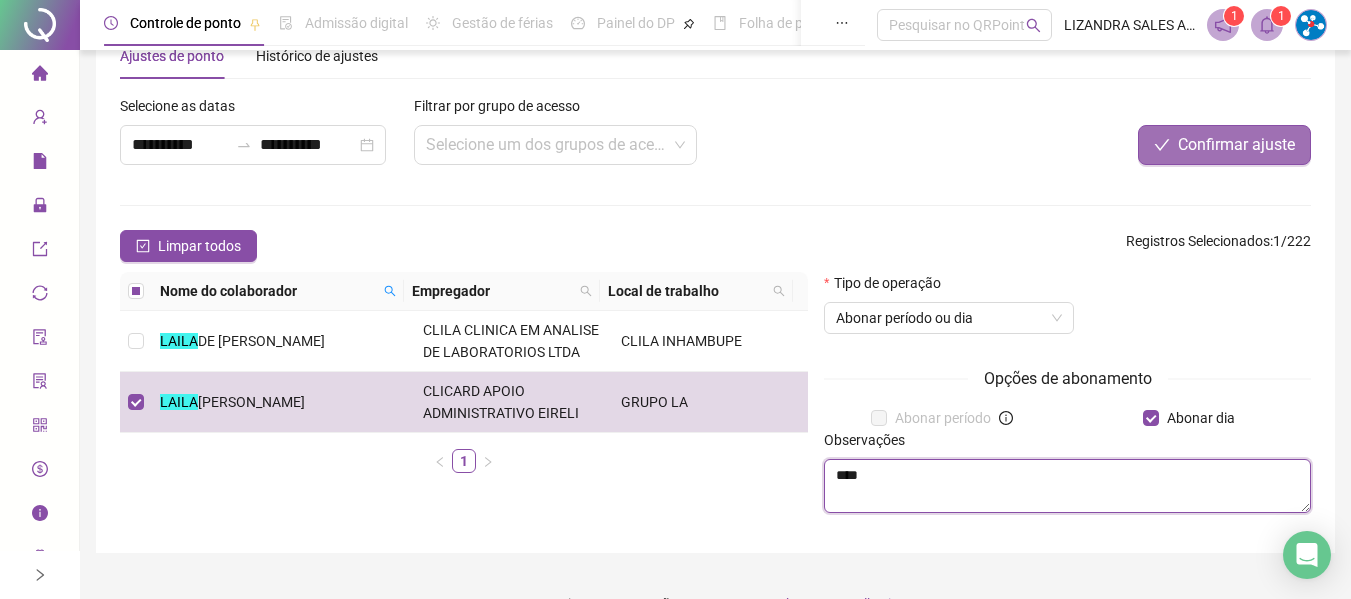 type on "****" 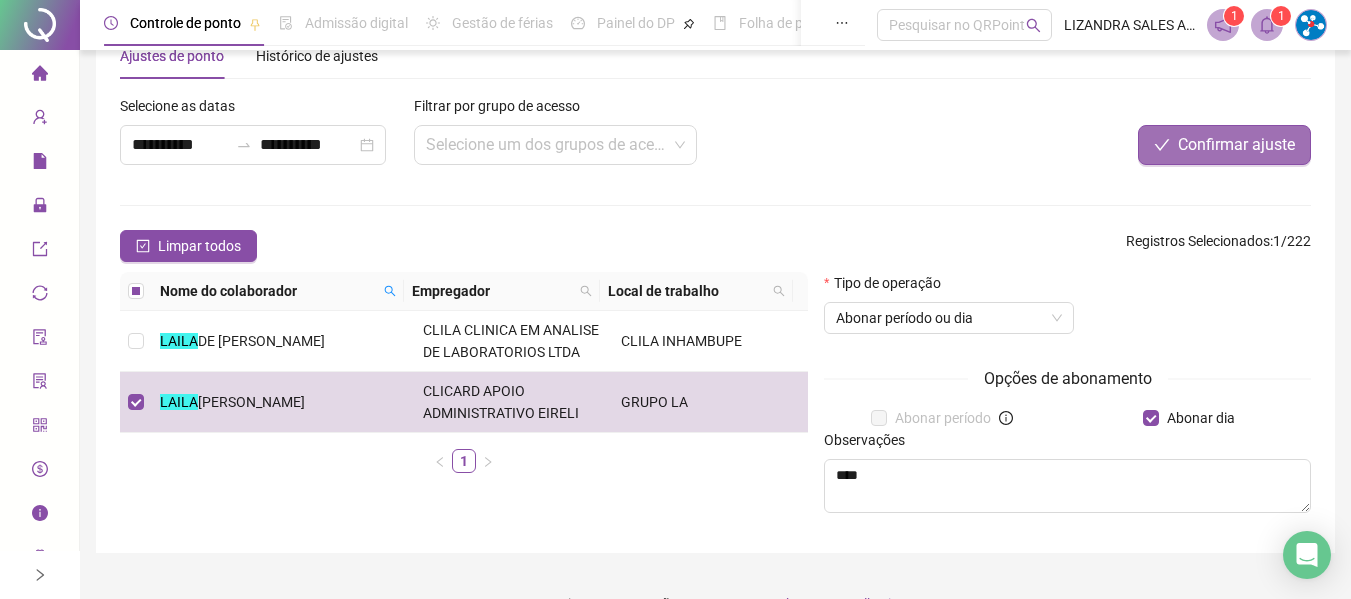 click on "Confirmar ajuste" at bounding box center [1236, 145] 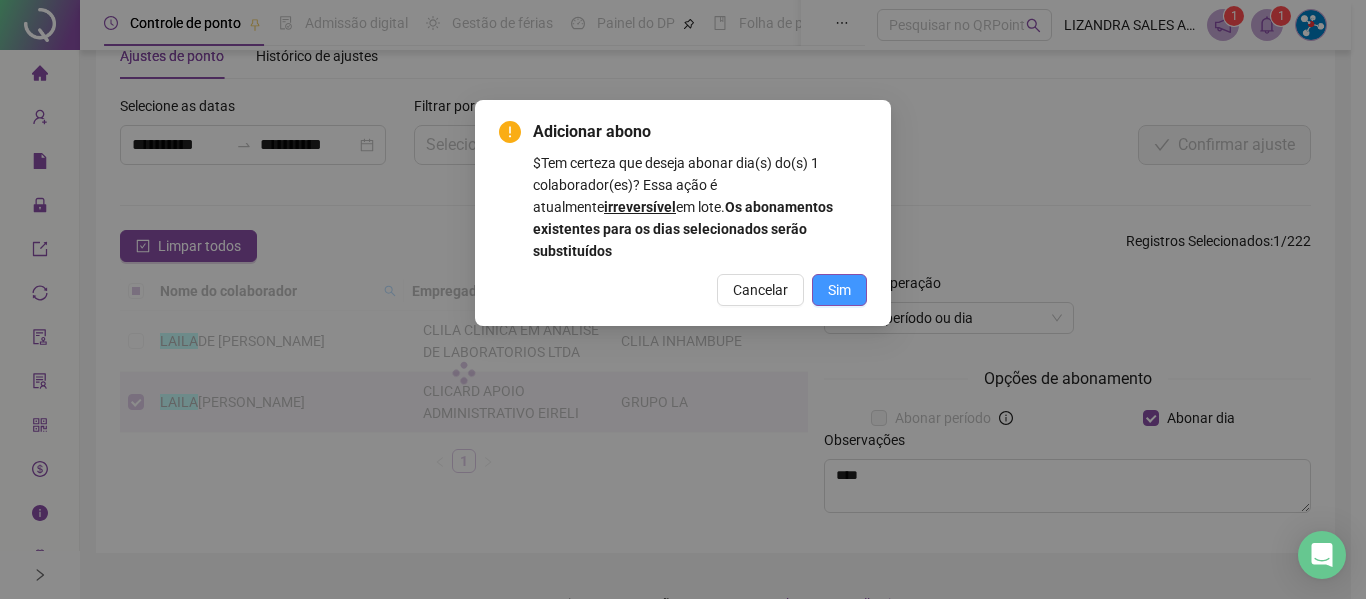 click on "Sim" at bounding box center (839, 290) 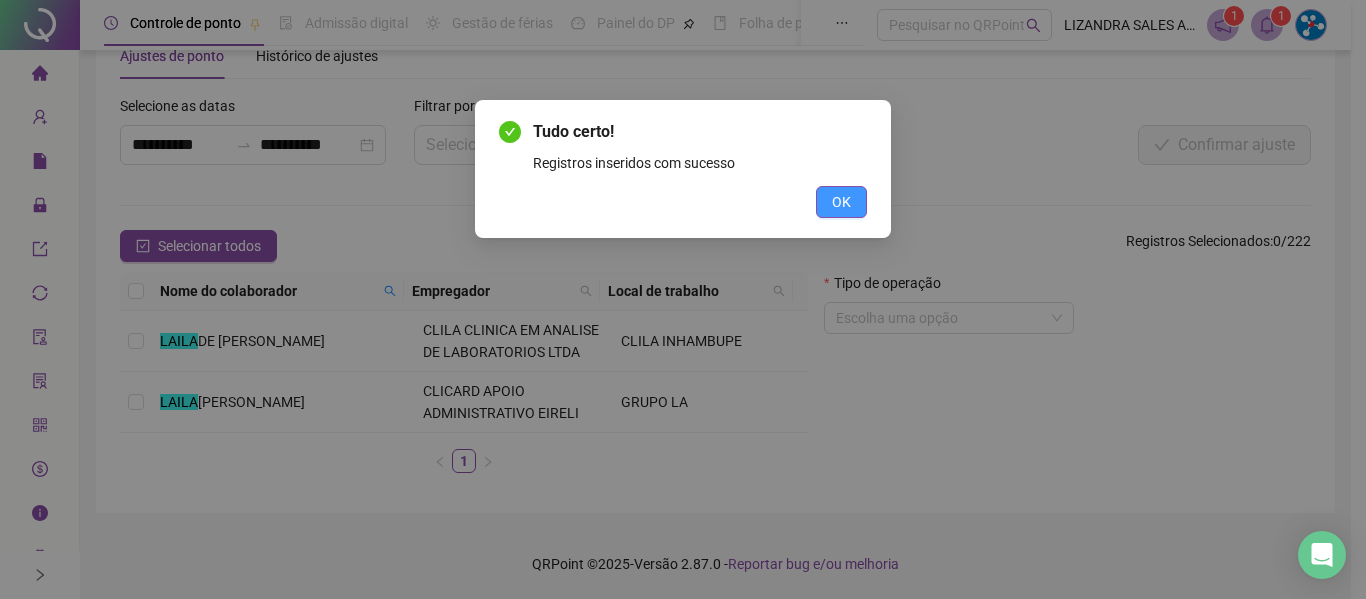 click on "OK" at bounding box center (841, 202) 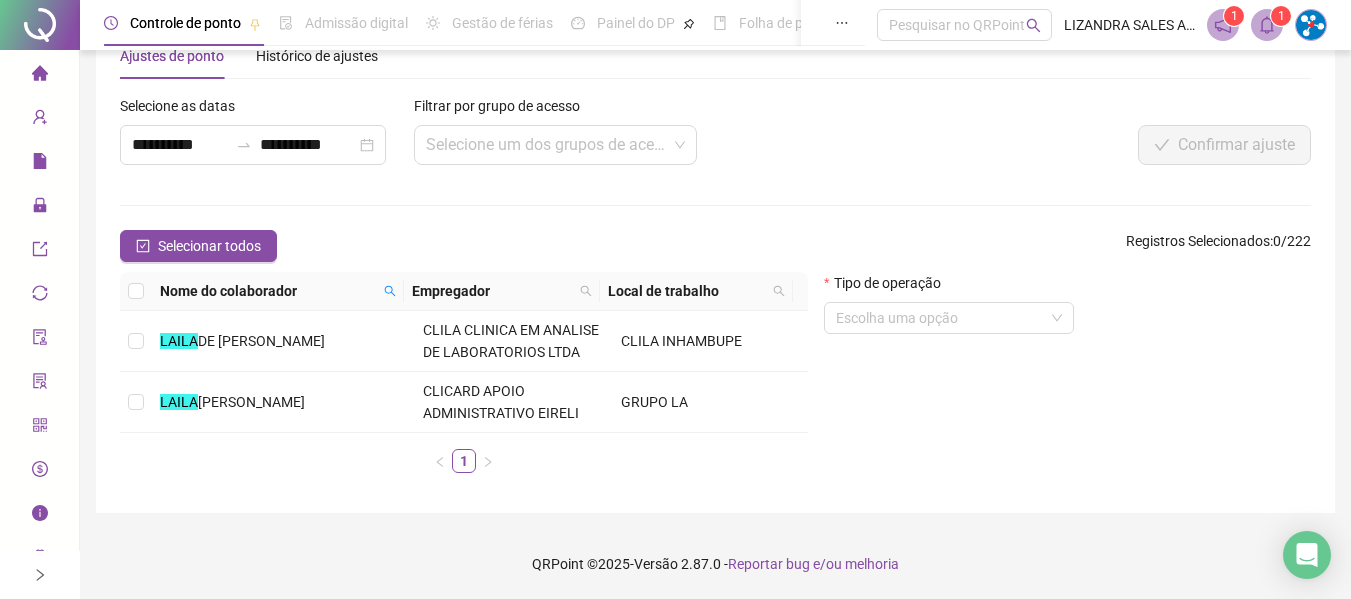 click 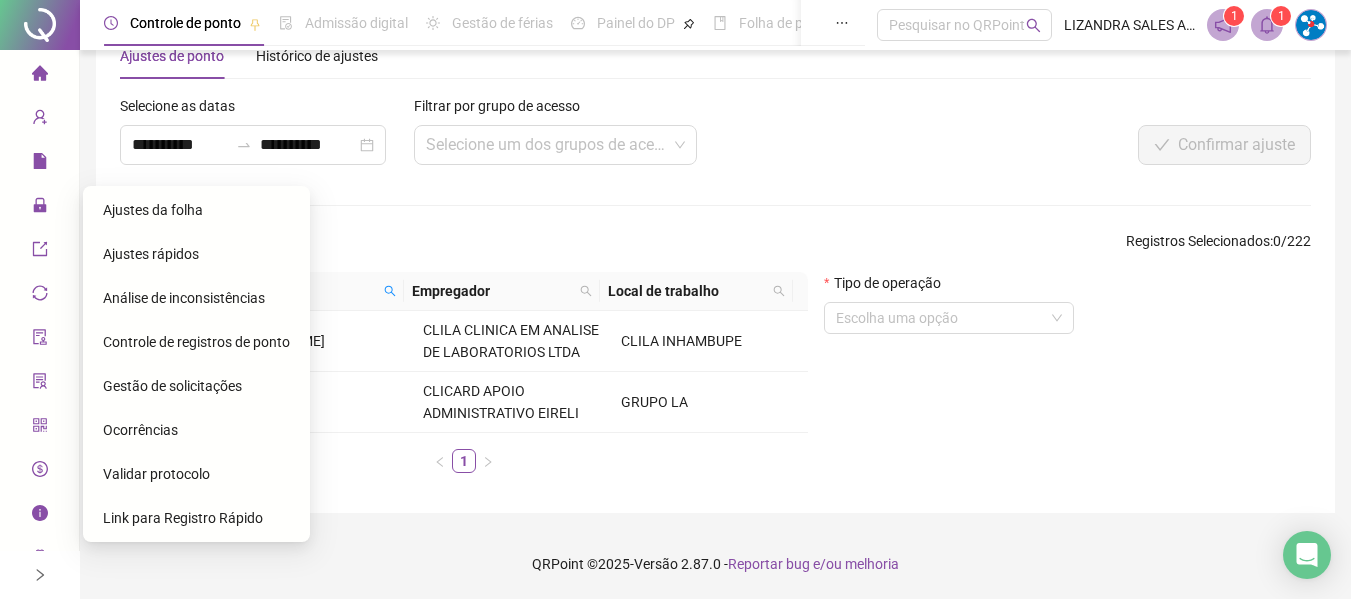 click on "Ajustes da folha" at bounding box center (153, 210) 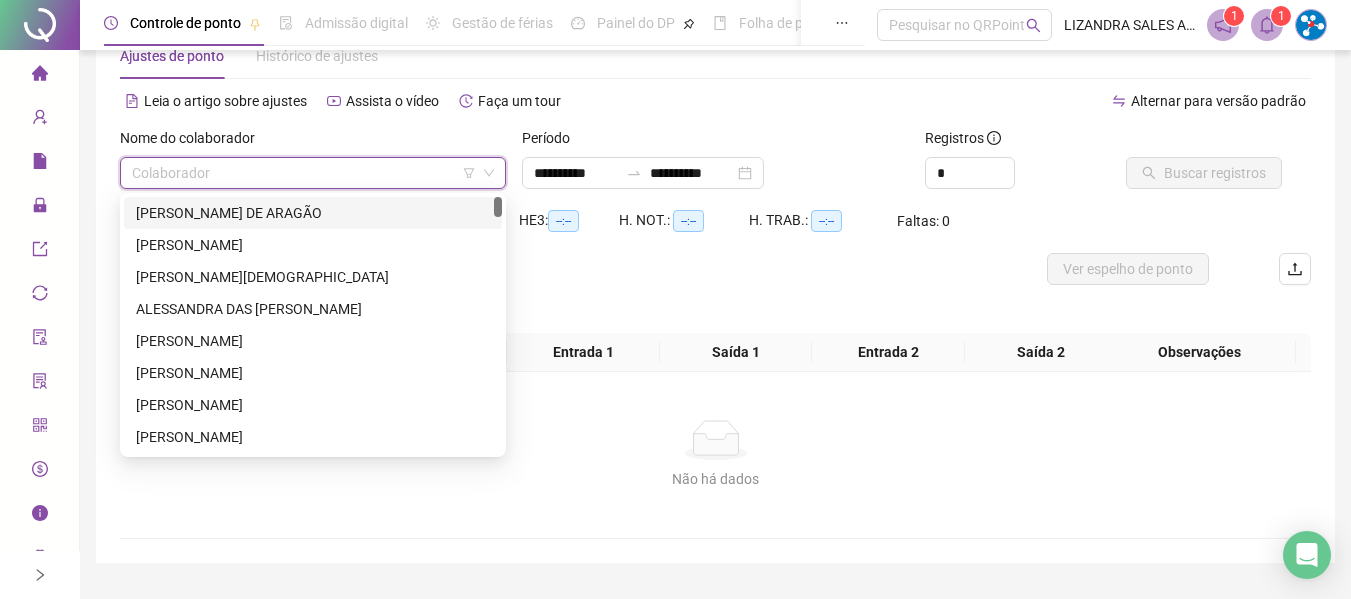 click at bounding box center [307, 173] 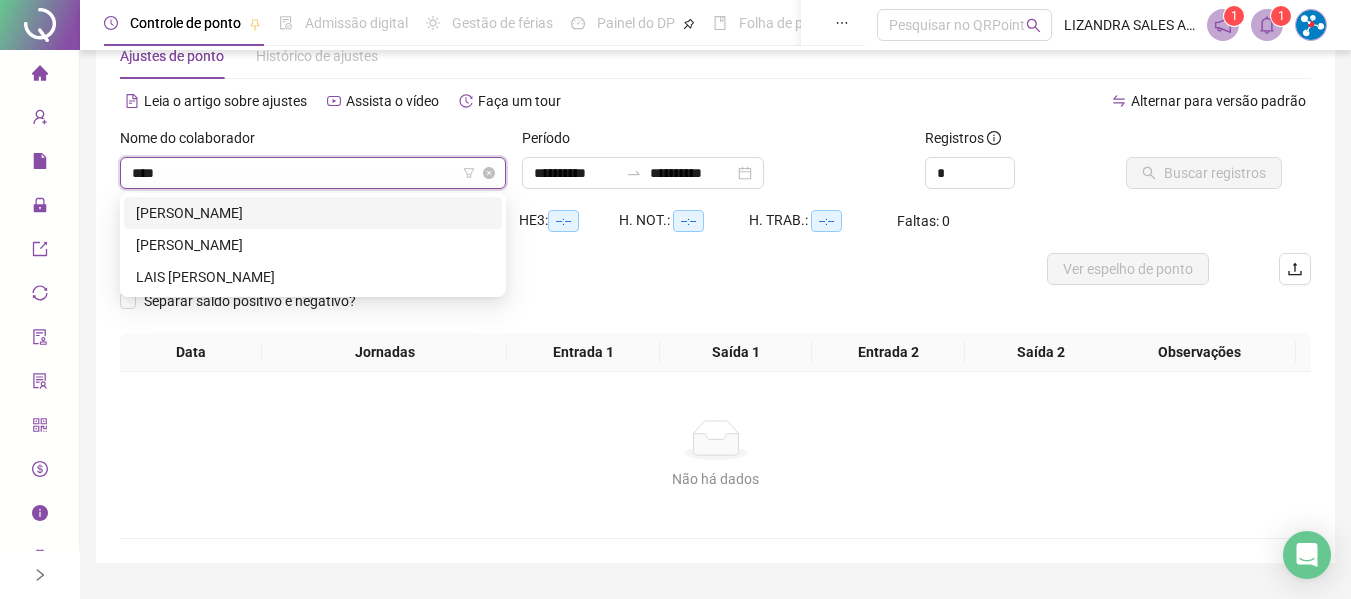 type on "*****" 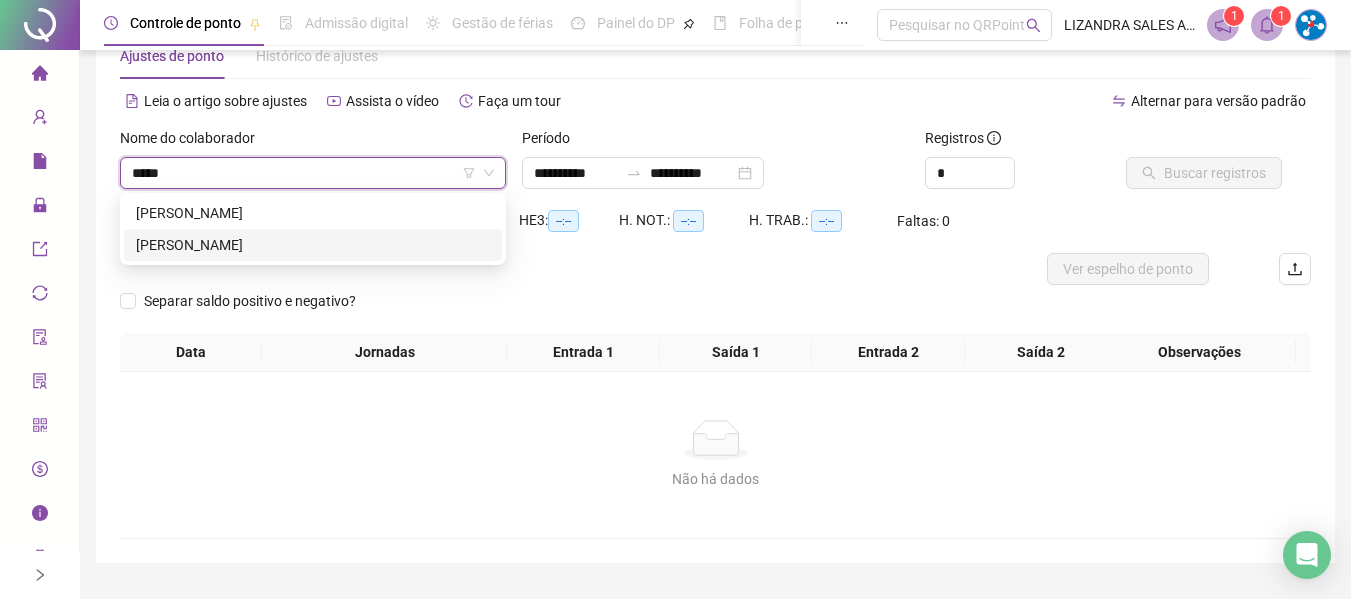 click on "[PERSON_NAME]" at bounding box center [313, 245] 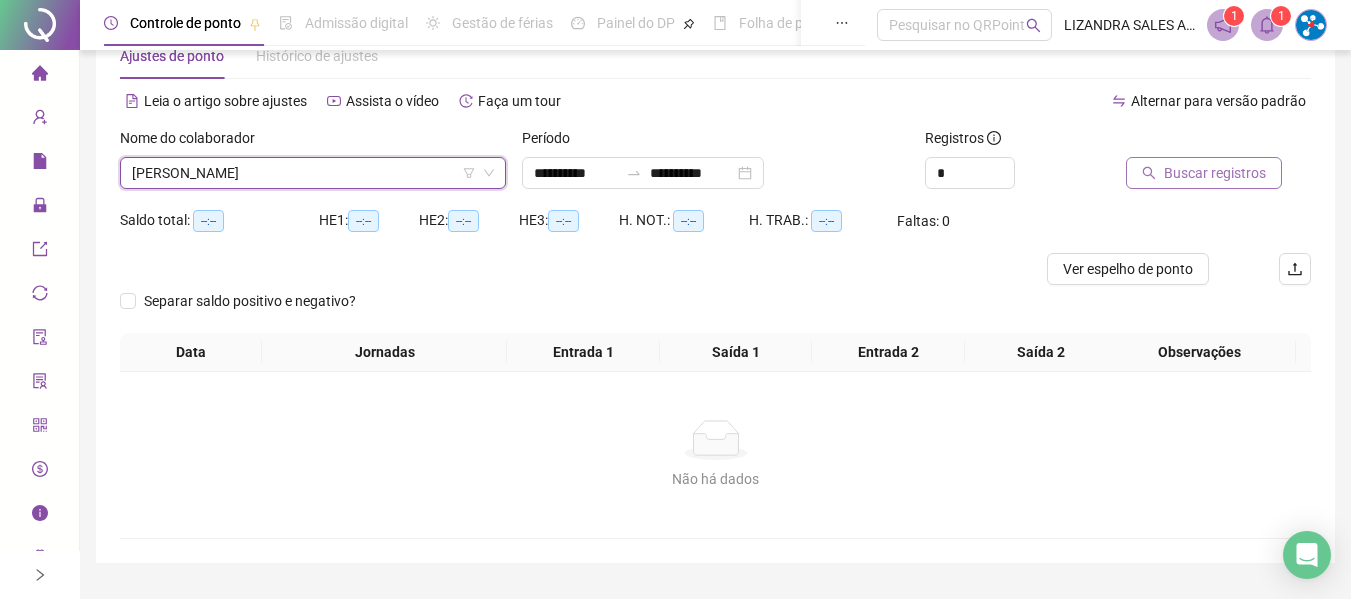 click on "Buscar registros" at bounding box center [1215, 173] 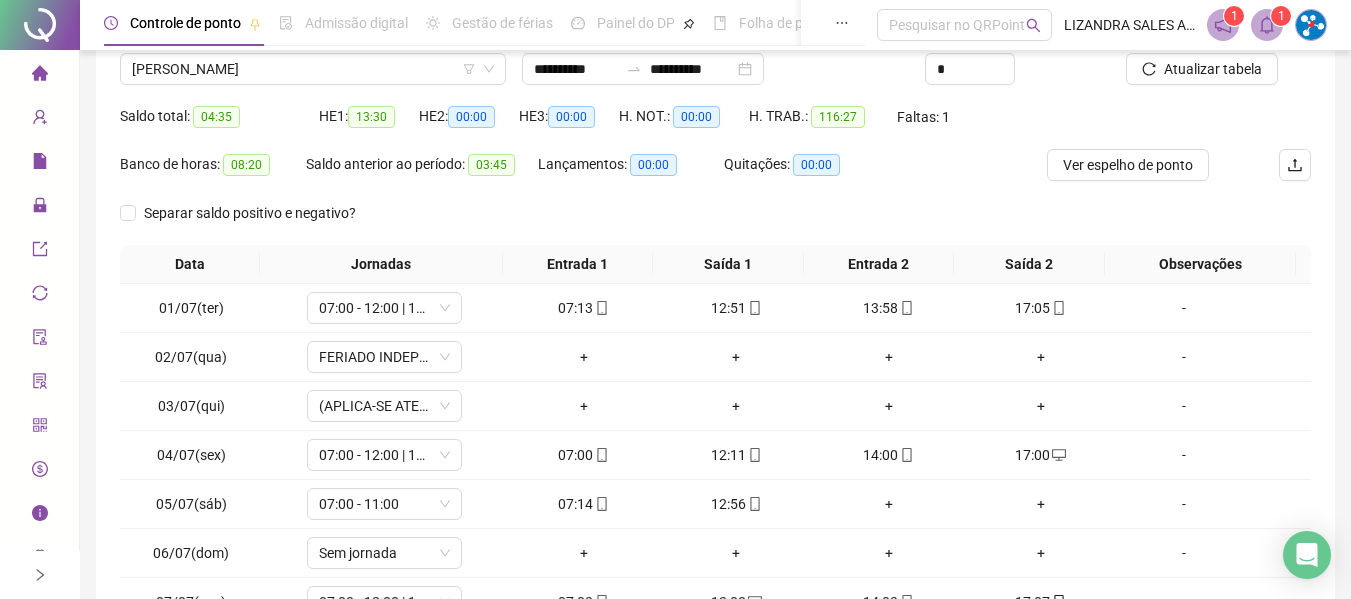 scroll, scrollTop: 355, scrollLeft: 0, axis: vertical 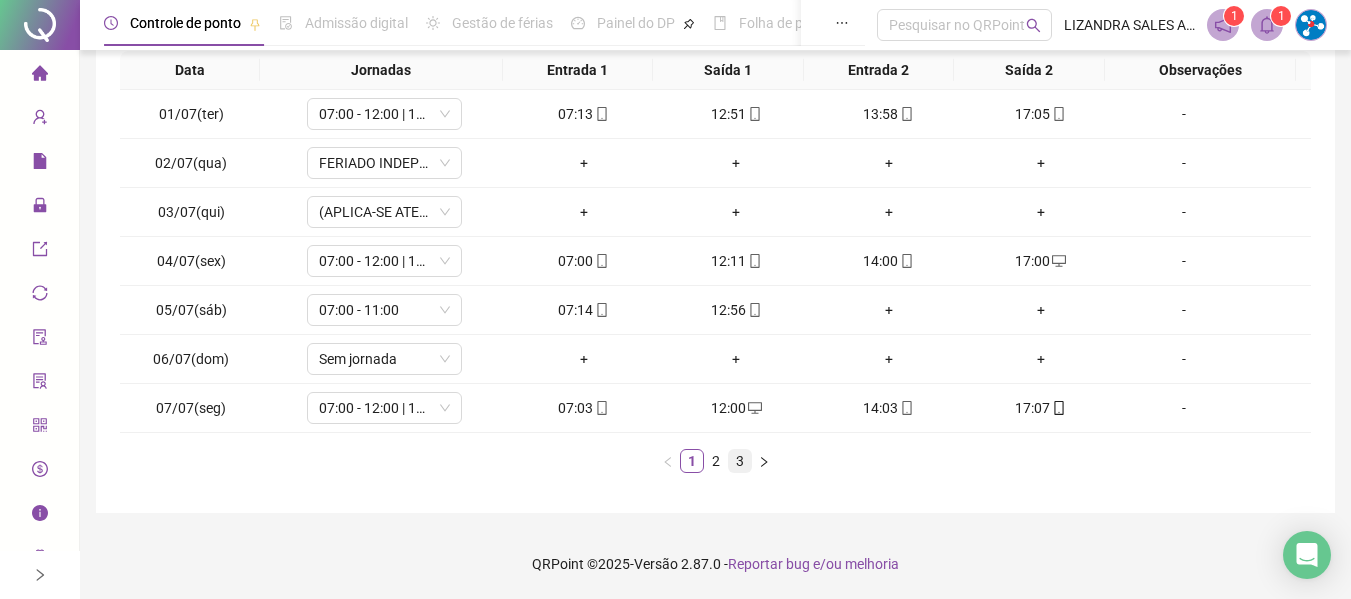 click on "3" at bounding box center (740, 461) 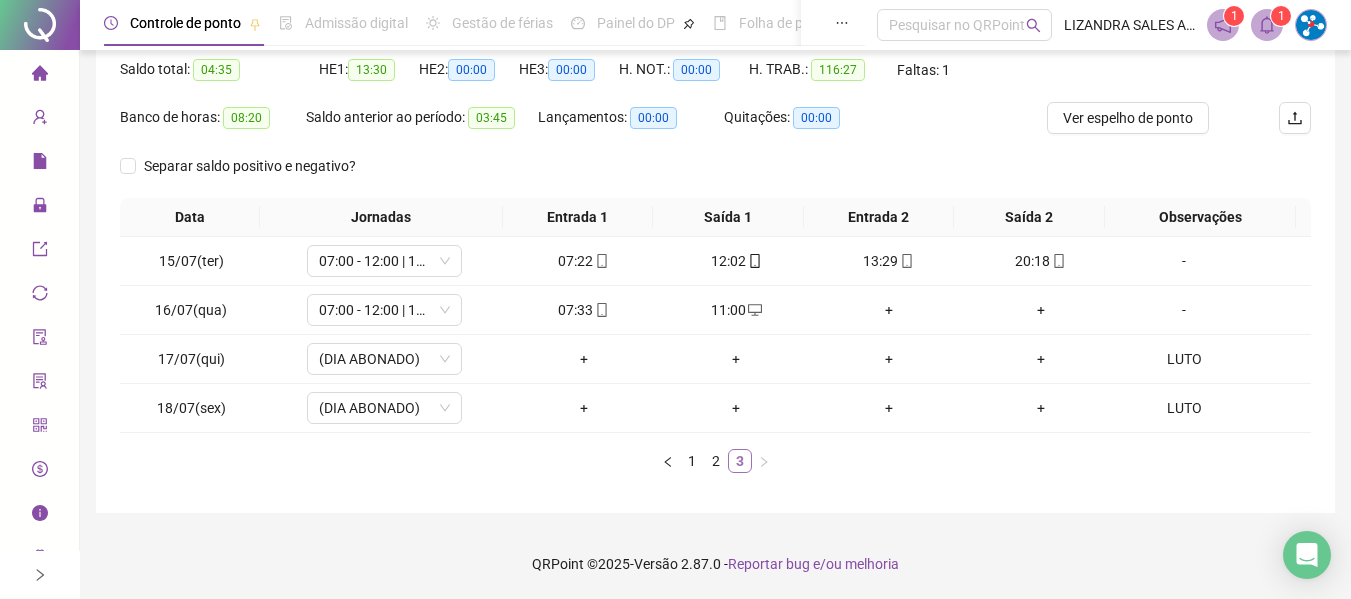 scroll, scrollTop: 208, scrollLeft: 0, axis: vertical 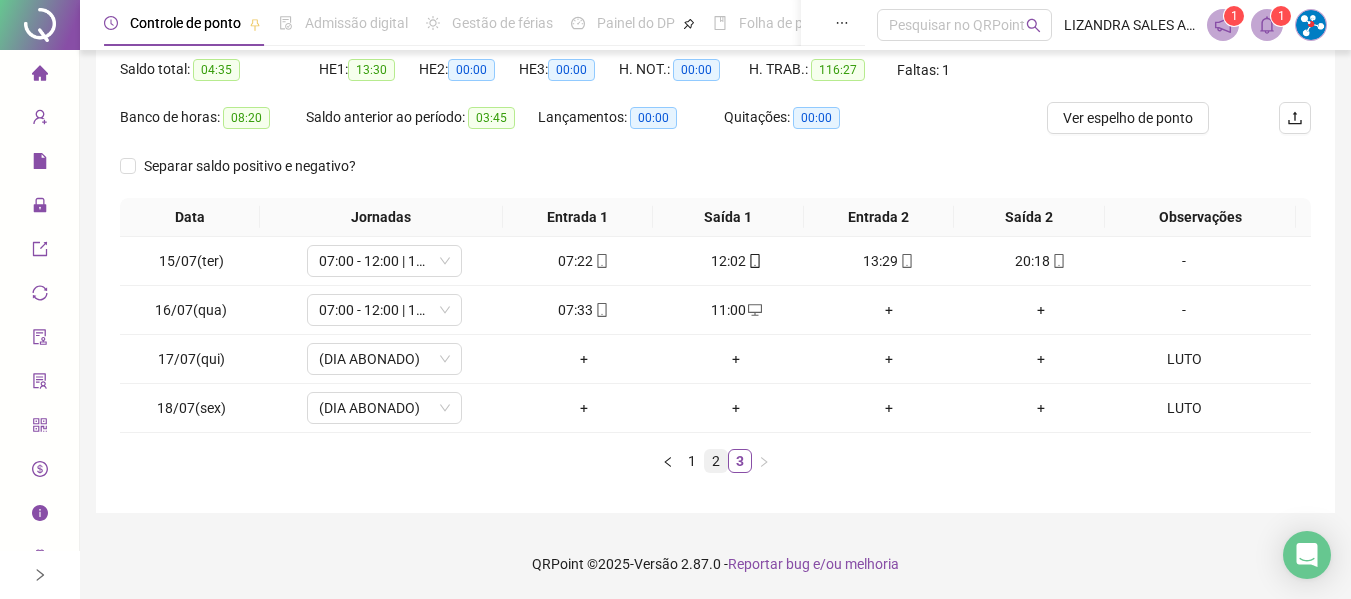 click on "2" at bounding box center (716, 461) 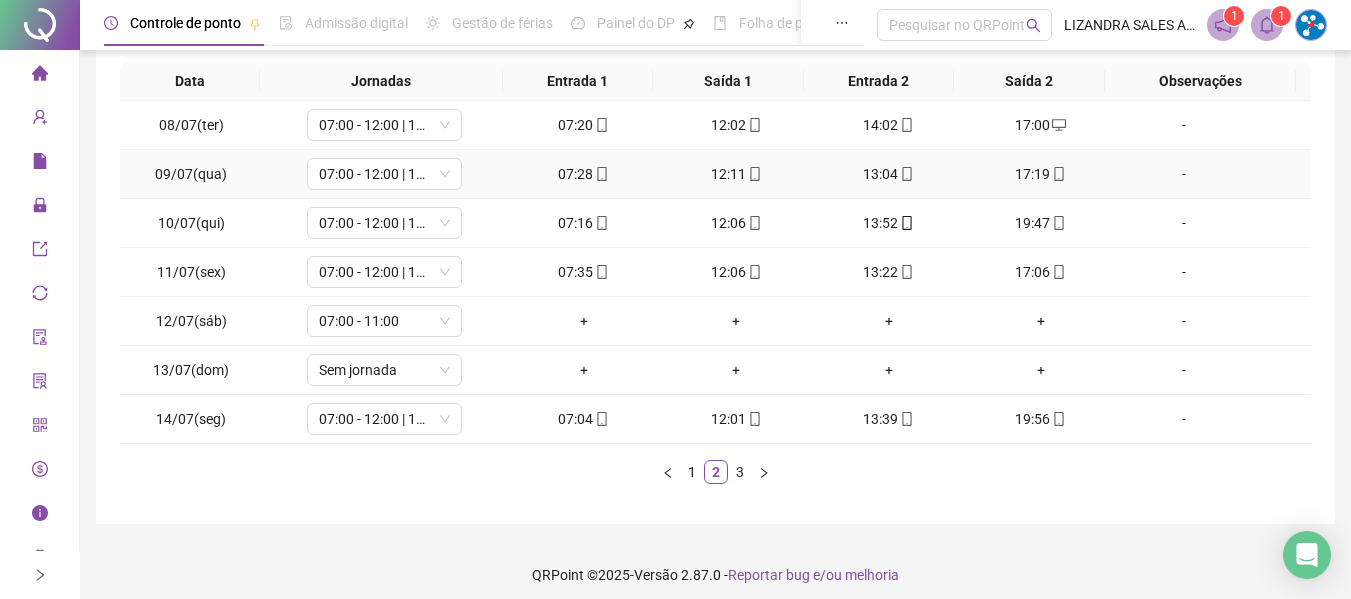 scroll, scrollTop: 355, scrollLeft: 0, axis: vertical 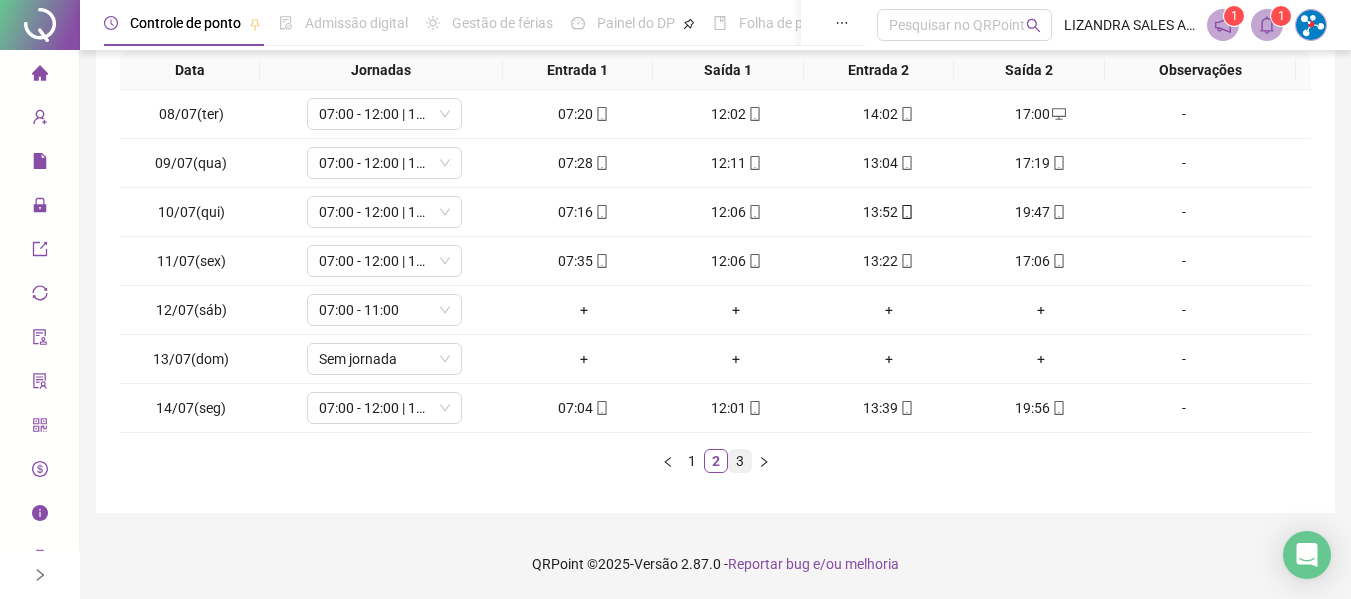 click on "3" at bounding box center [740, 461] 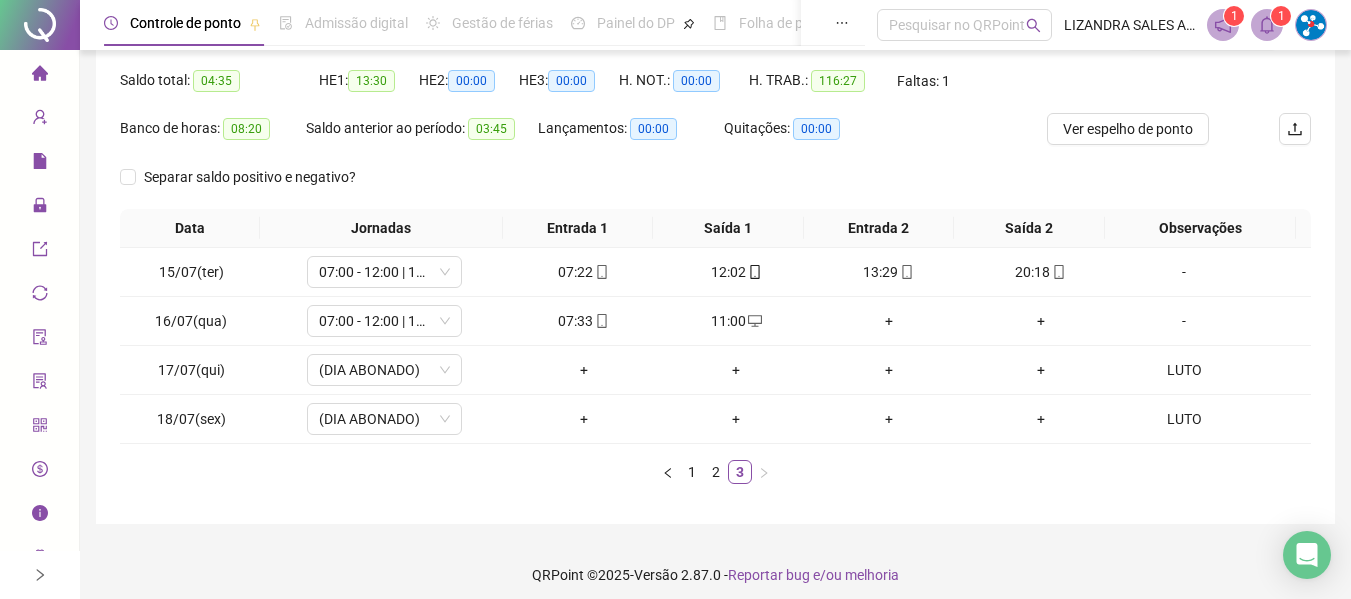 scroll, scrollTop: 208, scrollLeft: 0, axis: vertical 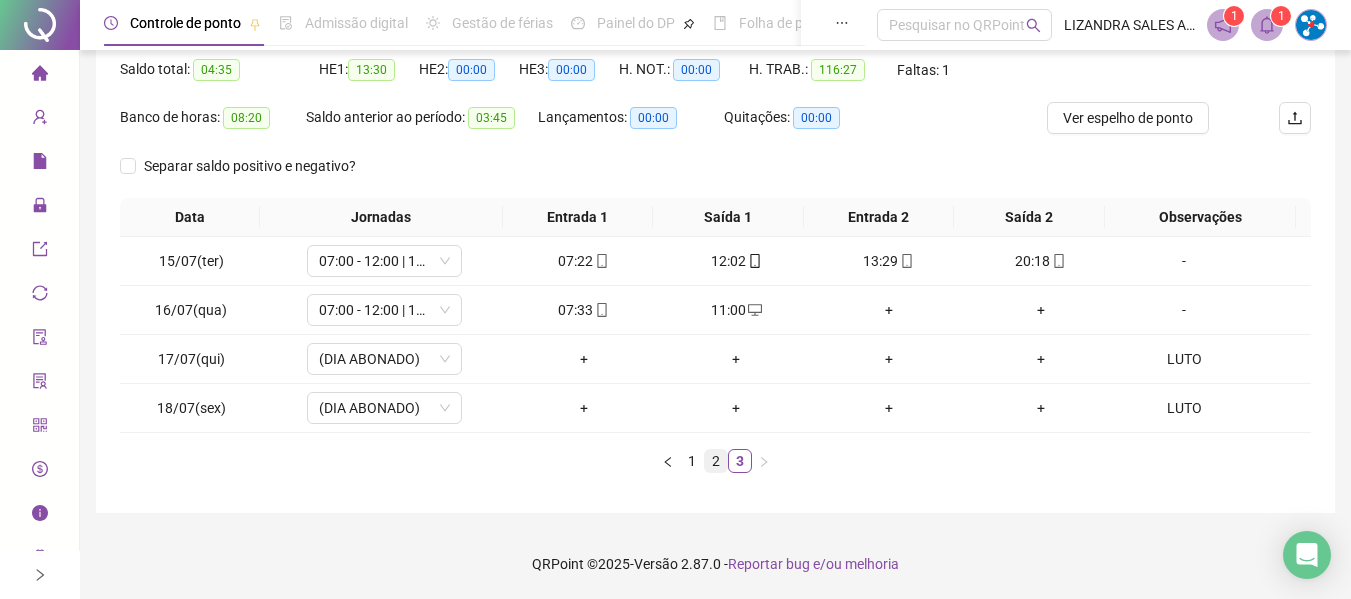 click on "2" at bounding box center [716, 461] 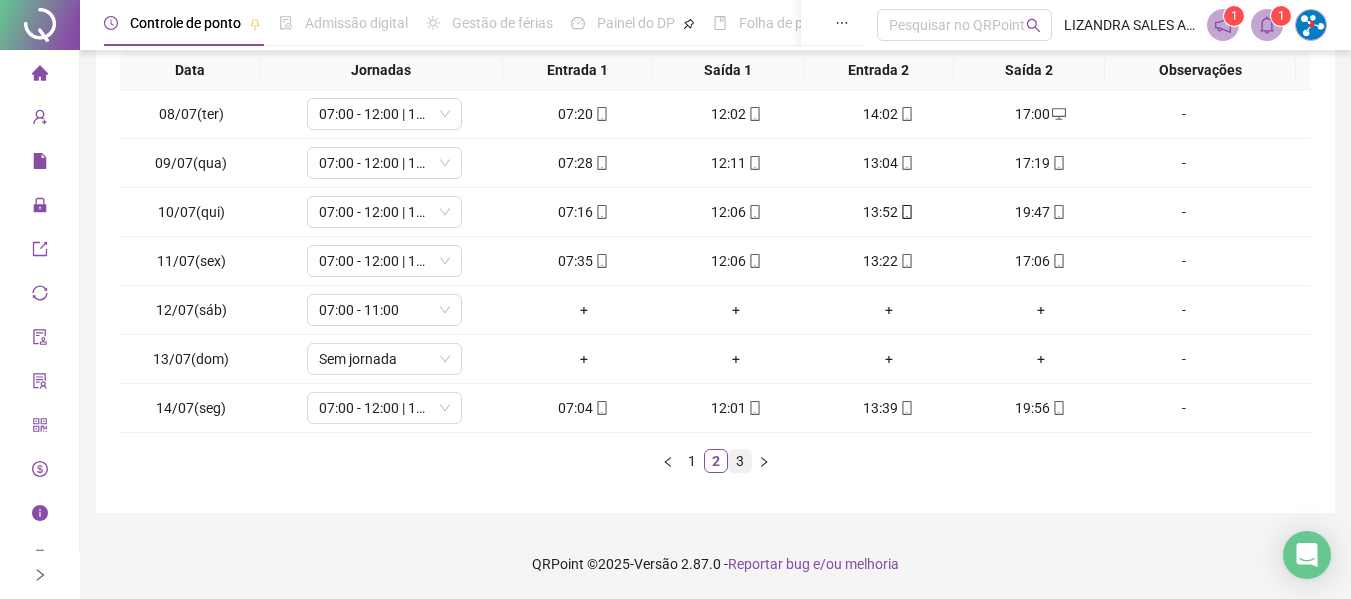 click on "3" at bounding box center (740, 461) 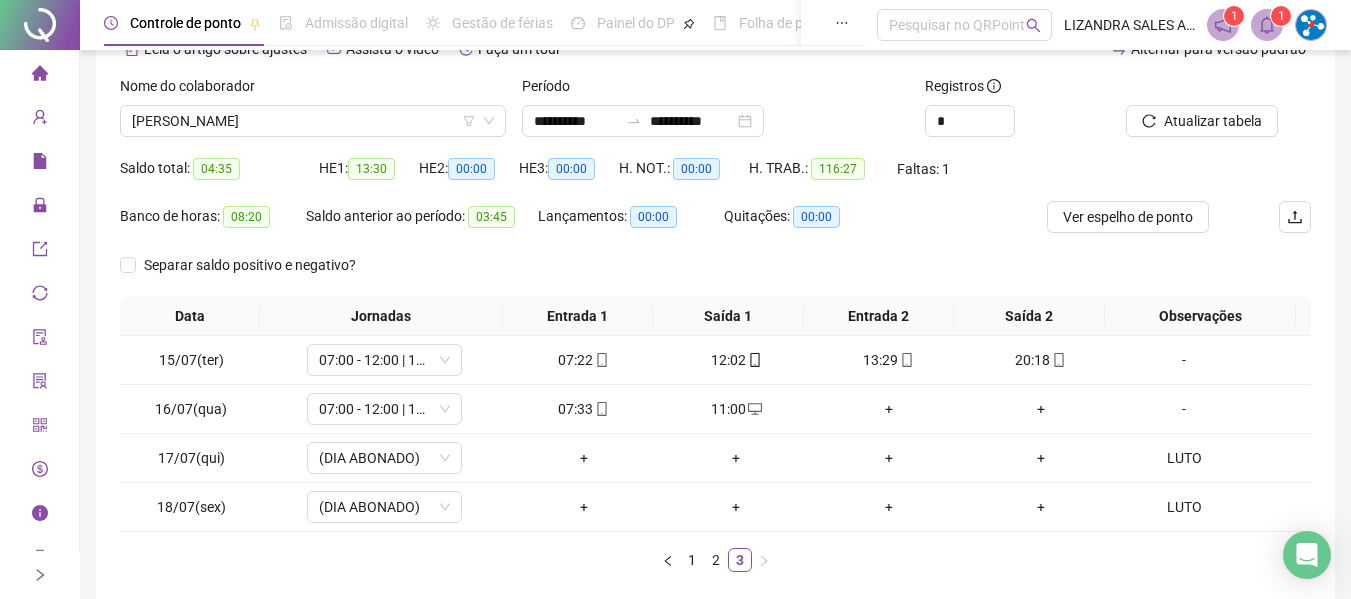 scroll, scrollTop: 0, scrollLeft: 0, axis: both 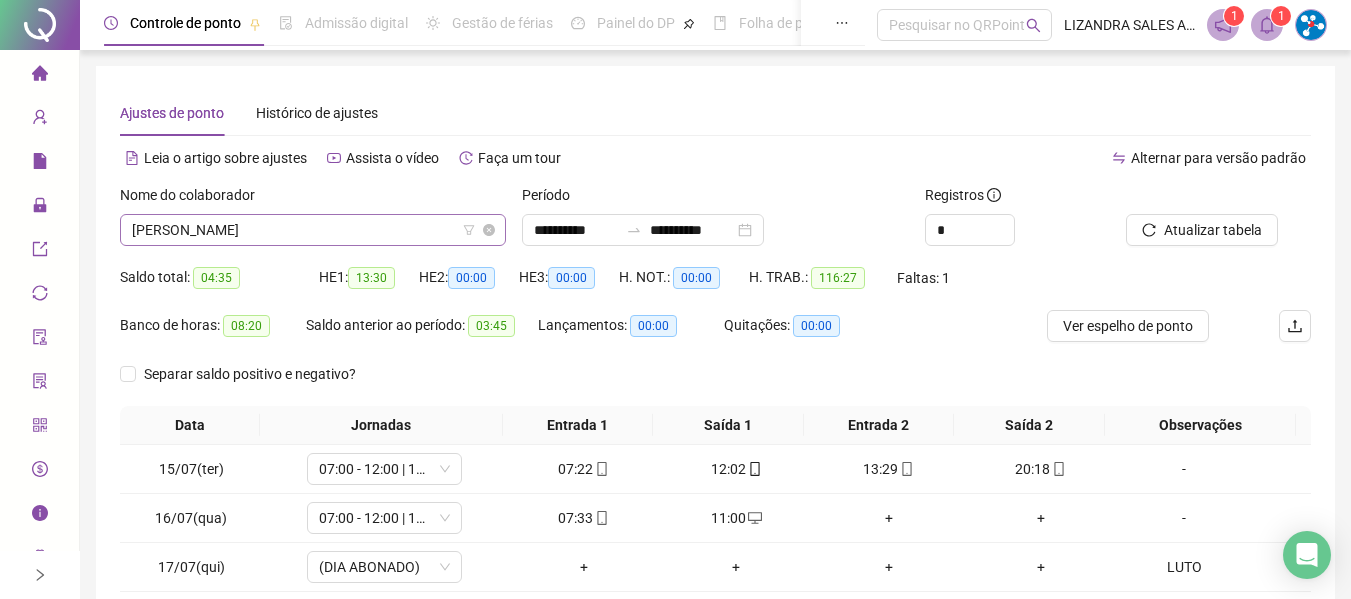 click on "[PERSON_NAME]" at bounding box center [313, 230] 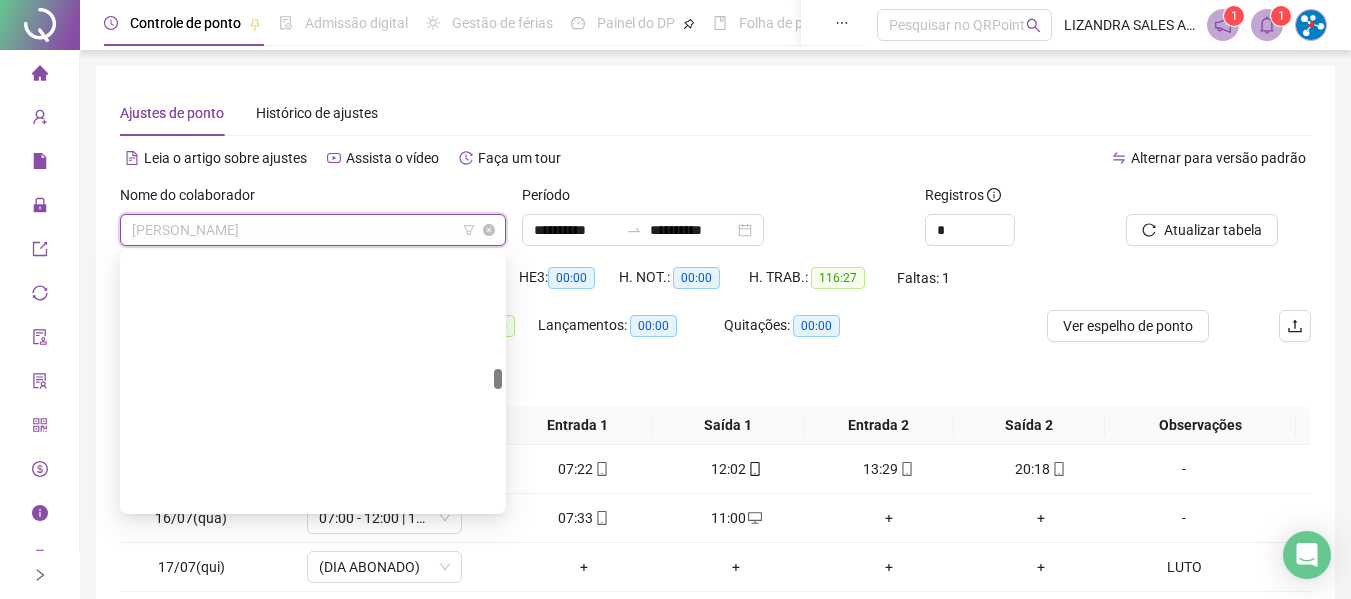 scroll, scrollTop: 3328, scrollLeft: 0, axis: vertical 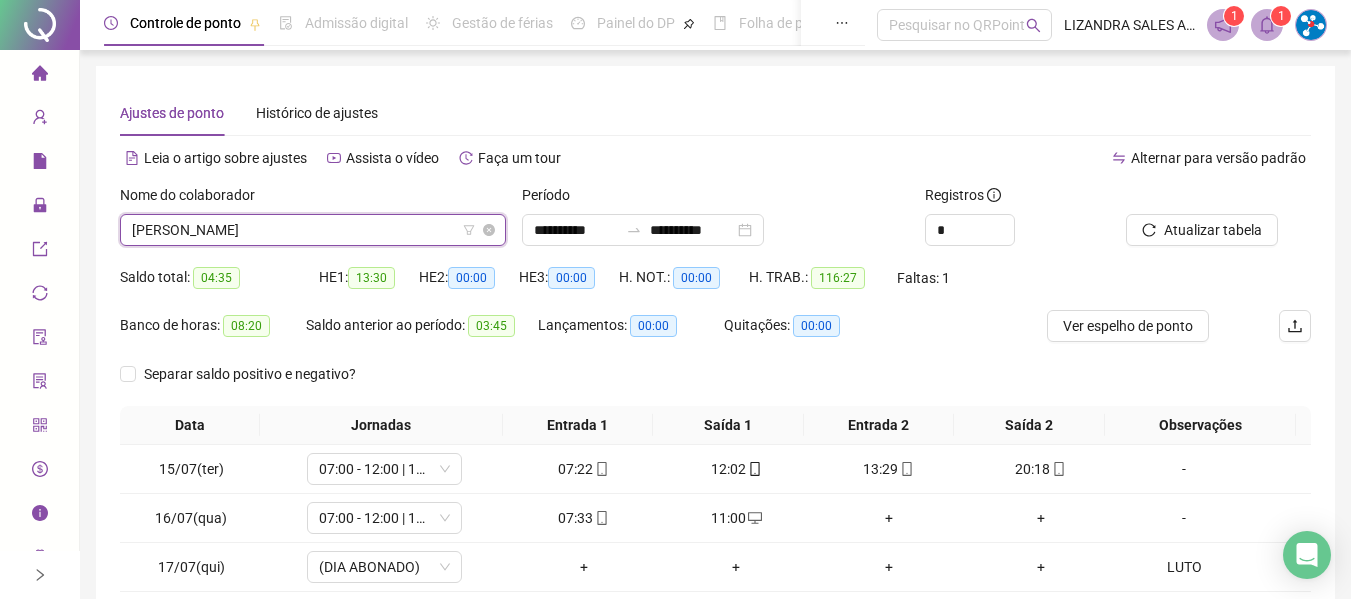 click on "[PERSON_NAME]" at bounding box center (313, 230) 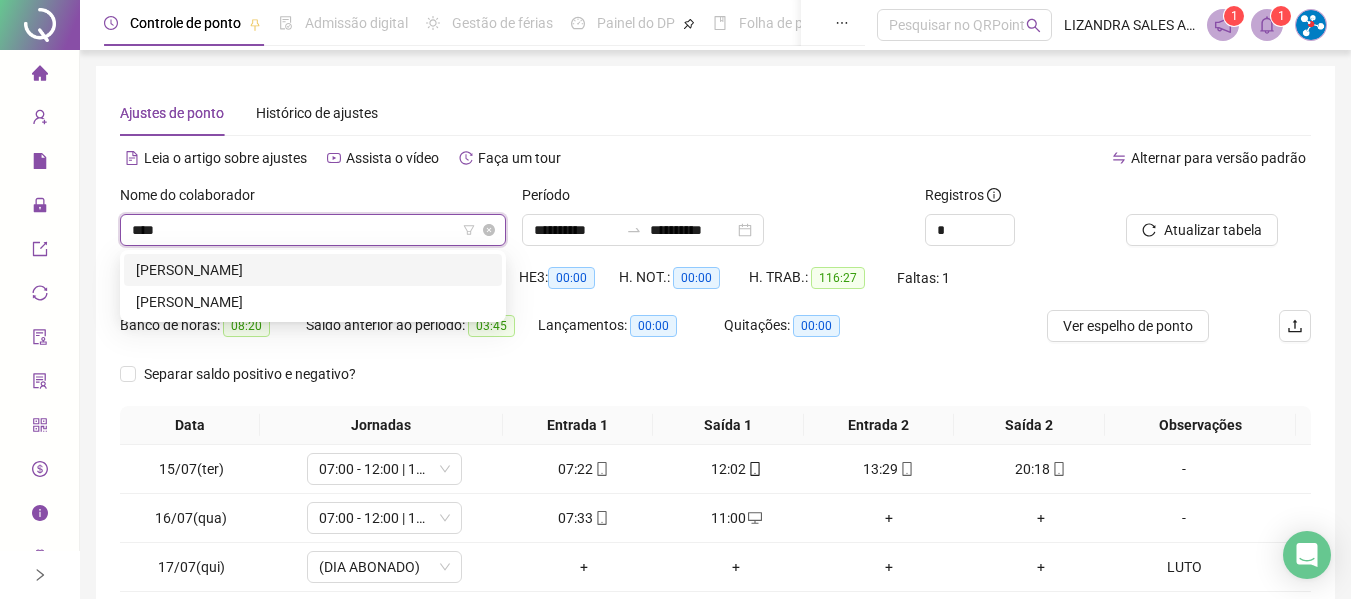 scroll, scrollTop: 0, scrollLeft: 0, axis: both 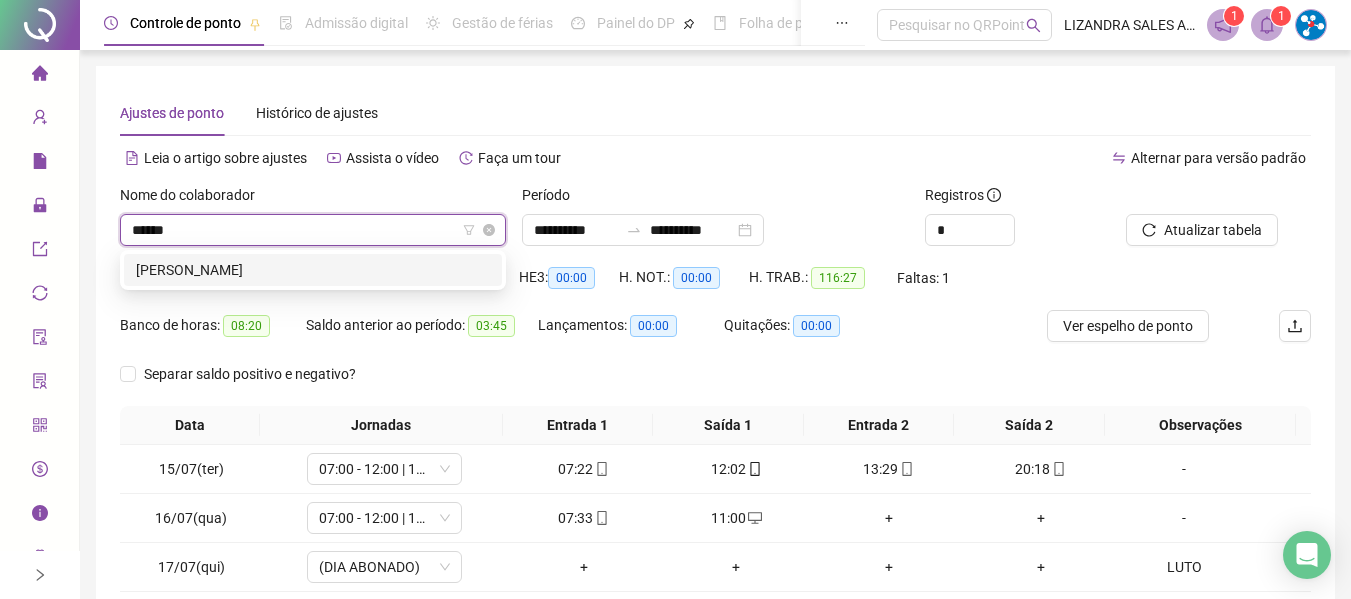 type on "*******" 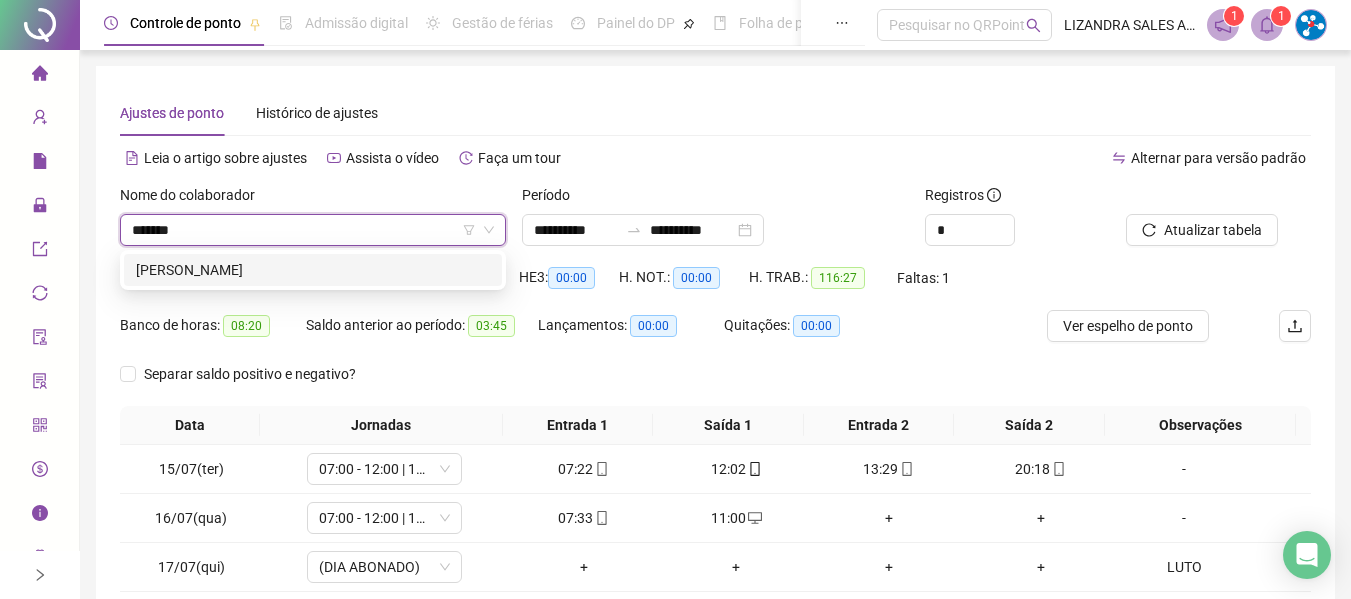 click on "[PERSON_NAME]" at bounding box center [313, 270] 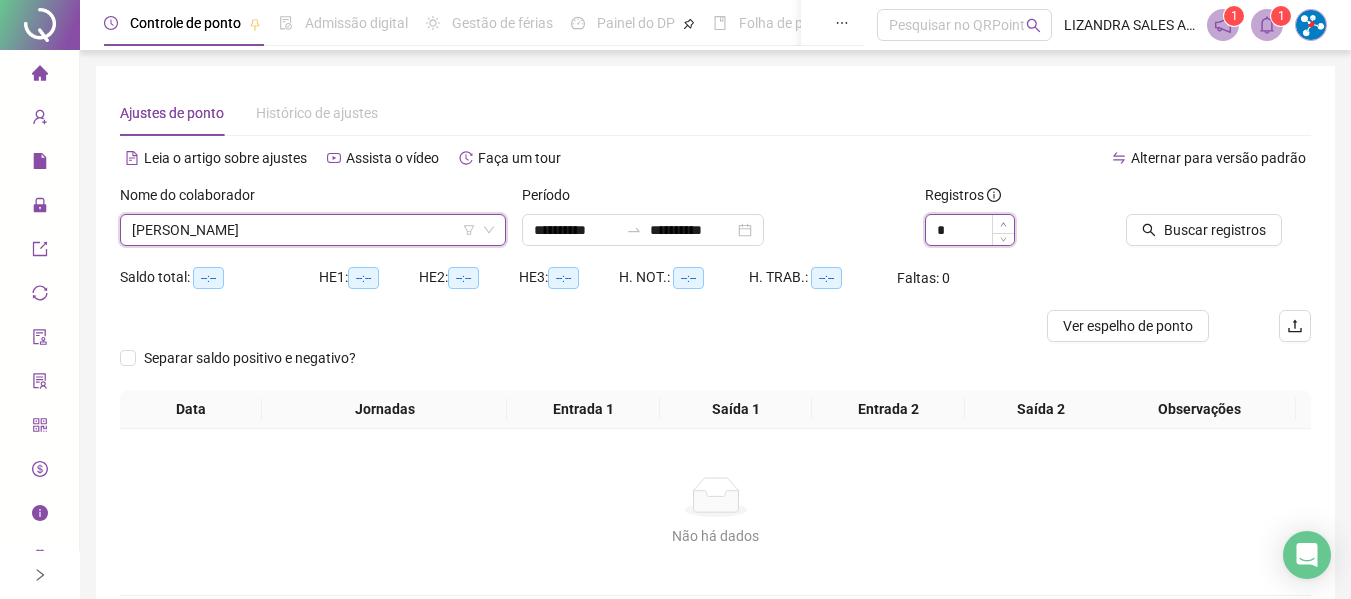 click at bounding box center (1003, 224) 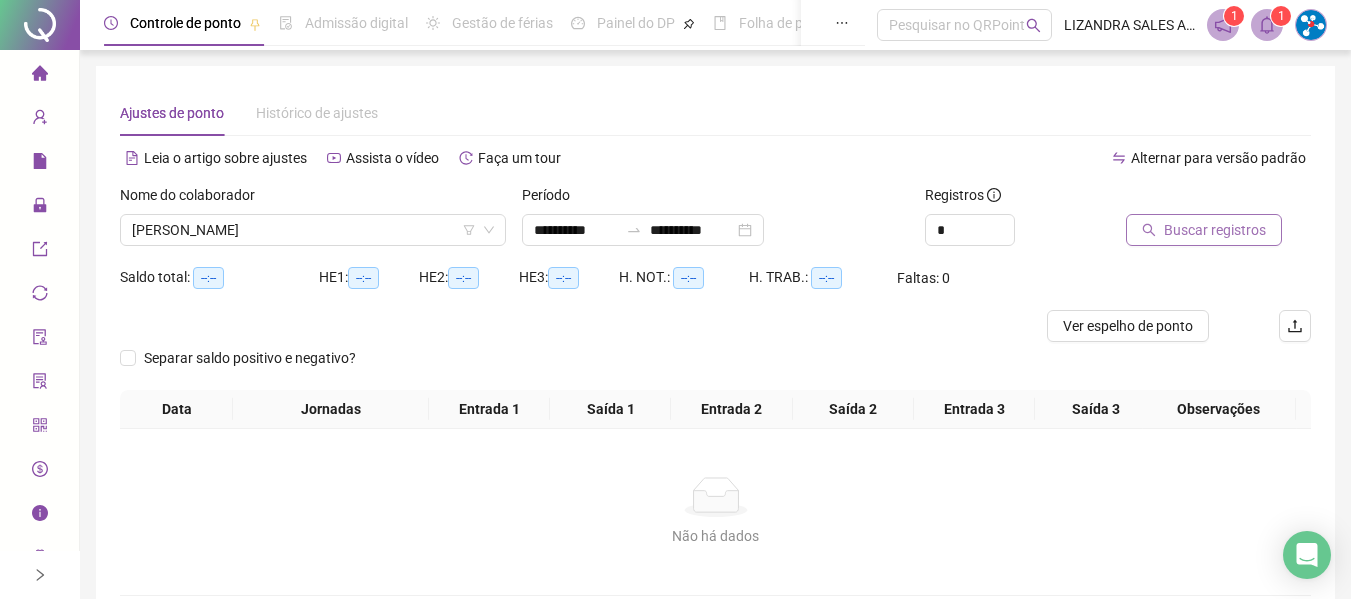 click on "Buscar registros" at bounding box center [1215, 230] 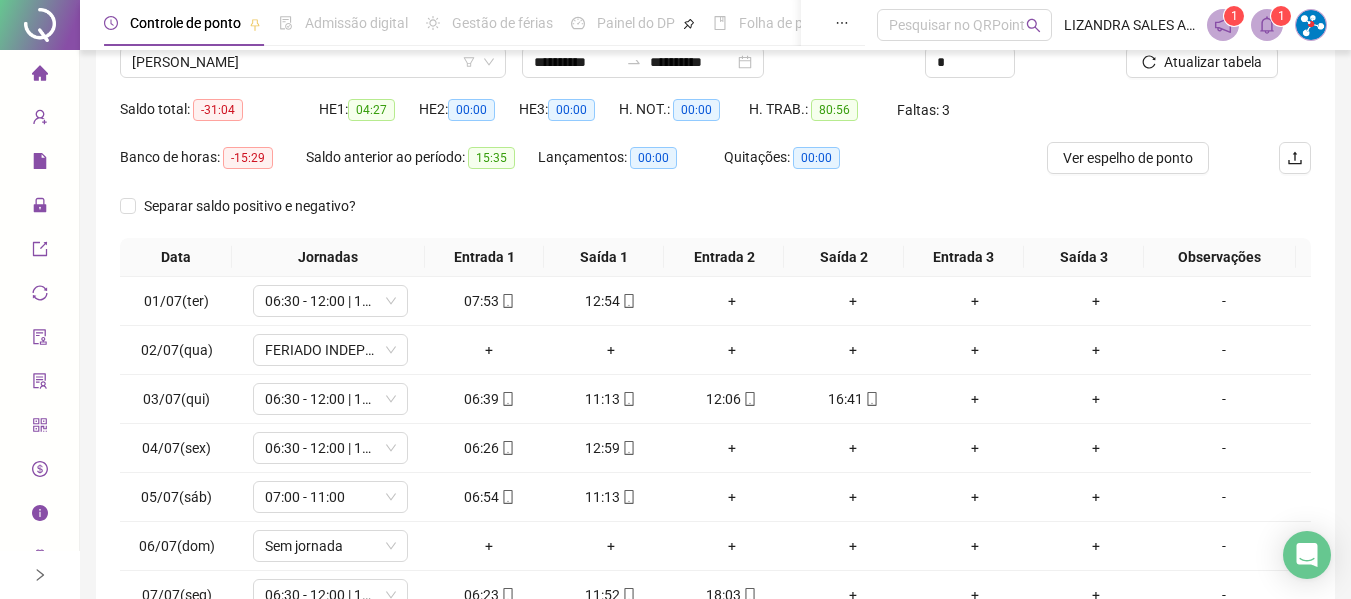 scroll, scrollTop: 355, scrollLeft: 0, axis: vertical 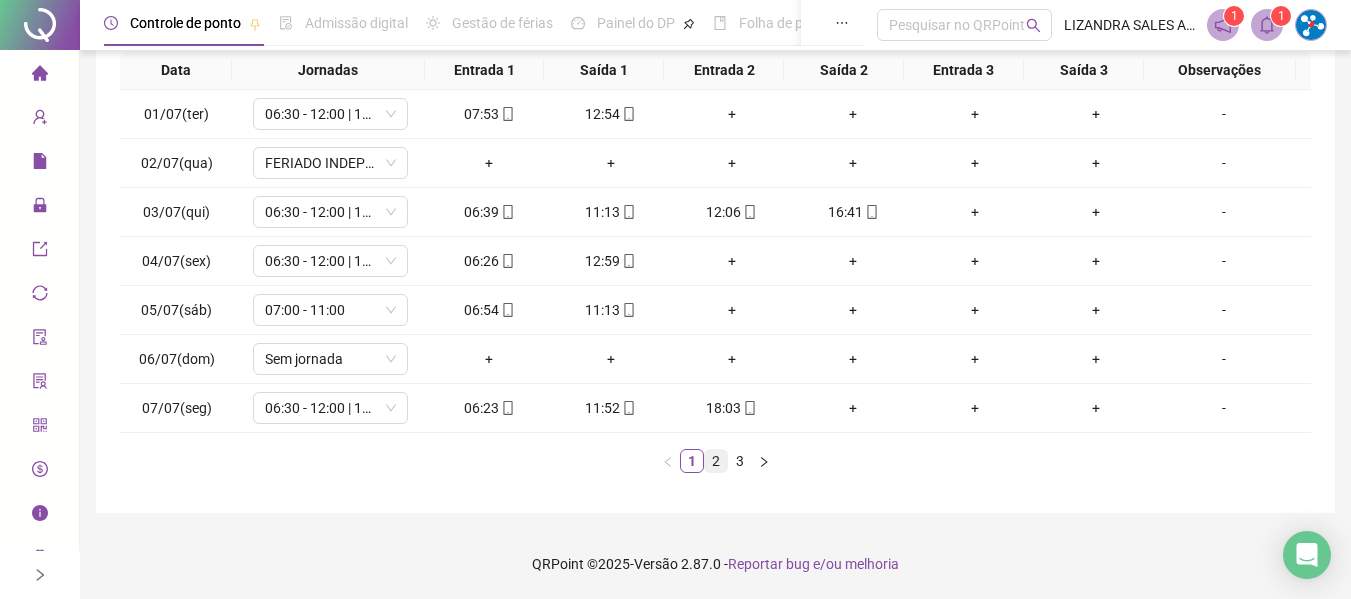 click on "2" at bounding box center (716, 461) 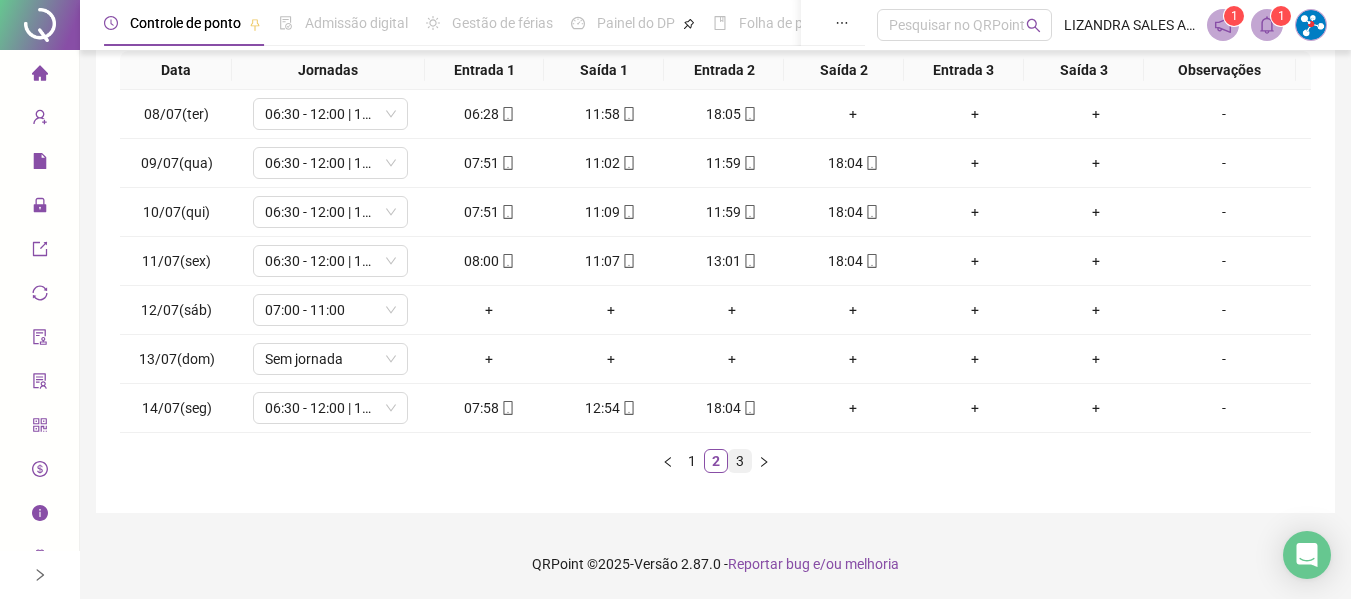click on "3" at bounding box center (740, 461) 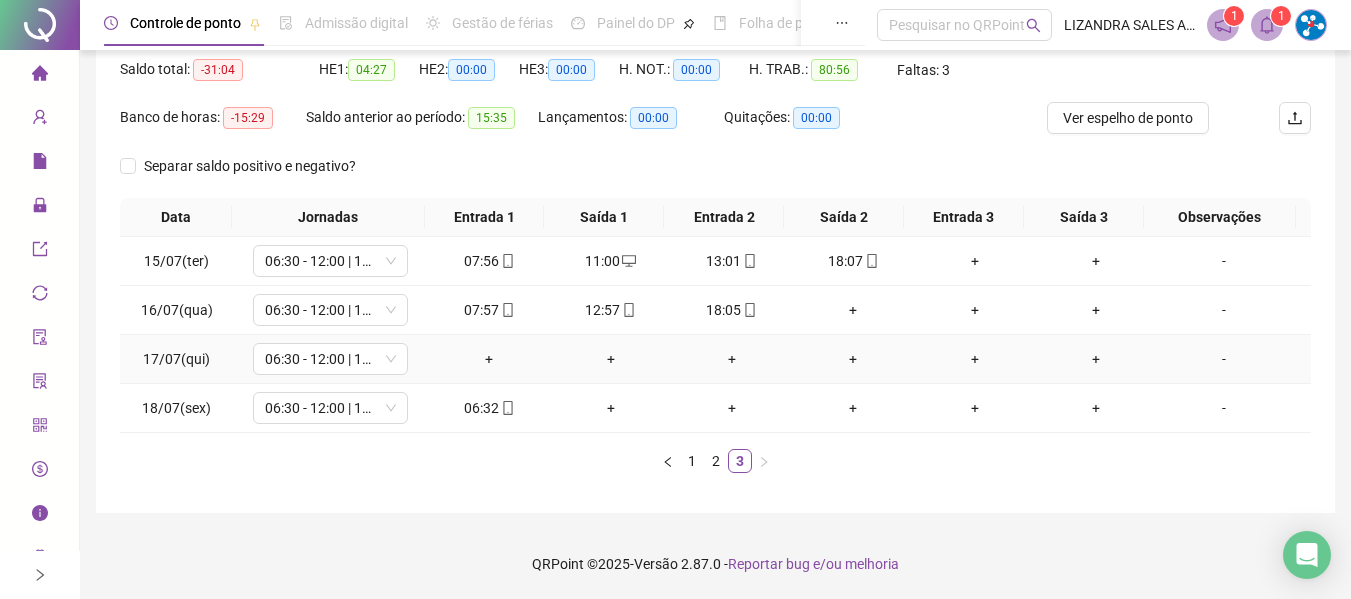 scroll, scrollTop: 0, scrollLeft: 0, axis: both 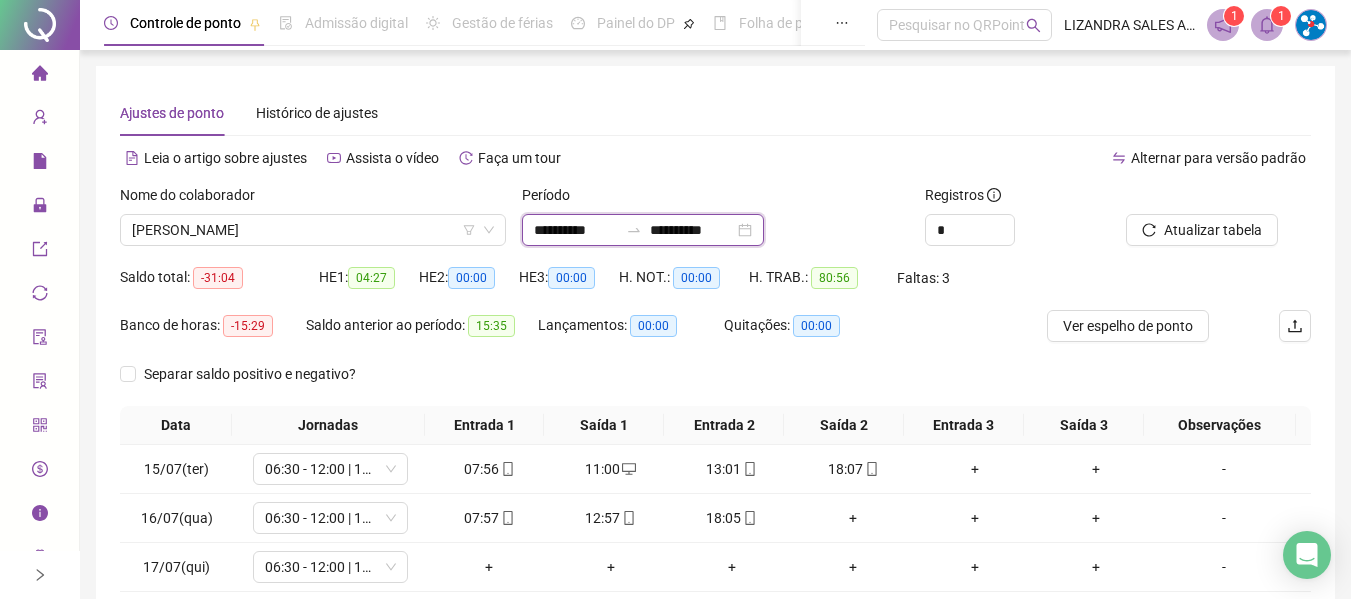 click on "**********" at bounding box center [576, 230] 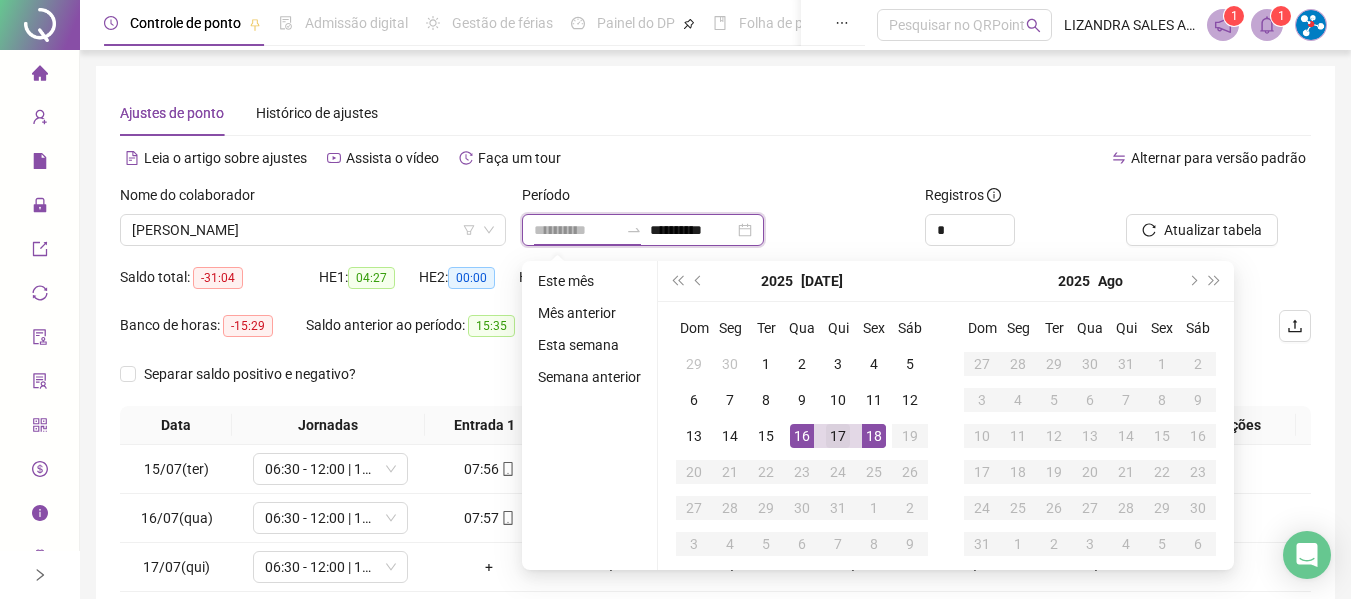 type on "**********" 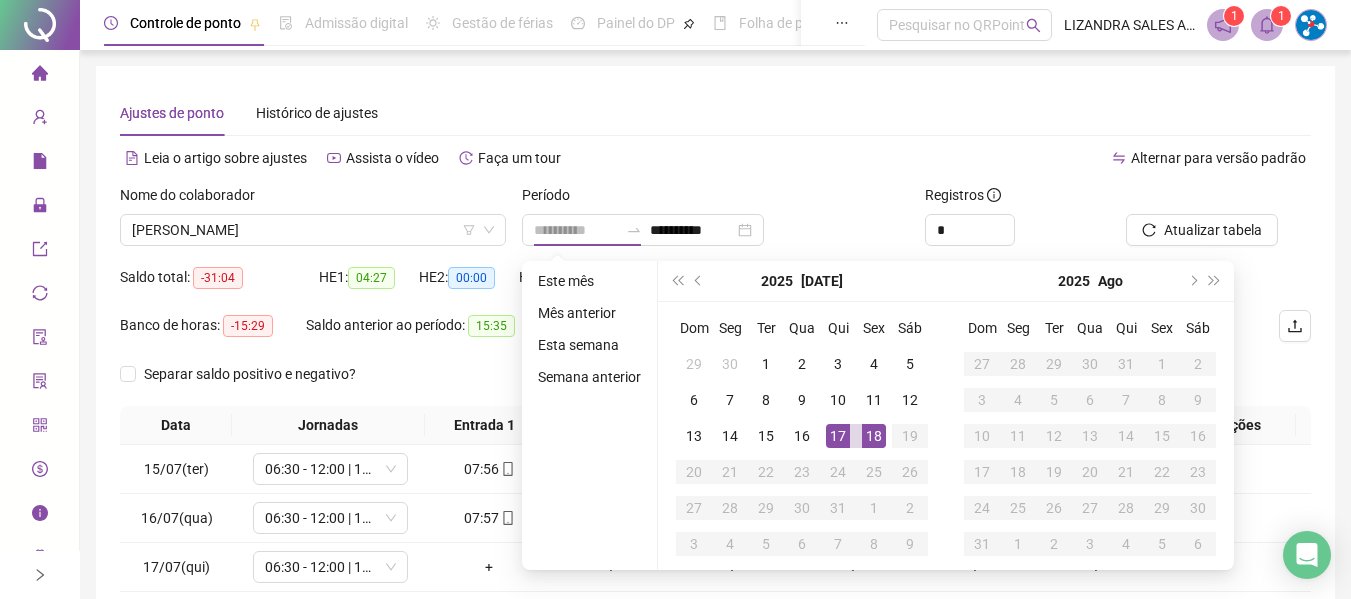 click on "17" at bounding box center [838, 436] 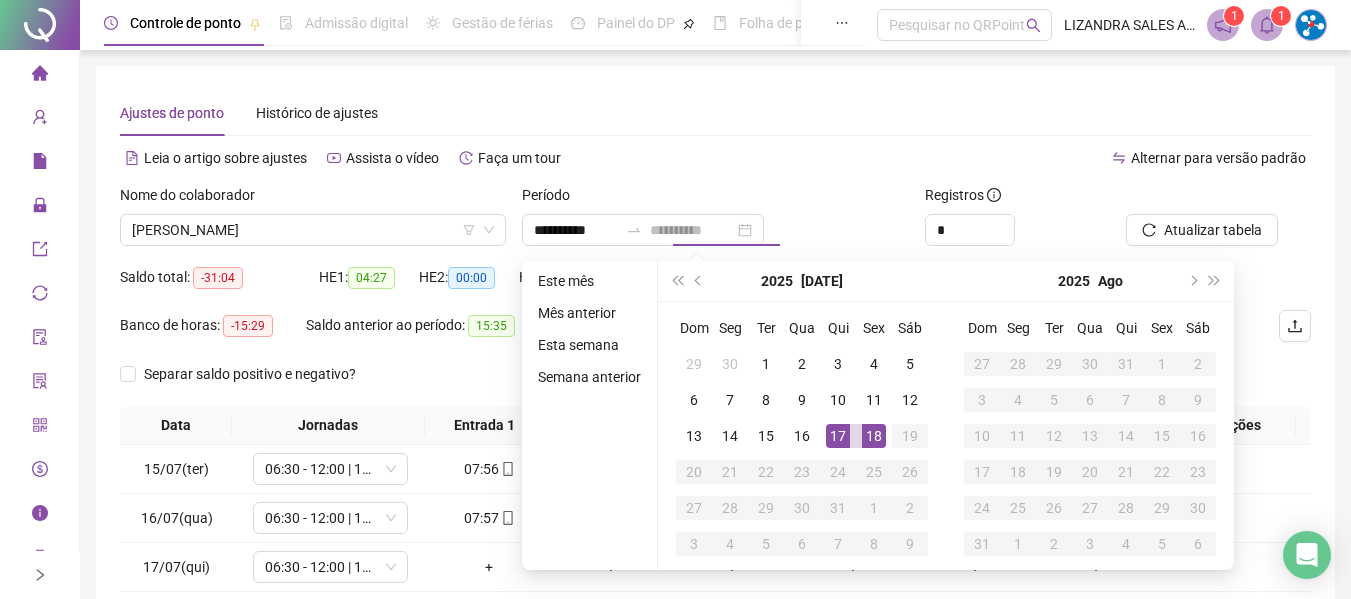 click on "17" at bounding box center [838, 436] 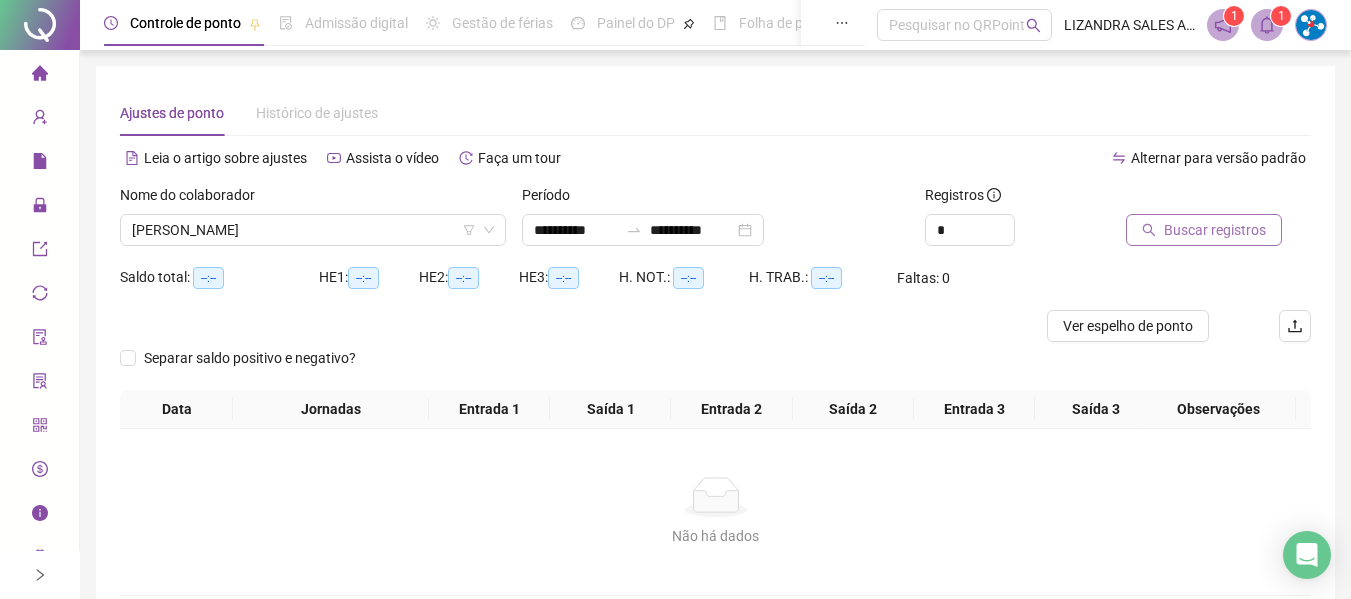 click on "Buscar registros" at bounding box center [1215, 230] 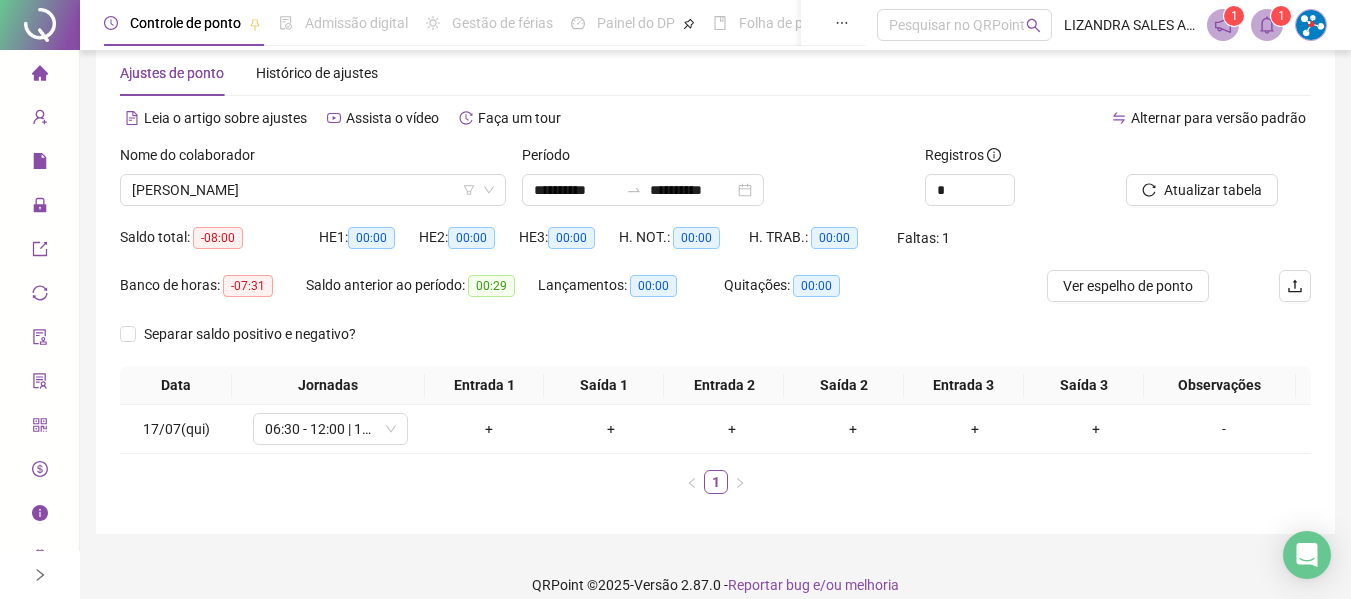 scroll, scrollTop: 61, scrollLeft: 0, axis: vertical 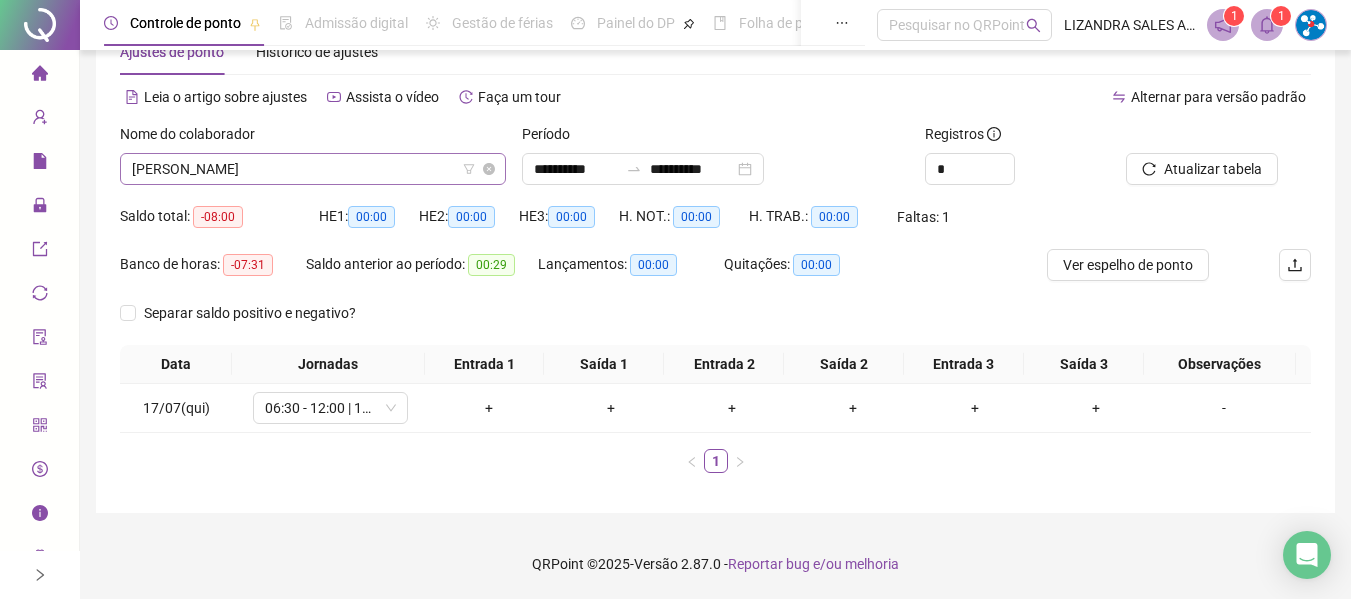 click on "[PERSON_NAME]" at bounding box center [313, 169] 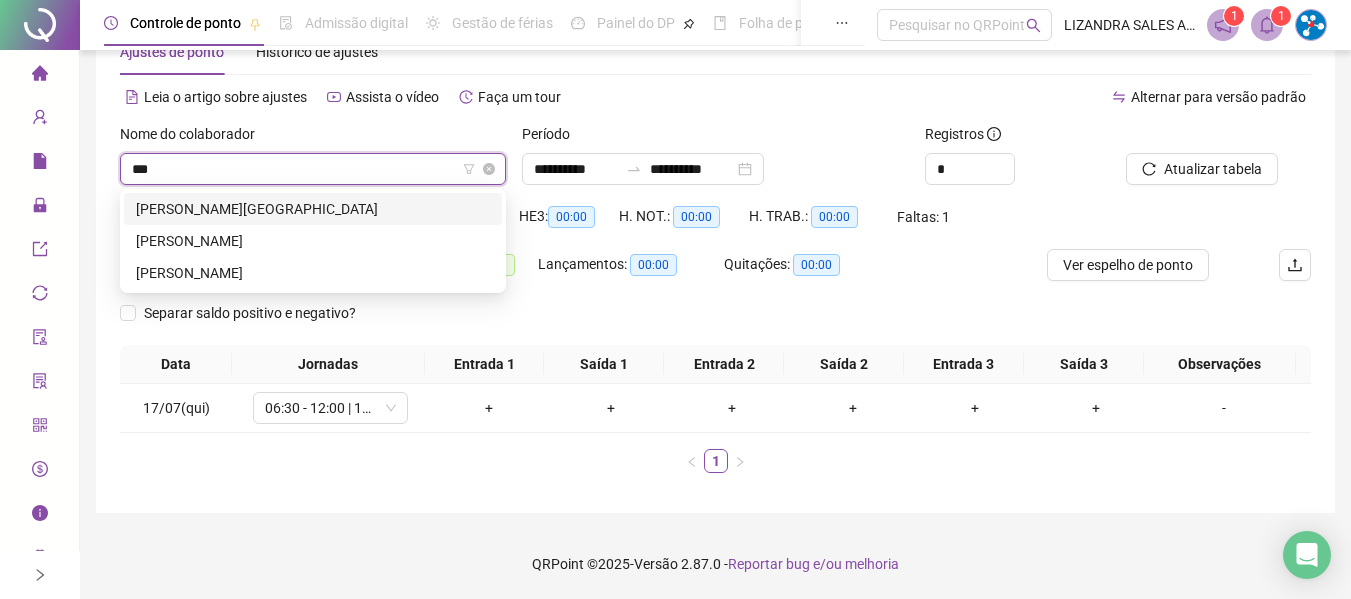 scroll, scrollTop: 0, scrollLeft: 0, axis: both 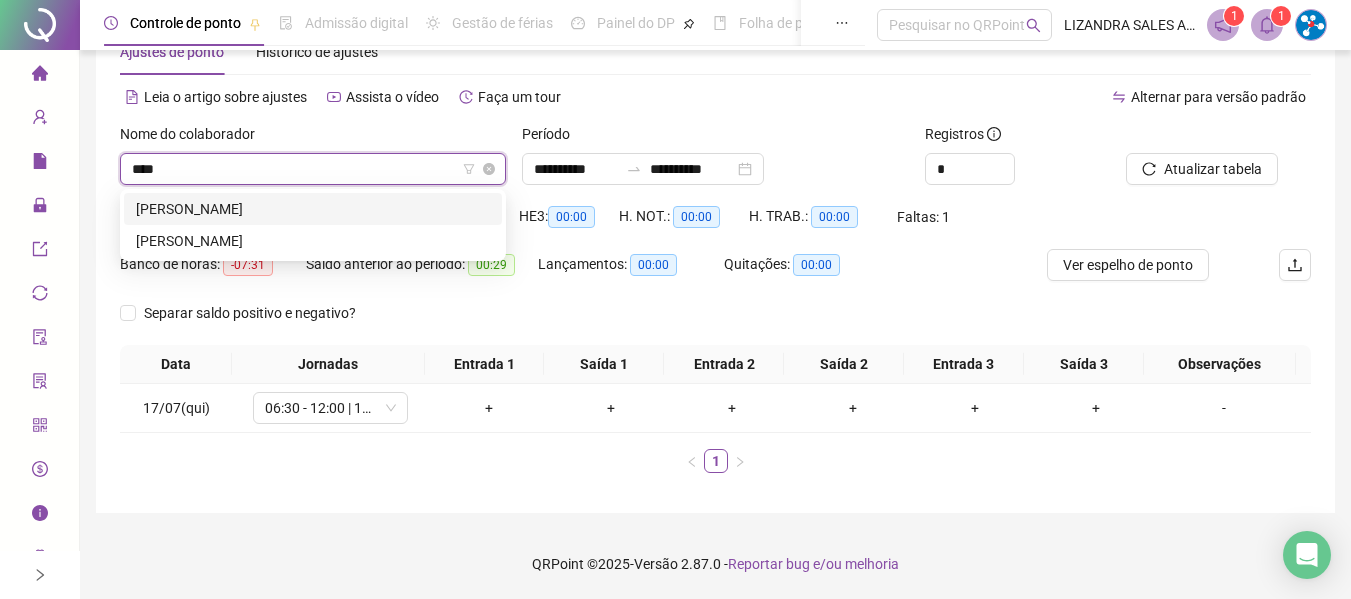 type on "*****" 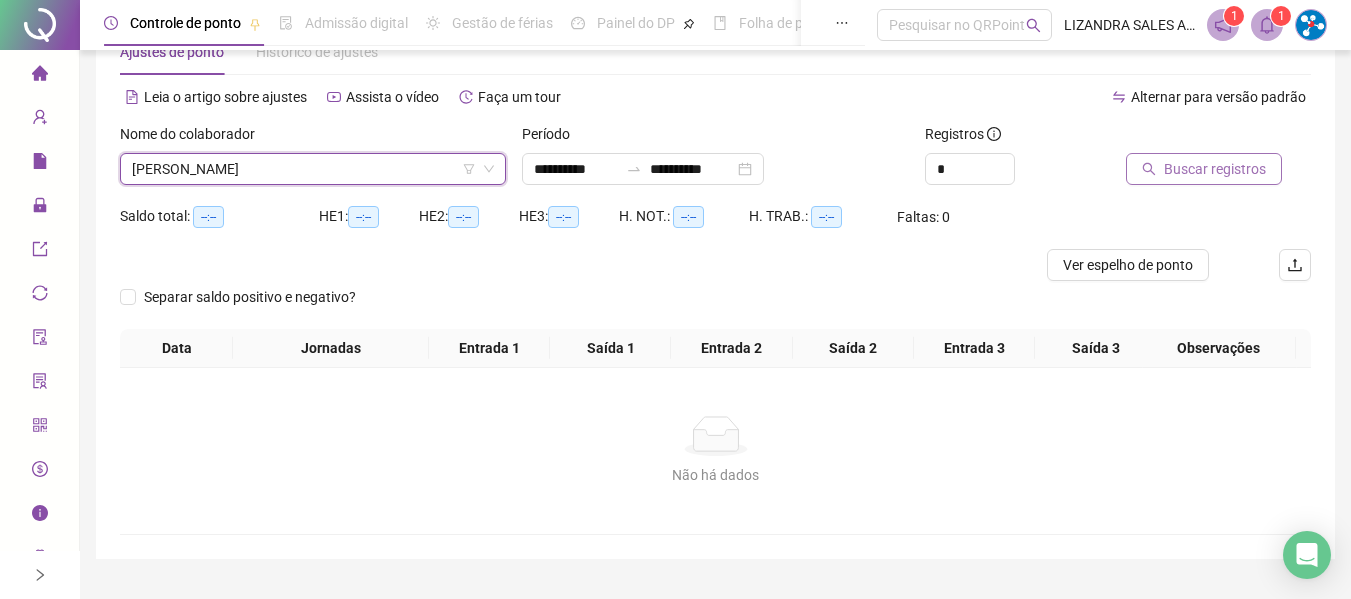click on "Buscar registros" at bounding box center [1204, 169] 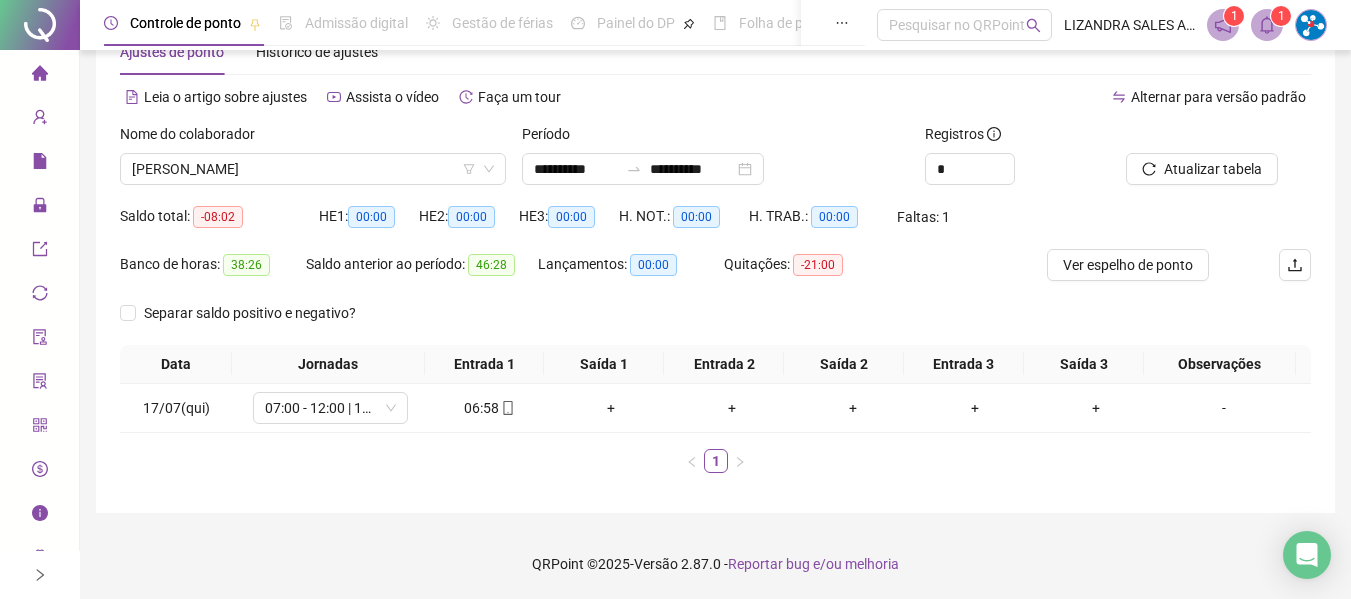 click on "Nome do colaborador" at bounding box center (313, 138) 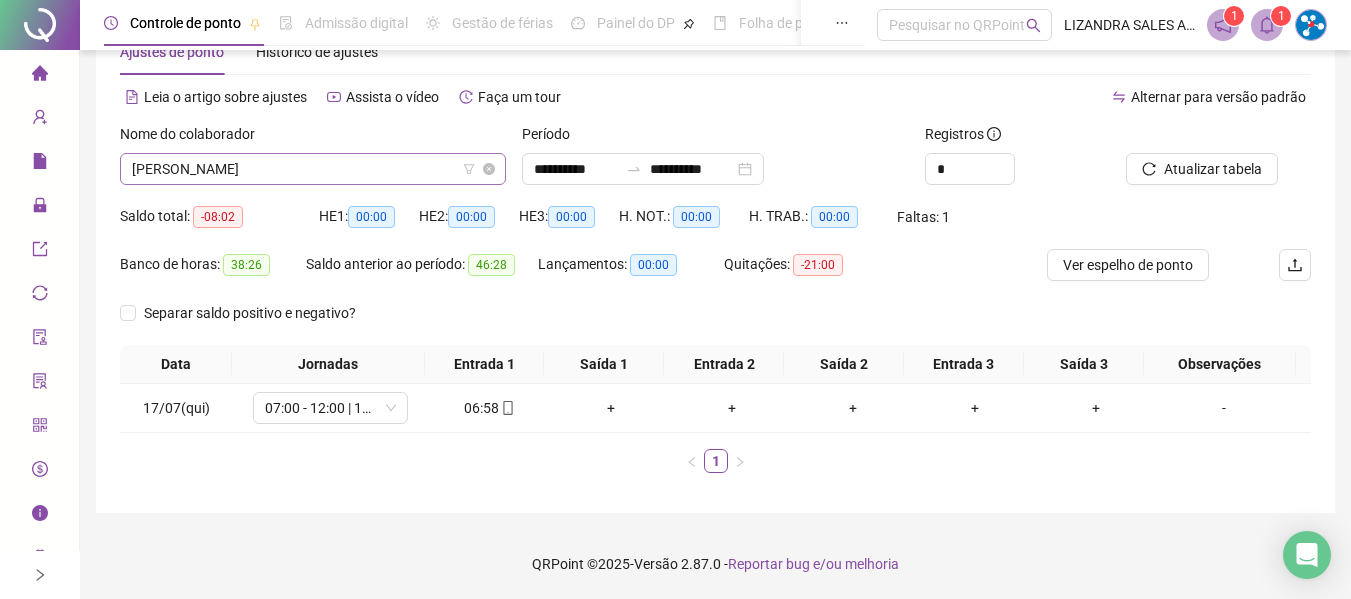 click on "[PERSON_NAME]" at bounding box center (313, 169) 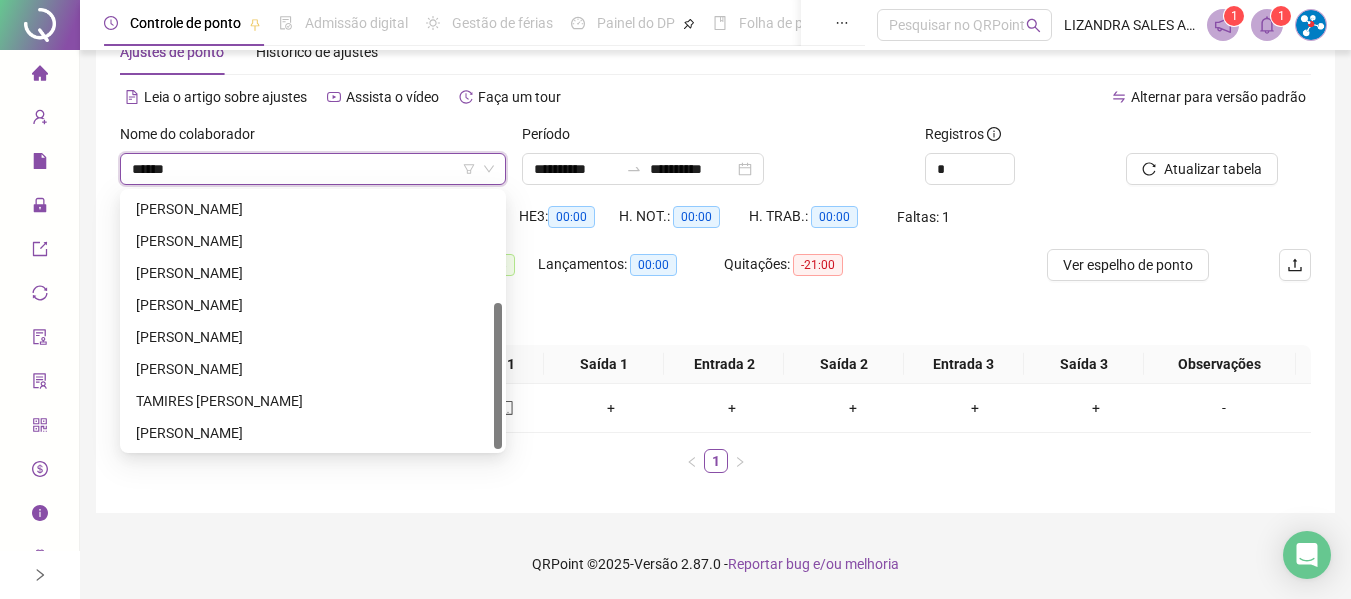 scroll, scrollTop: 192, scrollLeft: 0, axis: vertical 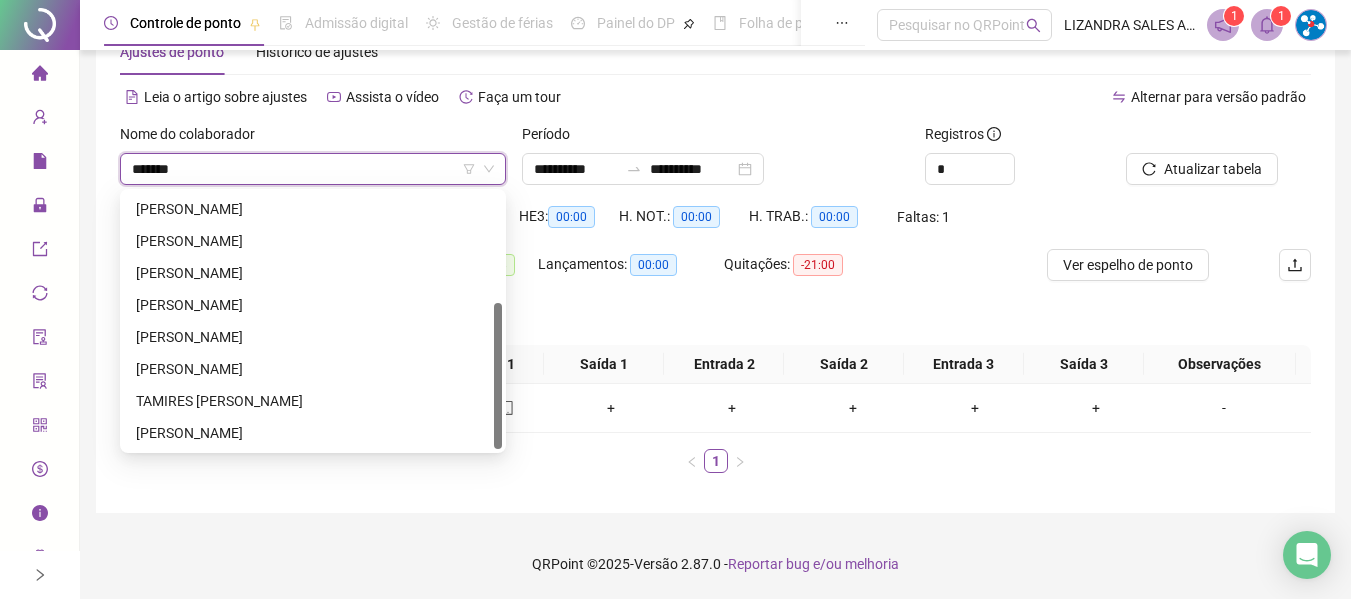 type on "********" 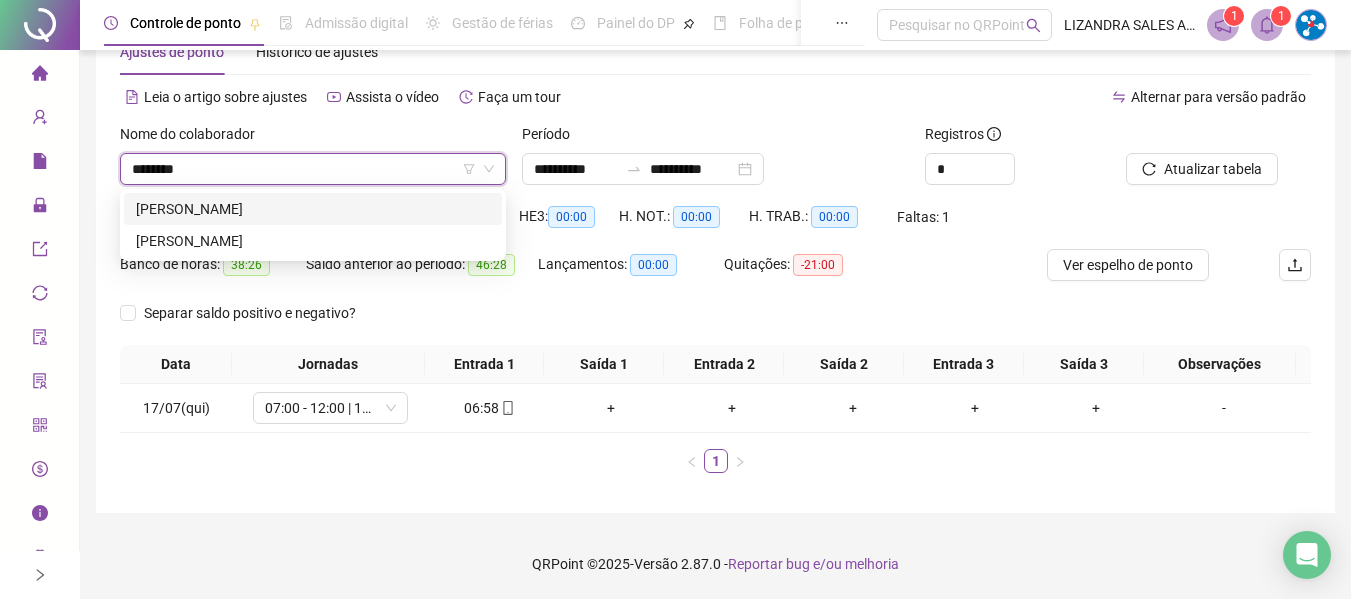 scroll, scrollTop: 0, scrollLeft: 0, axis: both 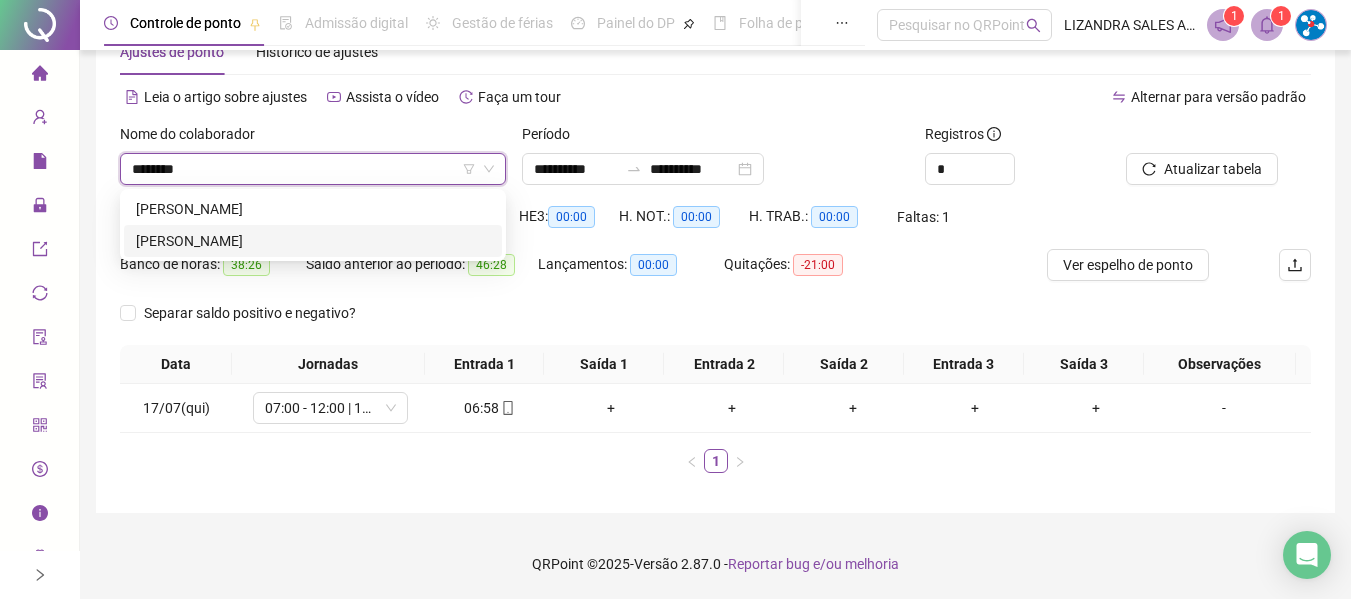 click on "[PERSON_NAME]" at bounding box center (313, 241) 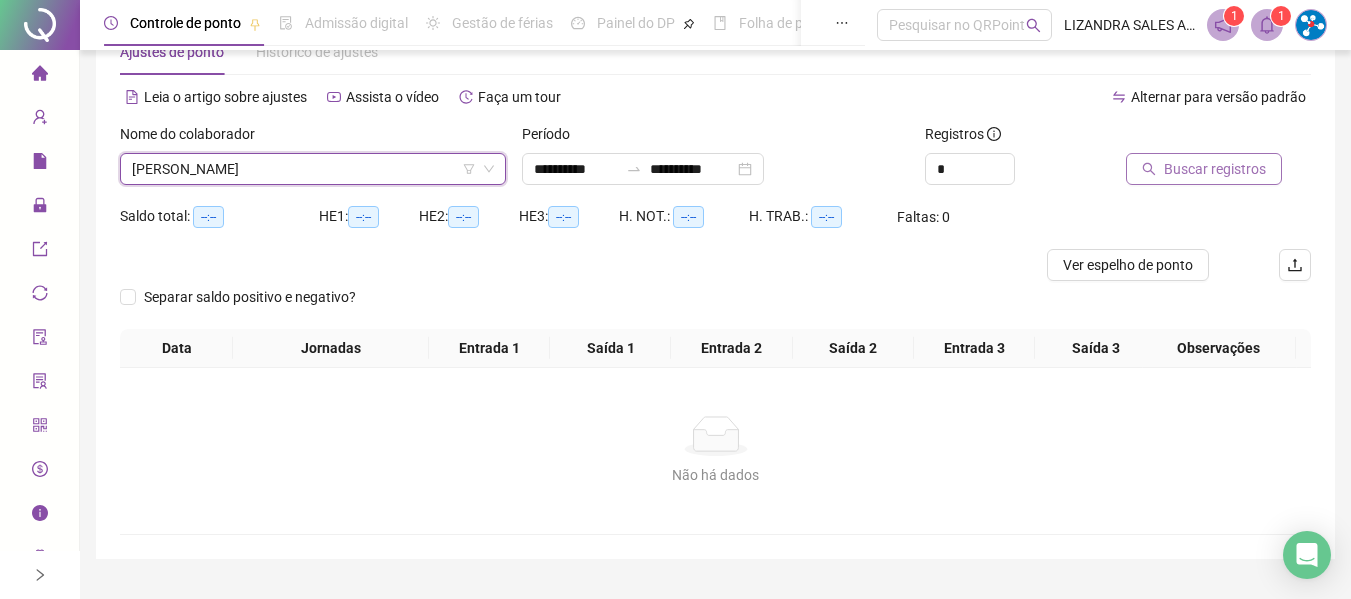 click on "Buscar registros" at bounding box center [1204, 169] 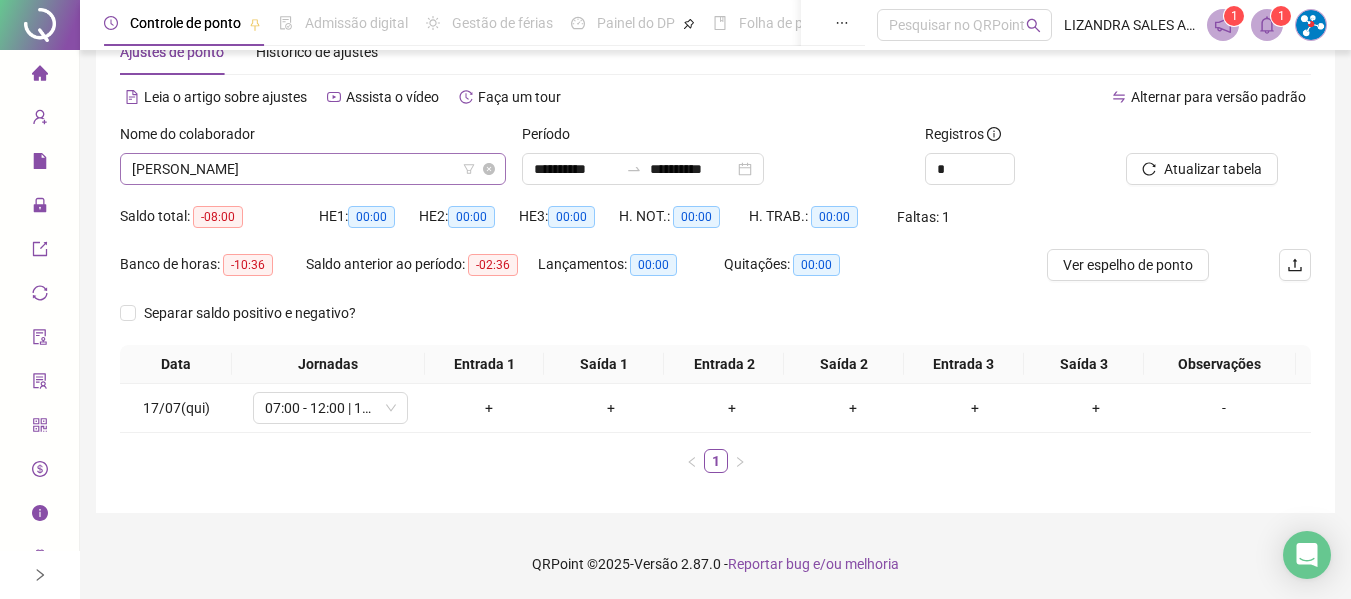 click on "[PERSON_NAME]" at bounding box center [313, 169] 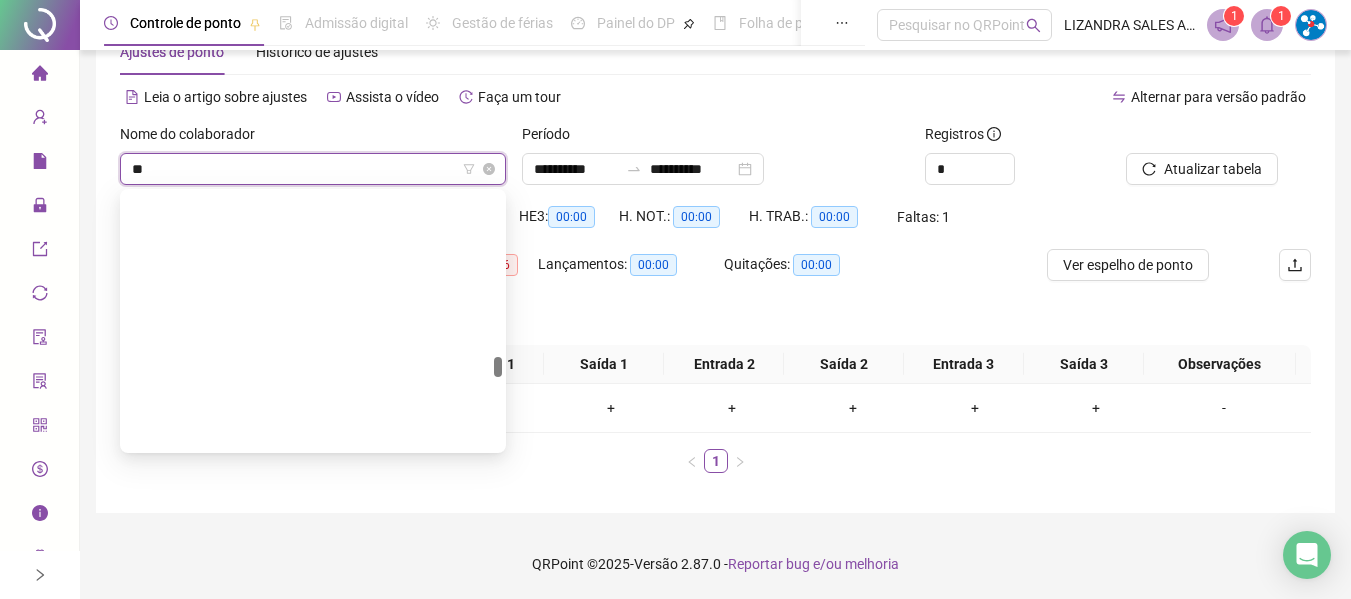 scroll, scrollTop: 2112, scrollLeft: 0, axis: vertical 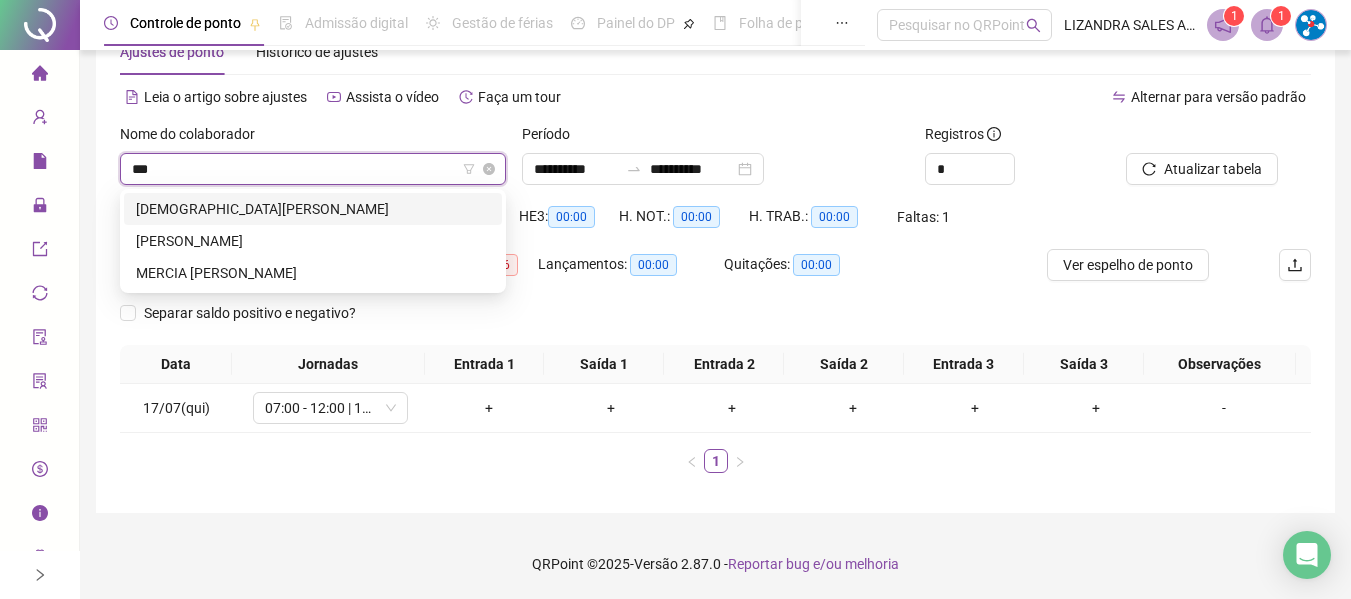 type on "****" 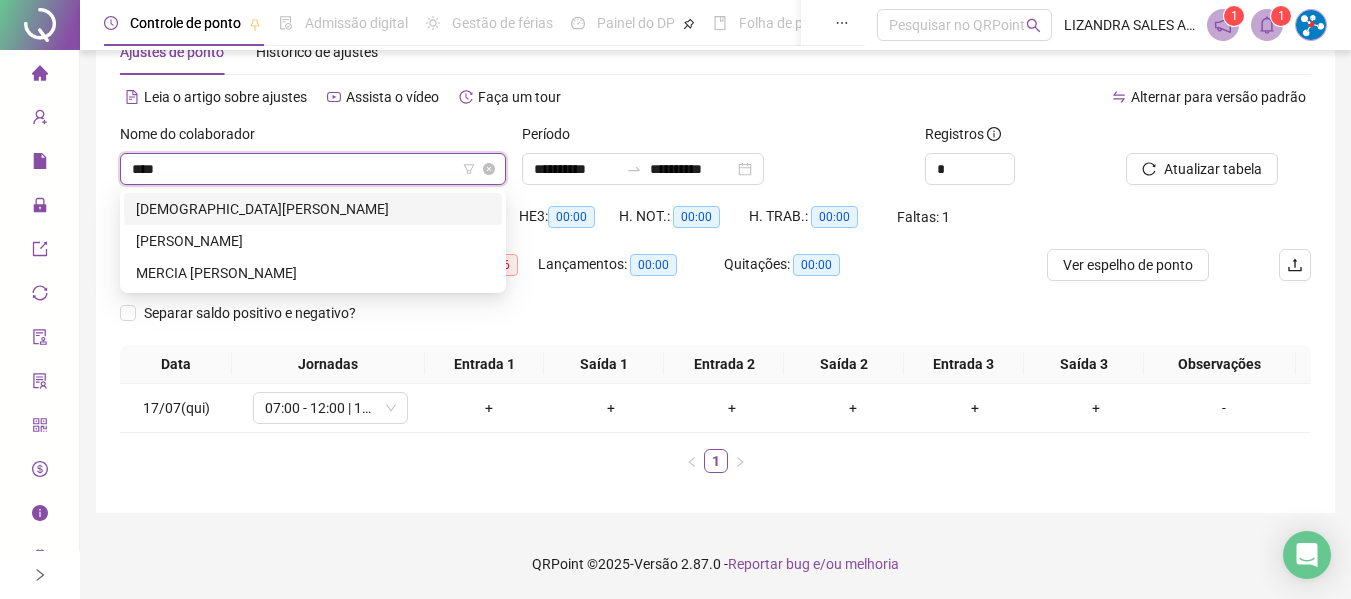 scroll, scrollTop: 0, scrollLeft: 0, axis: both 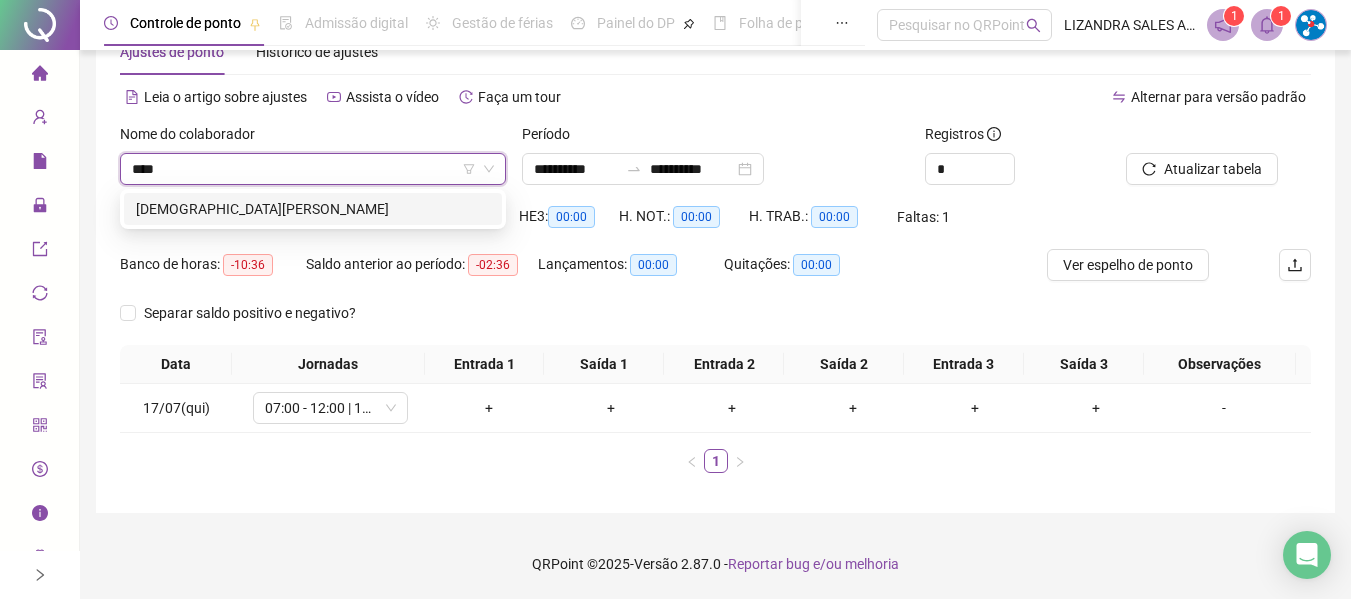 click on "[DEMOGRAPHIC_DATA][PERSON_NAME]" at bounding box center (313, 209) 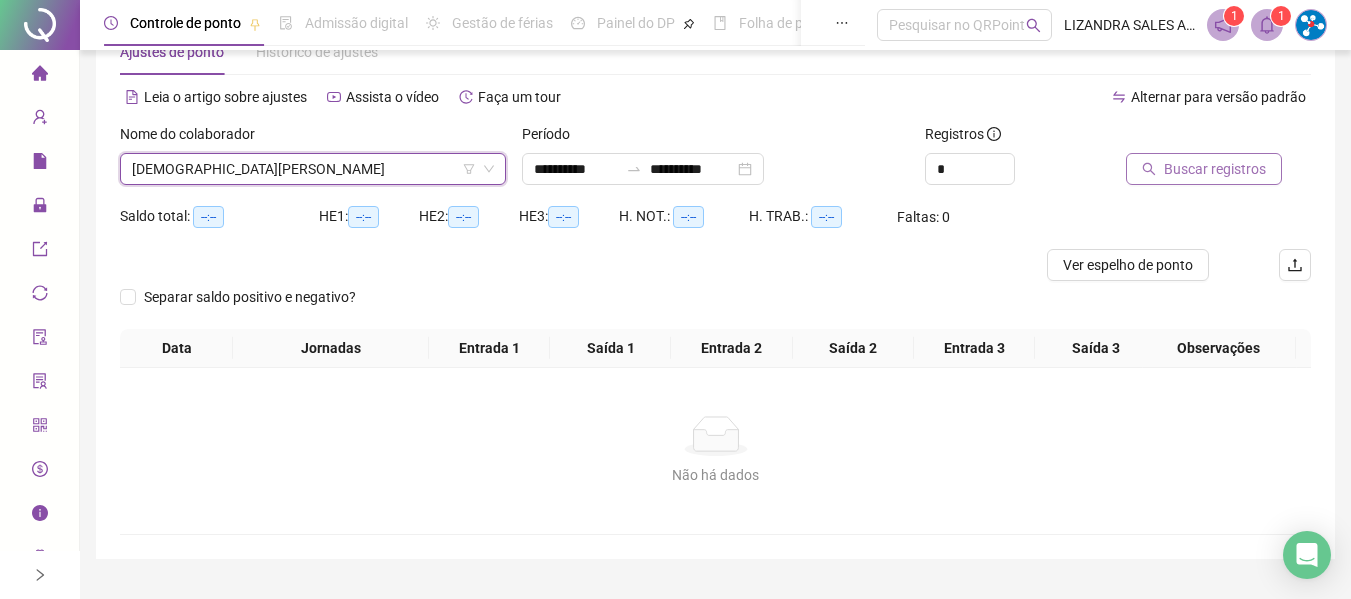 click on "Buscar registros" at bounding box center (1204, 169) 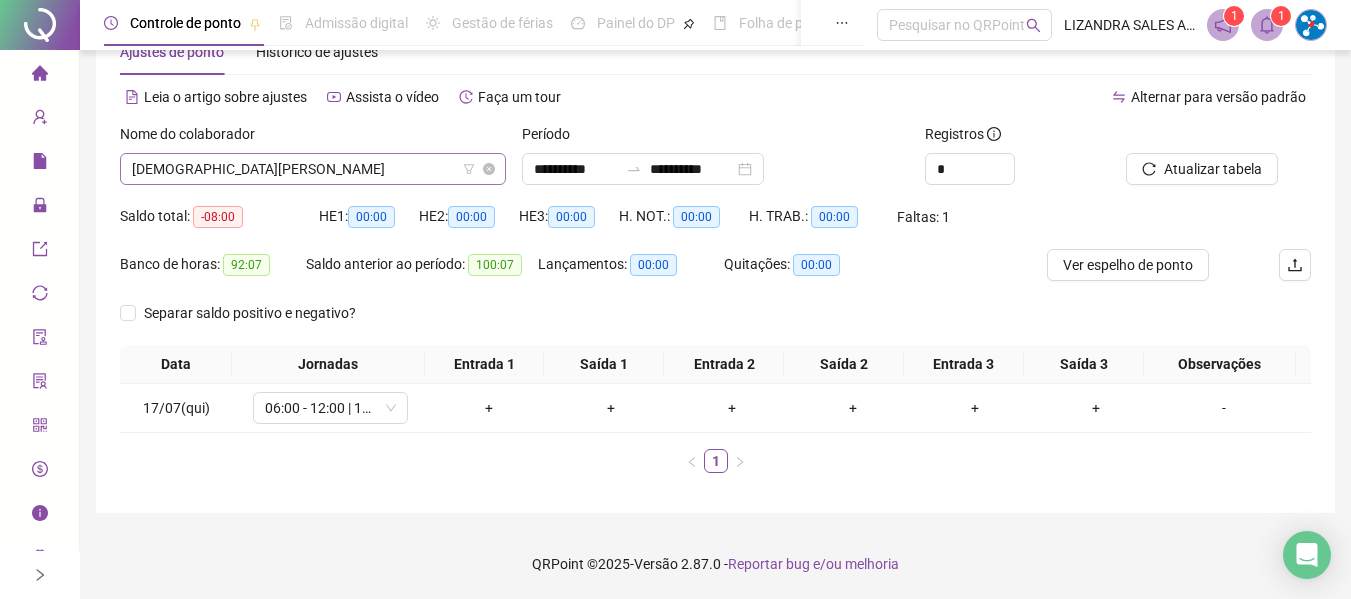 click on "[DEMOGRAPHIC_DATA][PERSON_NAME]" at bounding box center (313, 169) 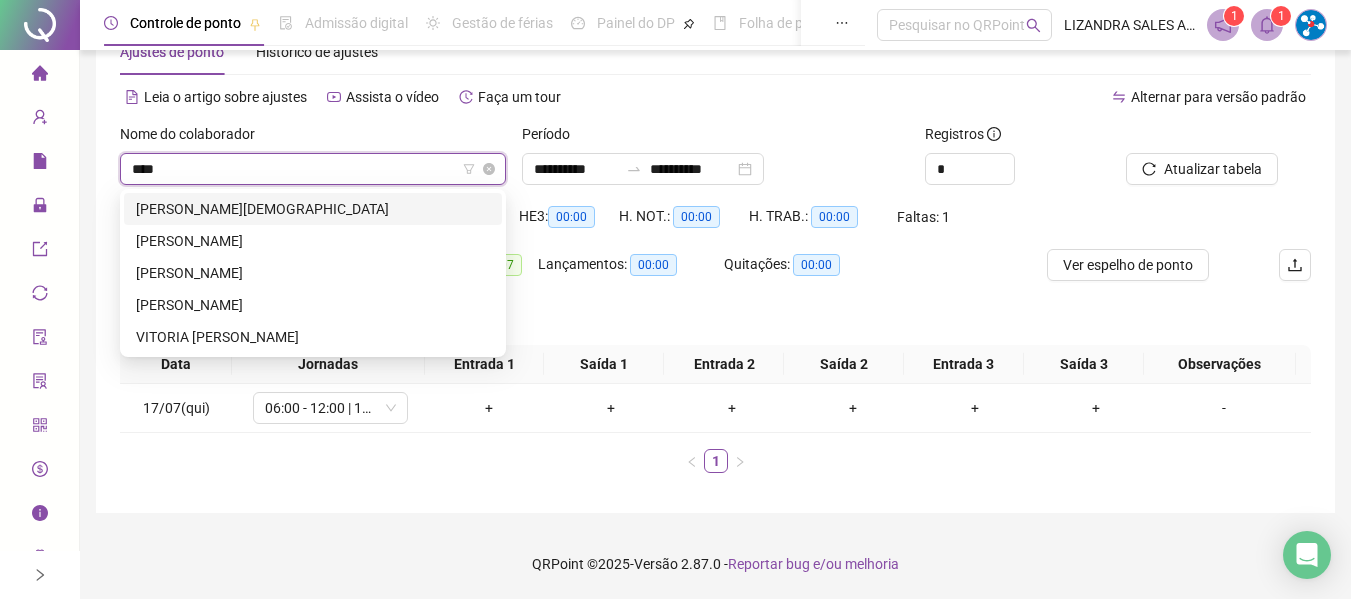 scroll, scrollTop: 0, scrollLeft: 0, axis: both 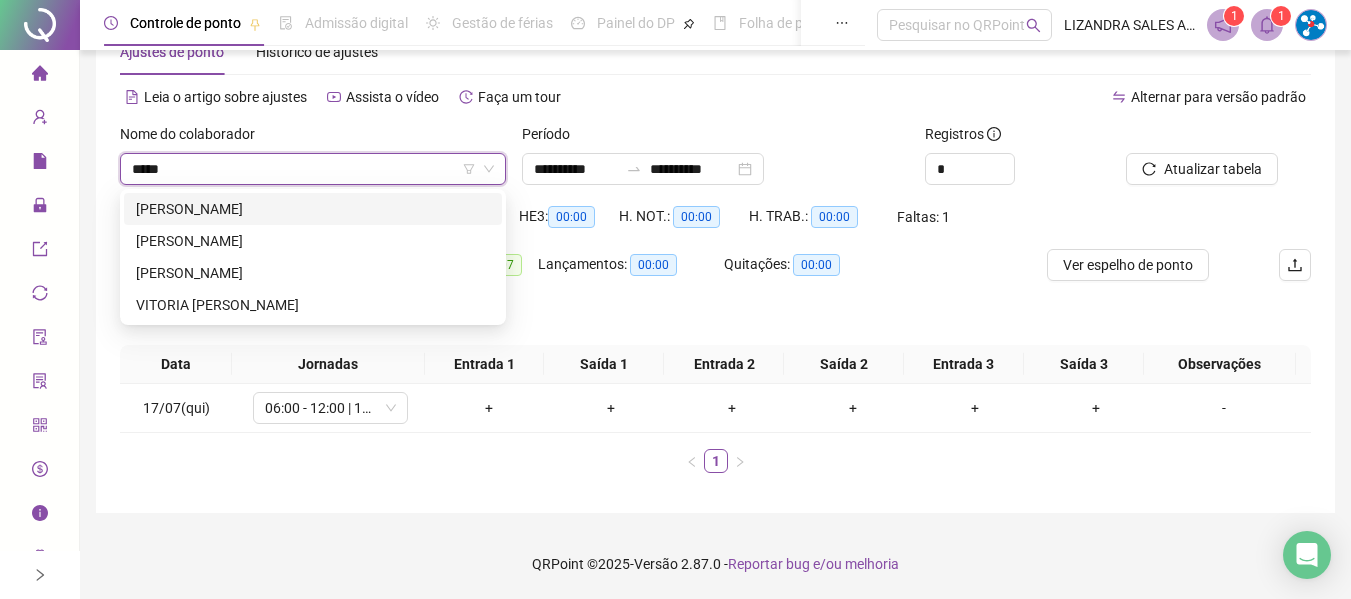 type on "*****" 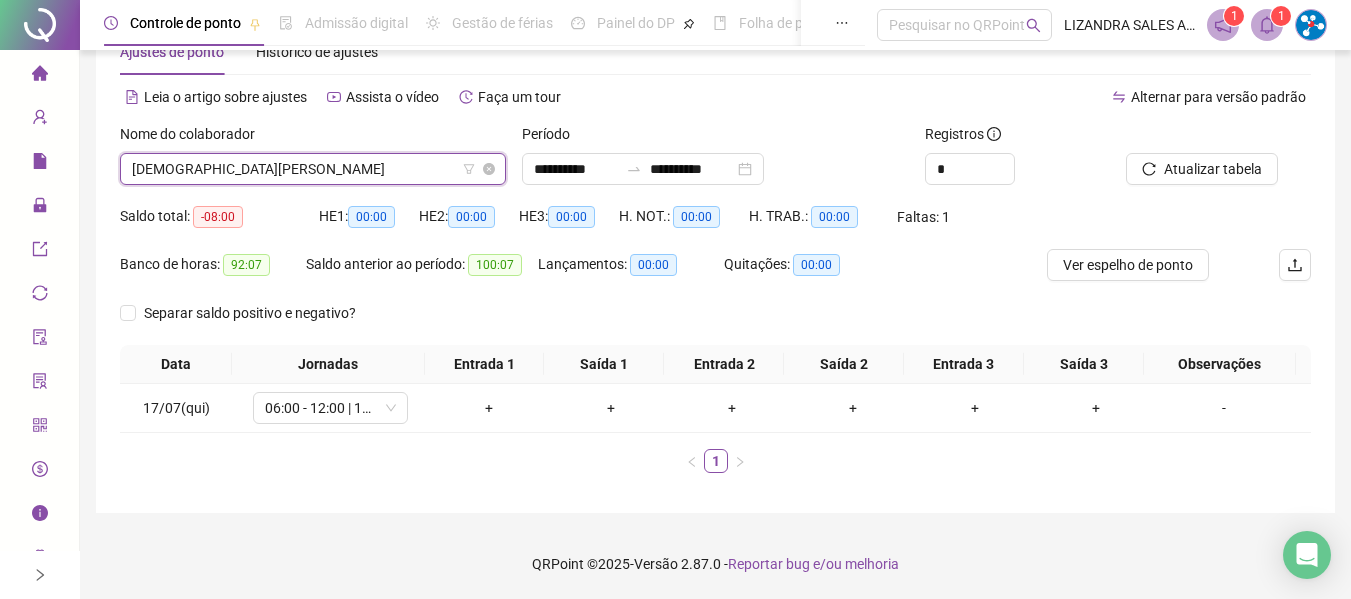 click on "[DEMOGRAPHIC_DATA][PERSON_NAME]" at bounding box center [313, 169] 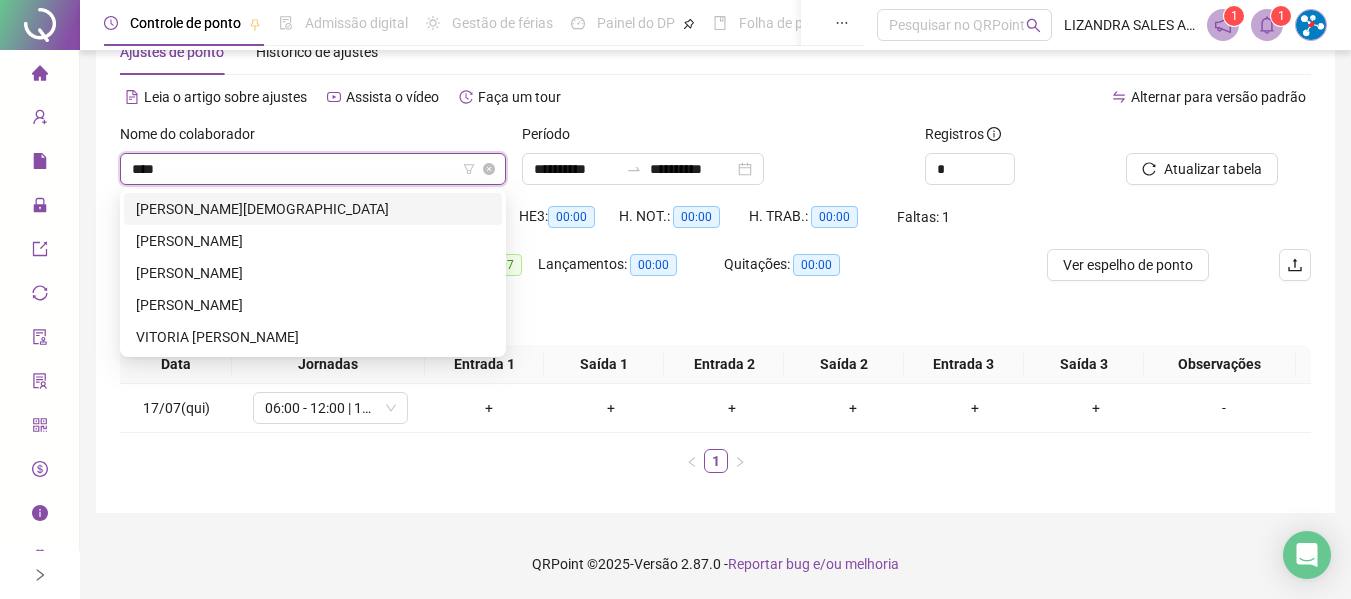 scroll, scrollTop: 0, scrollLeft: 0, axis: both 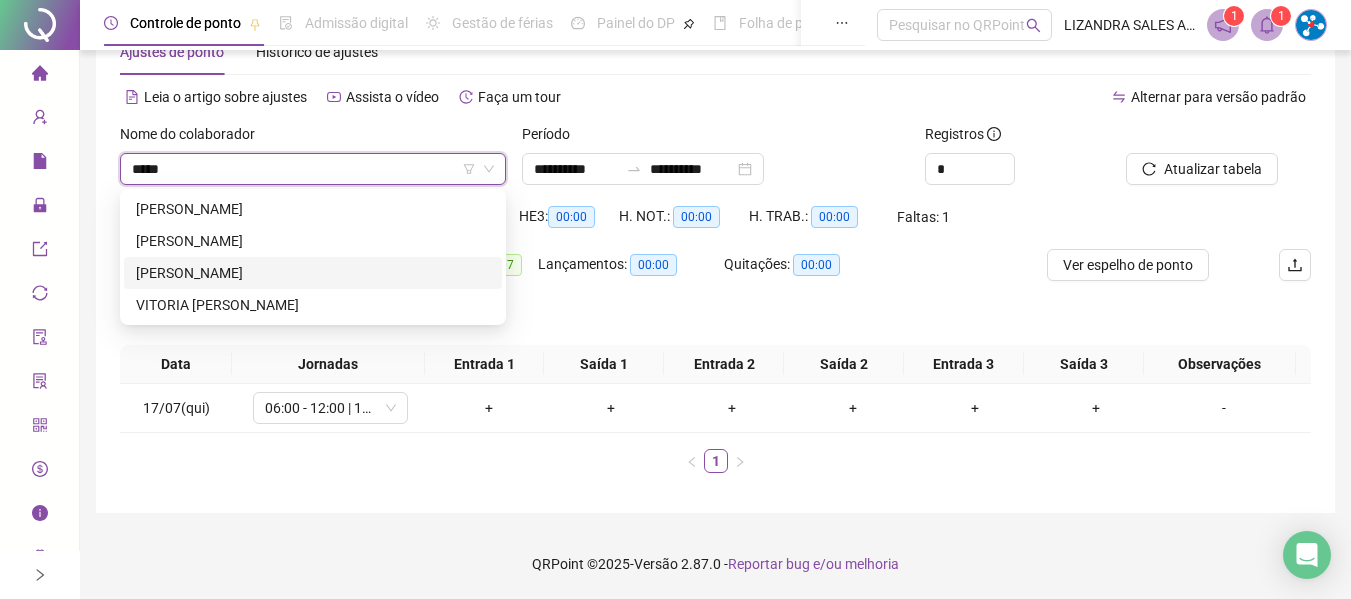 click on "[PERSON_NAME]" at bounding box center [313, 273] 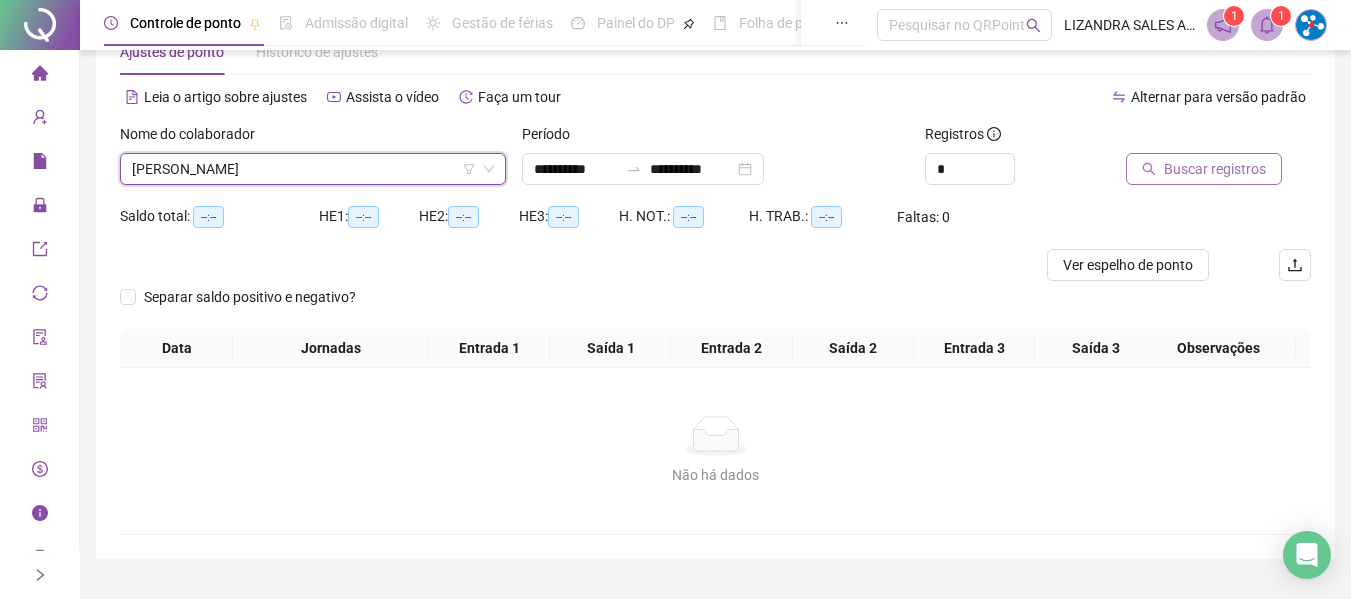 click on "Buscar registros" at bounding box center (1215, 169) 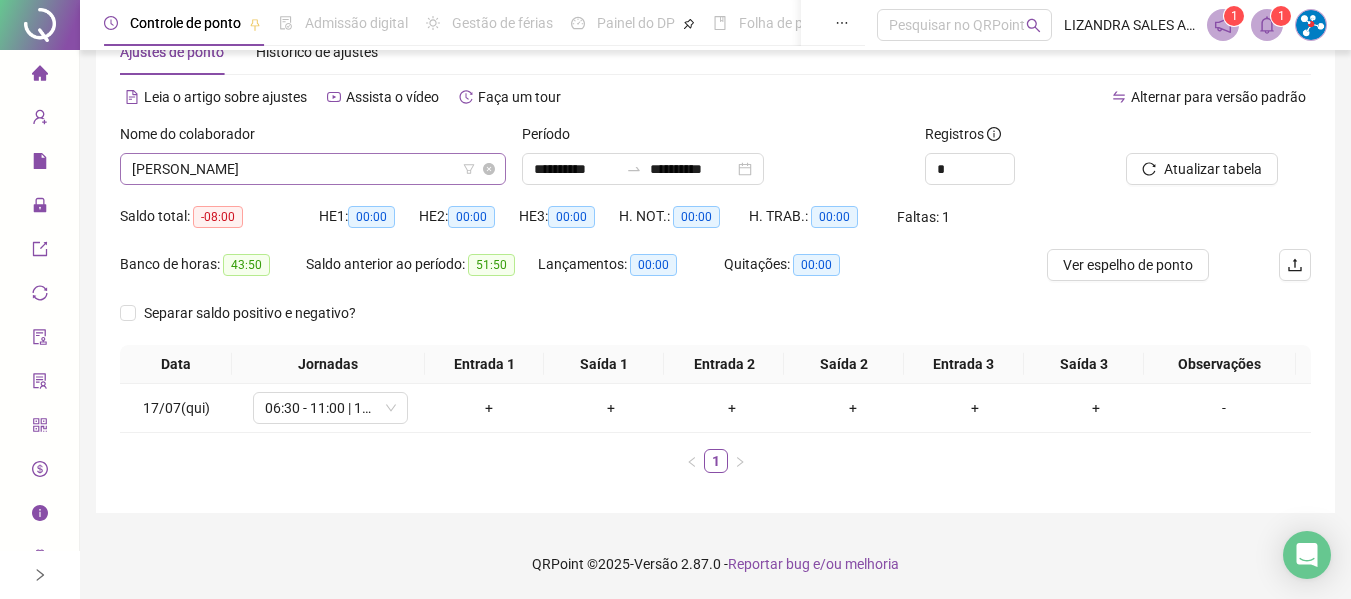 click on "[PERSON_NAME]" at bounding box center [313, 169] 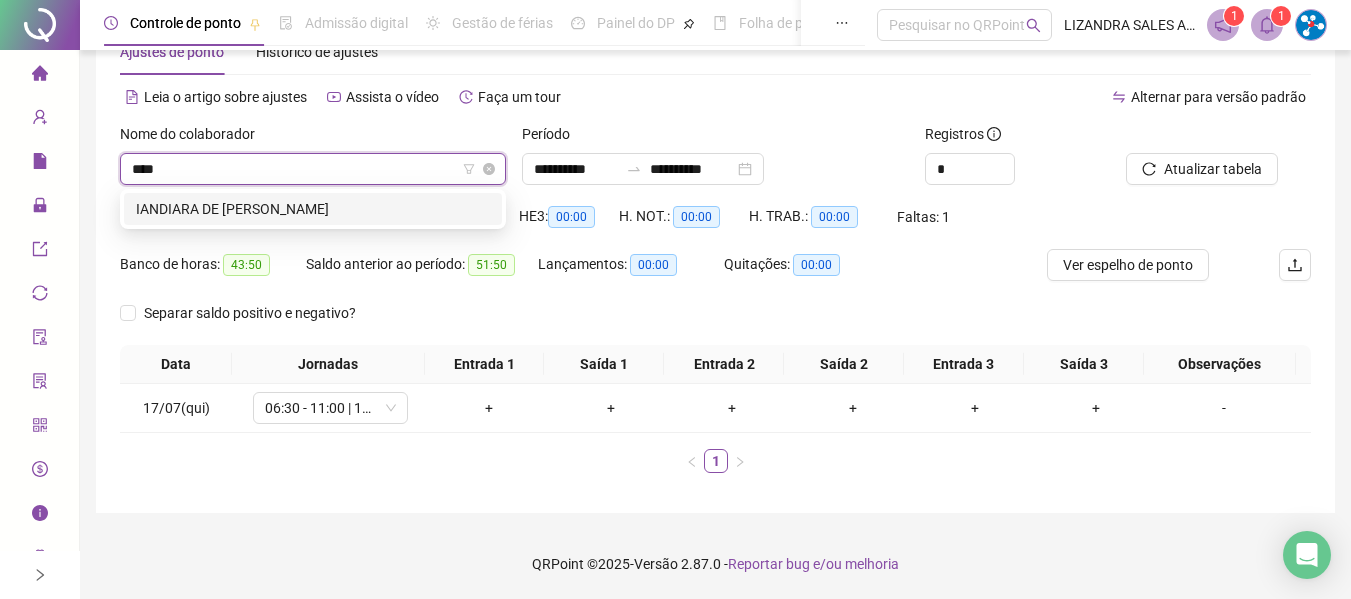 scroll, scrollTop: 0, scrollLeft: 0, axis: both 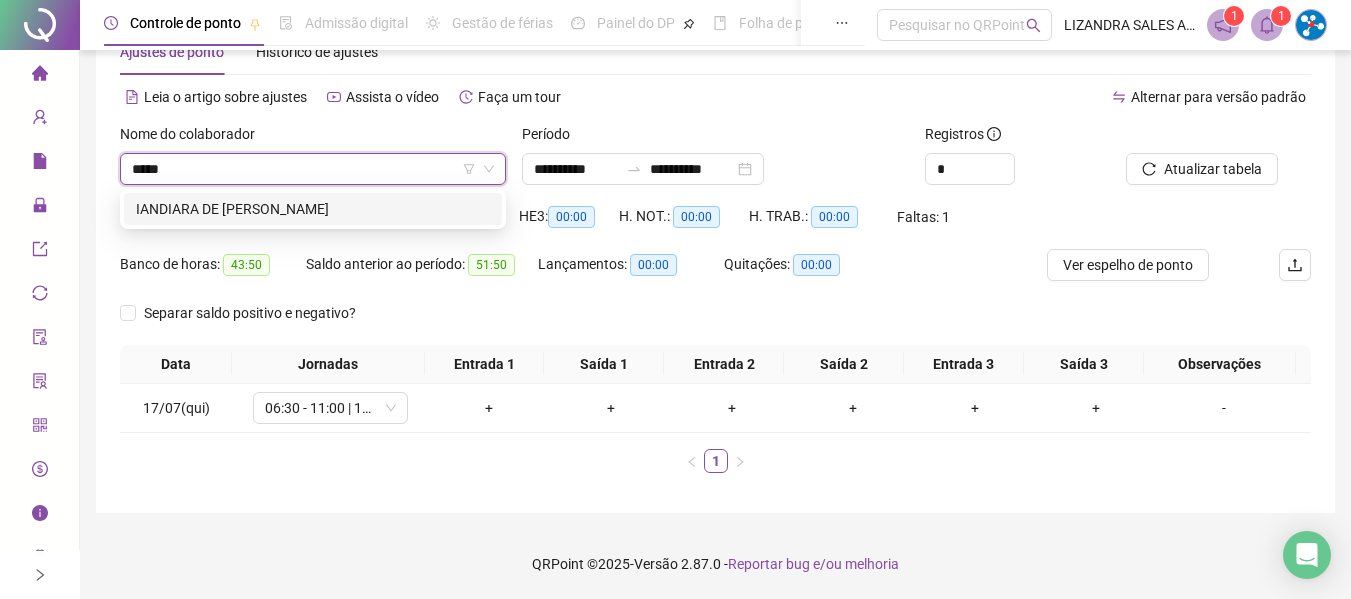 click on "IANDIARA DE [PERSON_NAME]" at bounding box center [313, 209] 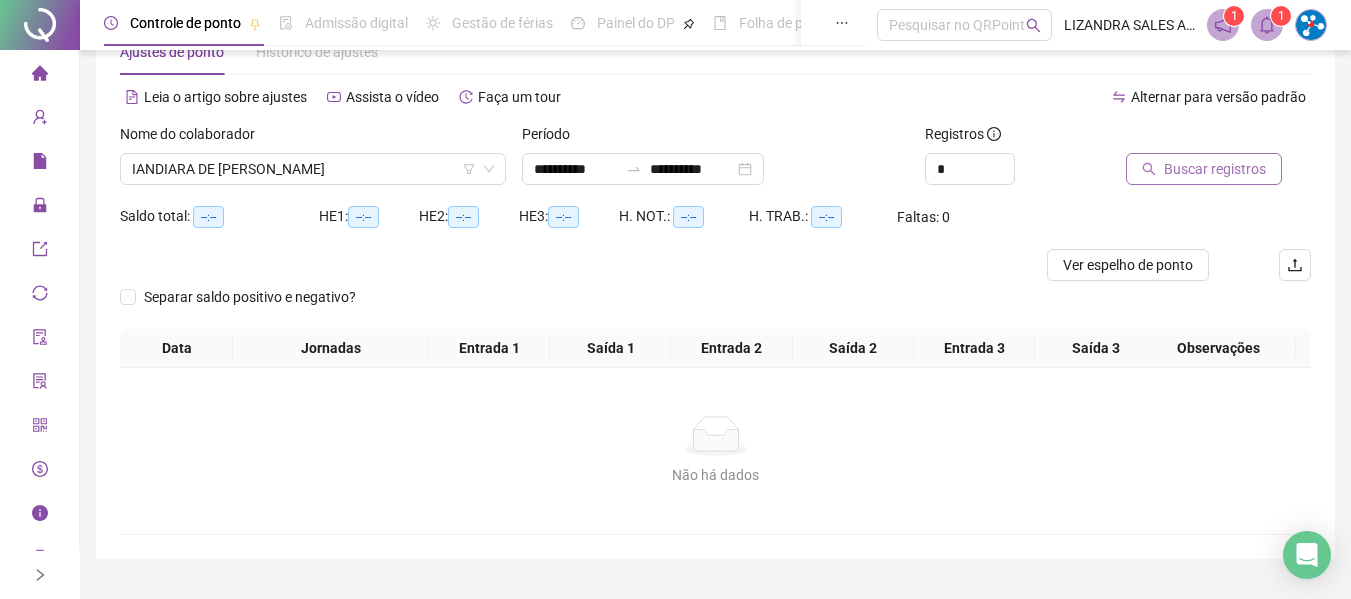 click on "Buscar registros" at bounding box center [1204, 169] 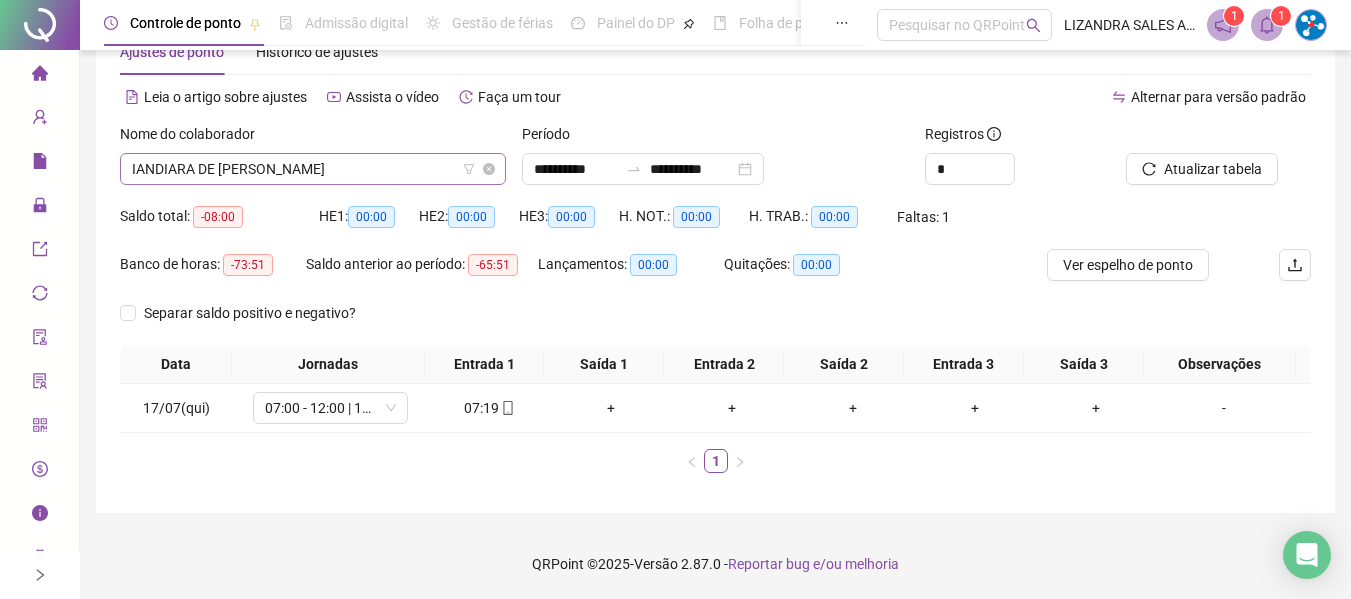 click on "IANDIARA DE [PERSON_NAME]" at bounding box center [313, 169] 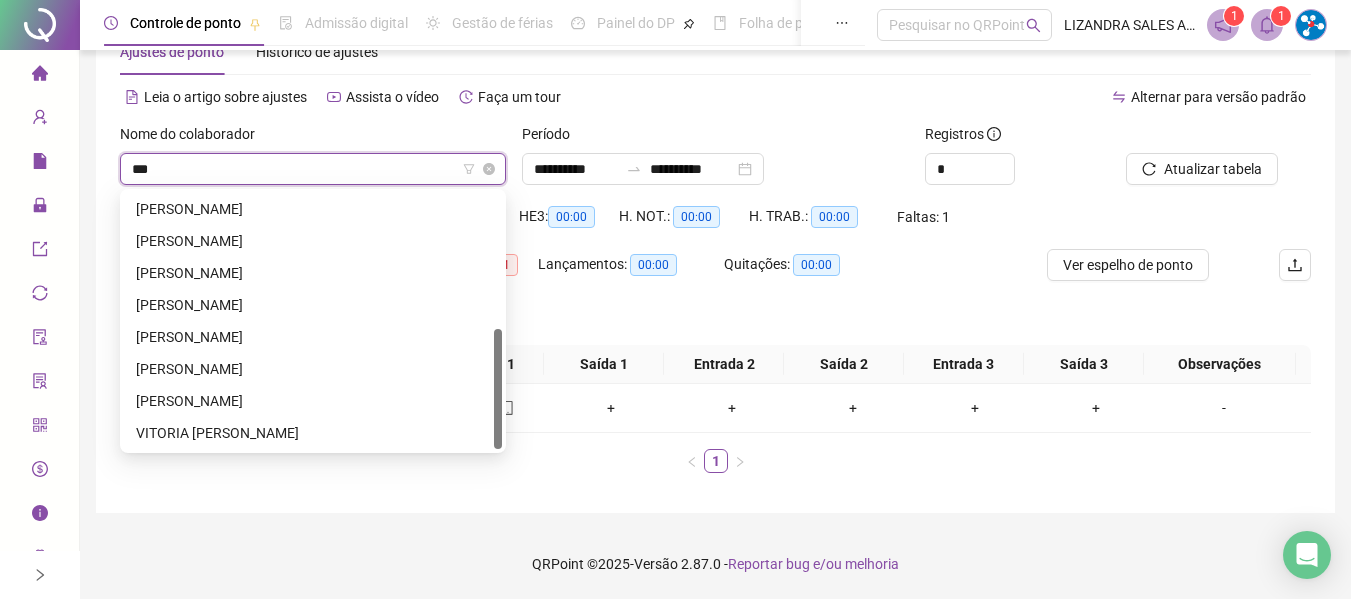 scroll, scrollTop: 0, scrollLeft: 0, axis: both 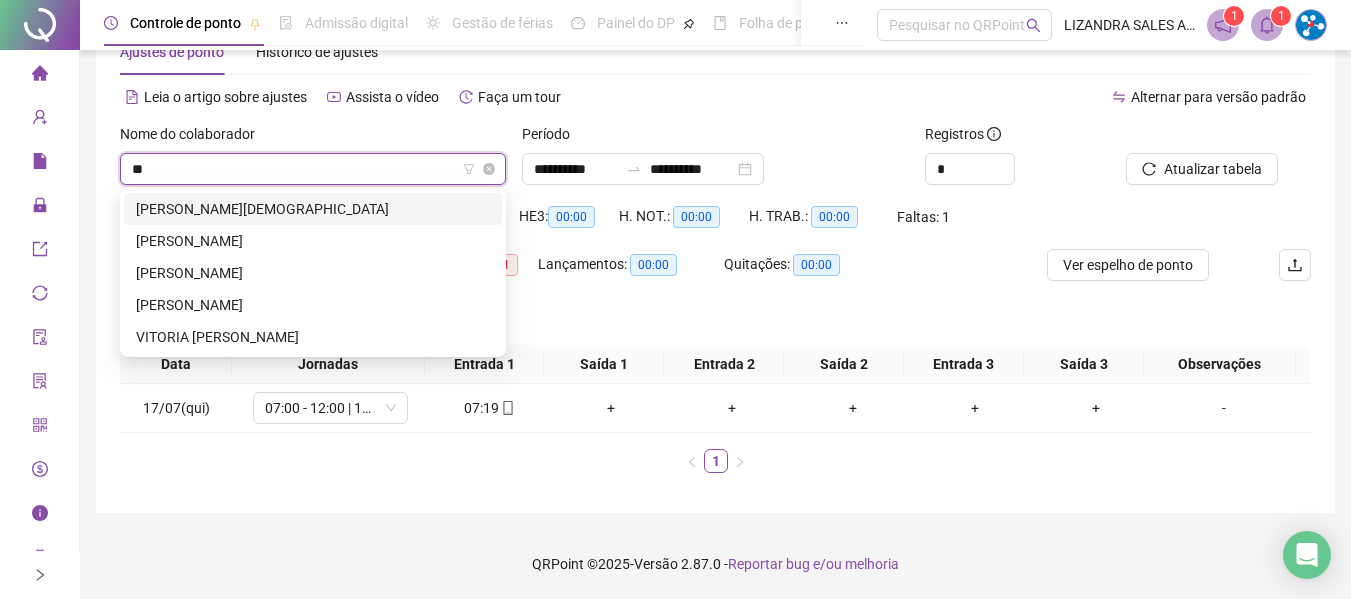 type on "*" 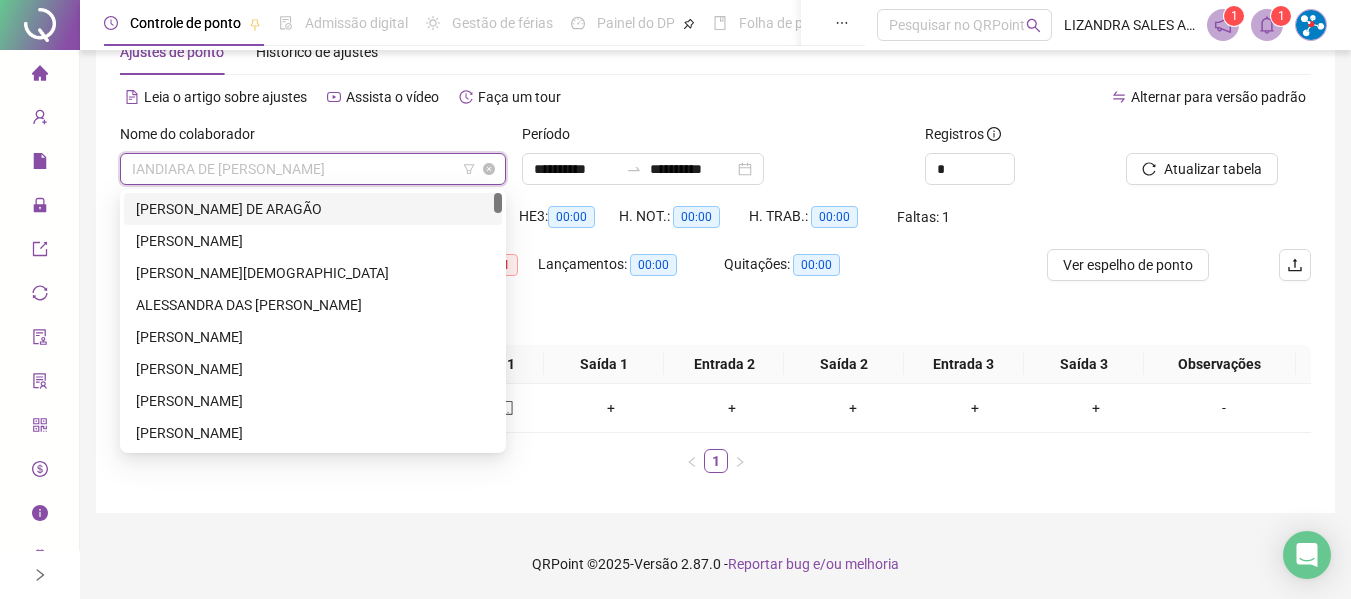 scroll, scrollTop: 2368, scrollLeft: 0, axis: vertical 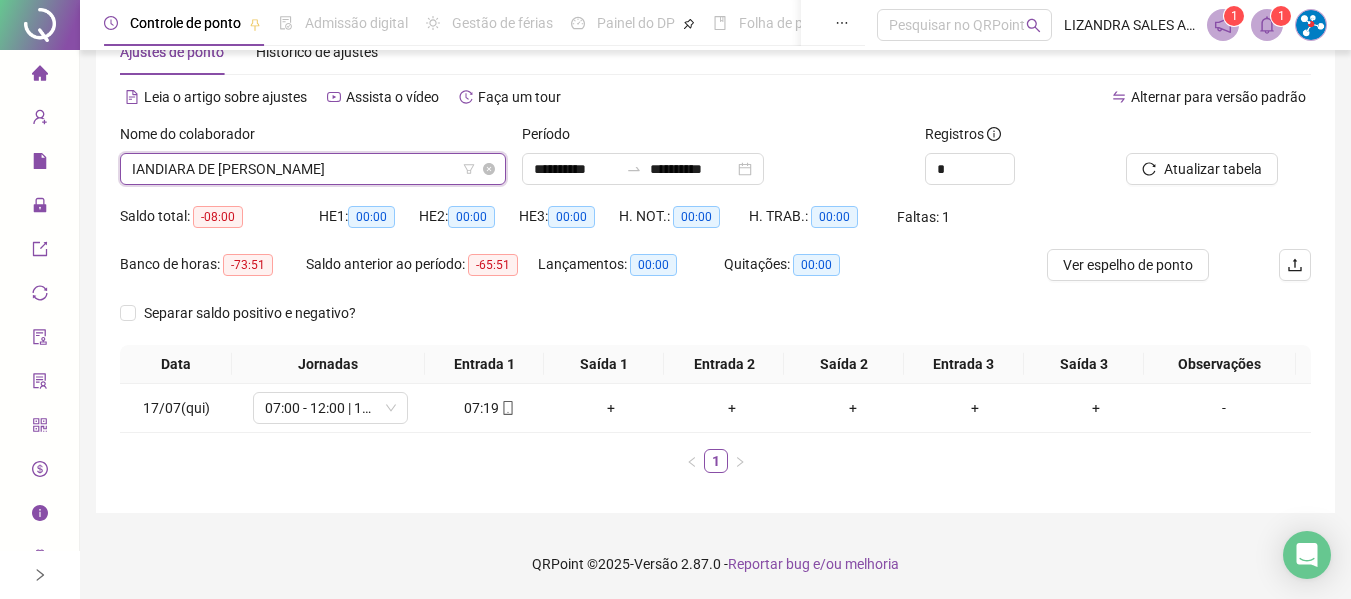 click on "IANDIARA DE [PERSON_NAME]" at bounding box center [313, 169] 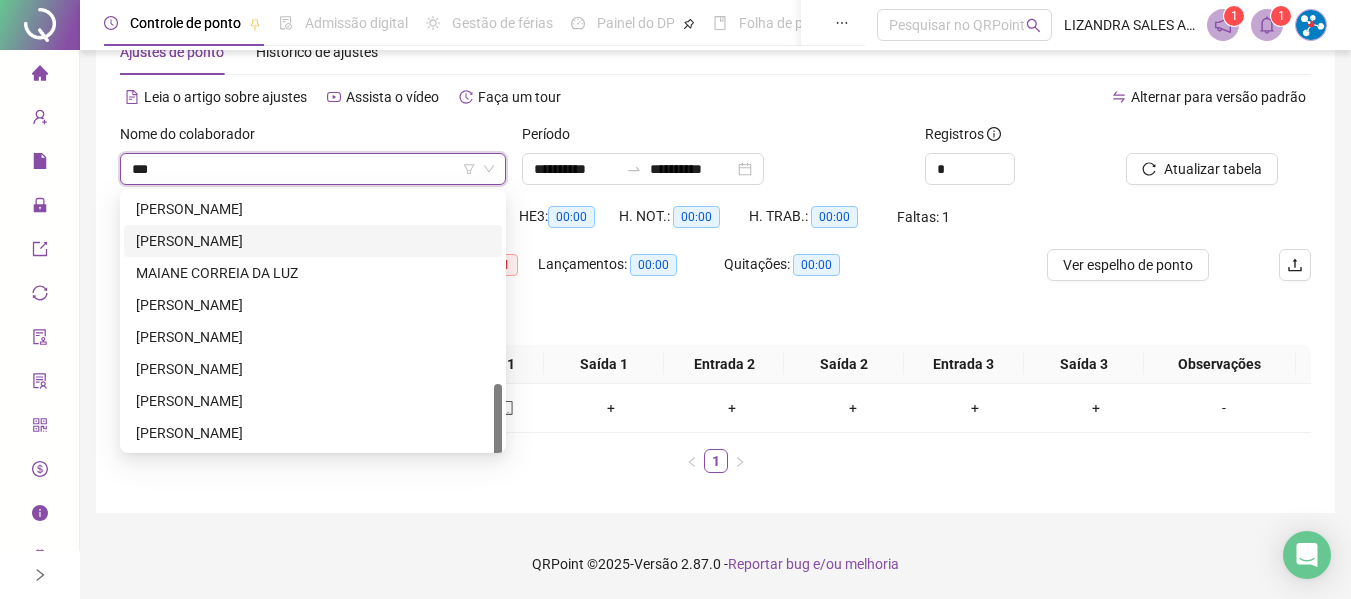 scroll, scrollTop: 384, scrollLeft: 0, axis: vertical 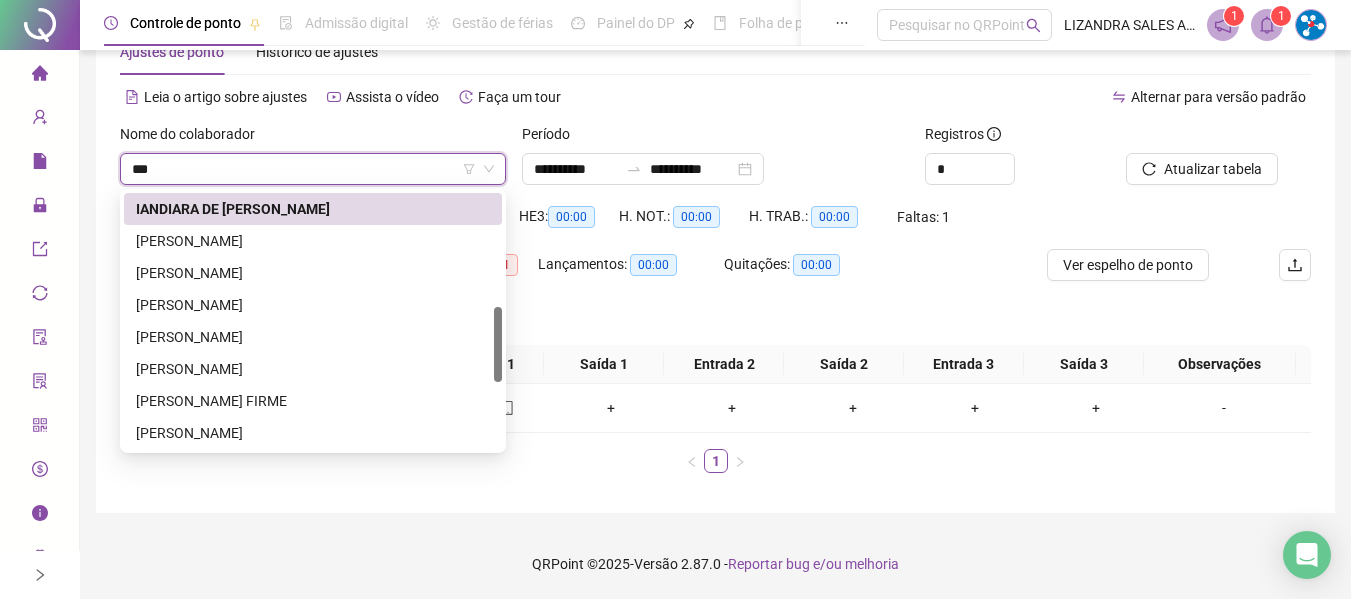 type on "****" 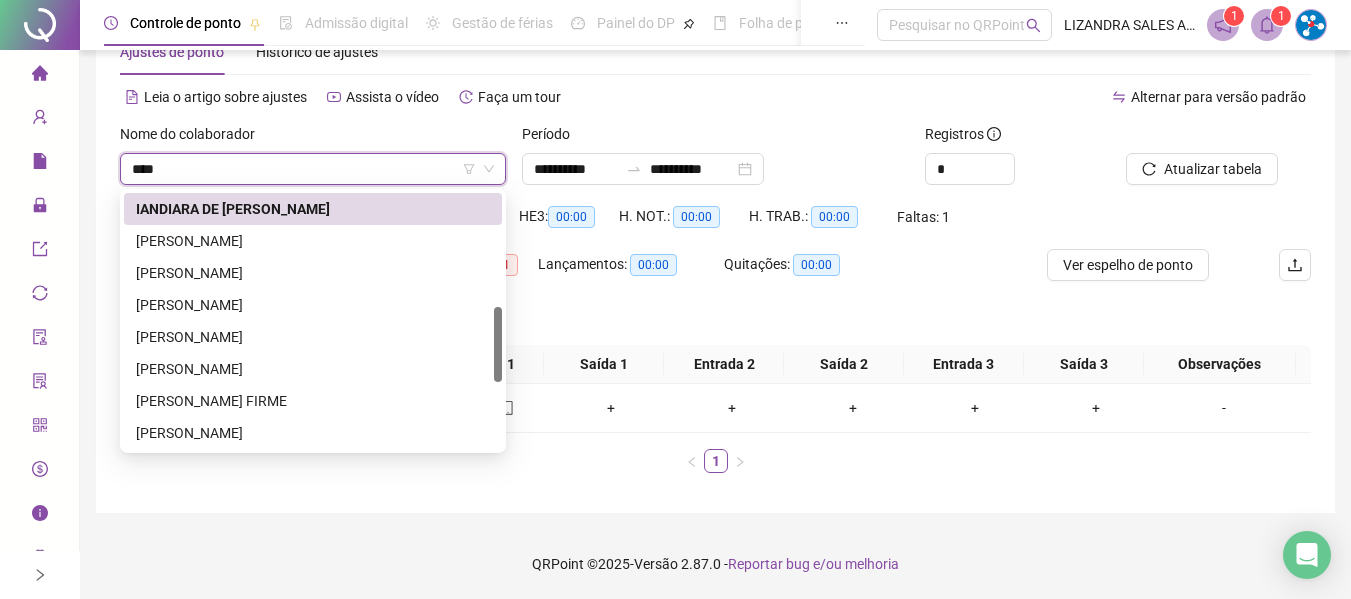 scroll, scrollTop: 0, scrollLeft: 0, axis: both 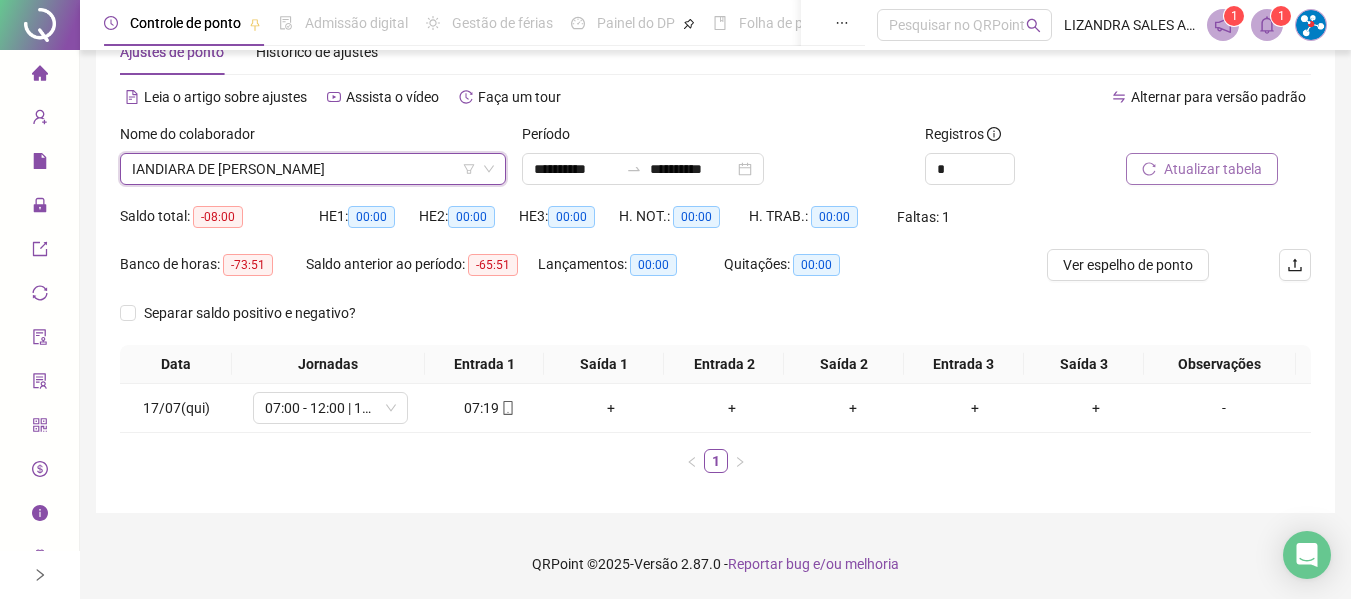 click on "Atualizar tabela" at bounding box center (1213, 169) 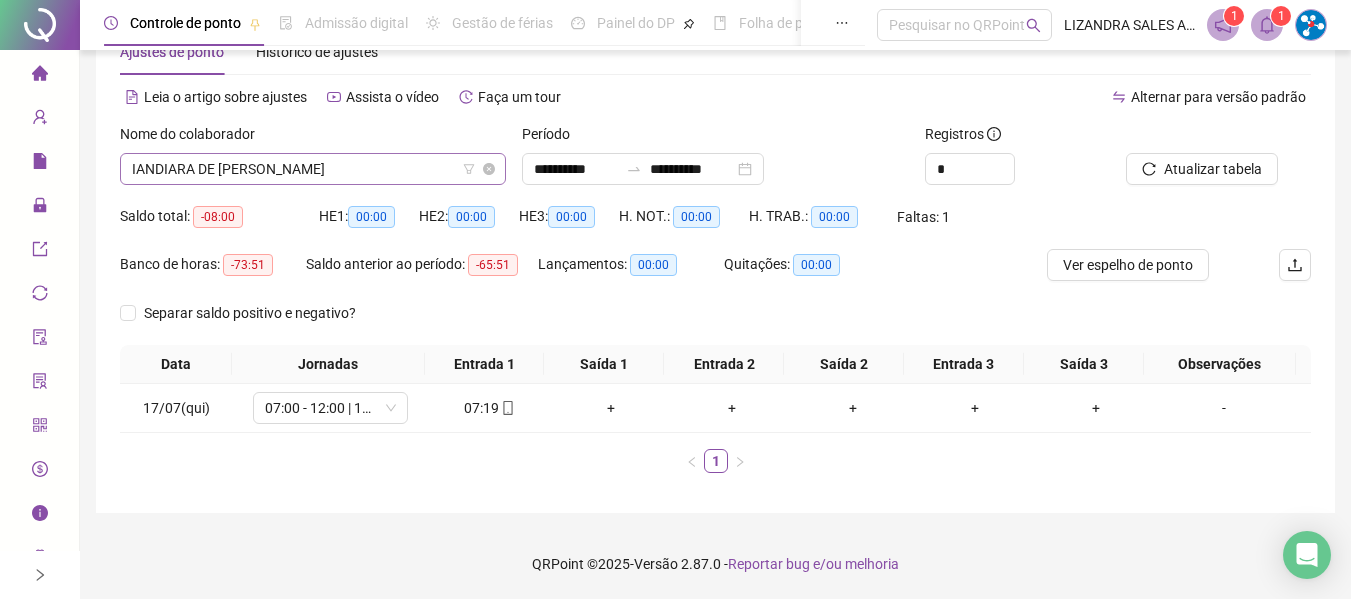 click on "IANDIARA DE [PERSON_NAME]" at bounding box center [313, 169] 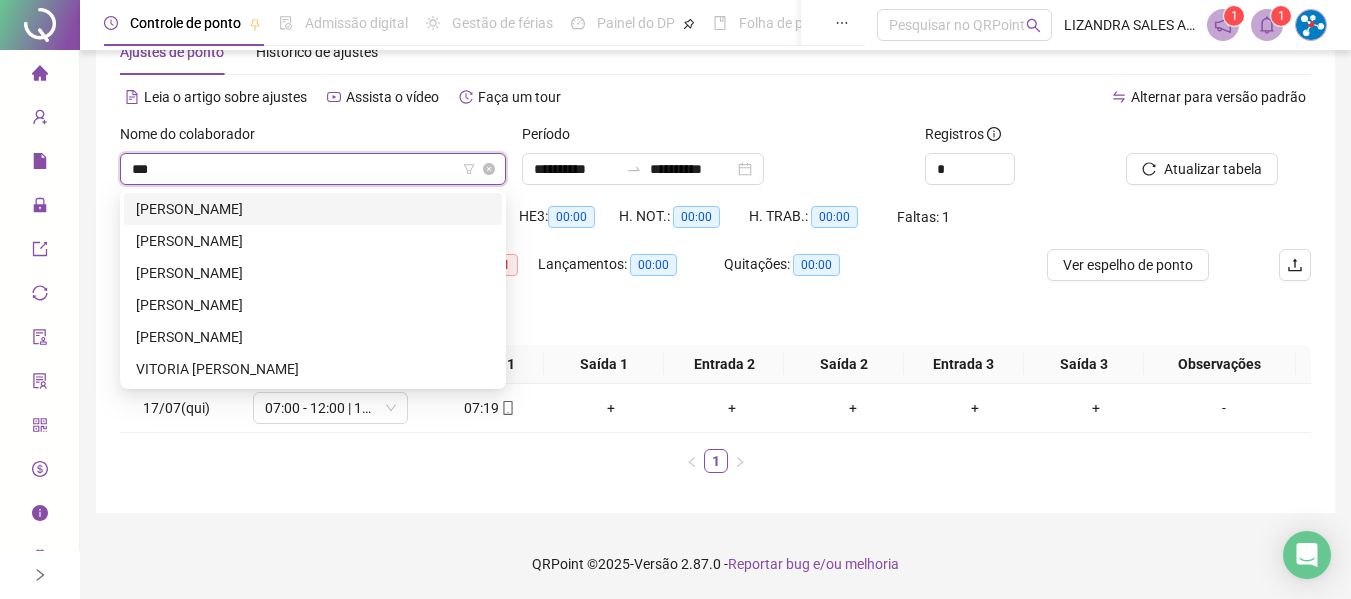 scroll, scrollTop: 0, scrollLeft: 0, axis: both 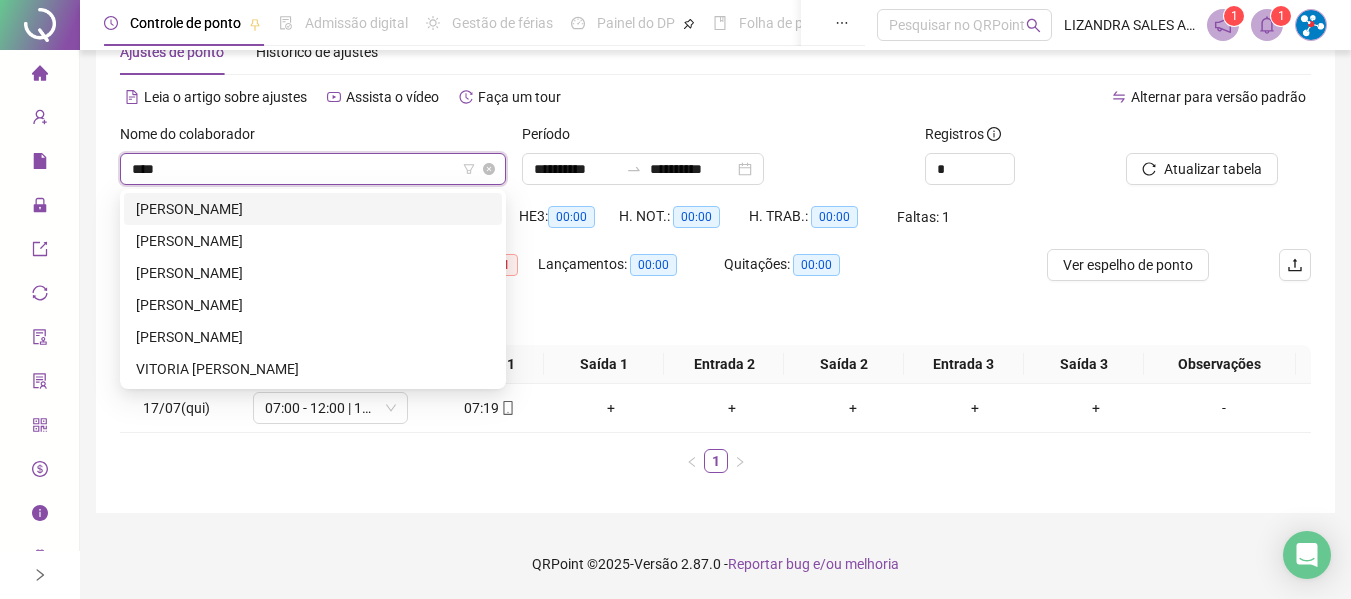 type on "*****" 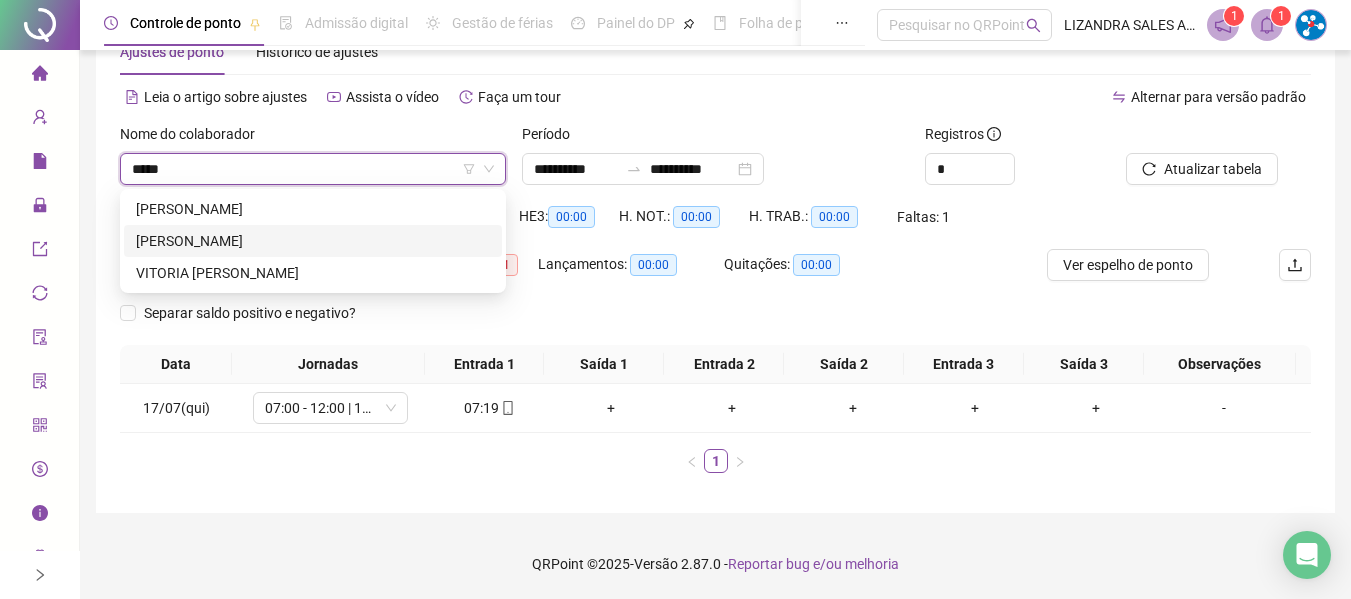 click on "[PERSON_NAME]" at bounding box center (313, 241) 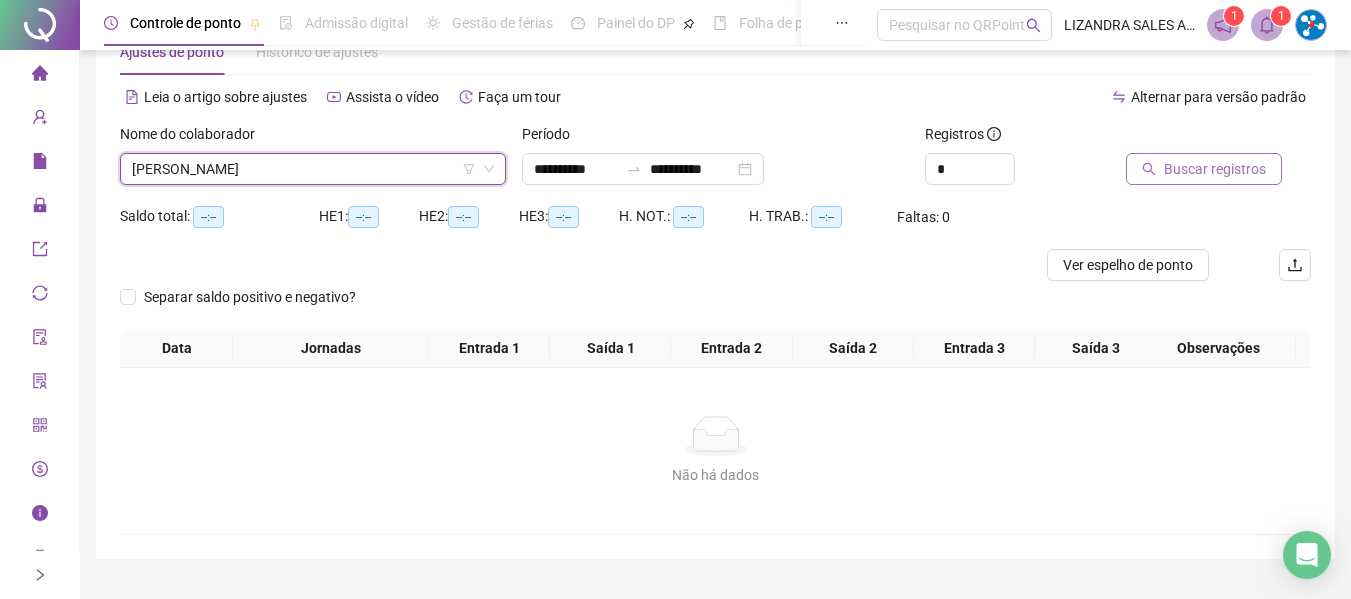 click on "Buscar registros" at bounding box center (1215, 169) 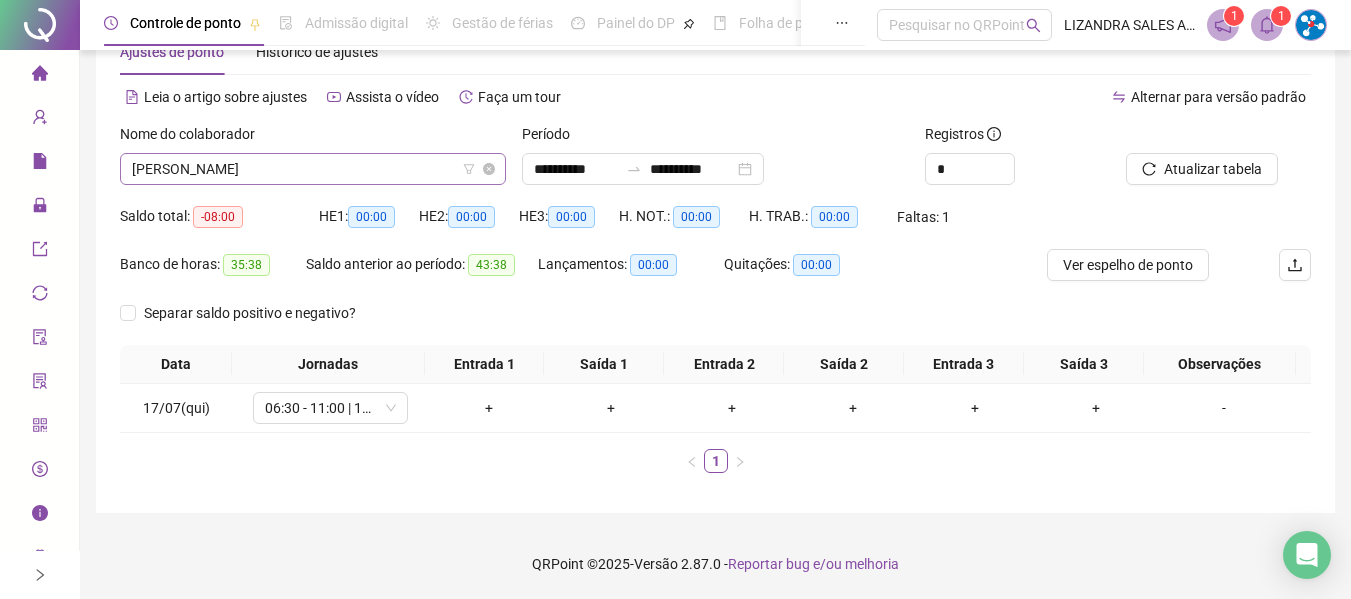 click on "[PERSON_NAME]" at bounding box center (313, 169) 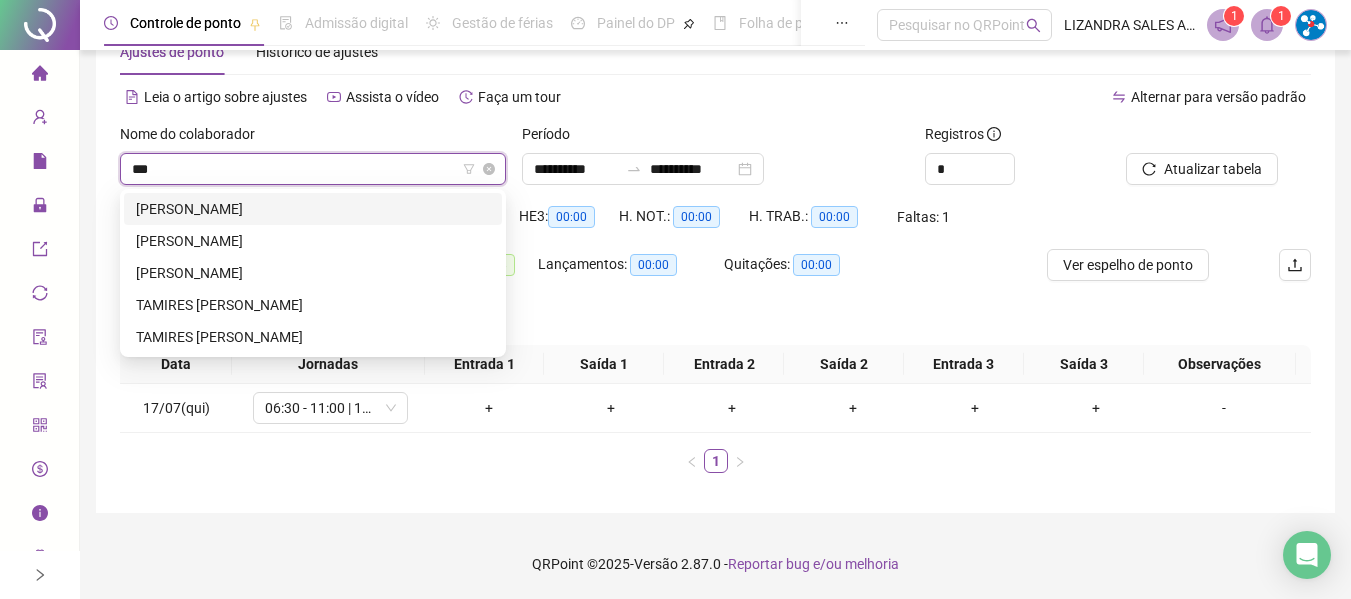 scroll, scrollTop: 0, scrollLeft: 0, axis: both 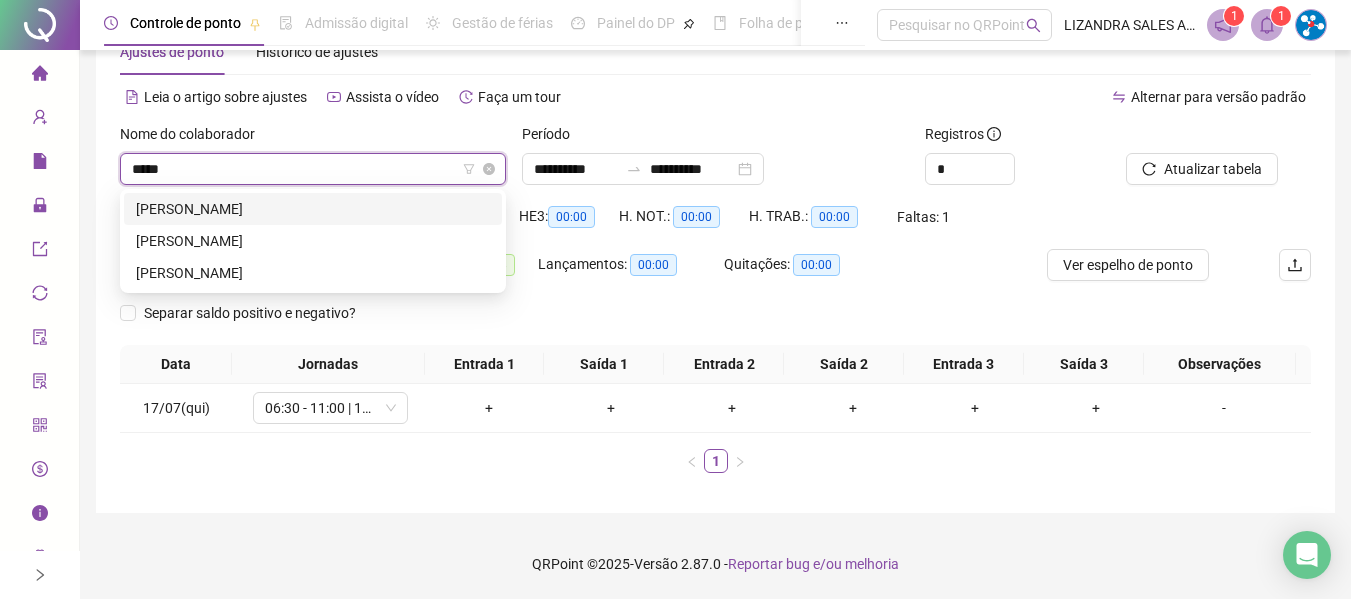 type on "******" 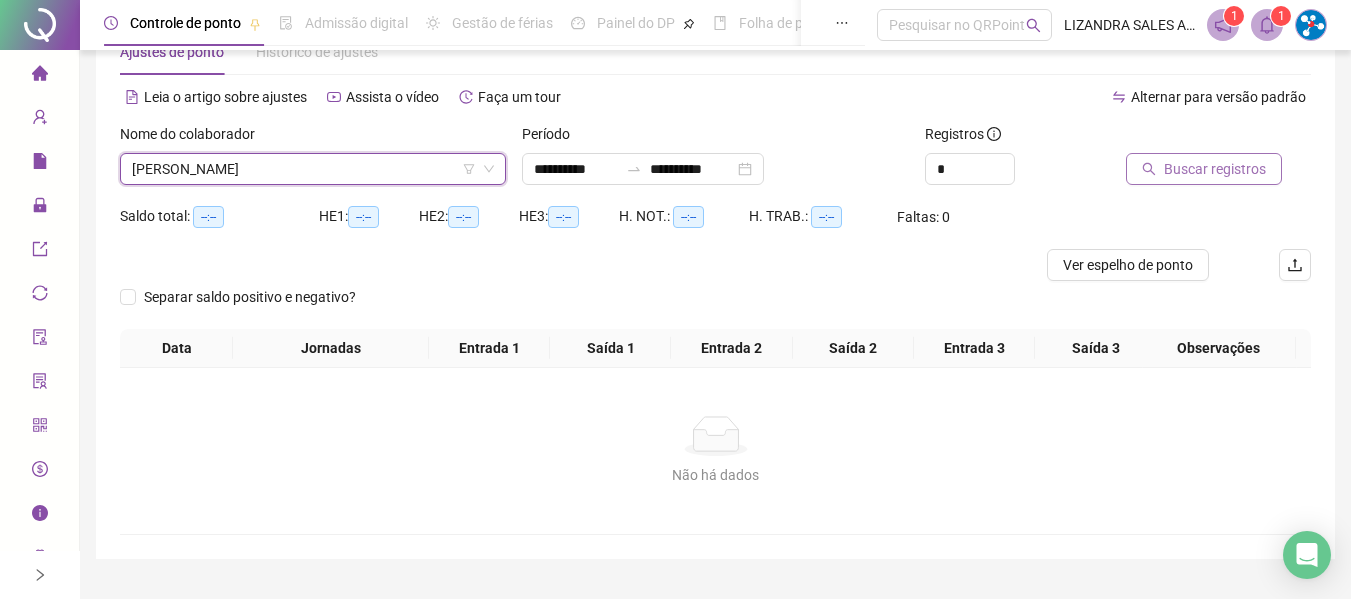 click on "Buscar registros" at bounding box center (1215, 169) 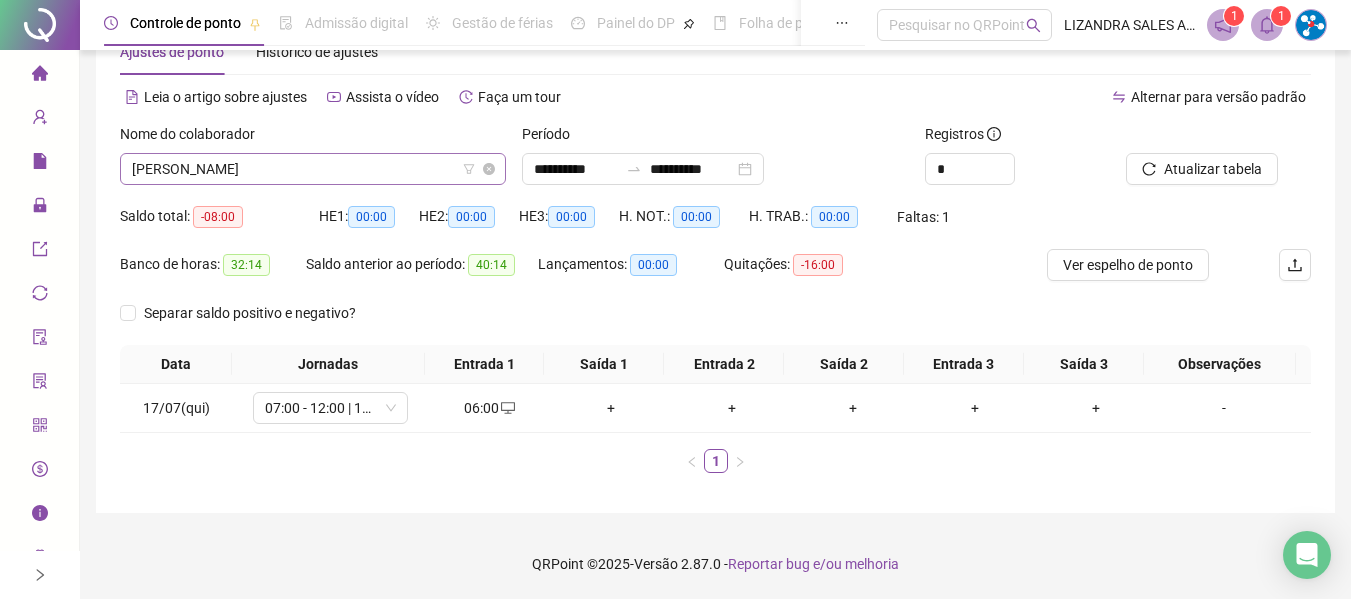 click on "[PERSON_NAME]" at bounding box center [313, 169] 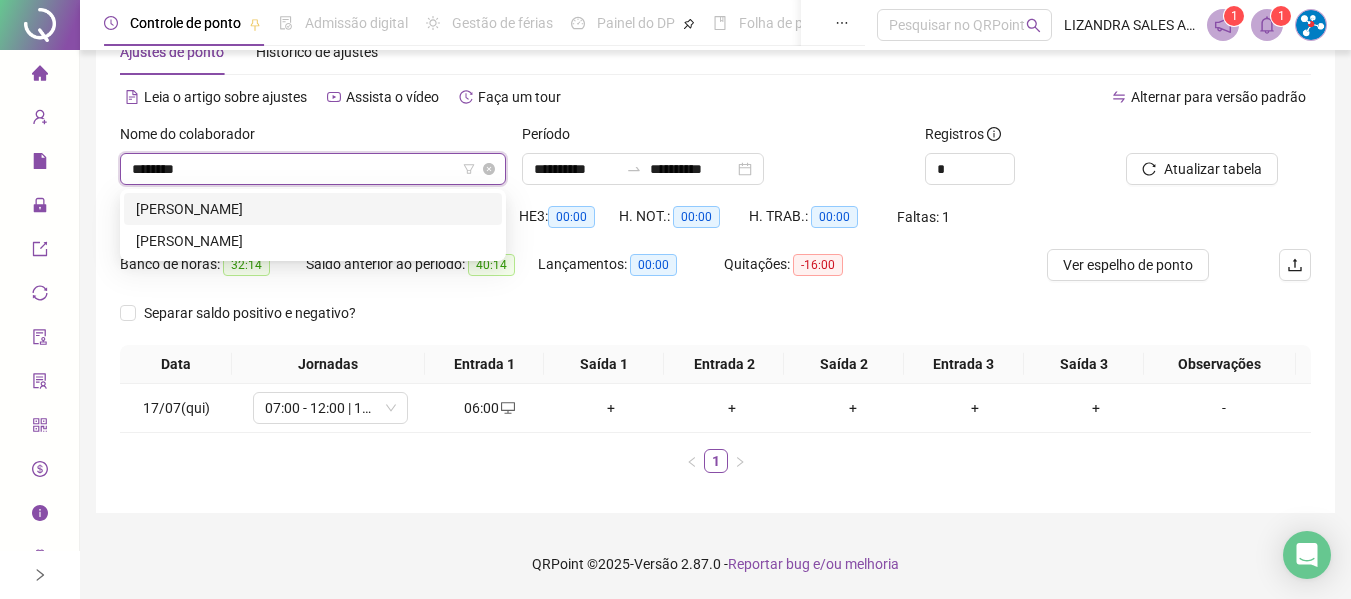 scroll, scrollTop: 0, scrollLeft: 0, axis: both 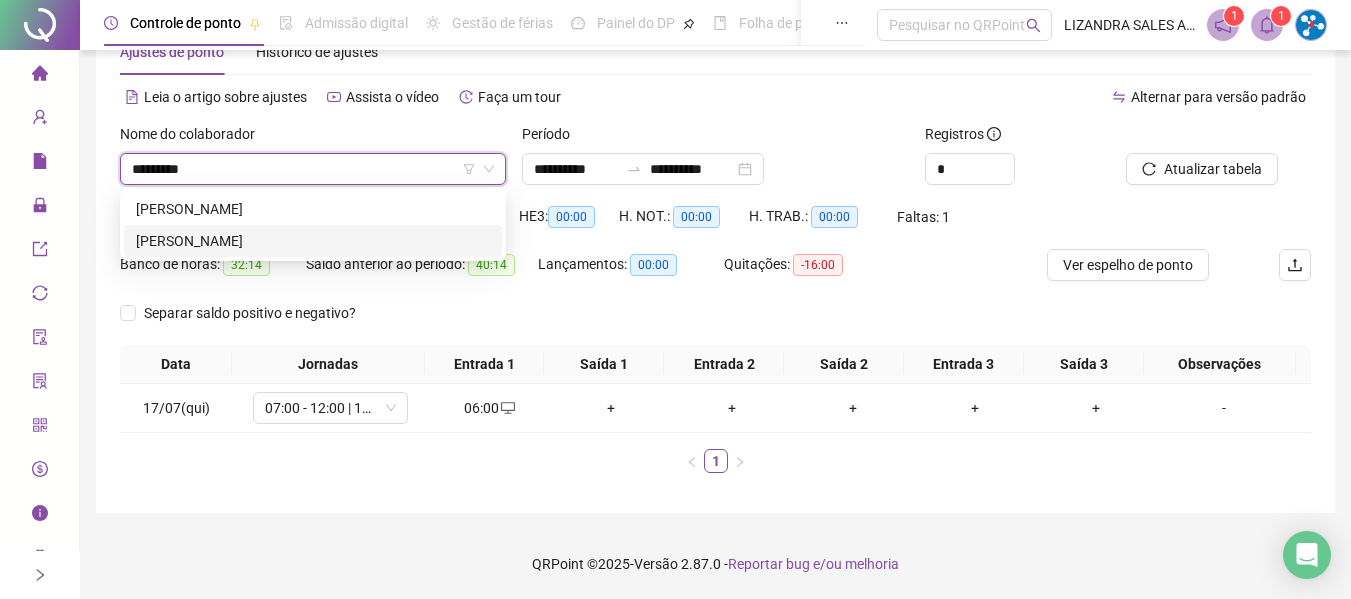 click on "[PERSON_NAME]" at bounding box center [313, 241] 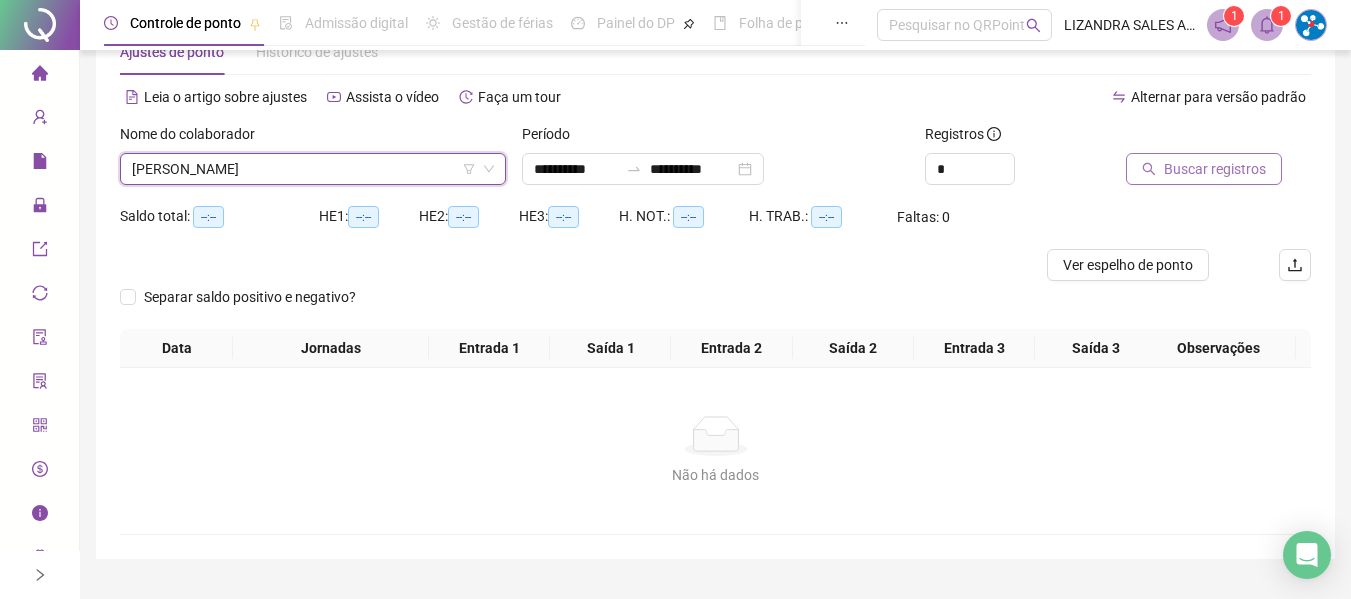click on "Buscar registros" at bounding box center [1215, 169] 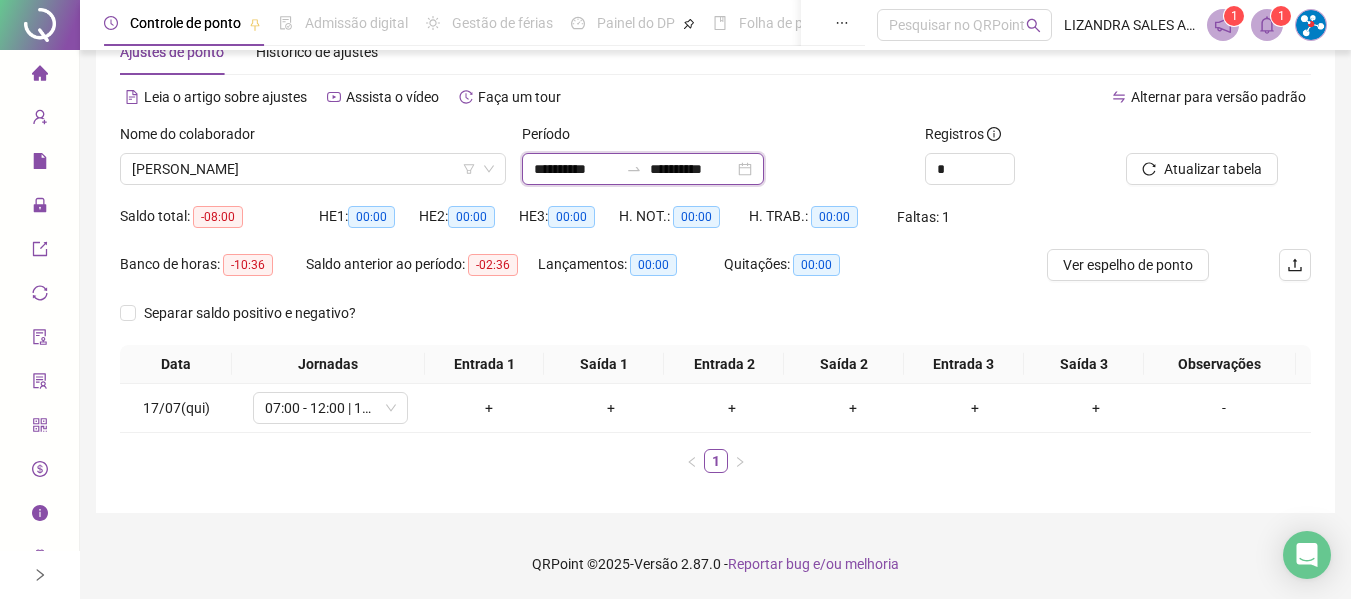 click on "**********" at bounding box center [576, 169] 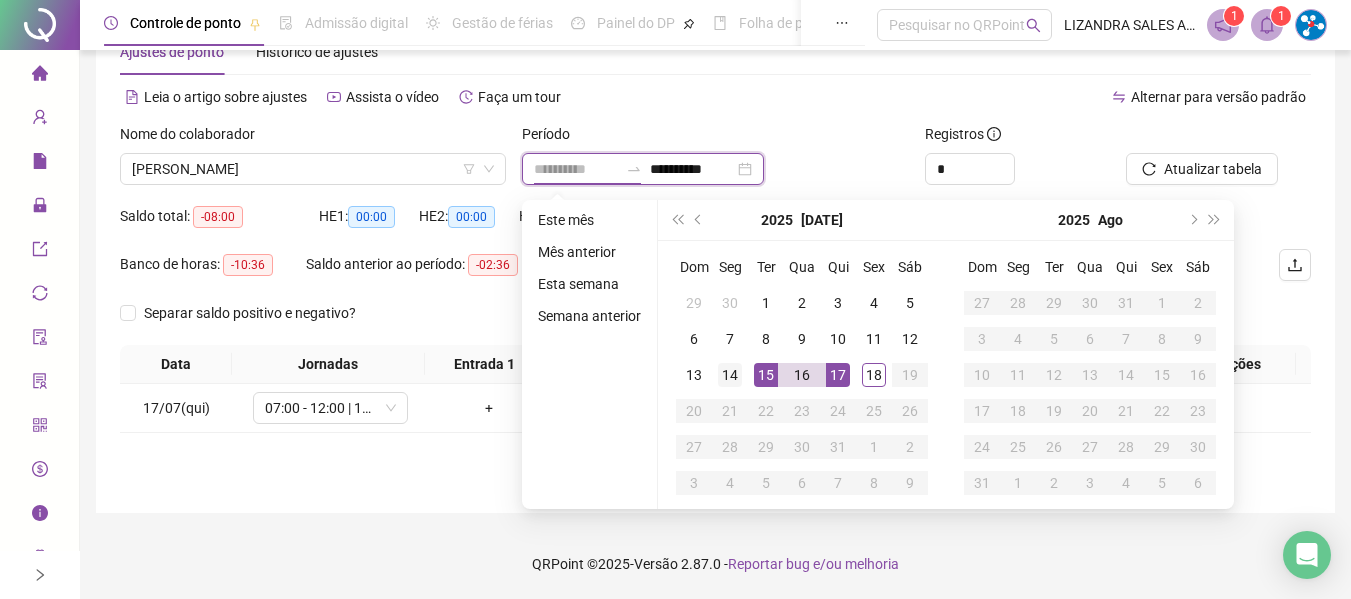 type on "**********" 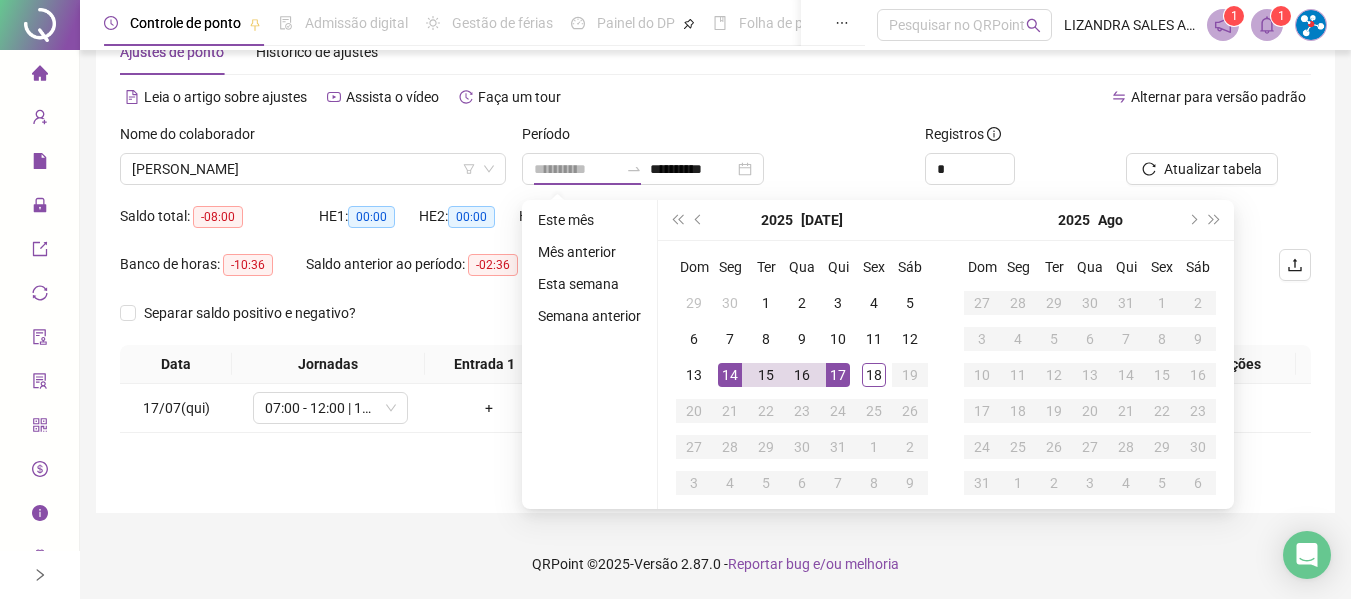 click on "14" at bounding box center [730, 375] 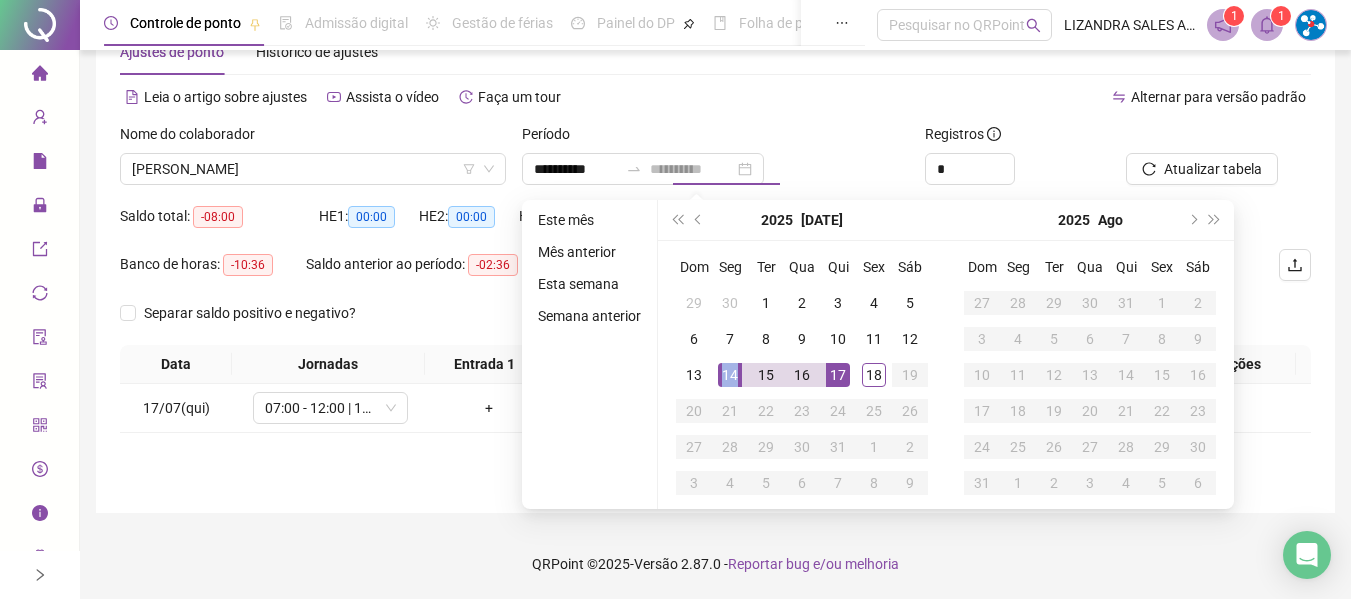 click on "14" at bounding box center [730, 375] 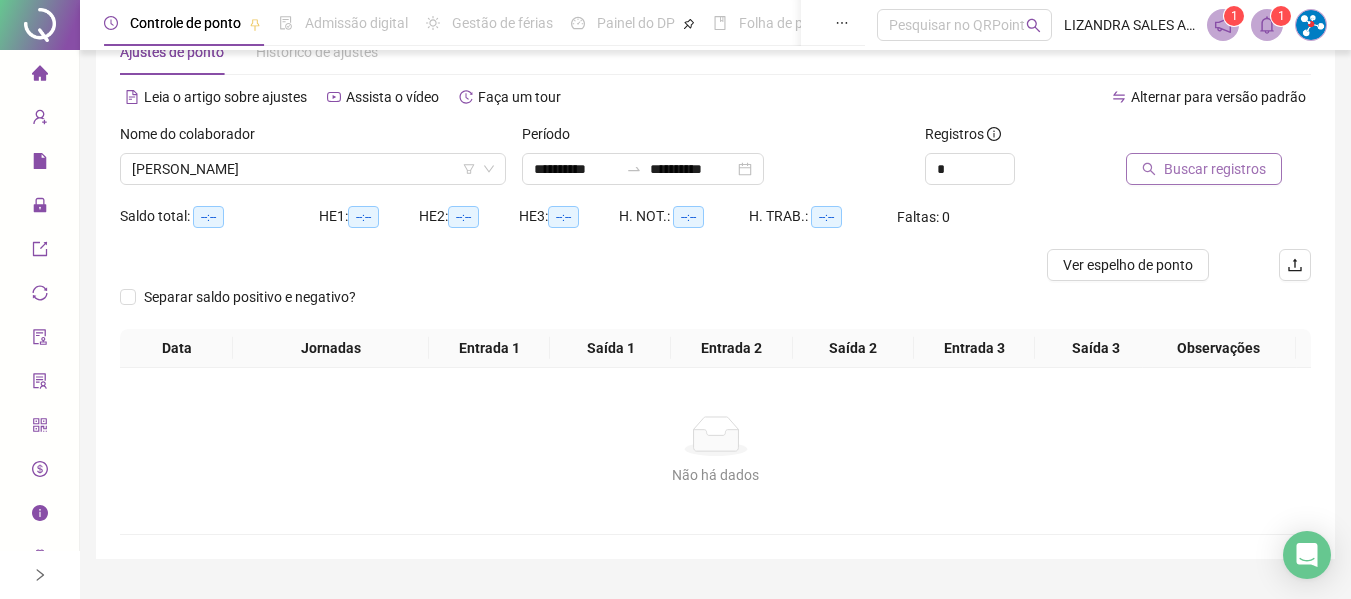click on "Buscar registros" at bounding box center [1215, 169] 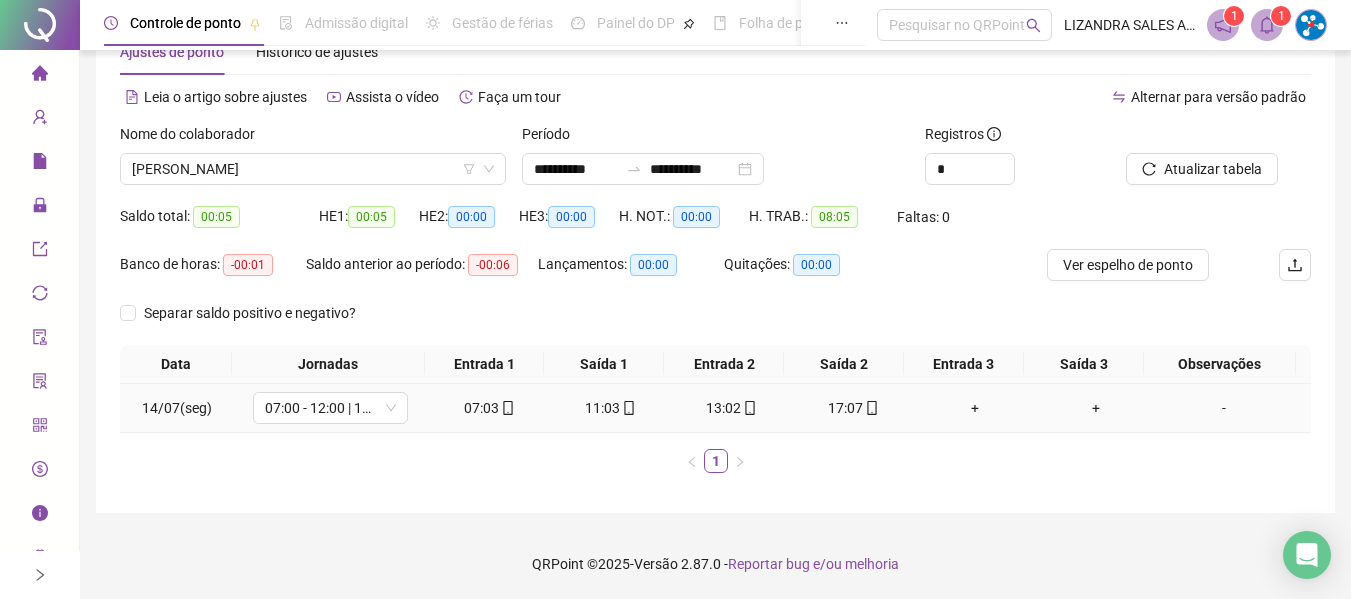 click 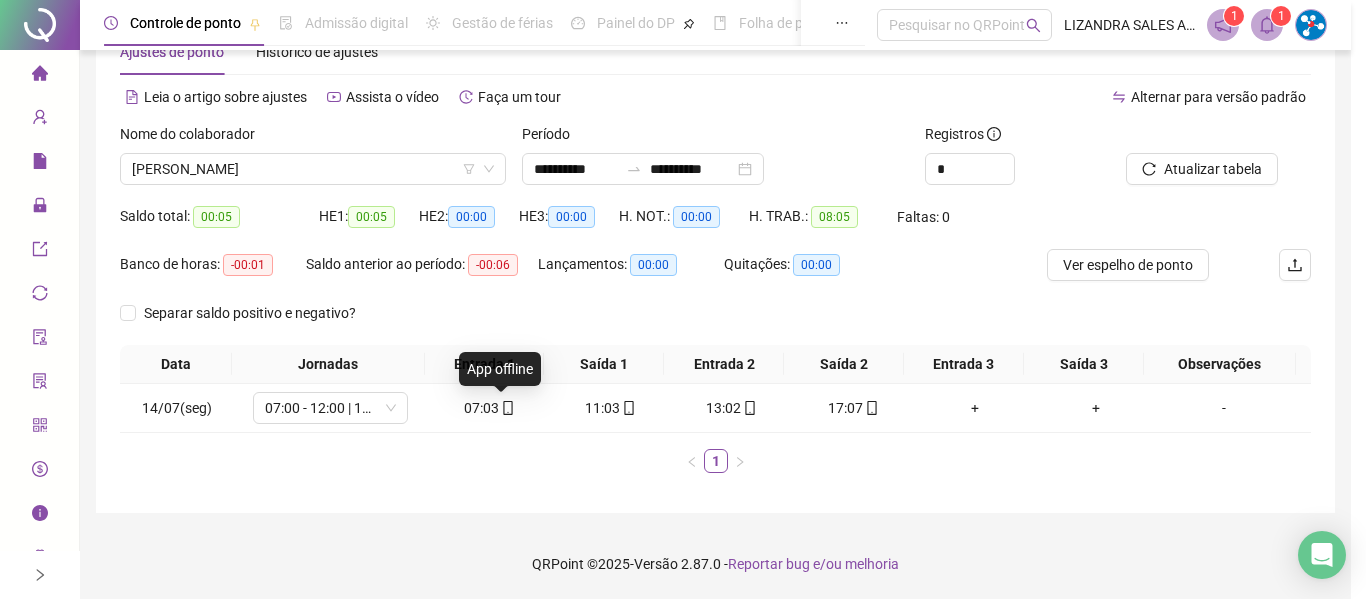 type on "**********" 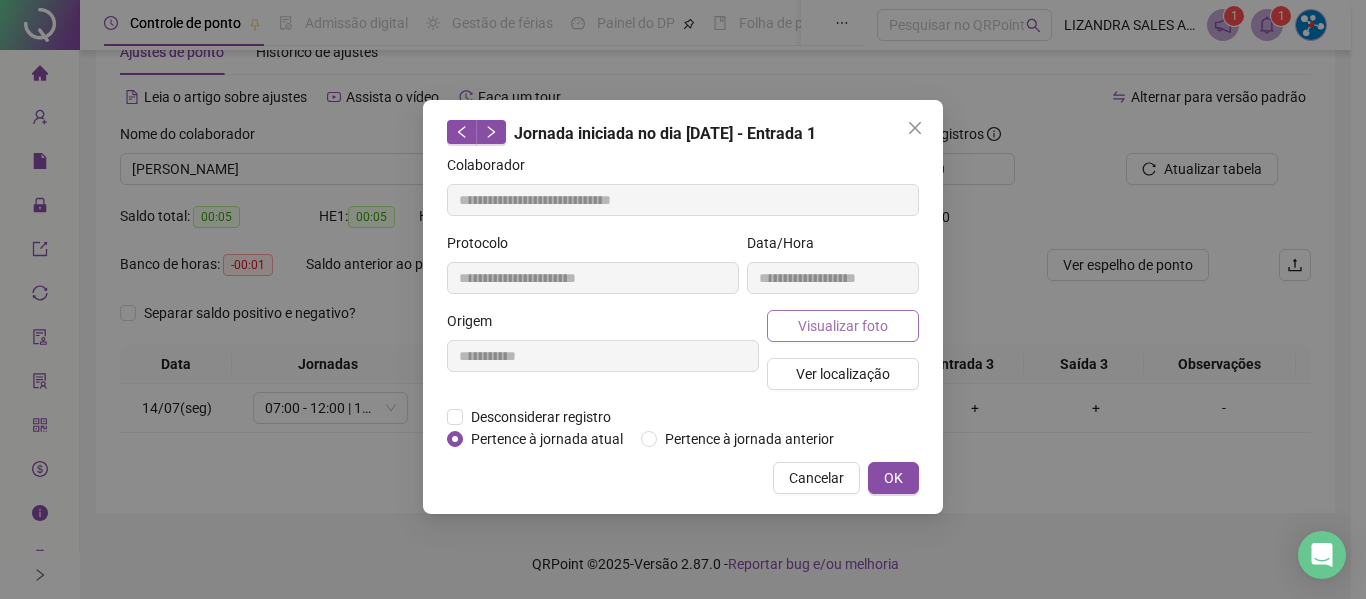 click on "Visualizar foto" at bounding box center (843, 326) 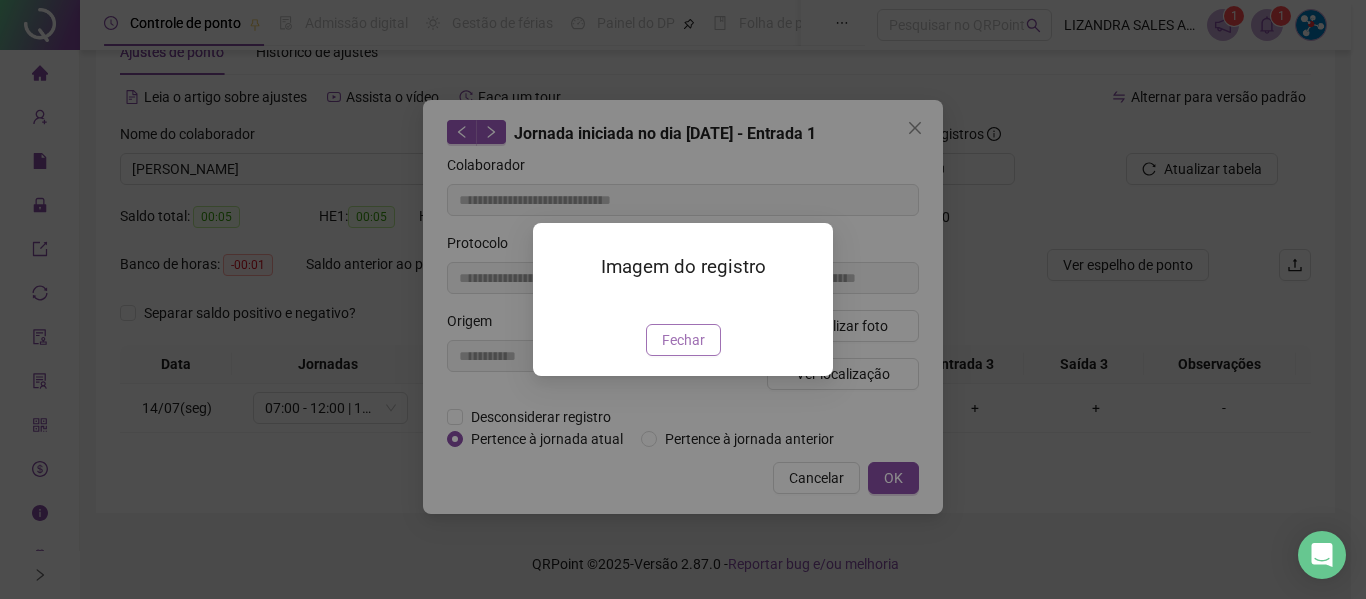 click on "Fechar" at bounding box center [683, 340] 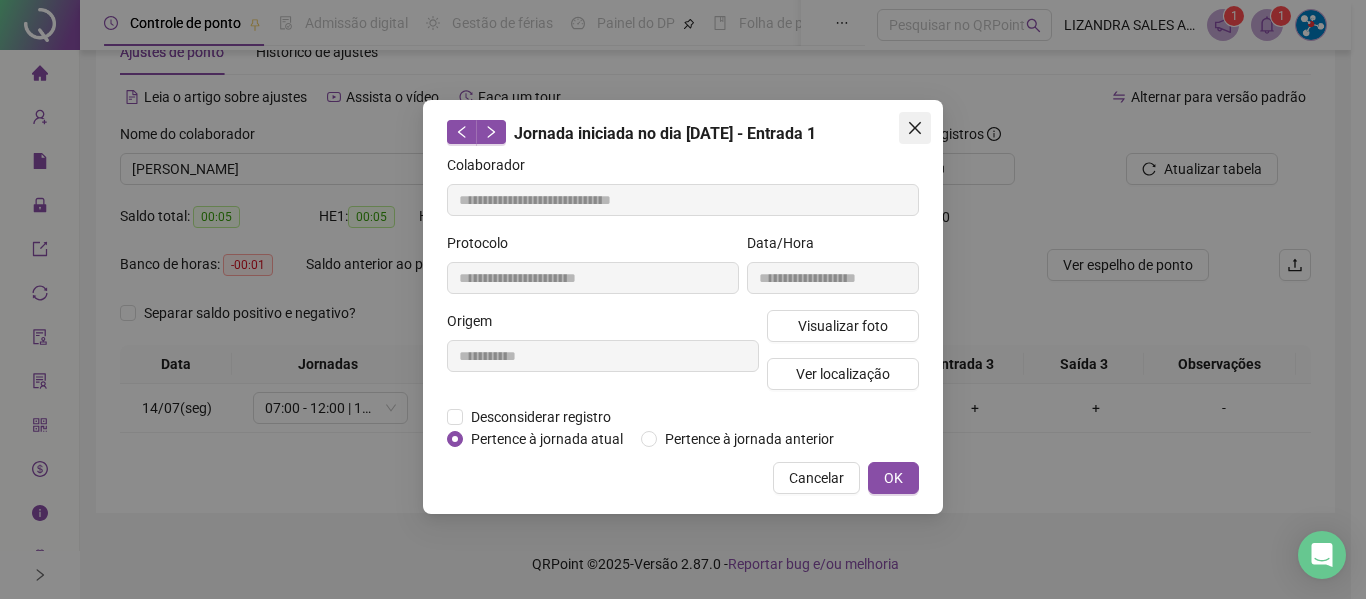 click at bounding box center [915, 128] 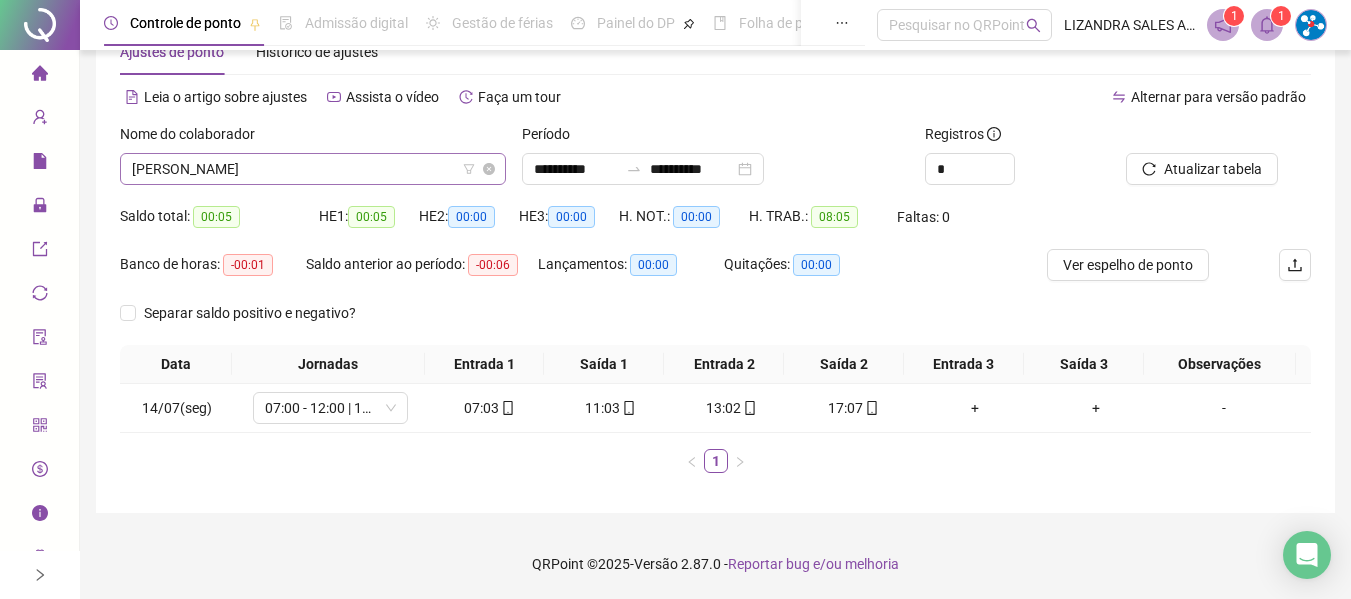 click on "[PERSON_NAME]" at bounding box center [313, 169] 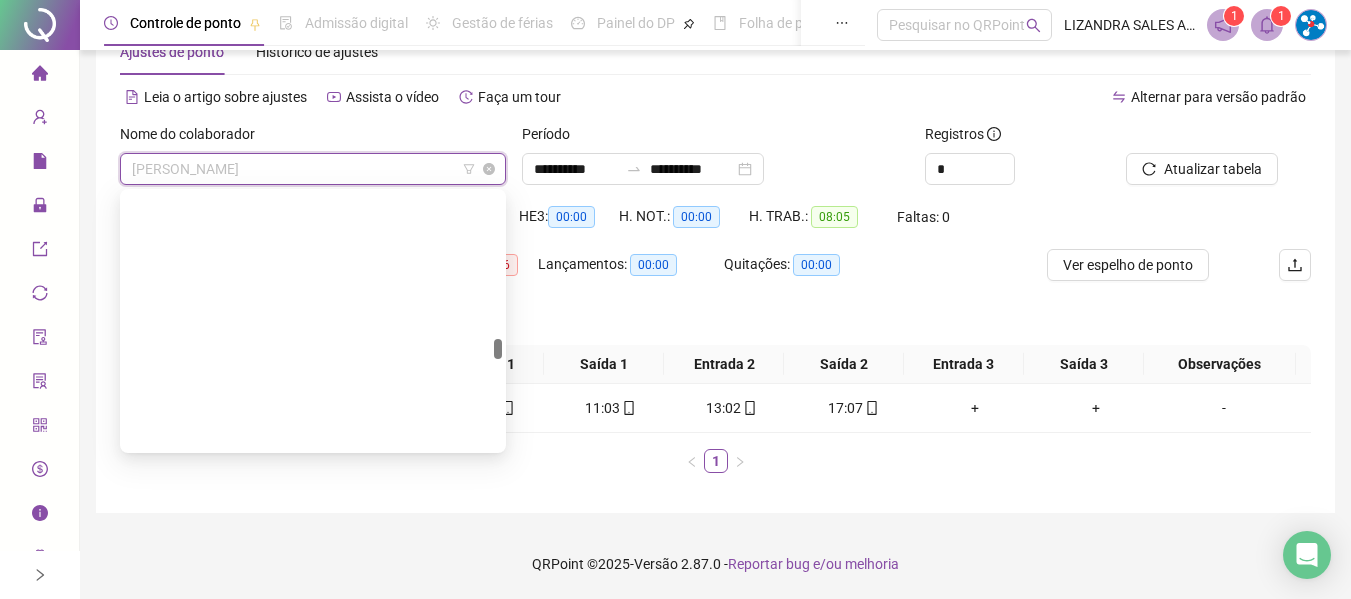 scroll, scrollTop: 4224, scrollLeft: 0, axis: vertical 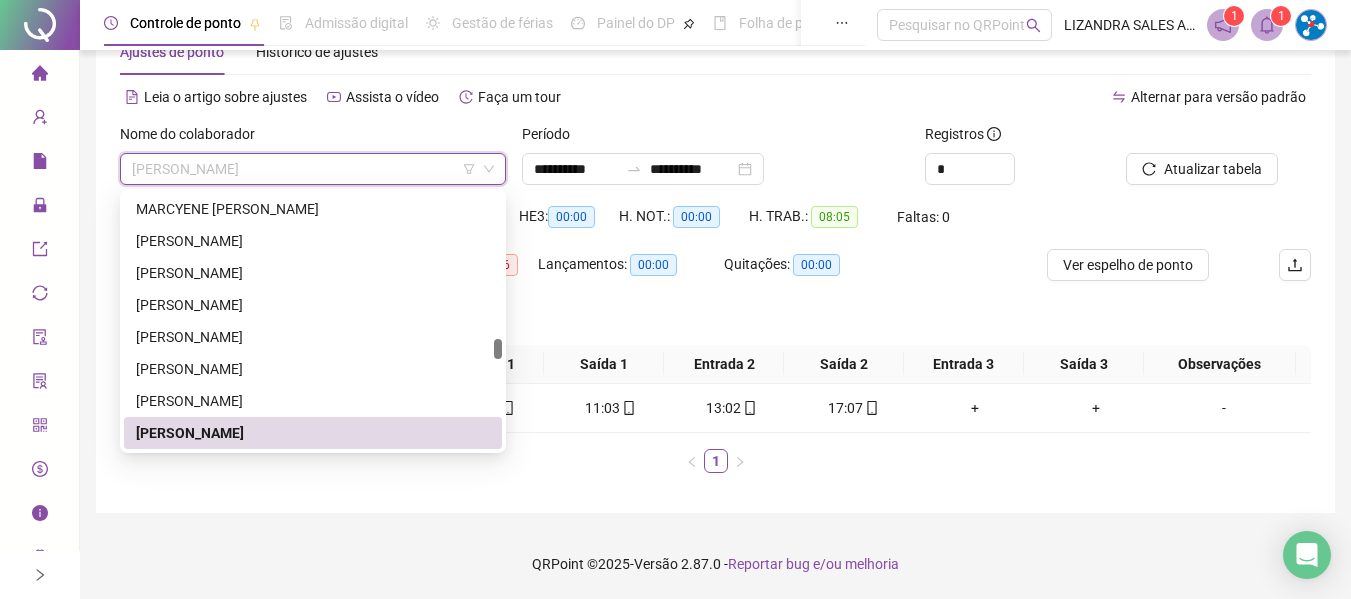 click on "Período" at bounding box center (552, 134) 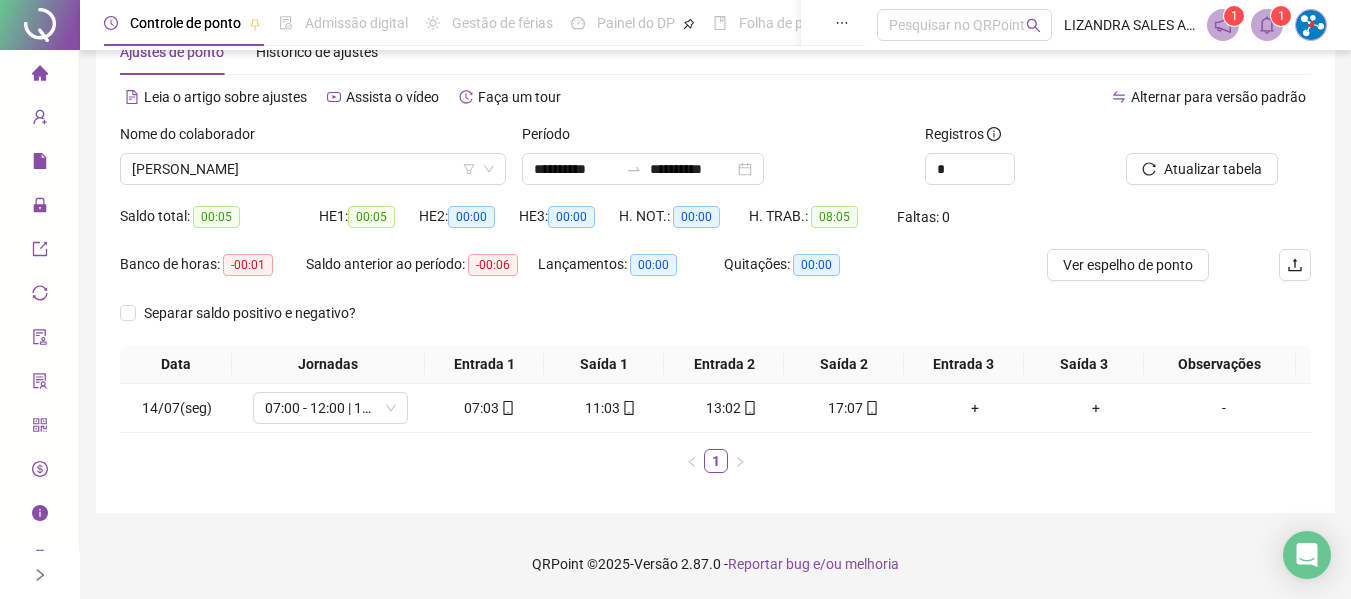 click on "Período" at bounding box center (715, 138) 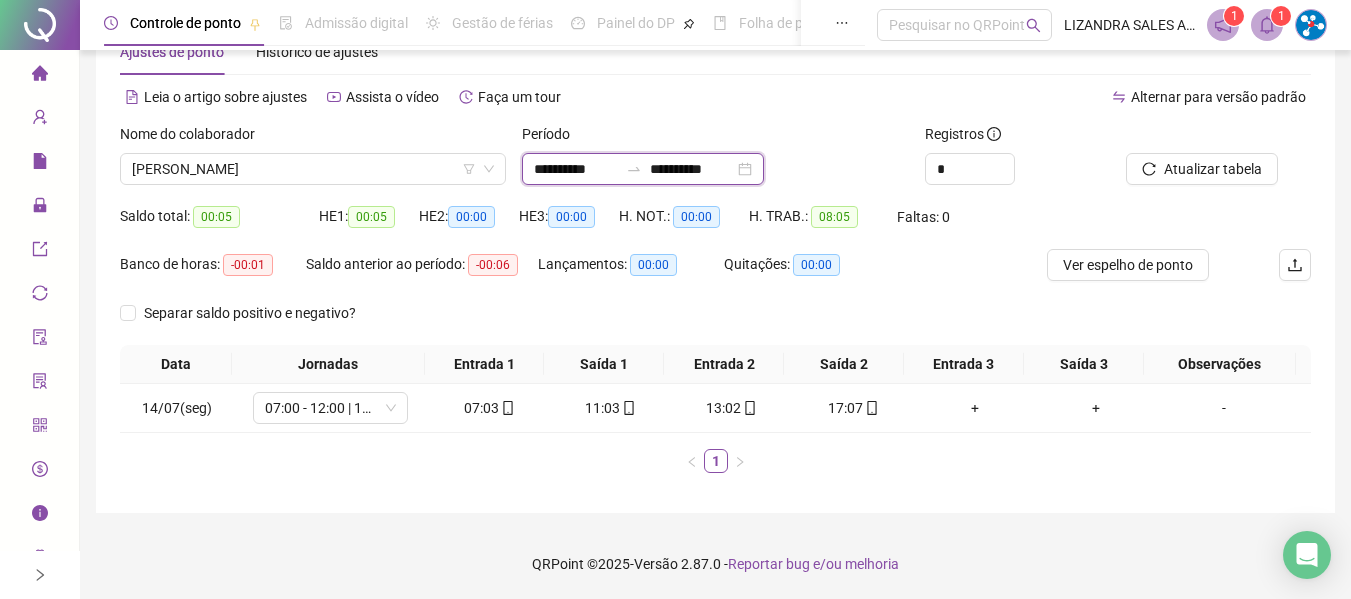 click on "**********" at bounding box center (576, 169) 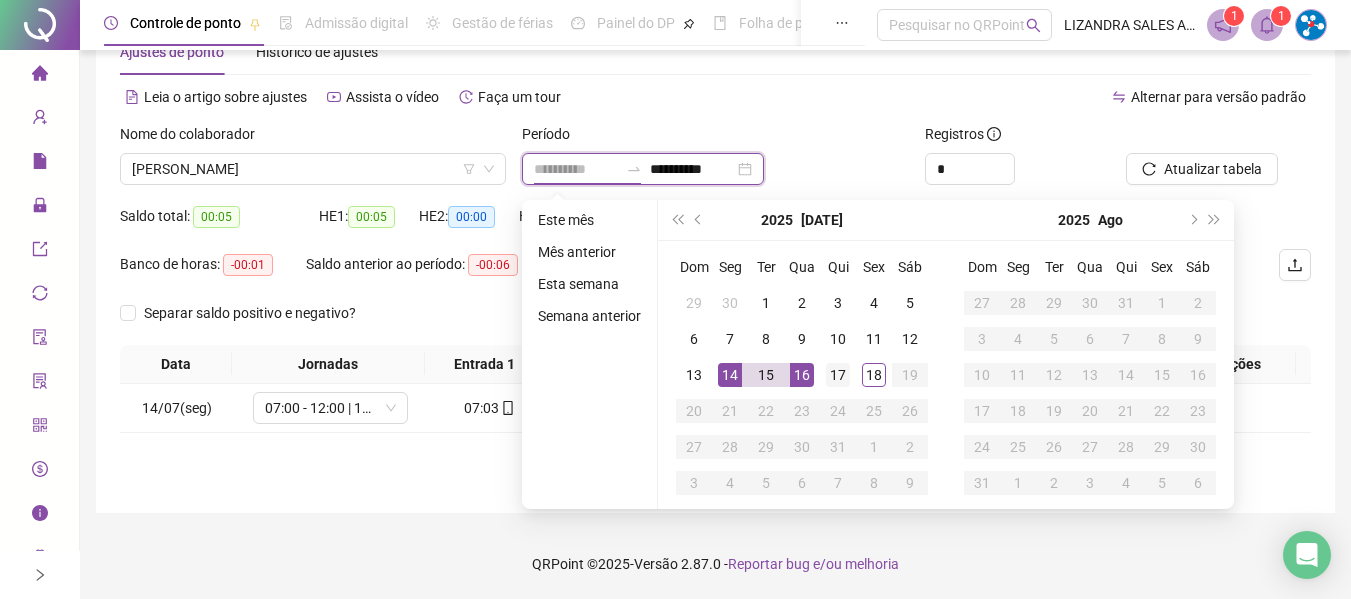 type on "**********" 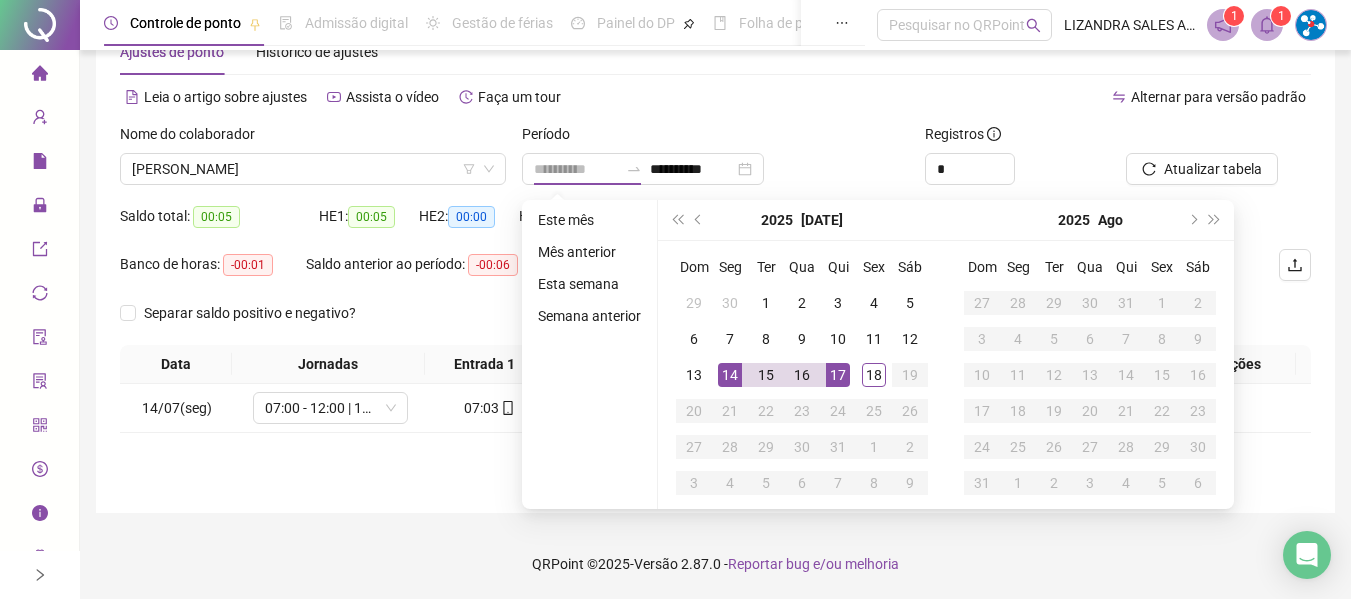 click on "17" at bounding box center (838, 375) 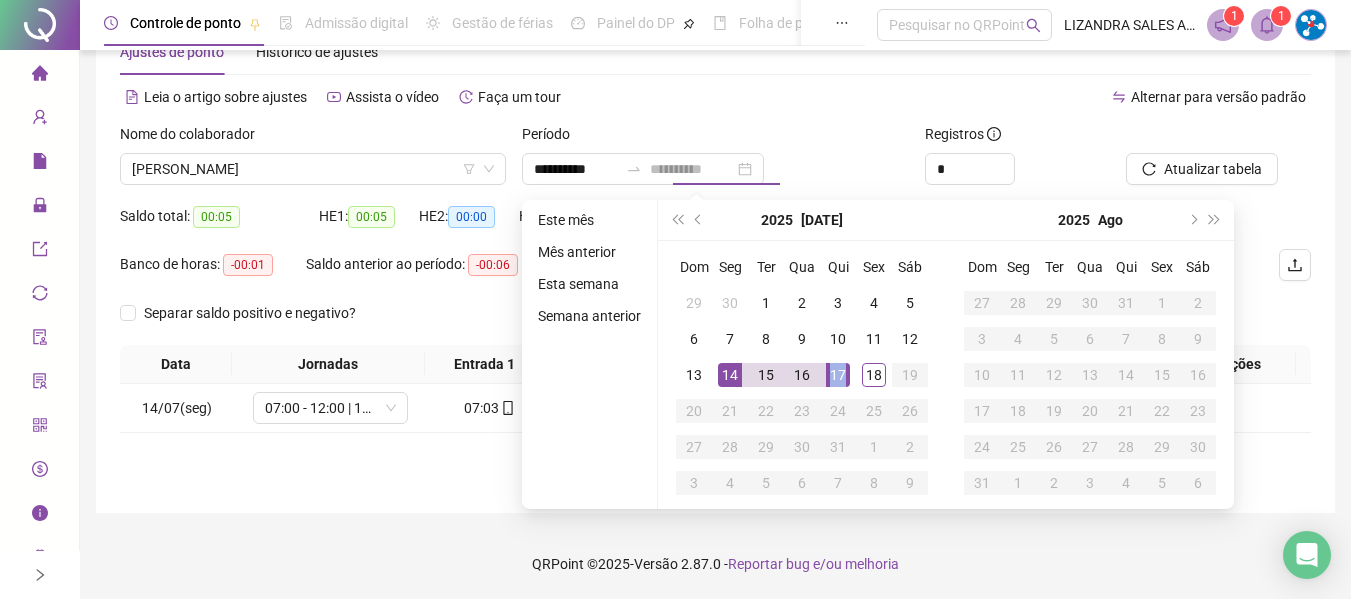 click on "17" at bounding box center [838, 375] 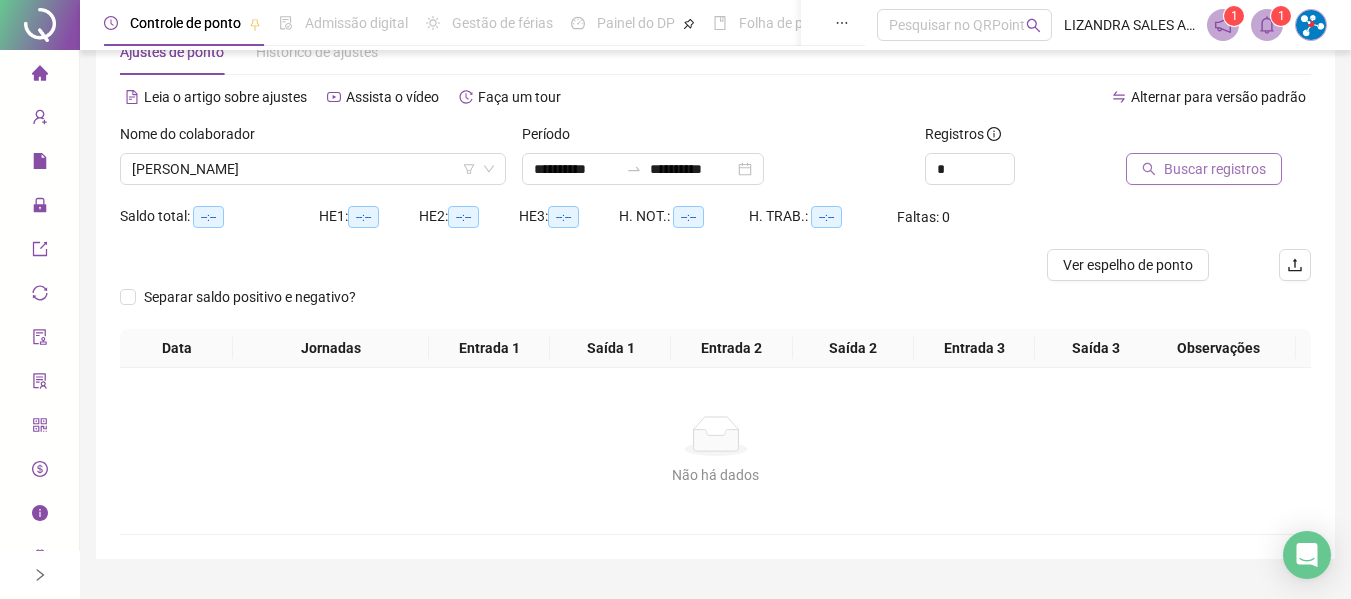 click on "Buscar registros" at bounding box center [1215, 169] 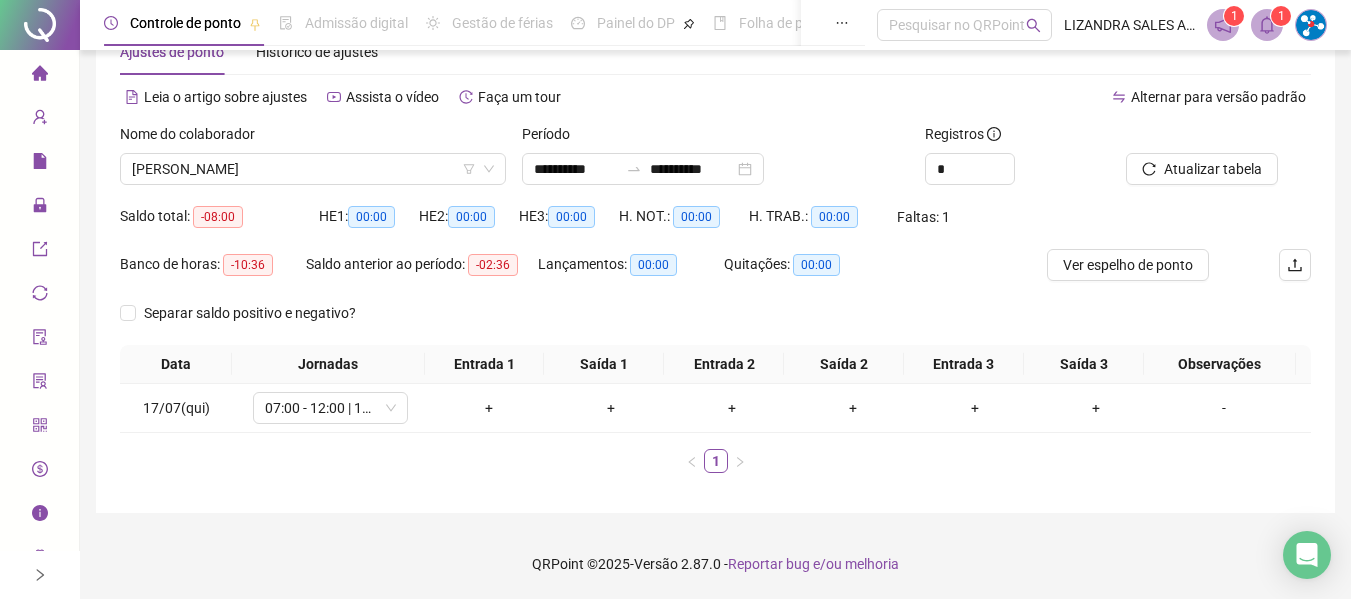 click on "Atualizar tabela" at bounding box center [1218, 154] 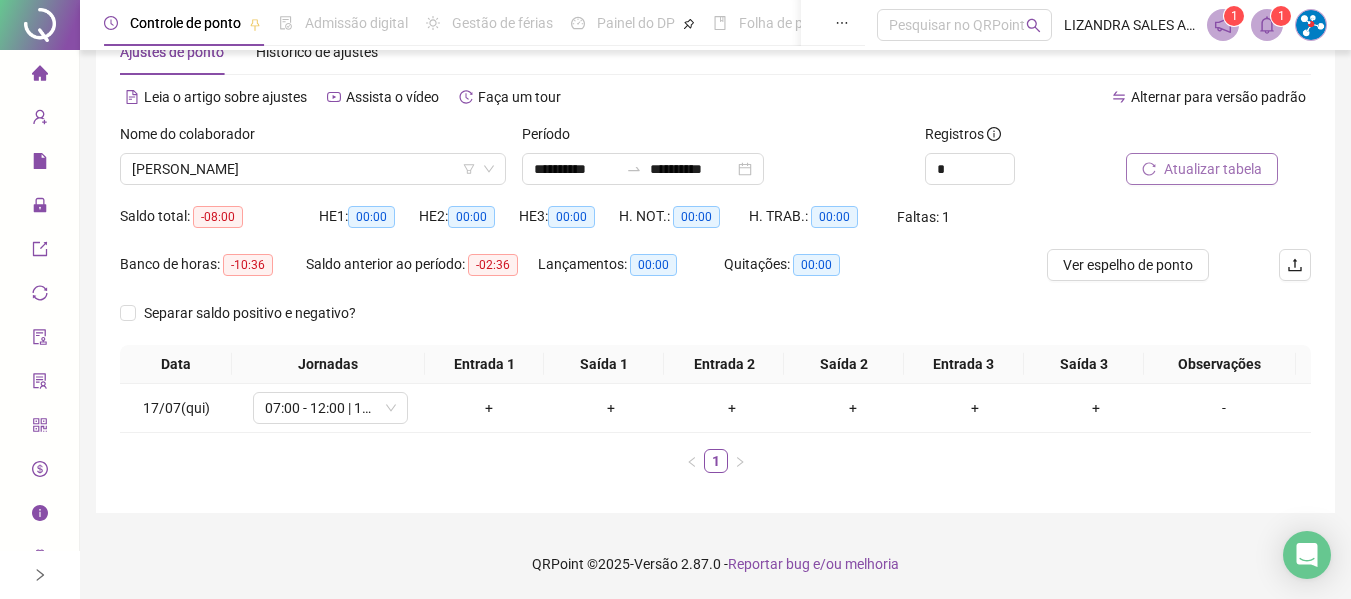 click on "Atualizar tabela" at bounding box center [1213, 169] 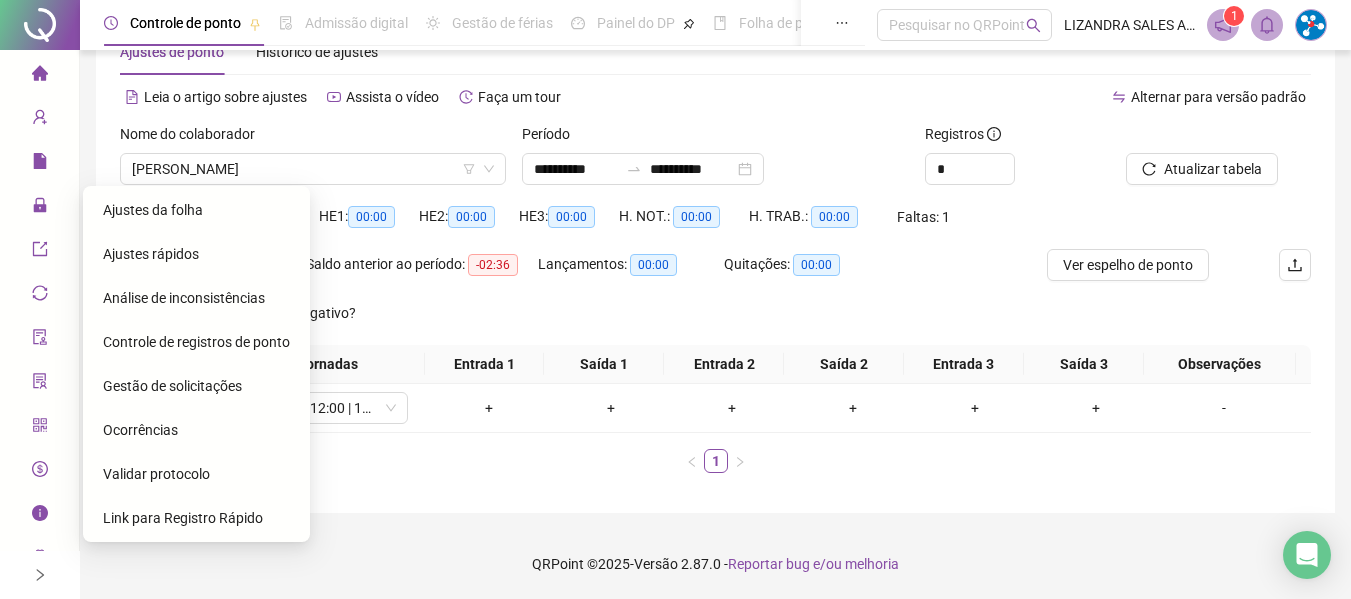 click on "Gestão de solicitações" at bounding box center [172, 386] 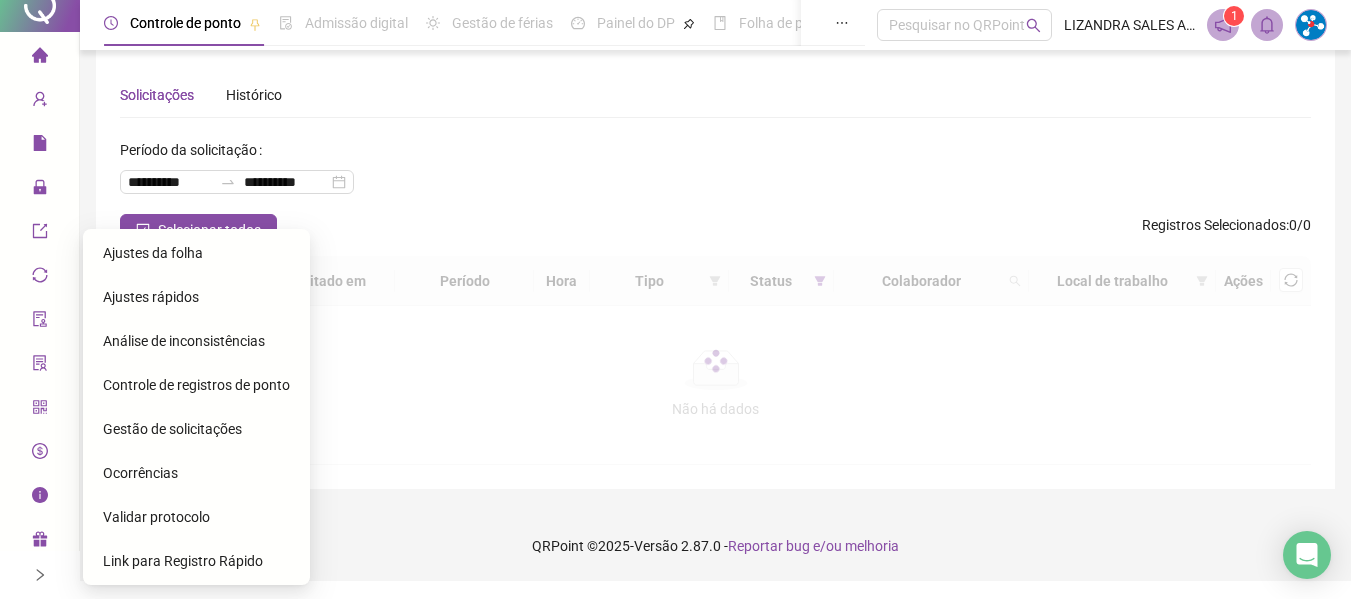 scroll, scrollTop: 0, scrollLeft: 0, axis: both 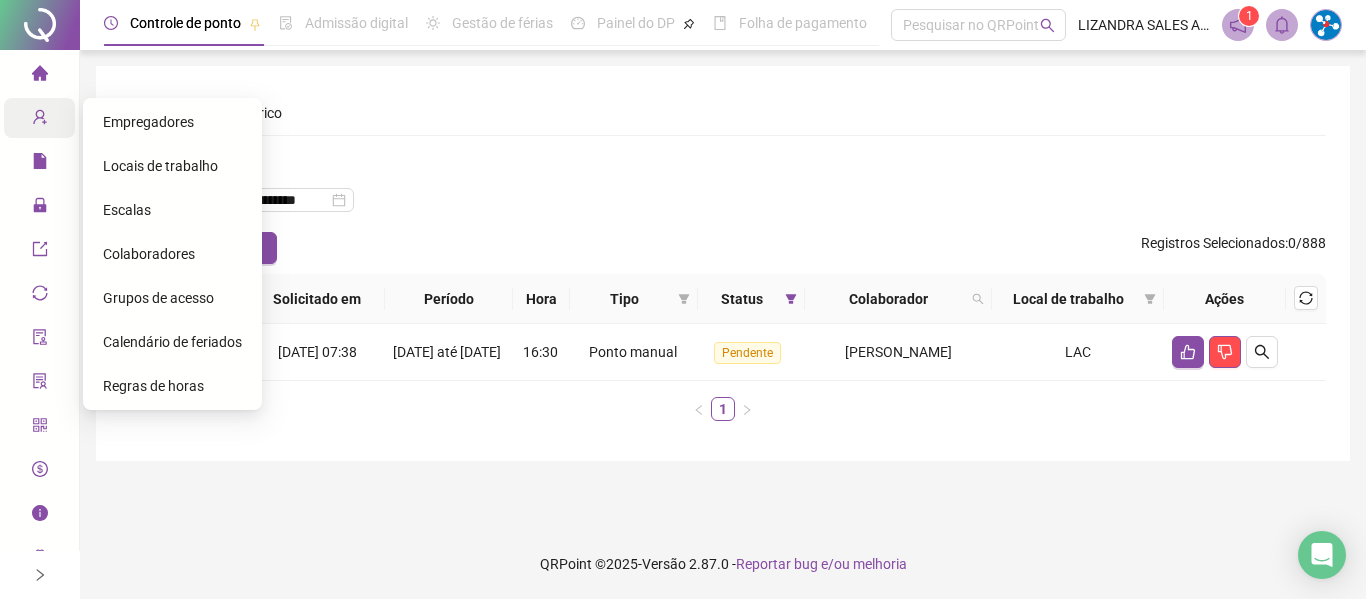 click 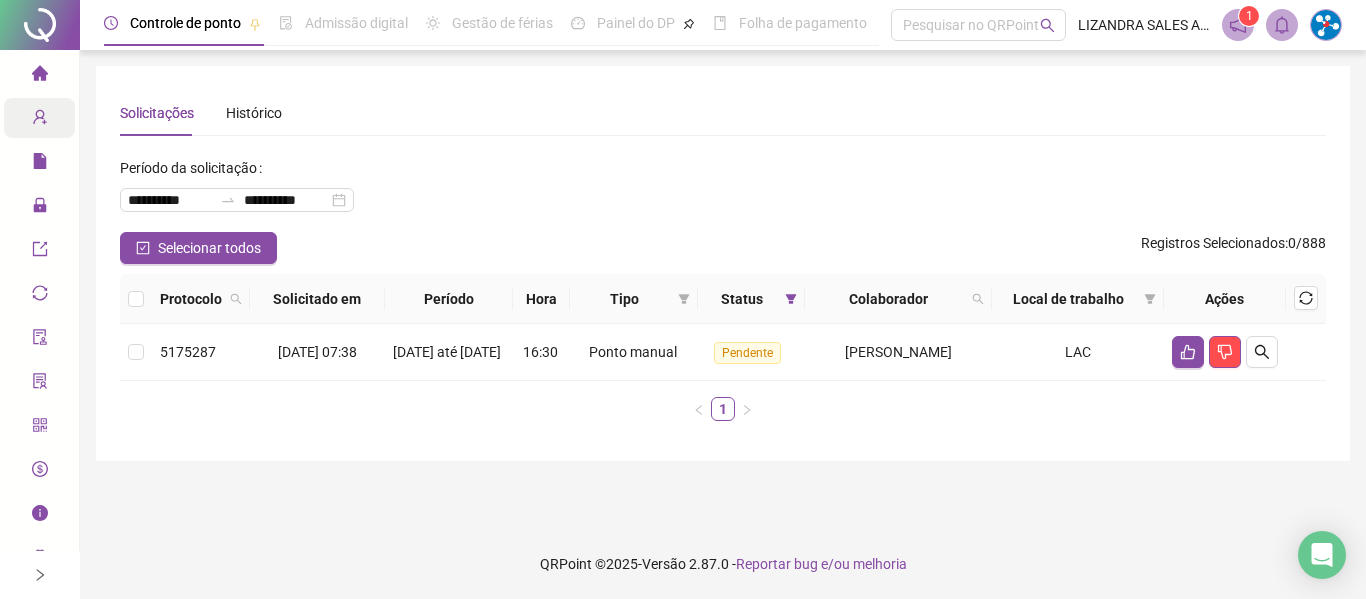 click 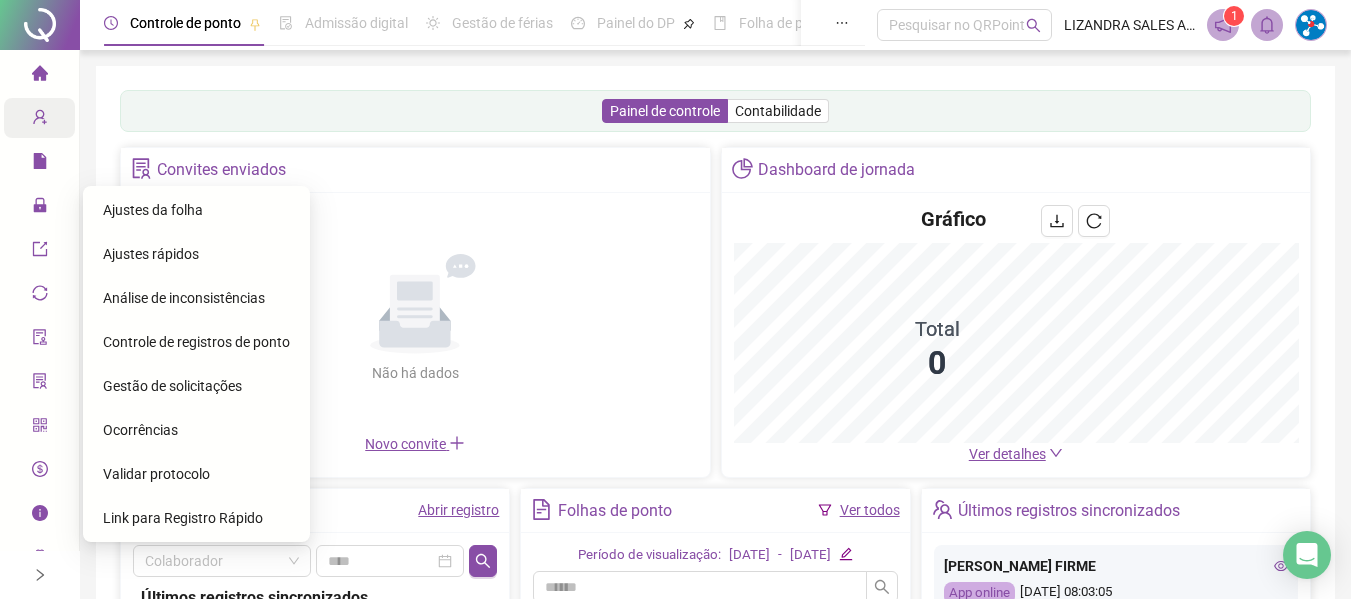 click on "Ajustes da folha" at bounding box center [153, 210] 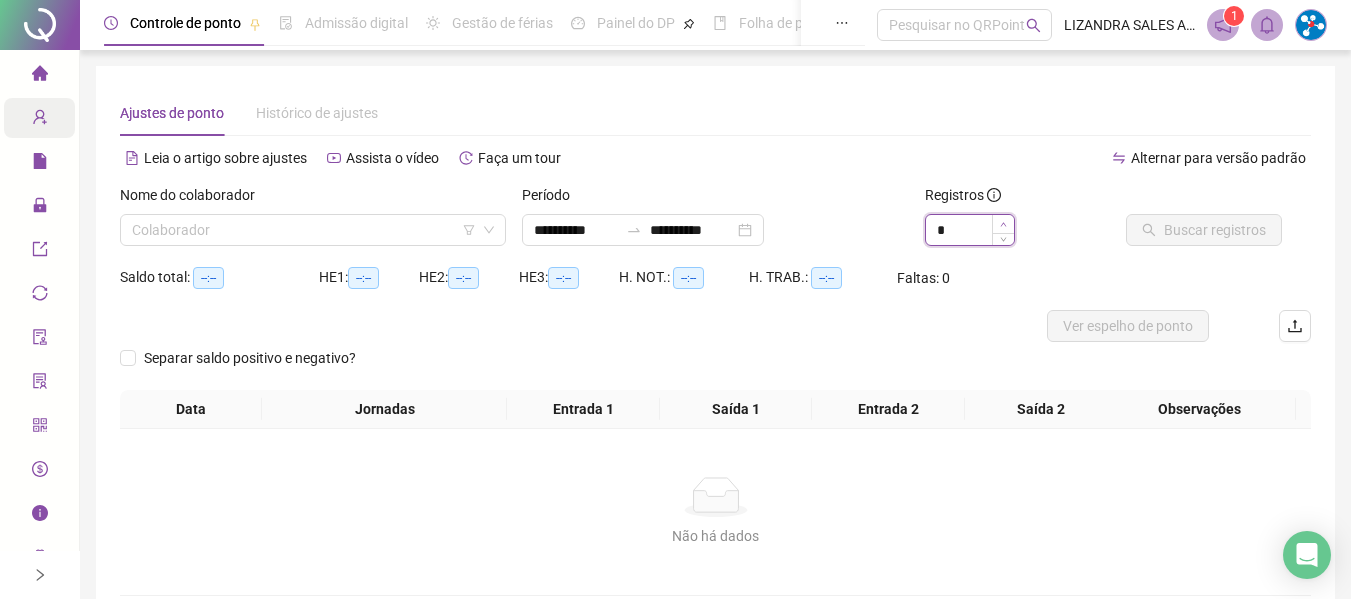 type on "*" 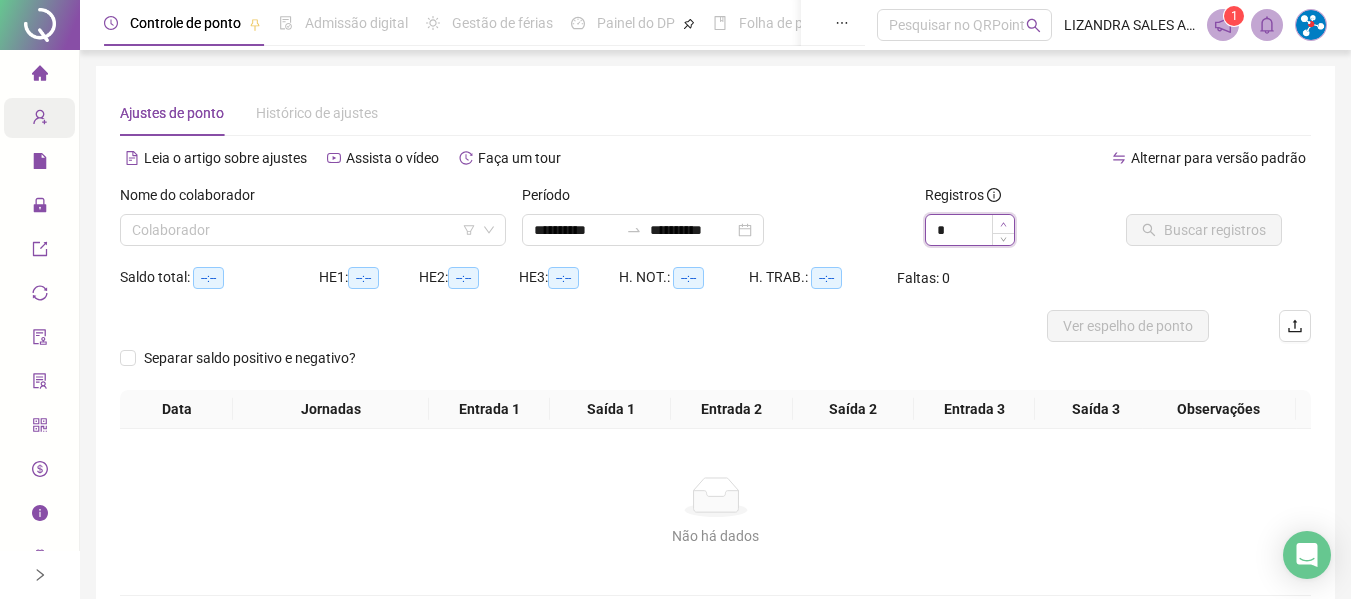 click at bounding box center [1003, 224] 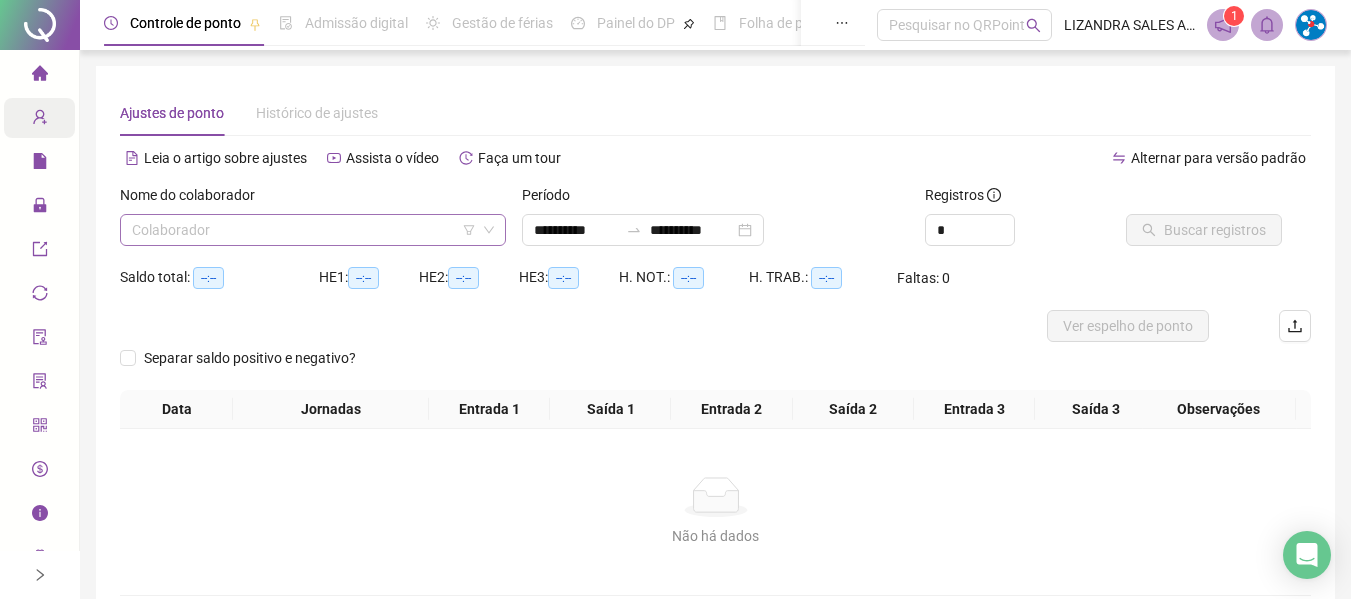 click at bounding box center (307, 230) 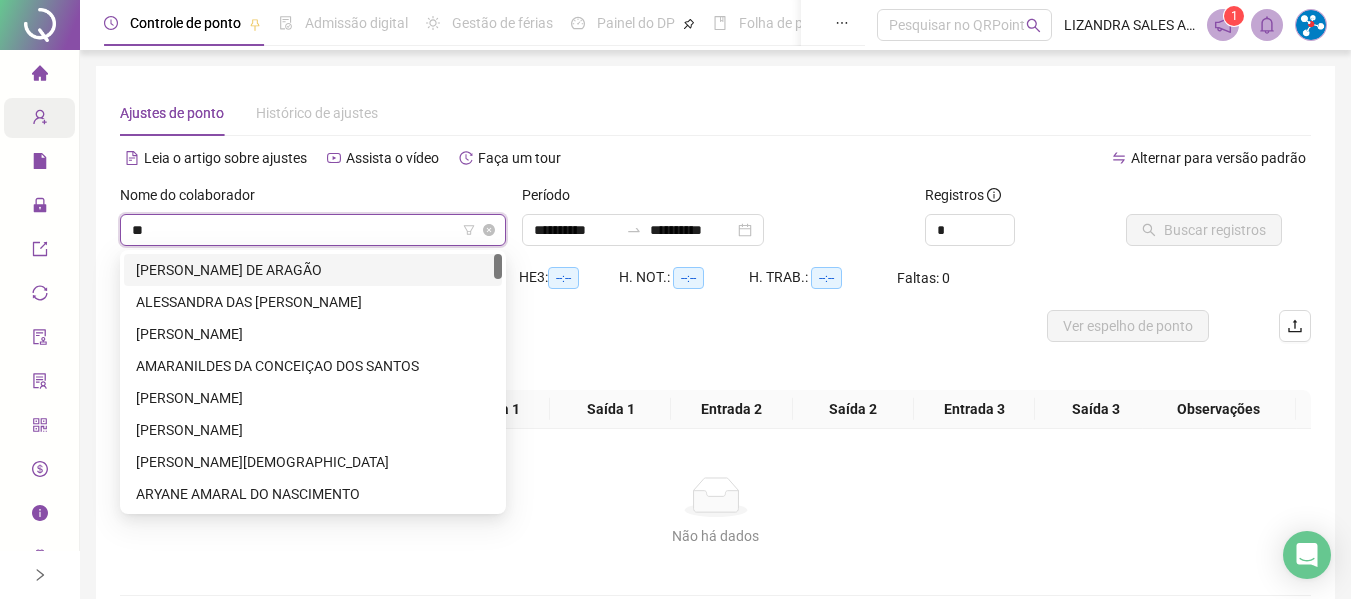 type on "***" 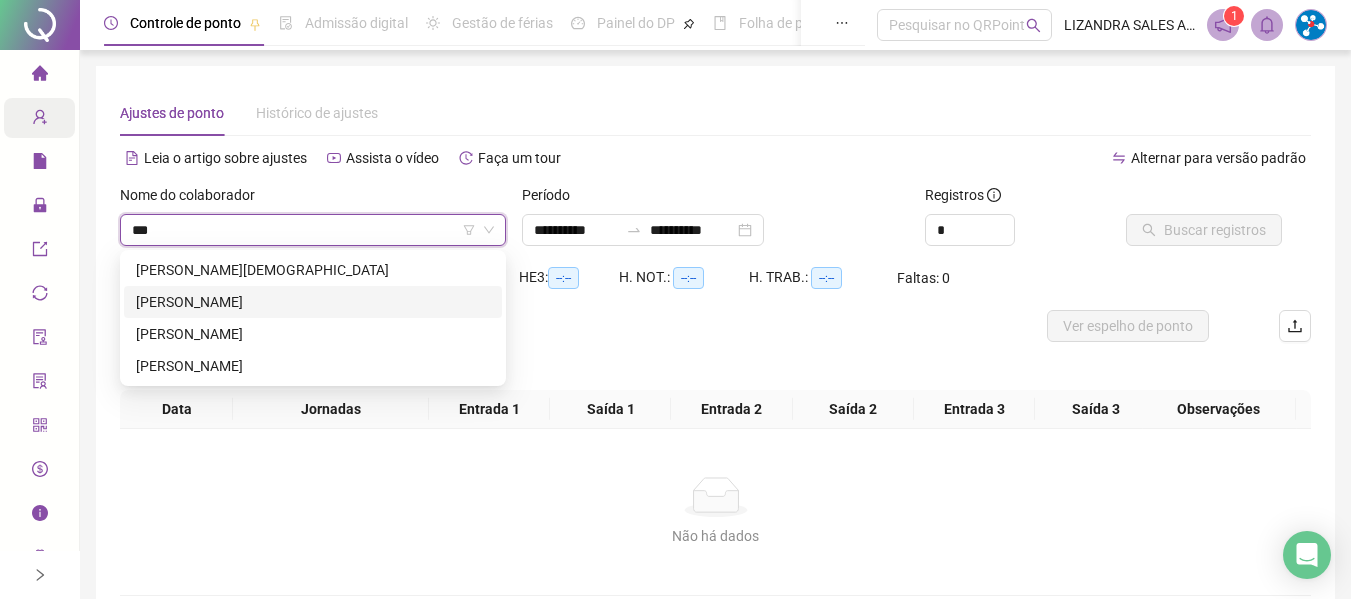 click on "[PERSON_NAME]" at bounding box center (313, 302) 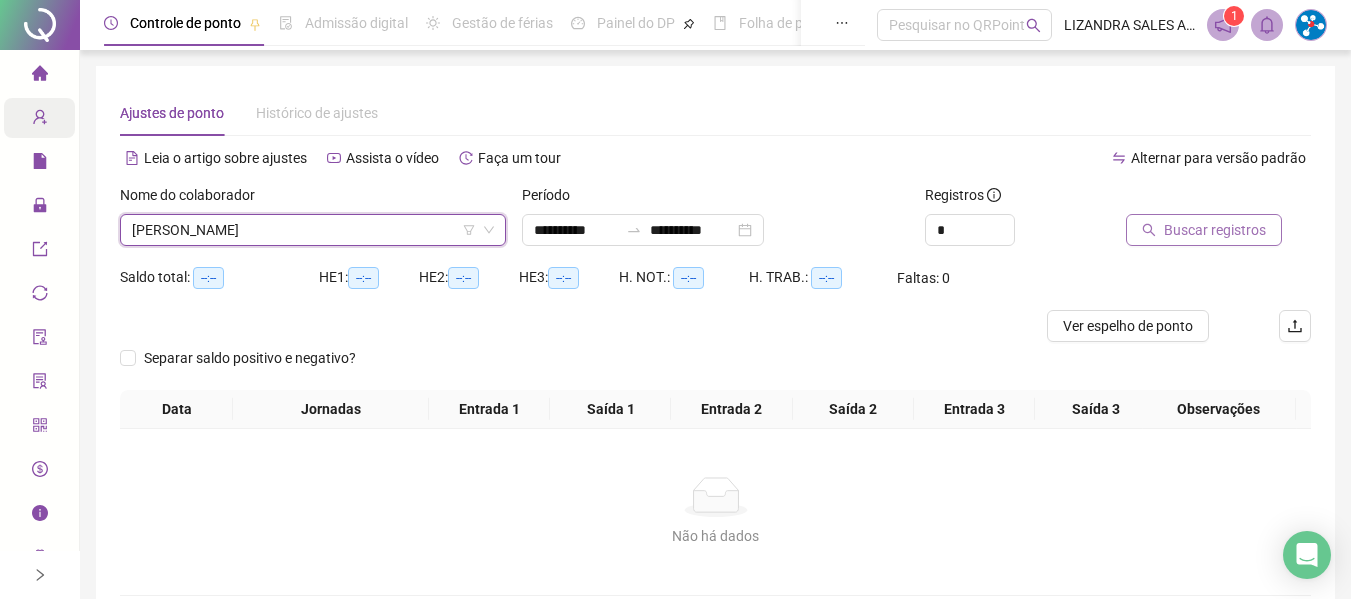 click on "Buscar registros" at bounding box center [1215, 230] 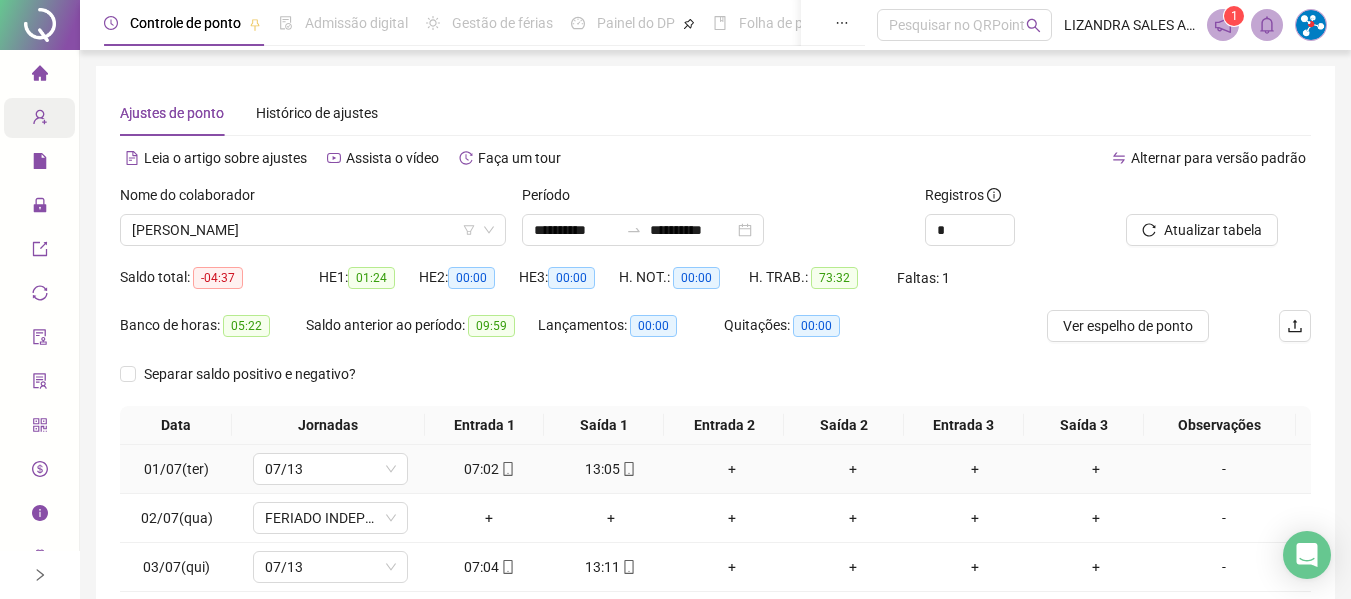 scroll, scrollTop: 355, scrollLeft: 0, axis: vertical 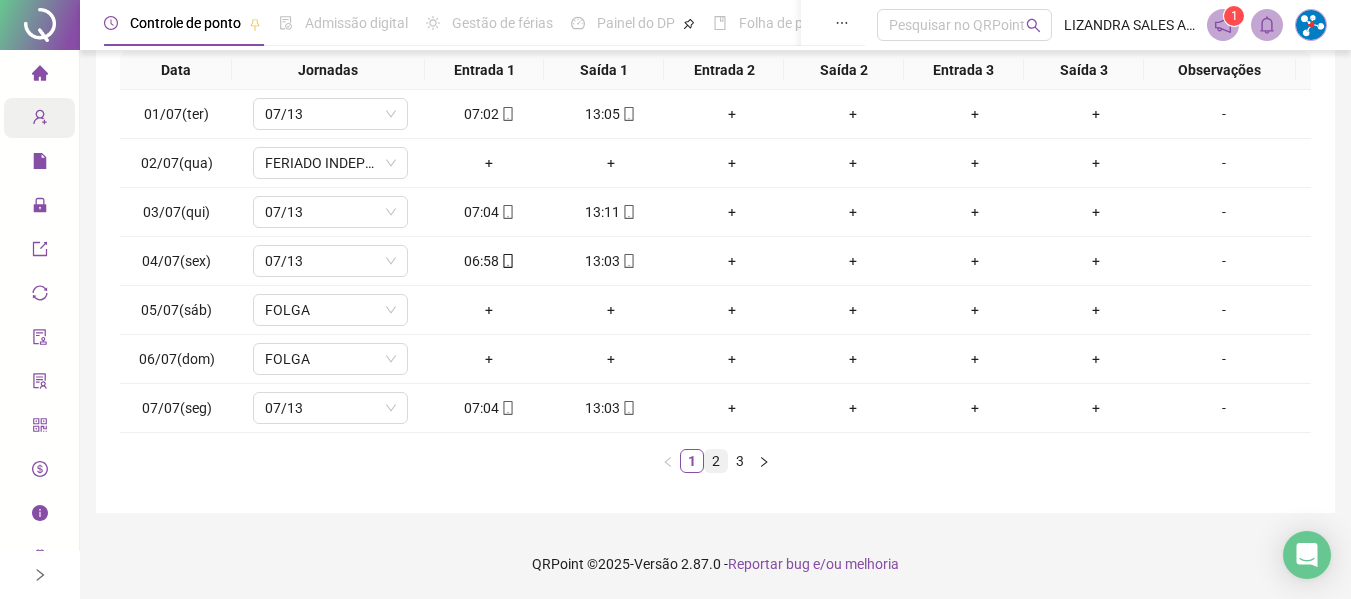 click on "2" at bounding box center (716, 461) 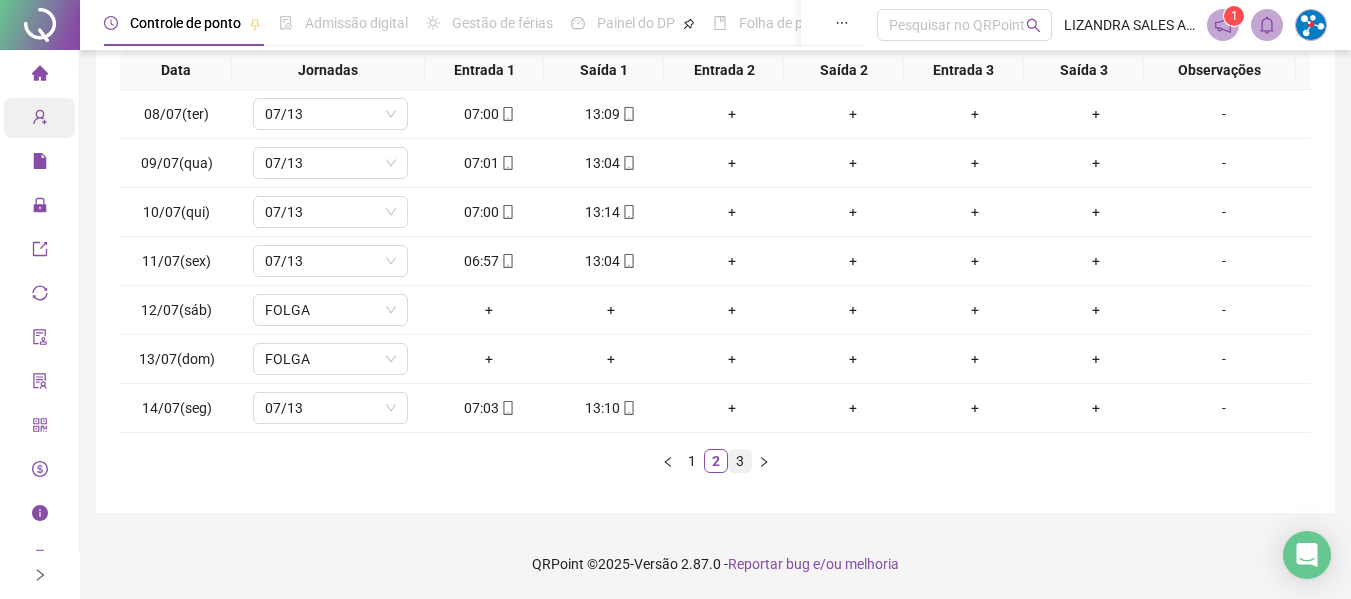 click on "3" at bounding box center [740, 461] 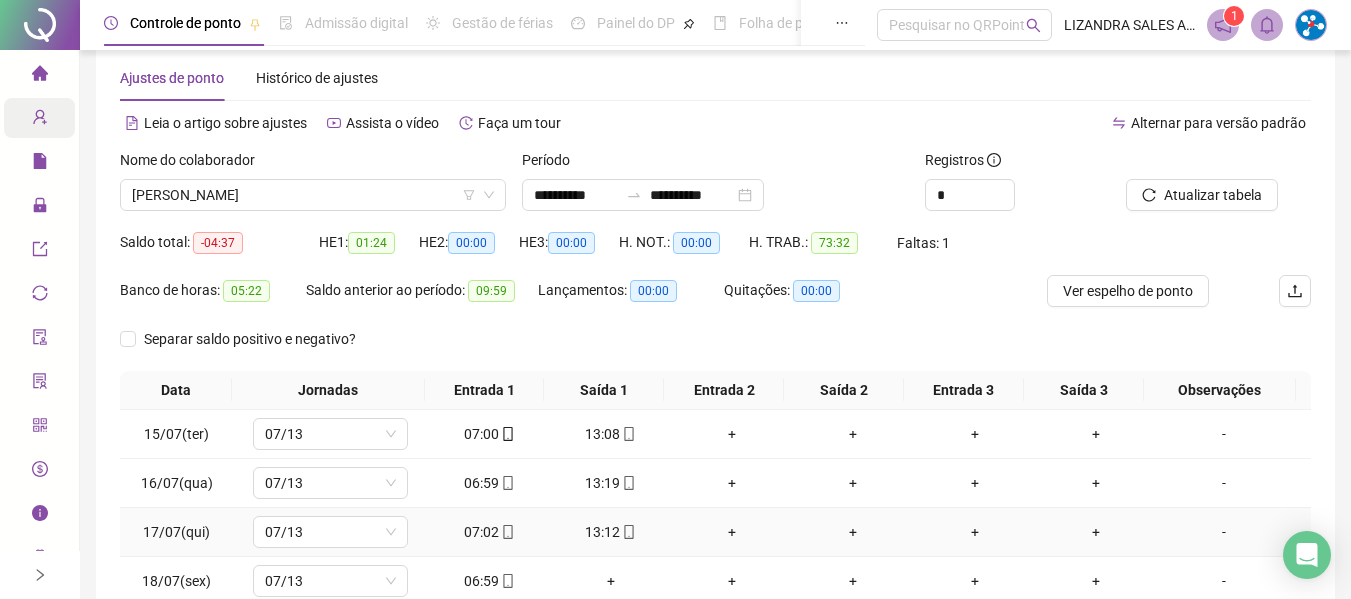 scroll, scrollTop: 0, scrollLeft: 0, axis: both 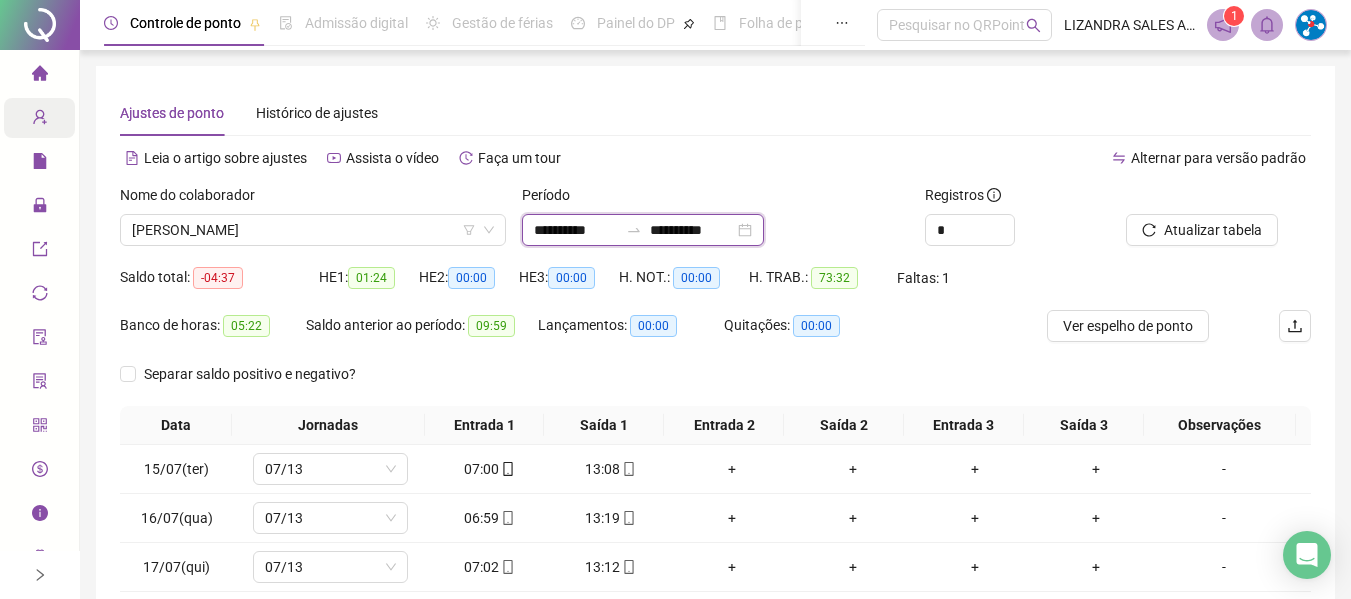 click on "**********" at bounding box center (576, 230) 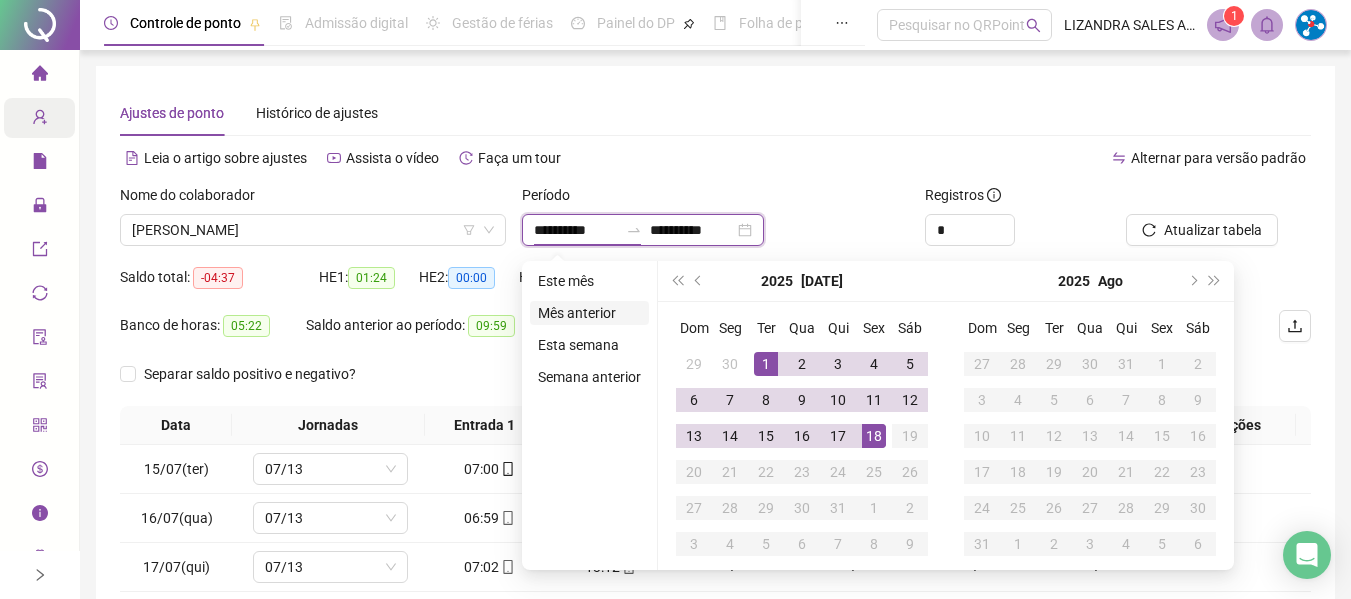type on "**********" 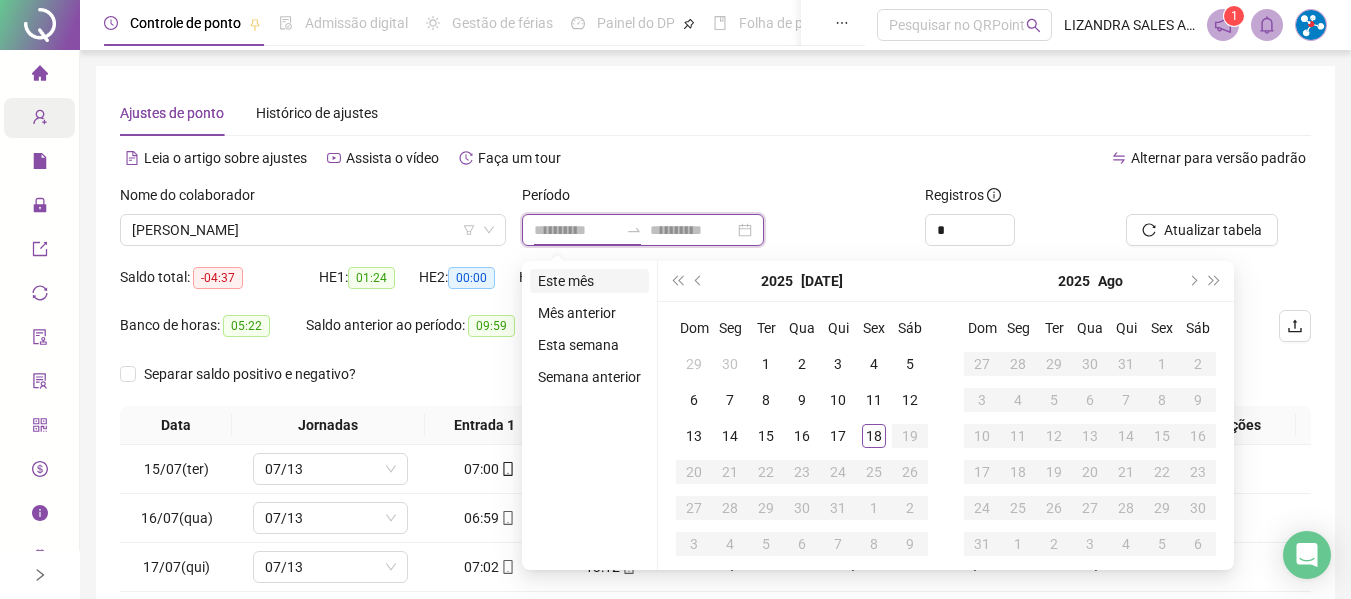 type on "**********" 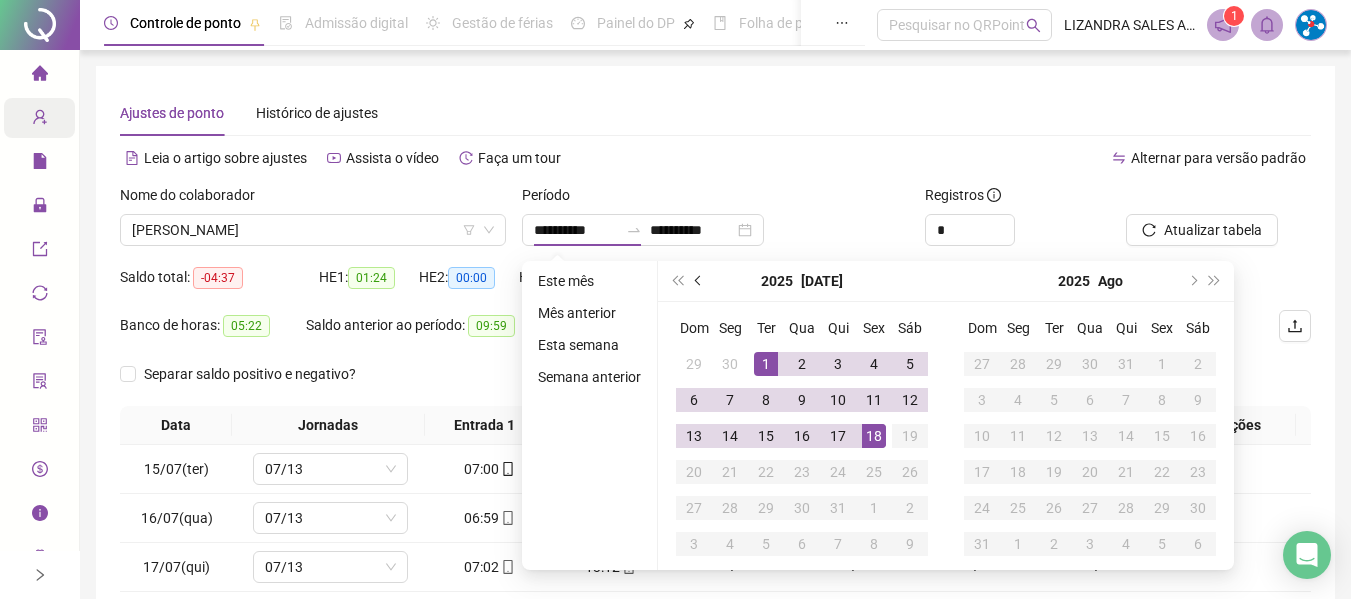 click at bounding box center (699, 281) 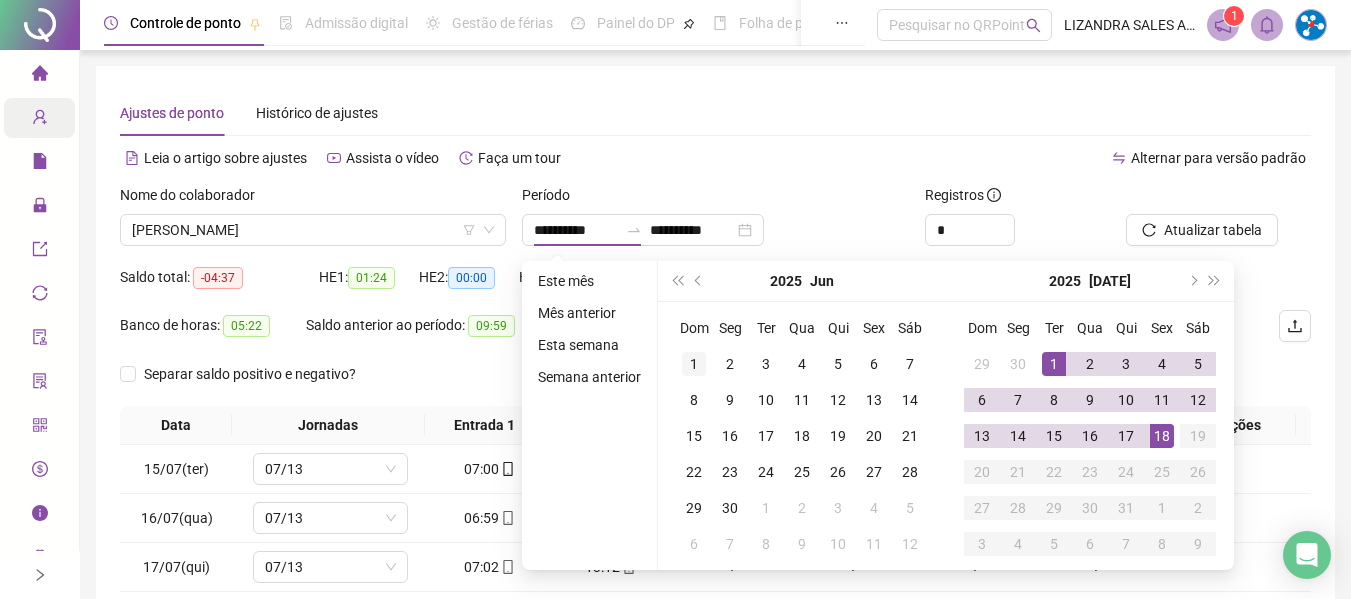 type on "**********" 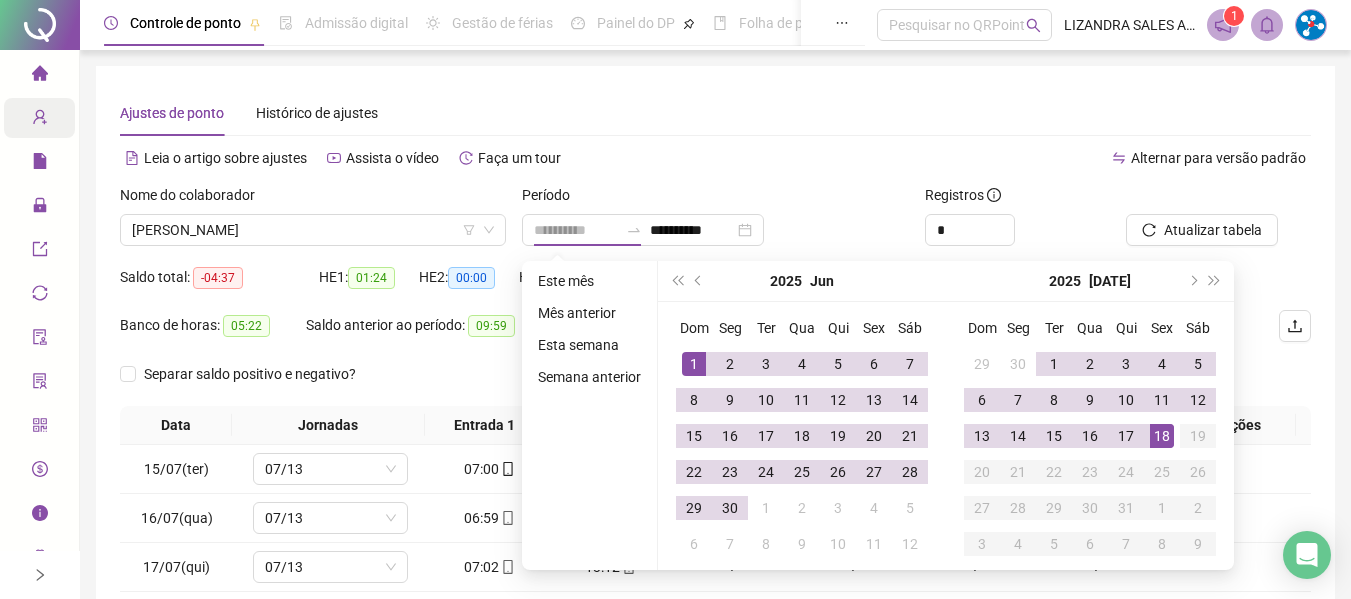 click on "1" at bounding box center [694, 364] 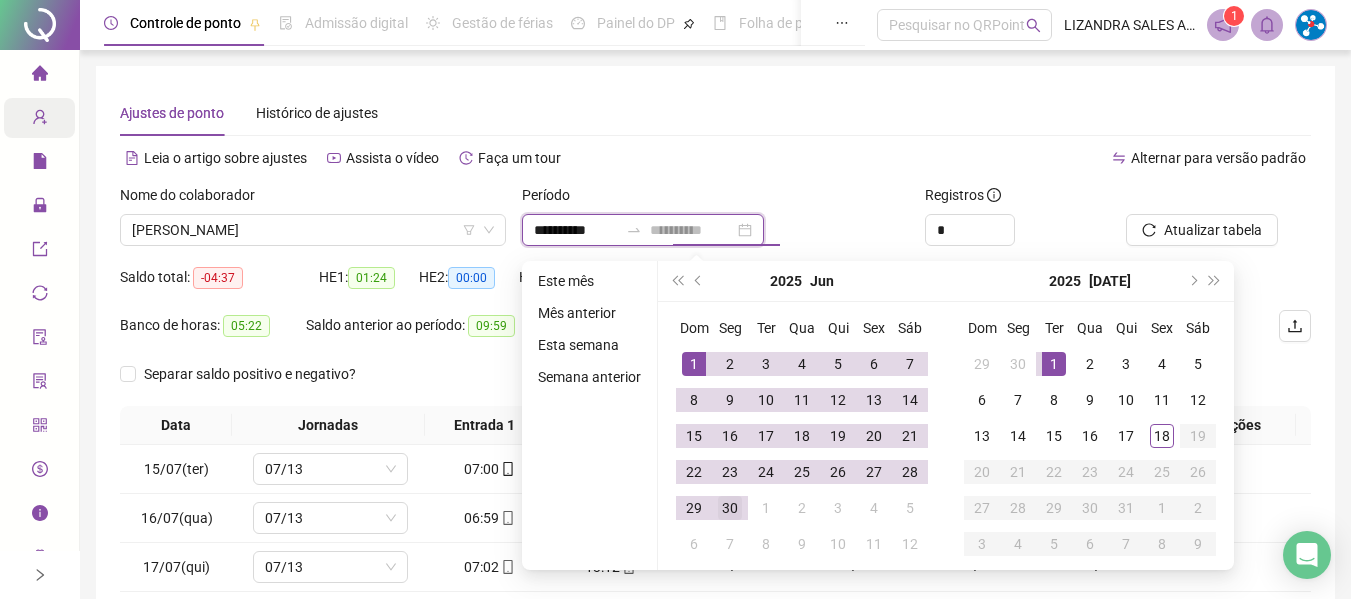 type on "**********" 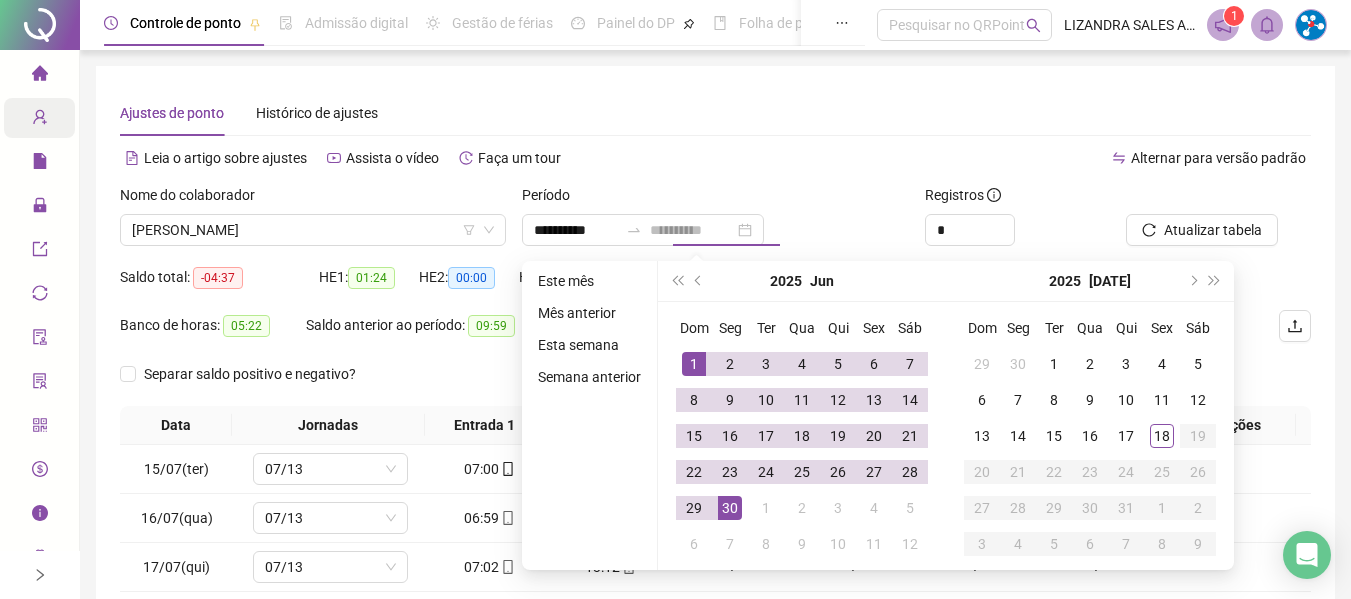 click on "30" at bounding box center [730, 508] 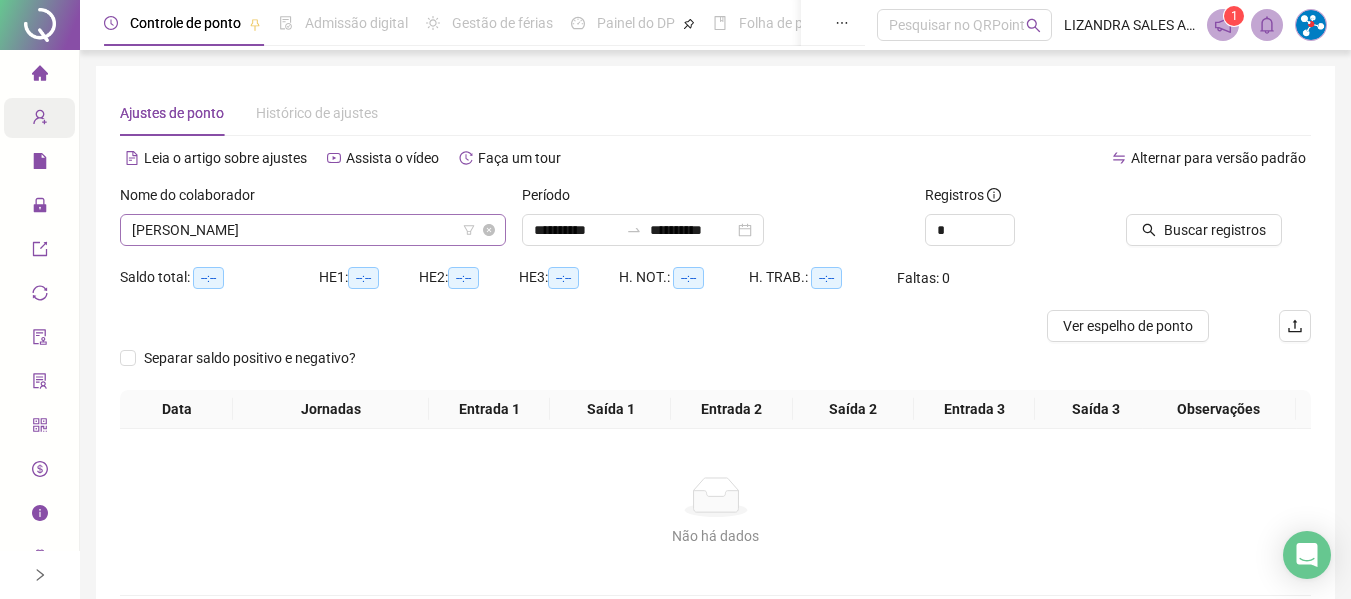 click on "[PERSON_NAME]" at bounding box center [313, 230] 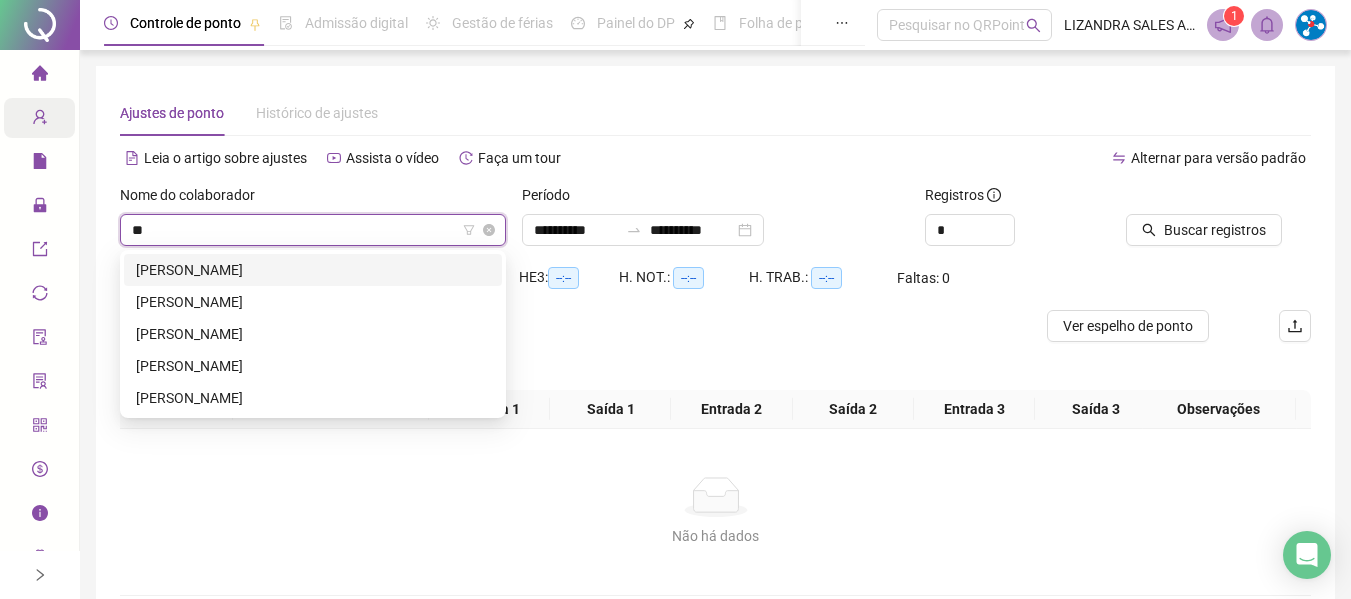 scroll, scrollTop: 0, scrollLeft: 0, axis: both 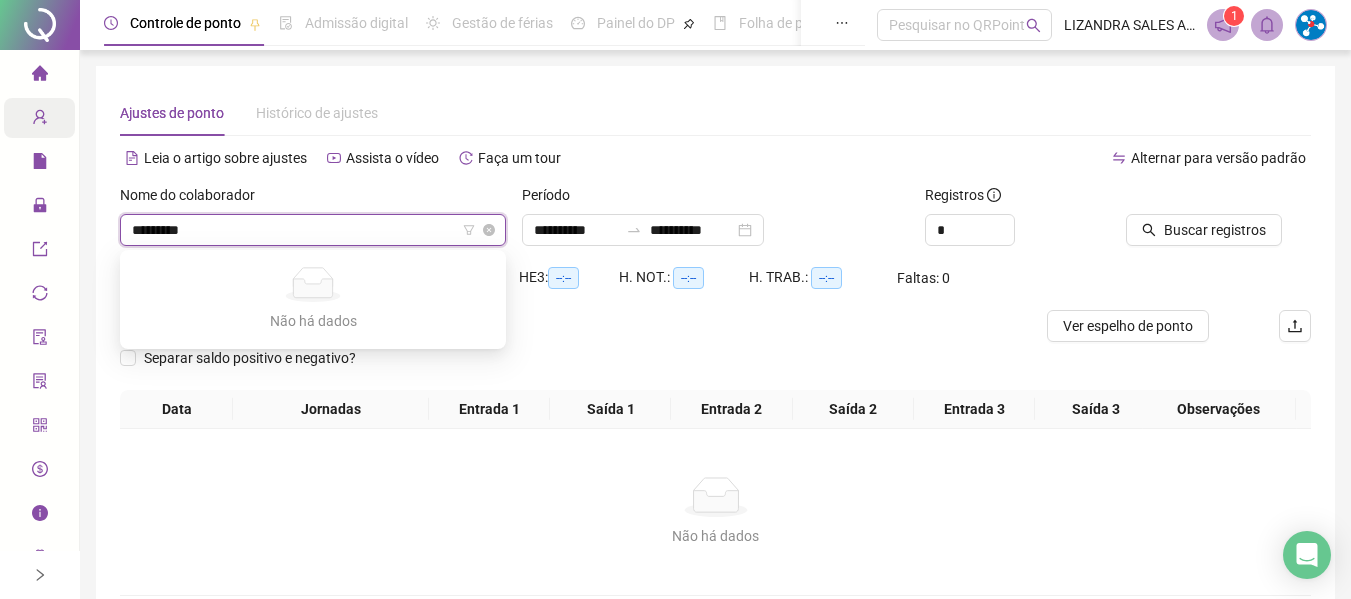 type on "********" 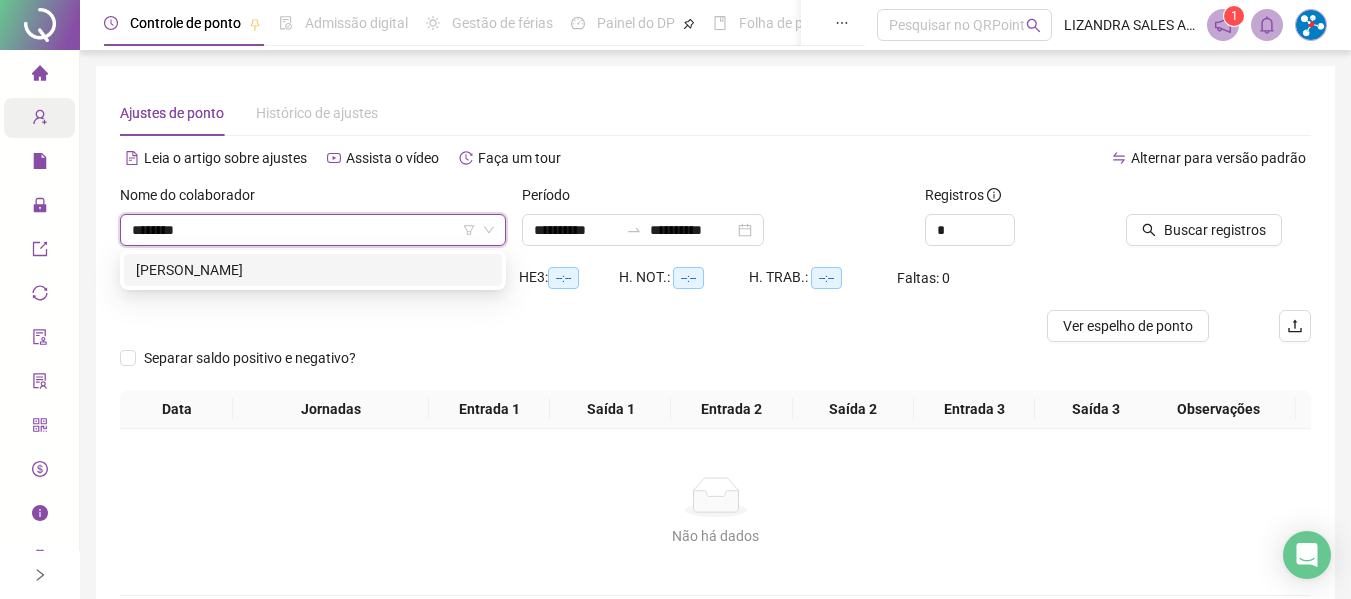 click on "[PERSON_NAME]" at bounding box center [313, 270] 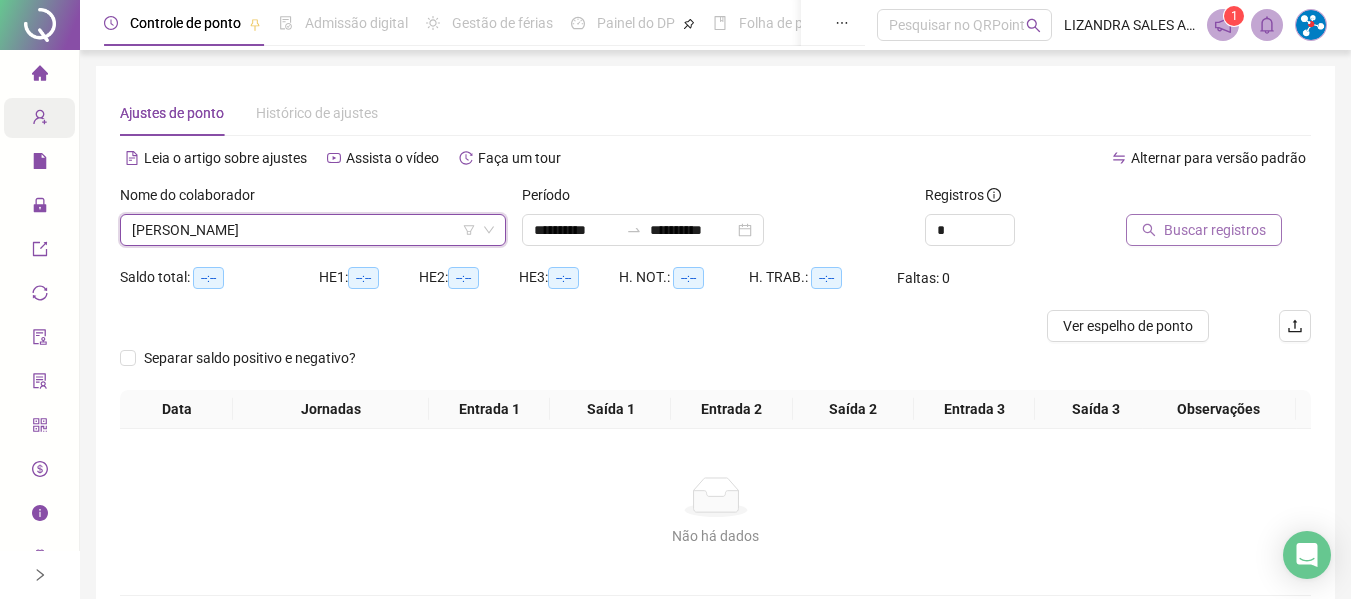 click on "Buscar registros" at bounding box center (1204, 230) 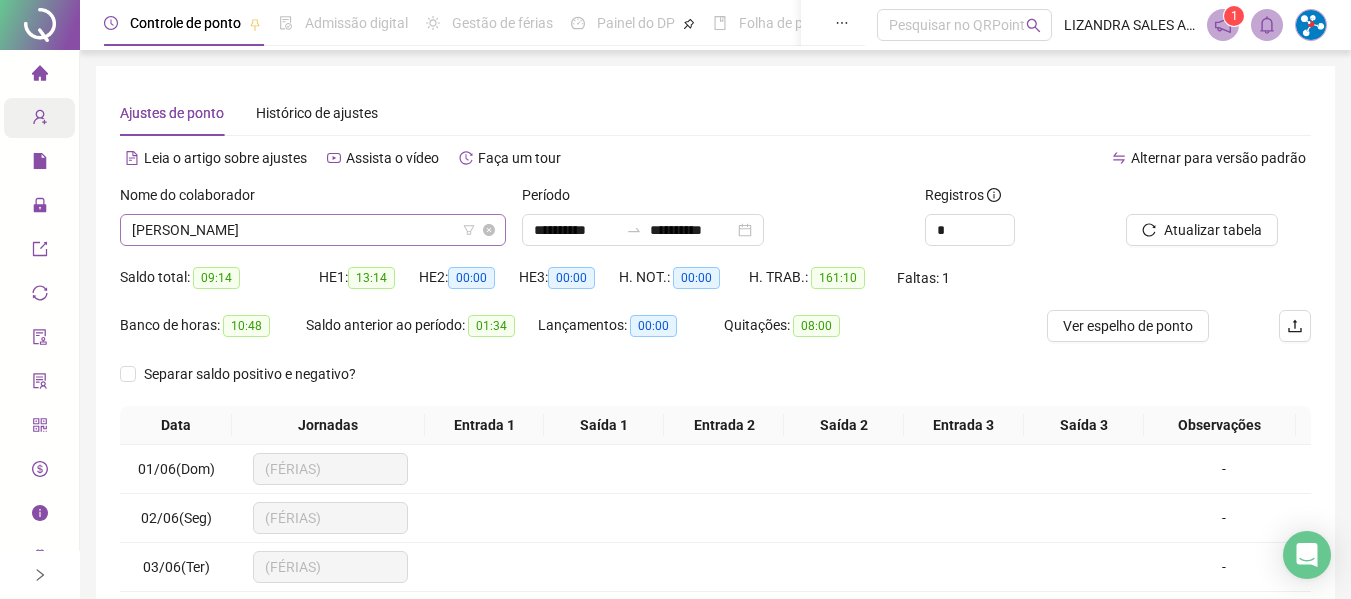 click on "[PERSON_NAME]" at bounding box center [313, 230] 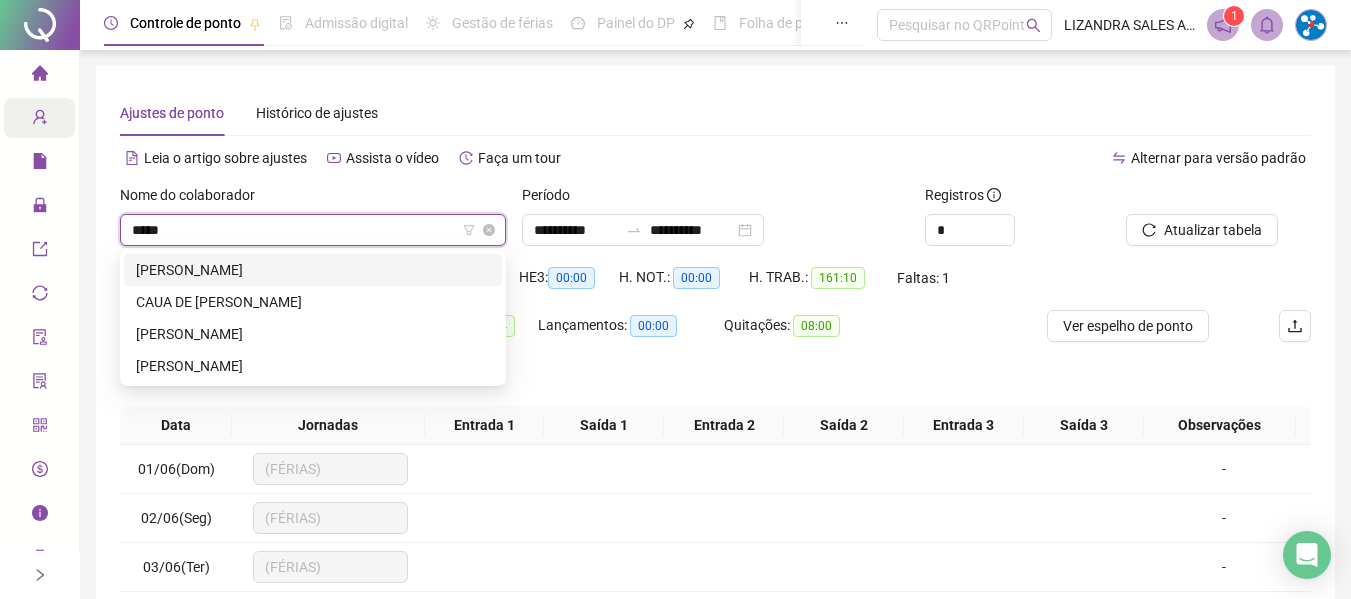 scroll, scrollTop: 0, scrollLeft: 0, axis: both 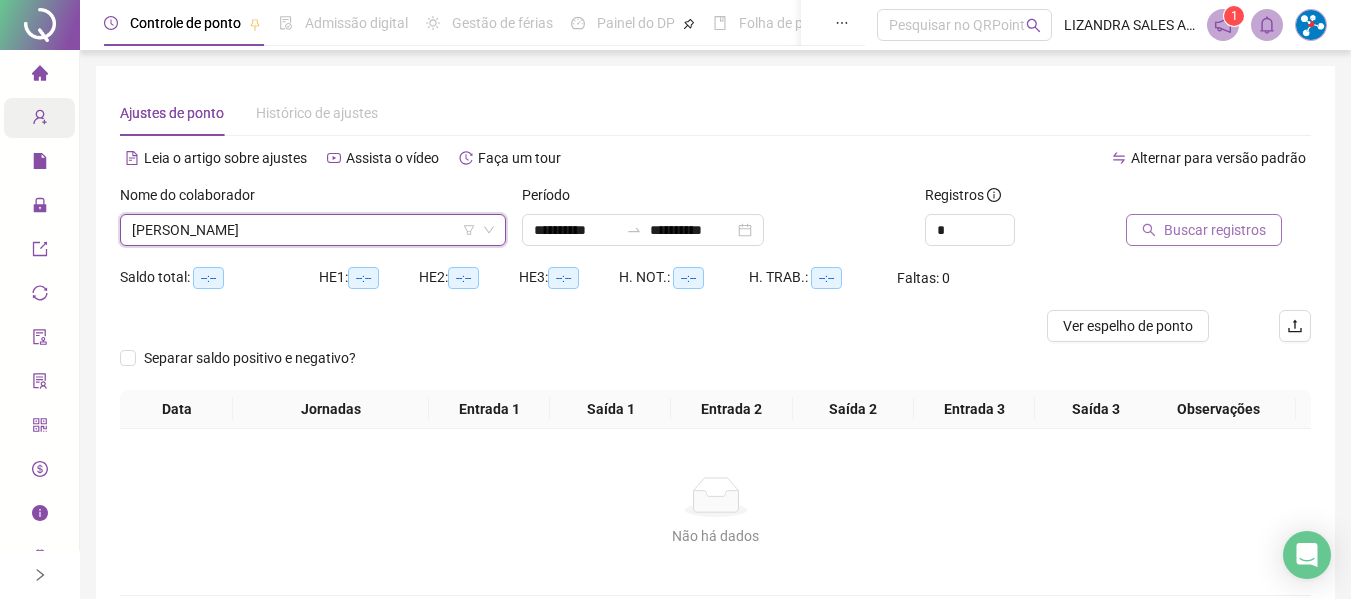 click on "Buscar registros" at bounding box center [1215, 230] 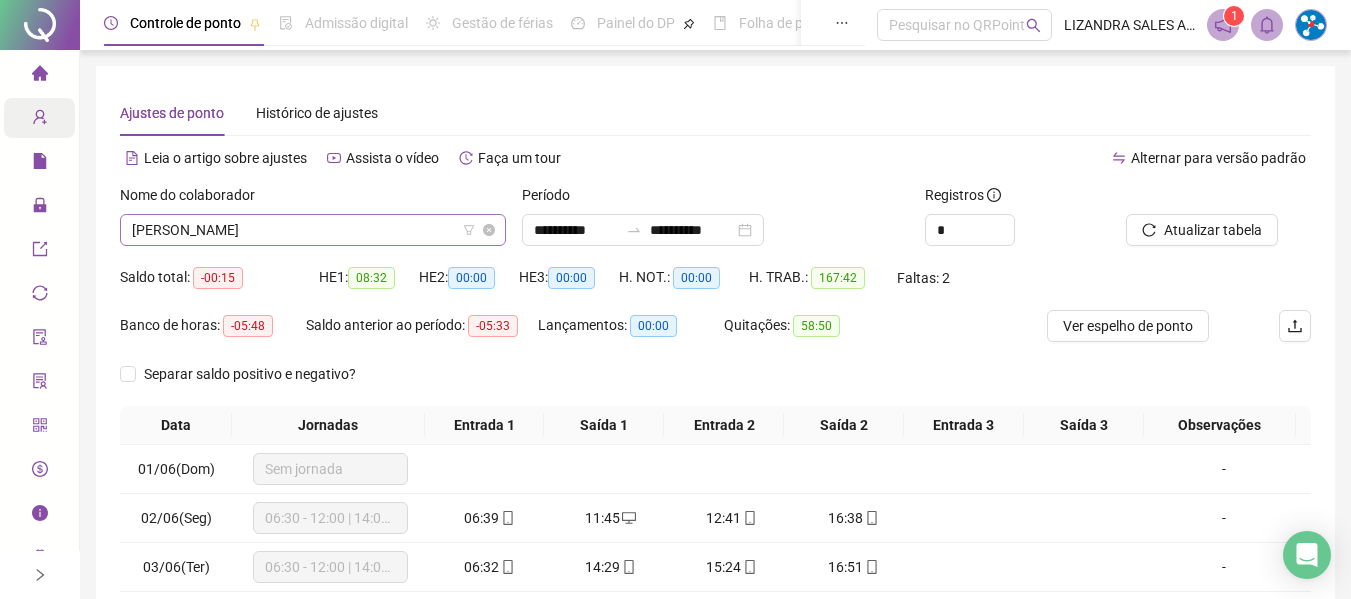 click on "[PERSON_NAME]" at bounding box center (313, 230) 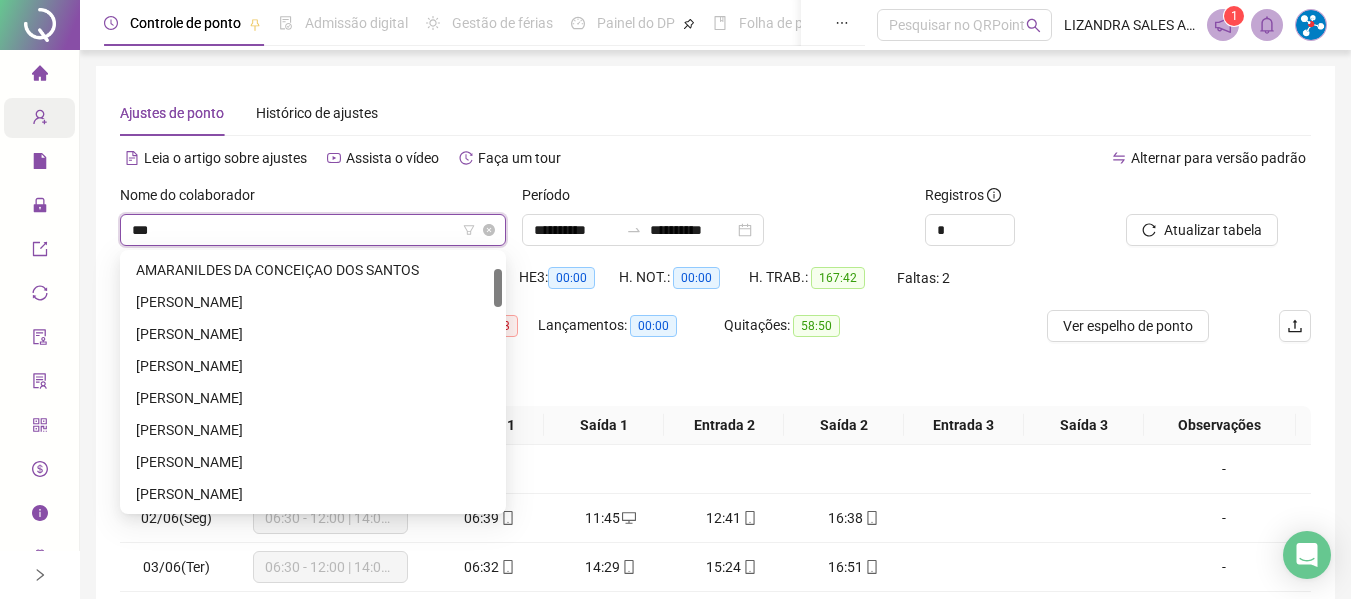scroll, scrollTop: 0, scrollLeft: 0, axis: both 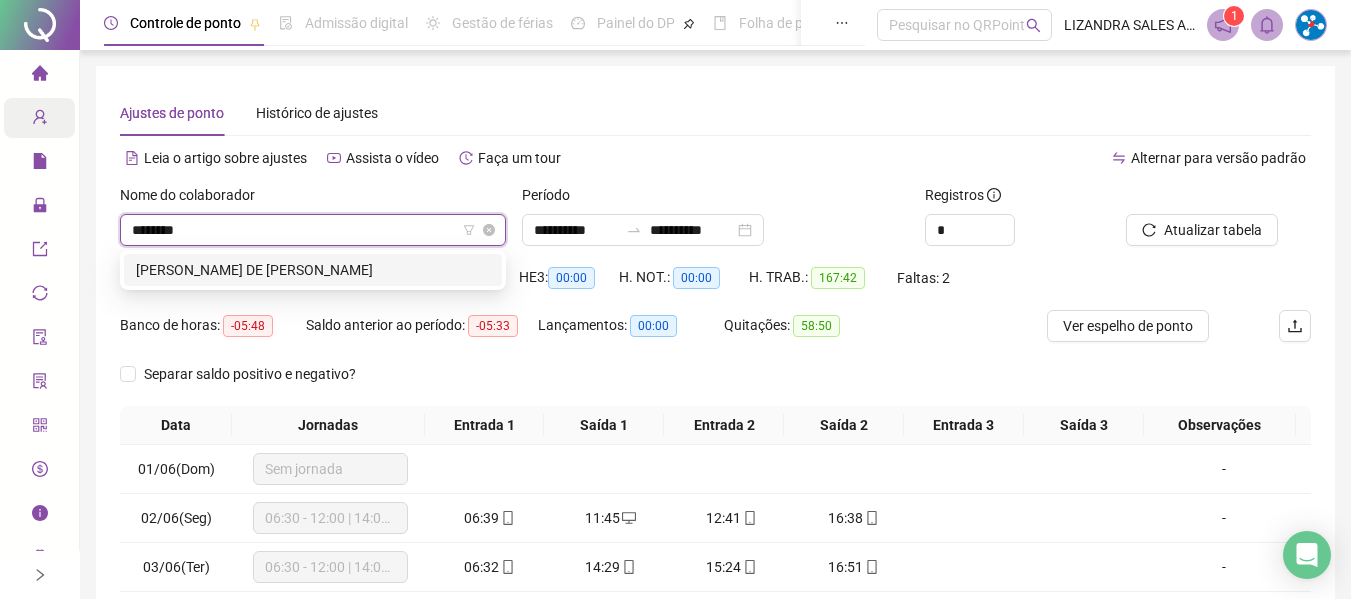 type on "*********" 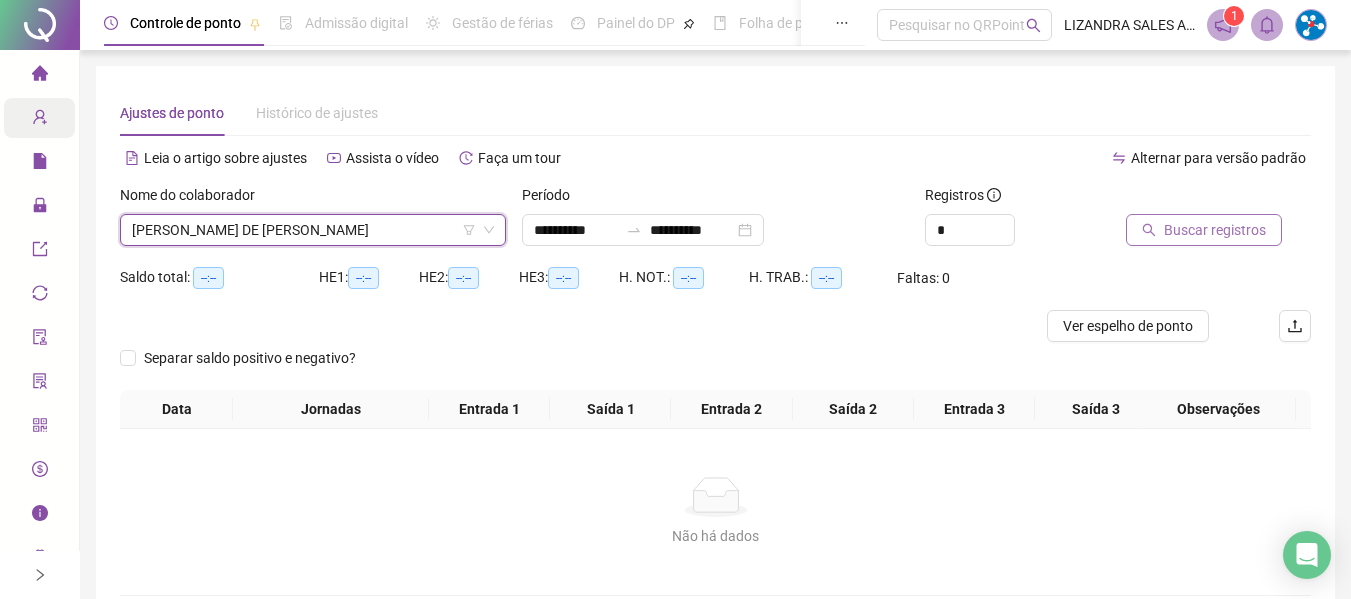 click on "Buscar registros" at bounding box center (1215, 230) 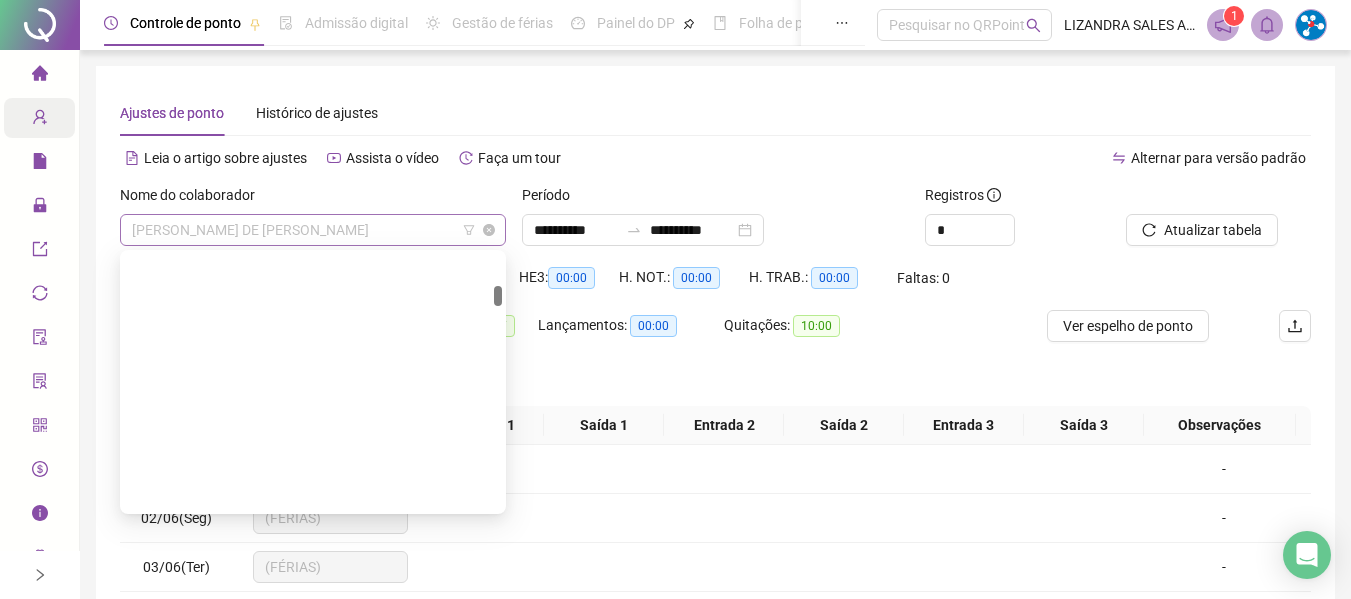 click on "[PERSON_NAME] DE [PERSON_NAME]" at bounding box center [313, 230] 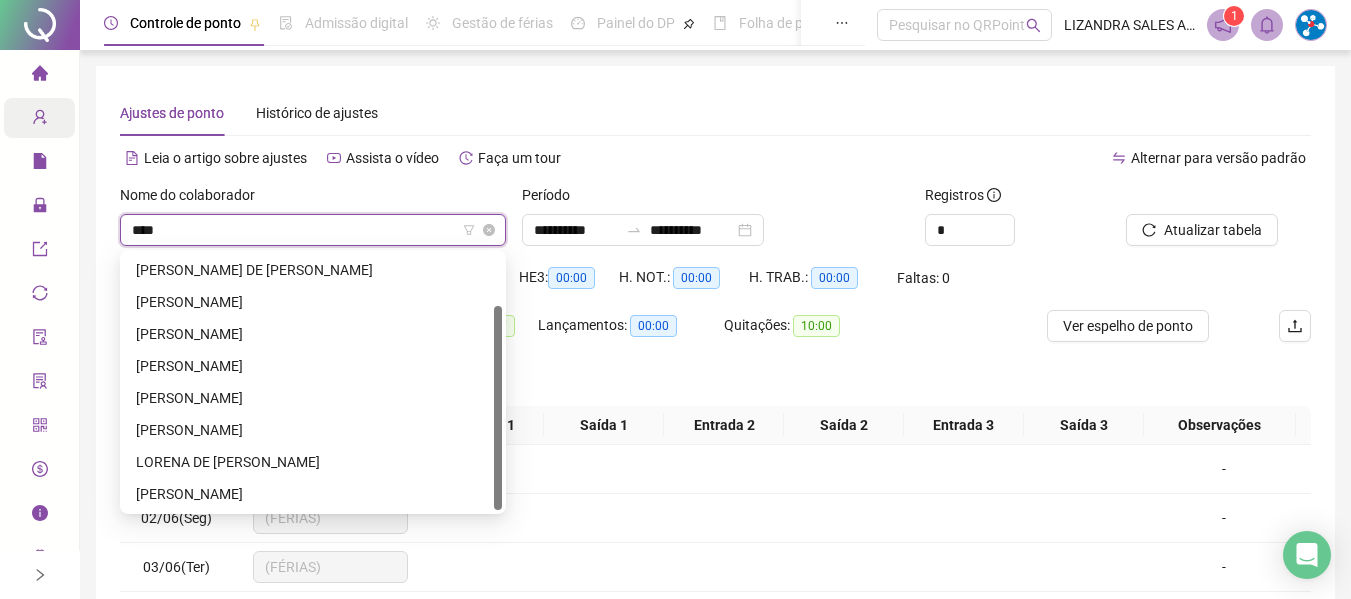 scroll, scrollTop: 0, scrollLeft: 0, axis: both 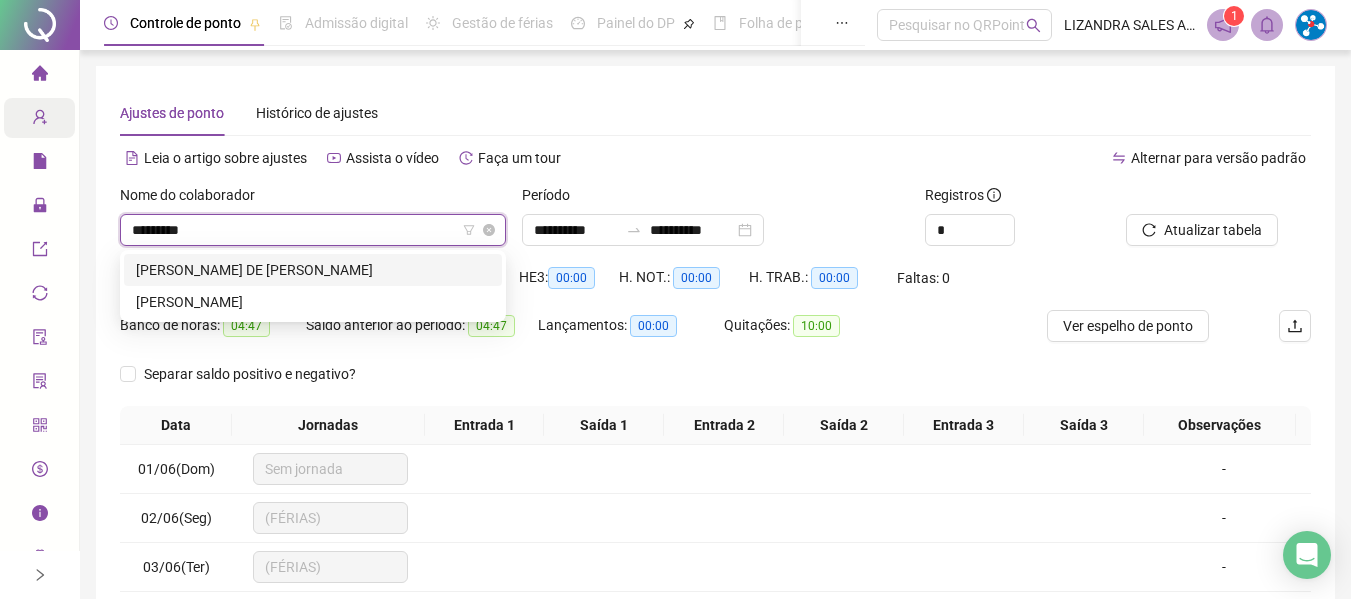 type on "**********" 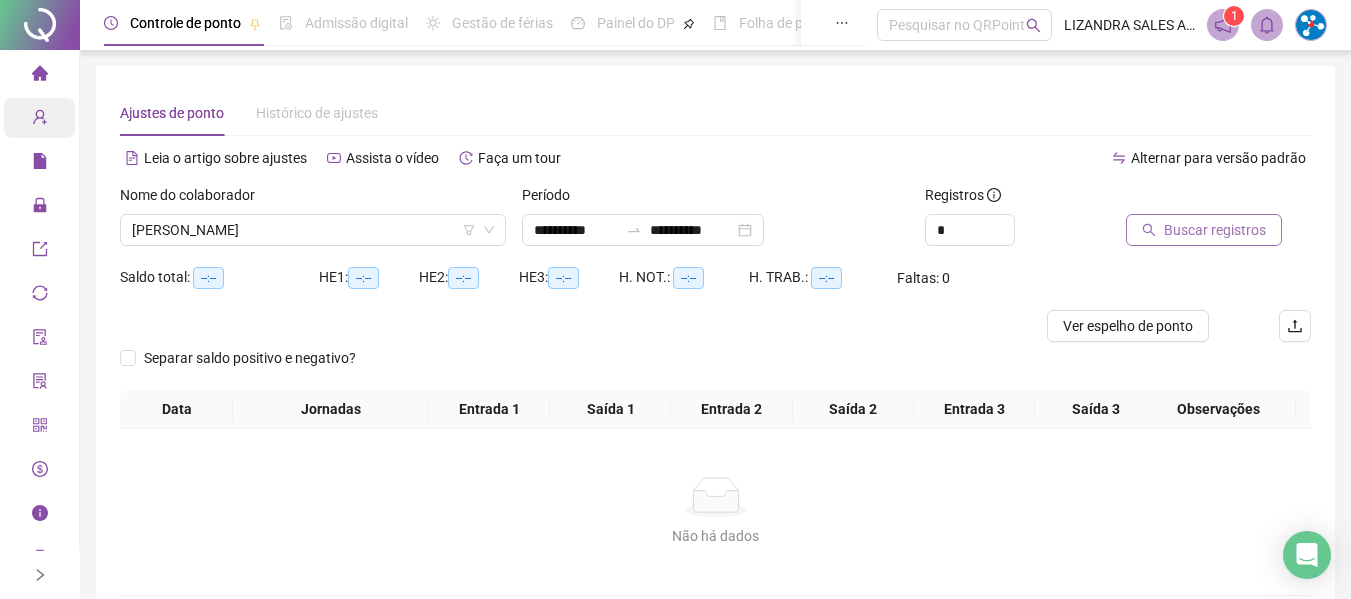 click on "Buscar registros" at bounding box center [1215, 230] 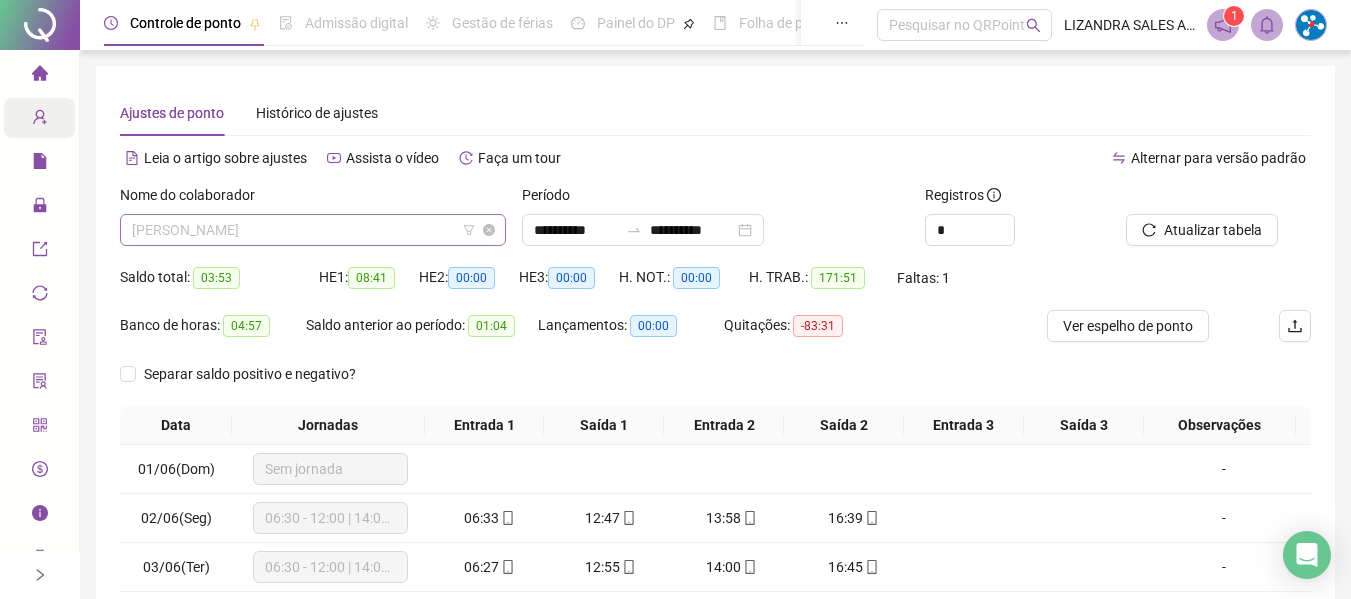 click on "[PERSON_NAME]" at bounding box center [313, 230] 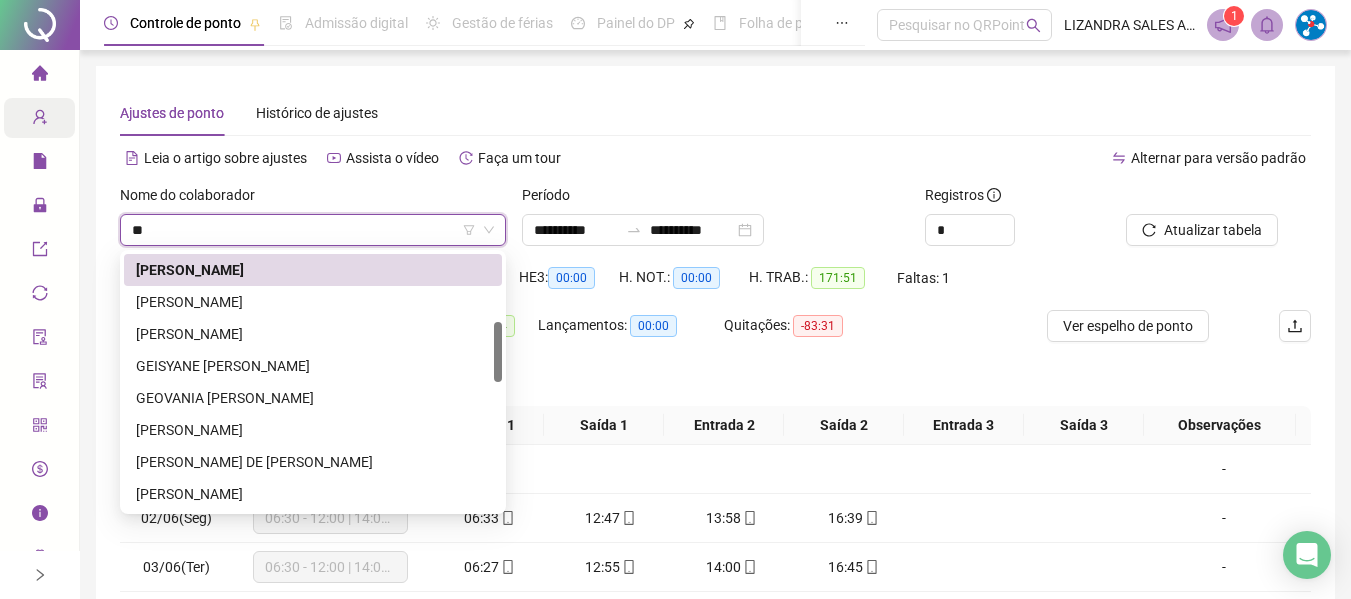 scroll, scrollTop: 0, scrollLeft: 0, axis: both 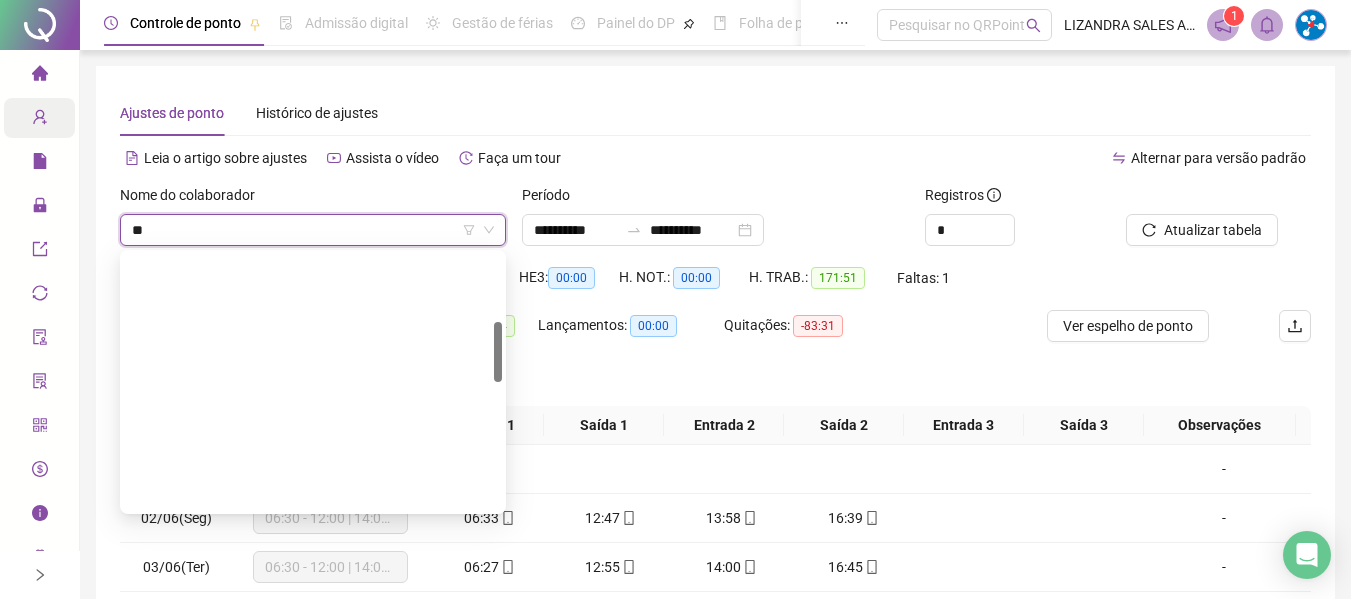 type on "***" 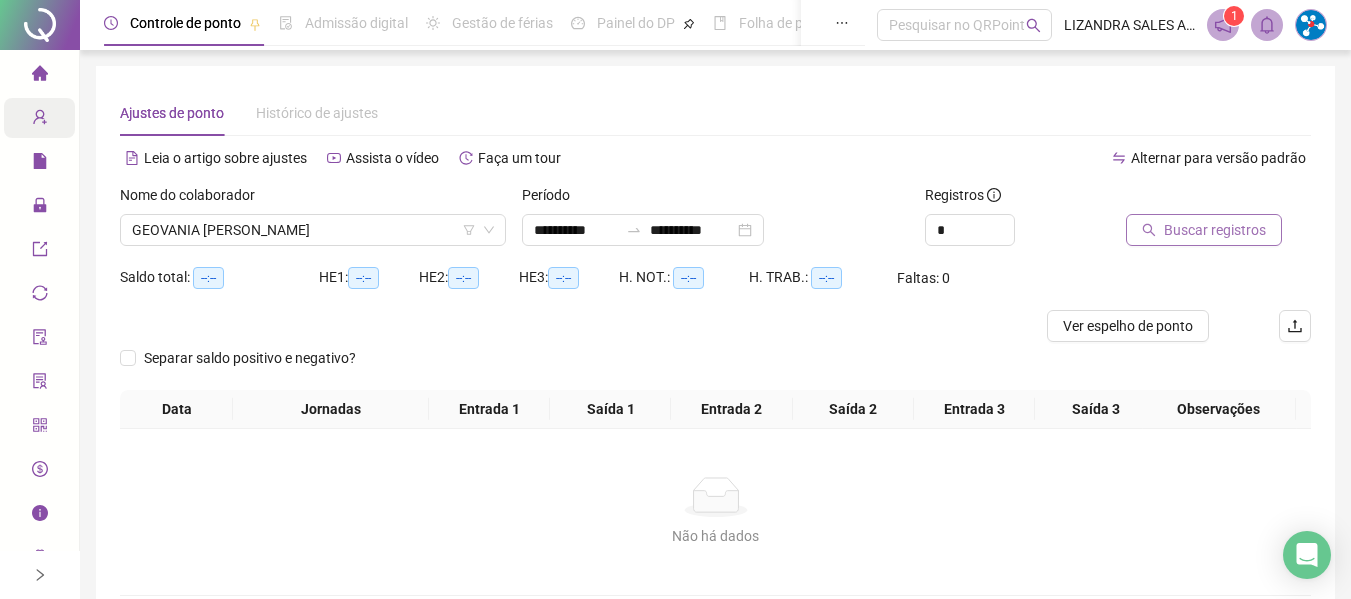 click on "Buscar registros" at bounding box center (1215, 230) 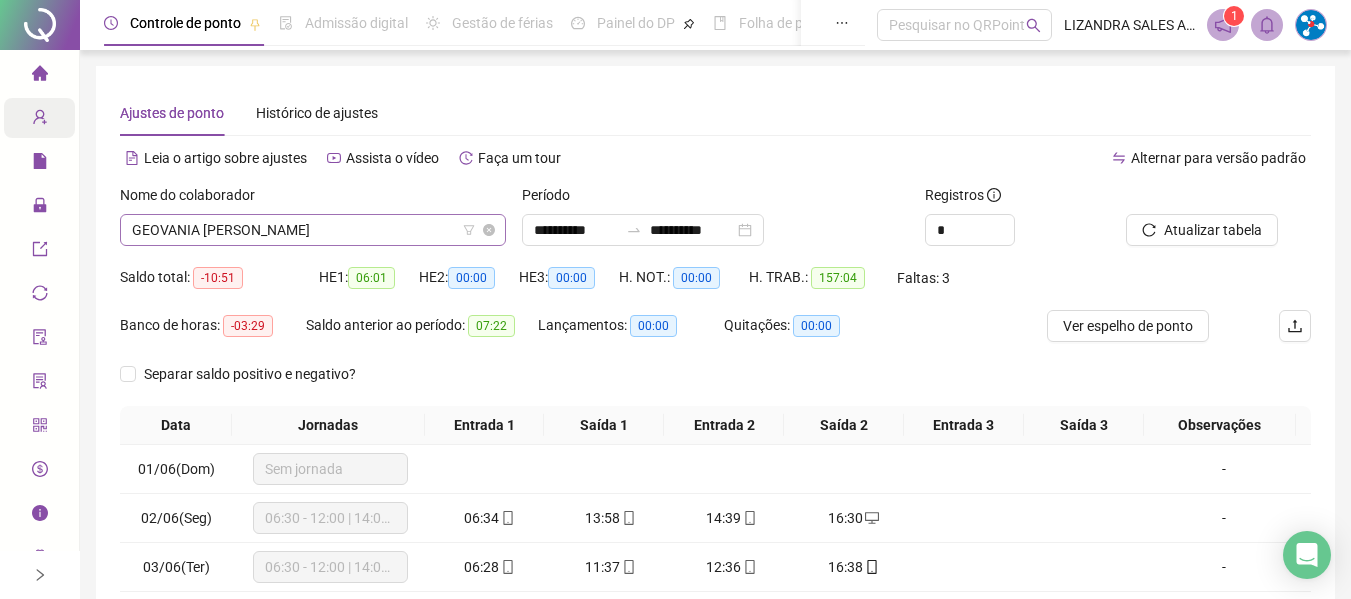 click on "GEOVANIA [PERSON_NAME]" at bounding box center [313, 230] 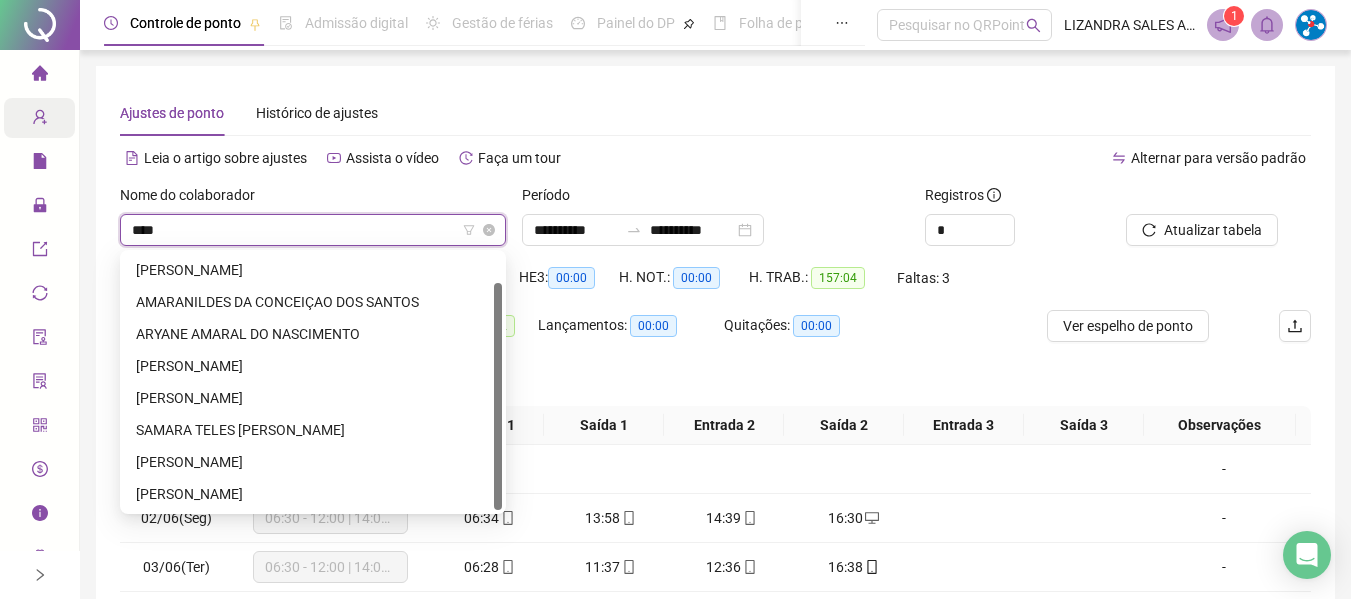 scroll, scrollTop: 0, scrollLeft: 0, axis: both 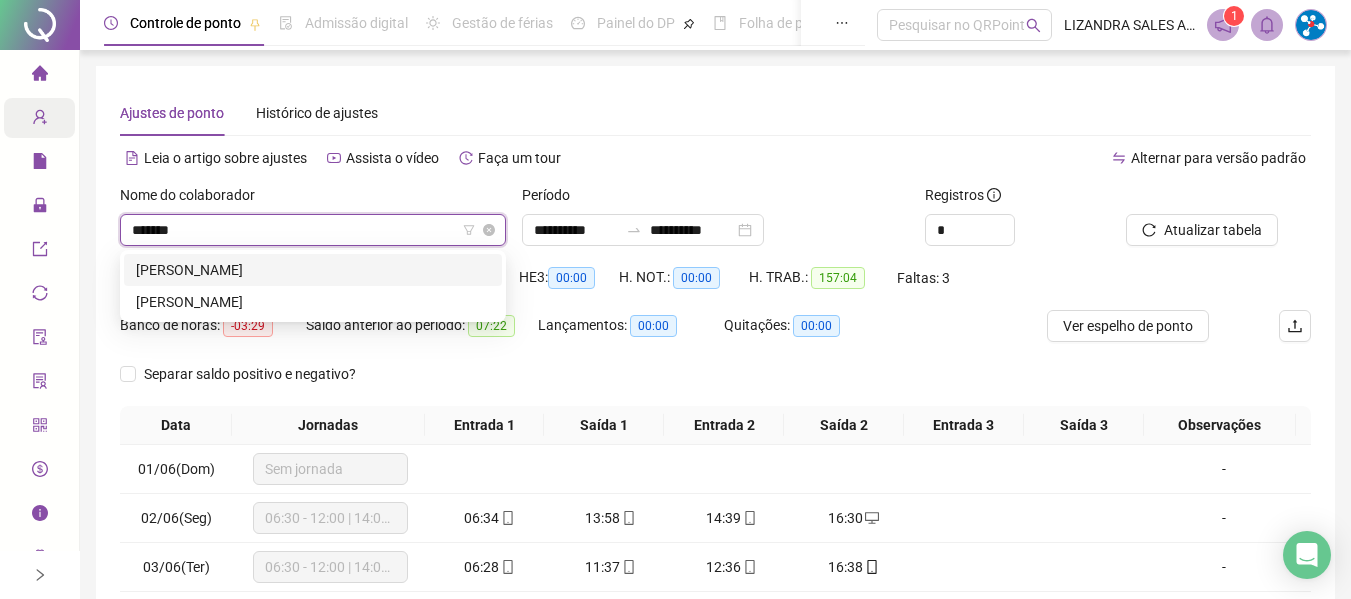 type on "********" 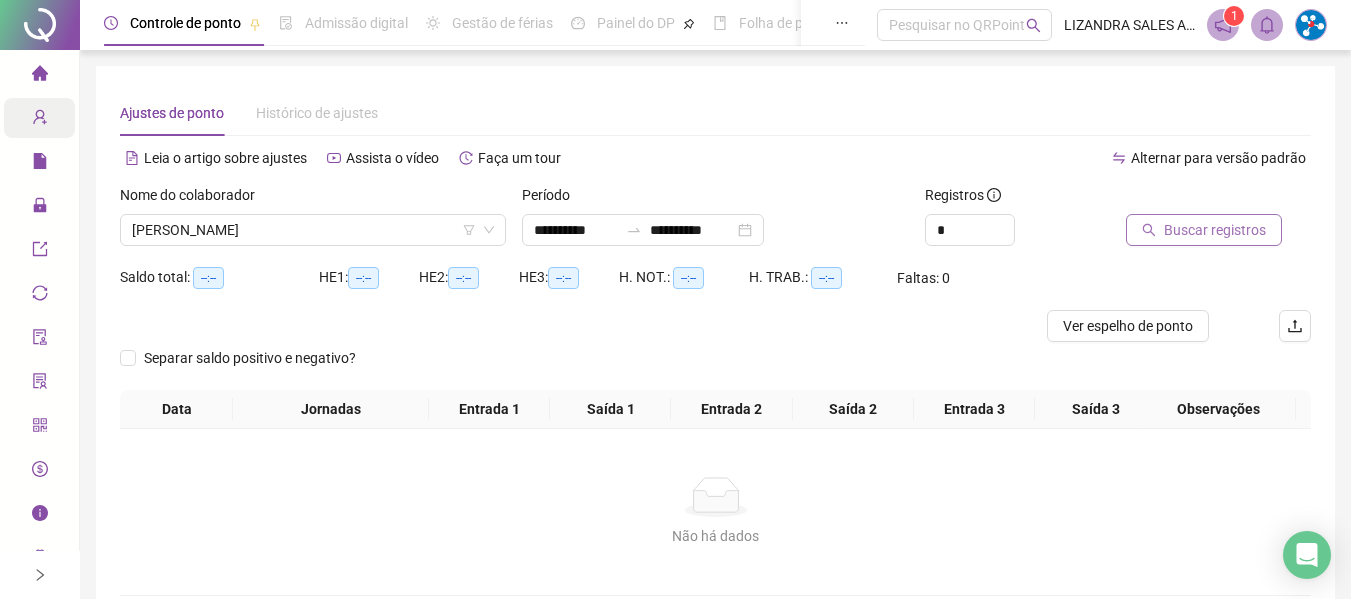 click 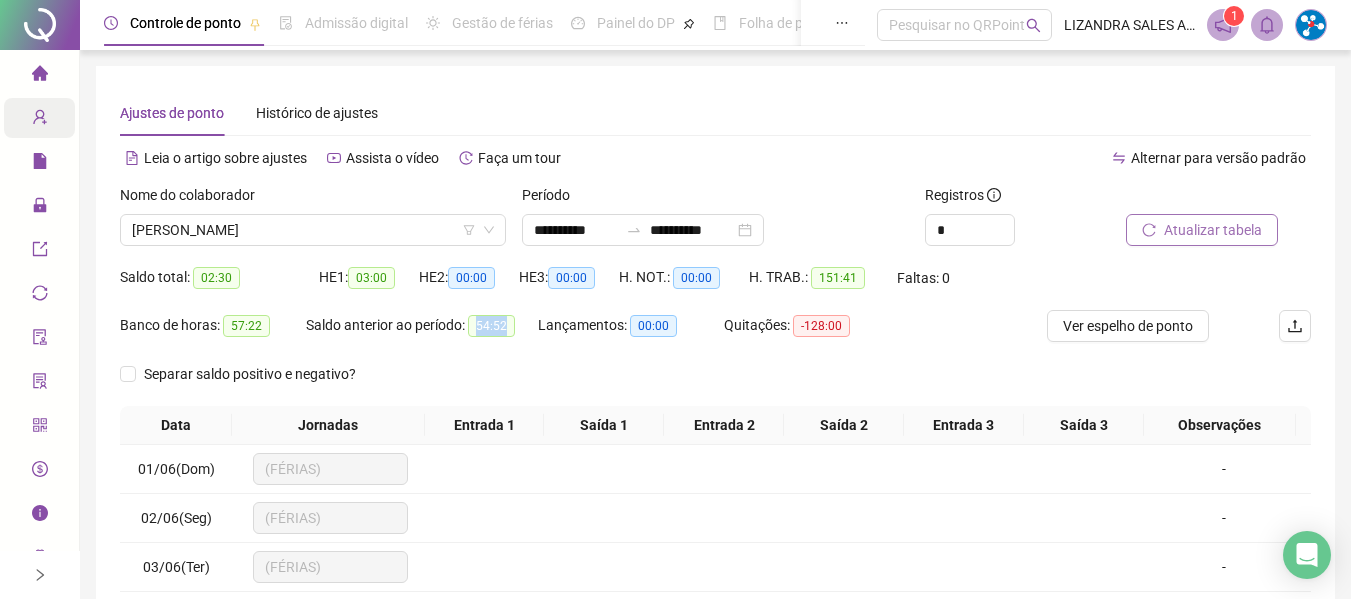 drag, startPoint x: 477, startPoint y: 325, endPoint x: 529, endPoint y: 325, distance: 52 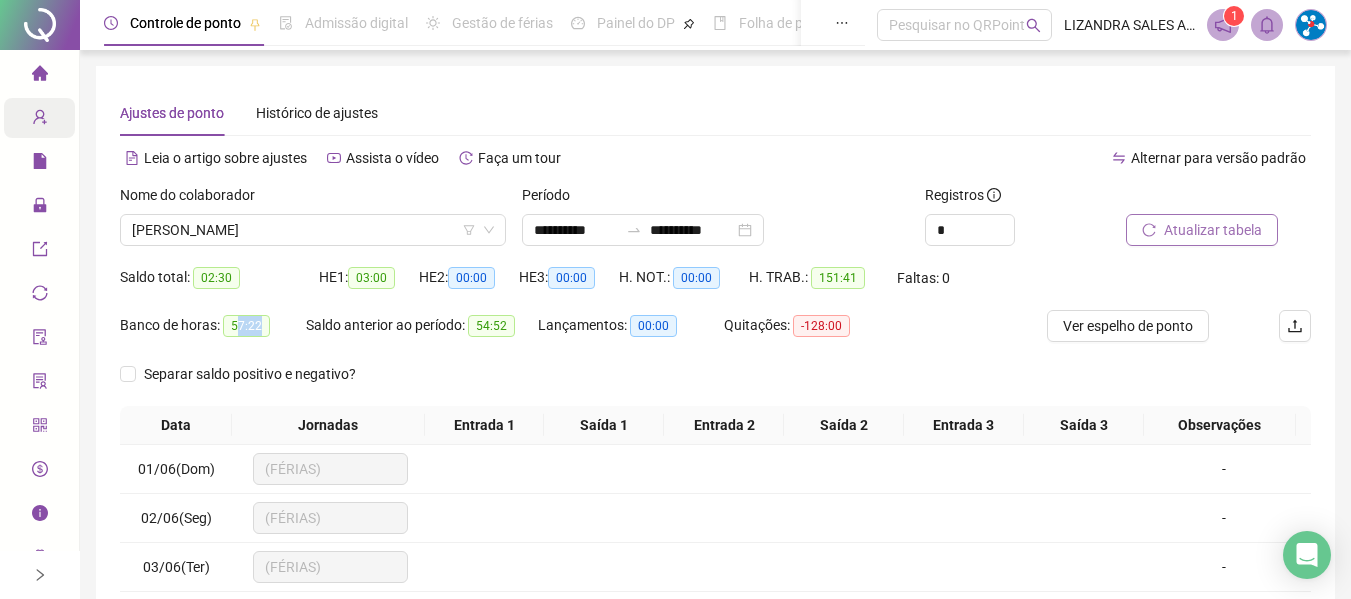 drag, startPoint x: 234, startPoint y: 325, endPoint x: 266, endPoint y: 325, distance: 32 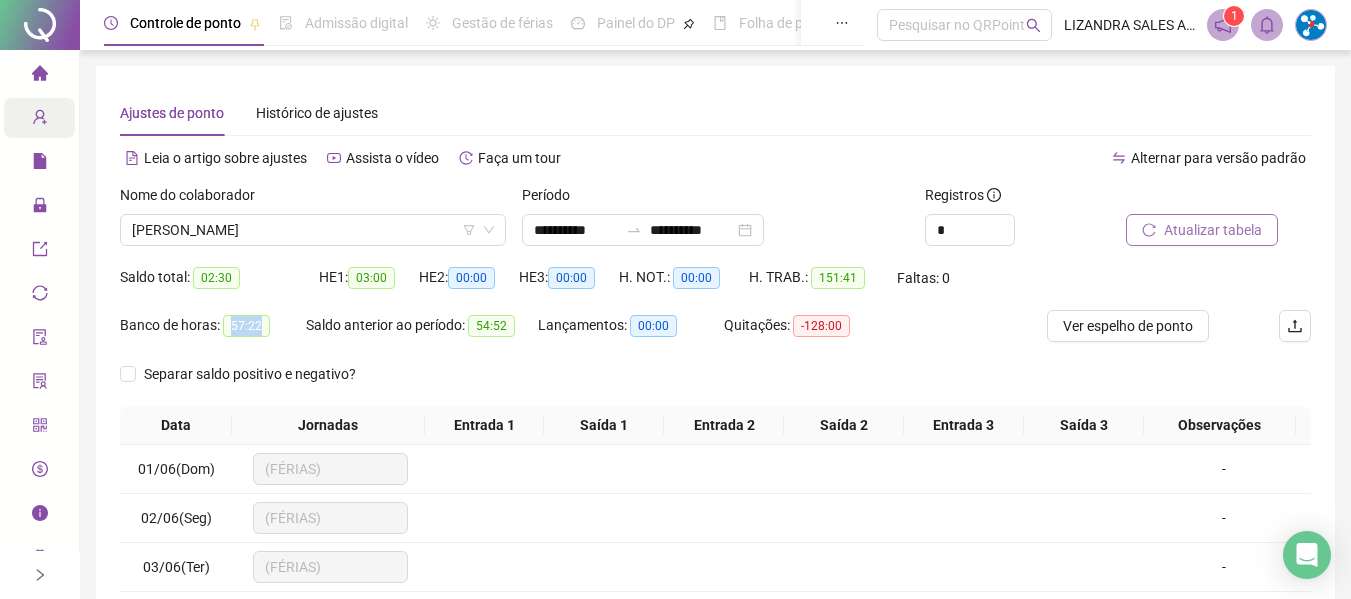 drag, startPoint x: 234, startPoint y: 324, endPoint x: 262, endPoint y: 324, distance: 28 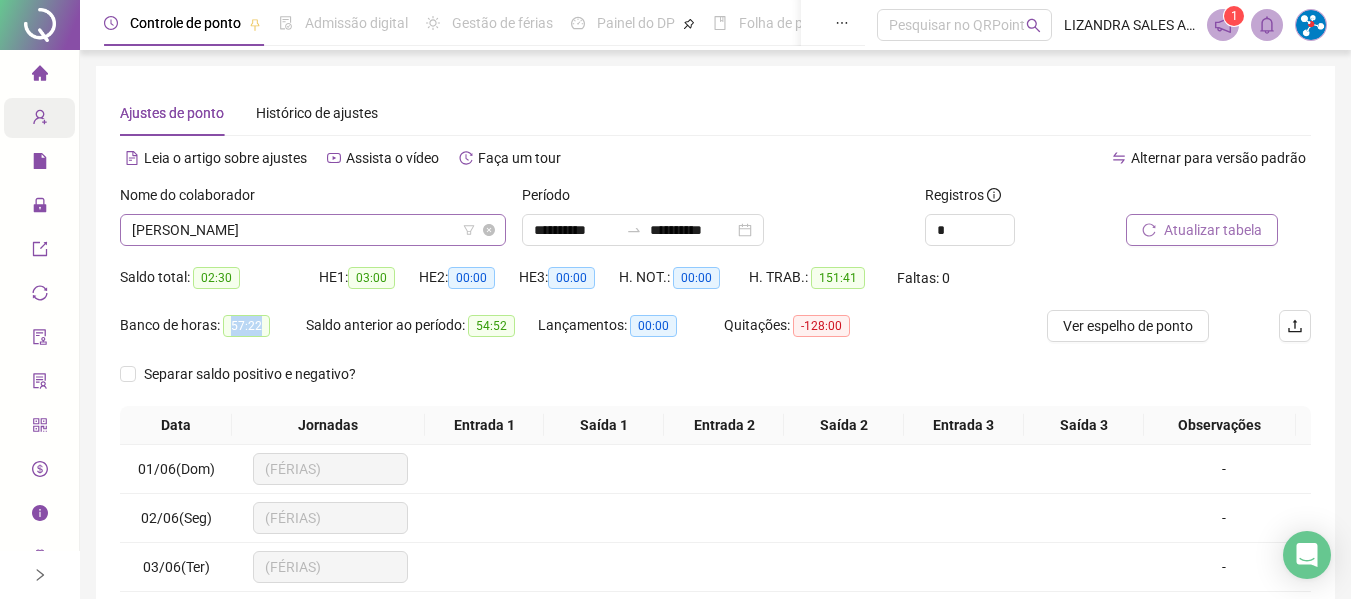 click on "[PERSON_NAME]" at bounding box center (313, 230) 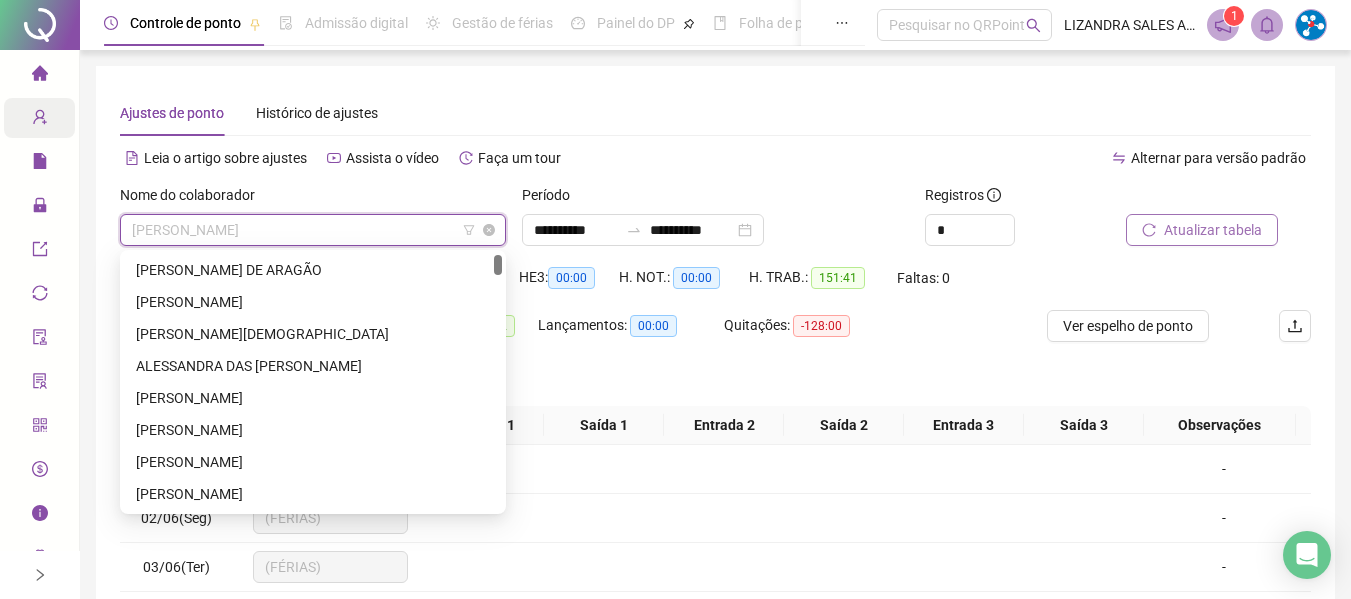 scroll, scrollTop: 32, scrollLeft: 0, axis: vertical 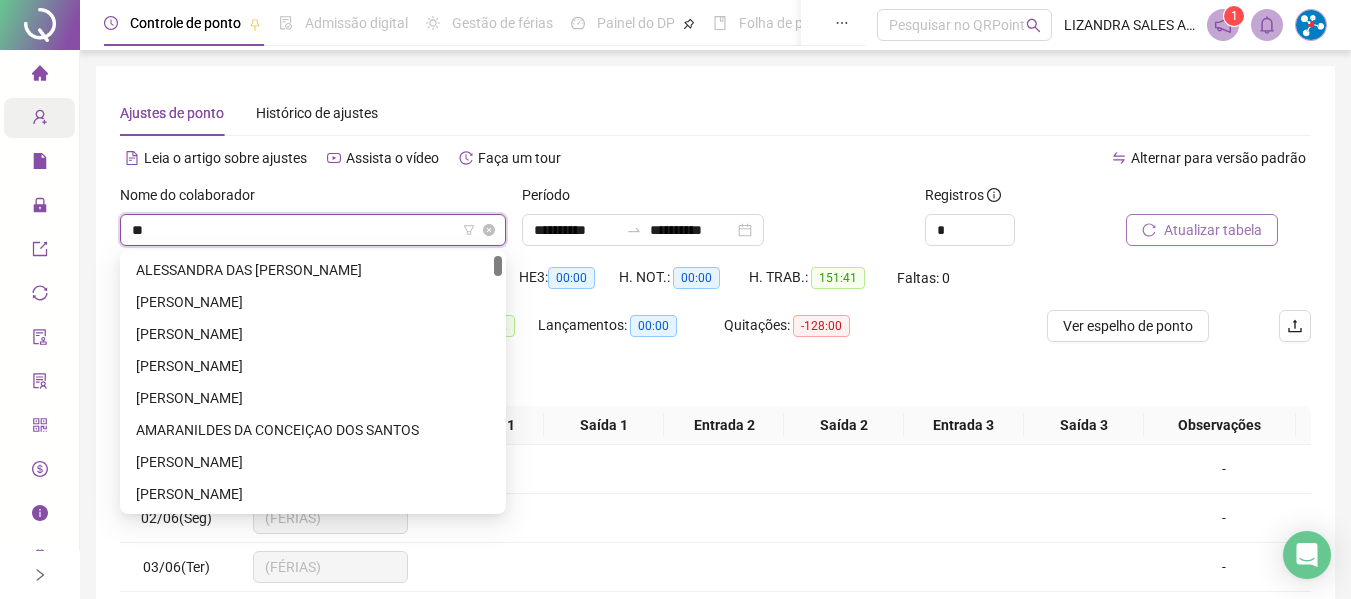 type on "***" 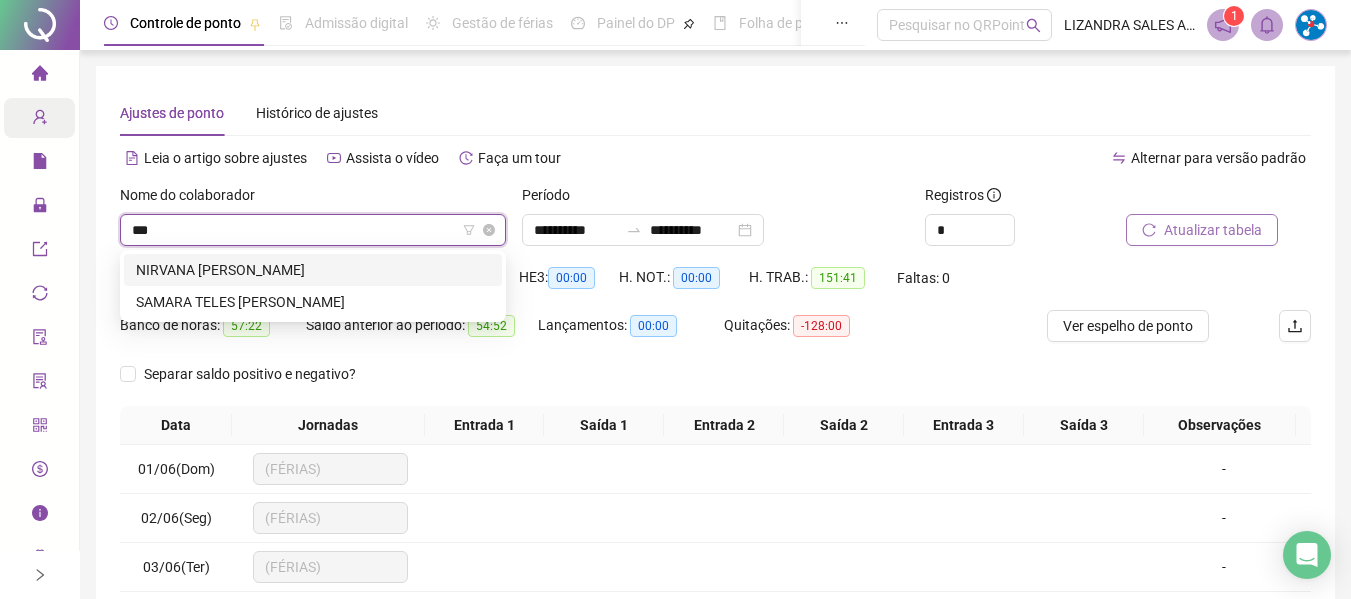 scroll, scrollTop: 0, scrollLeft: 0, axis: both 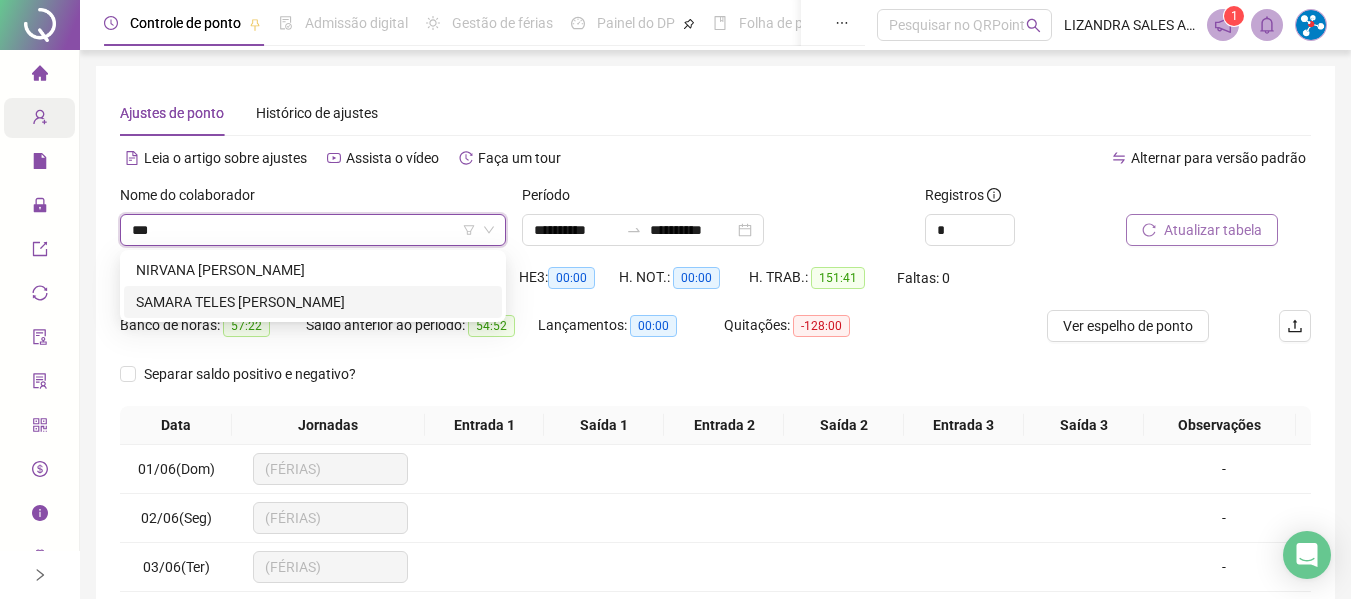 click on "SAMARA TELES [PERSON_NAME]" at bounding box center (313, 302) 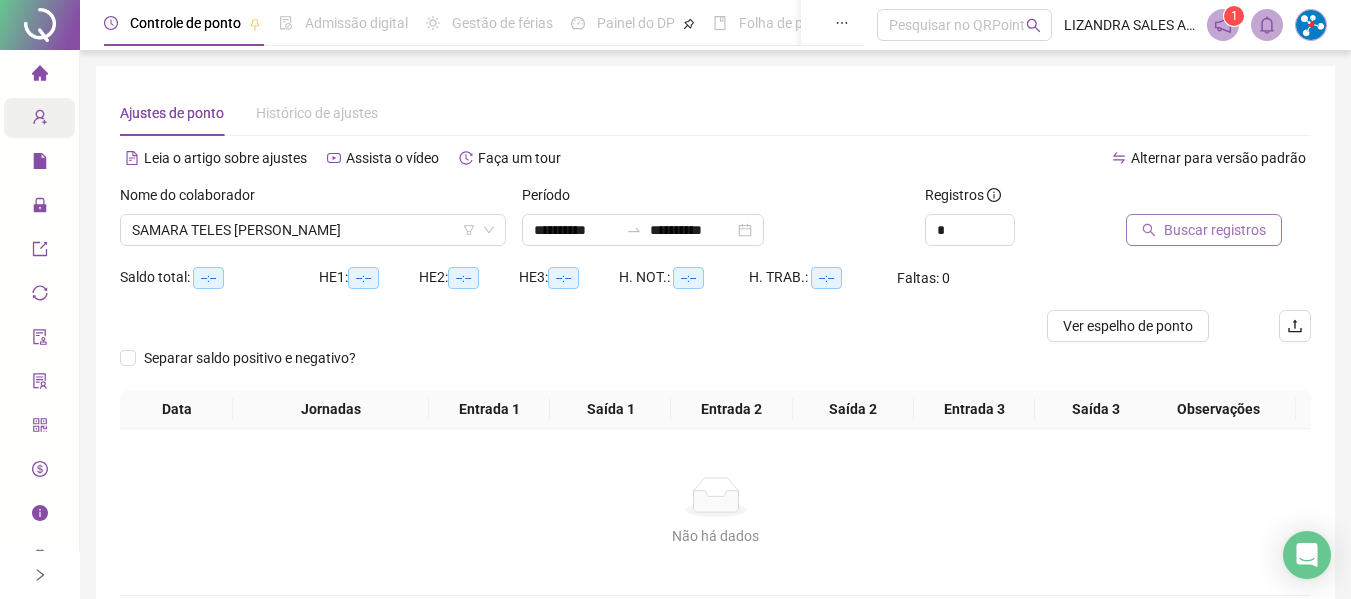 click on "Buscar registros" at bounding box center (1204, 230) 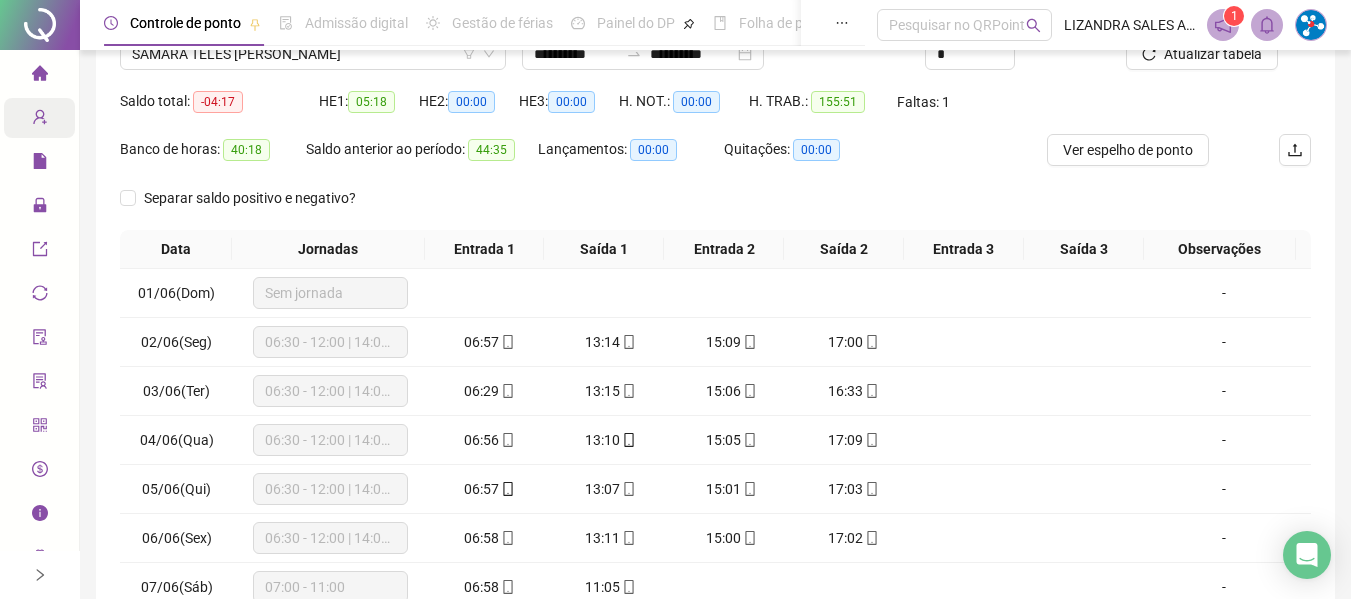 scroll, scrollTop: 355, scrollLeft: 0, axis: vertical 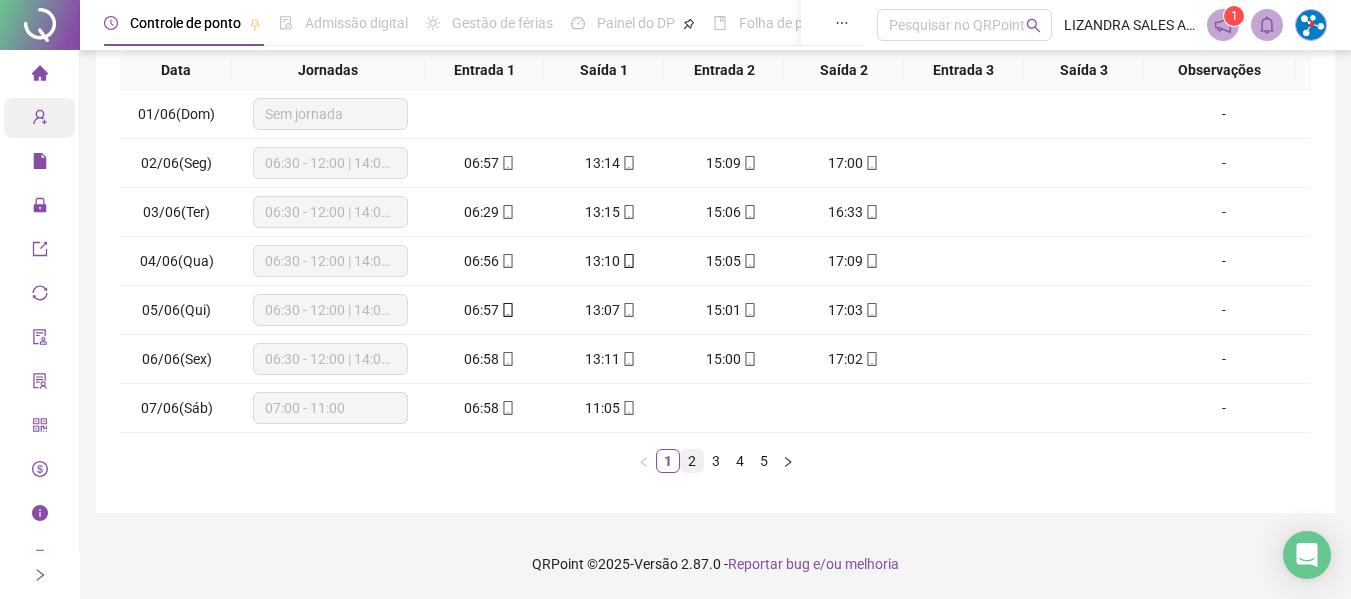 click on "2" at bounding box center [692, 461] 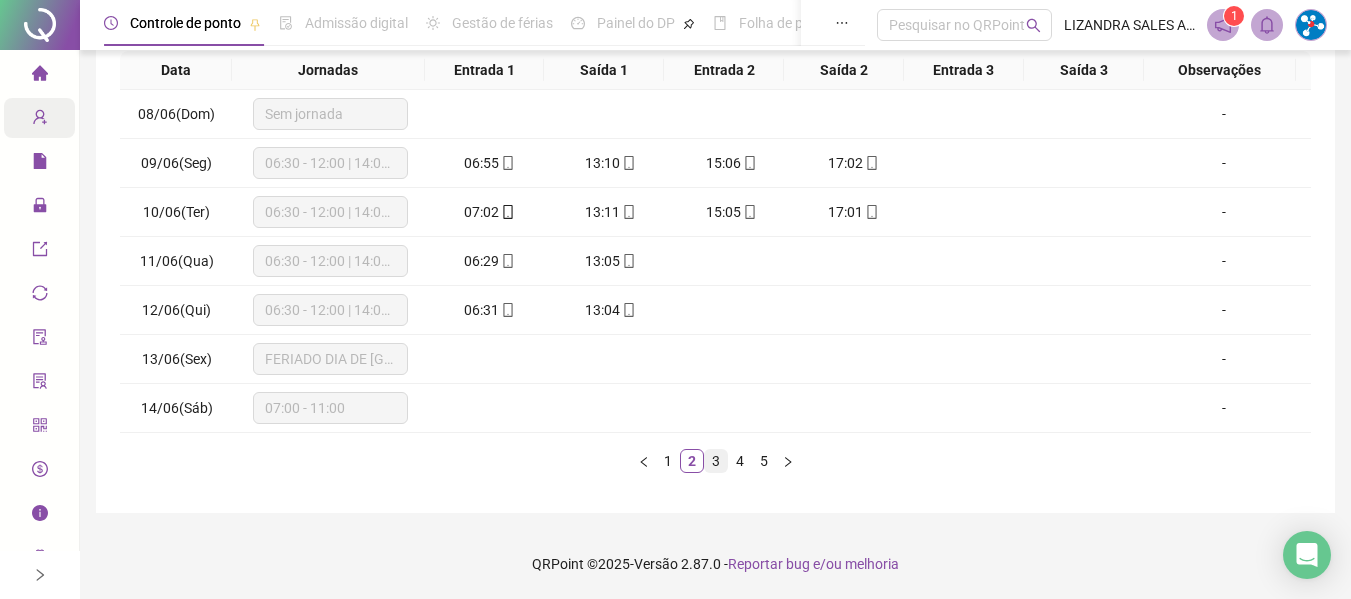 click on "3" at bounding box center (716, 461) 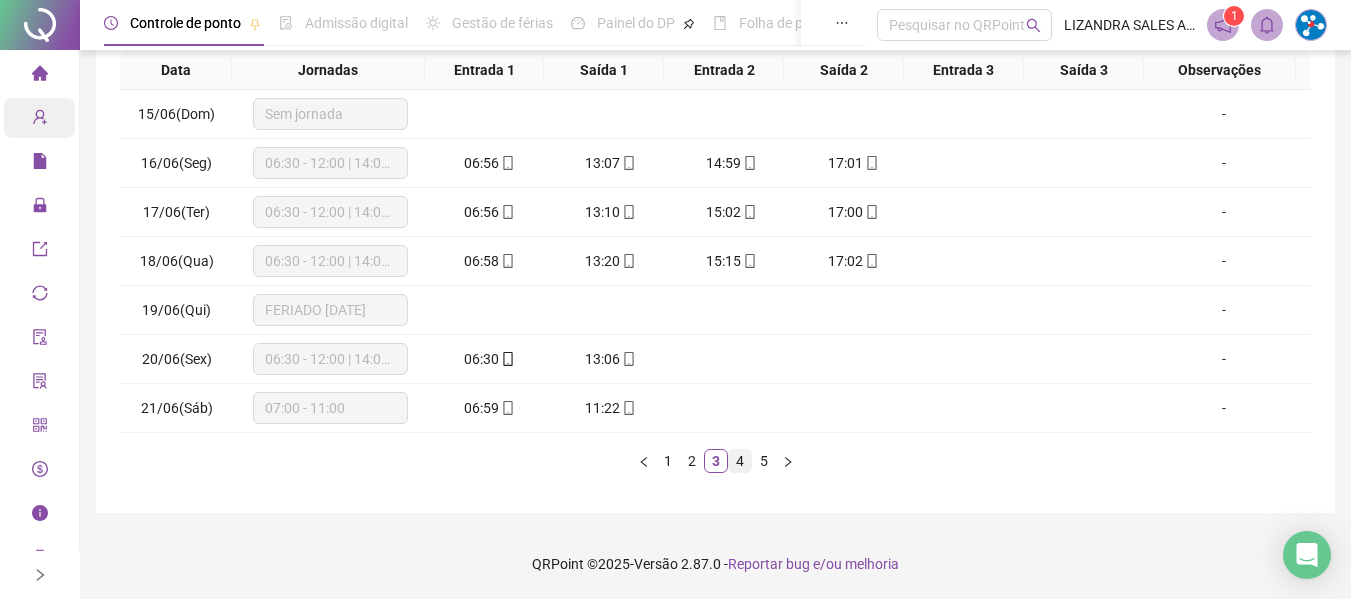 click on "4" at bounding box center [740, 461] 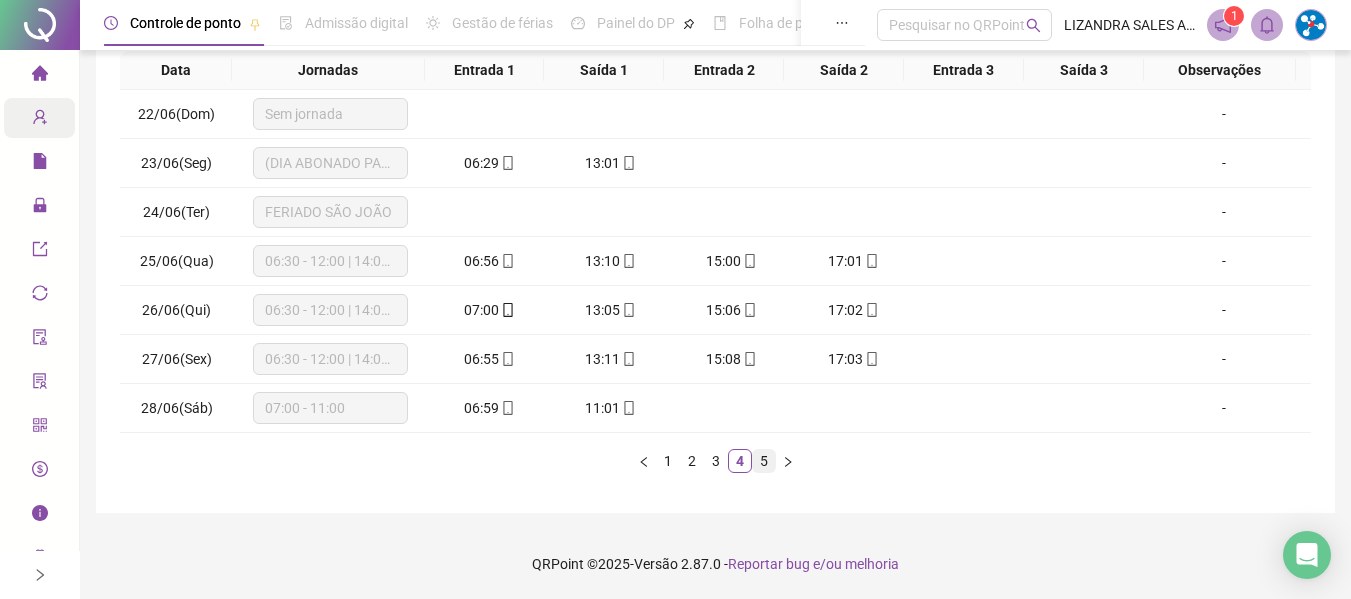 click on "5" at bounding box center (764, 461) 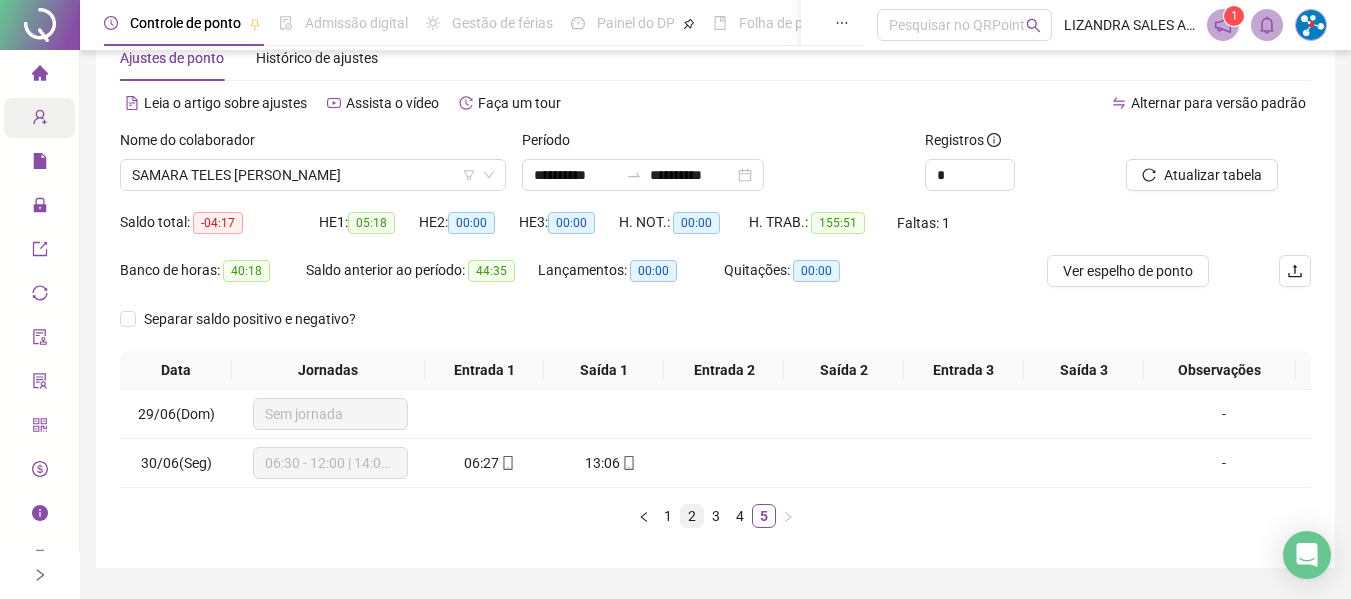 scroll, scrollTop: 0, scrollLeft: 0, axis: both 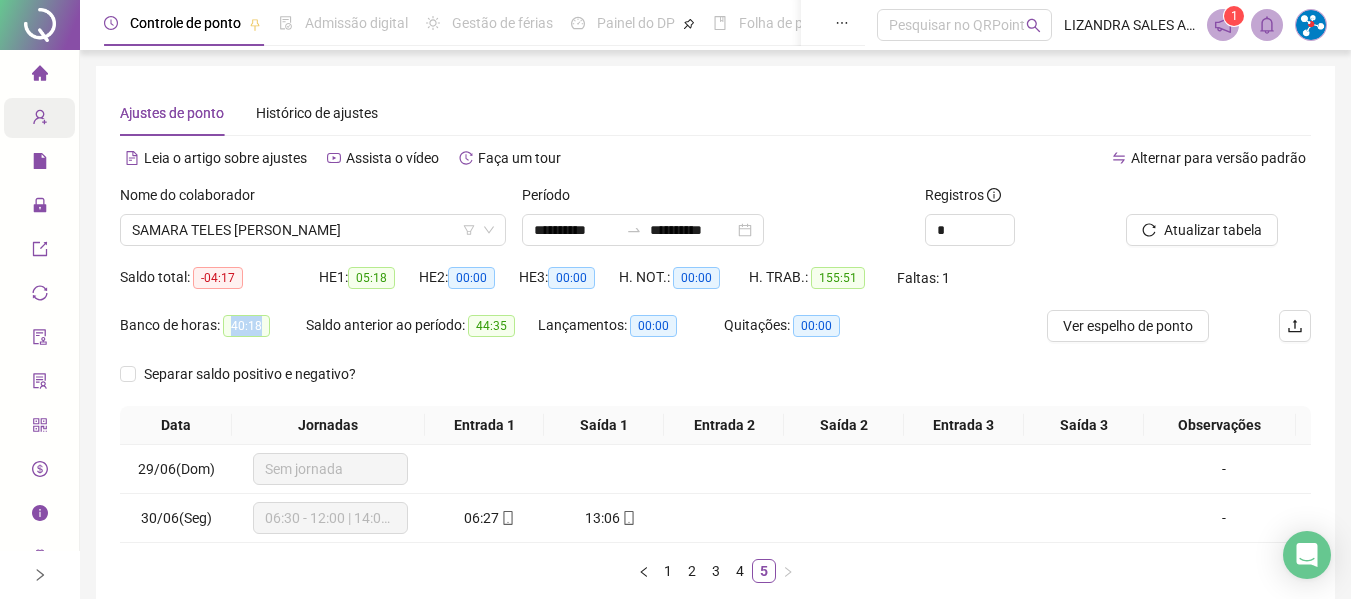 drag, startPoint x: 227, startPoint y: 321, endPoint x: 266, endPoint y: 326, distance: 39.319206 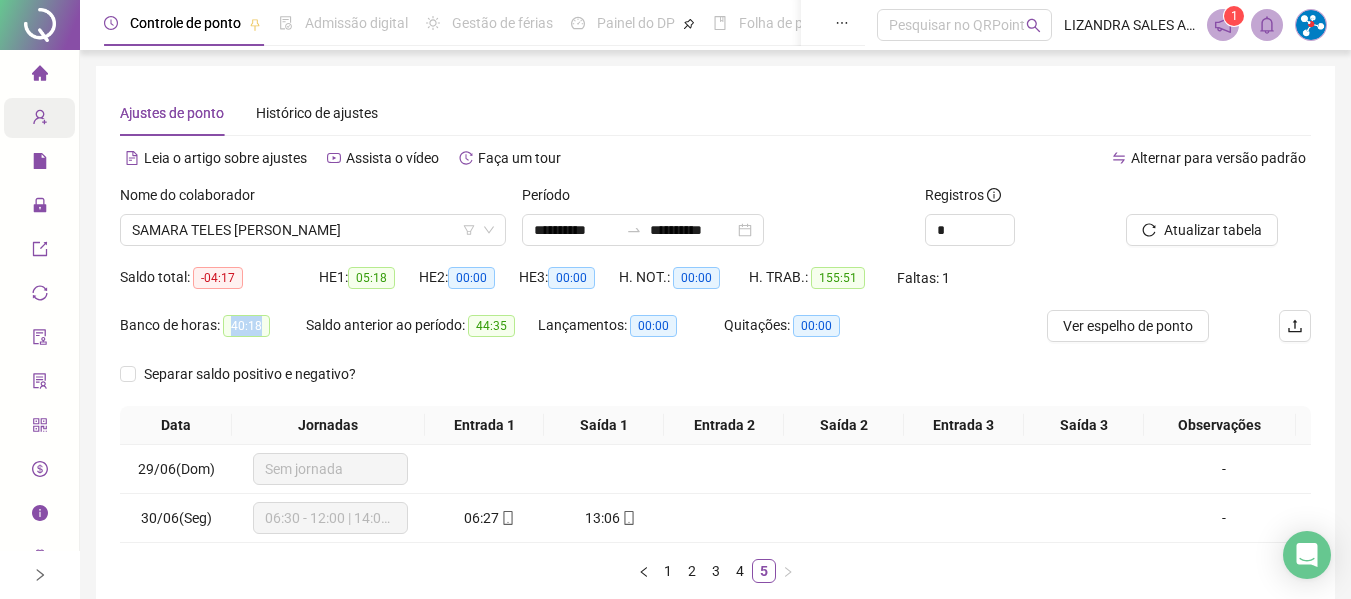 copy on "40:18" 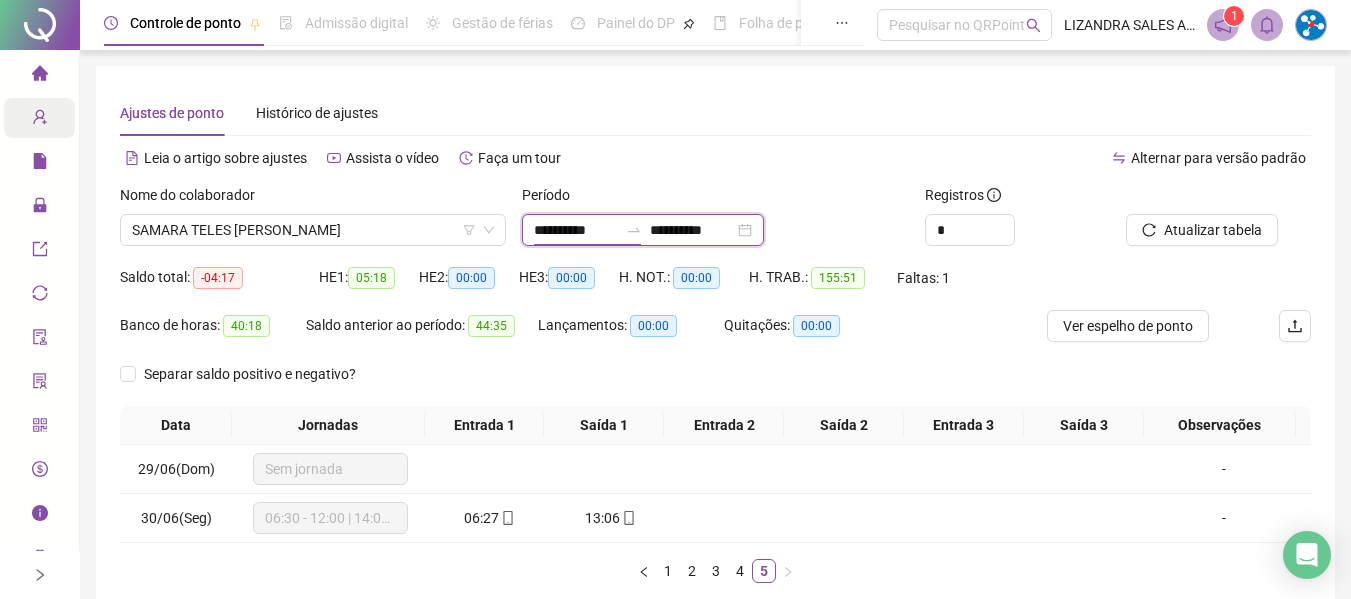 click on "**********" at bounding box center (576, 230) 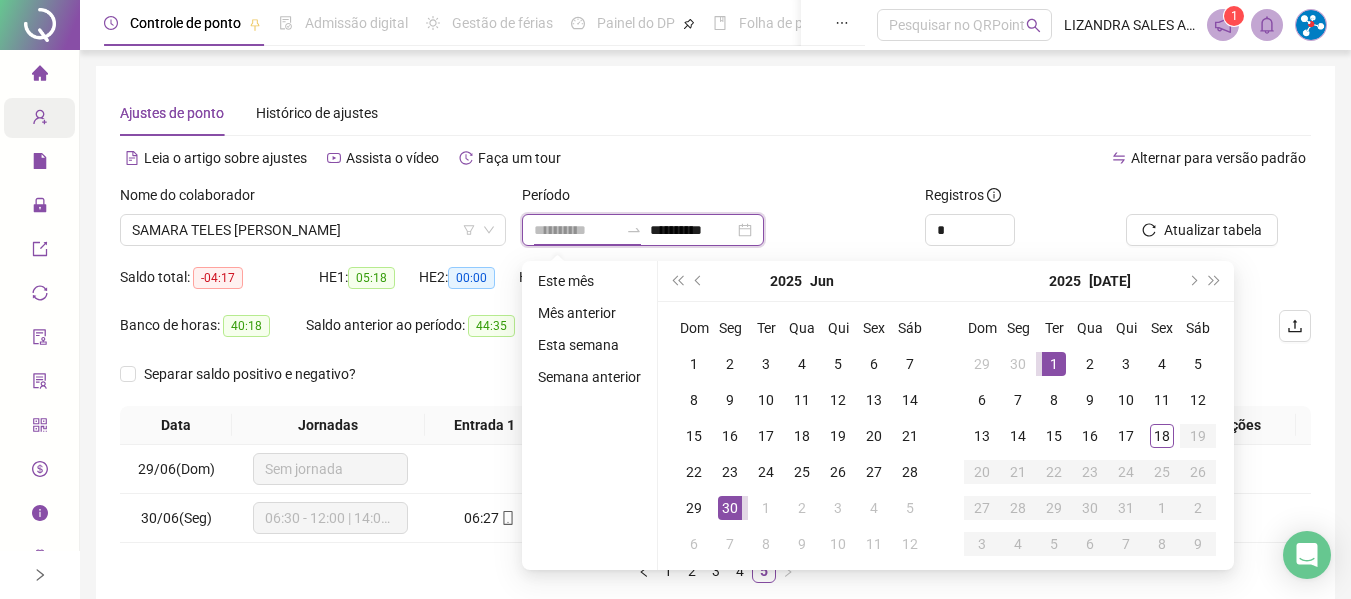 type on "**********" 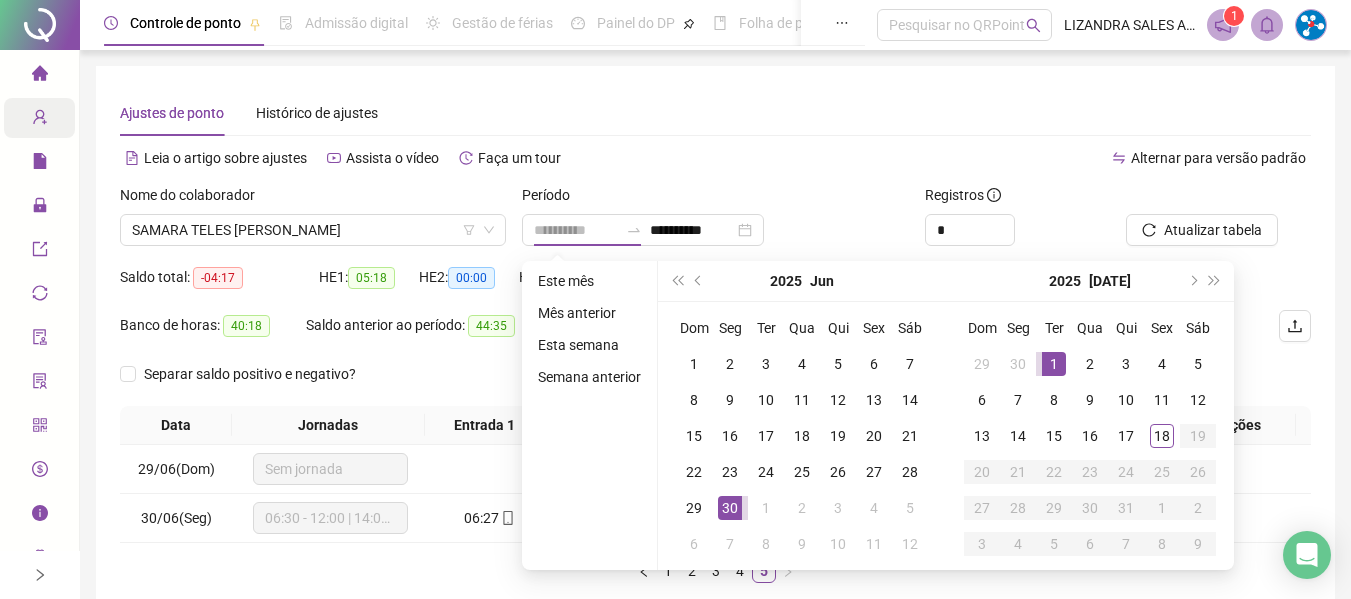 click on "1" at bounding box center (1054, 364) 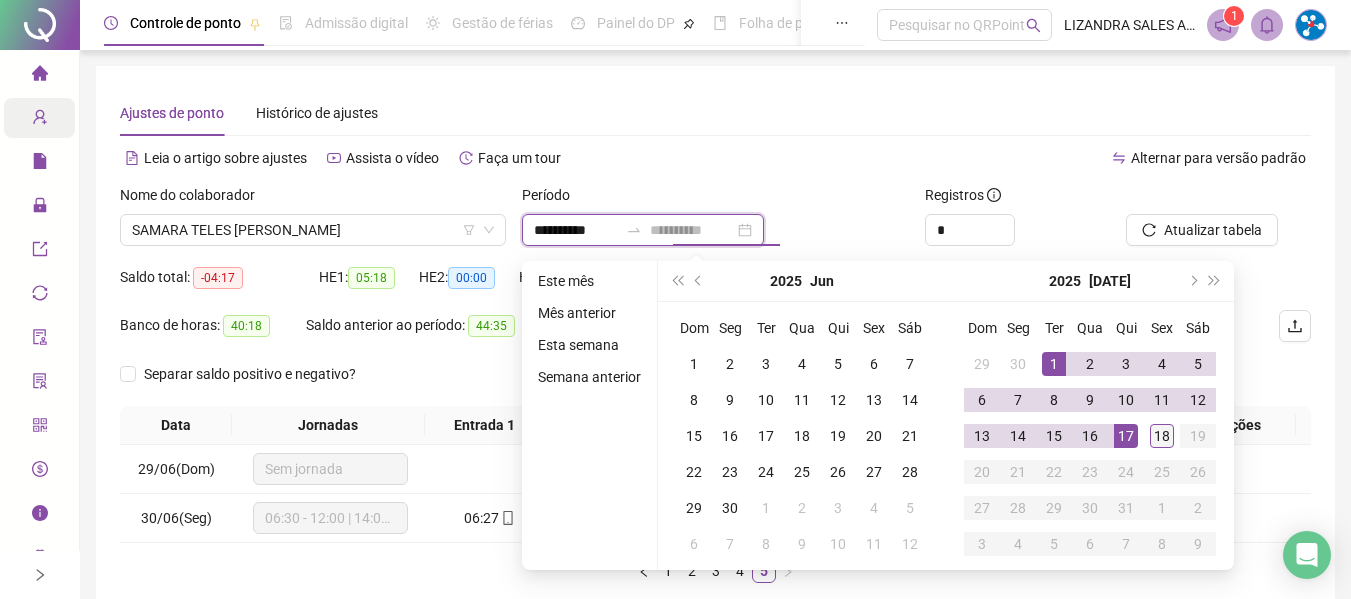 type on "**********" 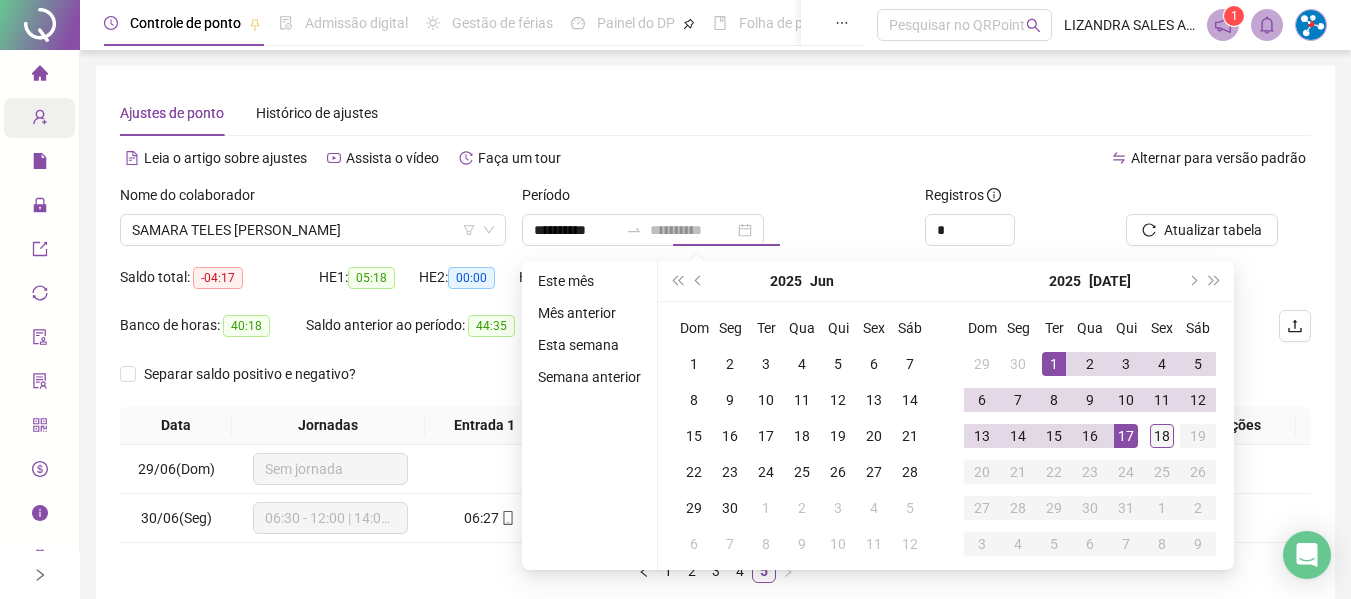 click on "18" at bounding box center [1162, 436] 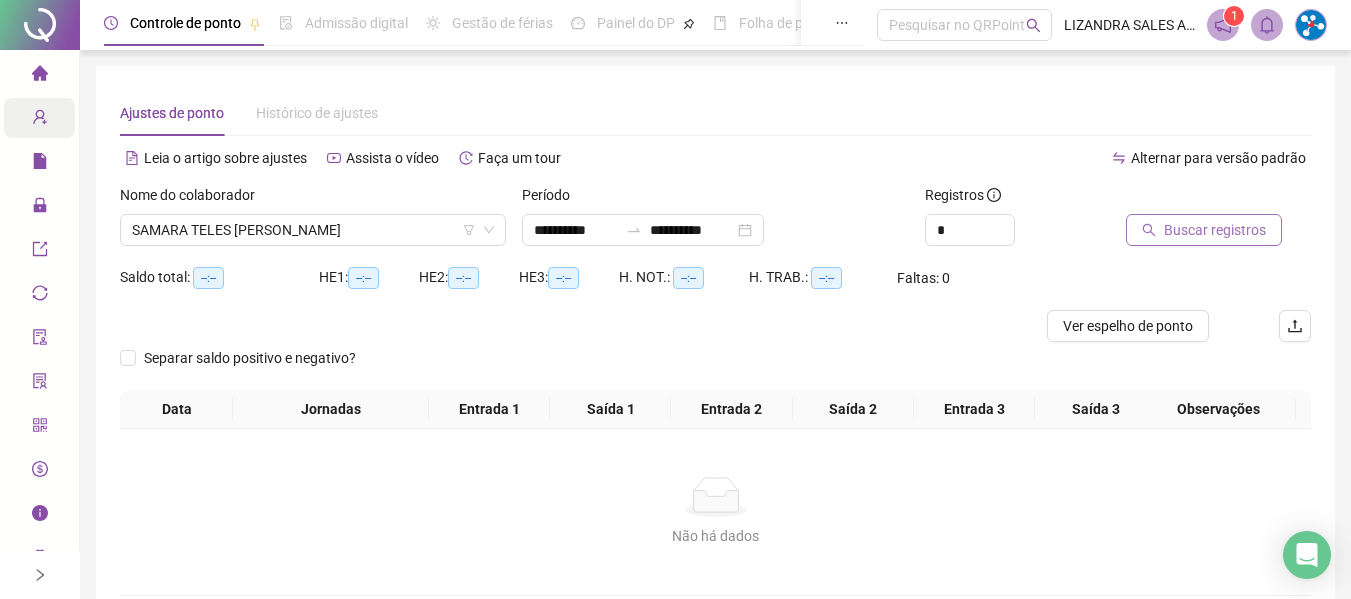 click on "Buscar registros" at bounding box center (1215, 230) 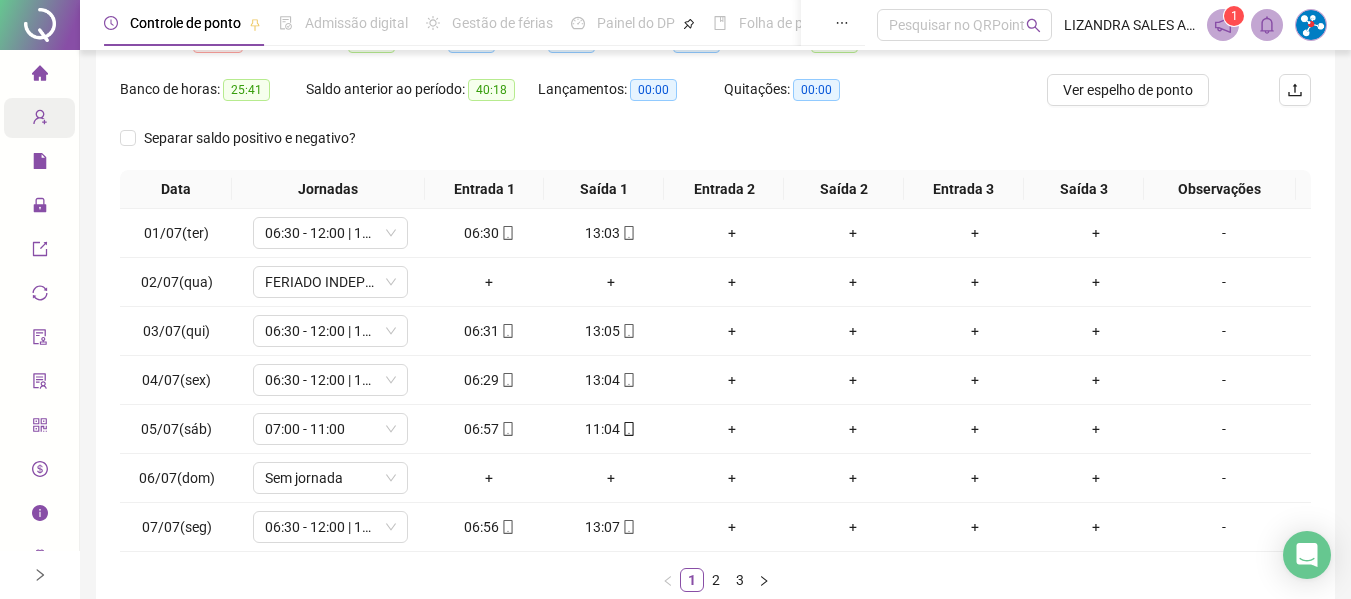 scroll, scrollTop: 355, scrollLeft: 0, axis: vertical 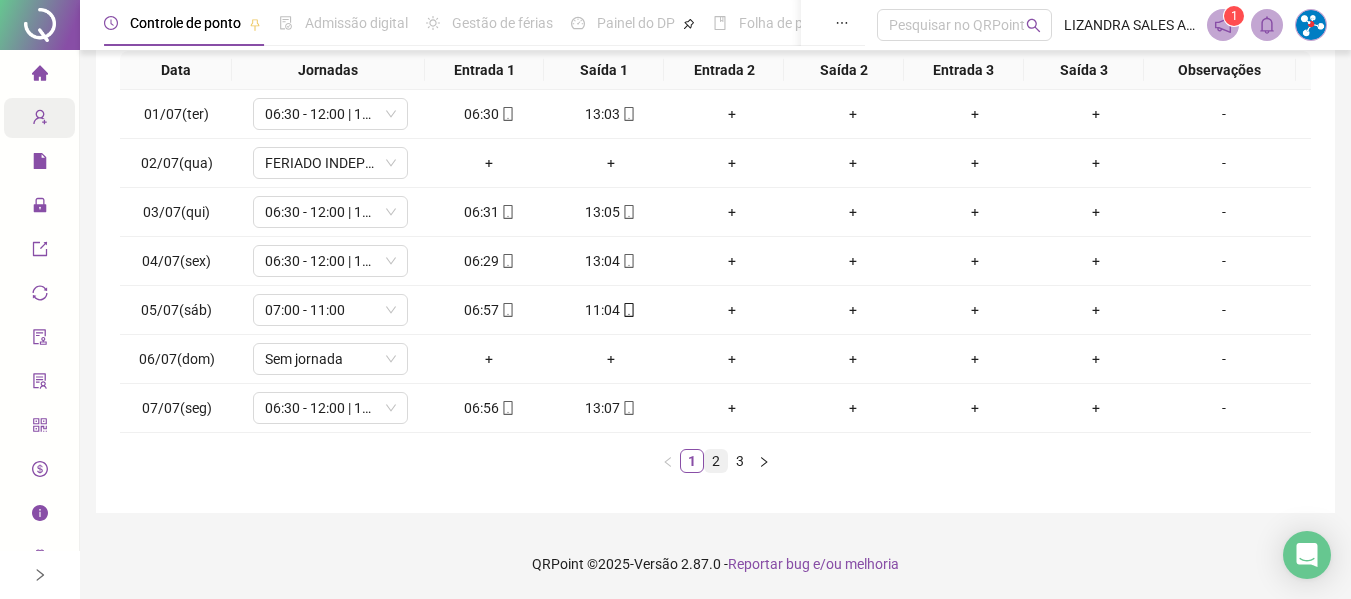click on "2" at bounding box center [716, 461] 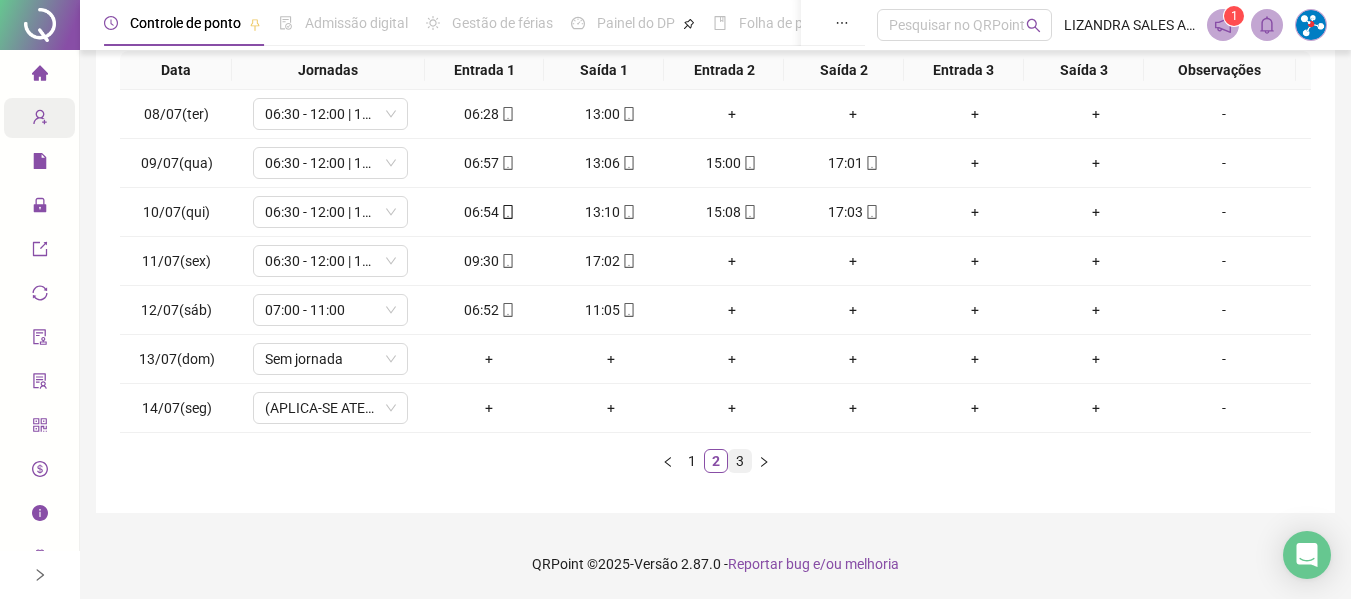click on "3" at bounding box center [740, 461] 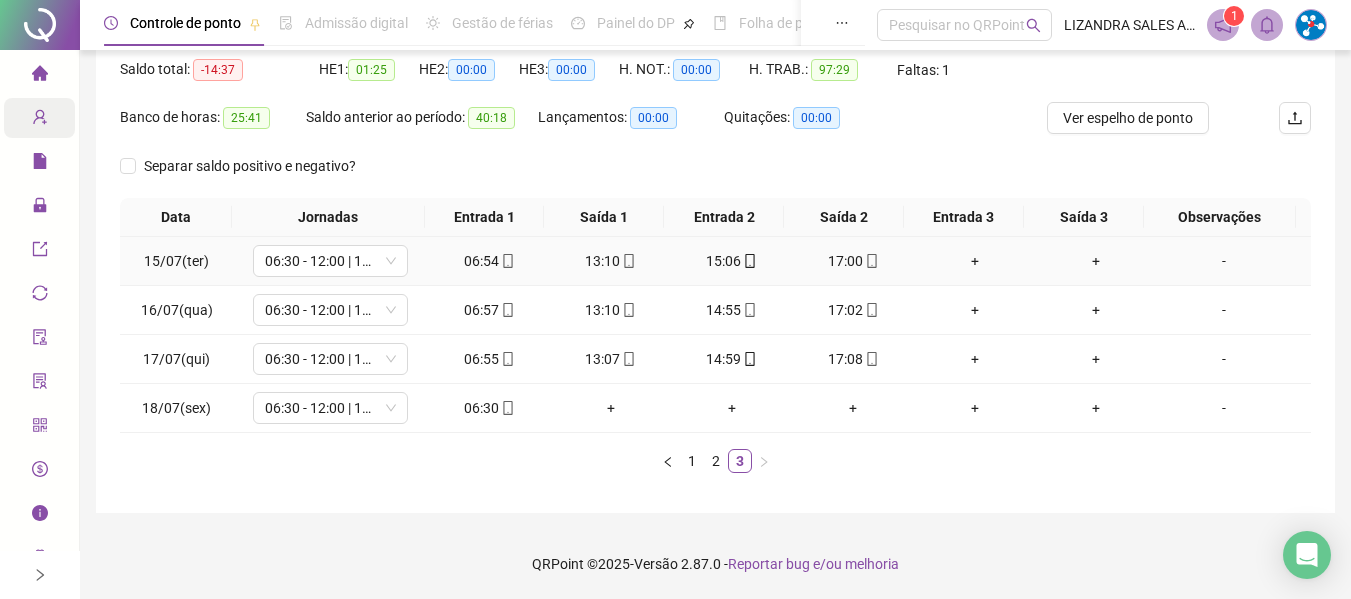 scroll, scrollTop: 0, scrollLeft: 0, axis: both 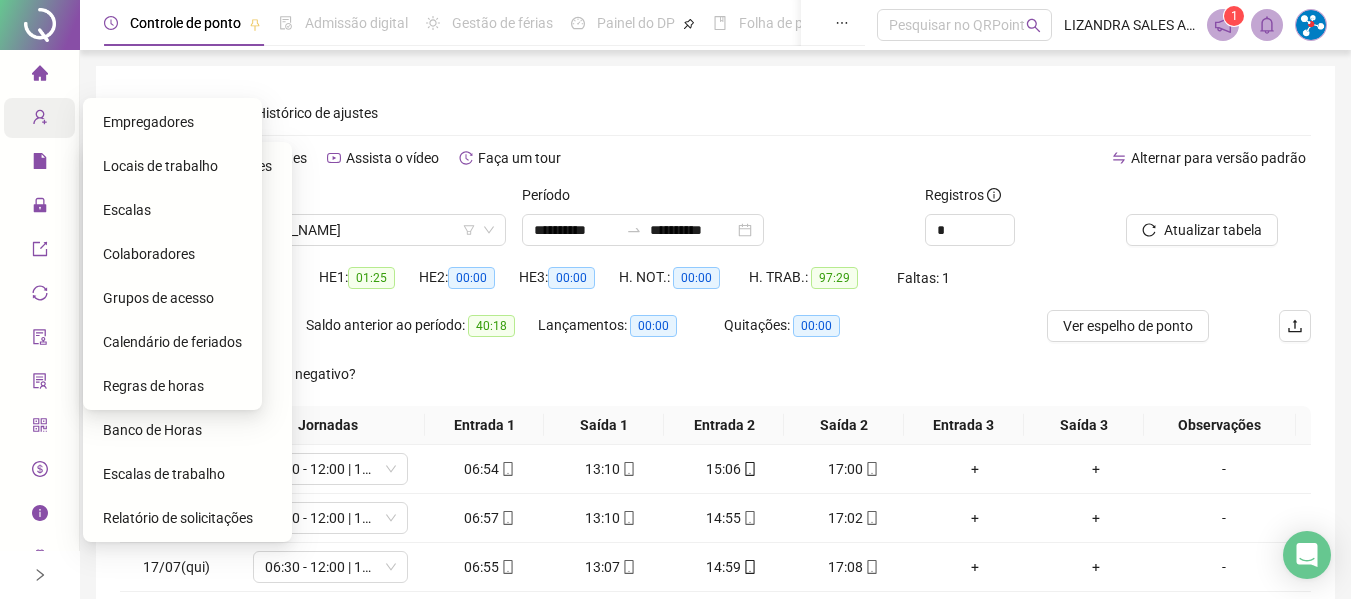 click on "Colaboradores" at bounding box center (149, 254) 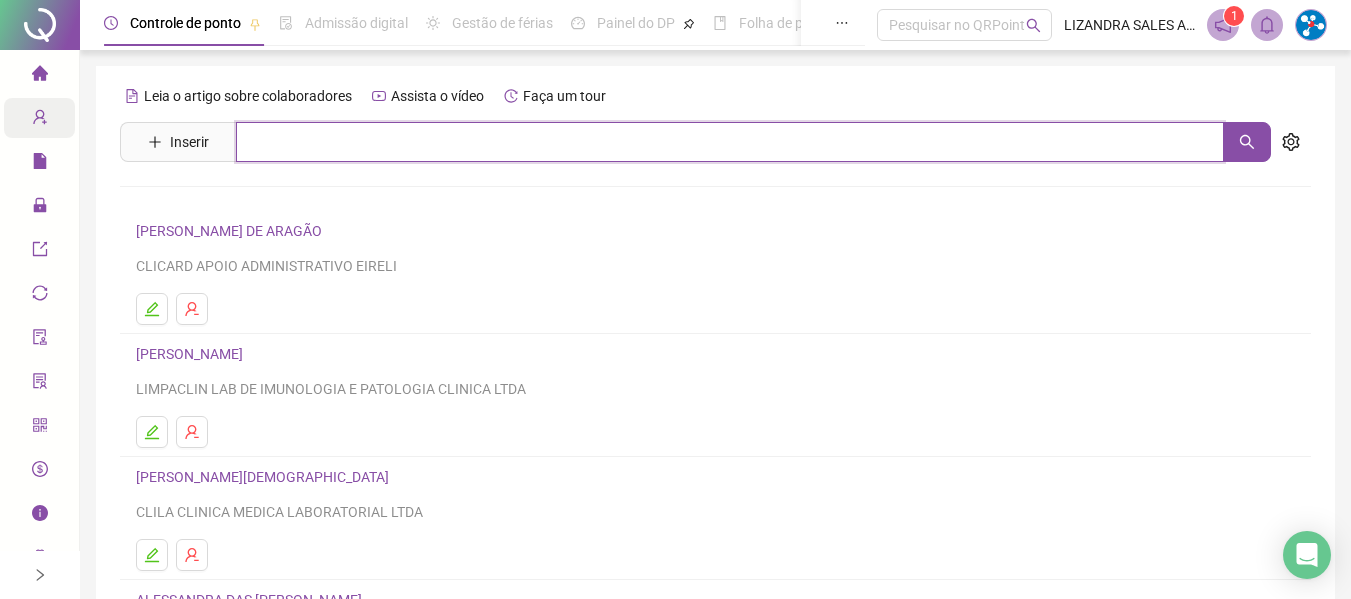 click at bounding box center [730, 142] 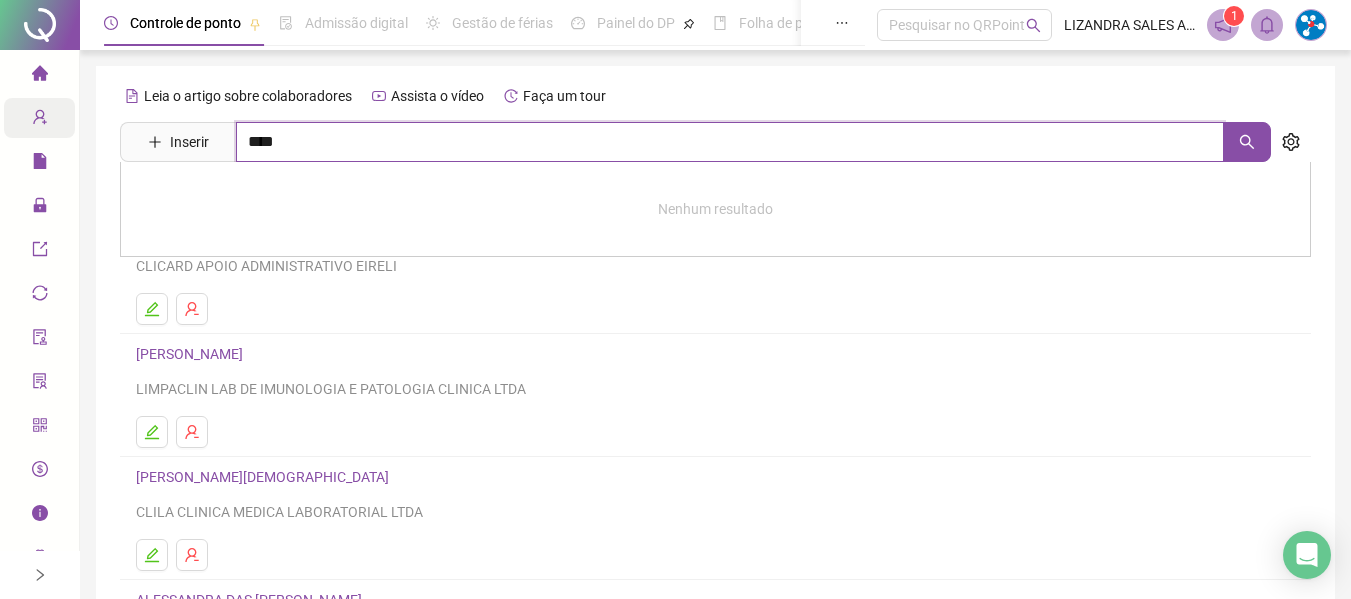 type on "****" 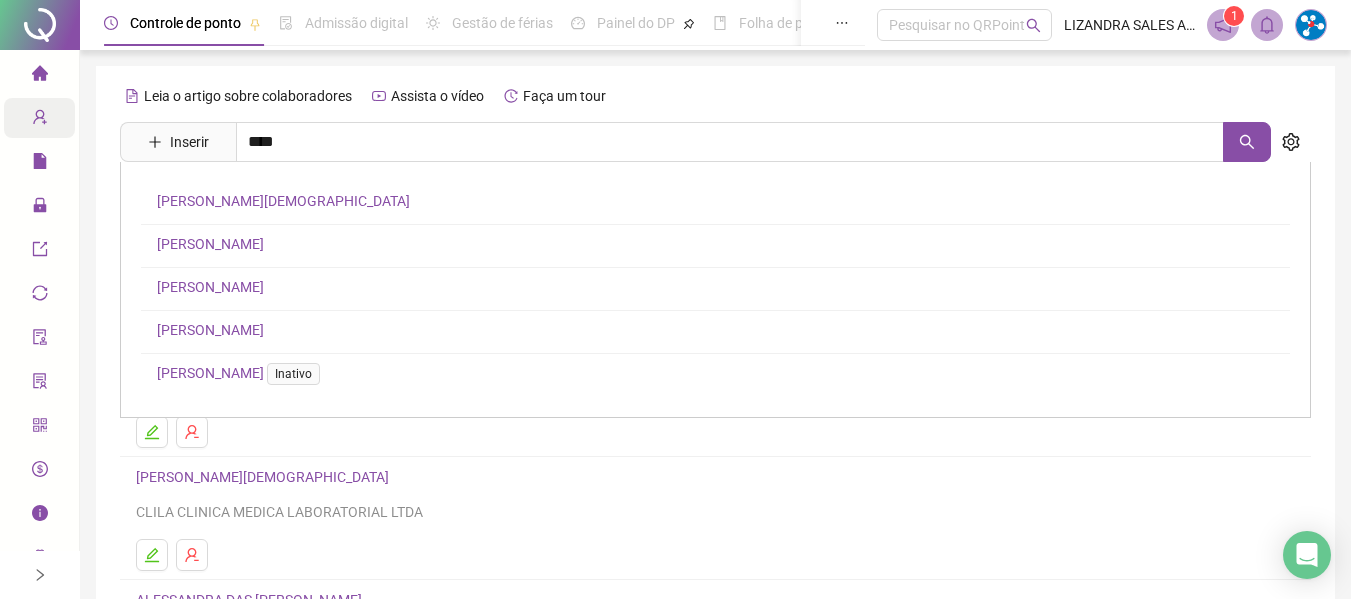 click on "[PERSON_NAME]" at bounding box center [210, 244] 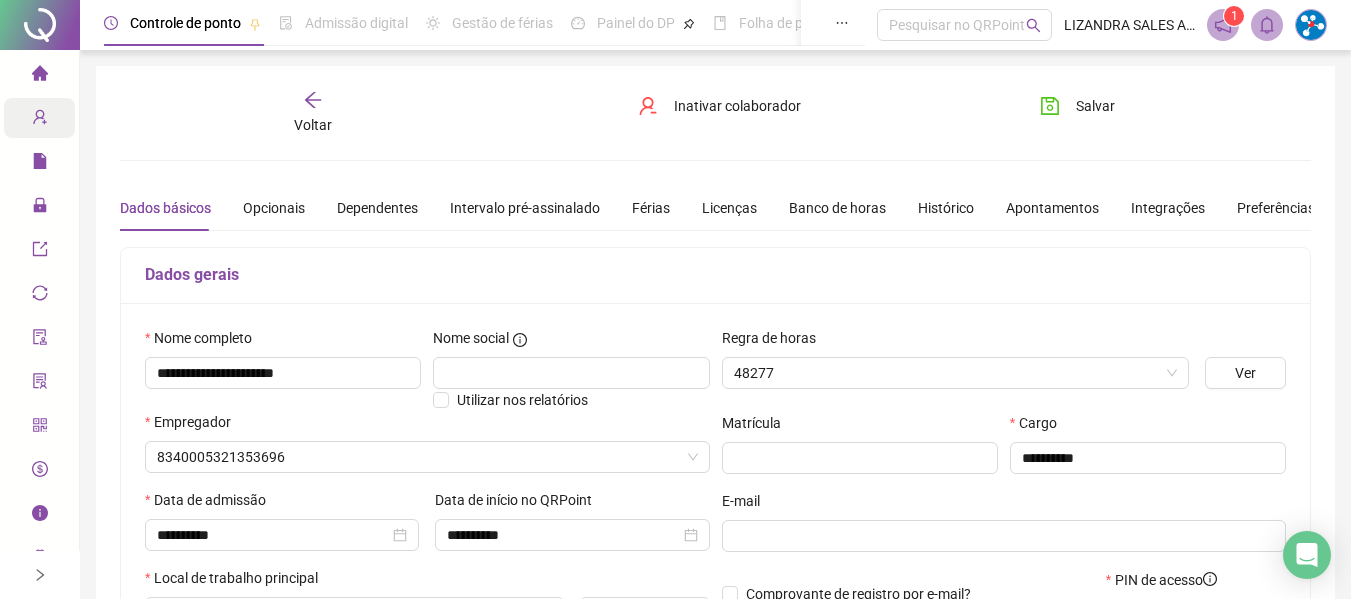 type on "**********" 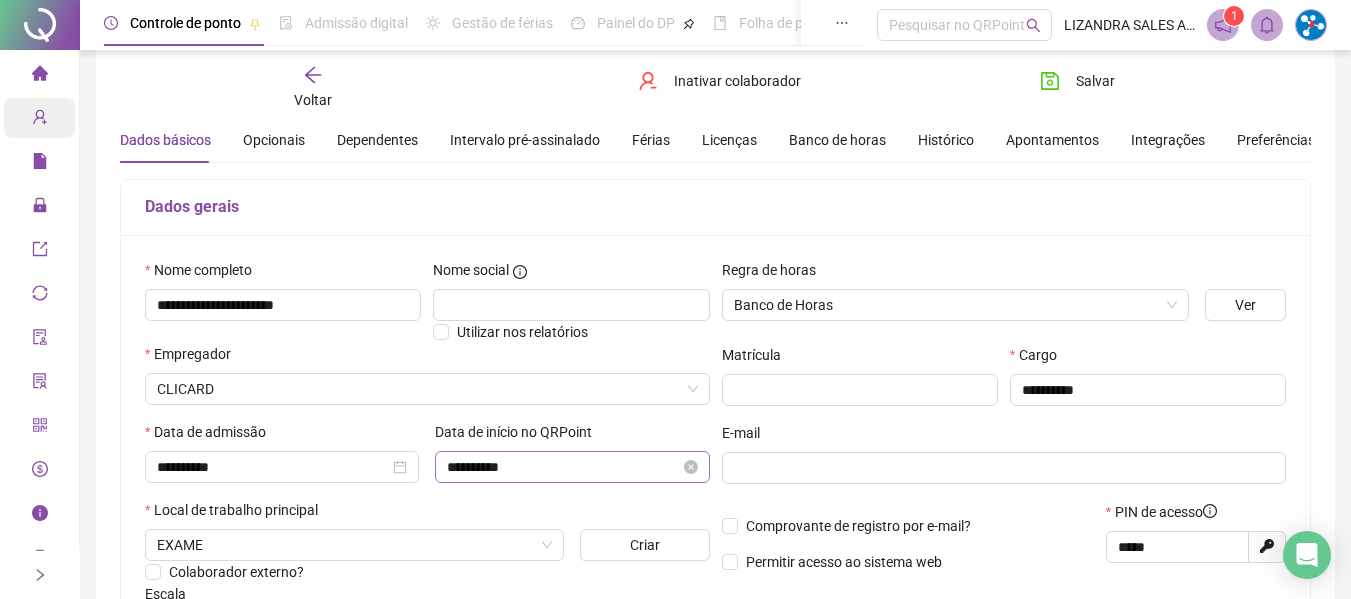 scroll, scrollTop: 42, scrollLeft: 0, axis: vertical 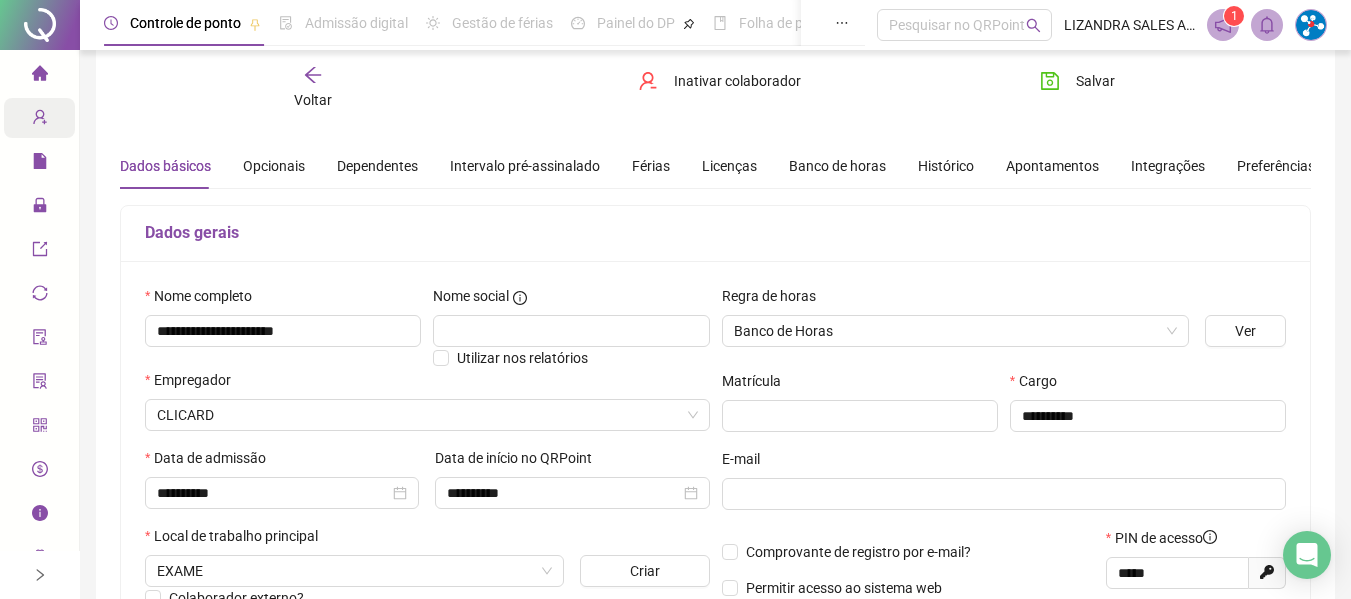 click on "Voltar" at bounding box center (313, 100) 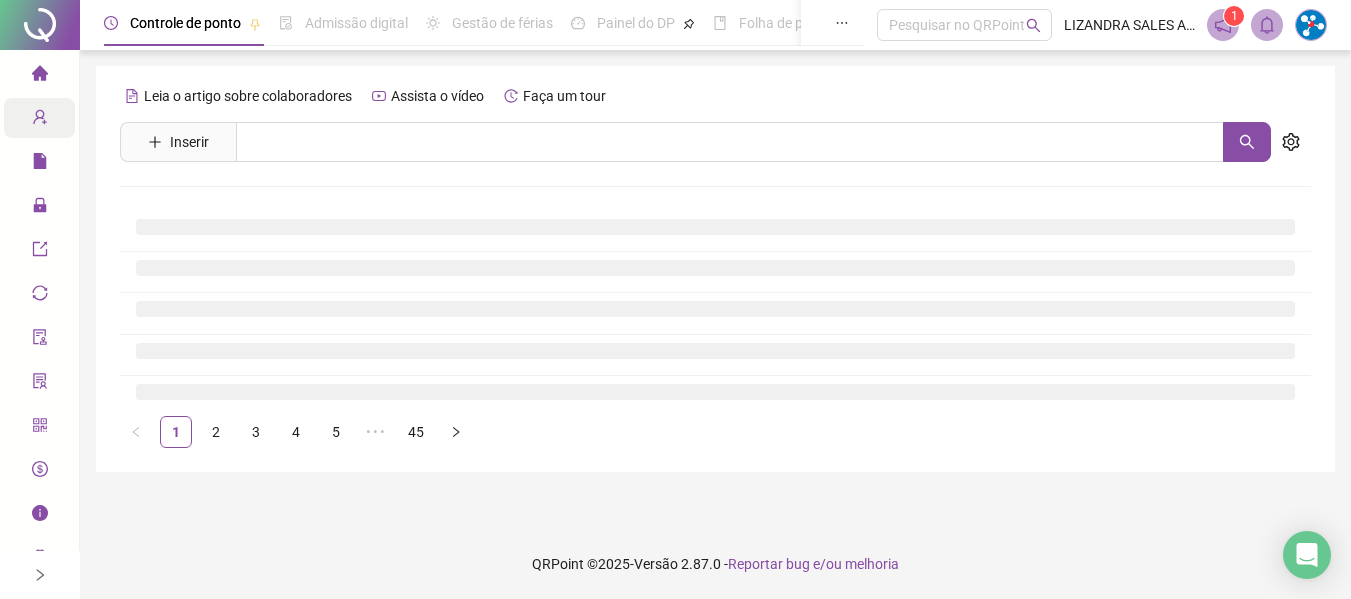 scroll, scrollTop: 0, scrollLeft: 0, axis: both 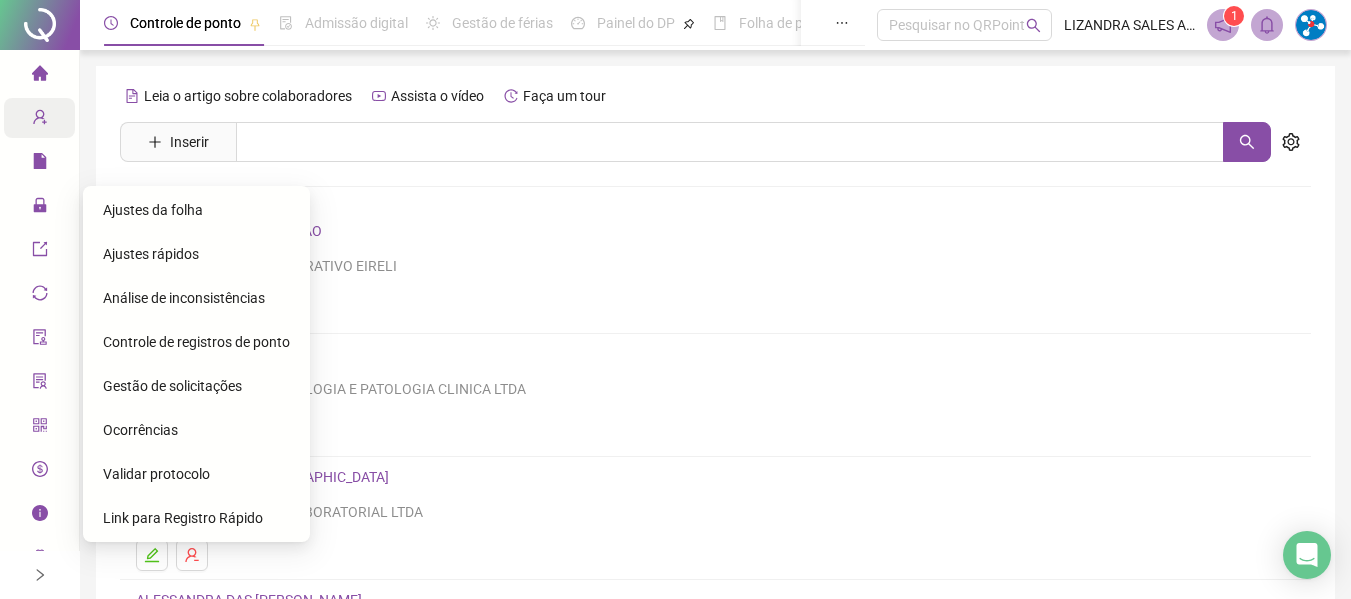 click on "Ajustes da folha" at bounding box center (153, 210) 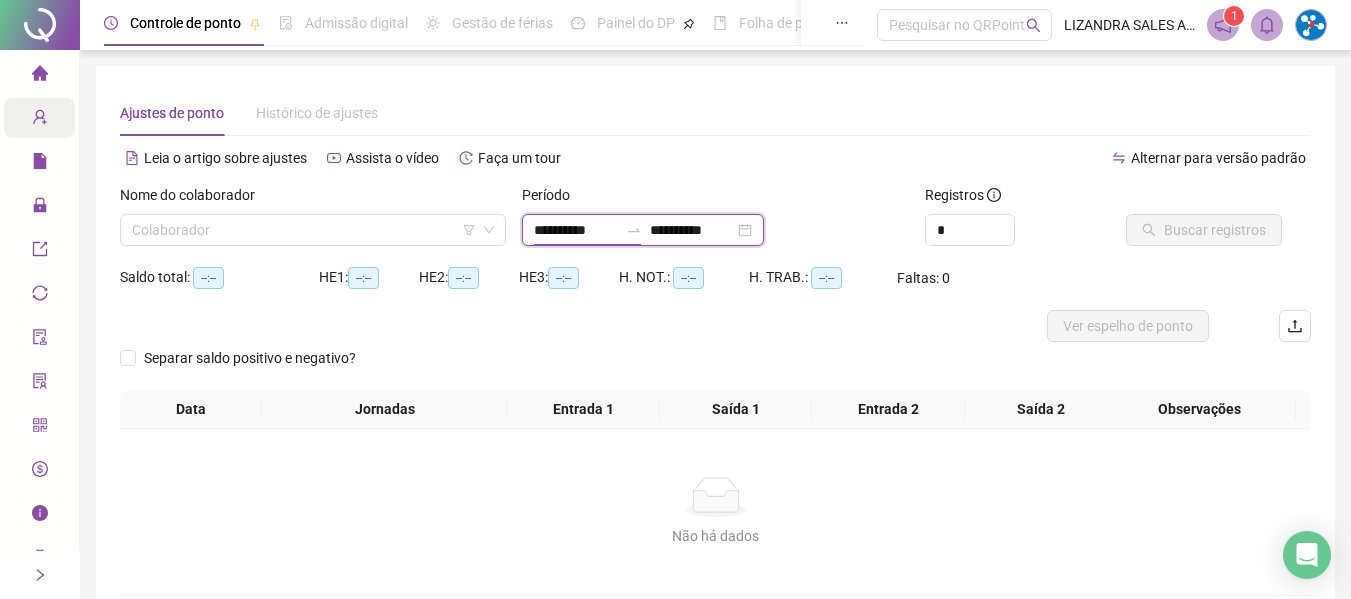 click on "**********" at bounding box center (576, 230) 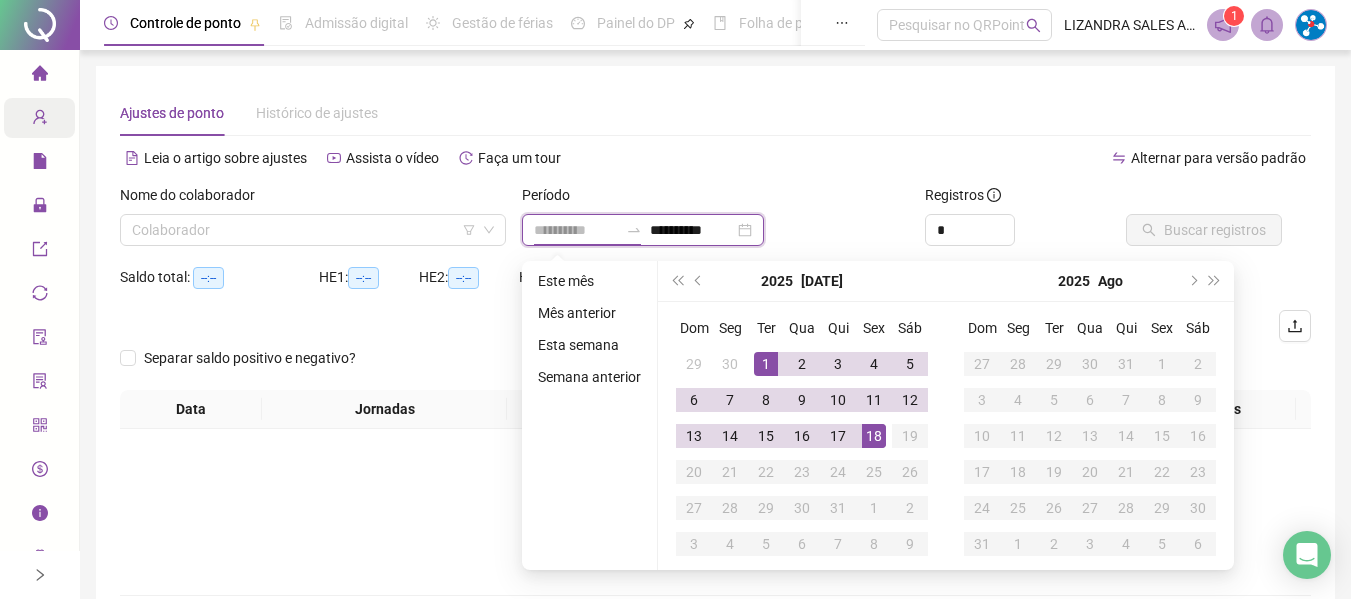 type on "**********" 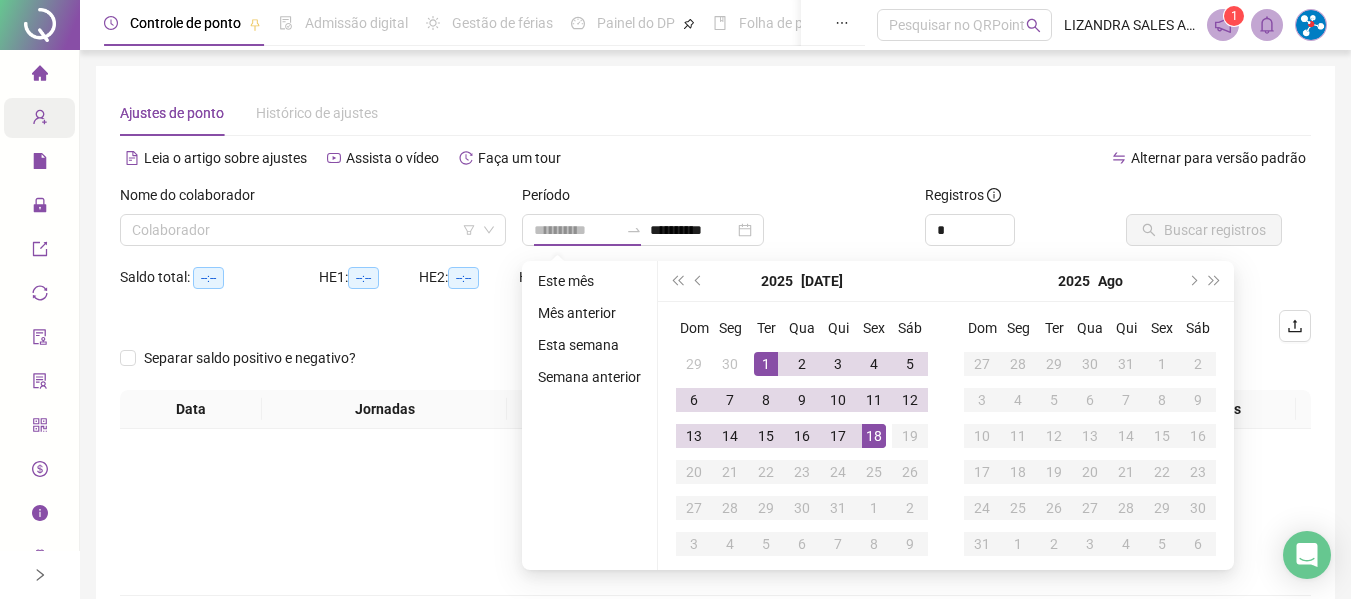 click on "1" at bounding box center (766, 364) 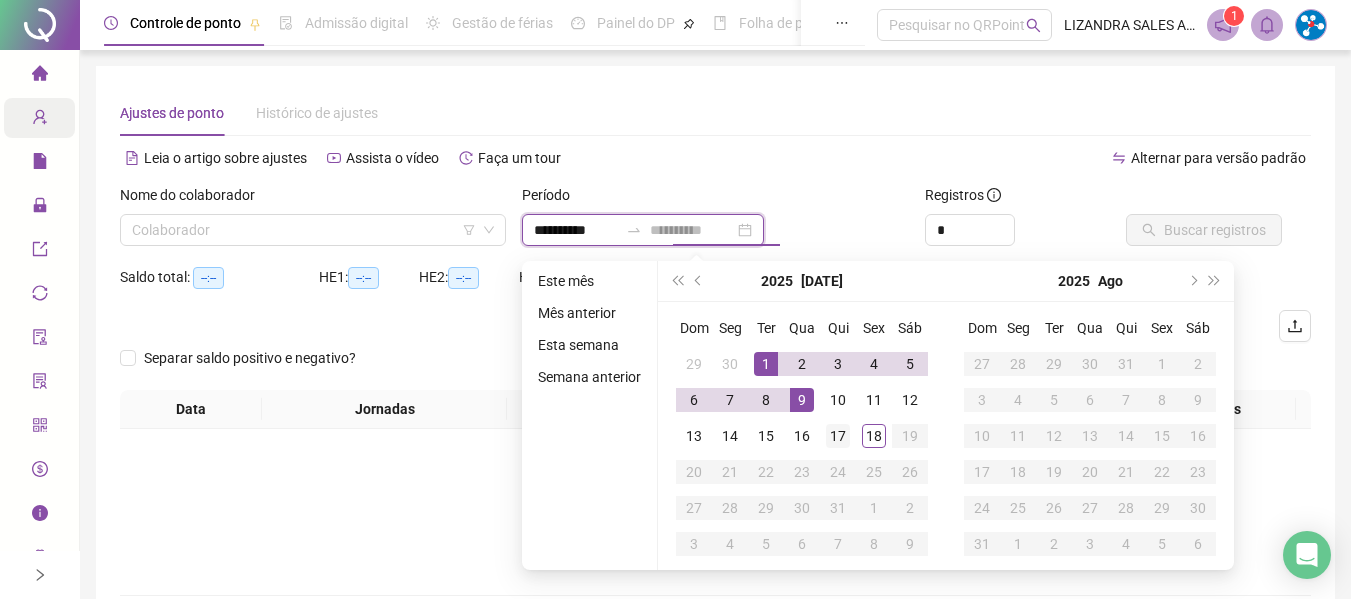 type on "**********" 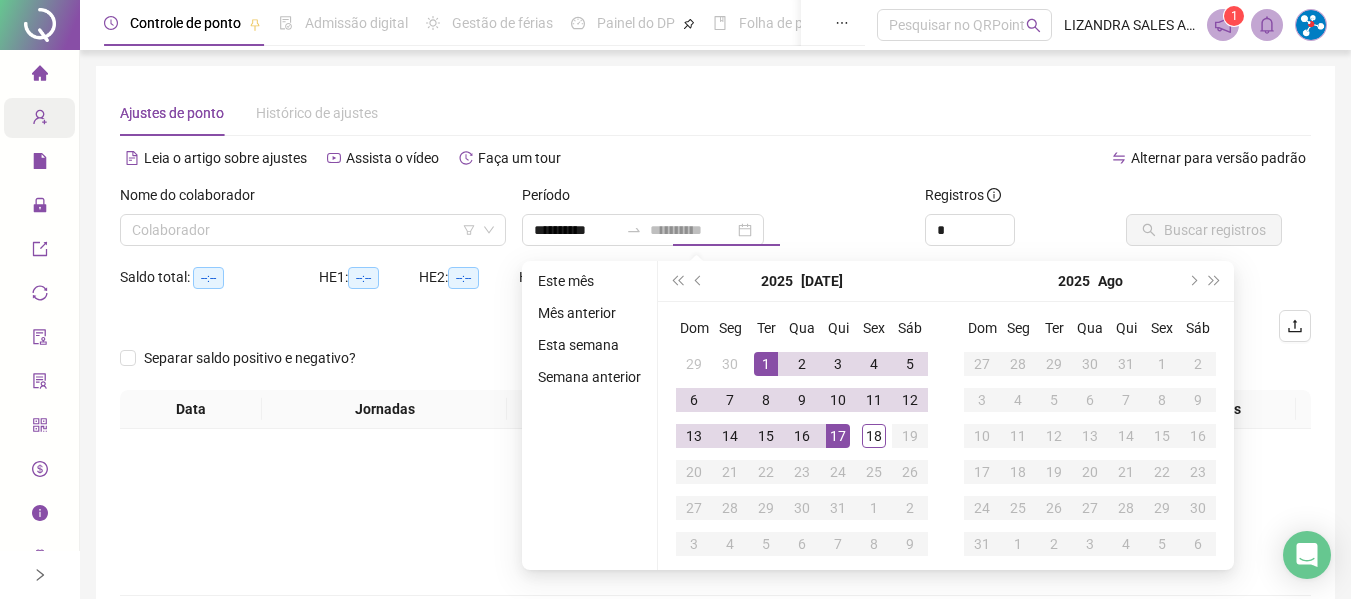 click on "17" at bounding box center (838, 436) 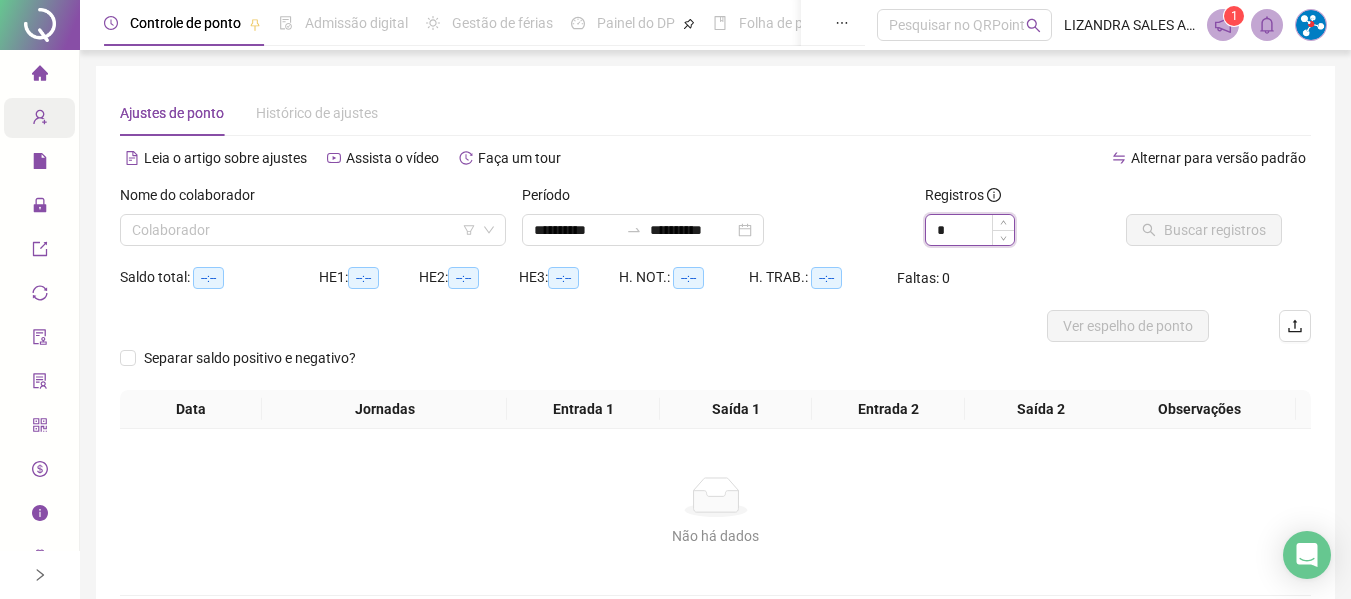 type on "*" 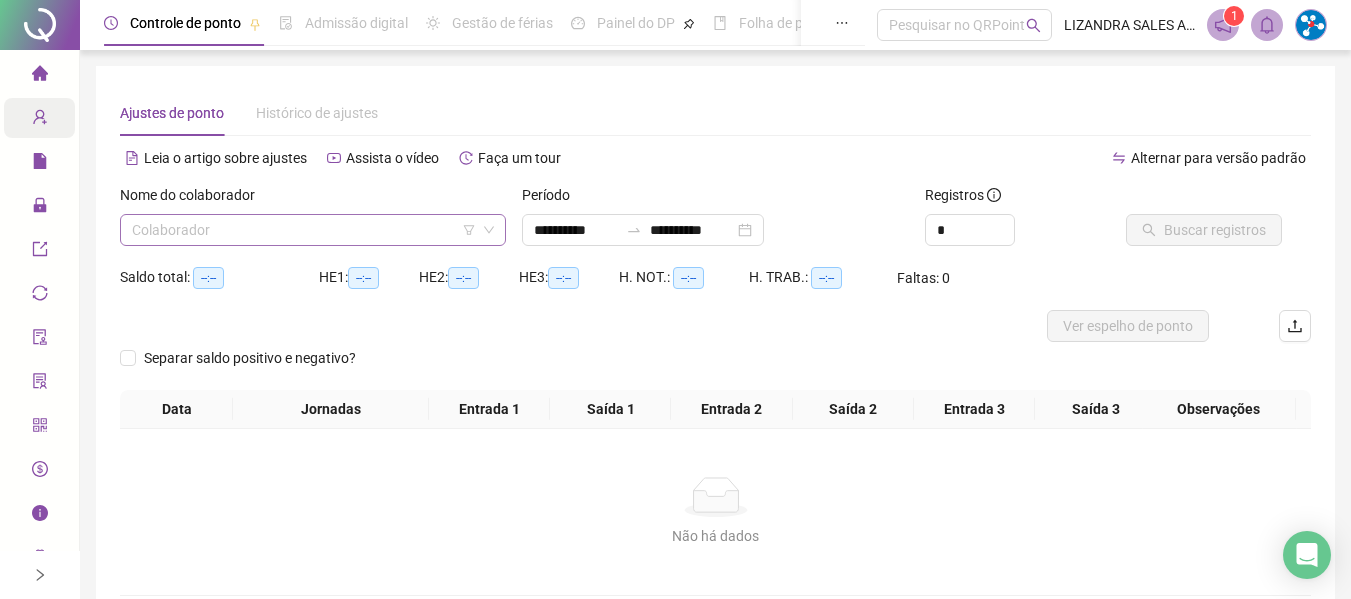 click at bounding box center (307, 230) 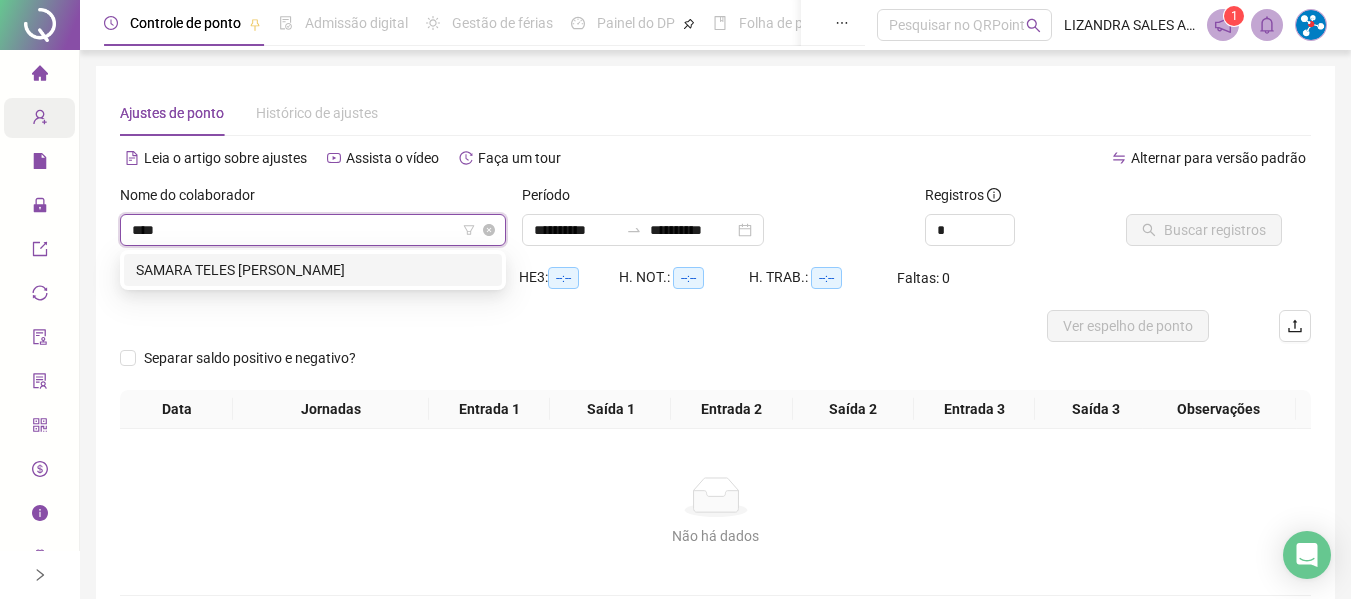 type on "*****" 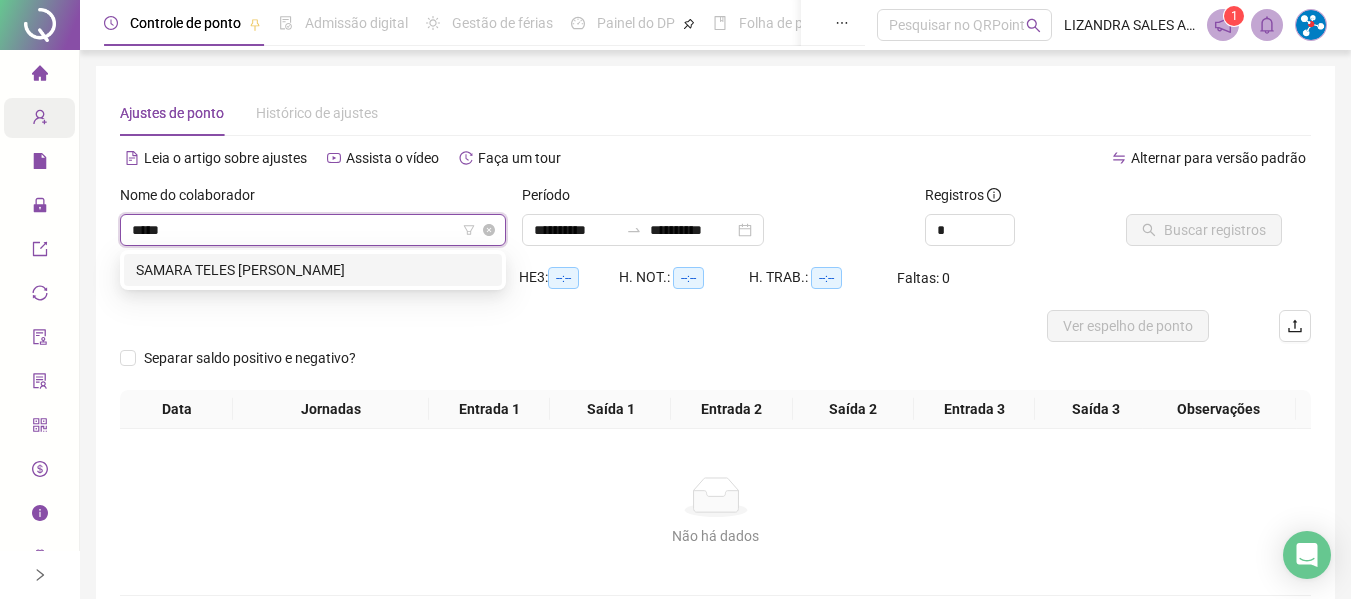 type 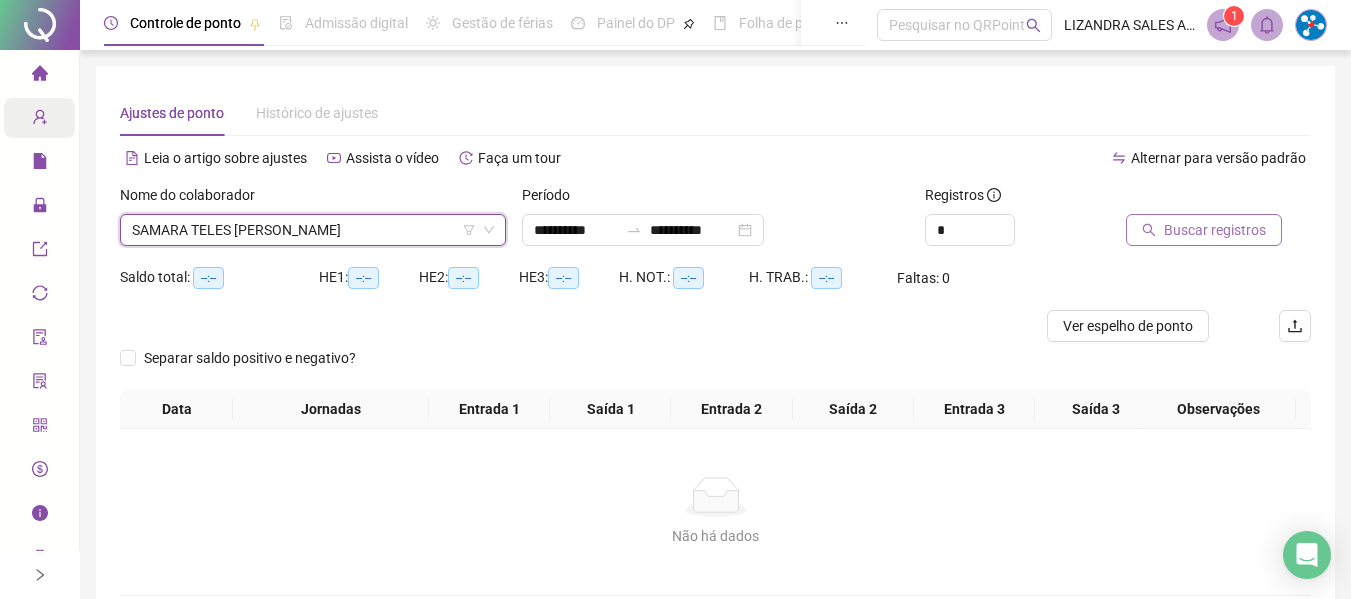click on "Buscar registros" at bounding box center [1215, 230] 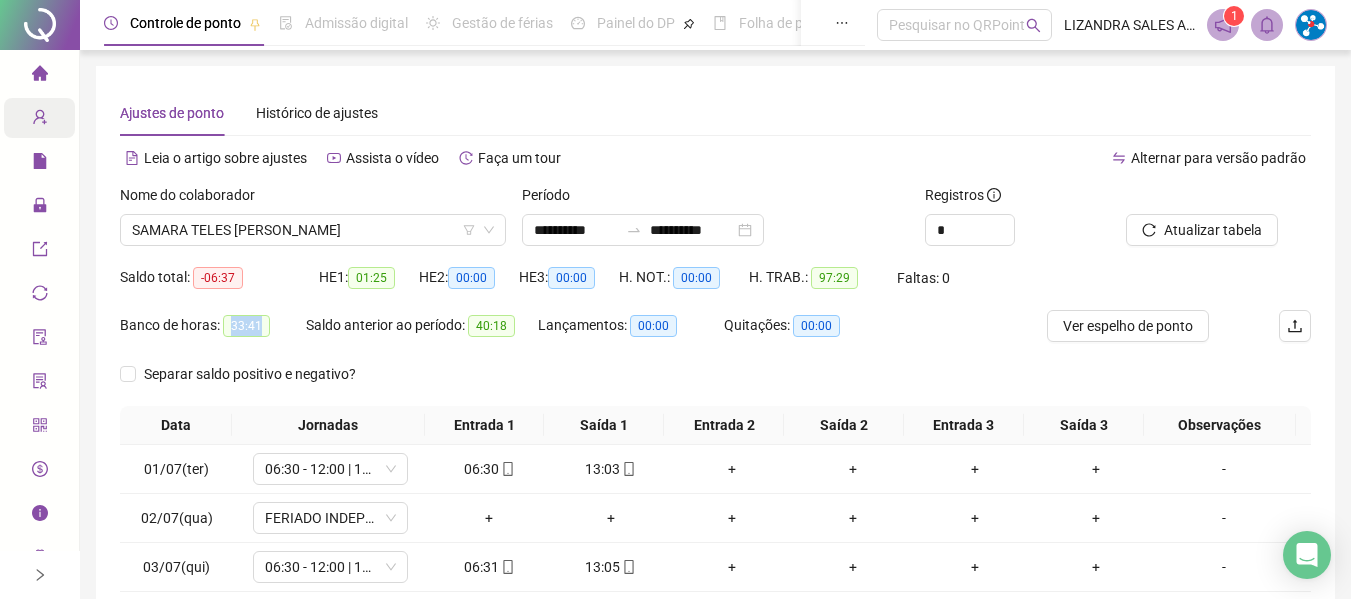 drag, startPoint x: 228, startPoint y: 323, endPoint x: 260, endPoint y: 330, distance: 32.75668 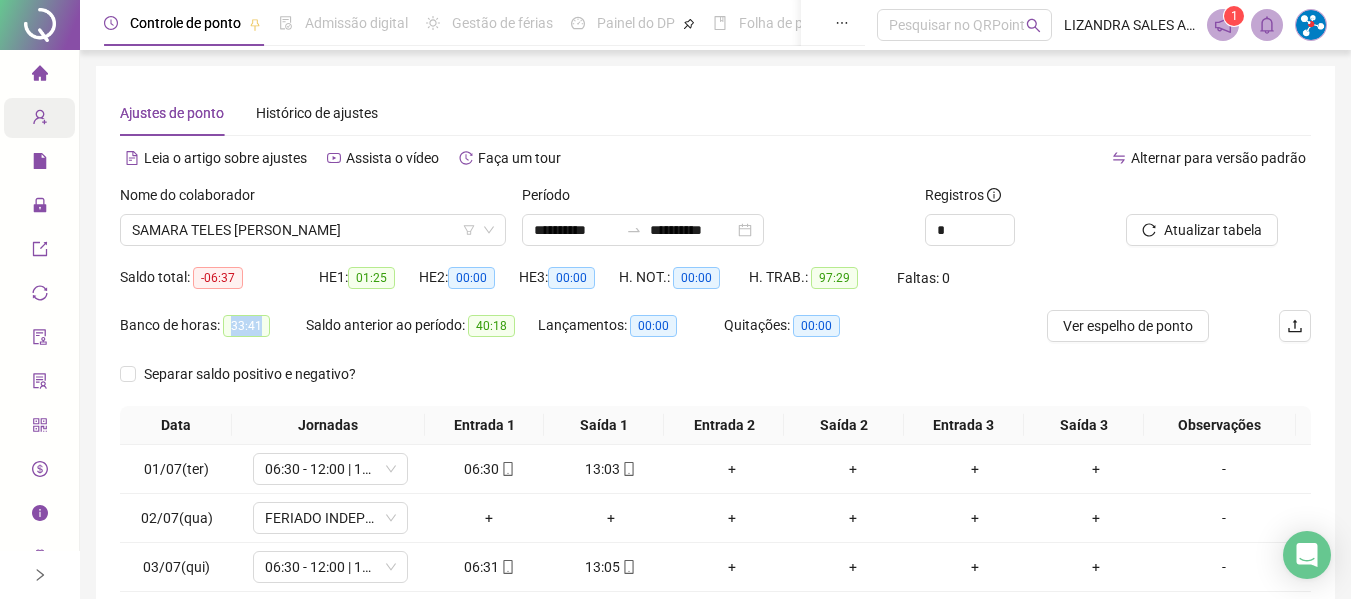 copy on "33:41" 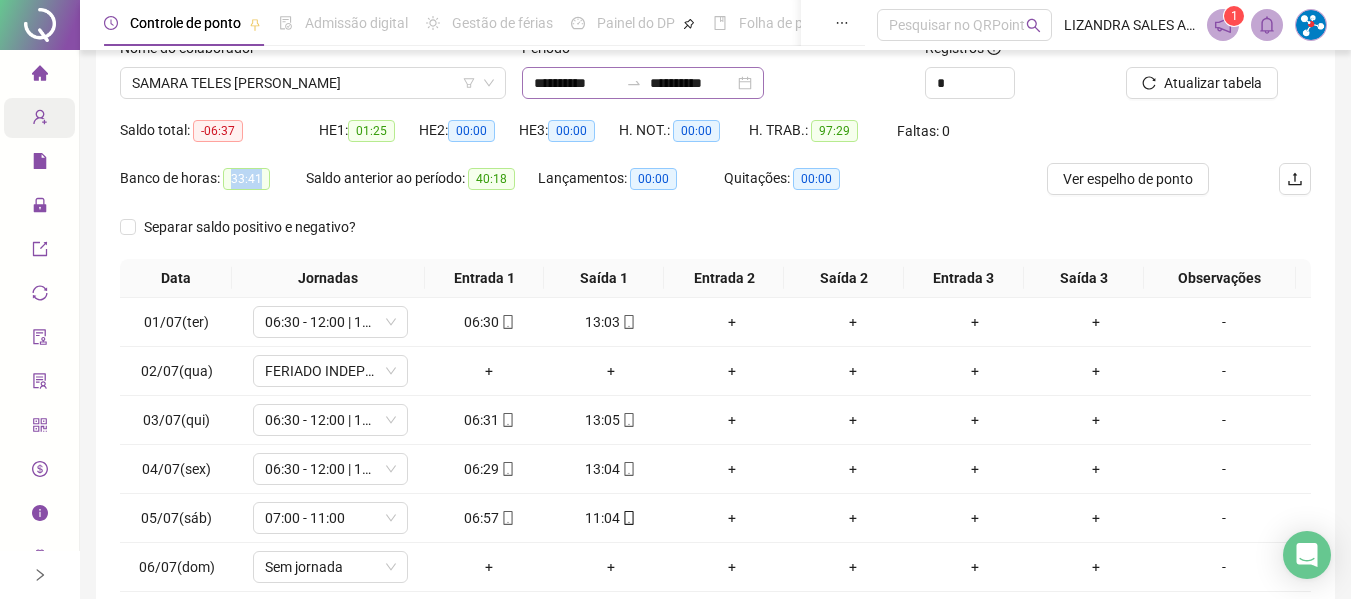 scroll, scrollTop: 355, scrollLeft: 0, axis: vertical 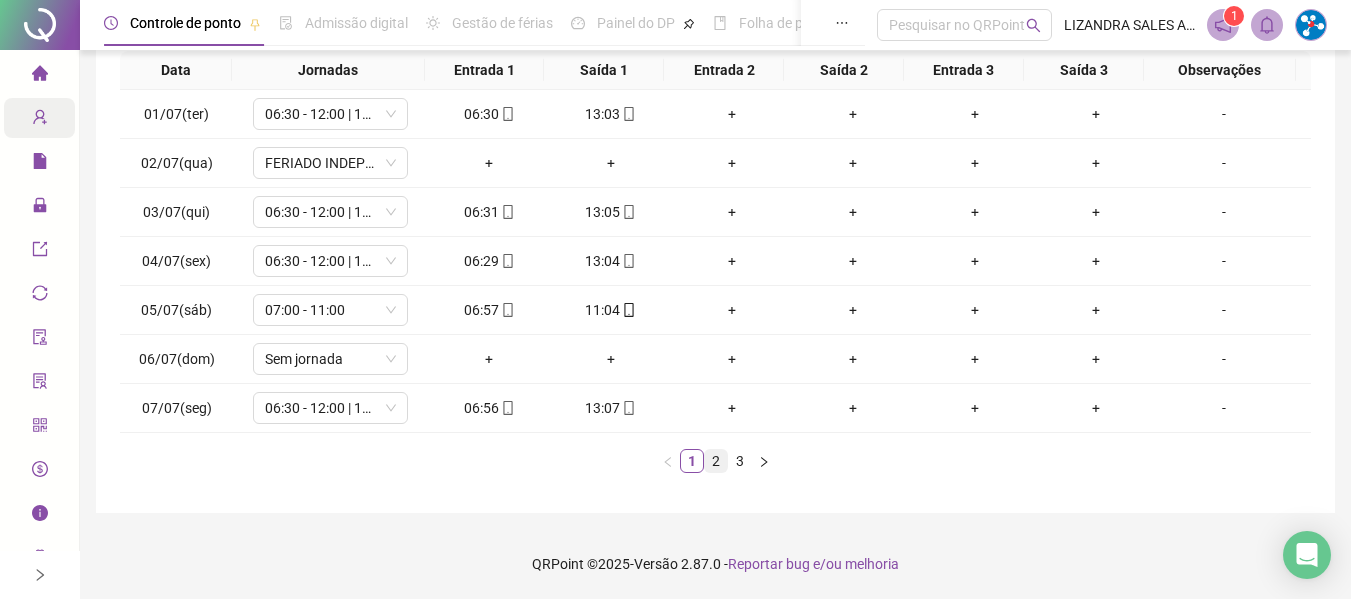 click on "2" at bounding box center (716, 461) 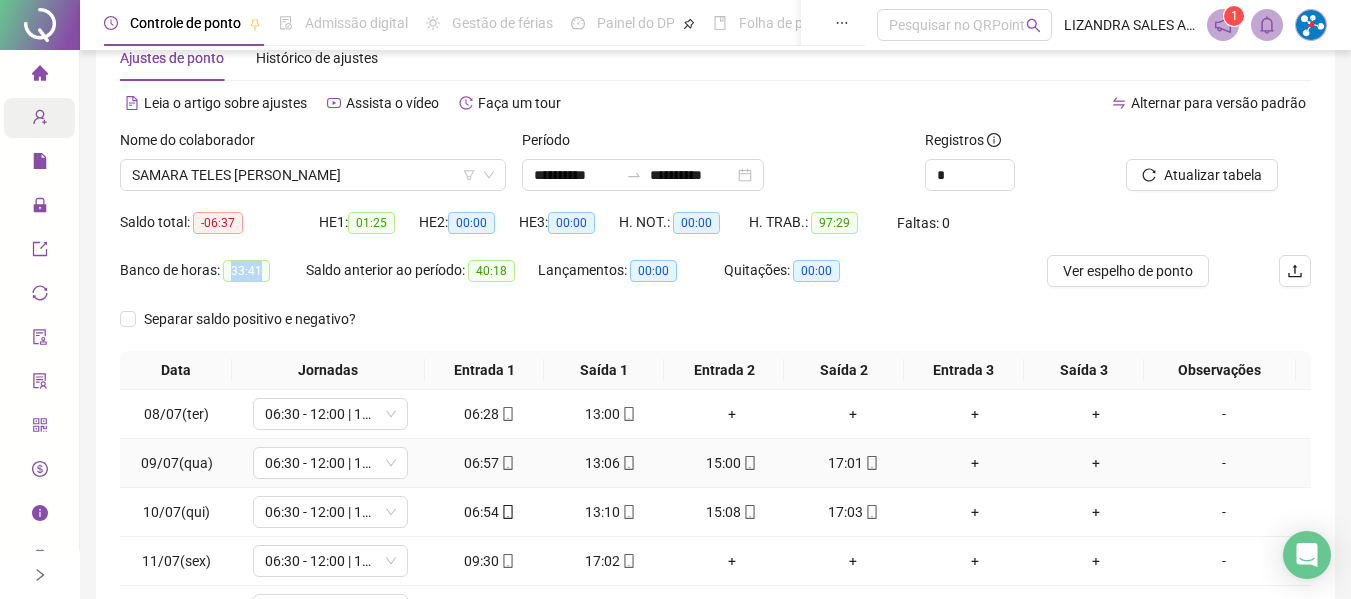 scroll, scrollTop: 0, scrollLeft: 0, axis: both 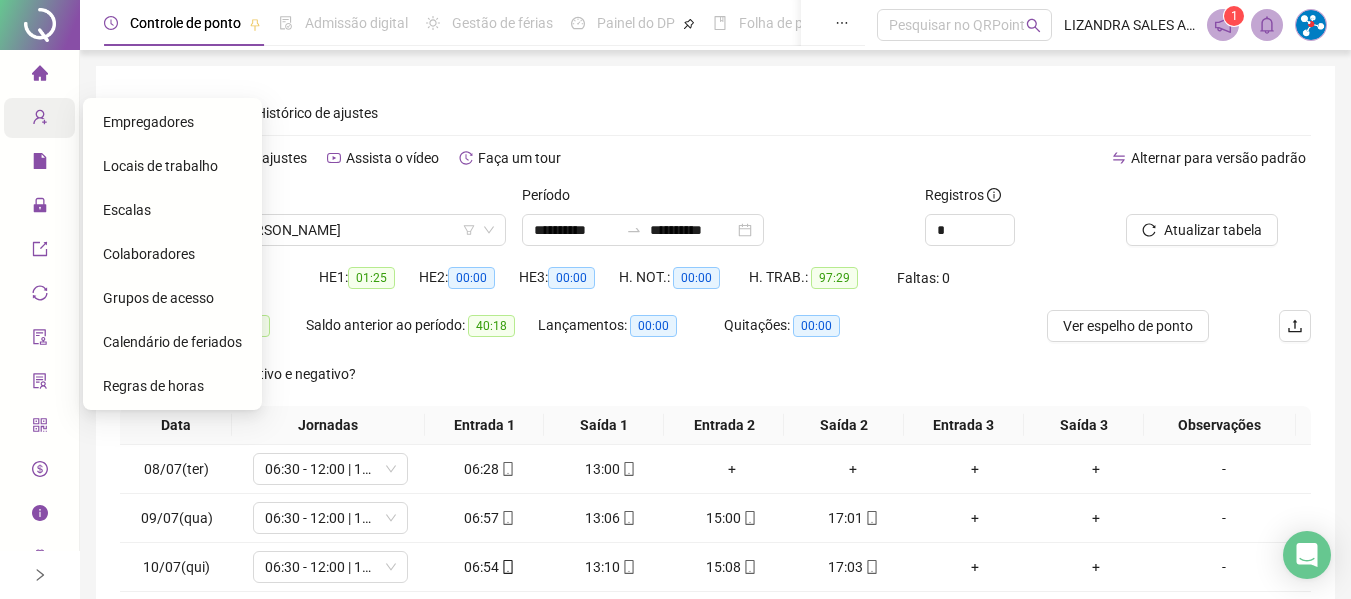 click on "Colaboradores" at bounding box center (149, 254) 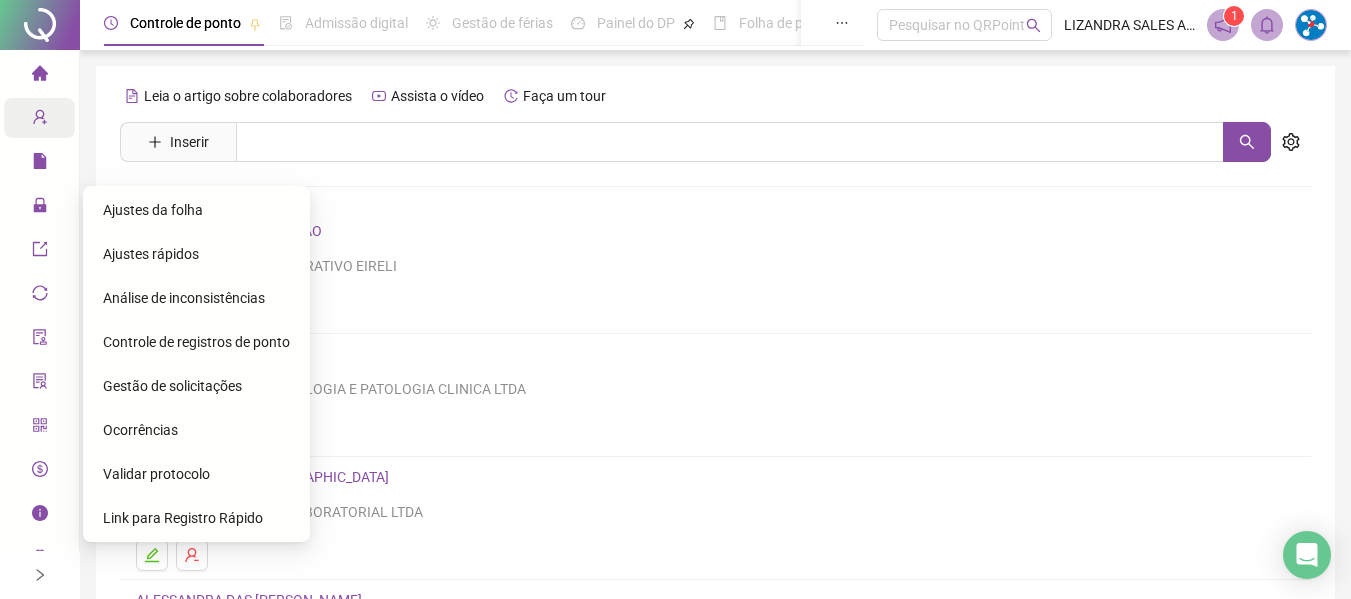 click on "Ajustes da folha" at bounding box center (153, 210) 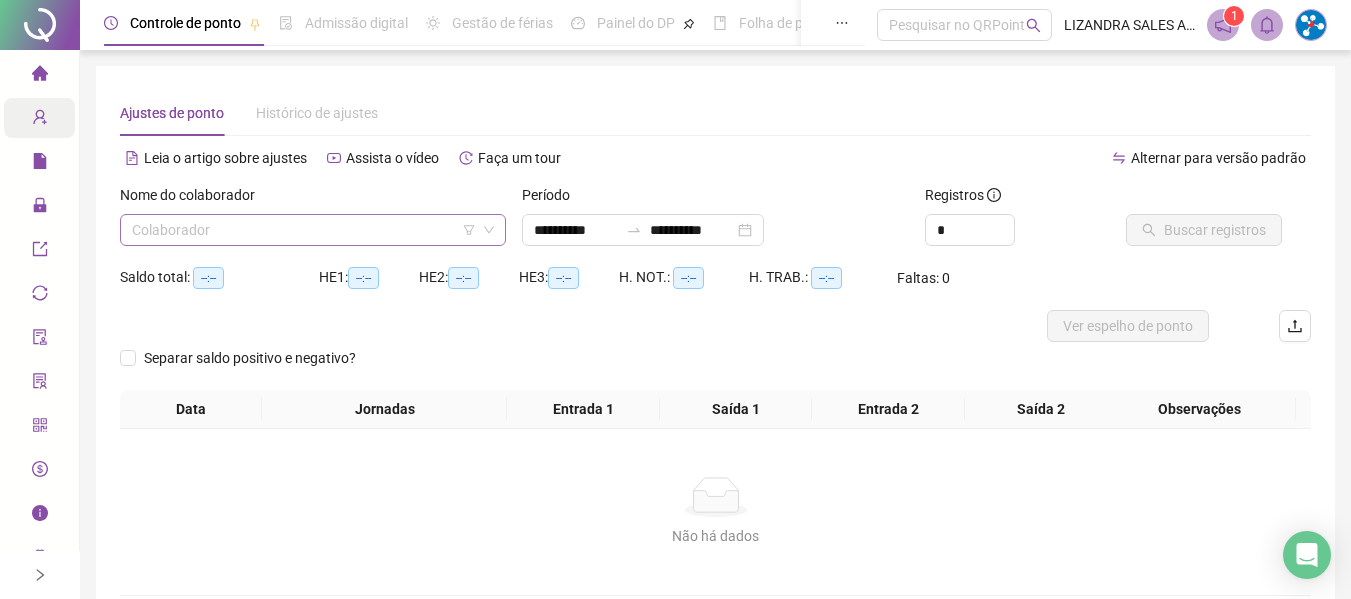 click at bounding box center (307, 230) 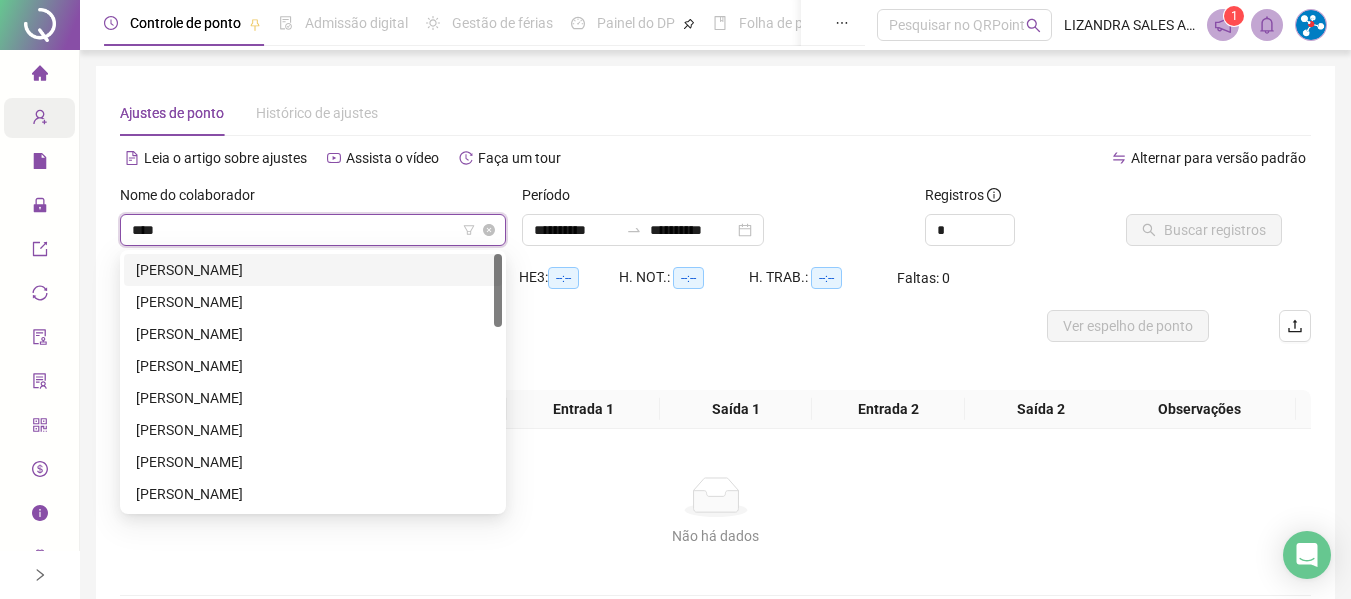 type on "*****" 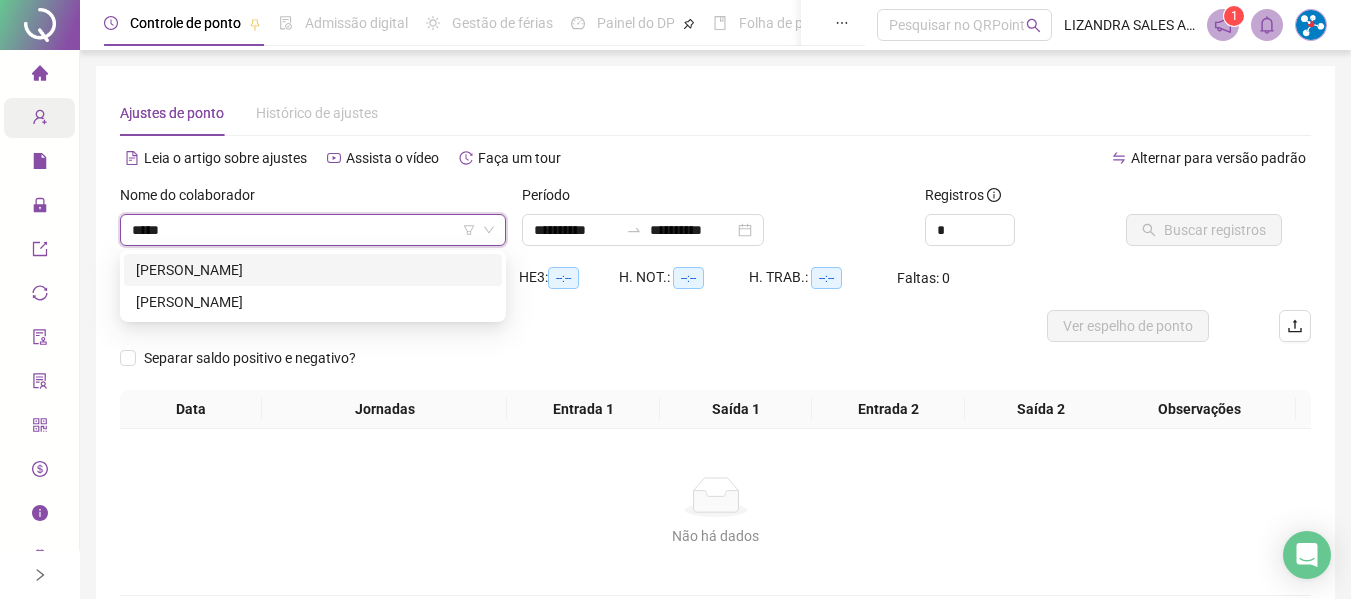 click on "[PERSON_NAME]" at bounding box center (313, 270) 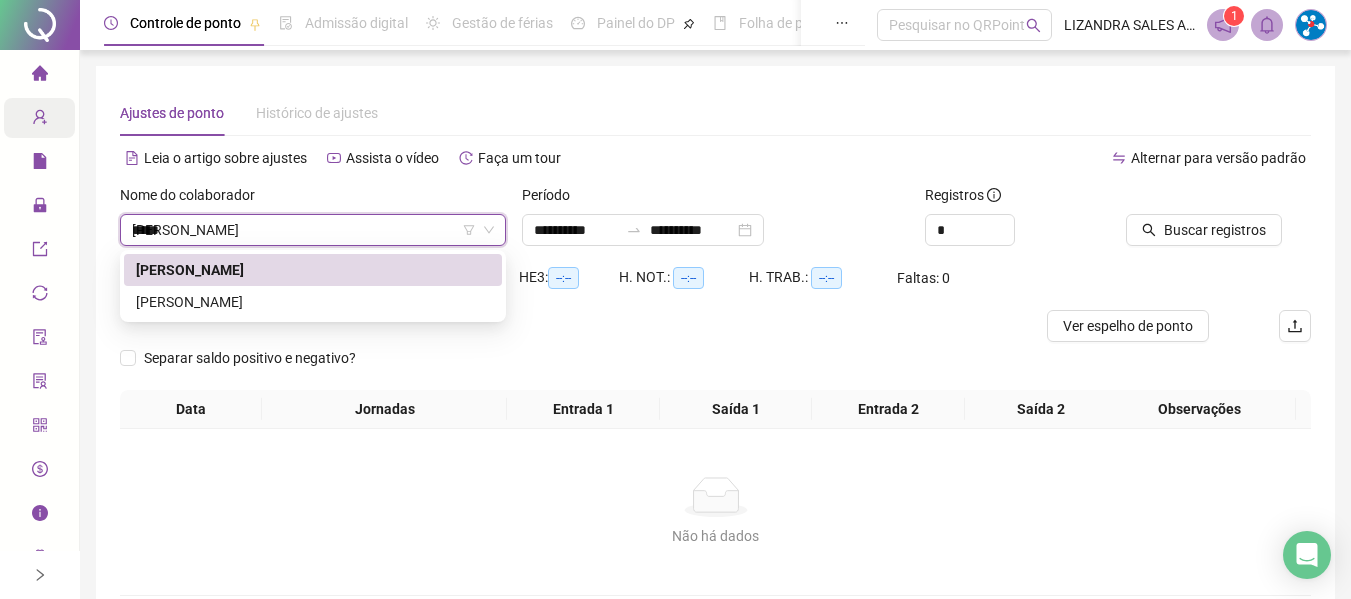 type 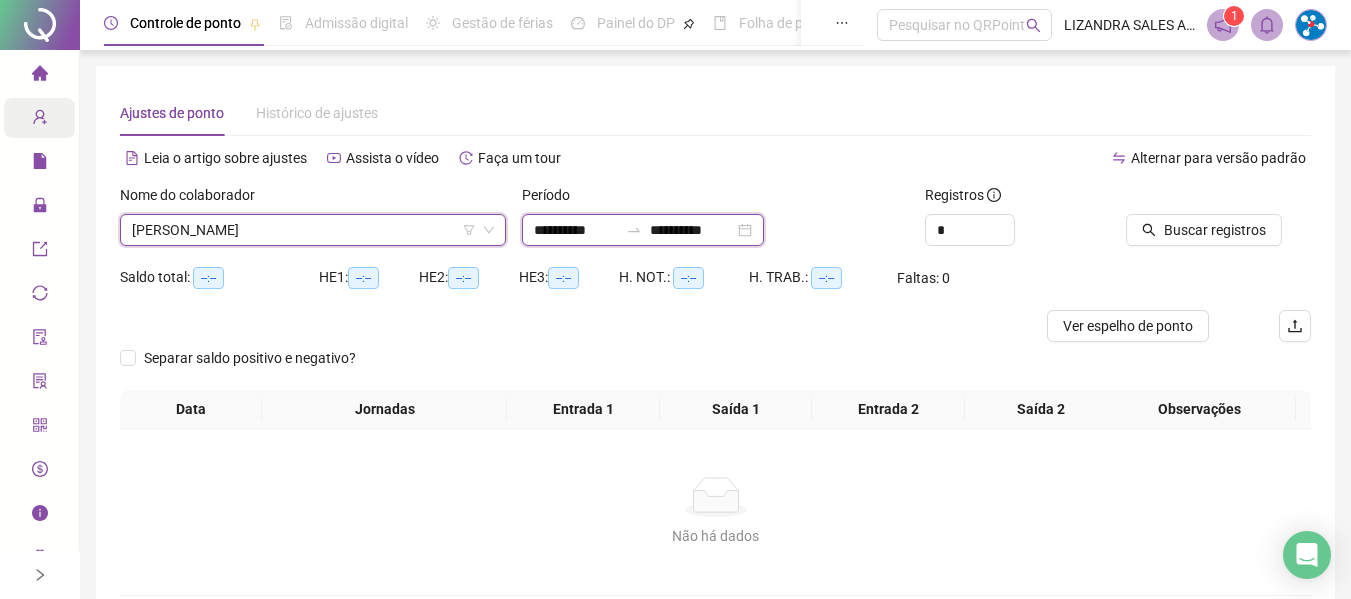 click on "**********" at bounding box center (576, 230) 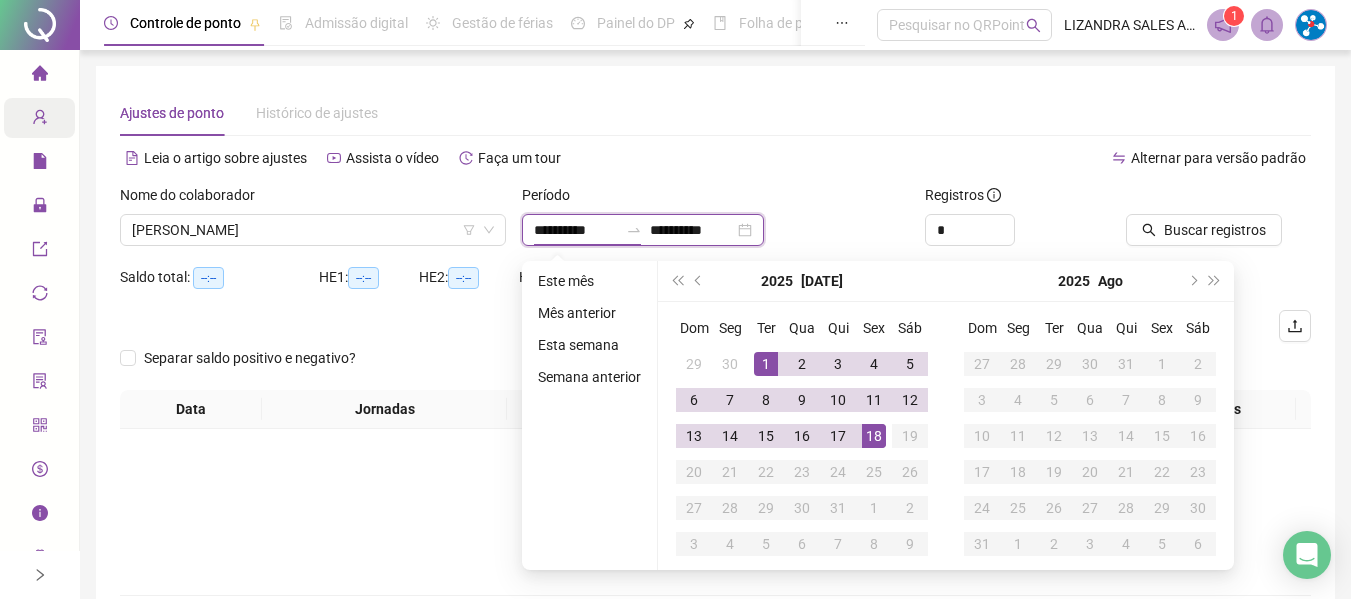 type on "**********" 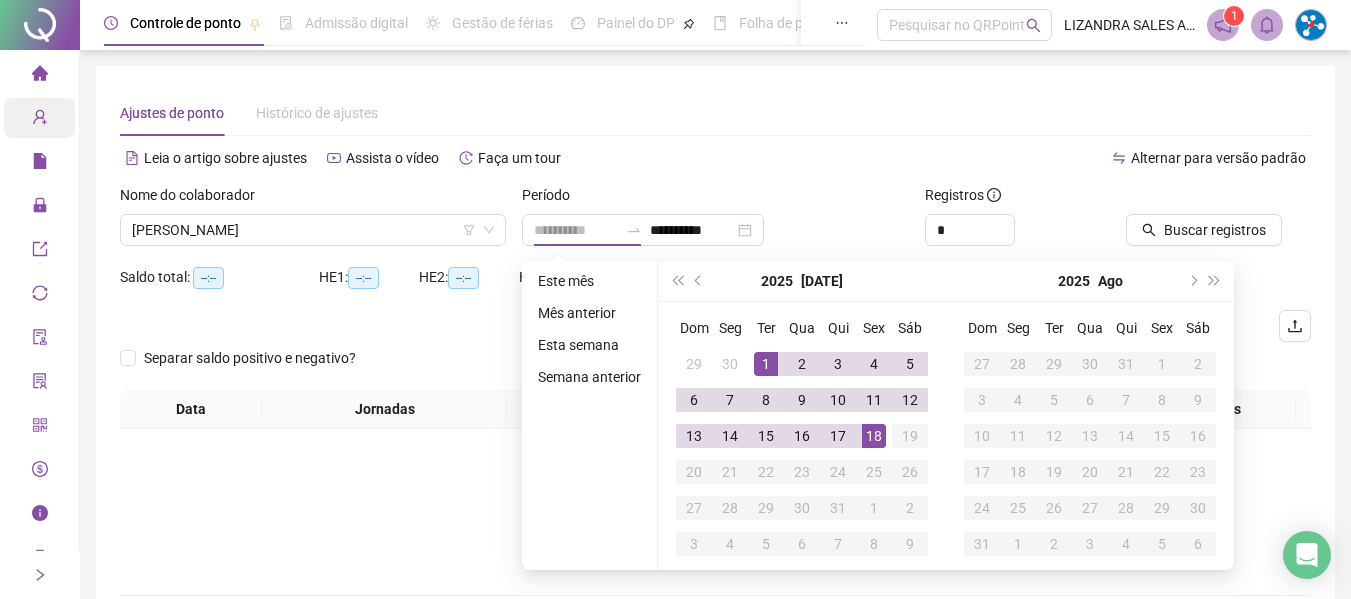 click on "1" at bounding box center (766, 364) 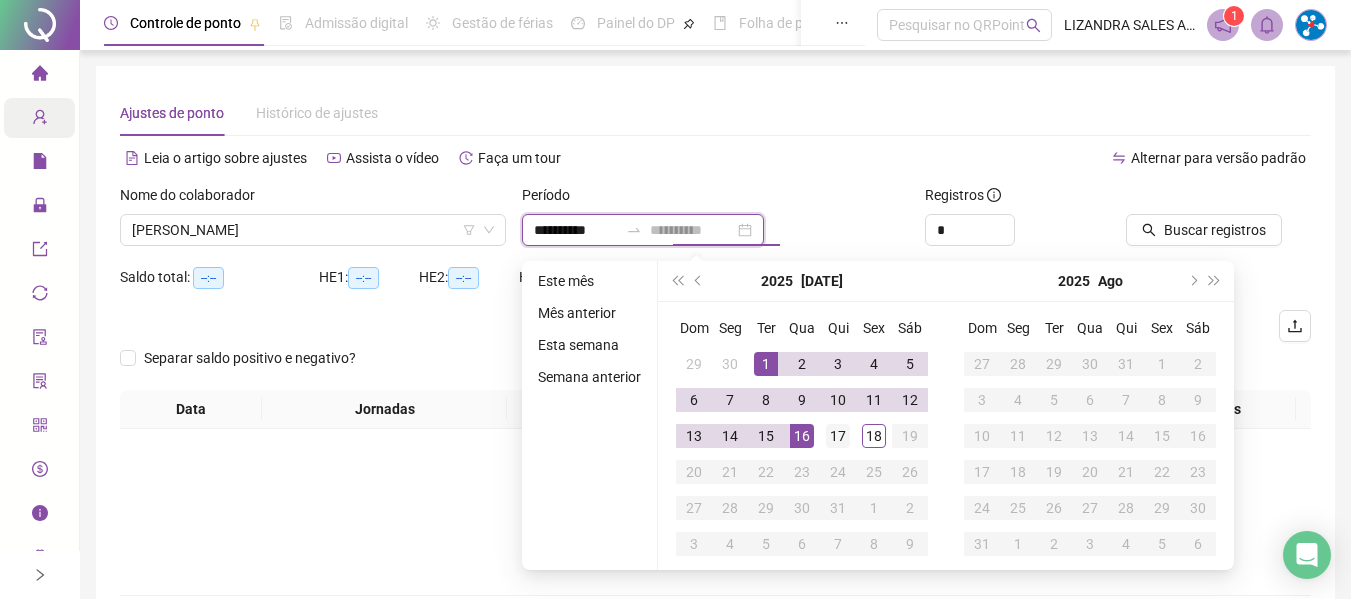 type on "**********" 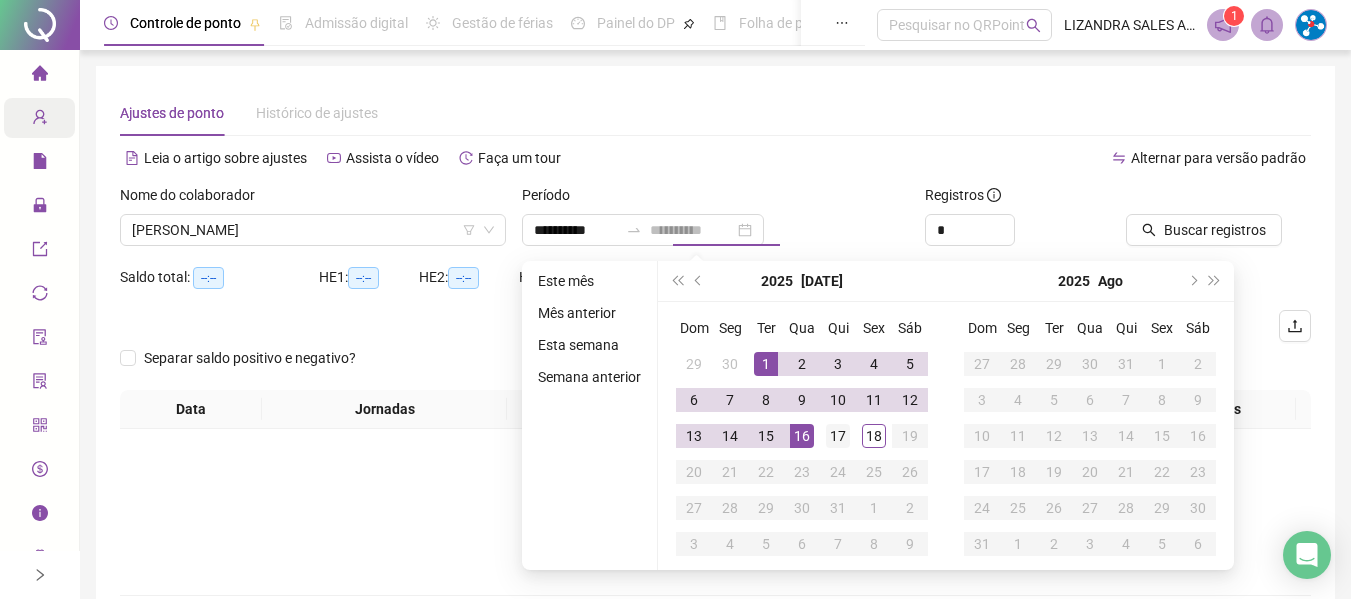 click on "17" at bounding box center (838, 436) 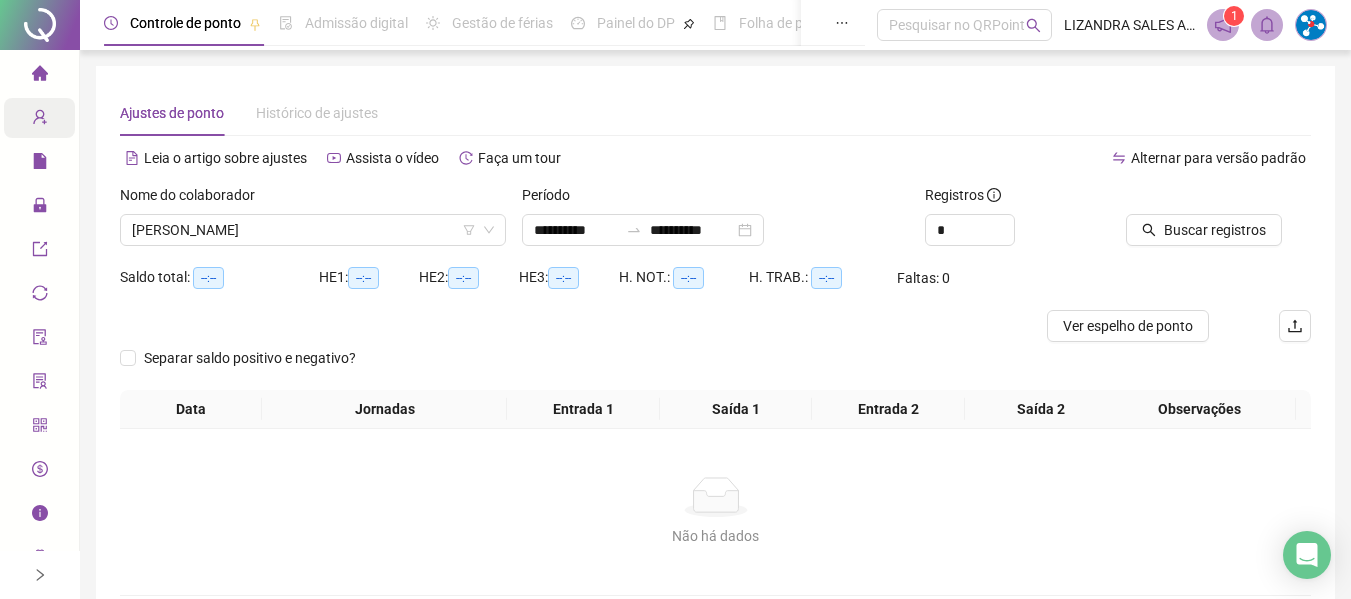 click on "Buscar registros" at bounding box center [1218, 223] 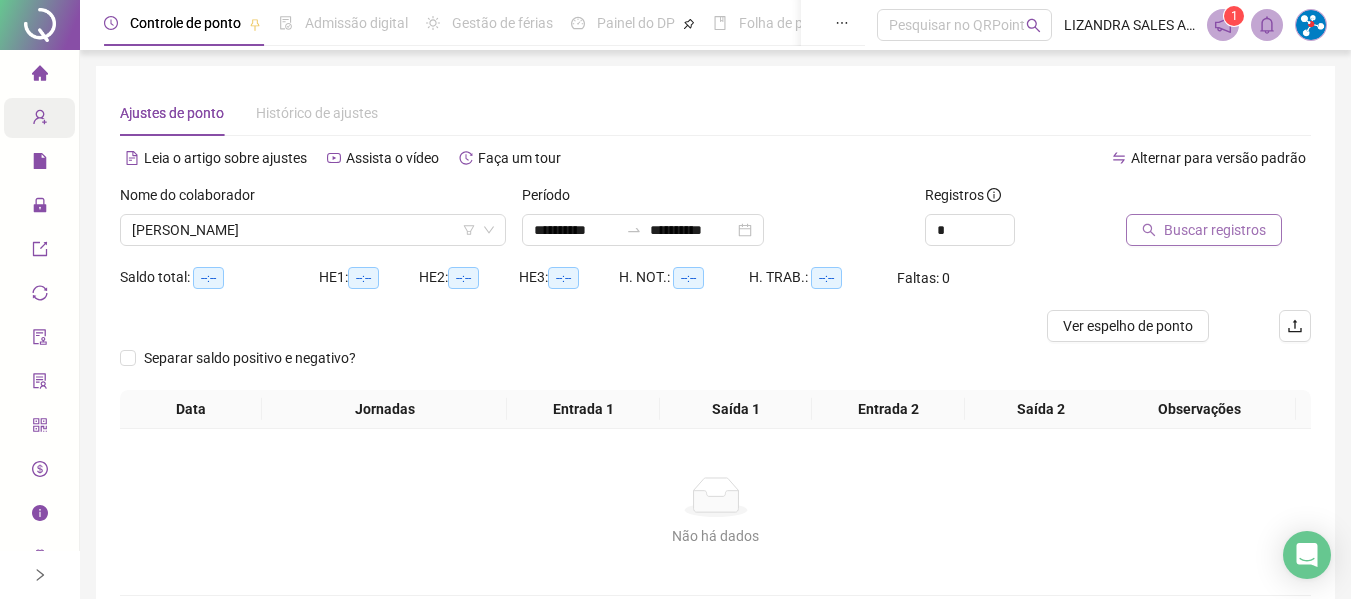 click on "Buscar registros" at bounding box center (1215, 230) 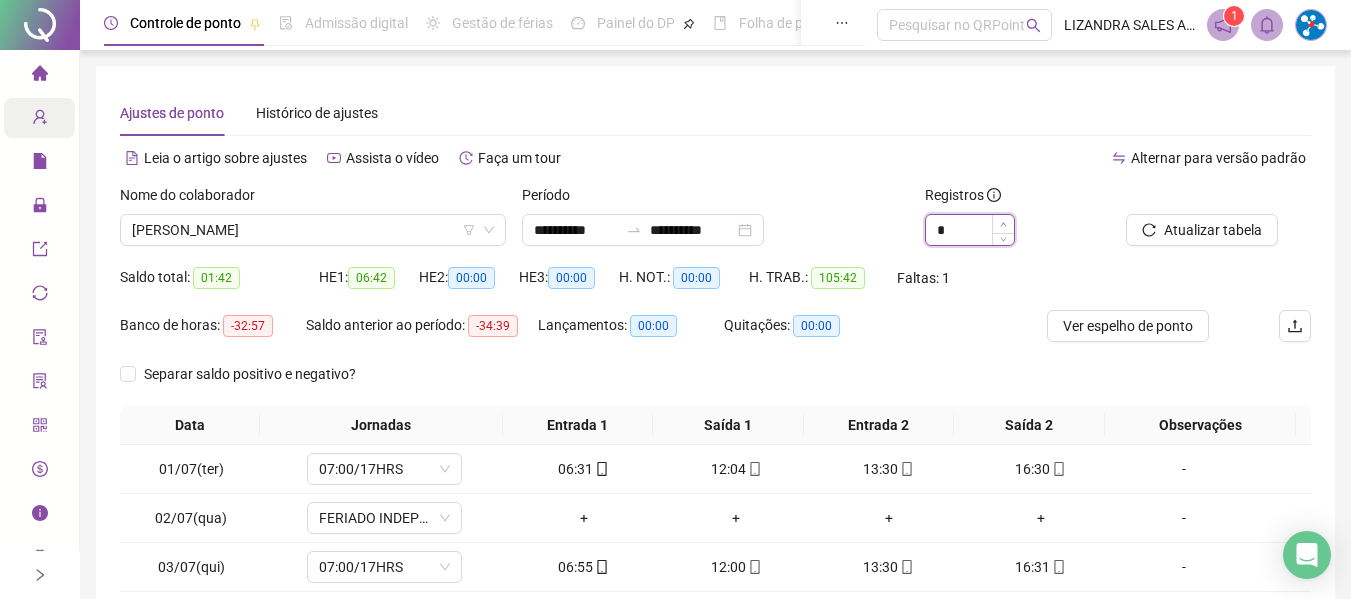 click at bounding box center (1003, 224) 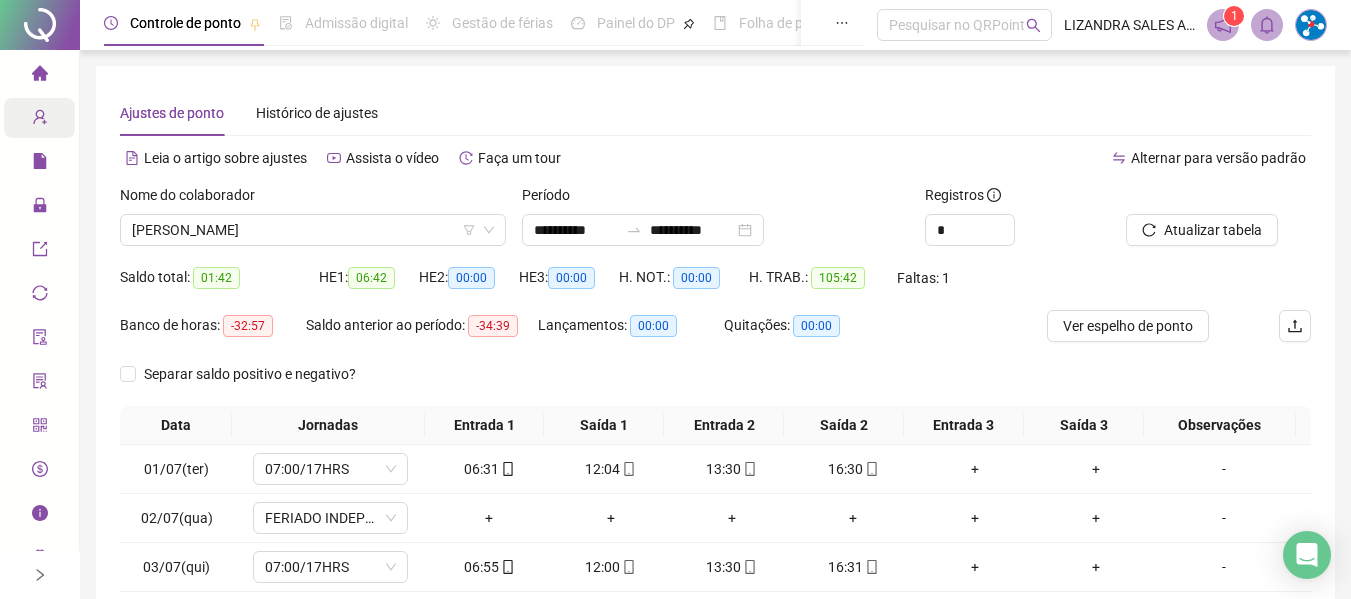click on "Quitações:   00:00" at bounding box center [798, 334] 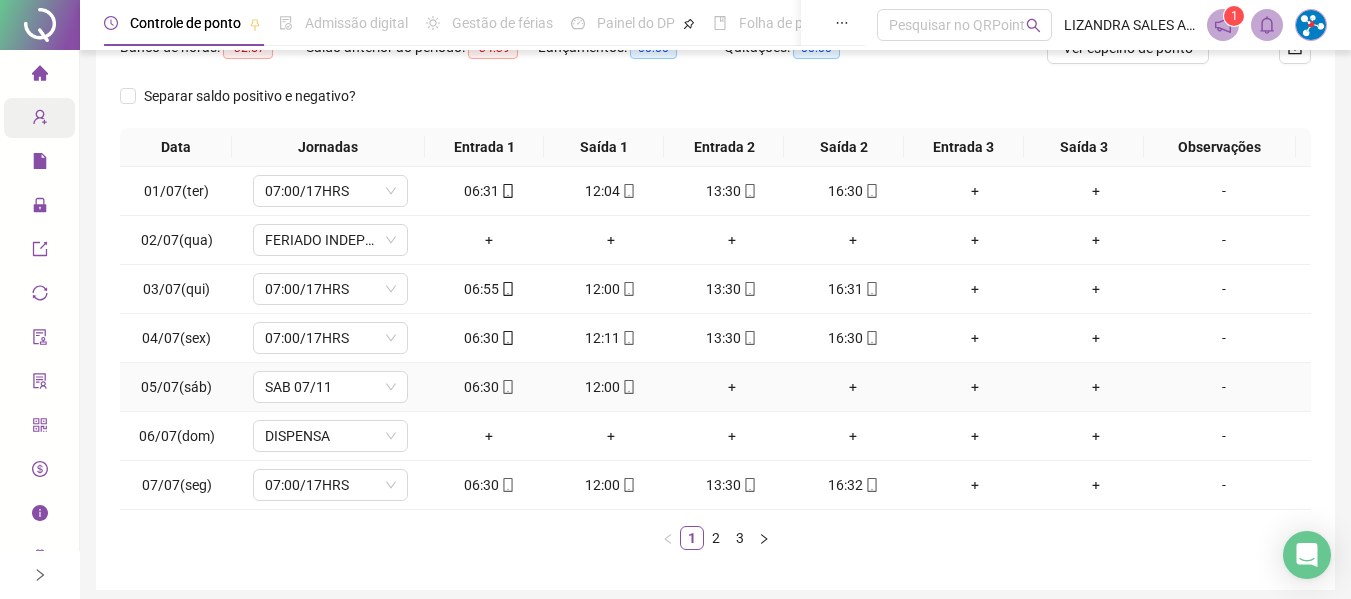 scroll, scrollTop: 300, scrollLeft: 0, axis: vertical 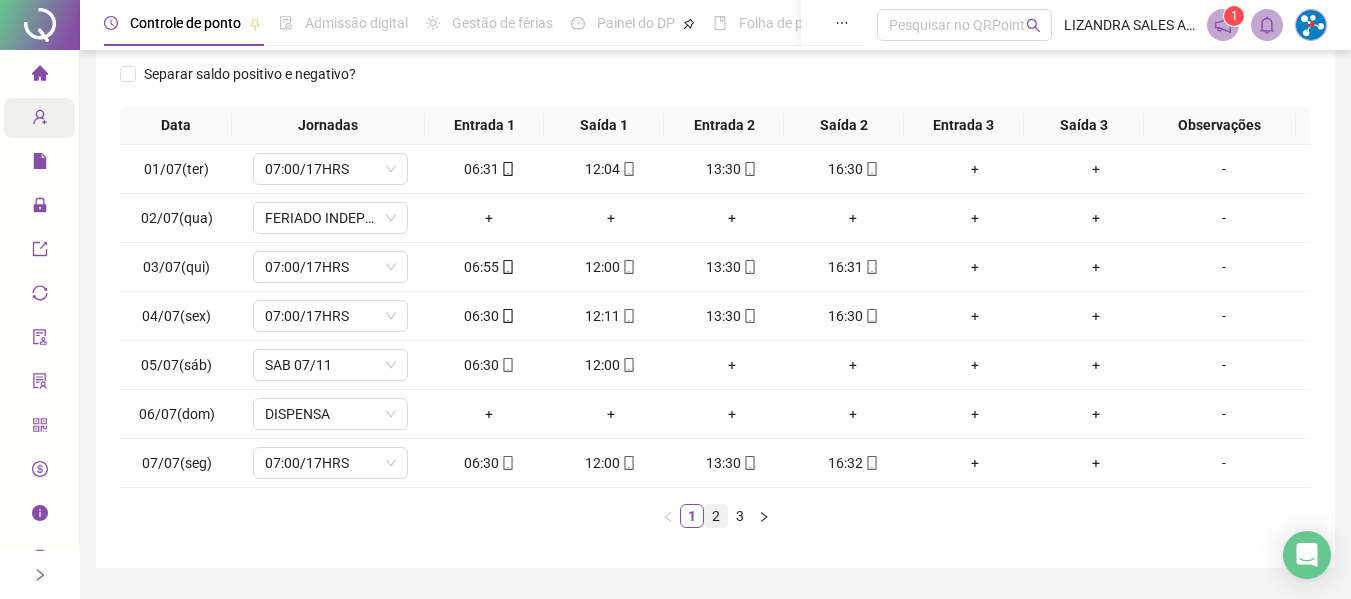 click on "2" at bounding box center [716, 516] 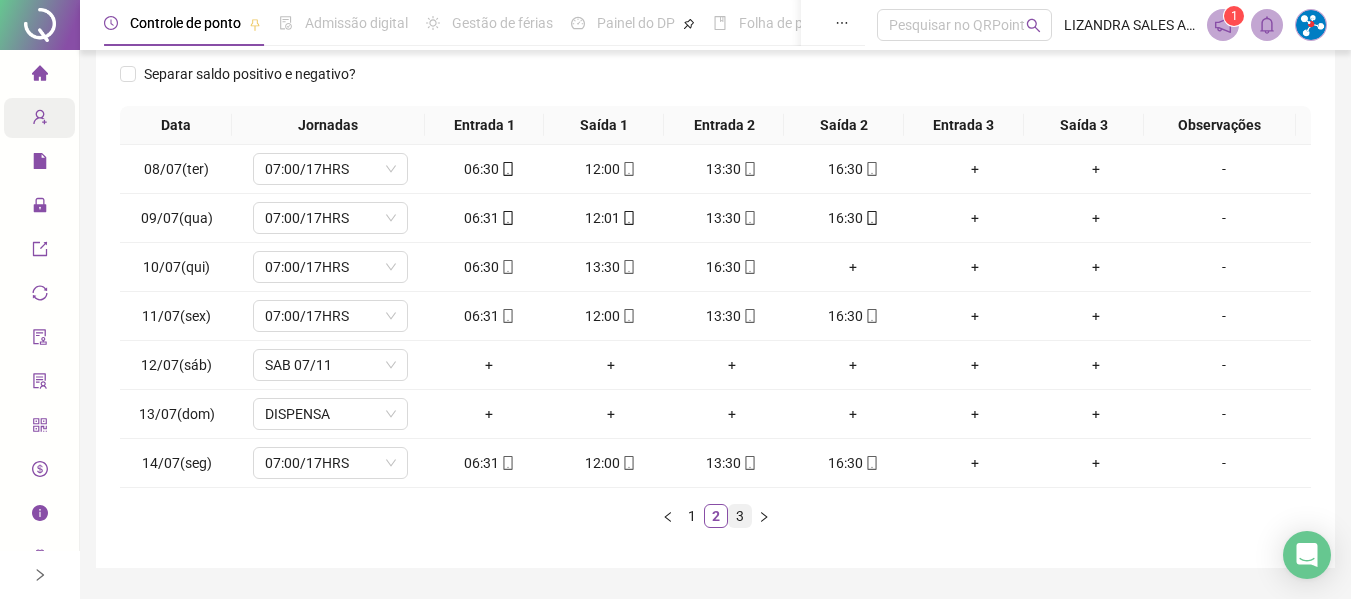 click on "3" at bounding box center (740, 516) 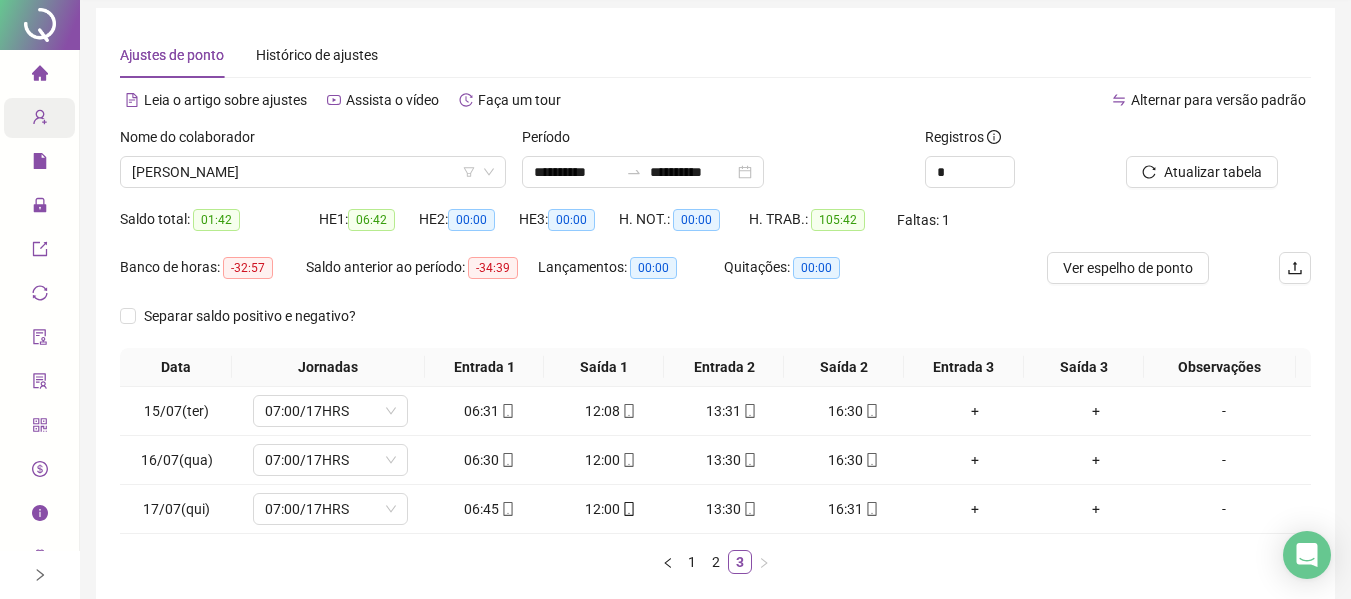 scroll, scrollTop: 0, scrollLeft: 0, axis: both 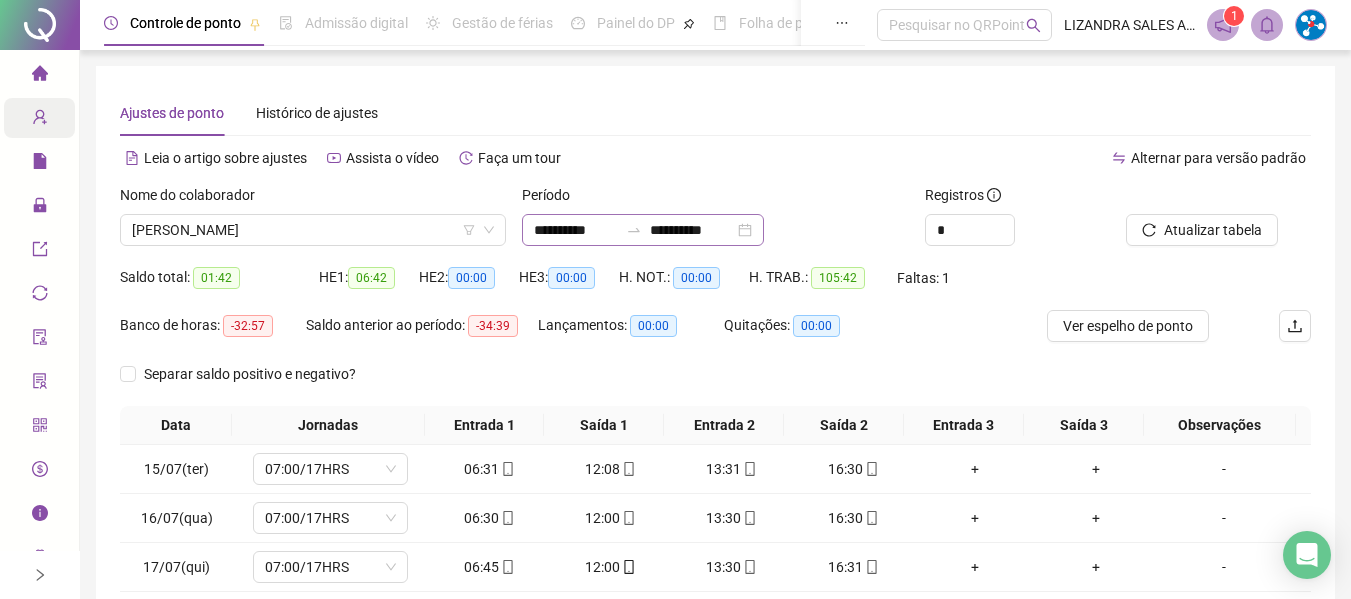 click on "**********" at bounding box center (643, 230) 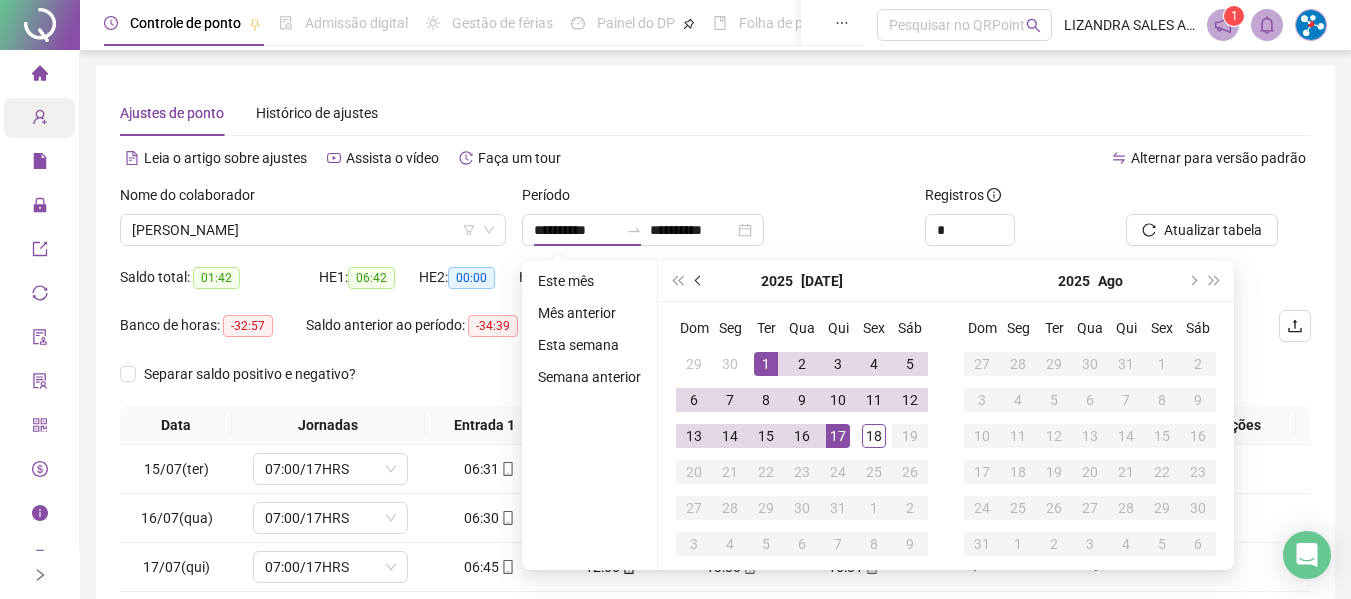 click at bounding box center [699, 281] 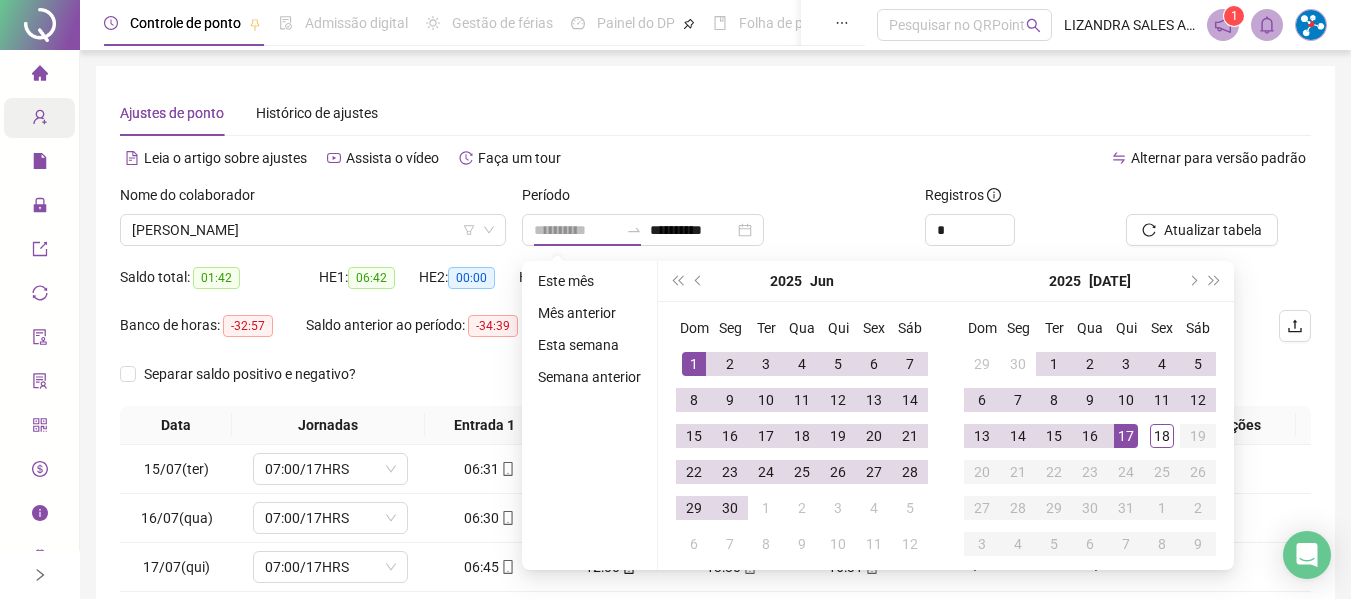 type on "**********" 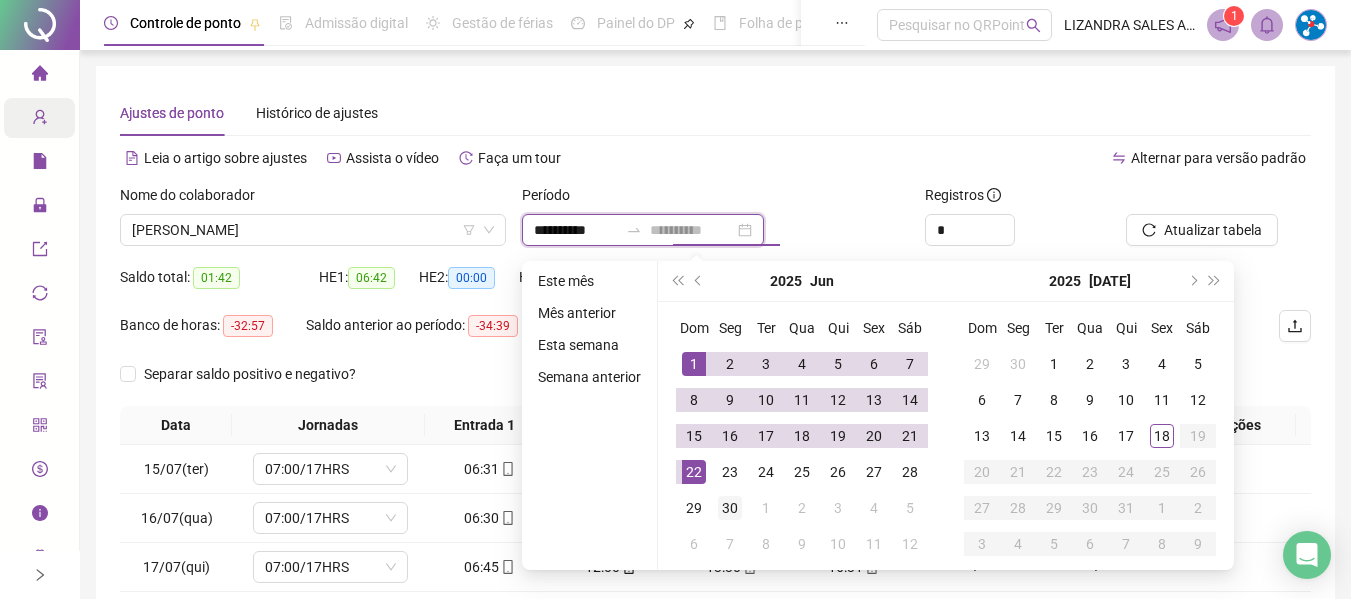 type on "**********" 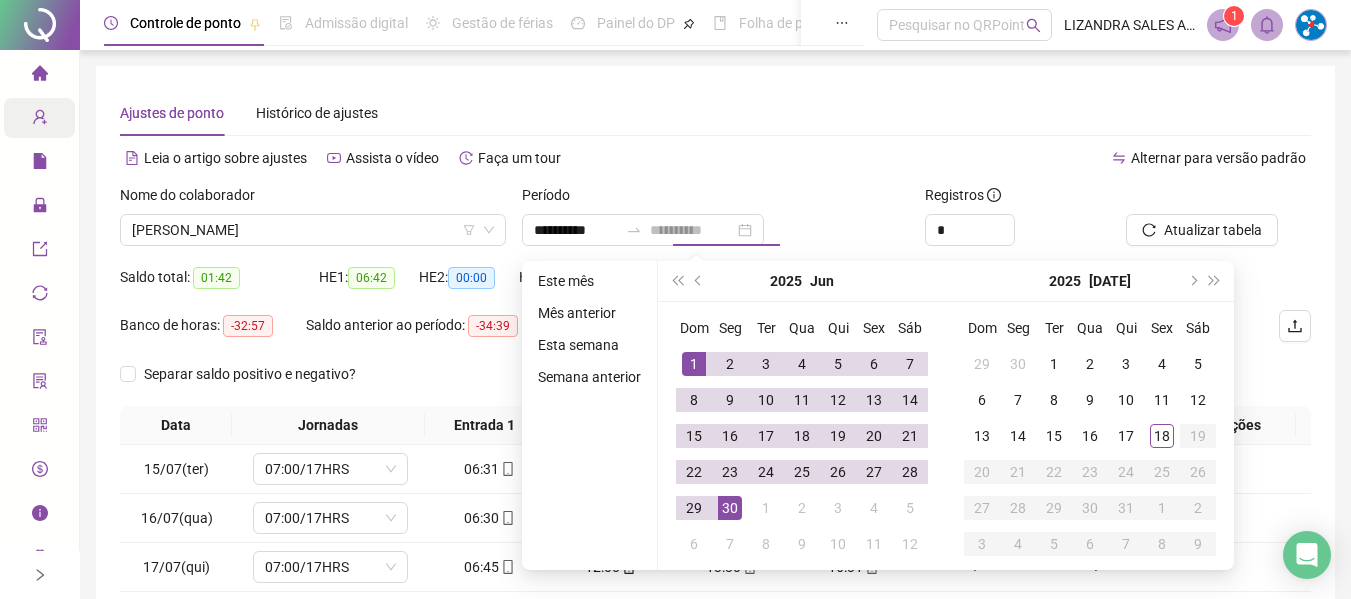 click on "30" at bounding box center [730, 508] 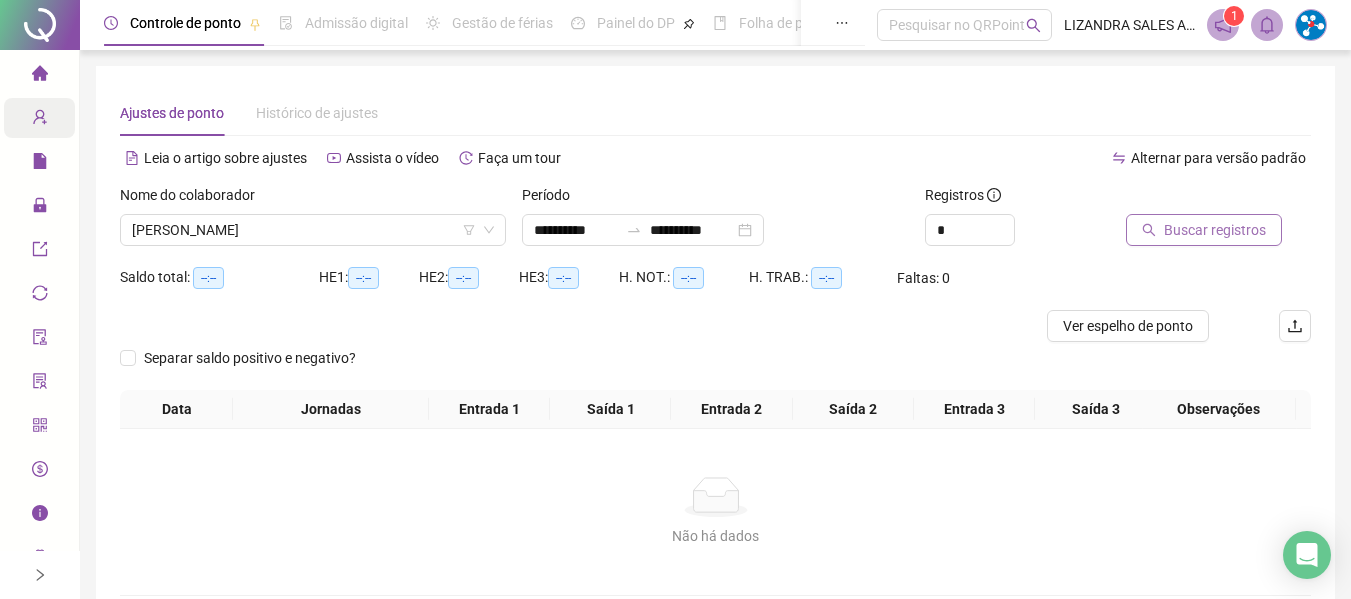 click on "Buscar registros" at bounding box center [1204, 230] 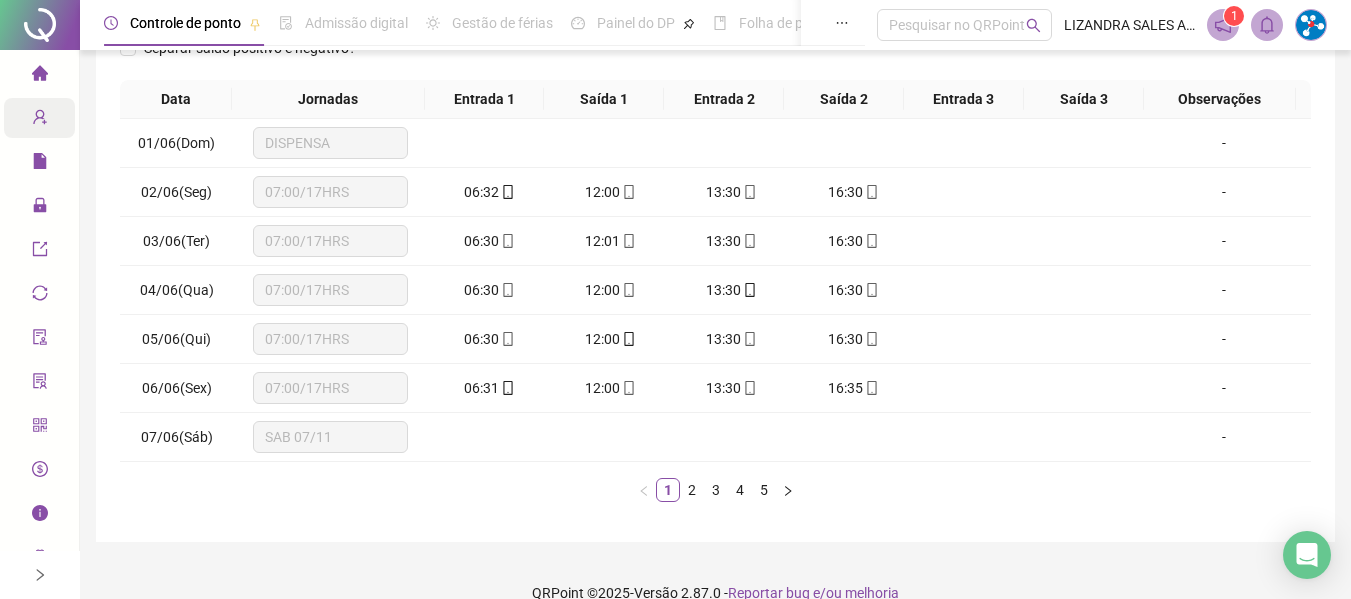 scroll, scrollTop: 355, scrollLeft: 0, axis: vertical 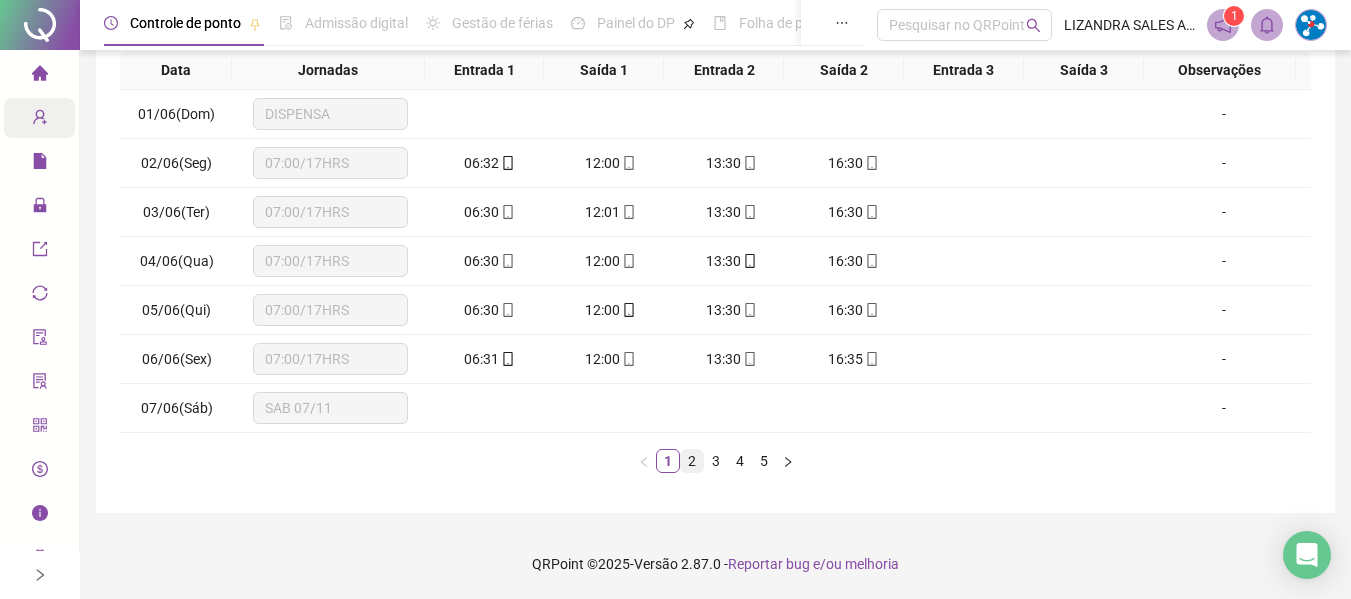 click on "2" at bounding box center [692, 461] 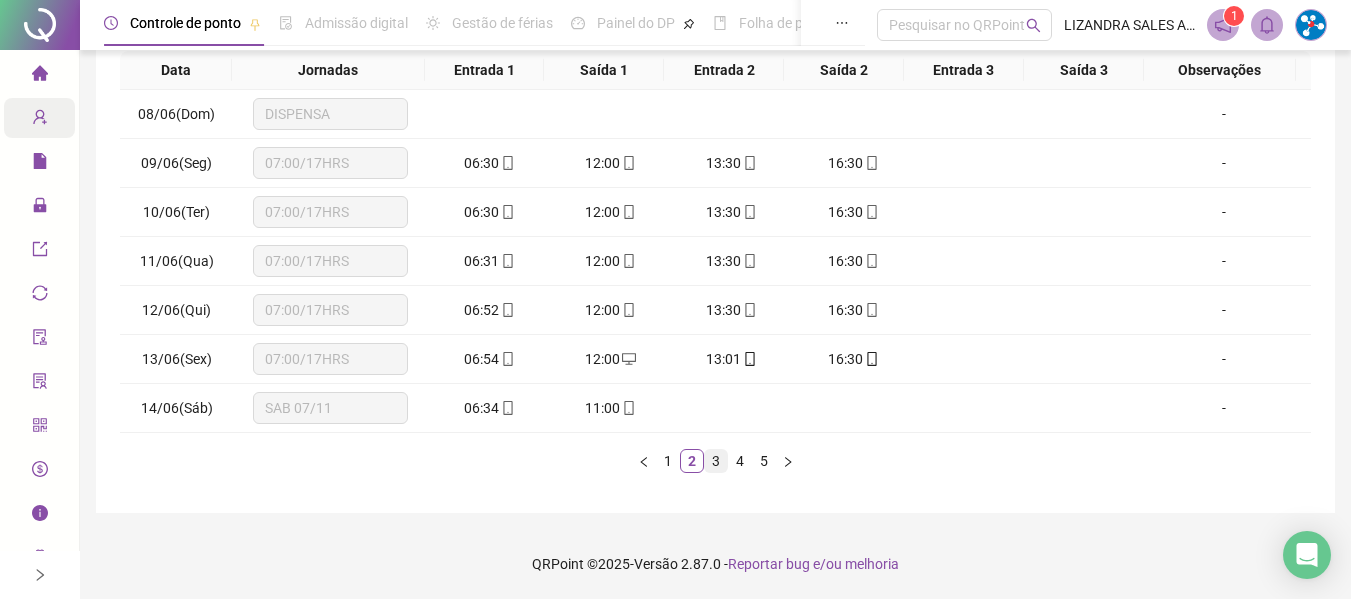 click on "3" at bounding box center (716, 461) 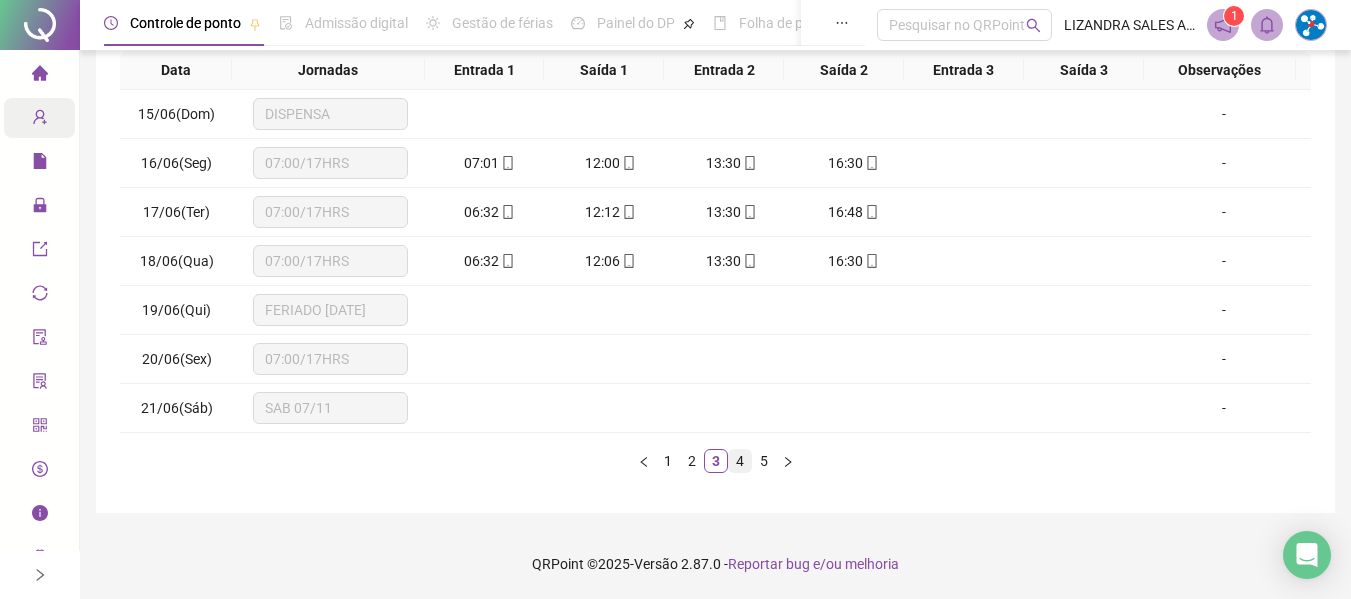 click on "4" at bounding box center (740, 461) 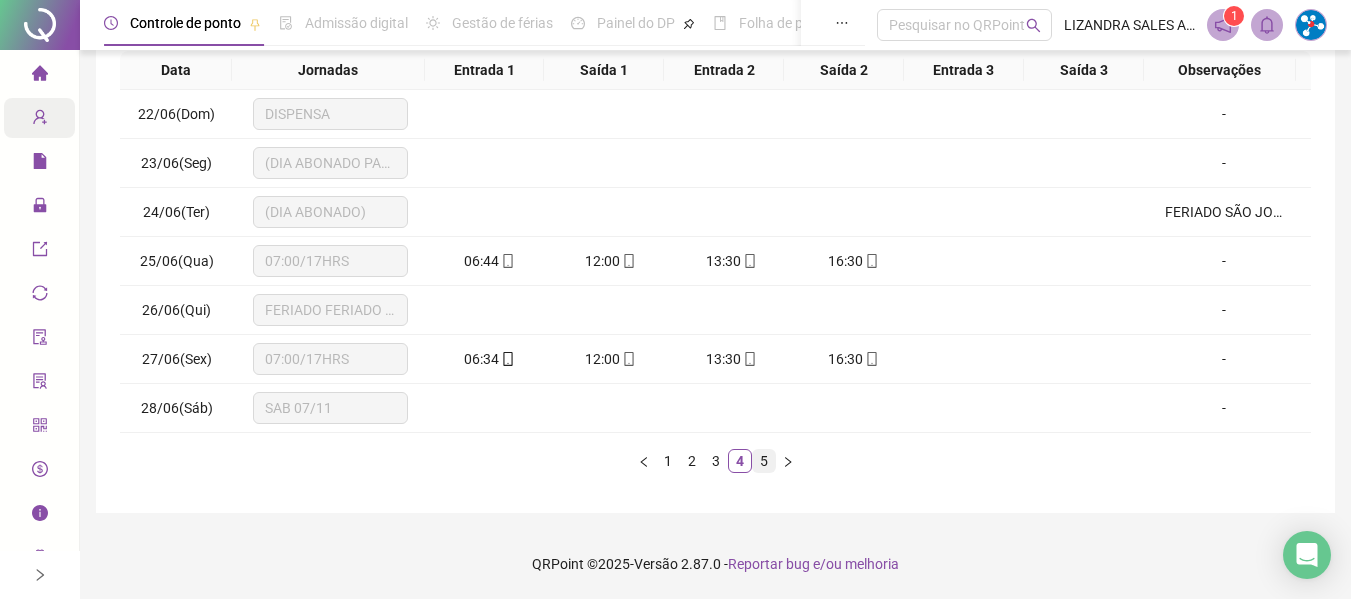 click on "5" at bounding box center (764, 461) 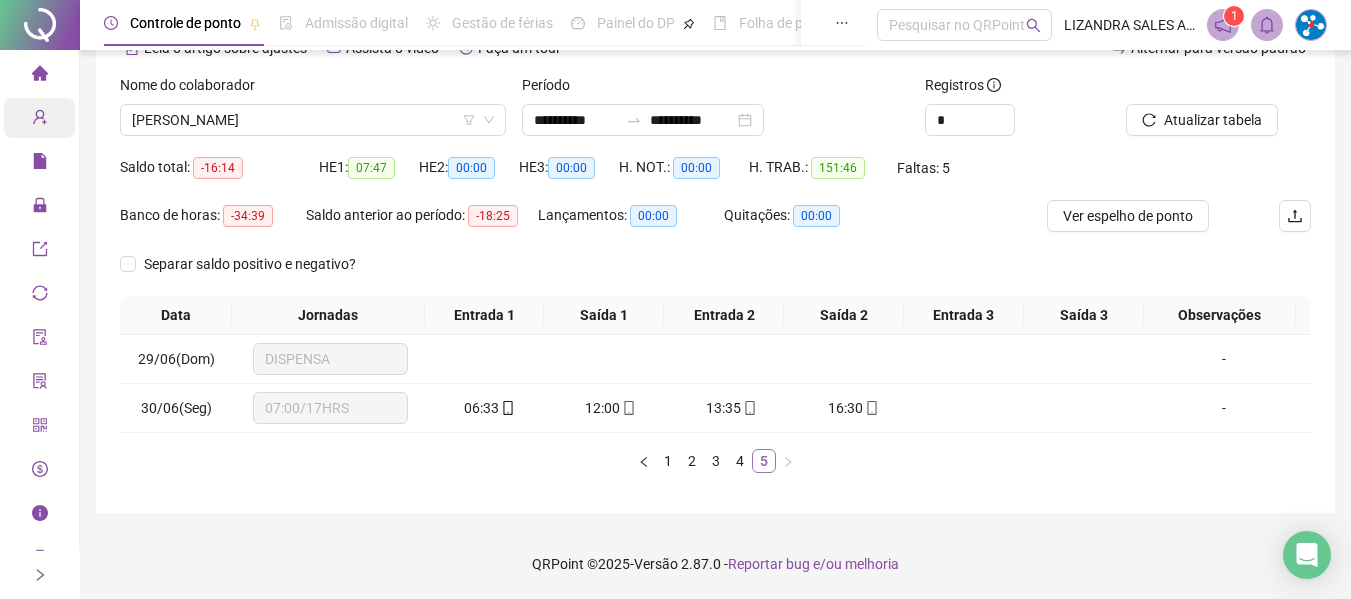 scroll, scrollTop: 110, scrollLeft: 0, axis: vertical 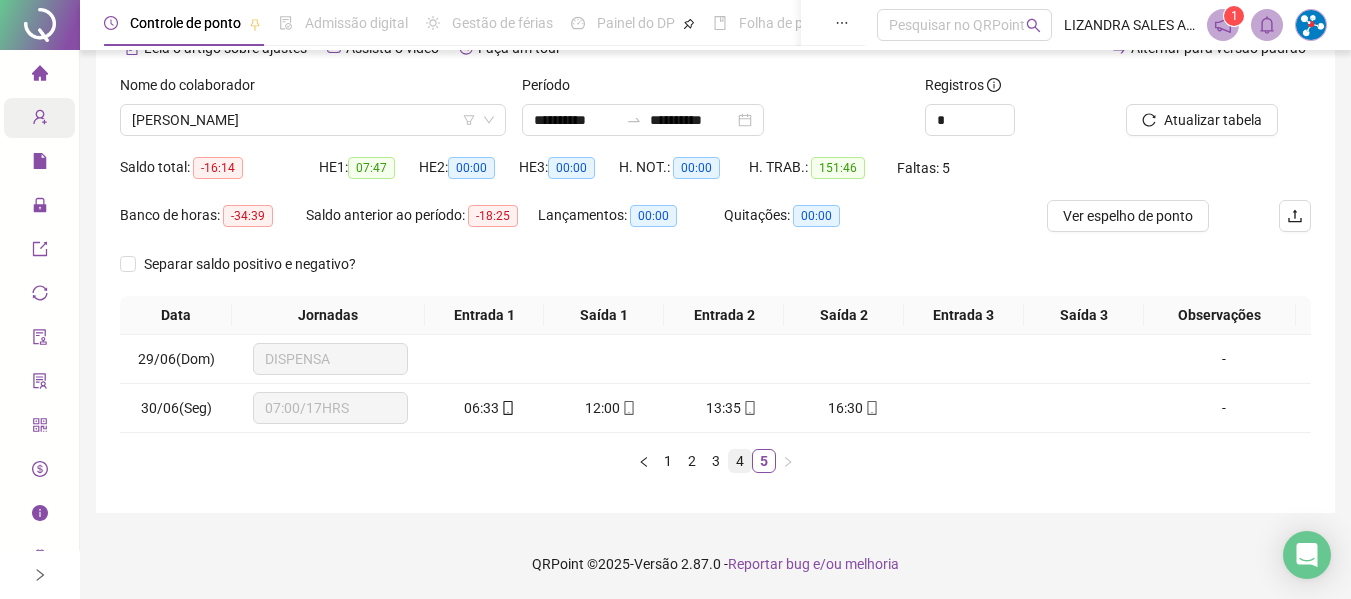 click on "4" at bounding box center [740, 461] 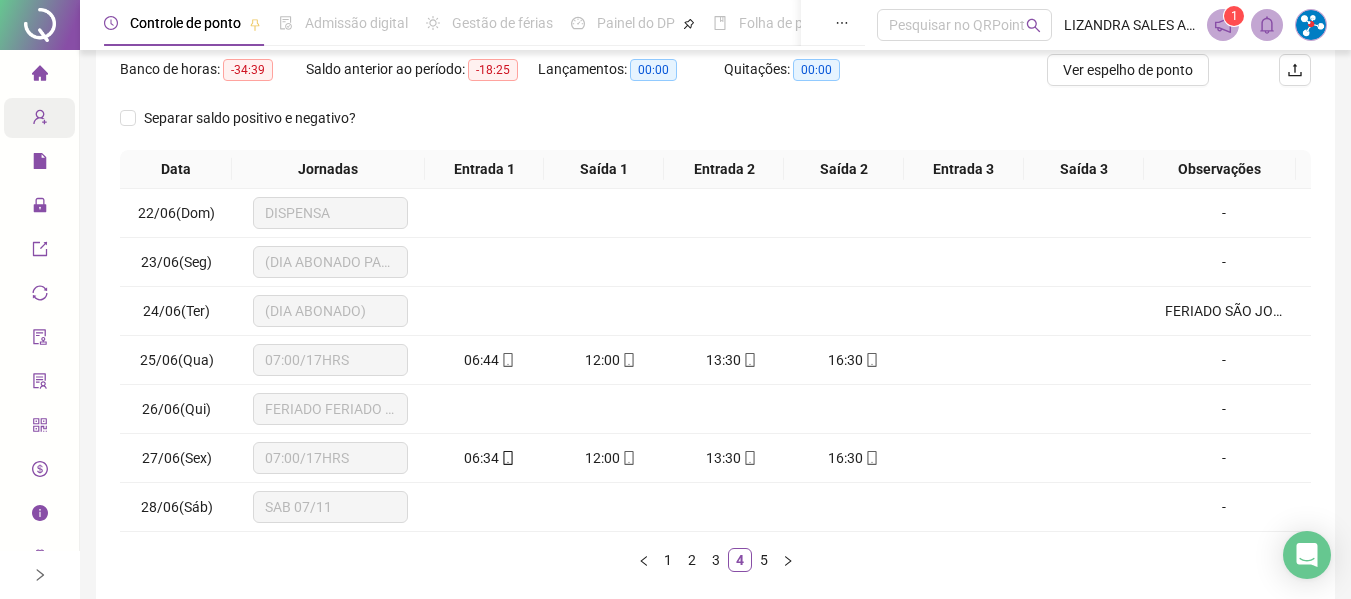 scroll, scrollTop: 355, scrollLeft: 0, axis: vertical 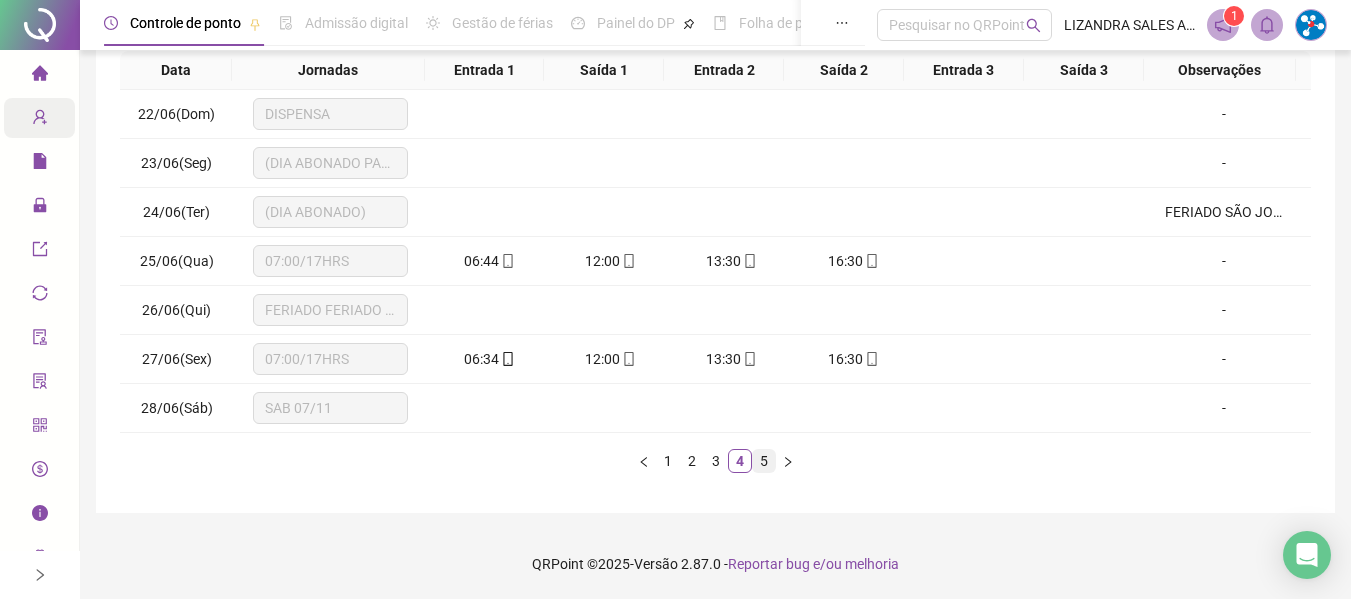 click on "5" at bounding box center (764, 461) 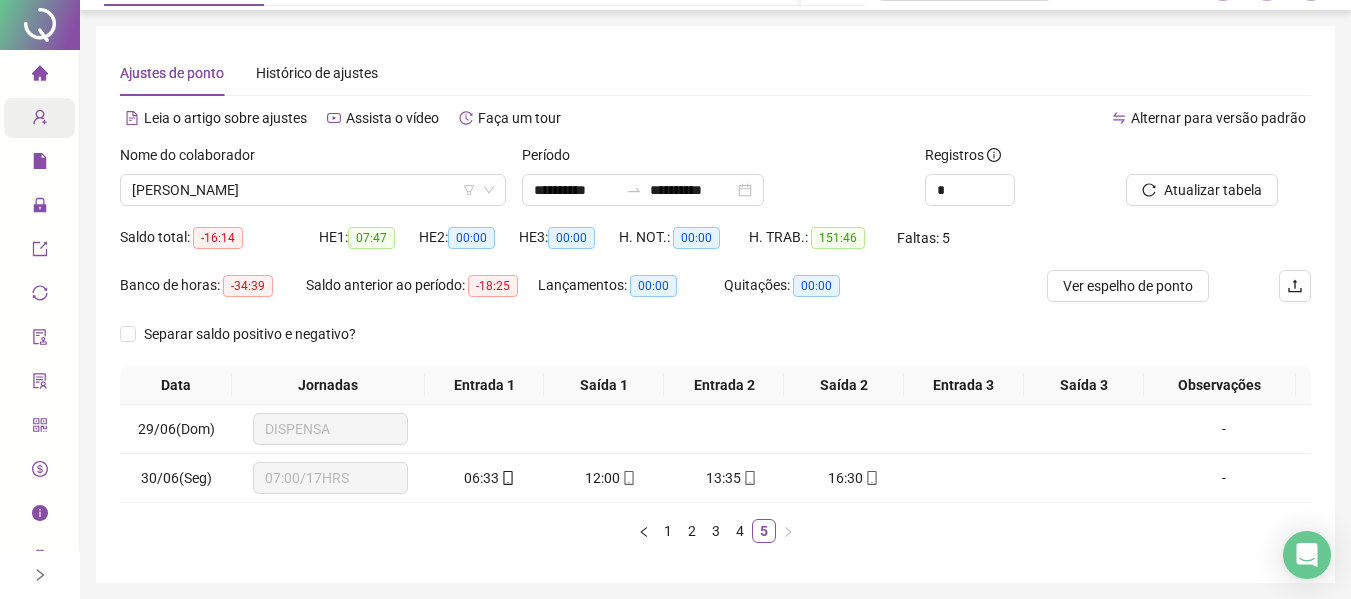 scroll, scrollTop: 0, scrollLeft: 0, axis: both 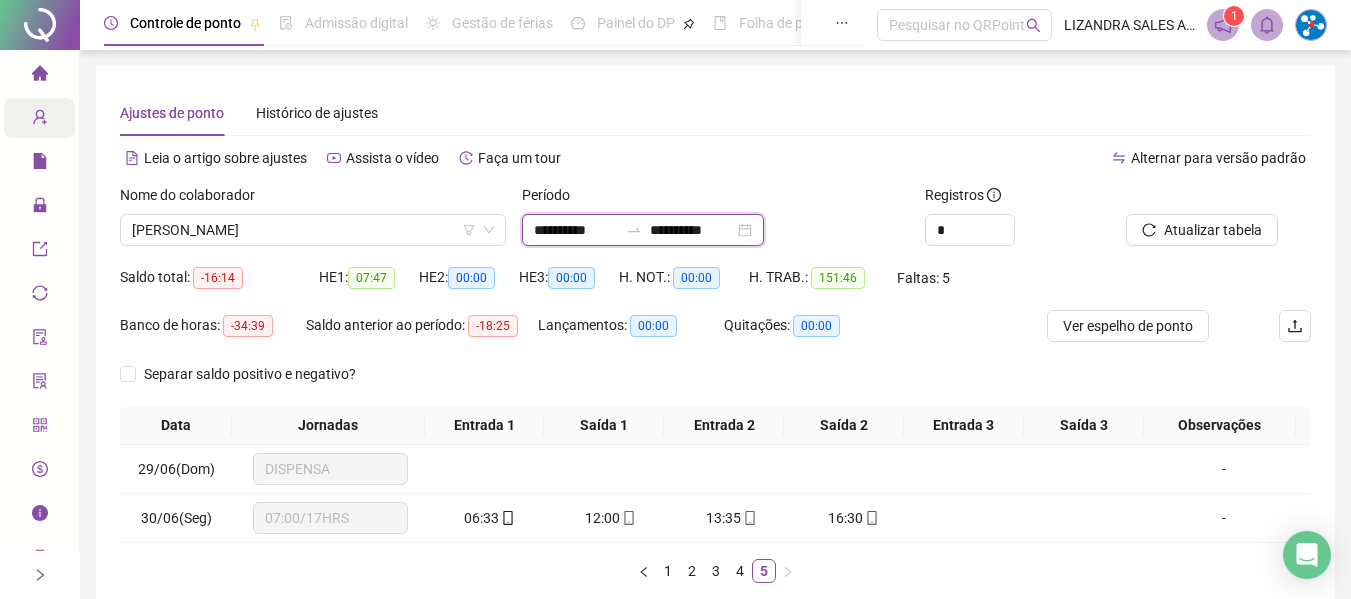 click on "**********" at bounding box center [576, 230] 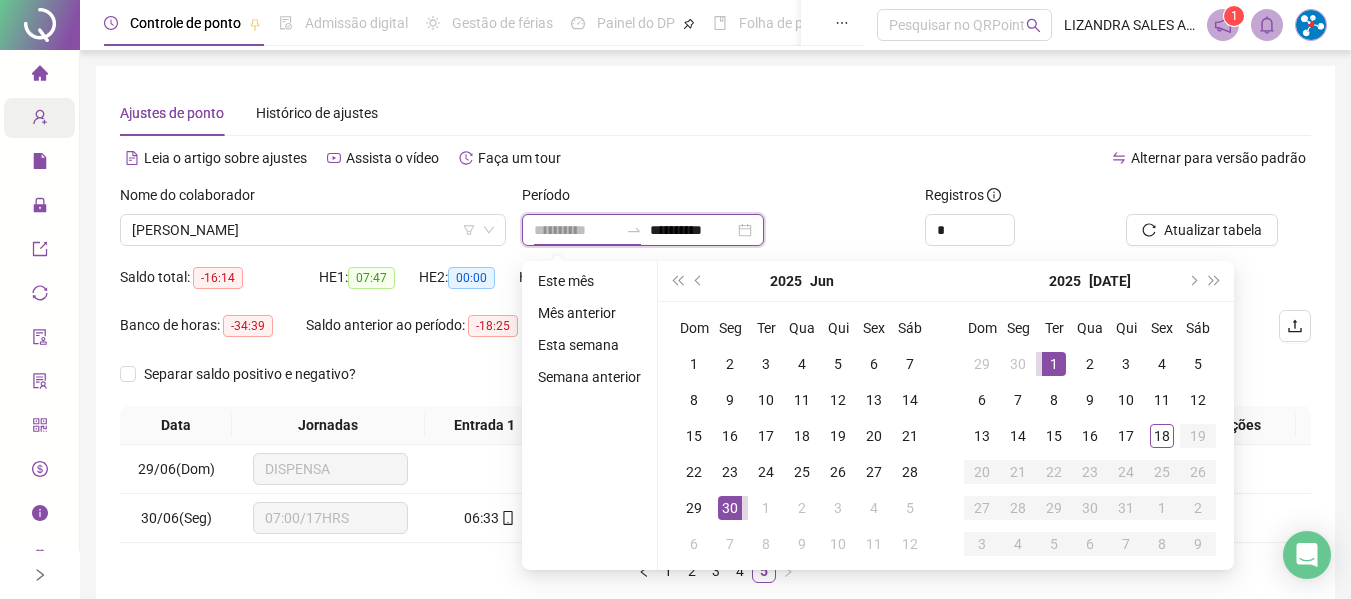type on "**********" 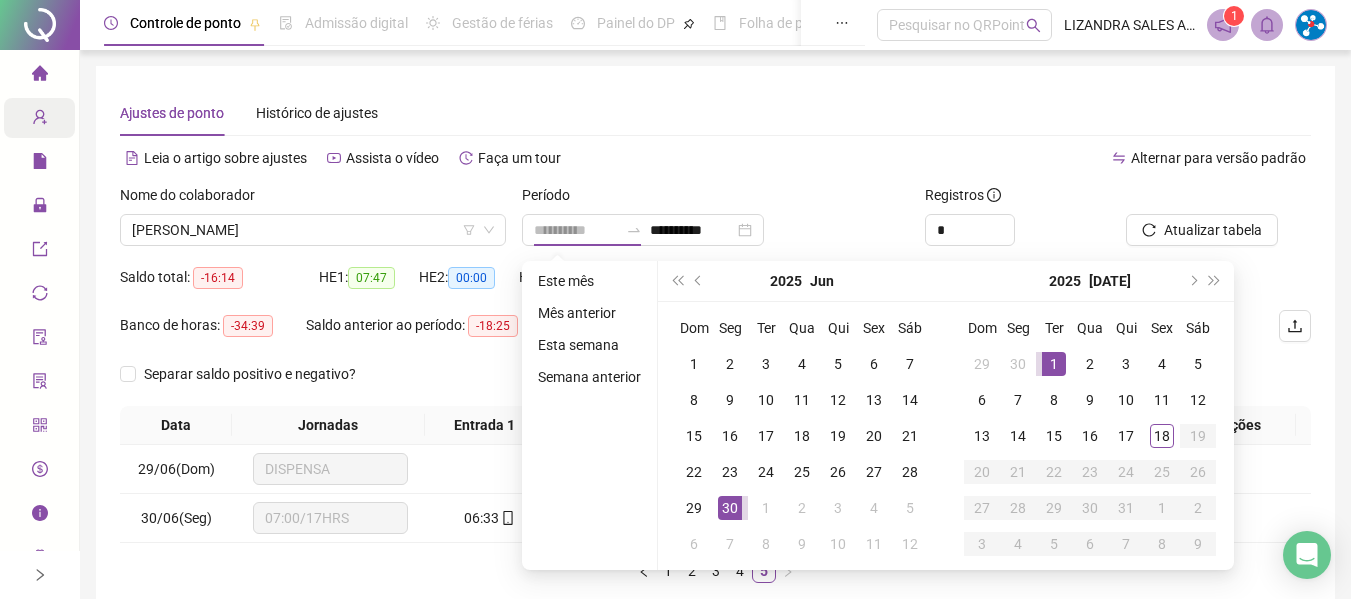 click on "1" at bounding box center (1054, 364) 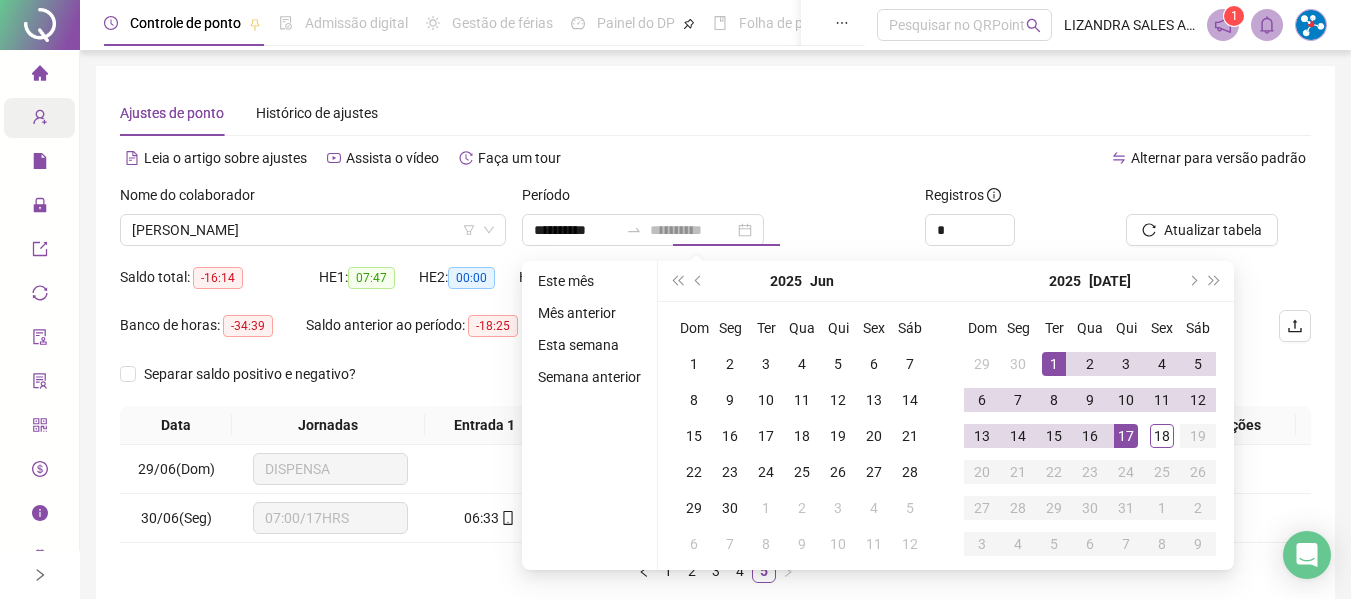 drag, startPoint x: 1140, startPoint y: 436, endPoint x: 1139, endPoint y: 314, distance: 122.0041 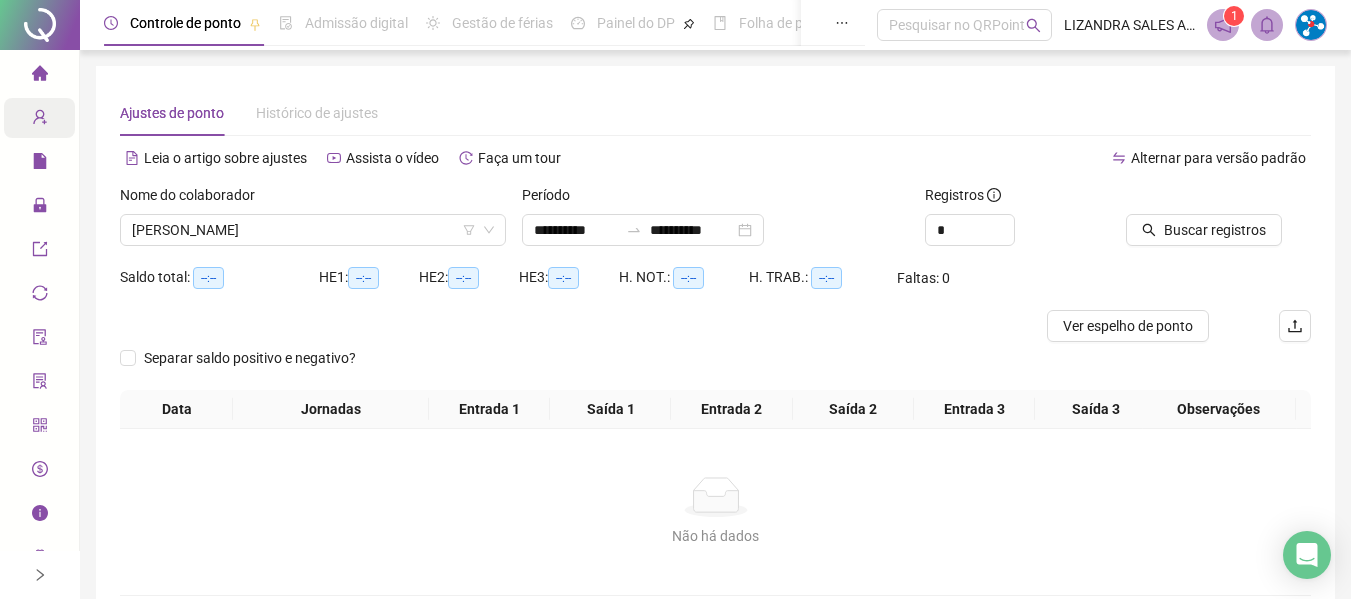 click at bounding box center [1193, 199] 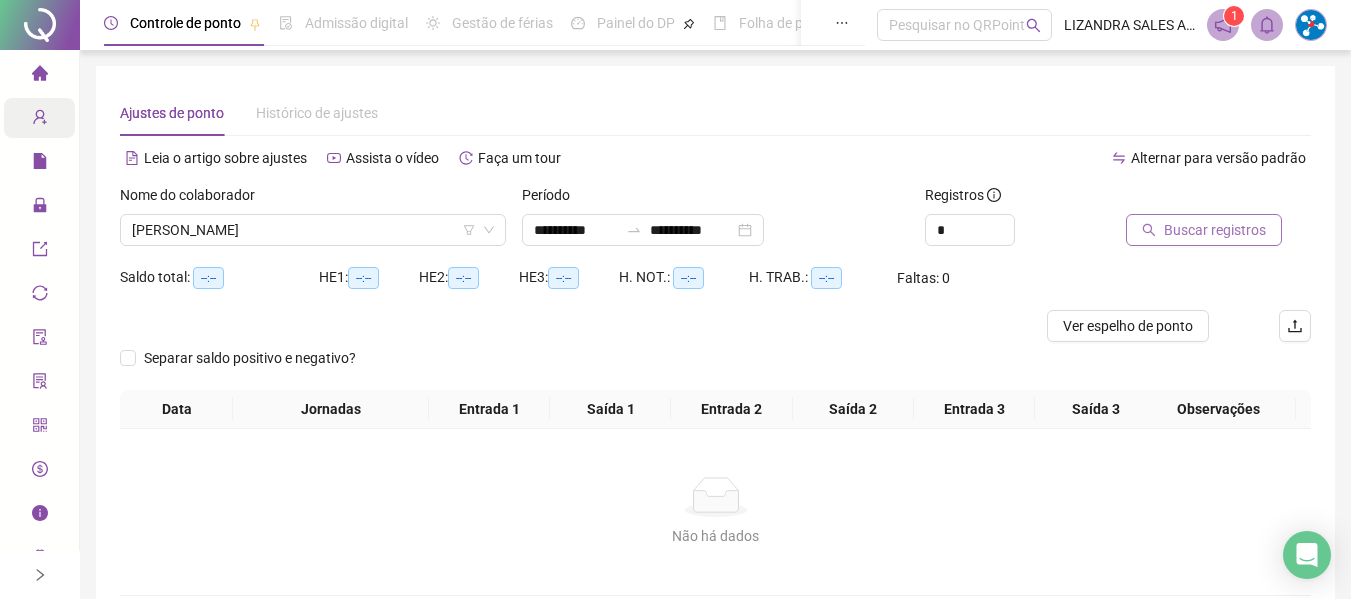 click 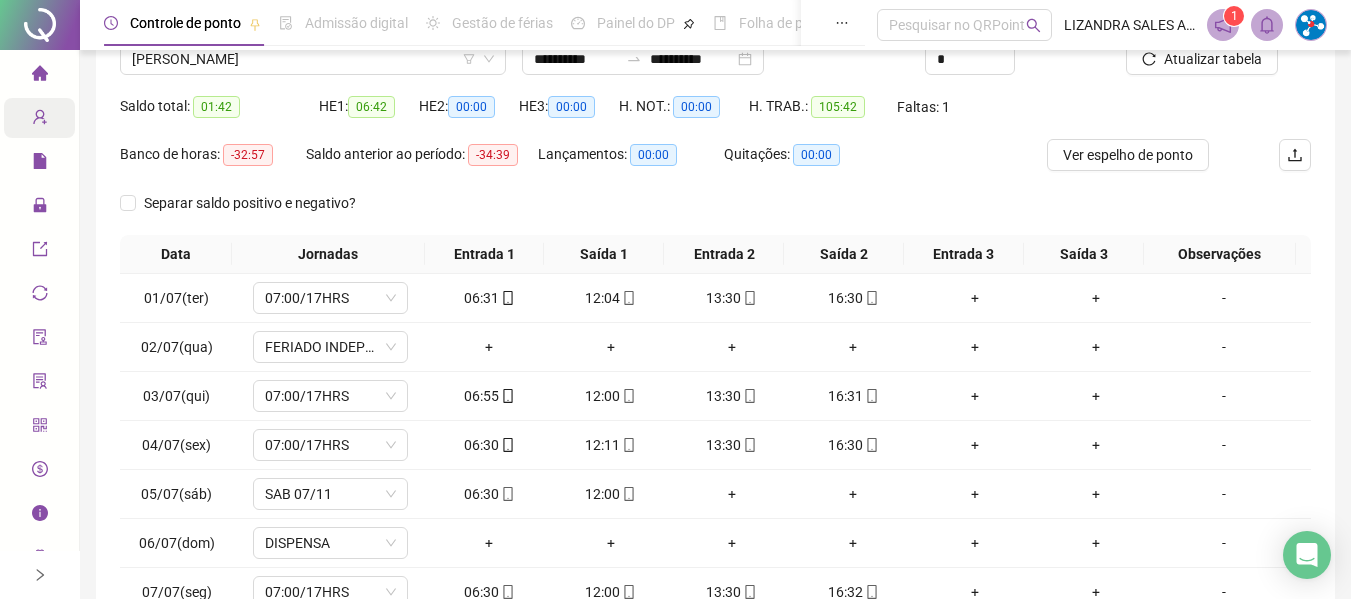 scroll, scrollTop: 355, scrollLeft: 0, axis: vertical 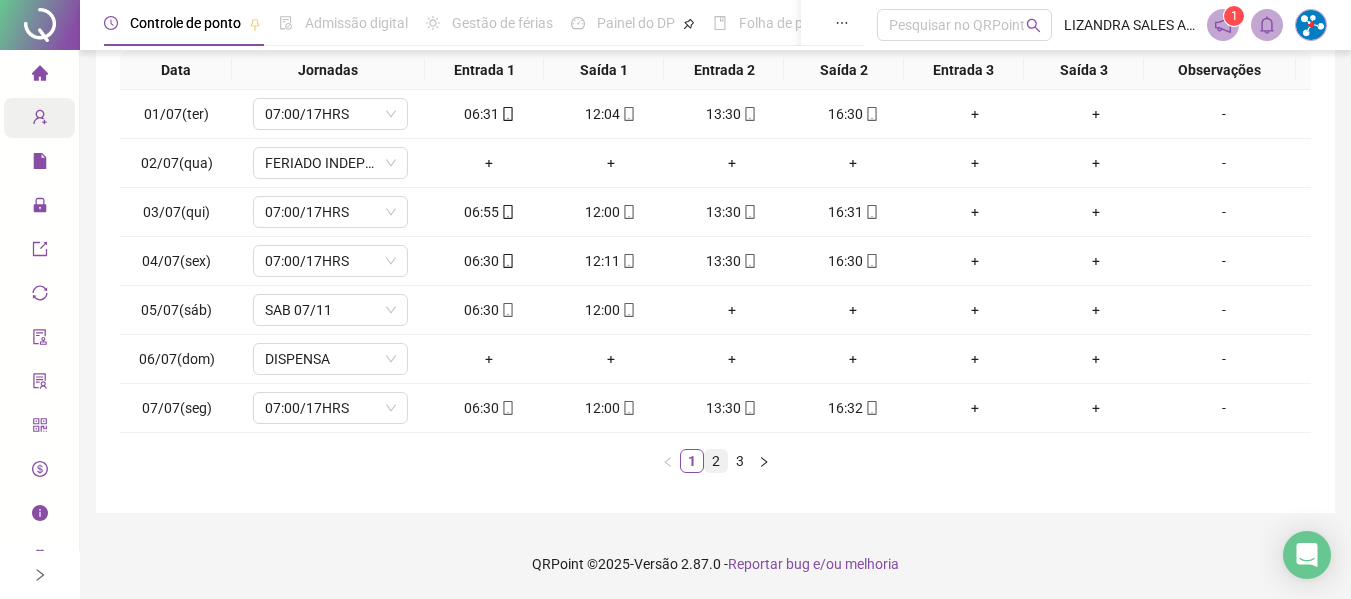 click on "2" at bounding box center (716, 461) 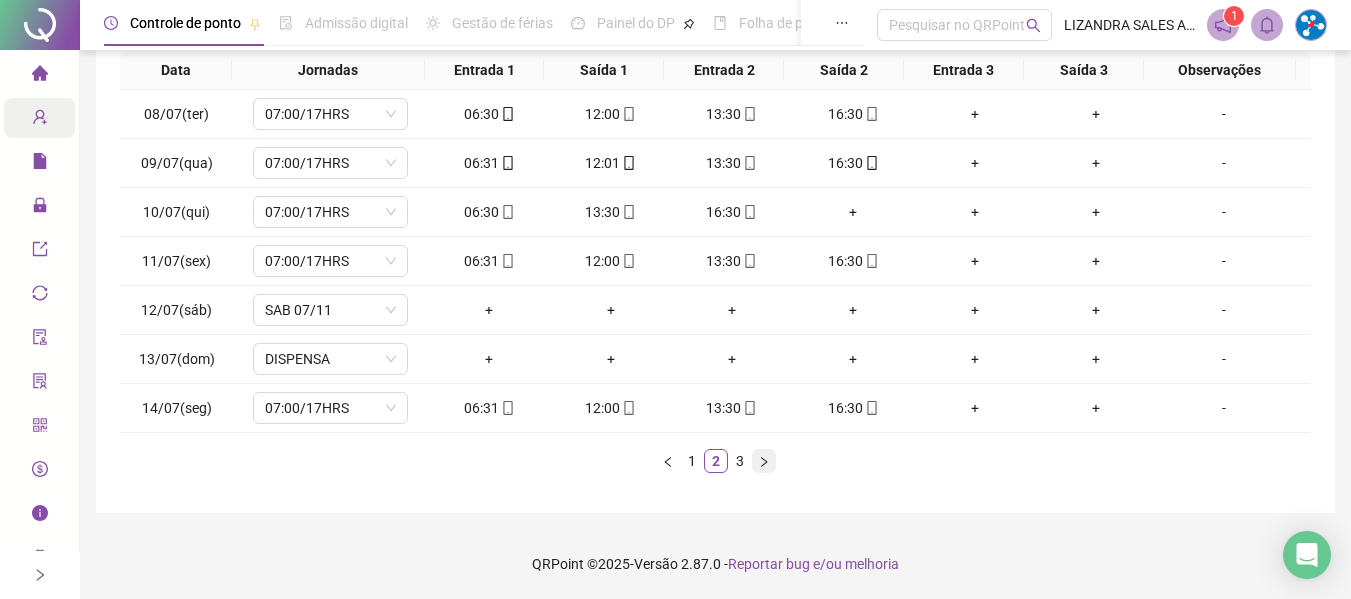 click at bounding box center [764, 461] 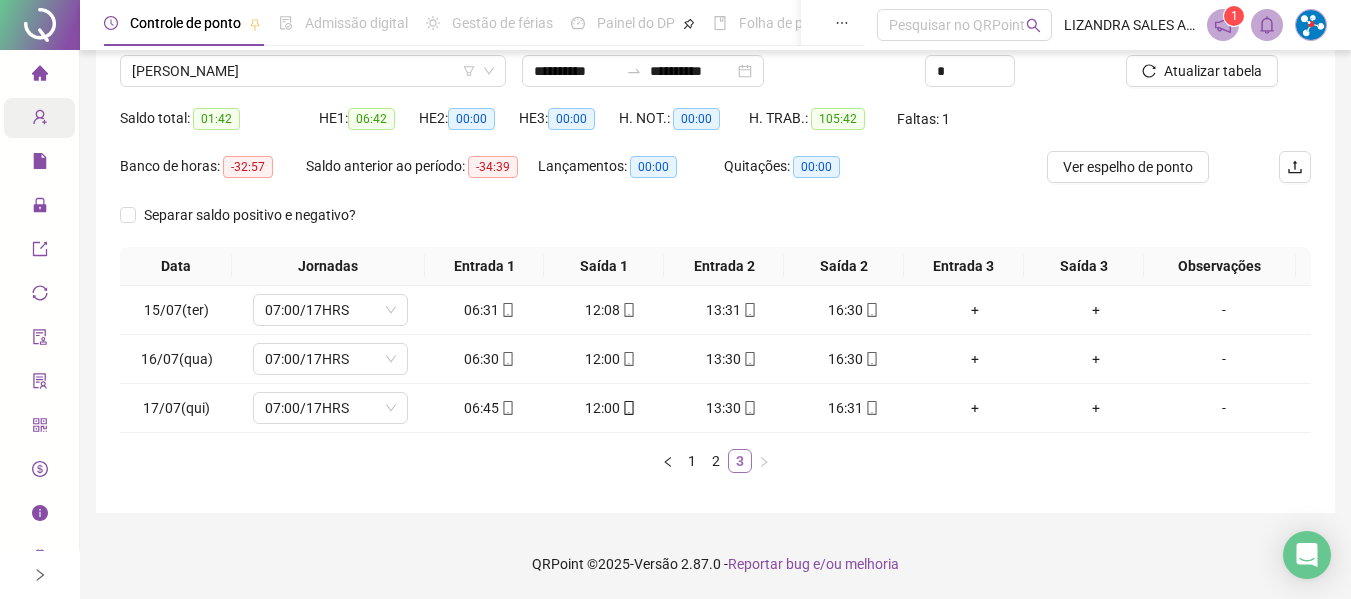 scroll, scrollTop: 159, scrollLeft: 0, axis: vertical 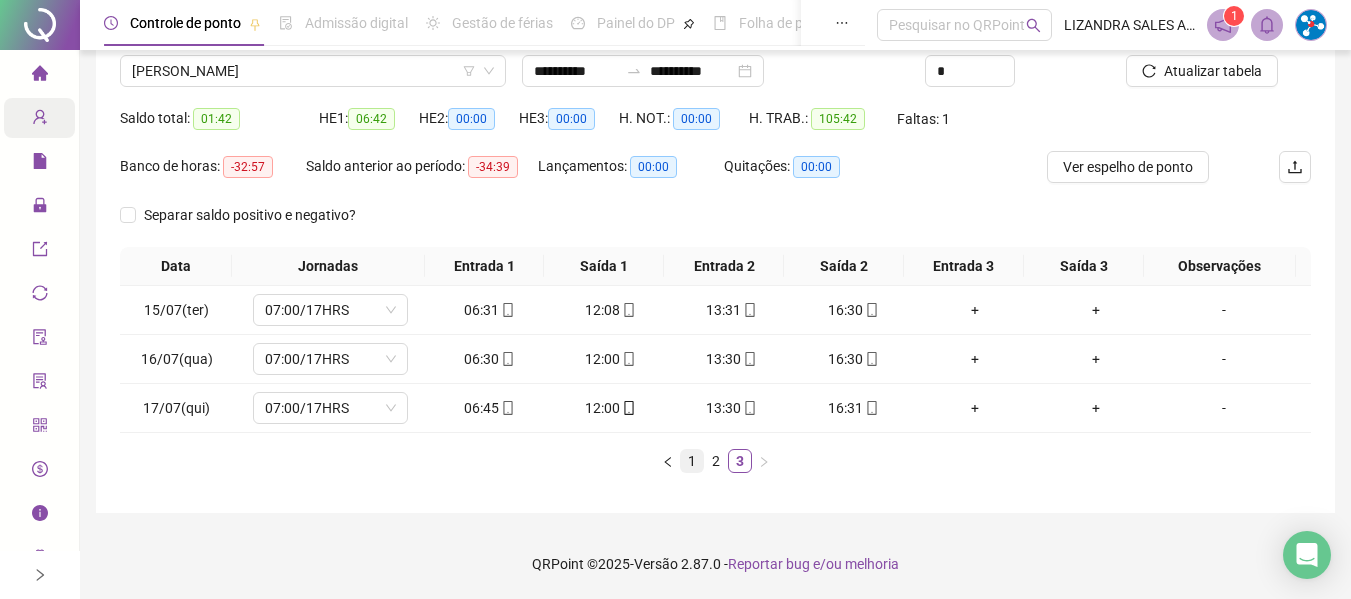 click on "1" at bounding box center (692, 461) 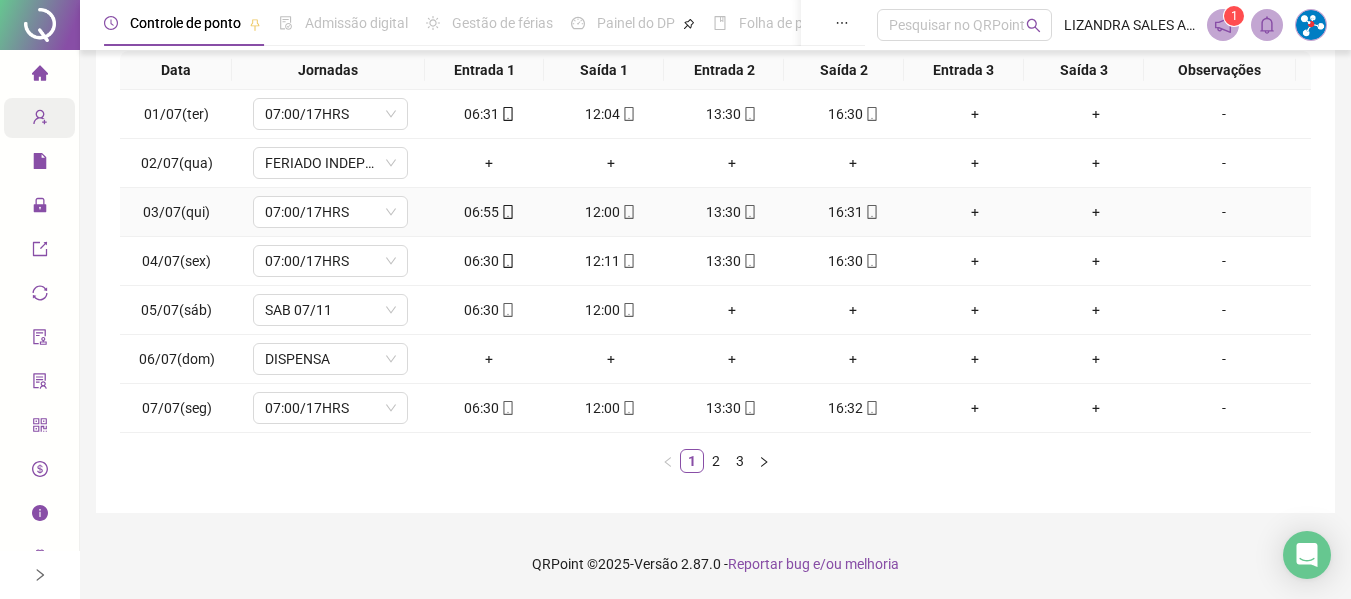 scroll, scrollTop: 0, scrollLeft: 0, axis: both 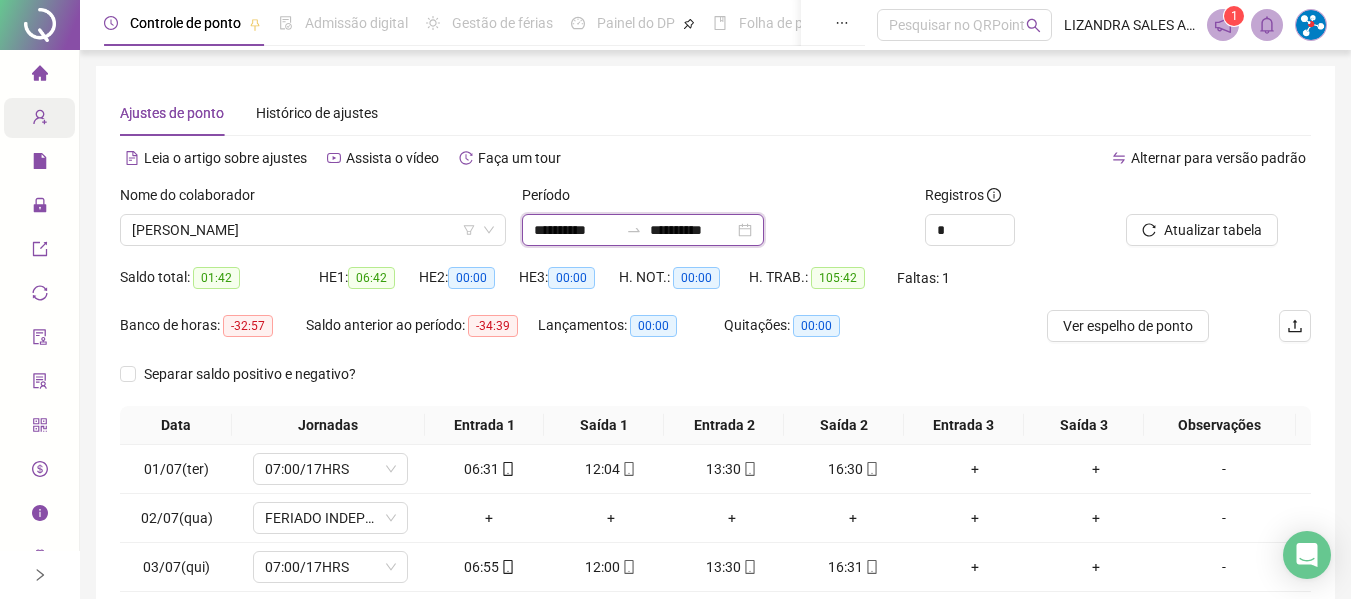 click on "**********" at bounding box center [576, 230] 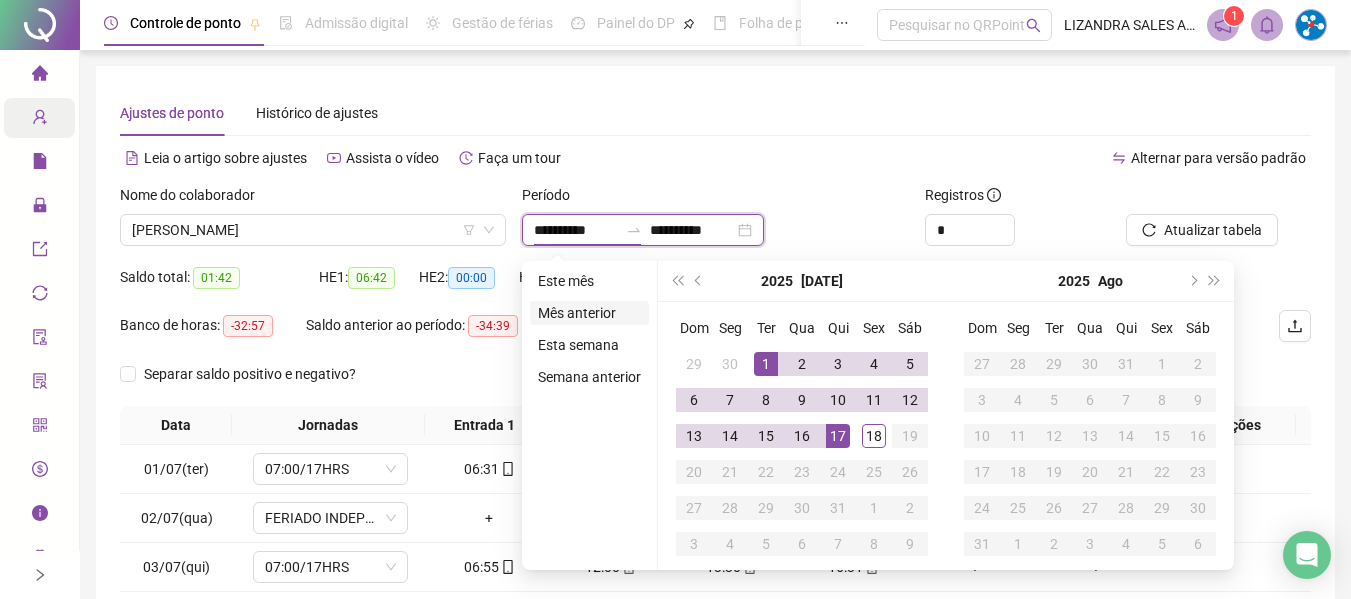 type on "**********" 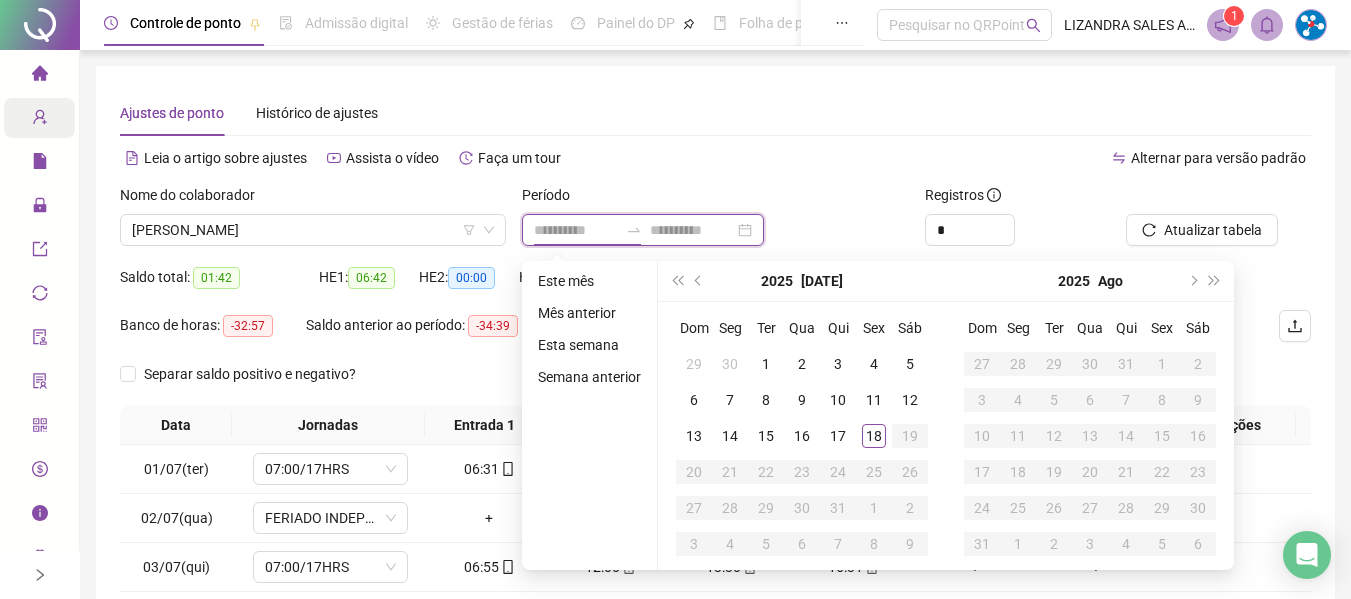 type on "**********" 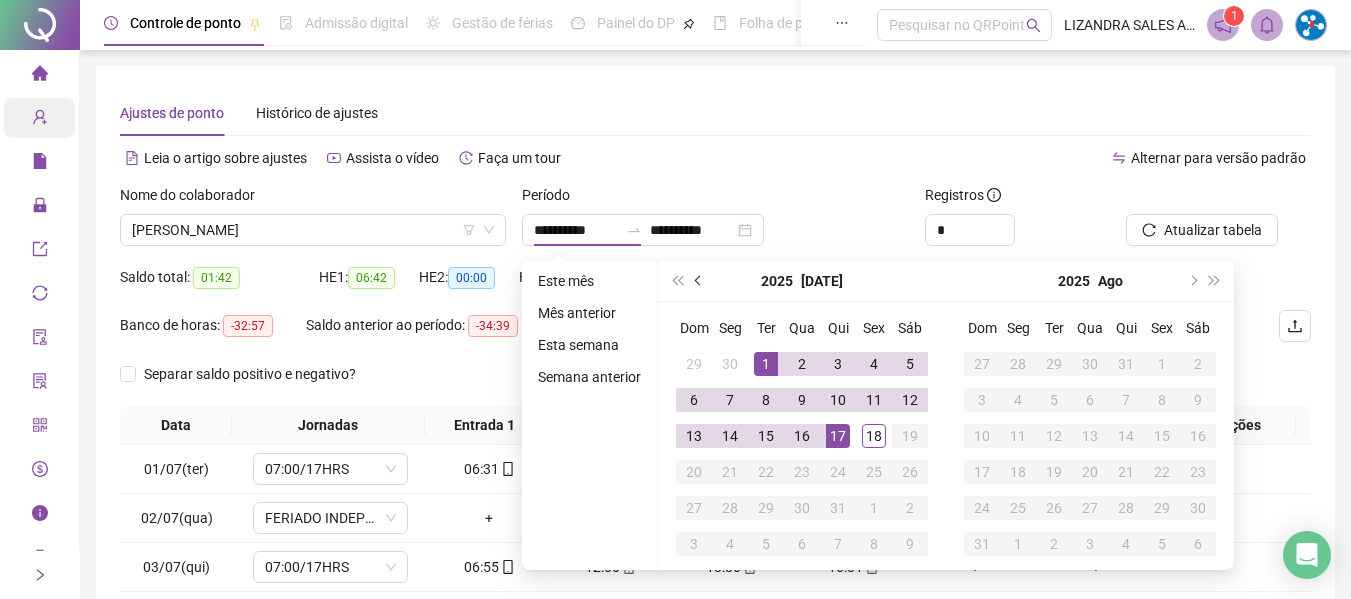 click at bounding box center [699, 281] 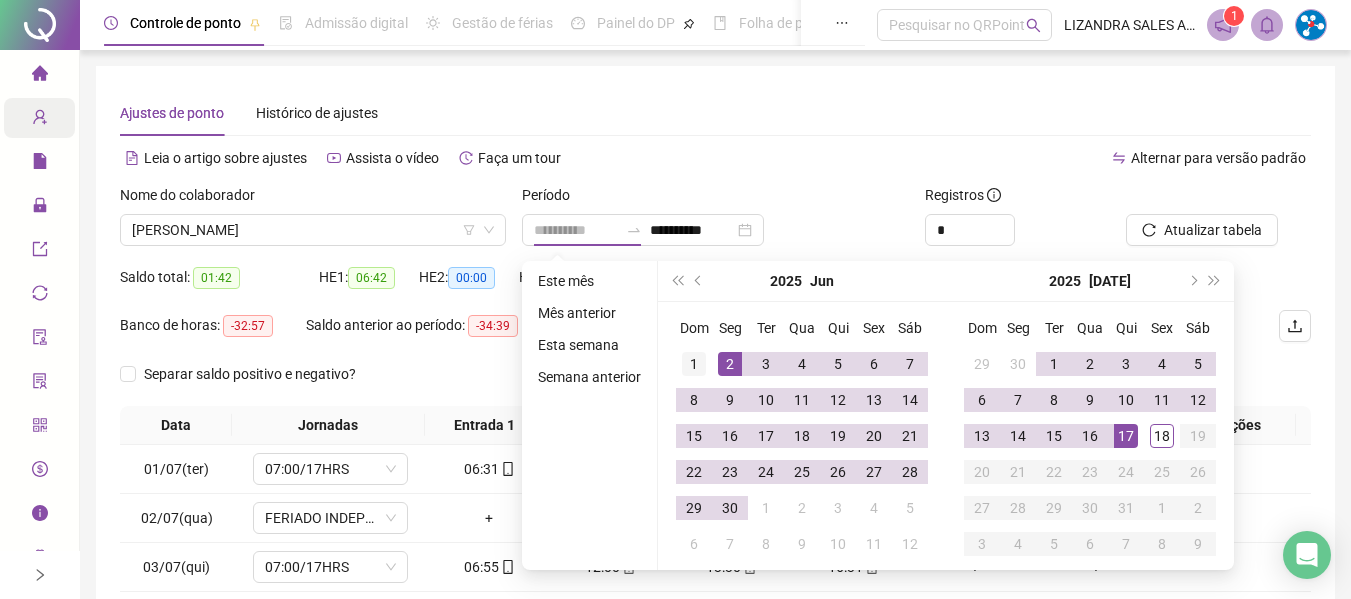 type on "**********" 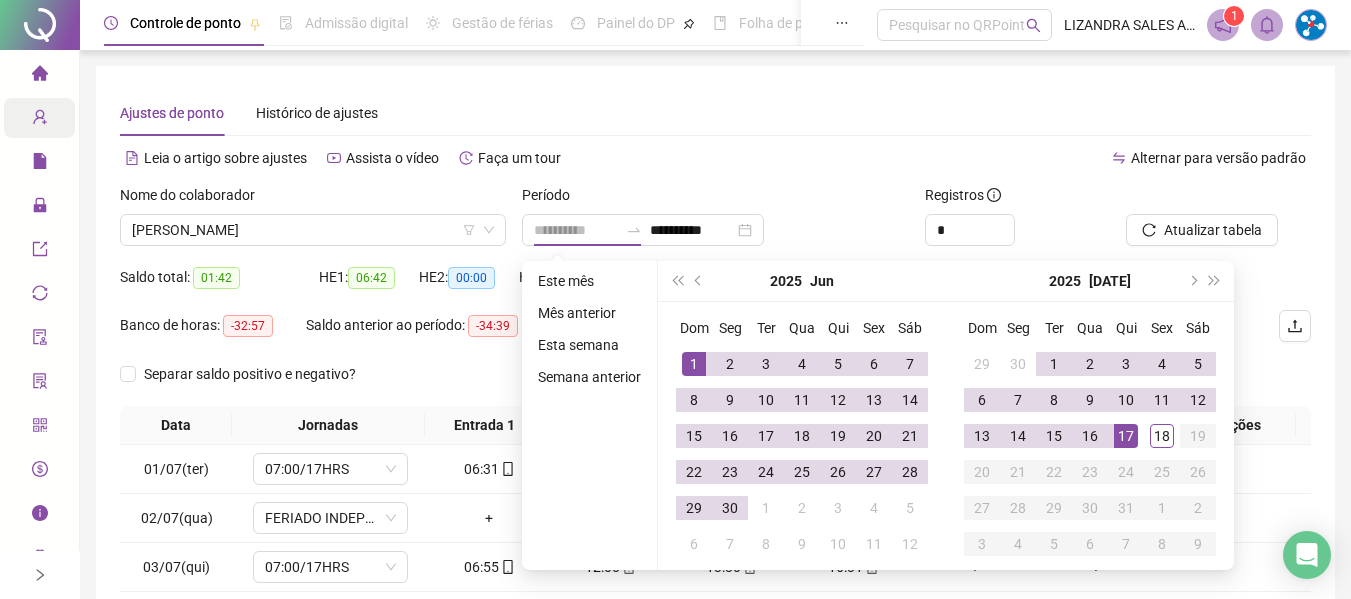 click on "1" at bounding box center (694, 364) 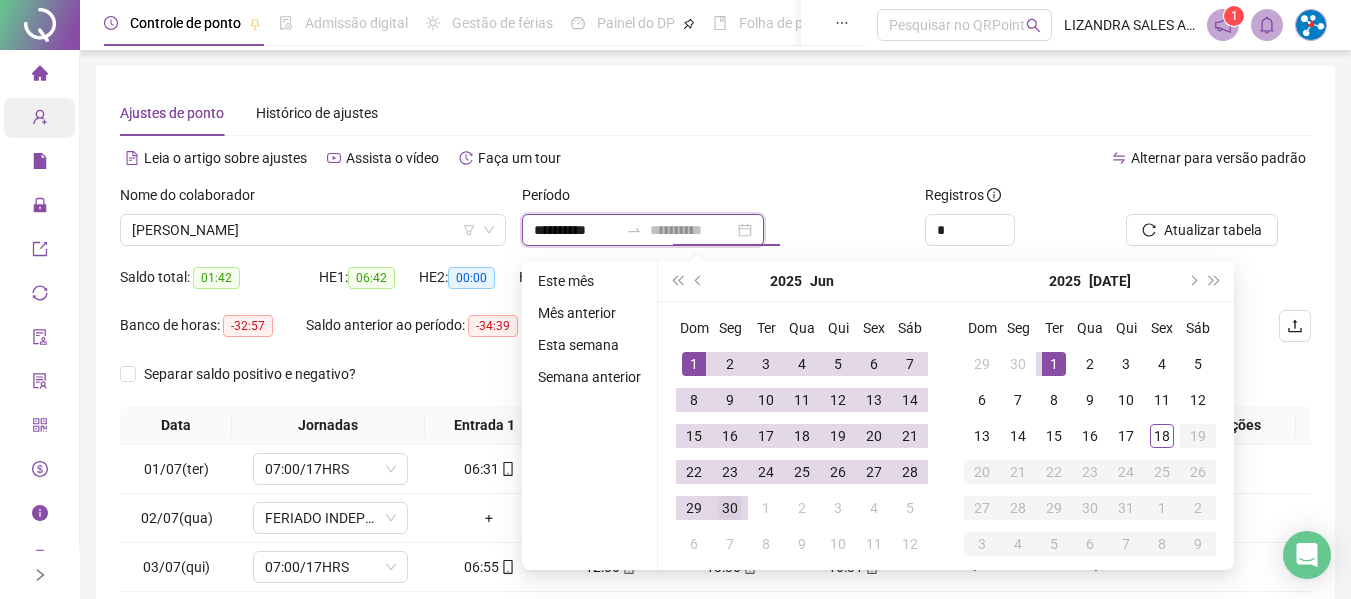 type on "**********" 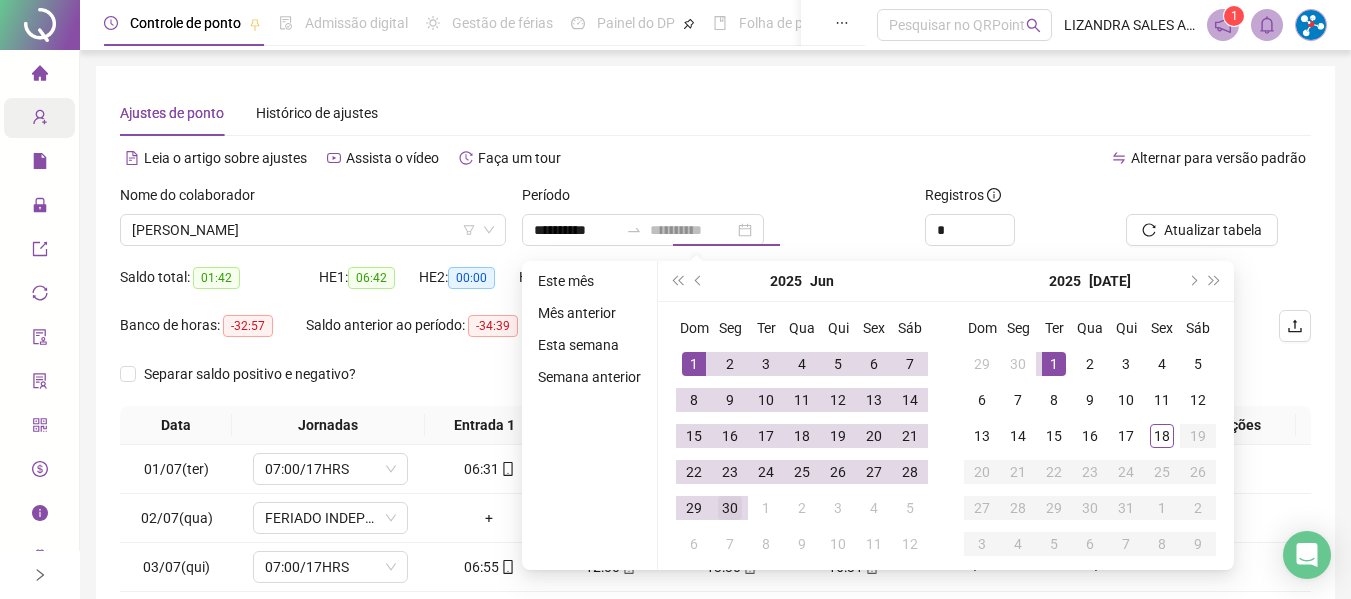 click on "30" at bounding box center [730, 508] 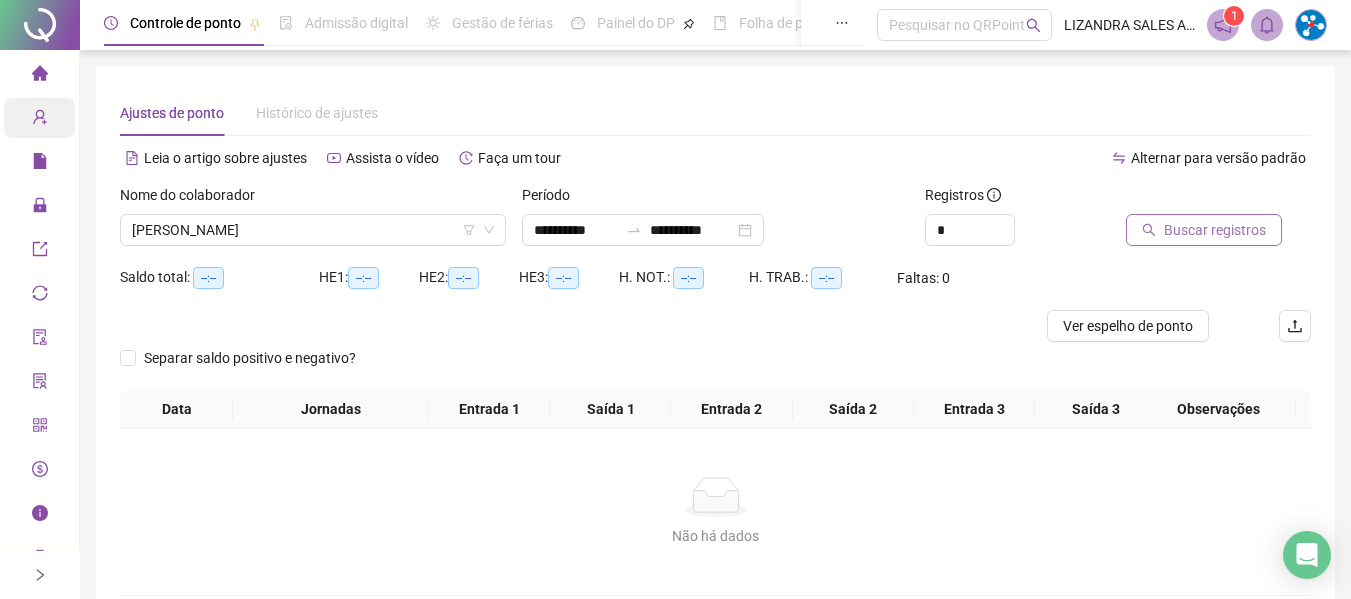 click on "Buscar registros" at bounding box center [1204, 230] 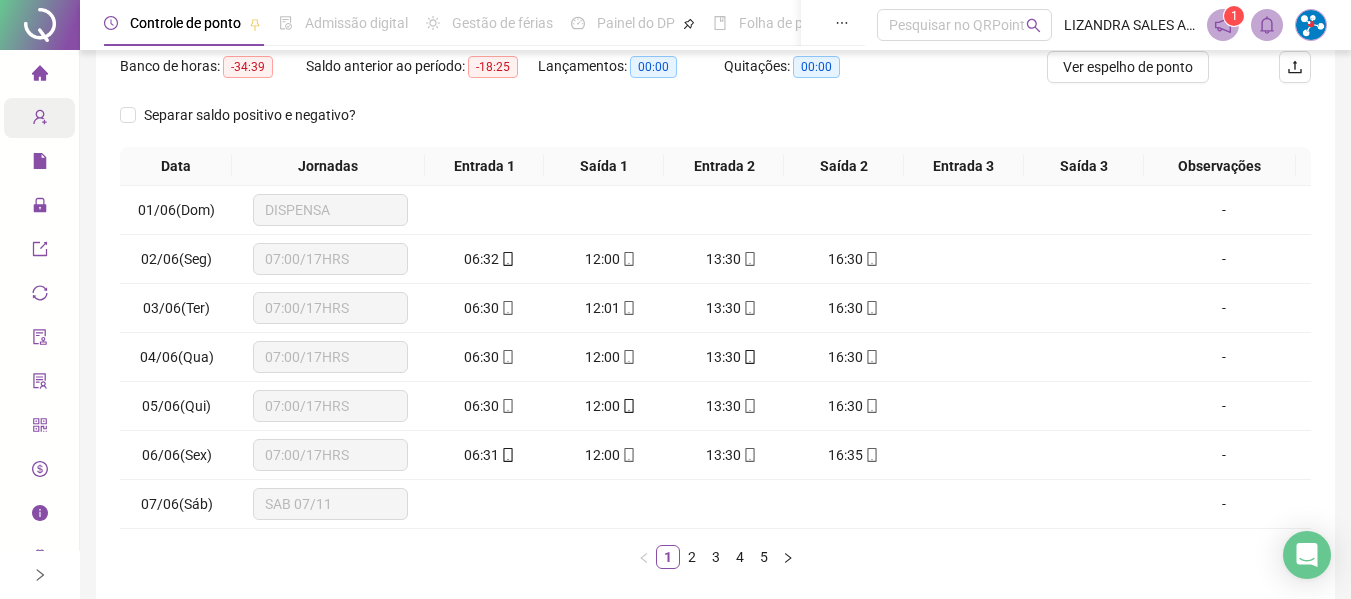 scroll, scrollTop: 355, scrollLeft: 0, axis: vertical 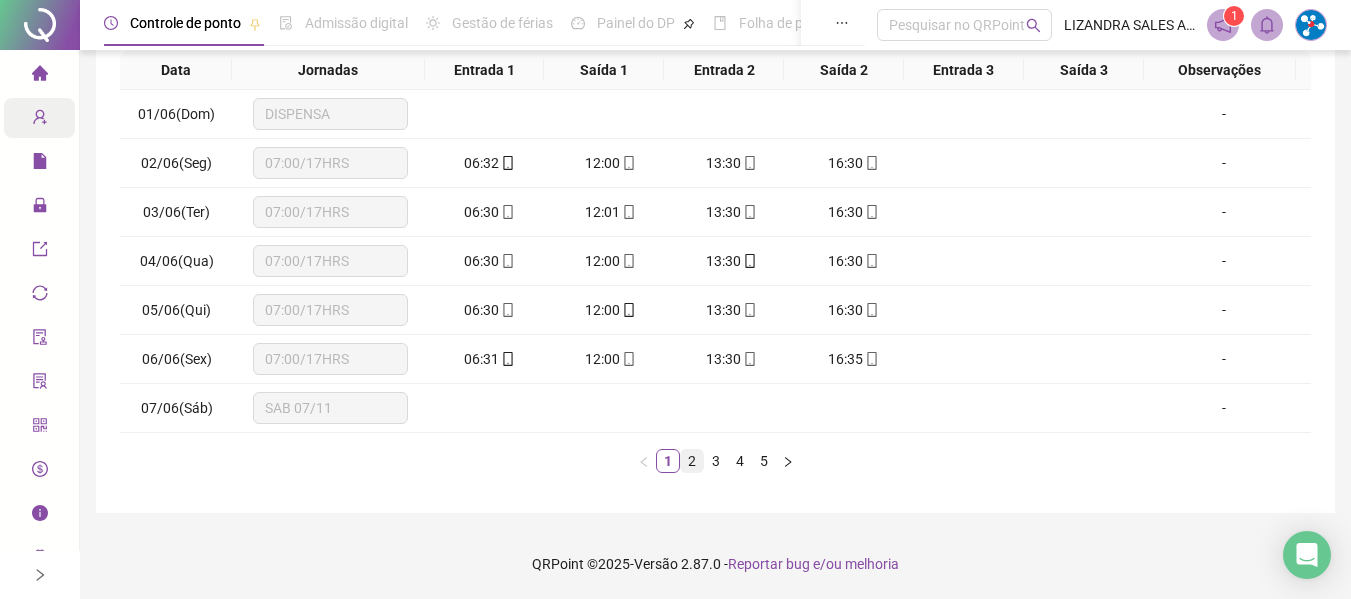 click on "2" at bounding box center [692, 461] 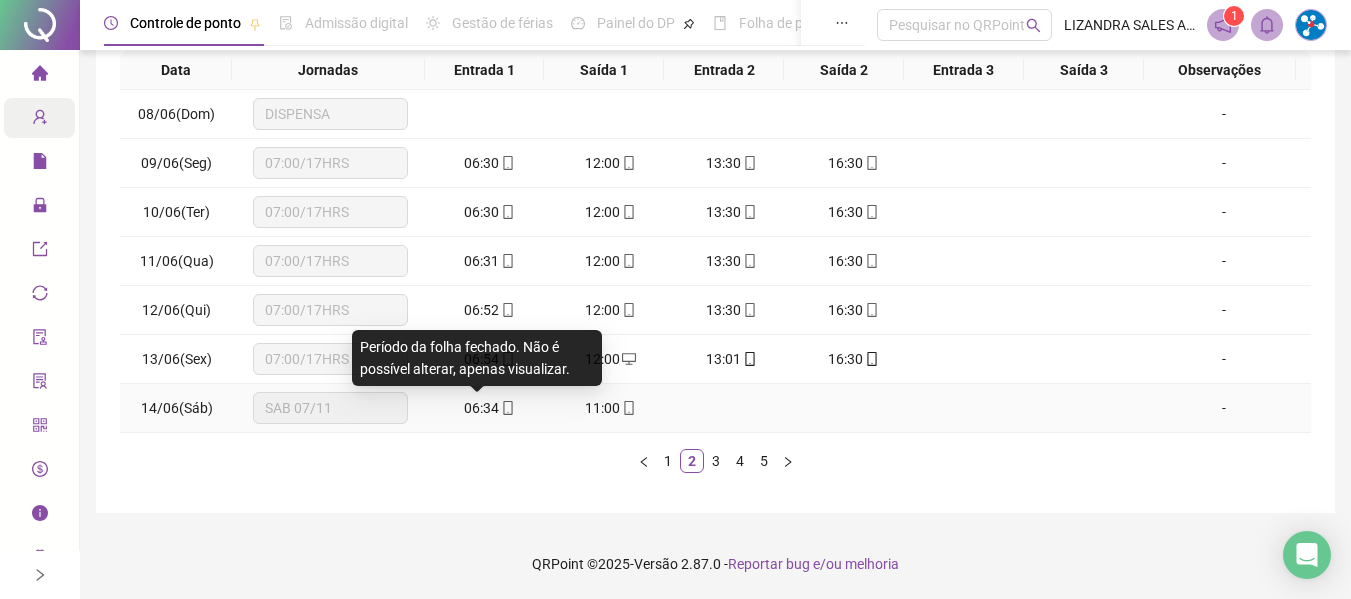 click 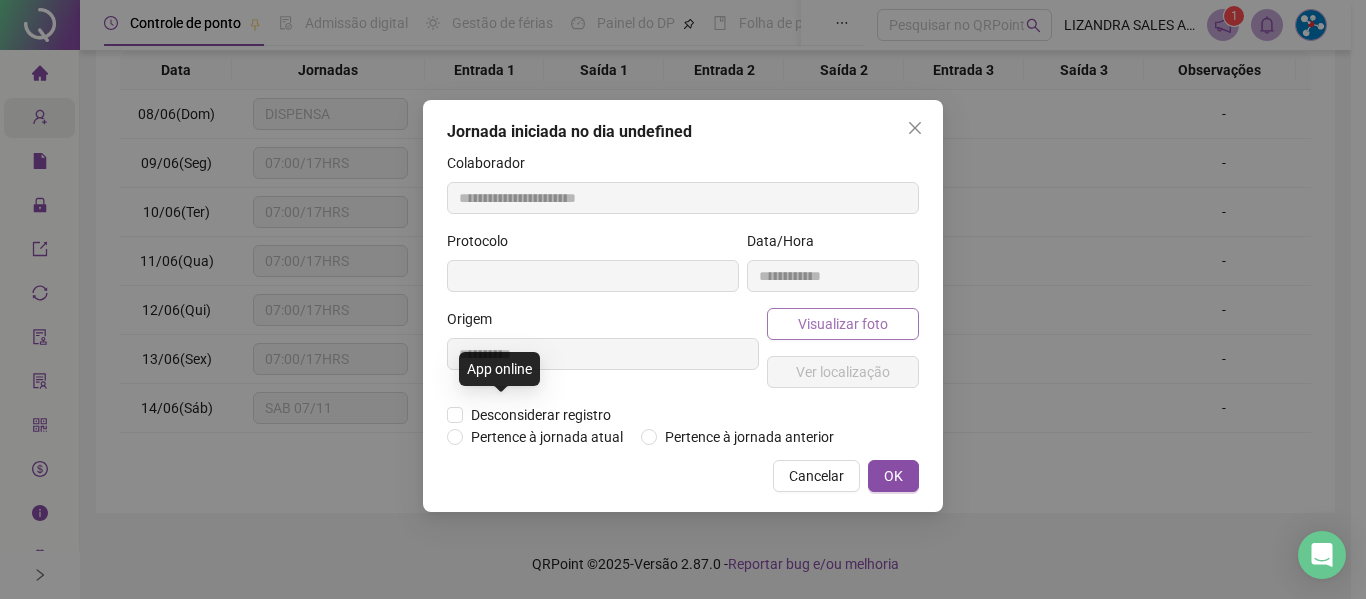 type on "**********" 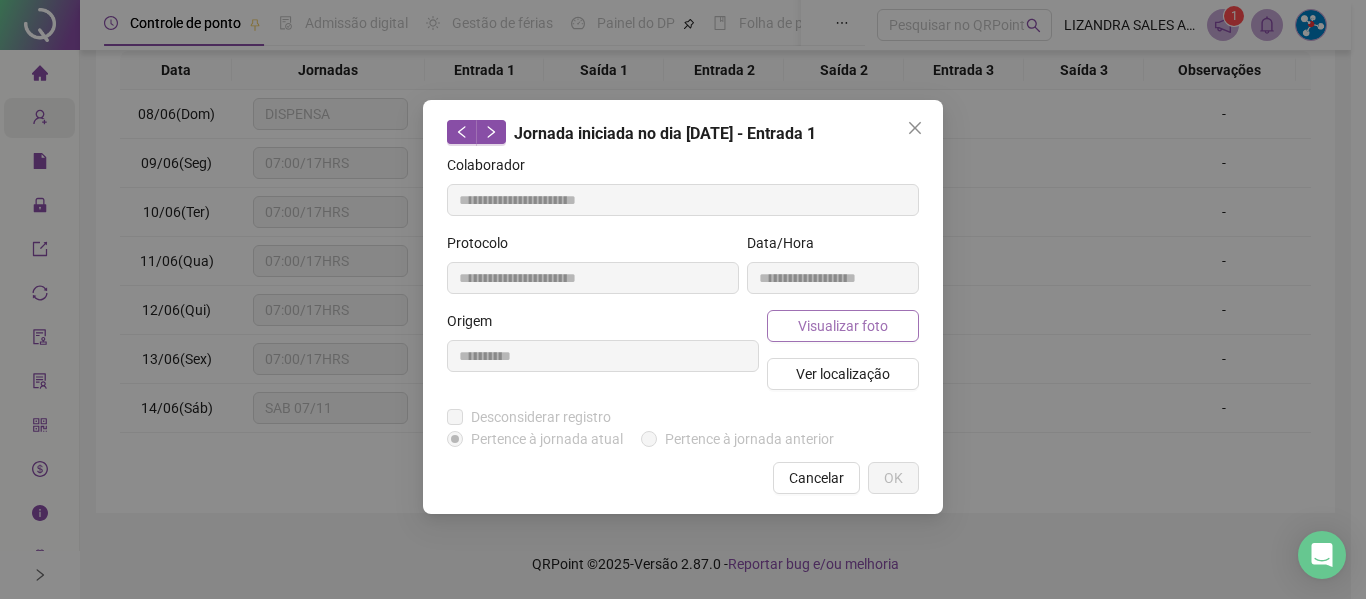 click on "Visualizar foto" at bounding box center (843, 326) 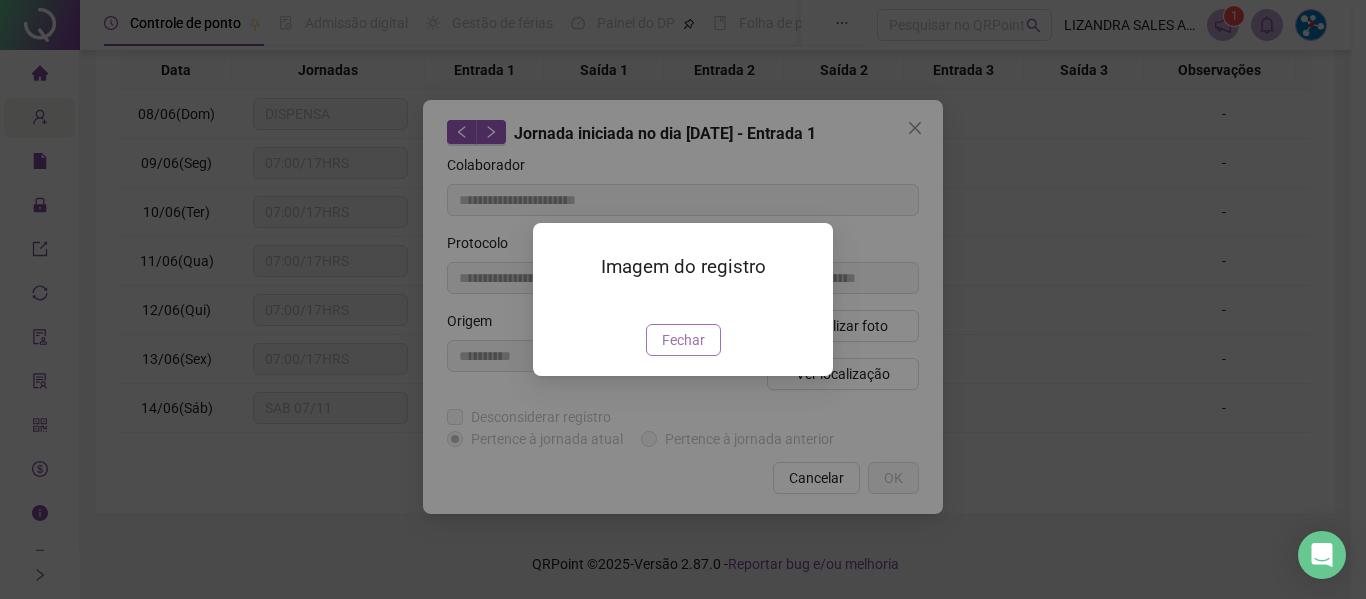 click on "Fechar" at bounding box center (683, 340) 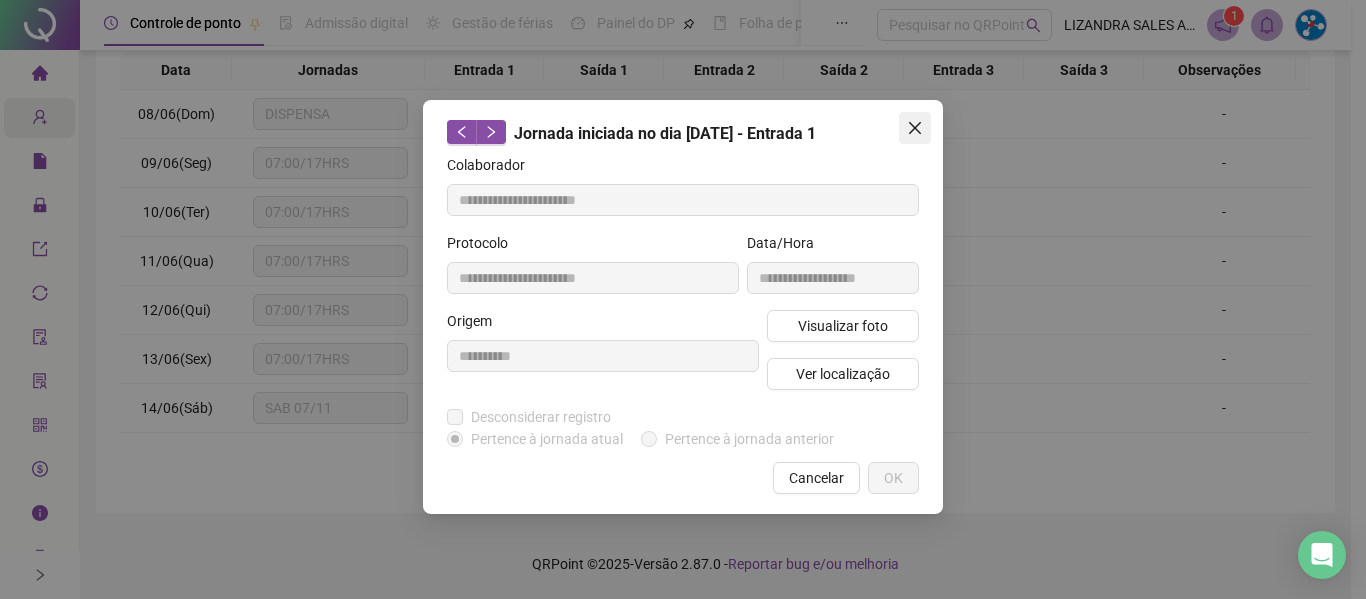 click 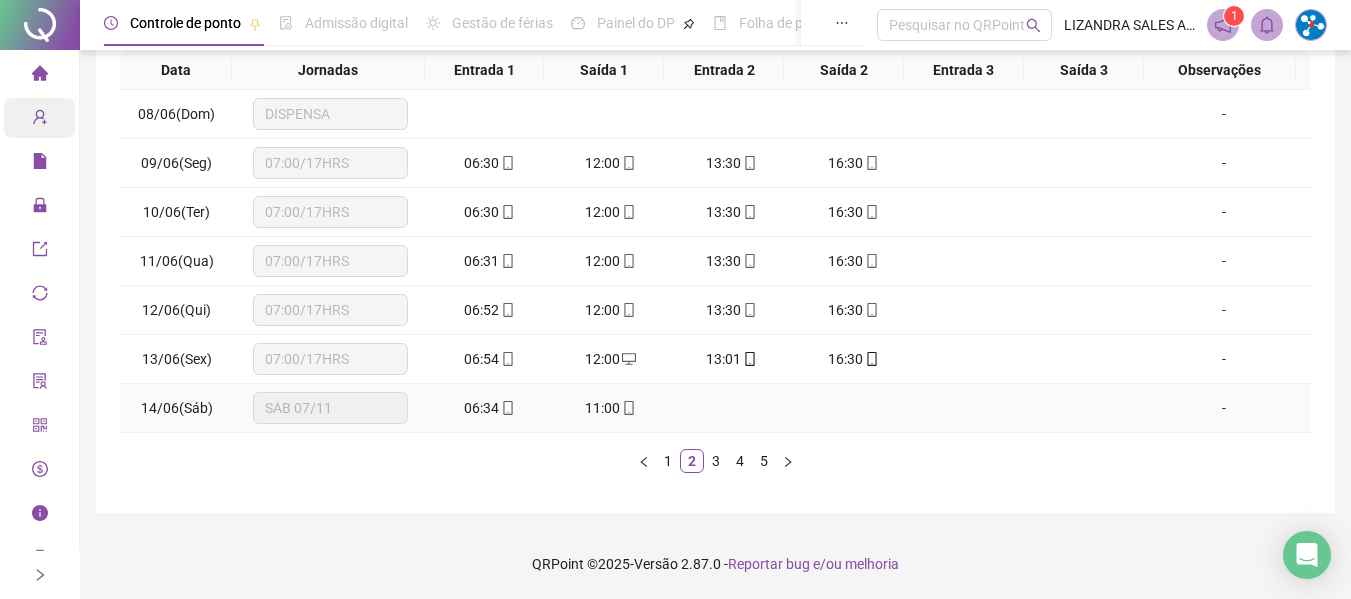 click on "11:00" at bounding box center (610, 408) 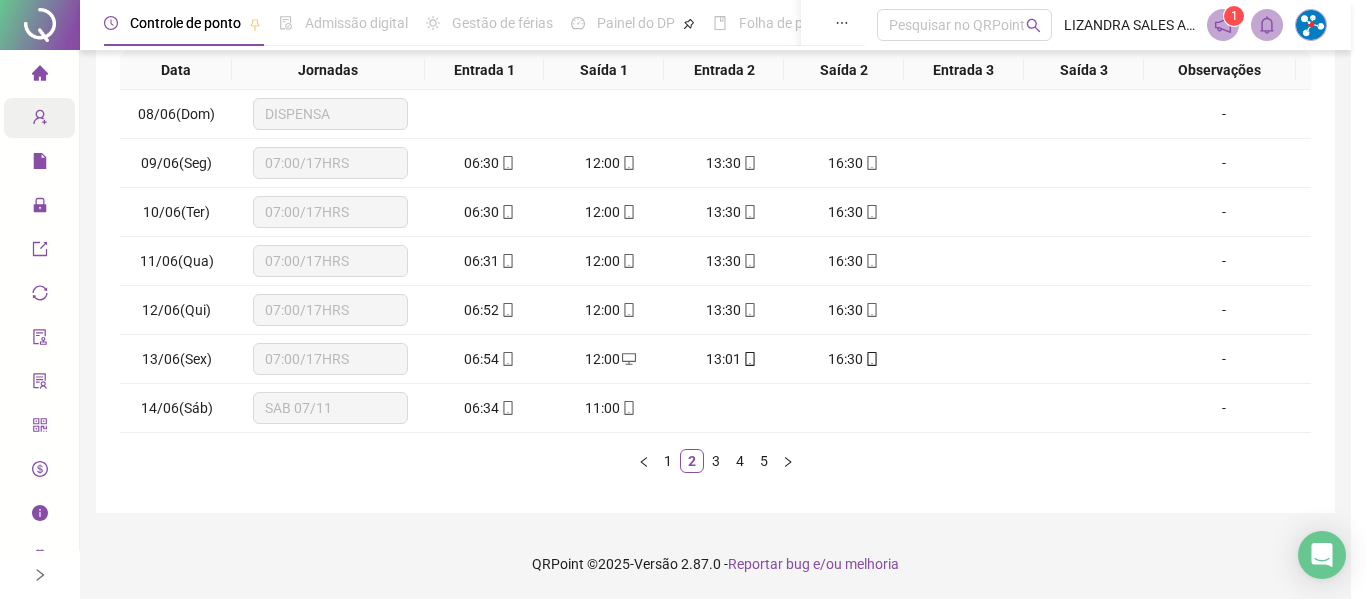 type on "**********" 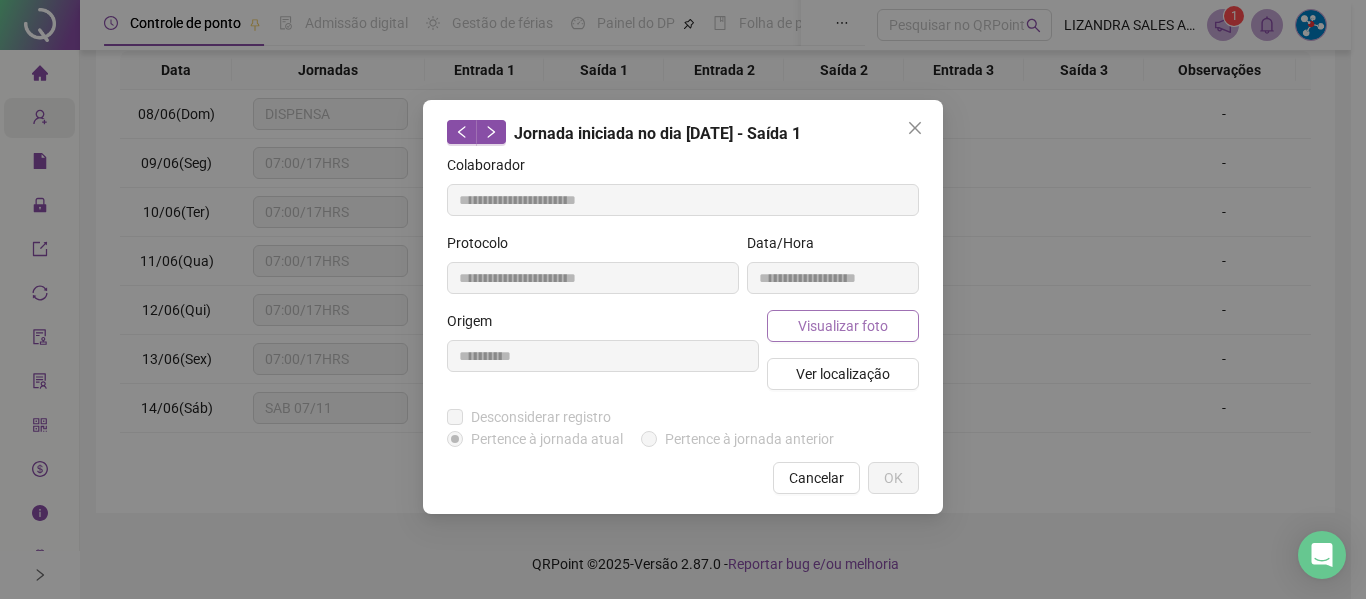 click on "Visualizar foto" at bounding box center [843, 326] 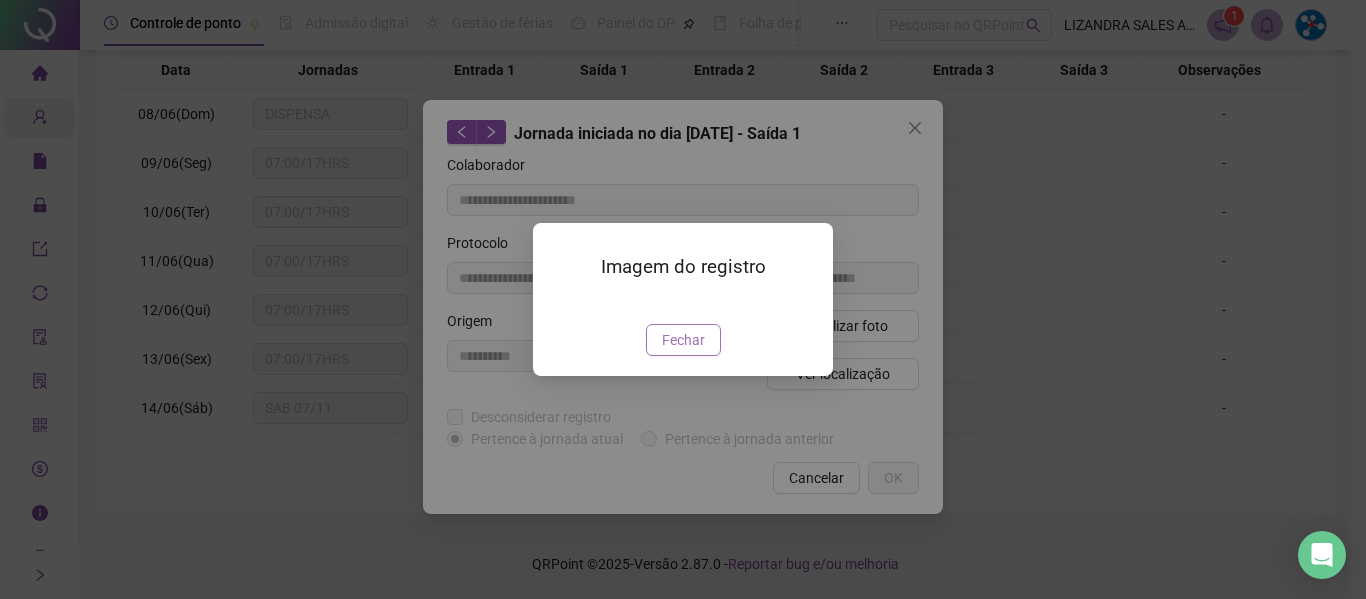 click on "Fechar" at bounding box center [683, 340] 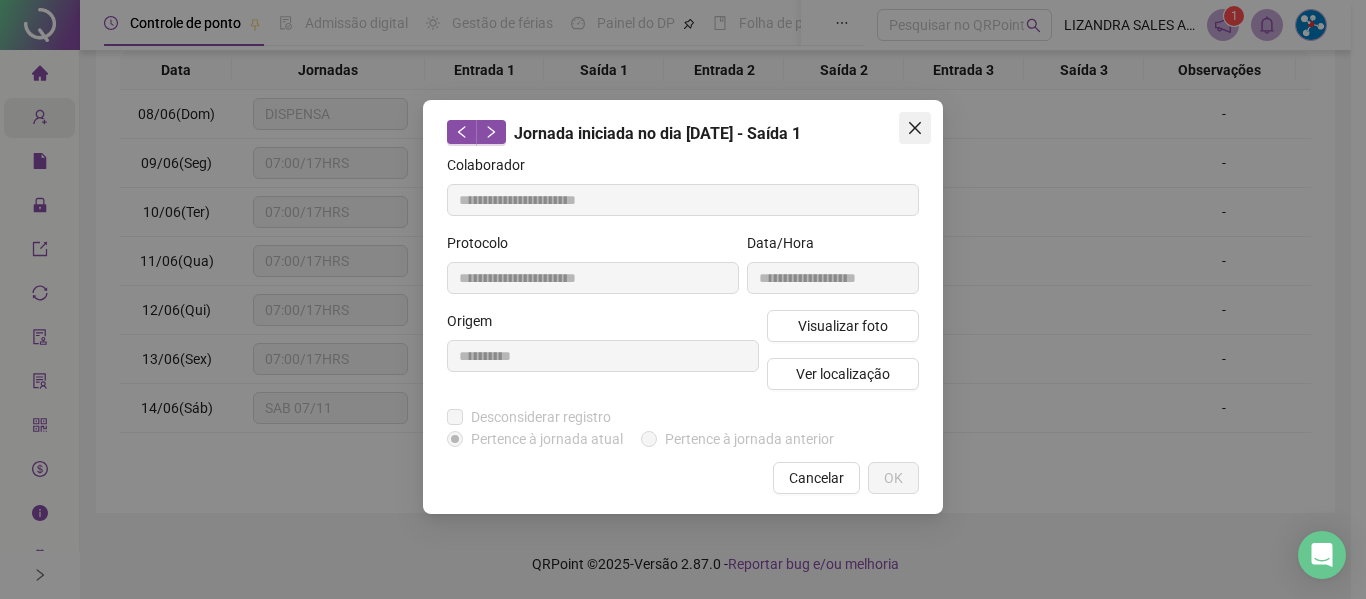 click 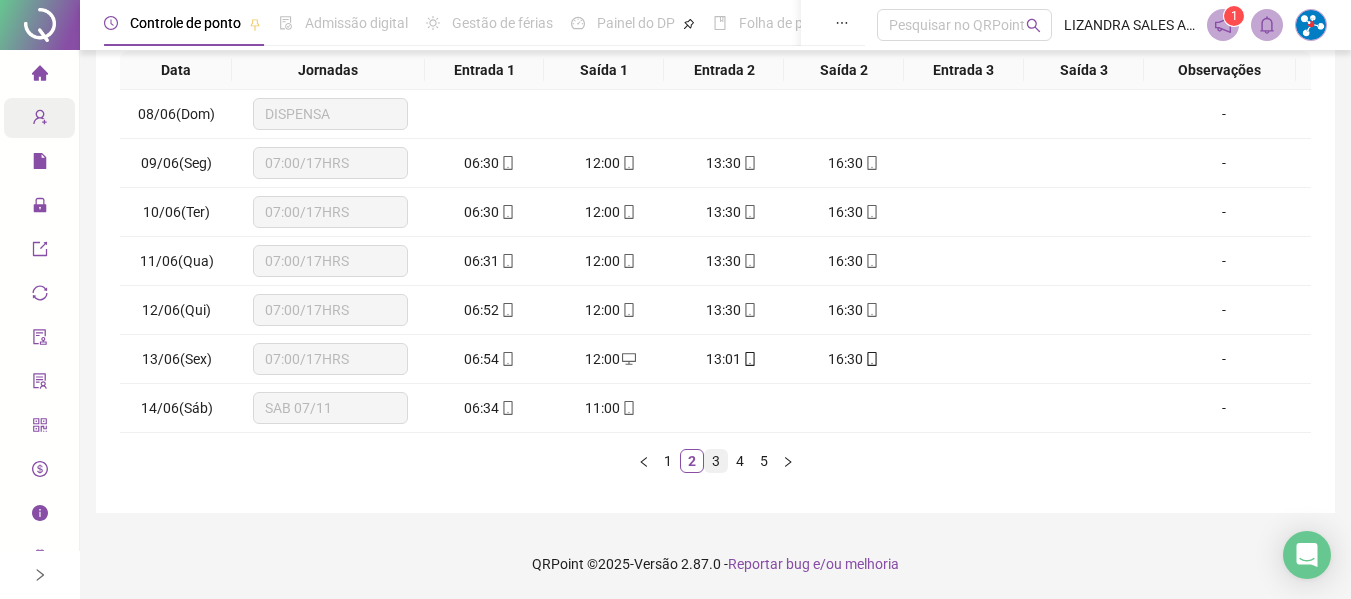 click on "3" at bounding box center (716, 461) 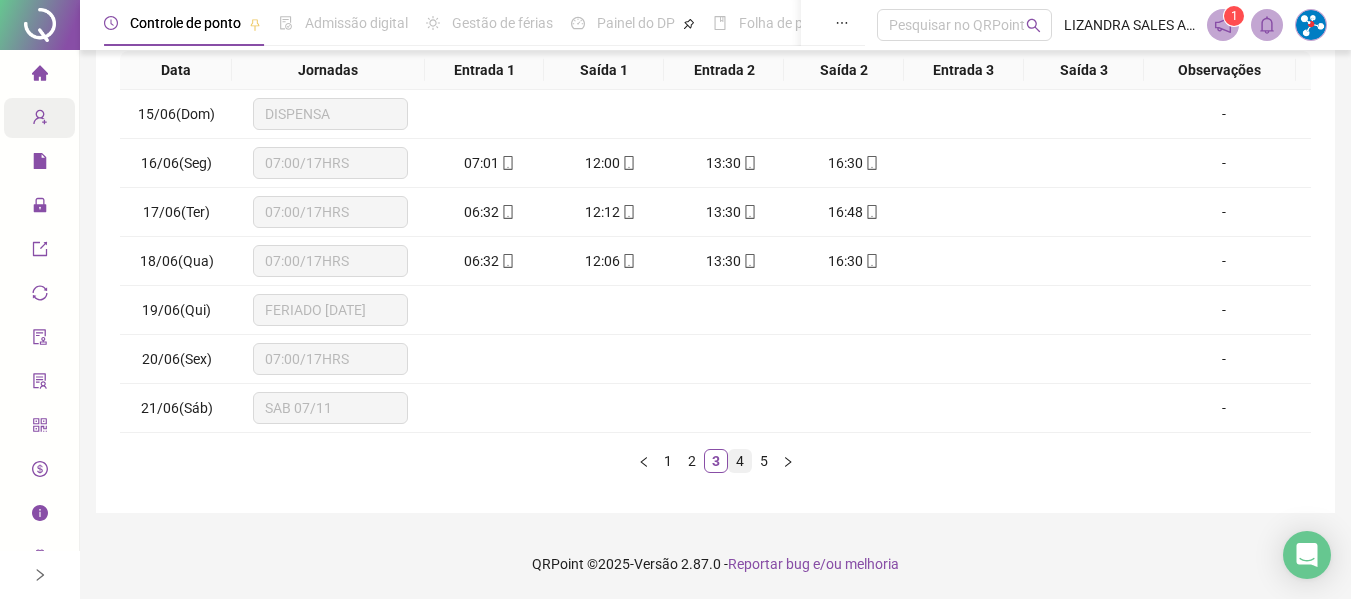 click on "4" at bounding box center [740, 461] 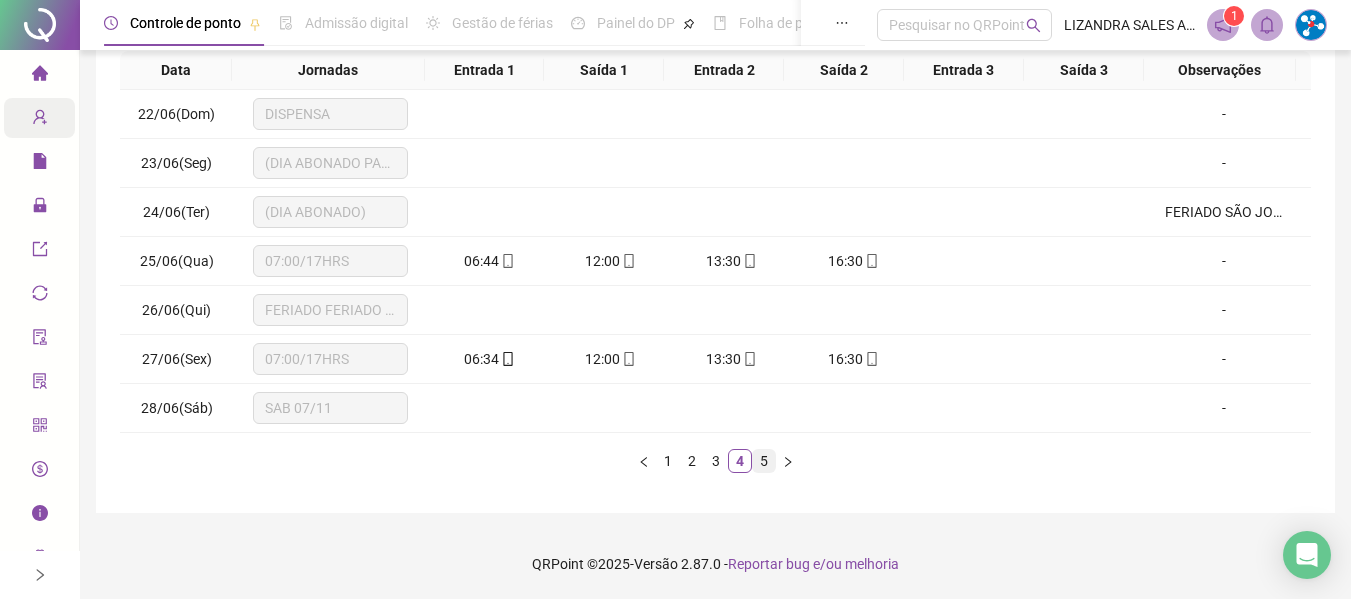 click on "5" at bounding box center (764, 461) 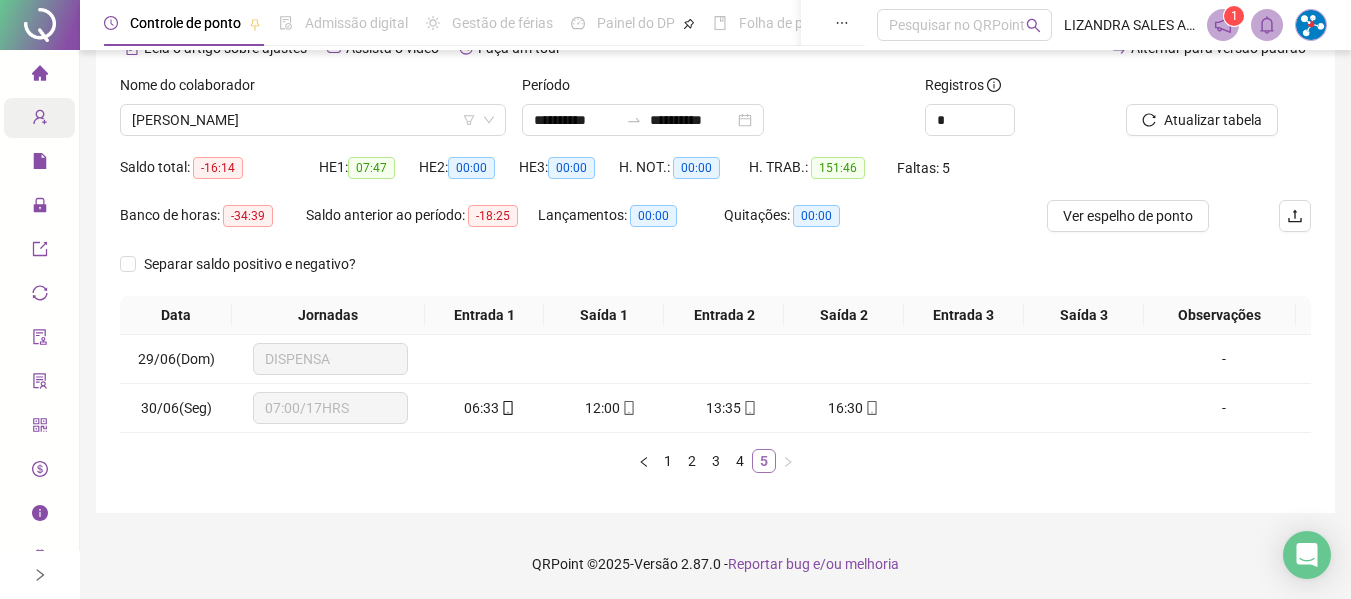 scroll, scrollTop: 110, scrollLeft: 0, axis: vertical 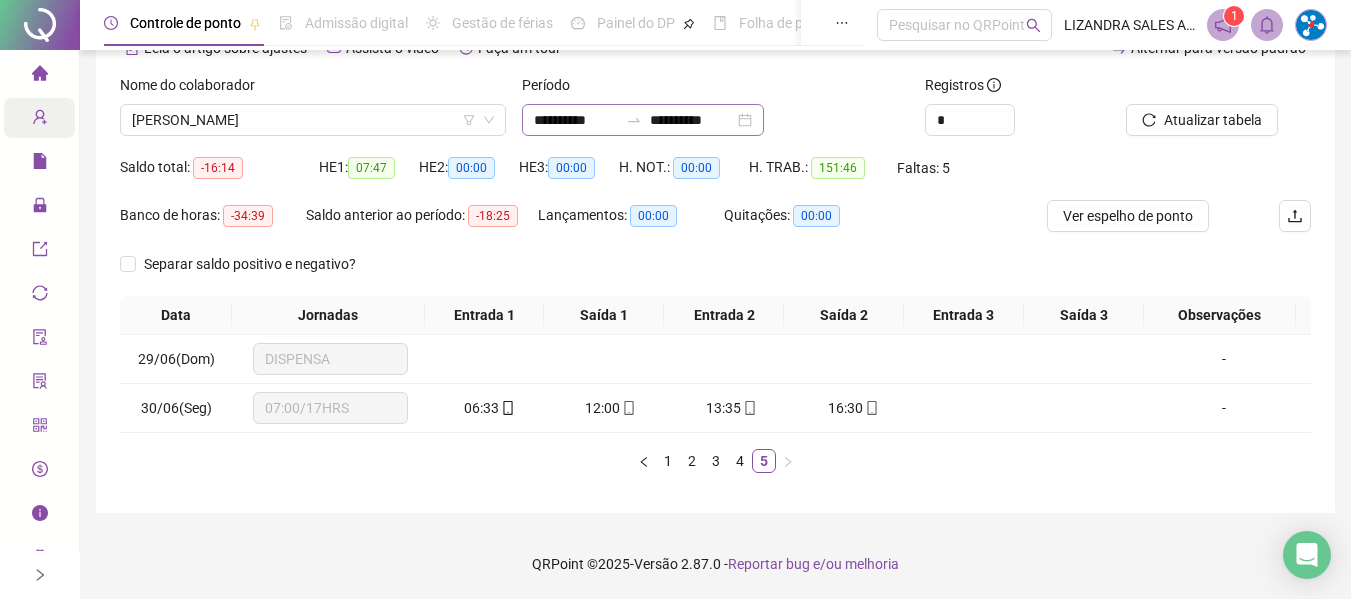 click on "**********" at bounding box center (643, 120) 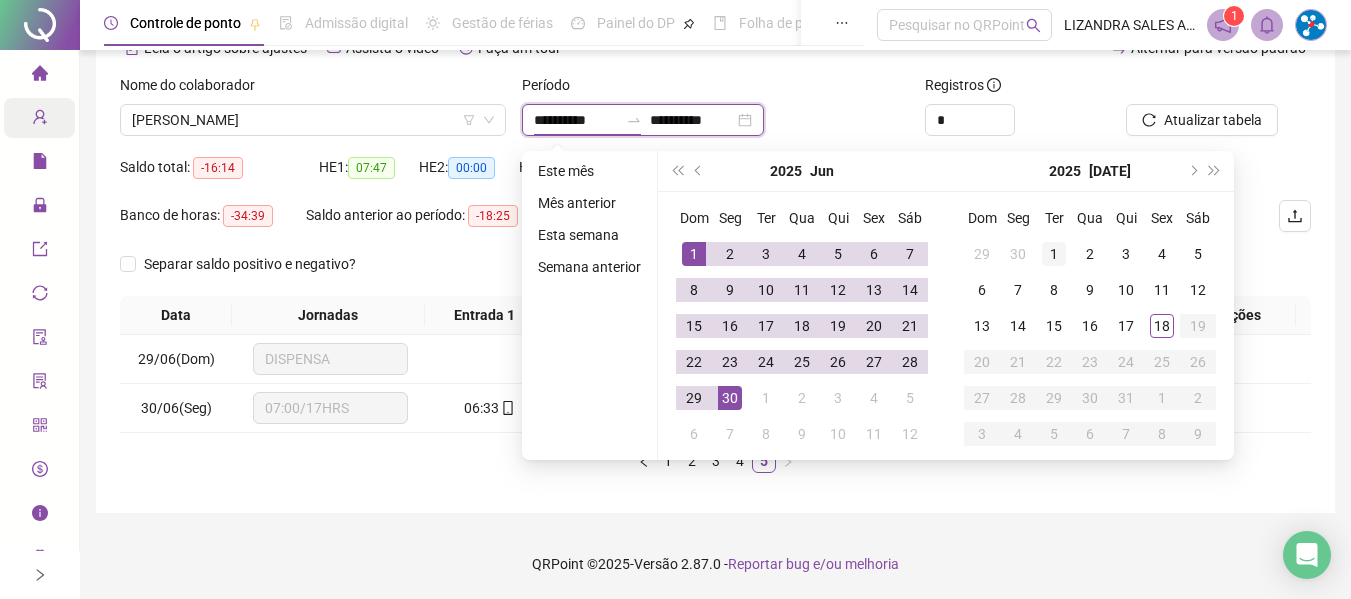 type on "**********" 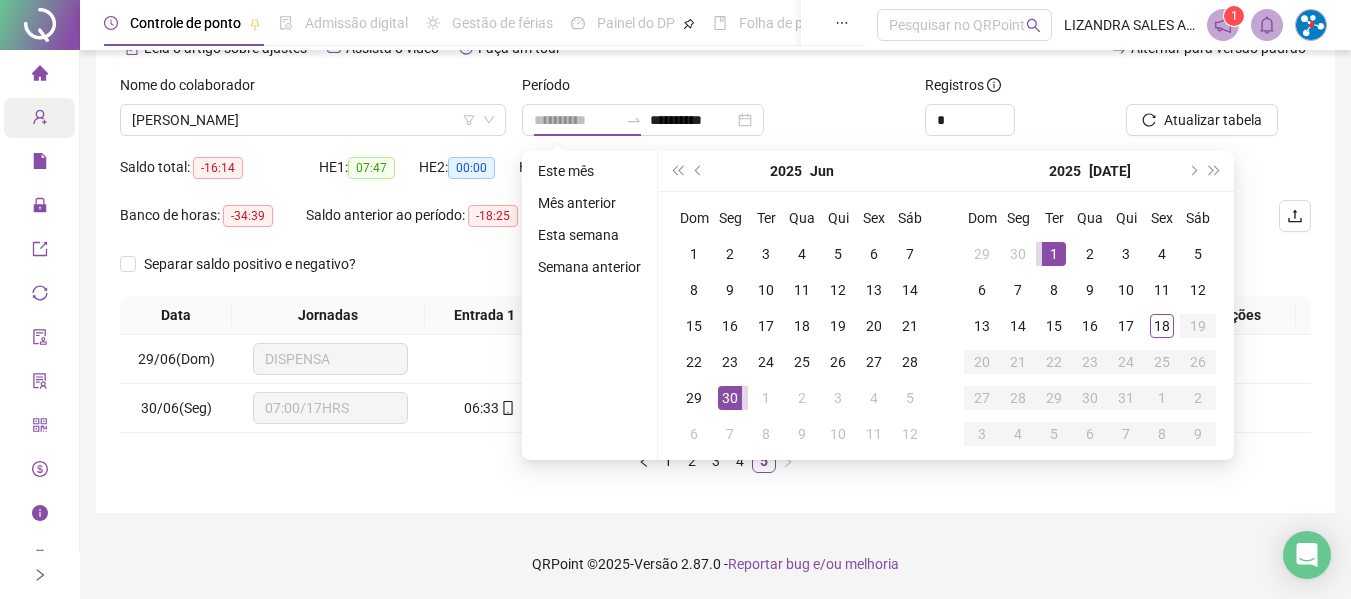 click on "1" at bounding box center [1054, 254] 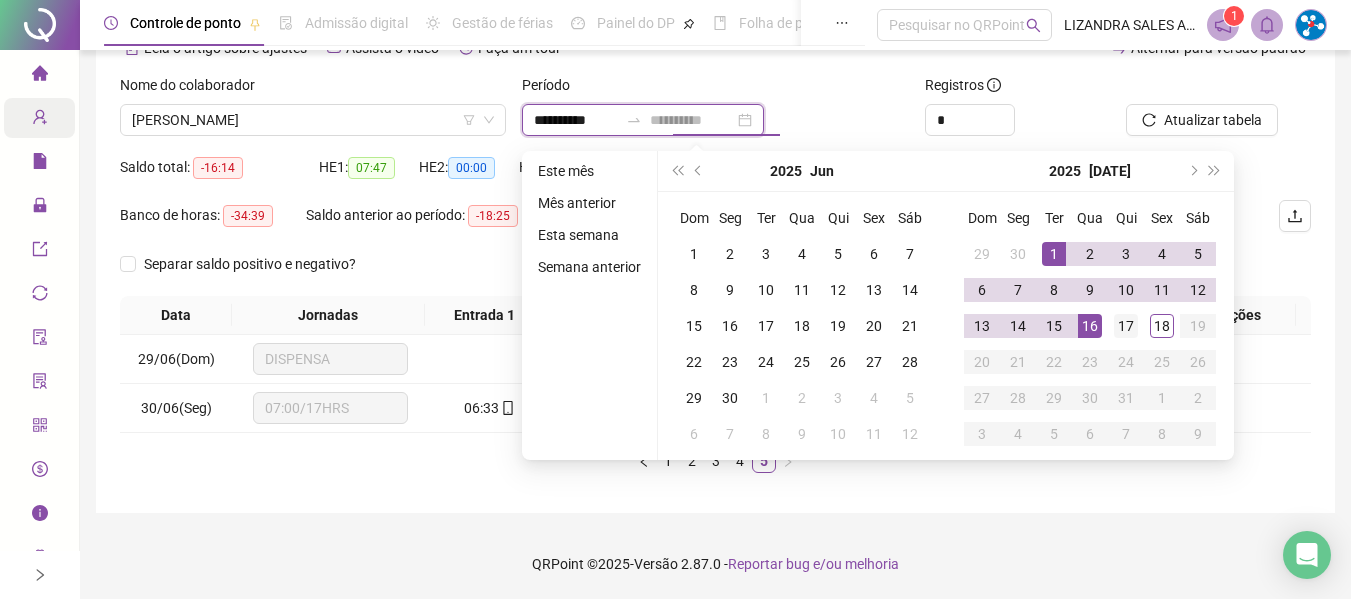 type on "**********" 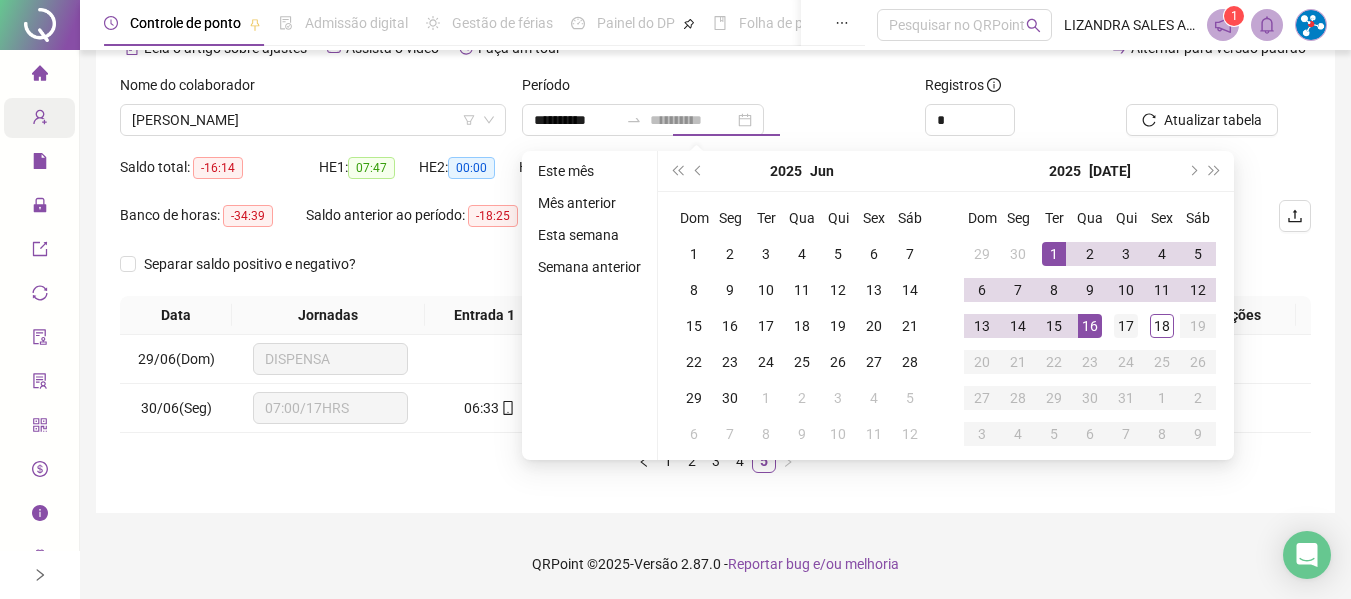 click on "17" at bounding box center [1126, 326] 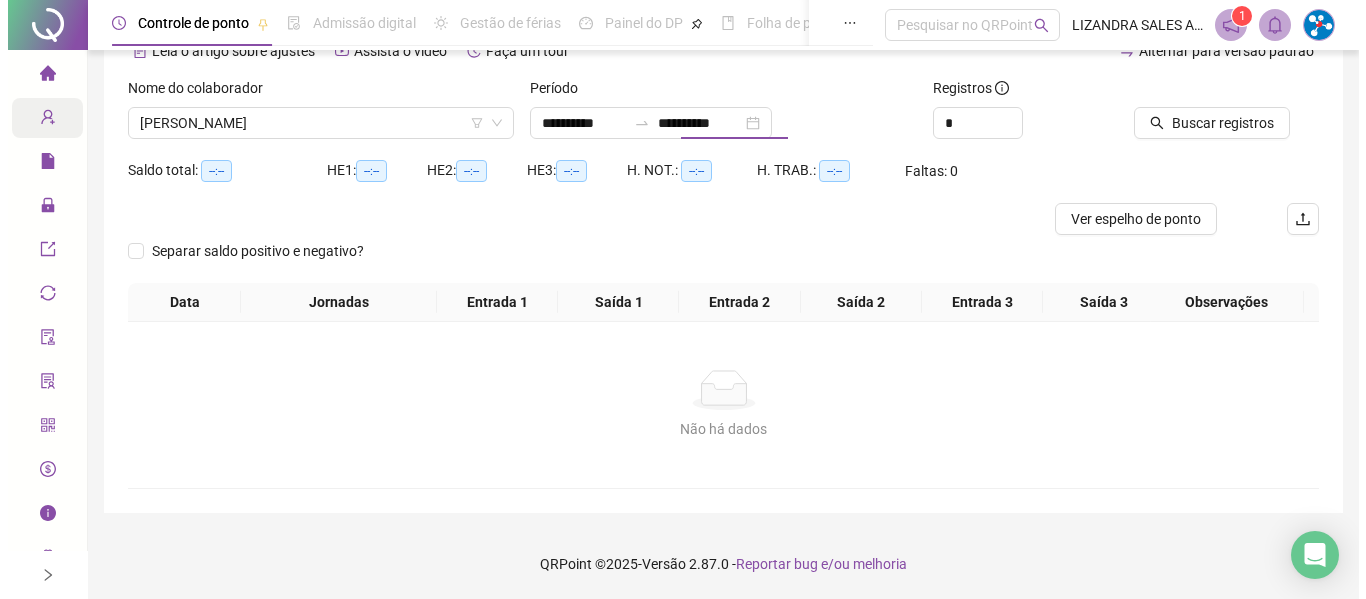 scroll, scrollTop: 107, scrollLeft: 0, axis: vertical 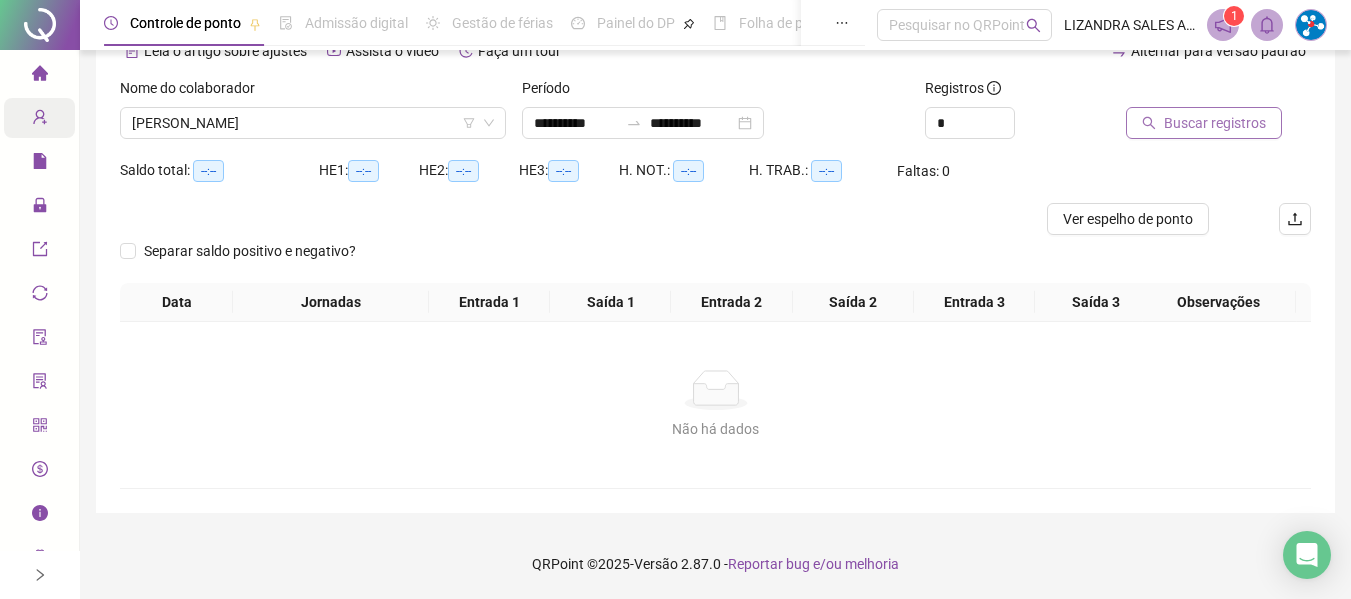 click 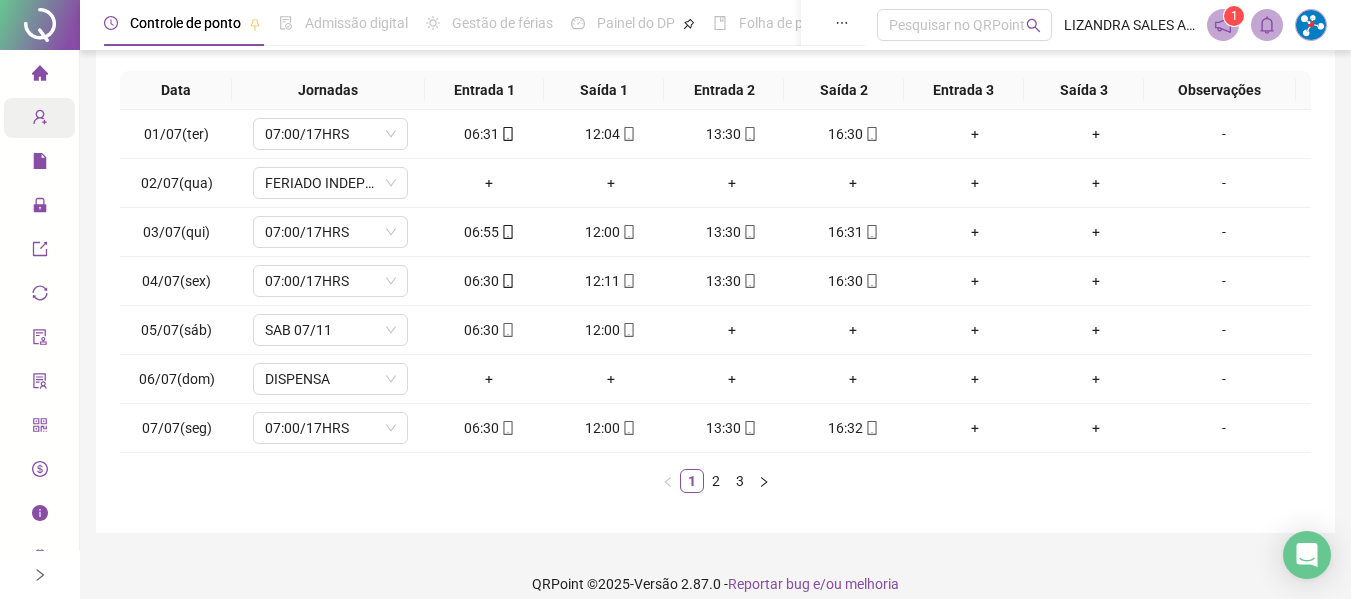 scroll, scrollTop: 355, scrollLeft: 0, axis: vertical 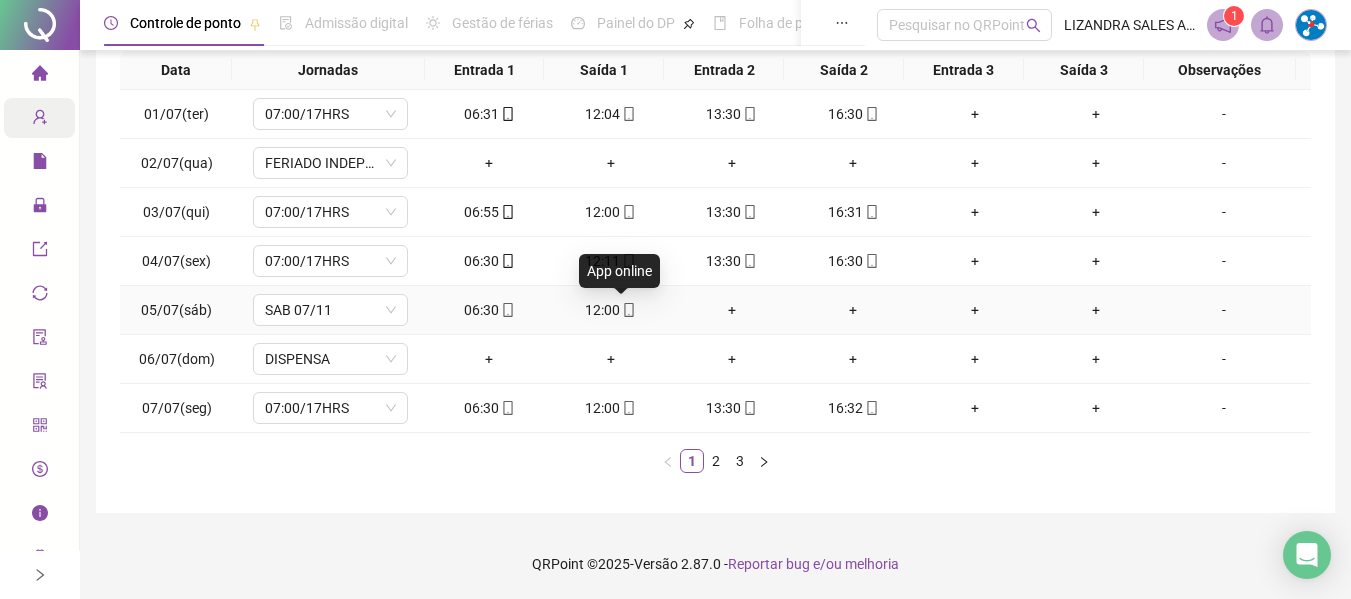 click 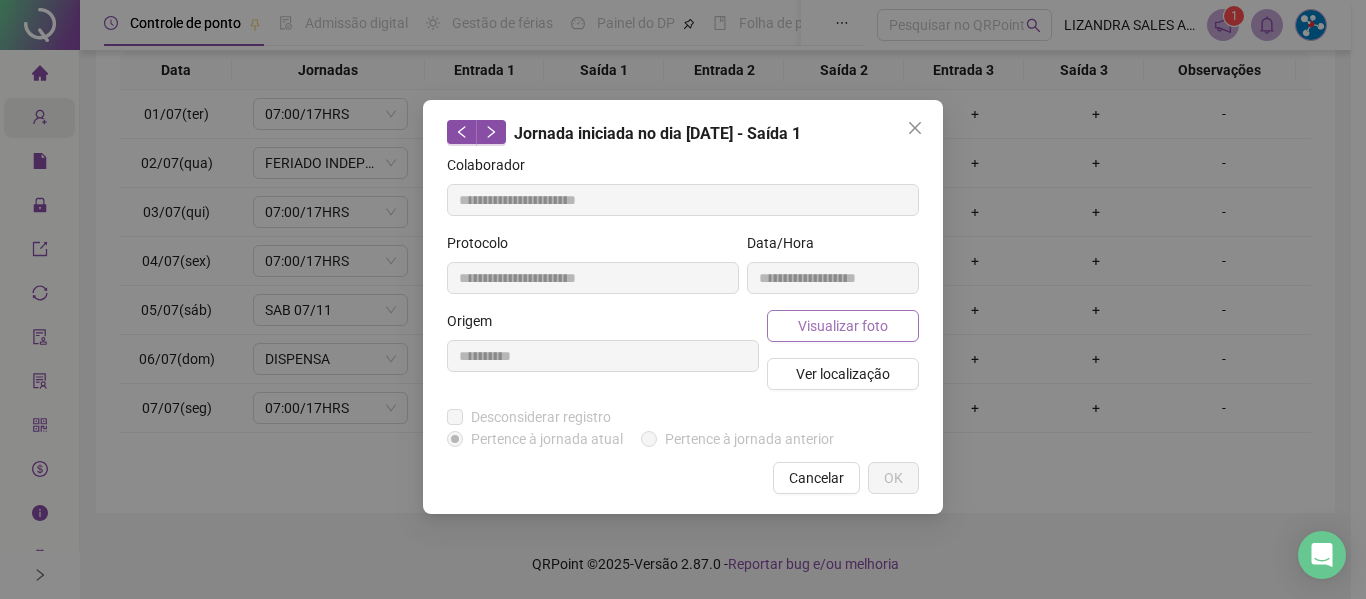 type on "**********" 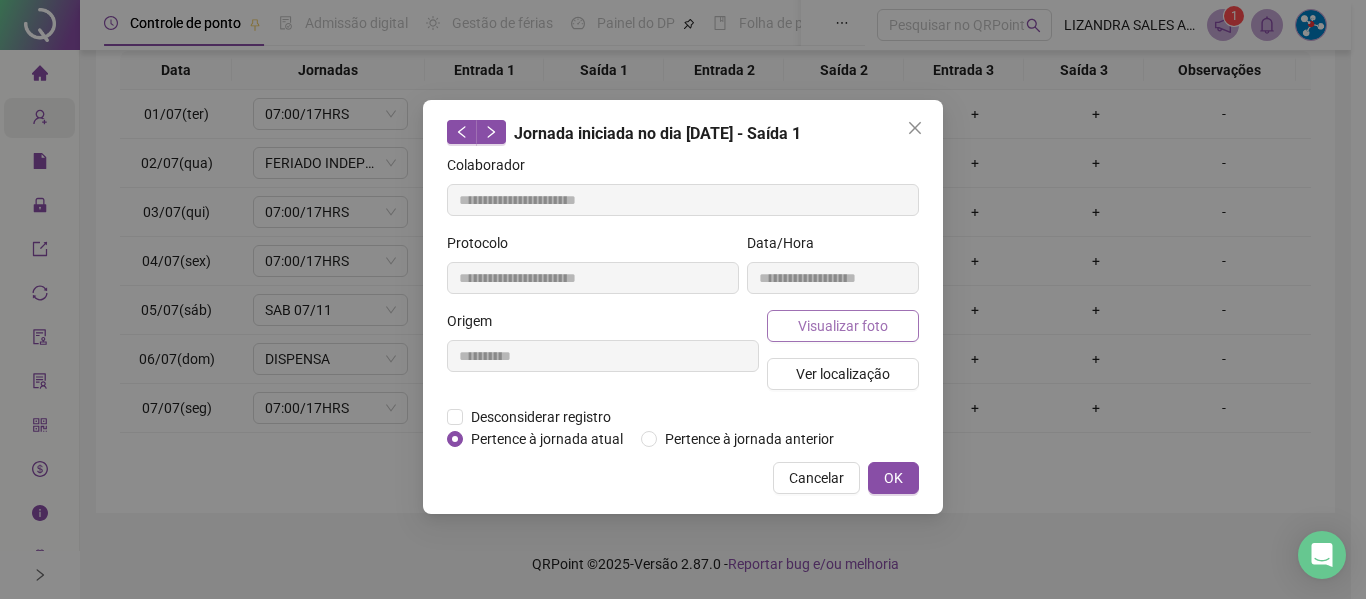 click on "Visualizar foto" at bounding box center [843, 326] 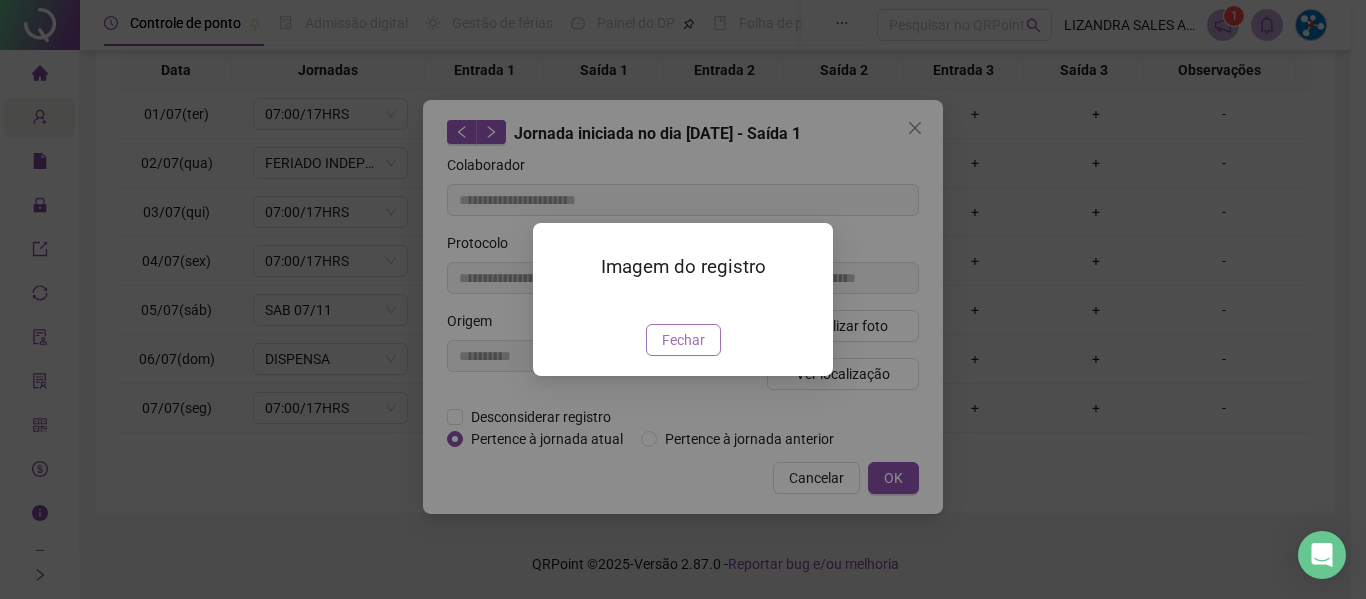 click on "Fechar" at bounding box center [683, 340] 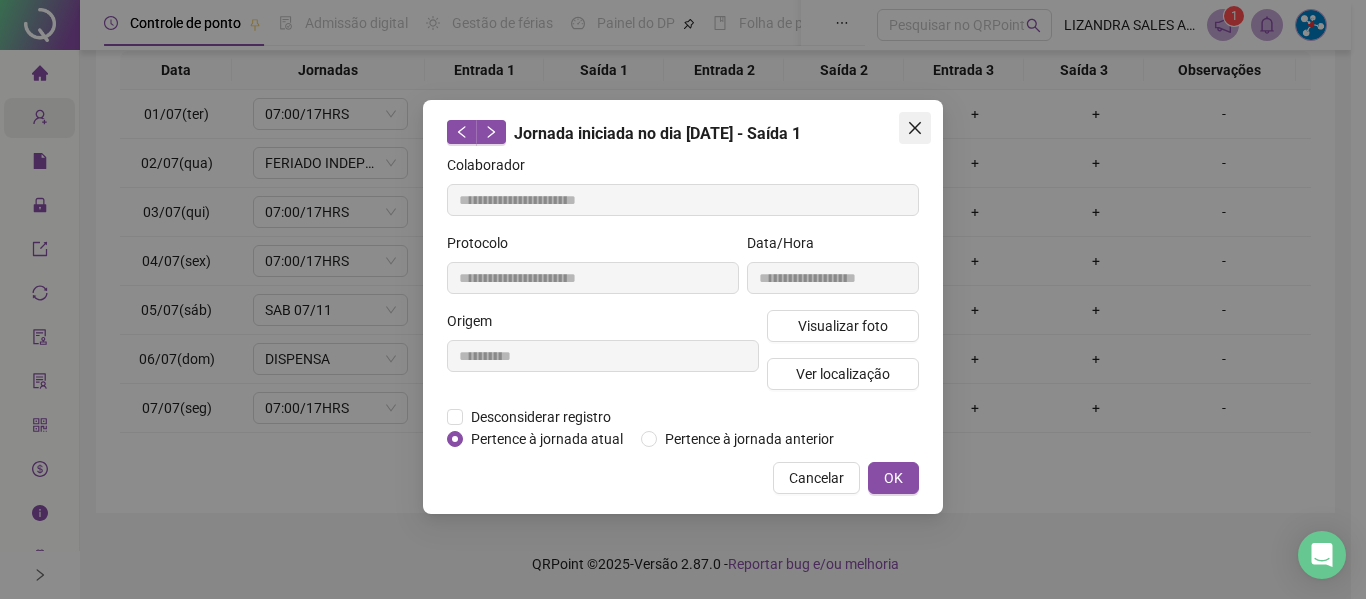 click 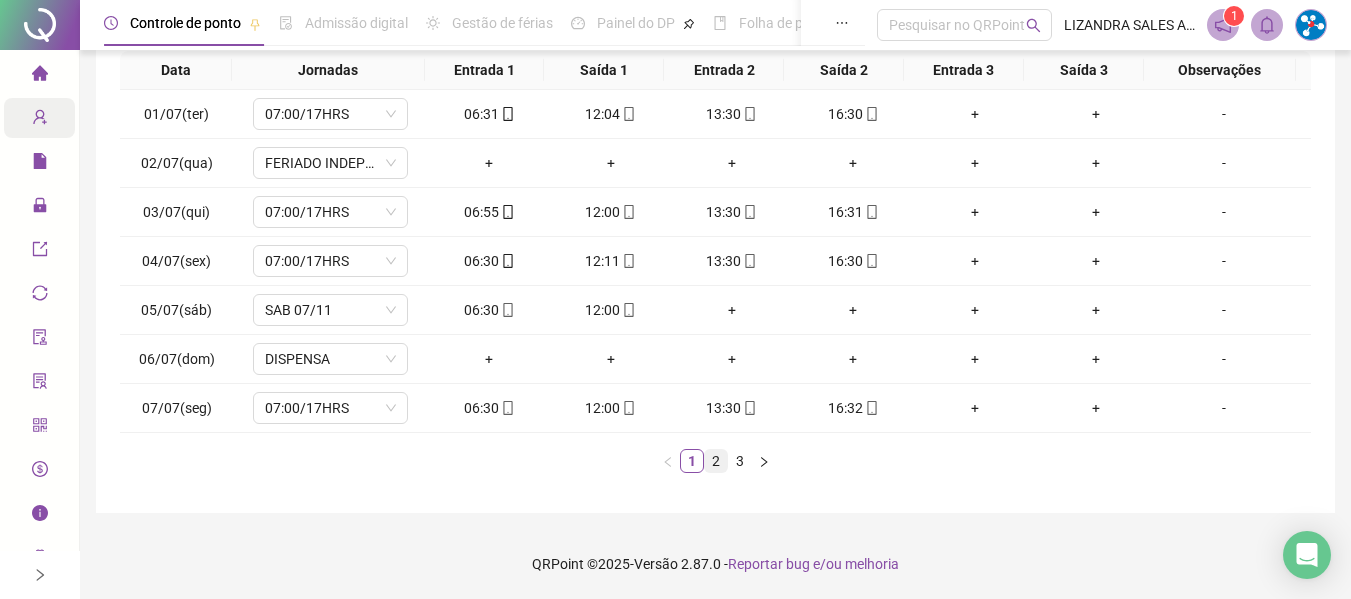 click on "2" at bounding box center (716, 461) 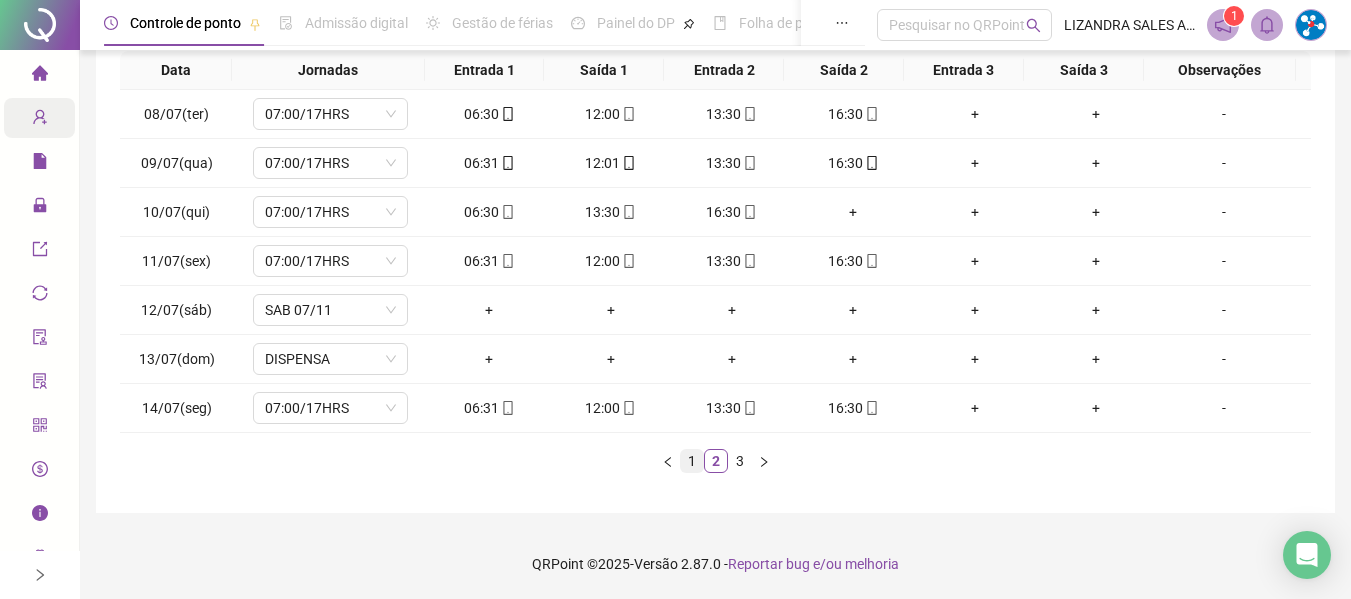 click on "1" at bounding box center [692, 461] 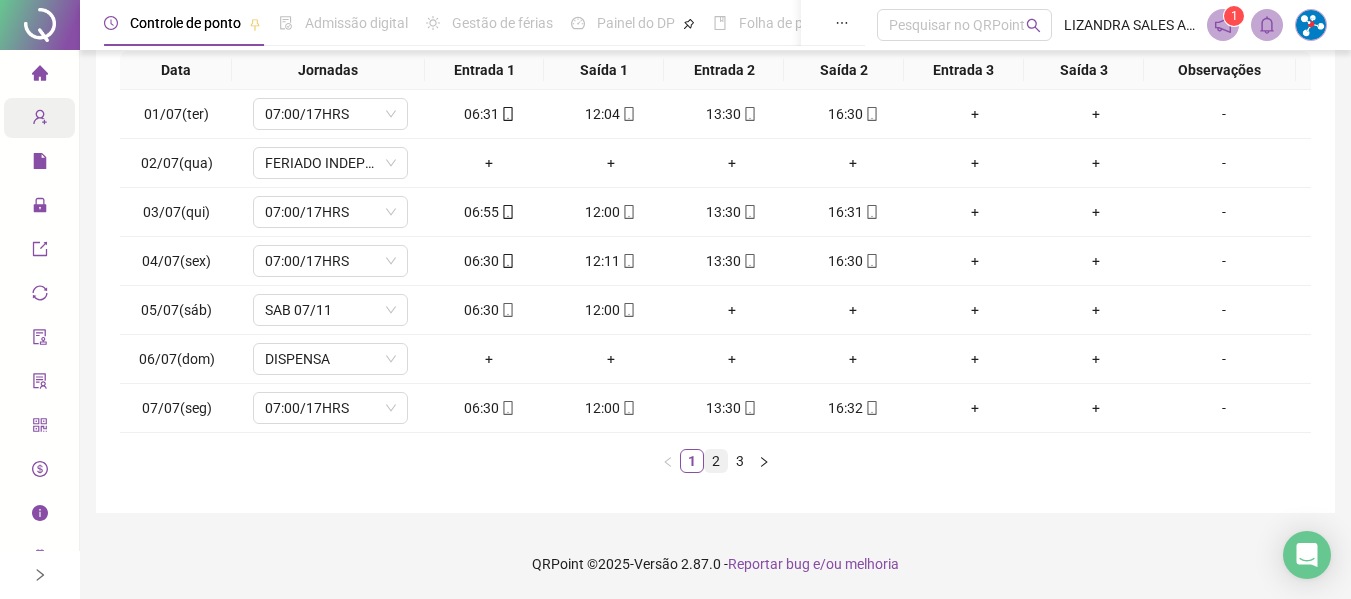 click on "2" at bounding box center (716, 461) 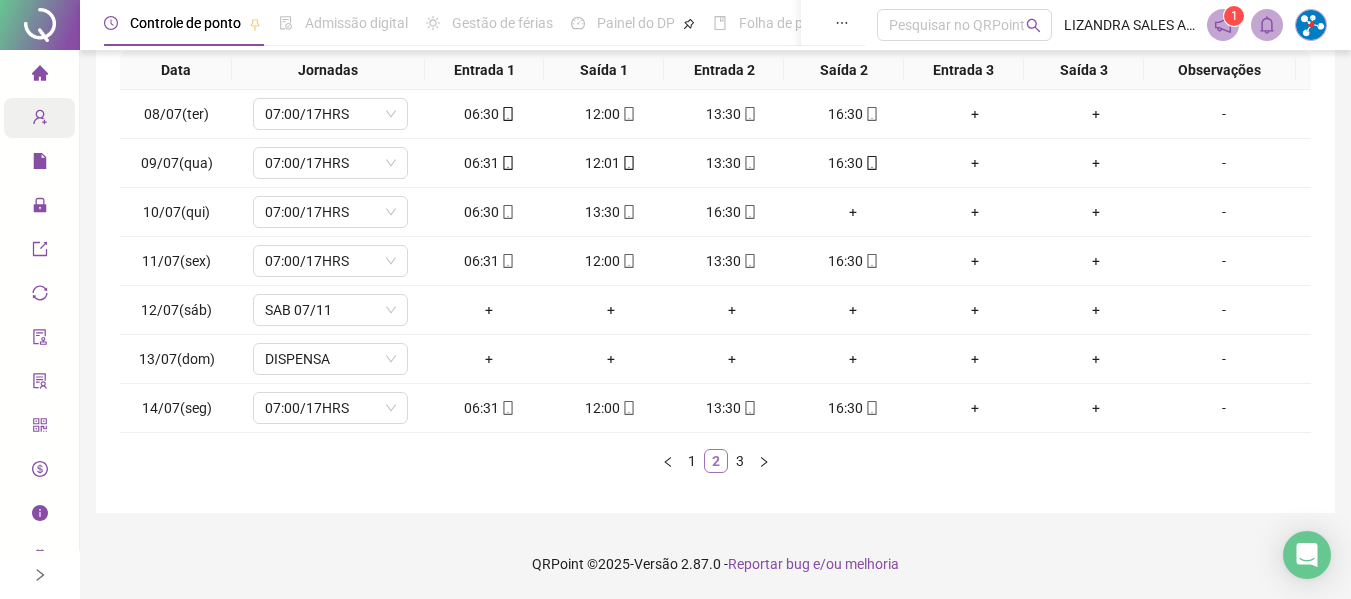 click on "2" at bounding box center (716, 461) 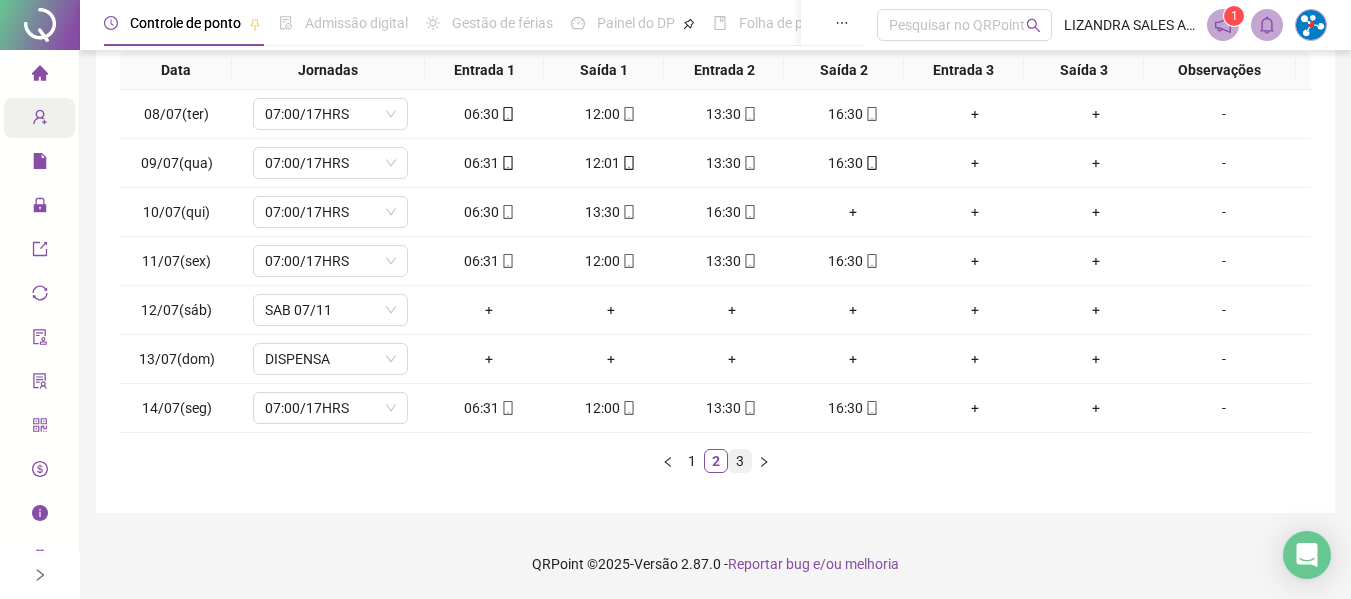 click on "3" at bounding box center [740, 461] 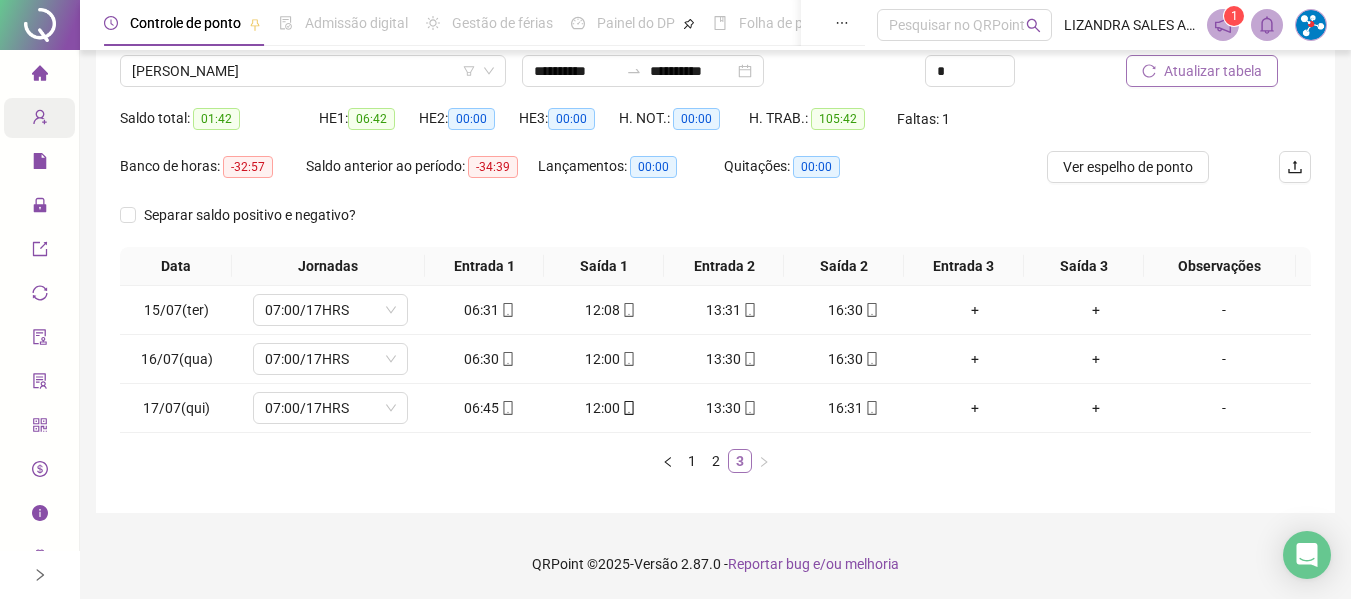 scroll, scrollTop: 159, scrollLeft: 0, axis: vertical 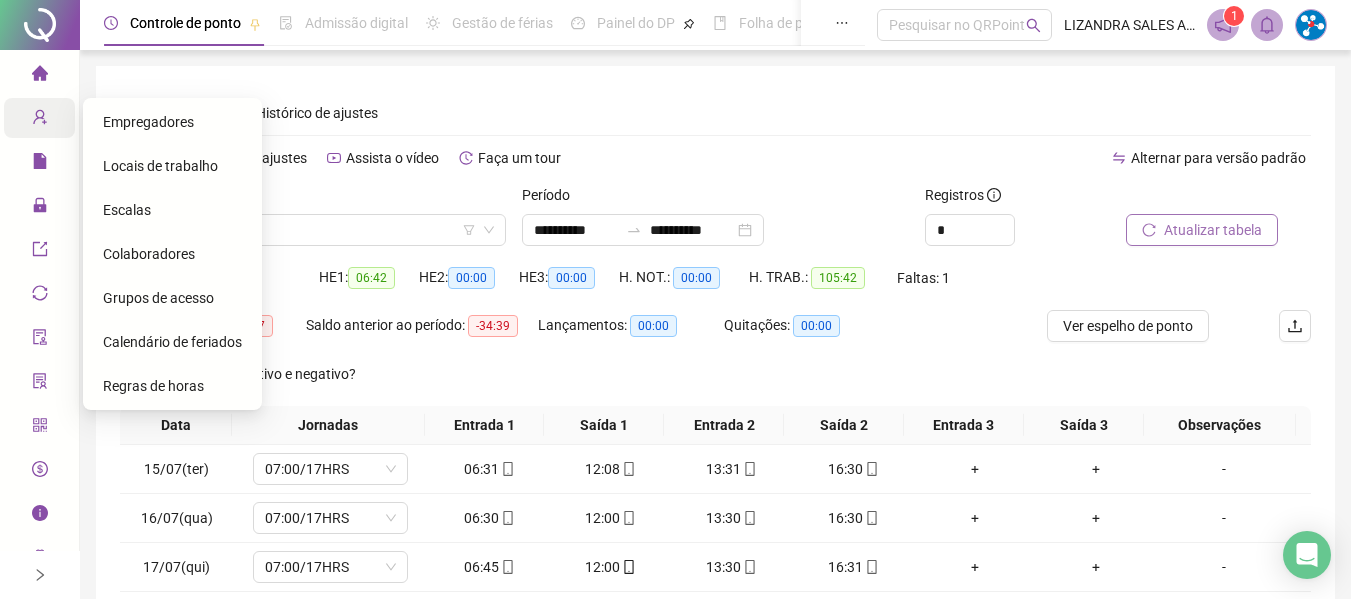 click on "Escalas" at bounding box center [172, 210] 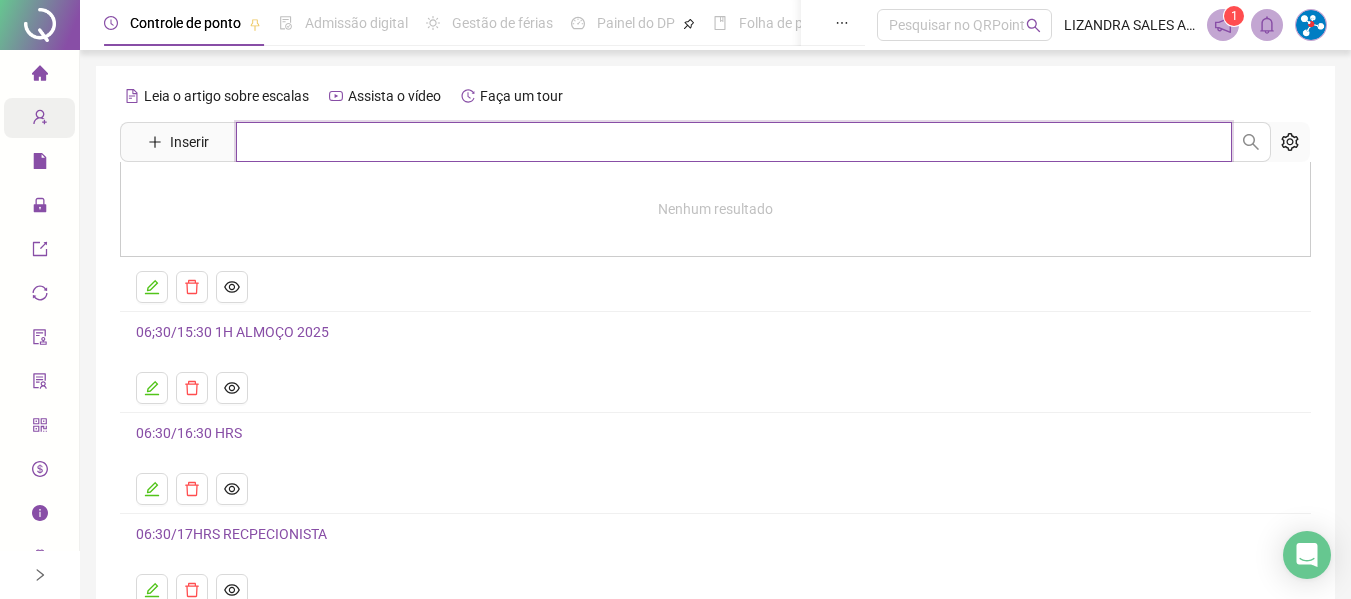 click at bounding box center [734, 142] 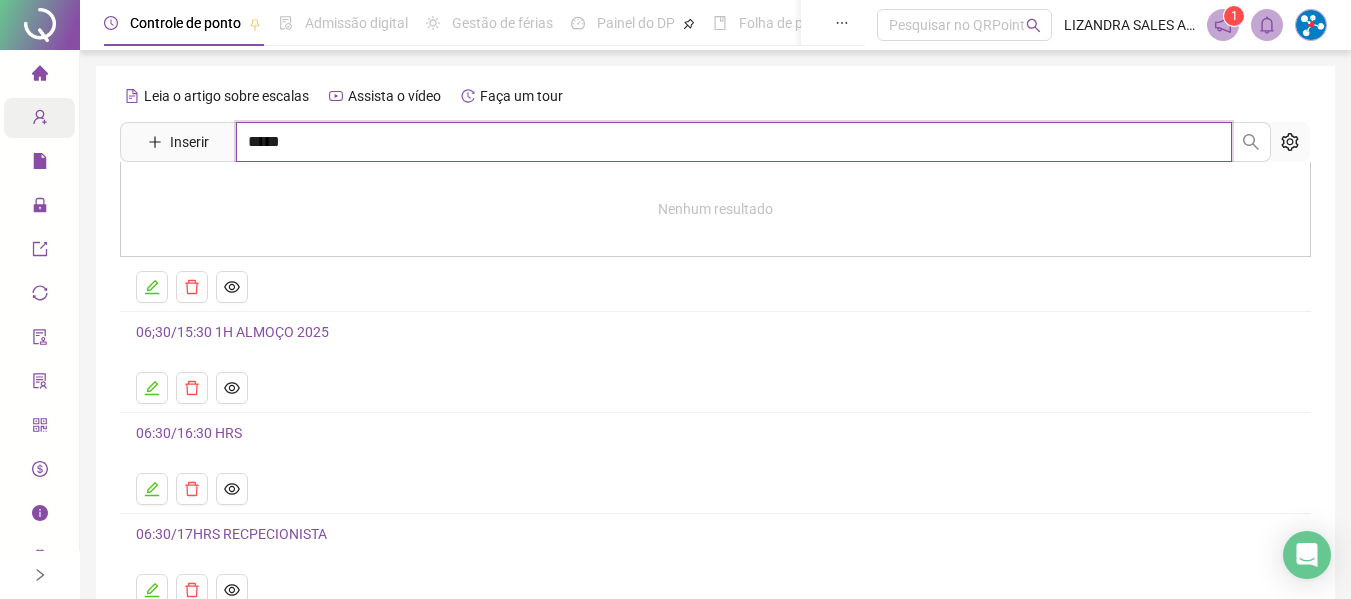 type on "*****" 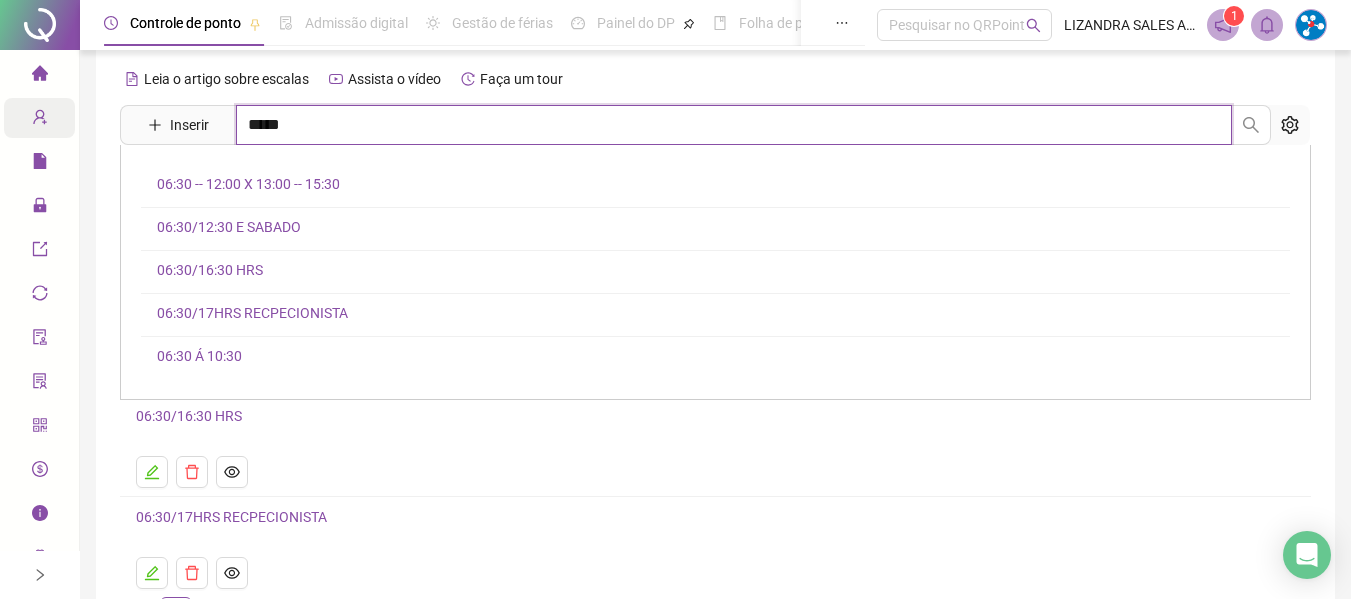 scroll, scrollTop: 0, scrollLeft: 0, axis: both 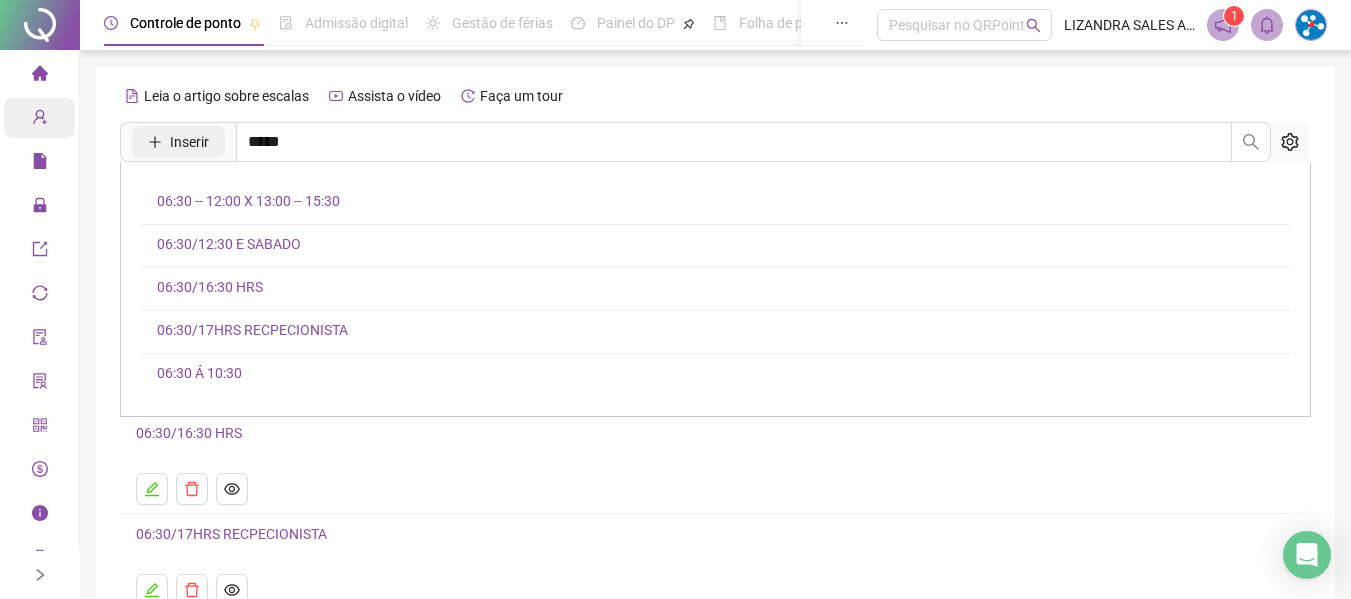 click on "Inserir" at bounding box center (189, 142) 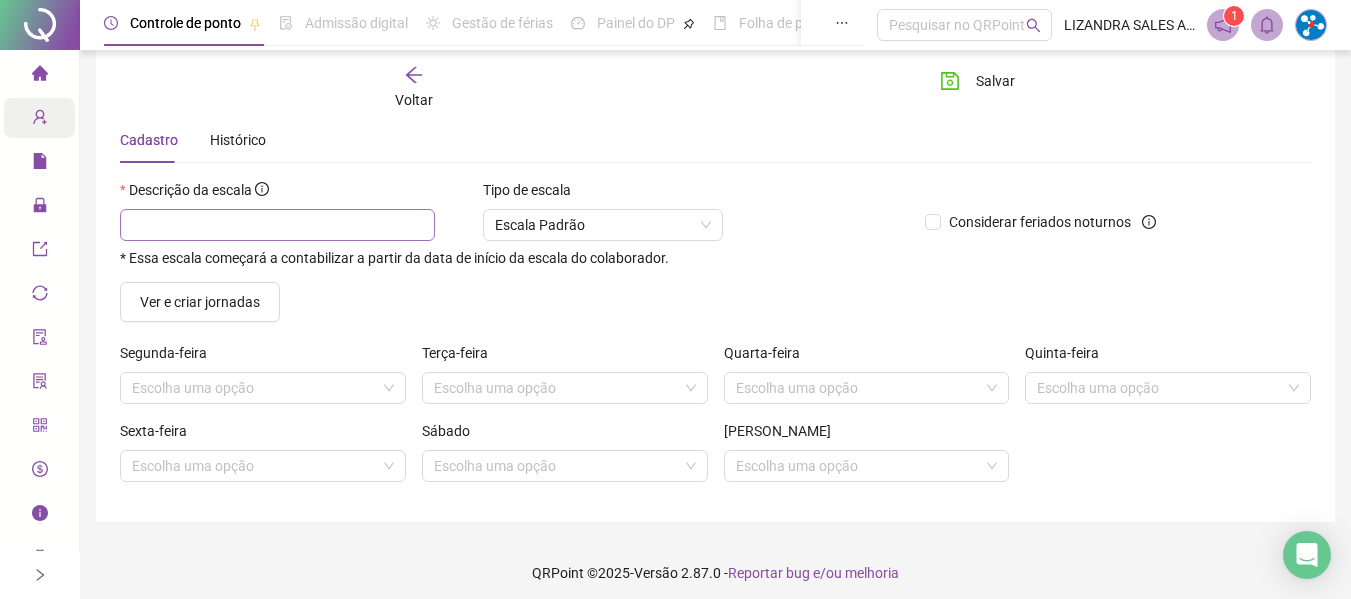 scroll, scrollTop: 77, scrollLeft: 0, axis: vertical 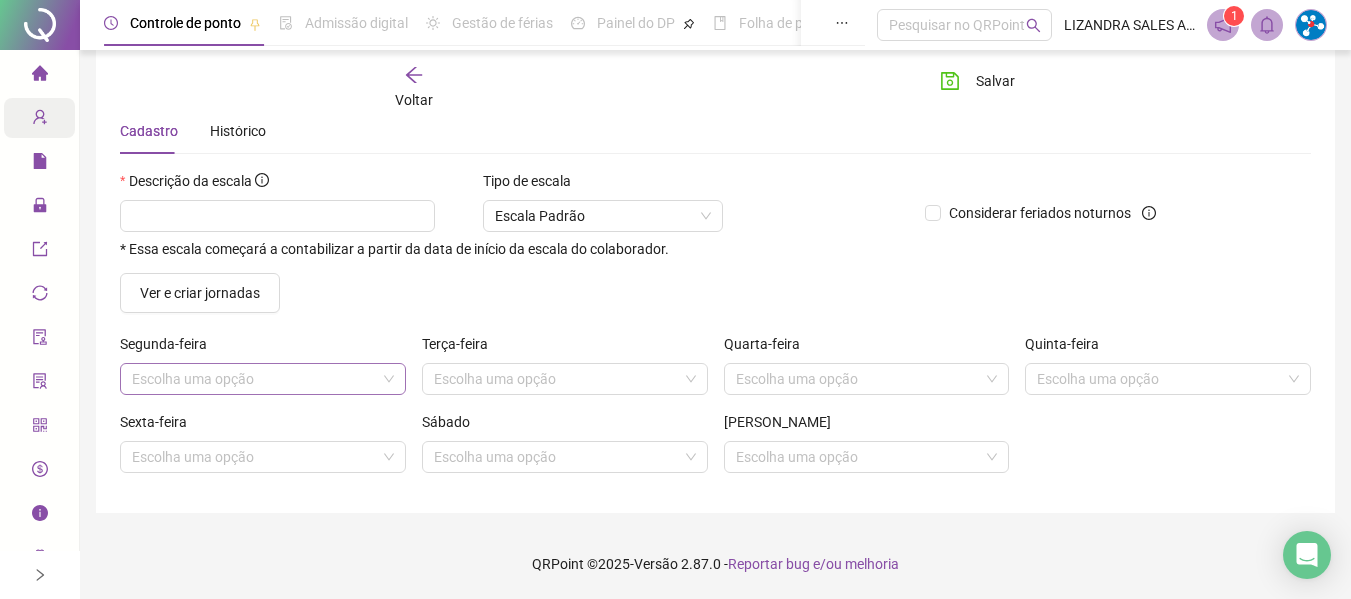 click at bounding box center [257, 379] 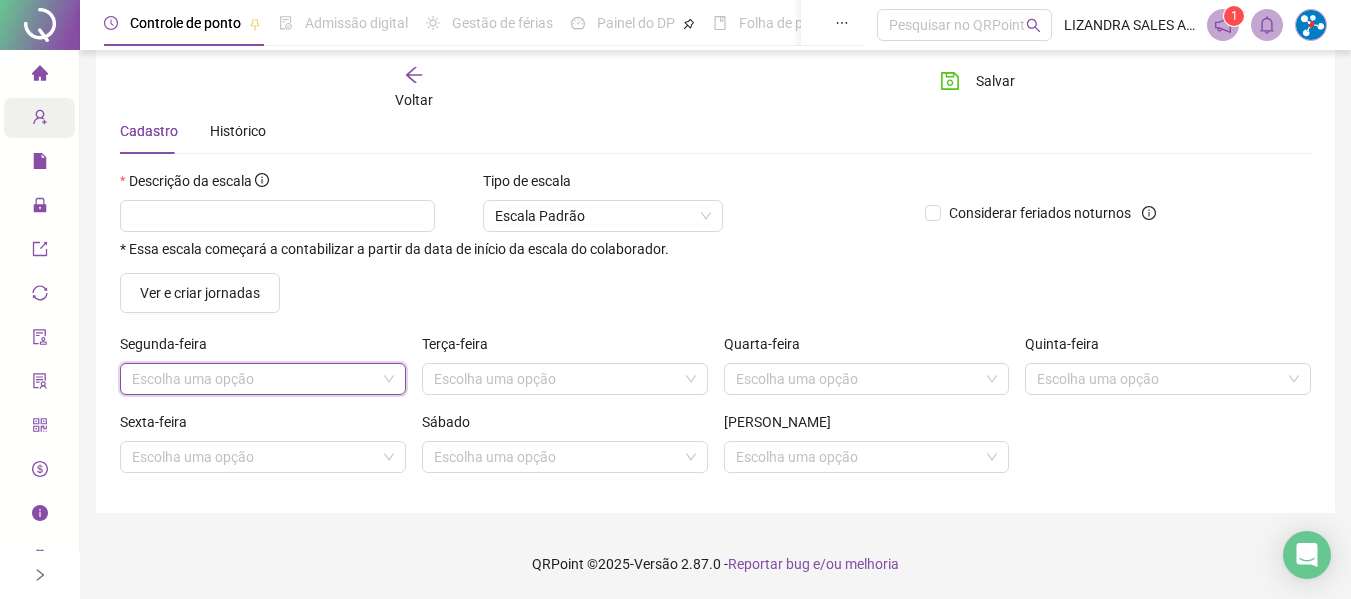 click at bounding box center [257, 379] 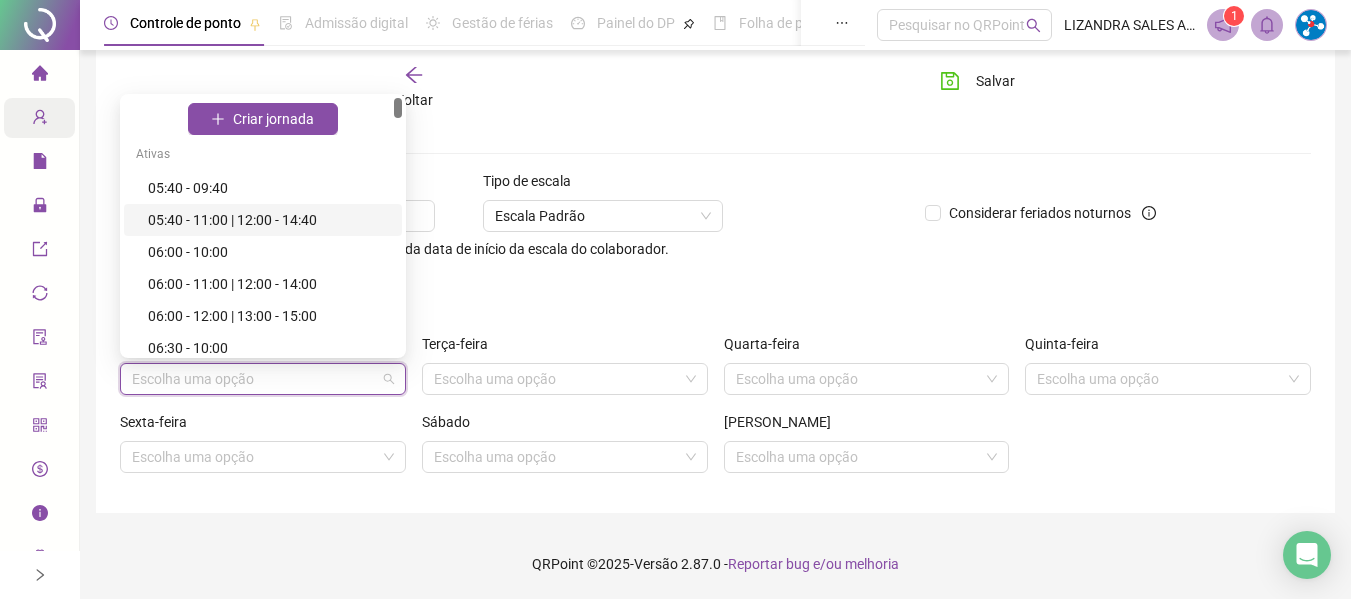 click on "Ver e criar jornadas" at bounding box center [715, 293] 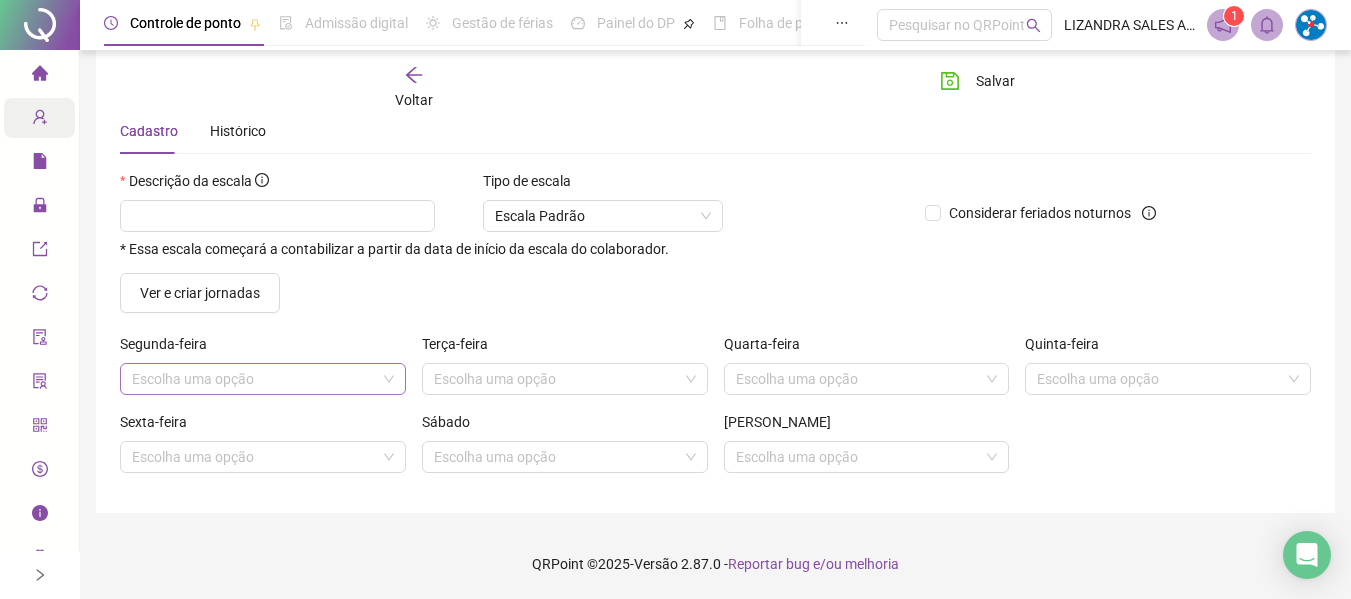 click at bounding box center [257, 379] 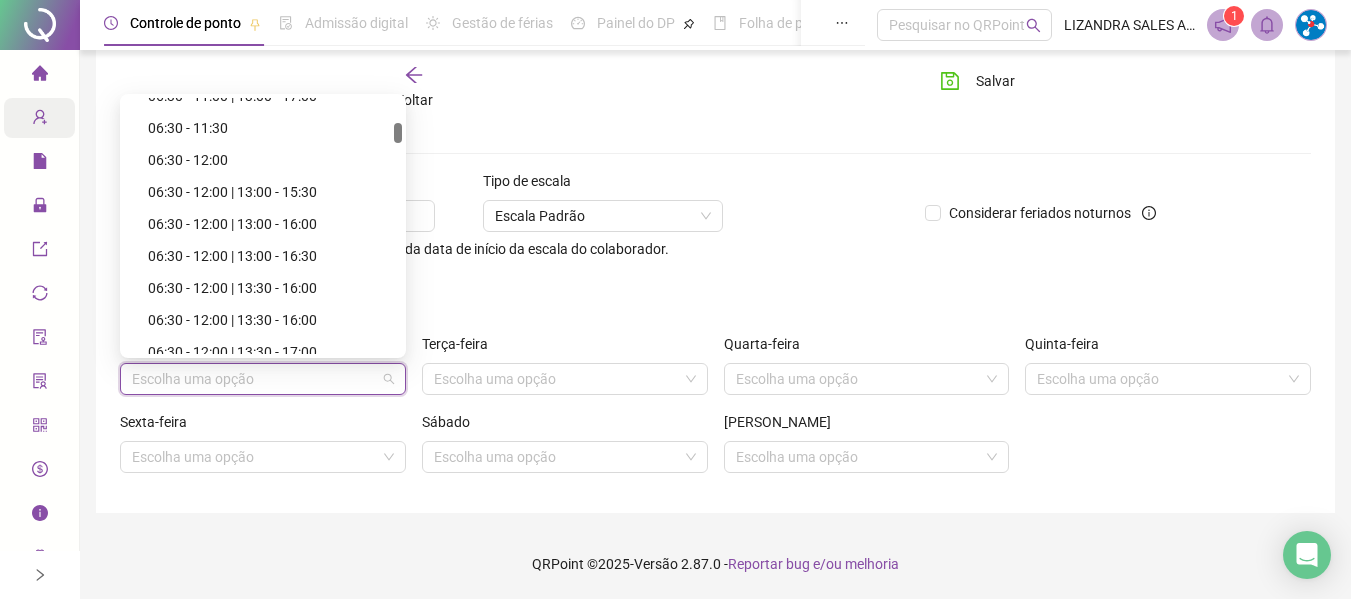 scroll, scrollTop: 900, scrollLeft: 0, axis: vertical 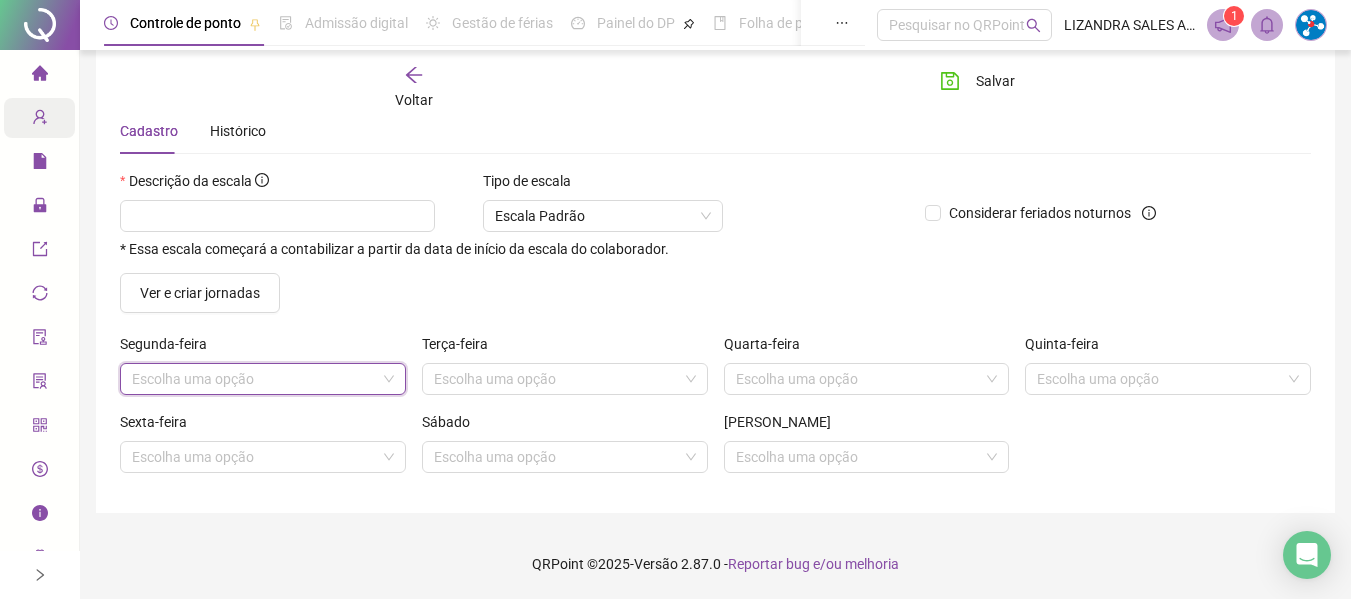 click at bounding box center [257, 379] 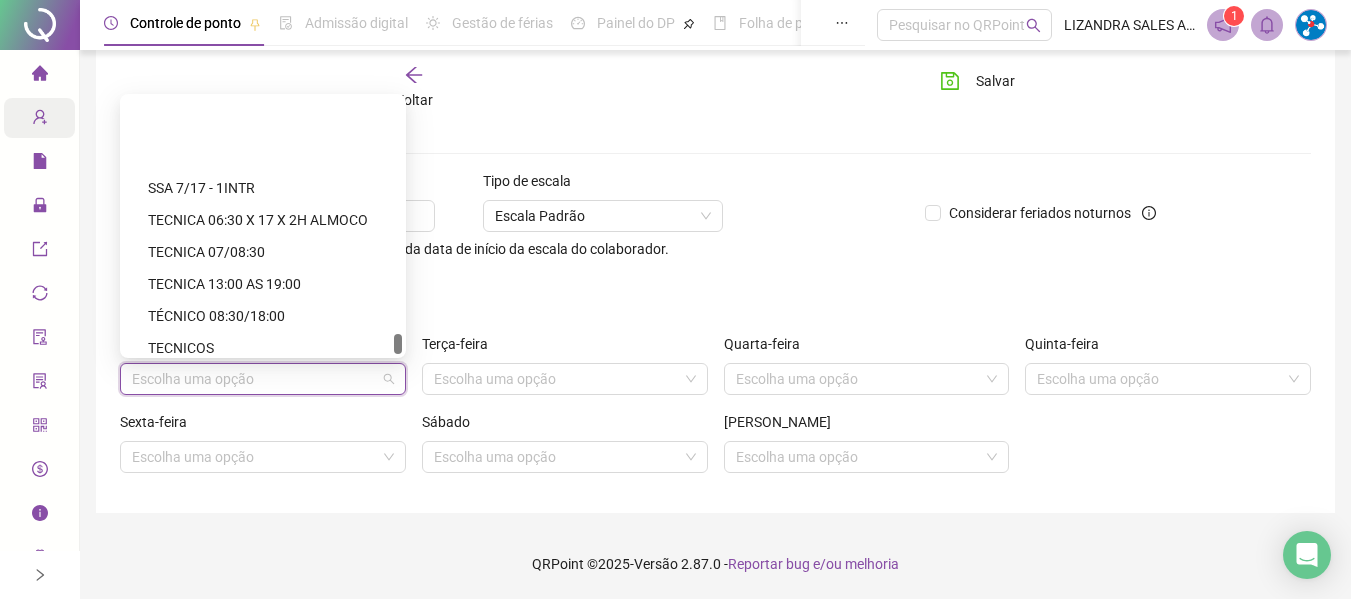 scroll, scrollTop: 6506, scrollLeft: 0, axis: vertical 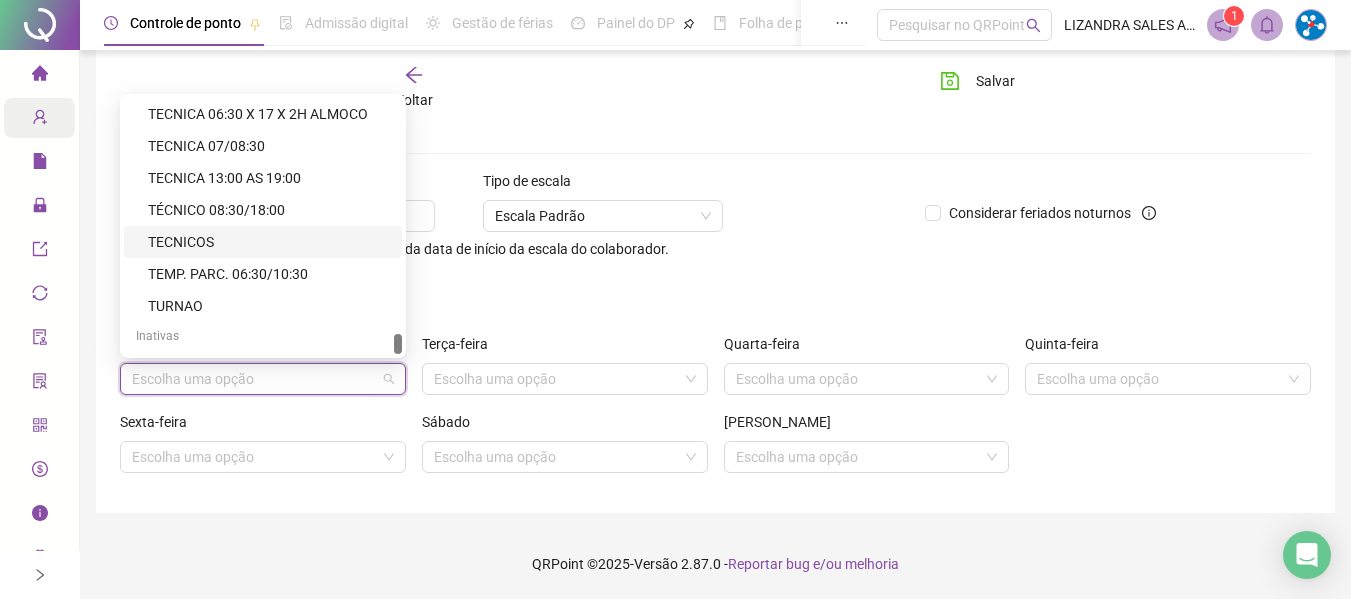 click on "Ver e criar jornadas" at bounding box center [715, 293] 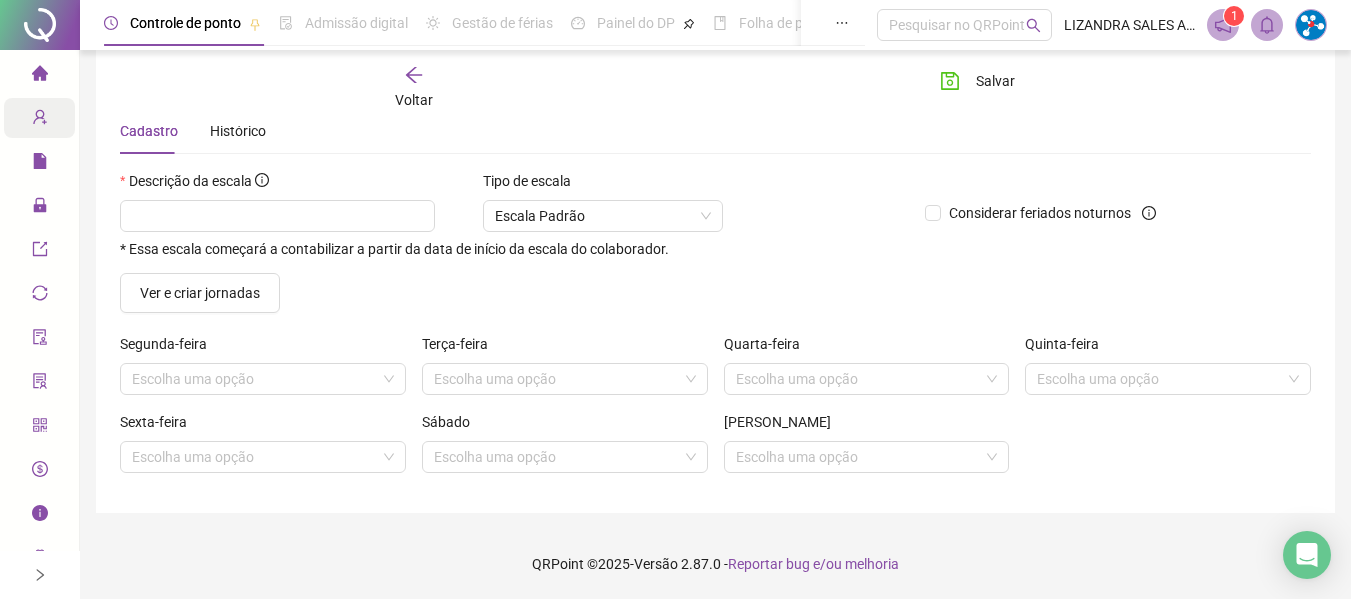 click on "Voltar" at bounding box center [414, 100] 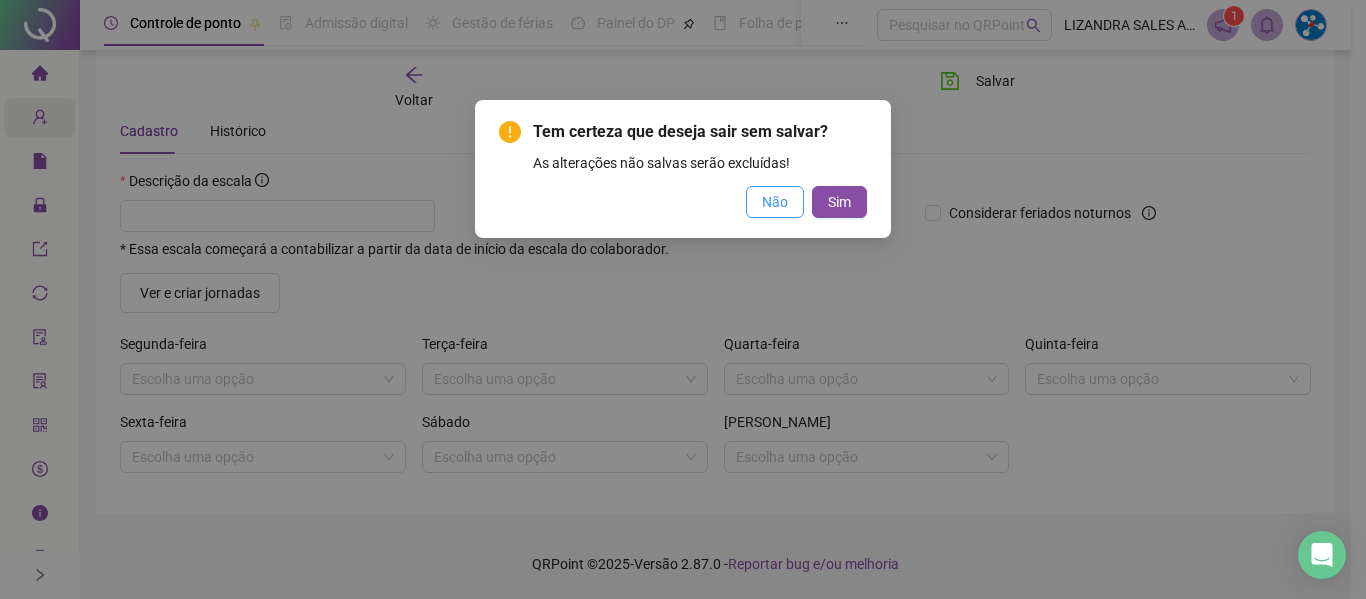 click on "Não" at bounding box center [775, 202] 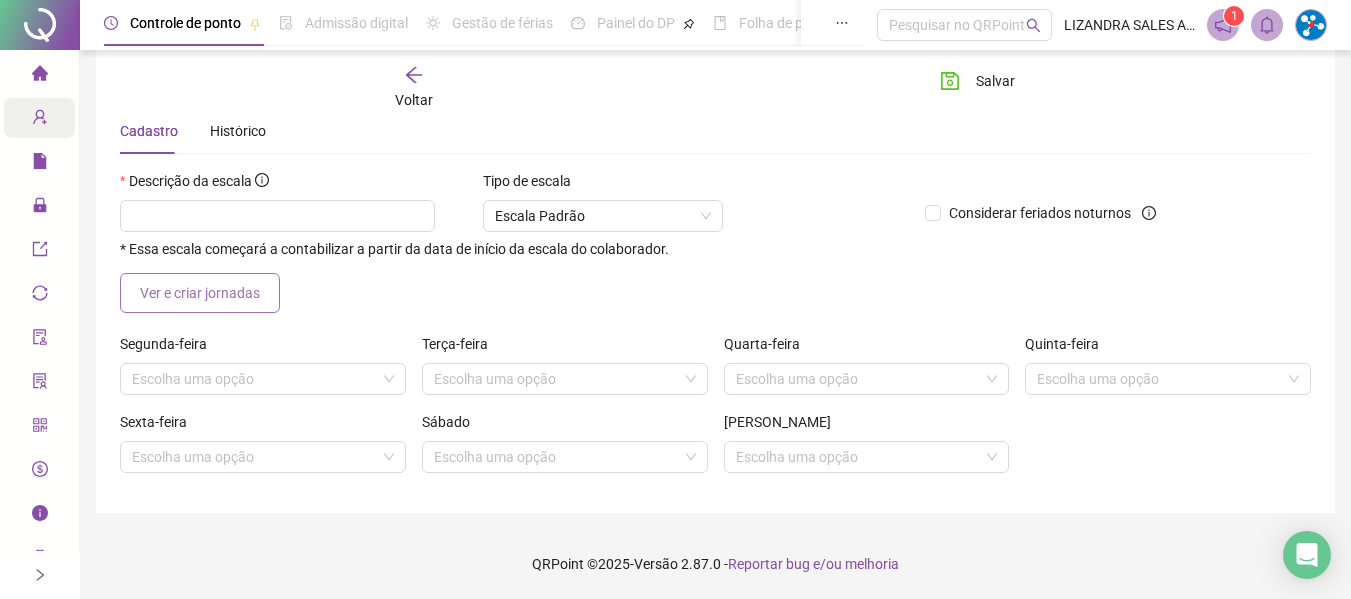 click on "Ver e criar jornadas" at bounding box center (200, 293) 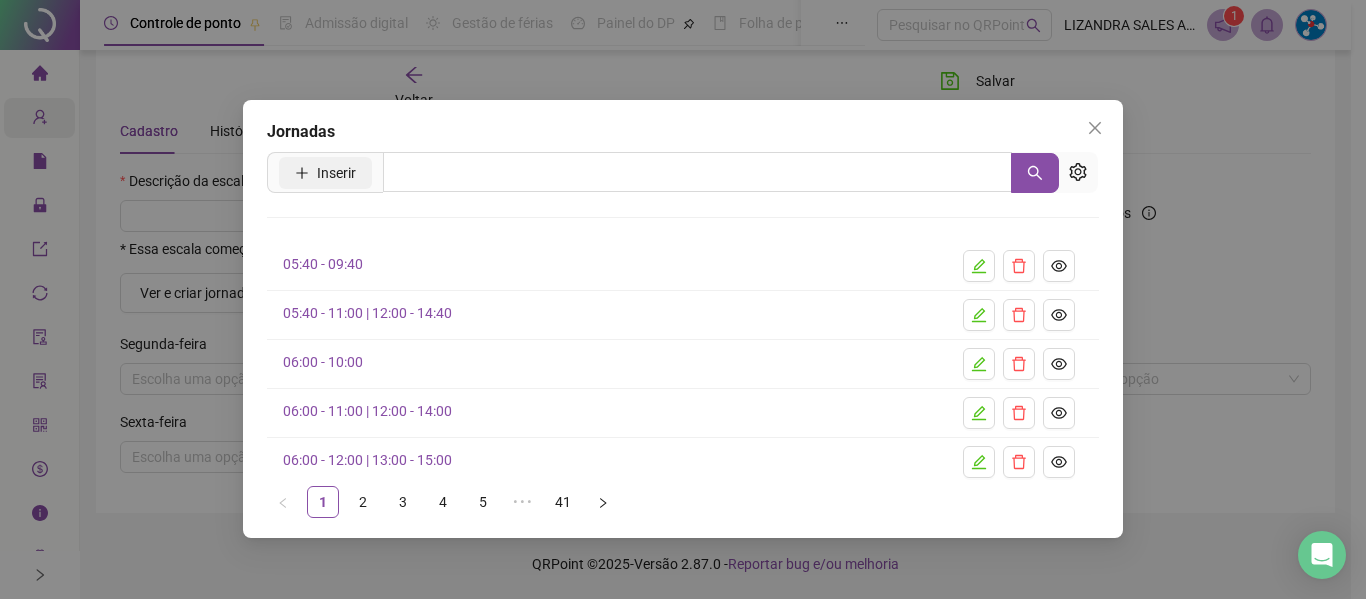 click on "Inserir" at bounding box center [336, 173] 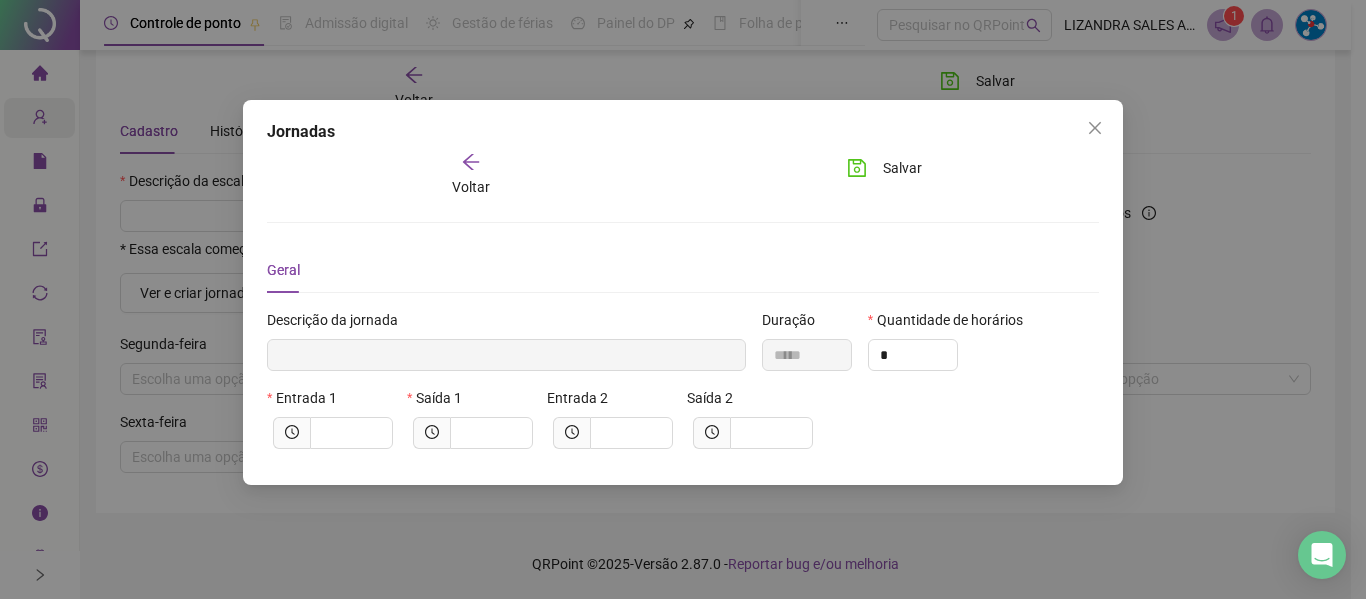 type 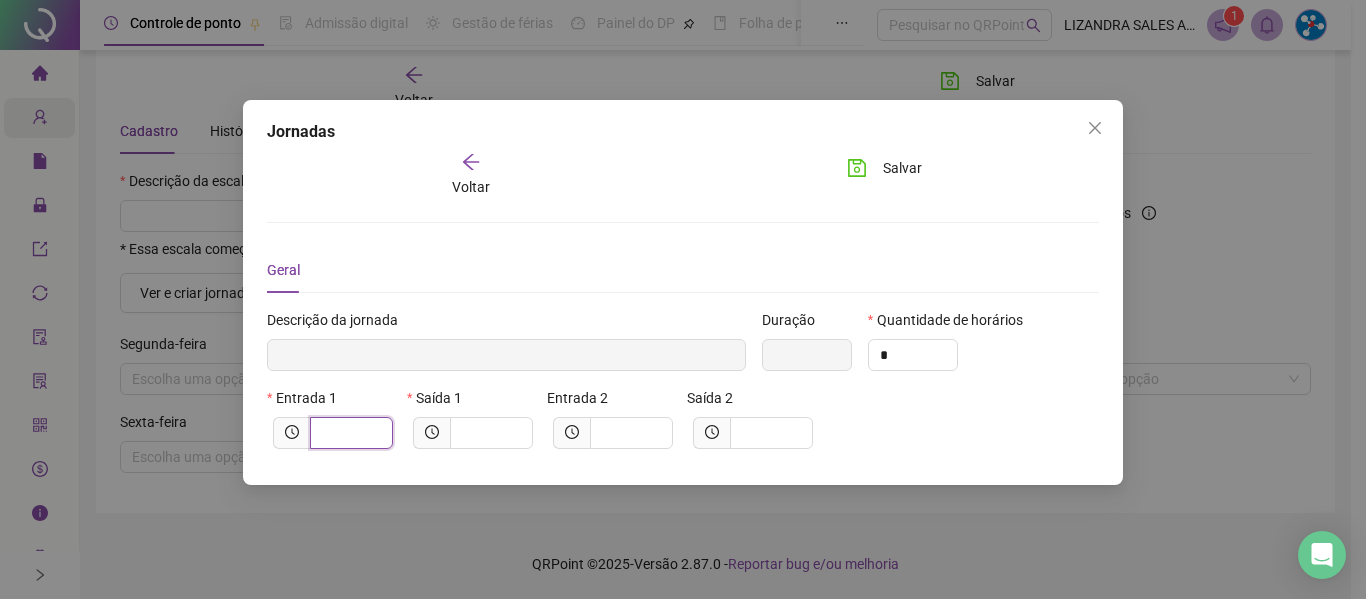 click at bounding box center [349, 433] 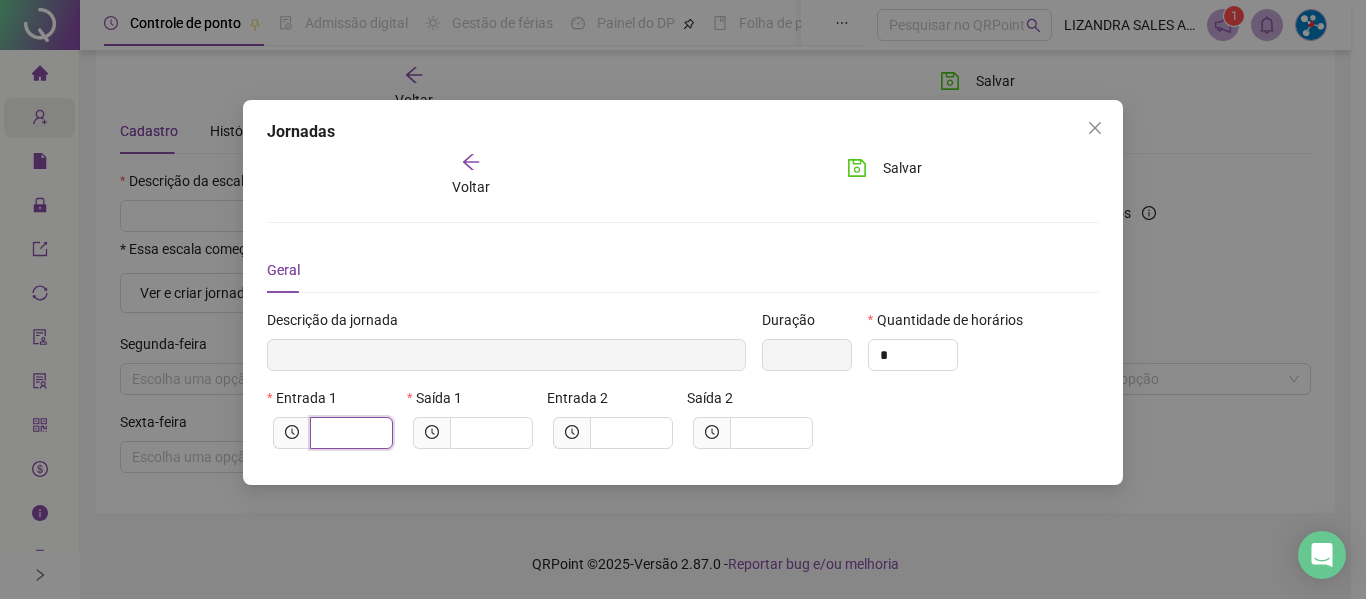 type on "*" 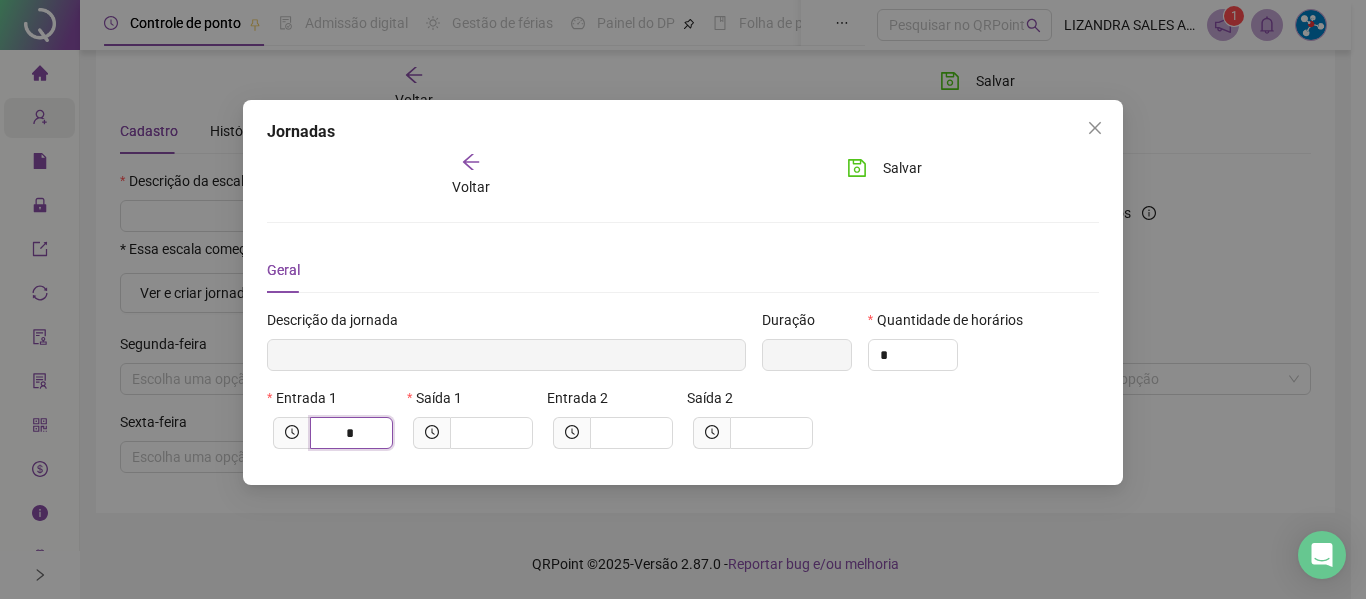 type on "*****" 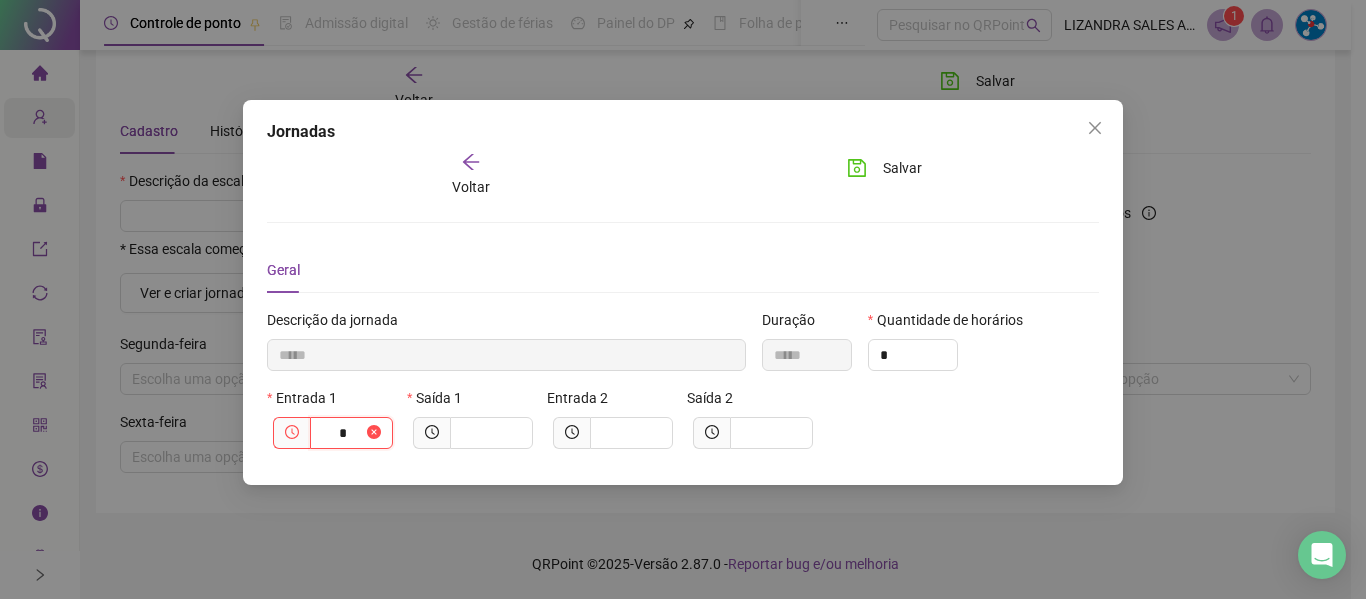 type on "******" 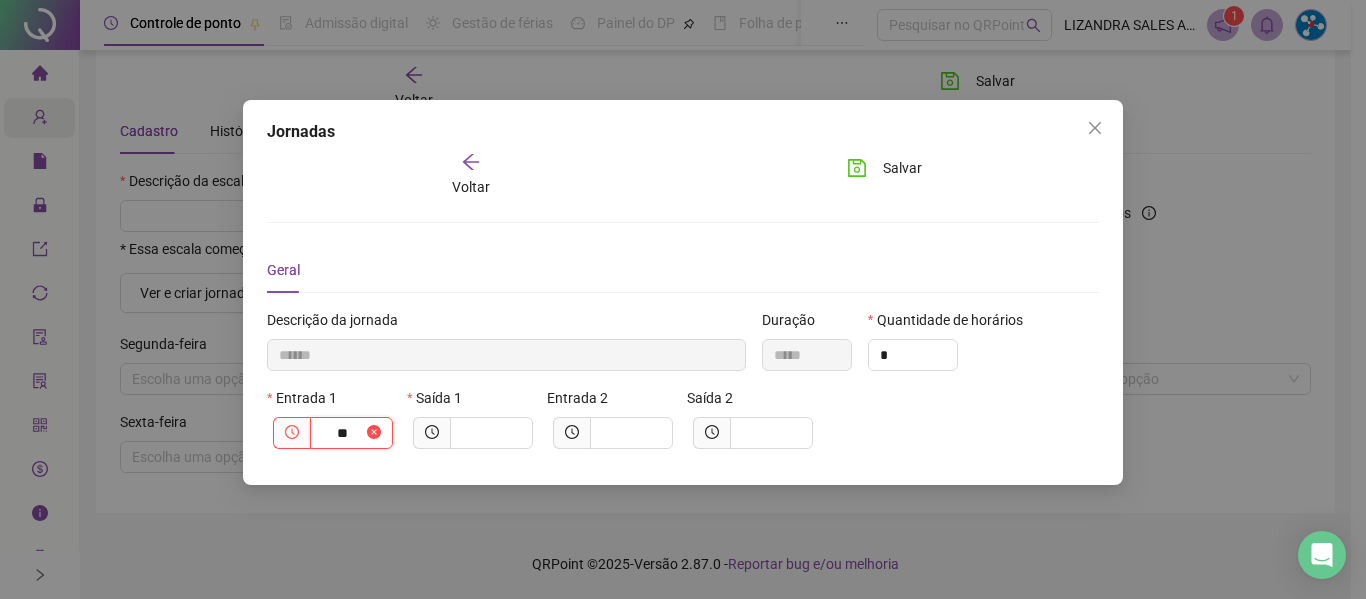 type on "********" 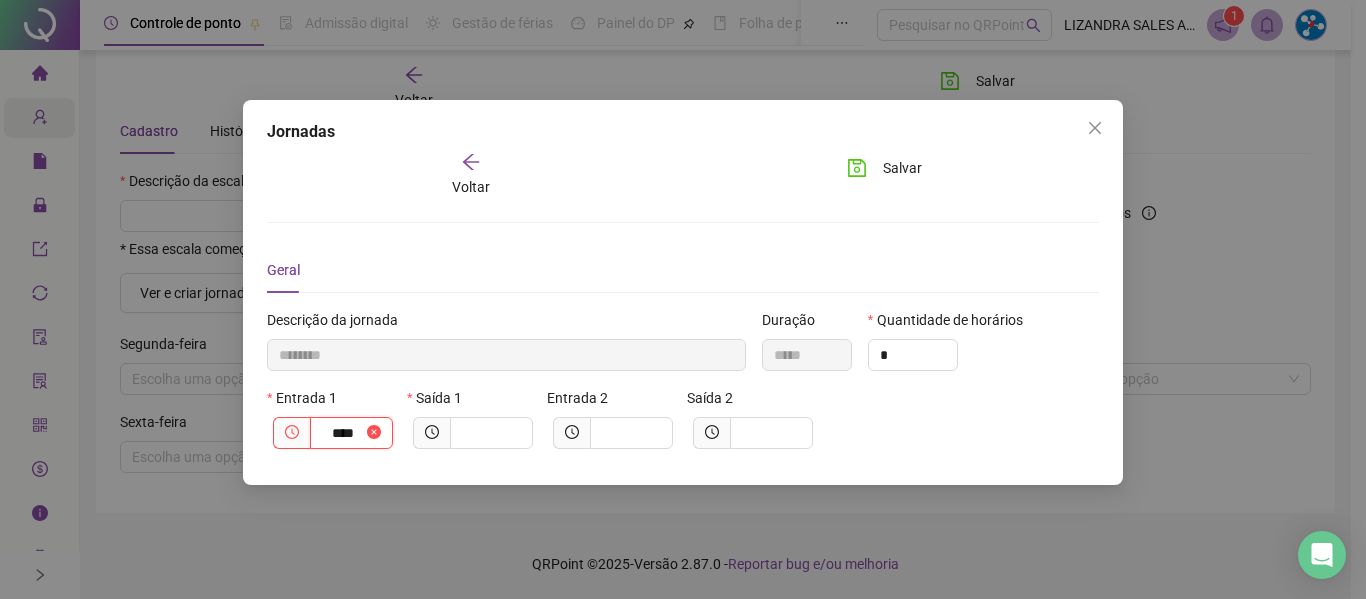 type on "*********" 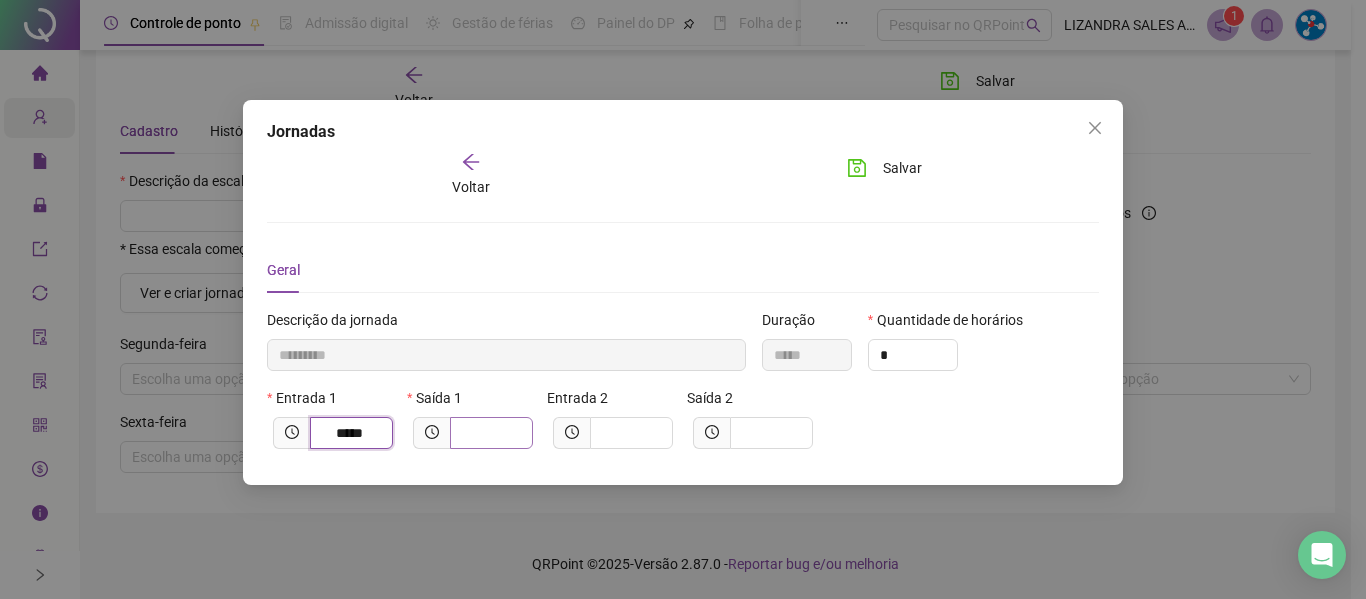 type on "*****" 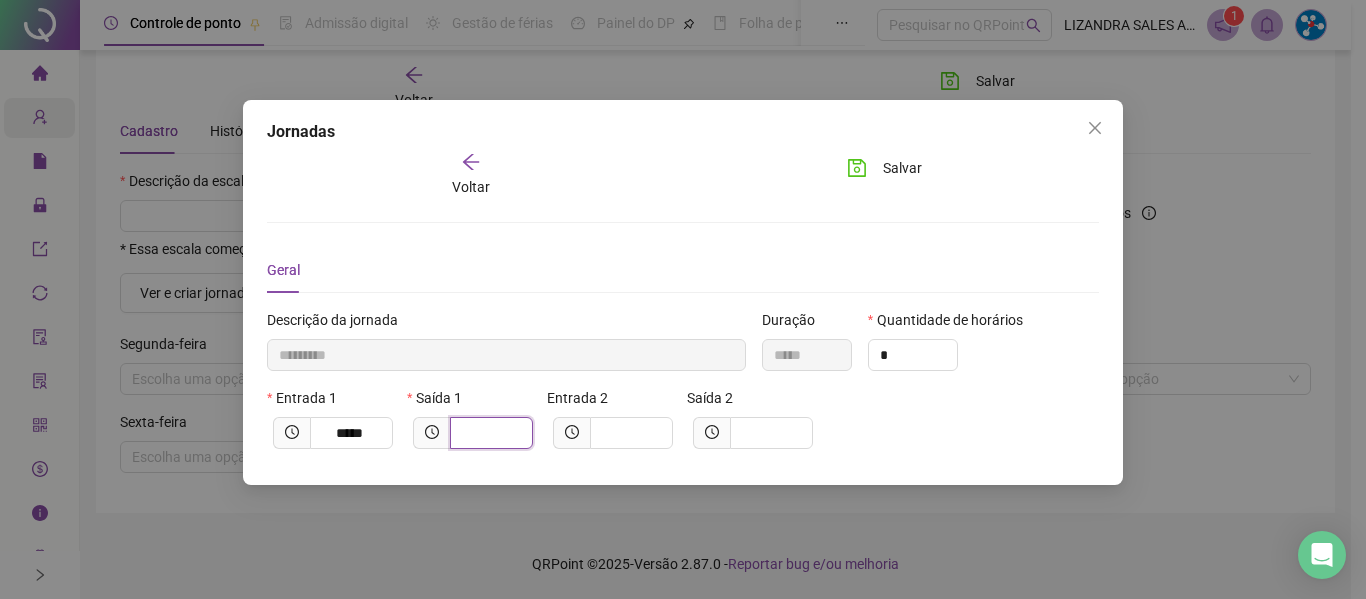 click at bounding box center [489, 433] 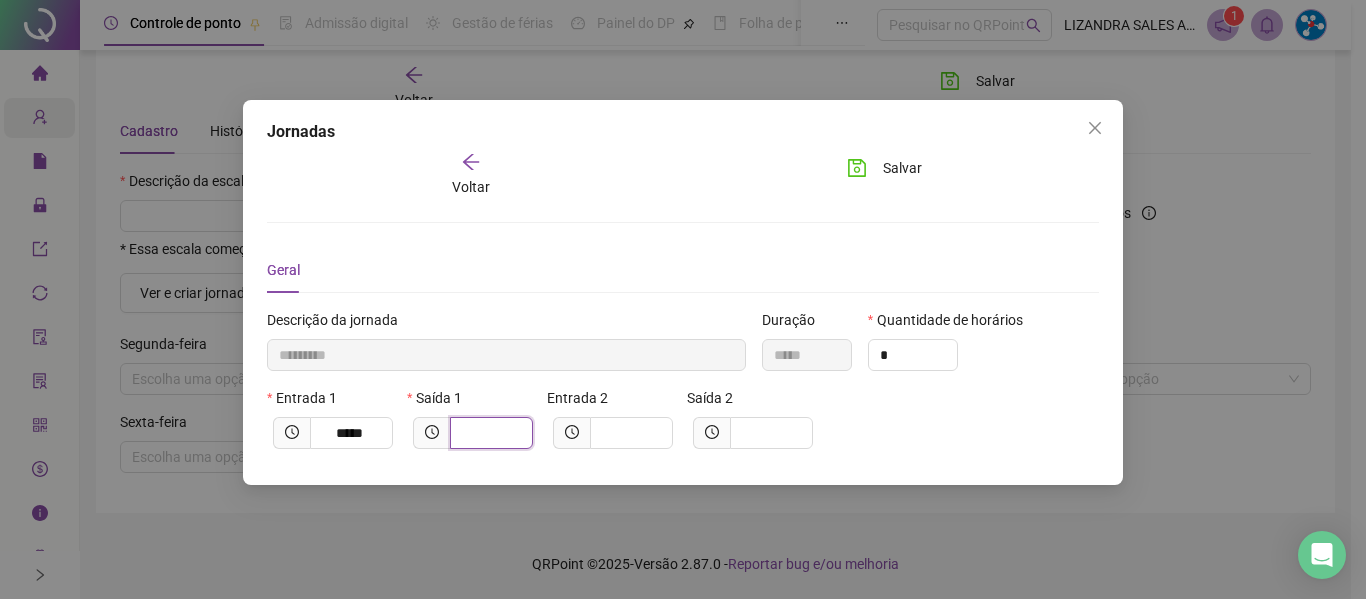 type on "*" 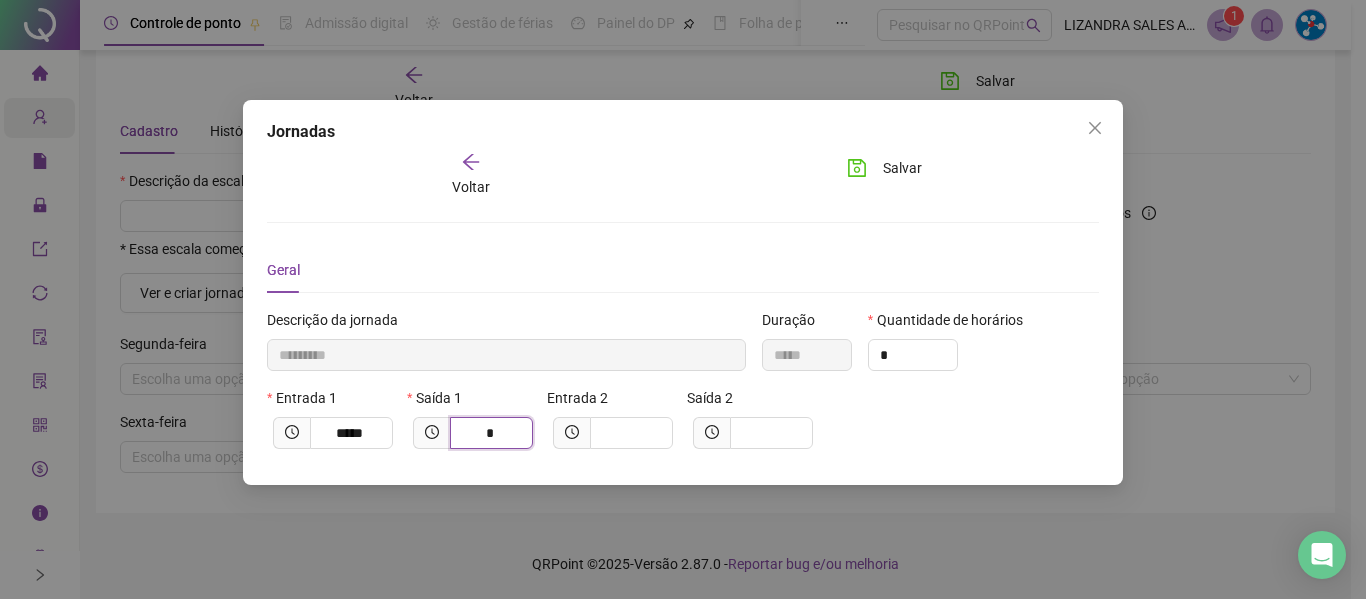type on "**********" 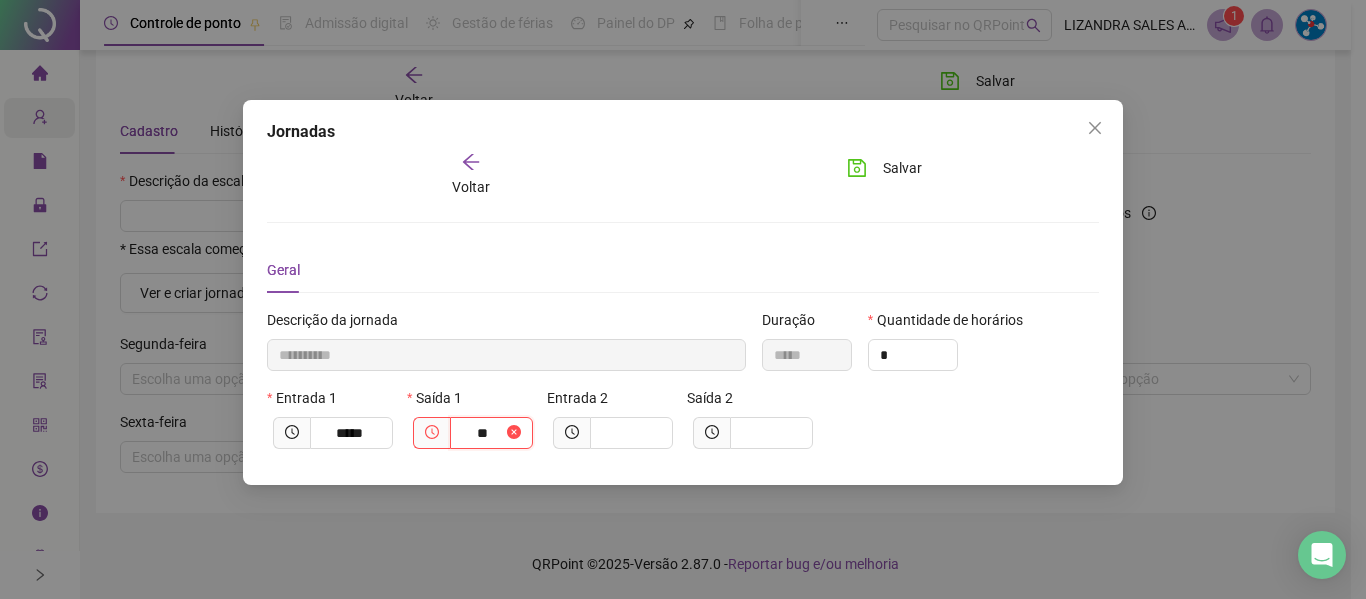 type on "**********" 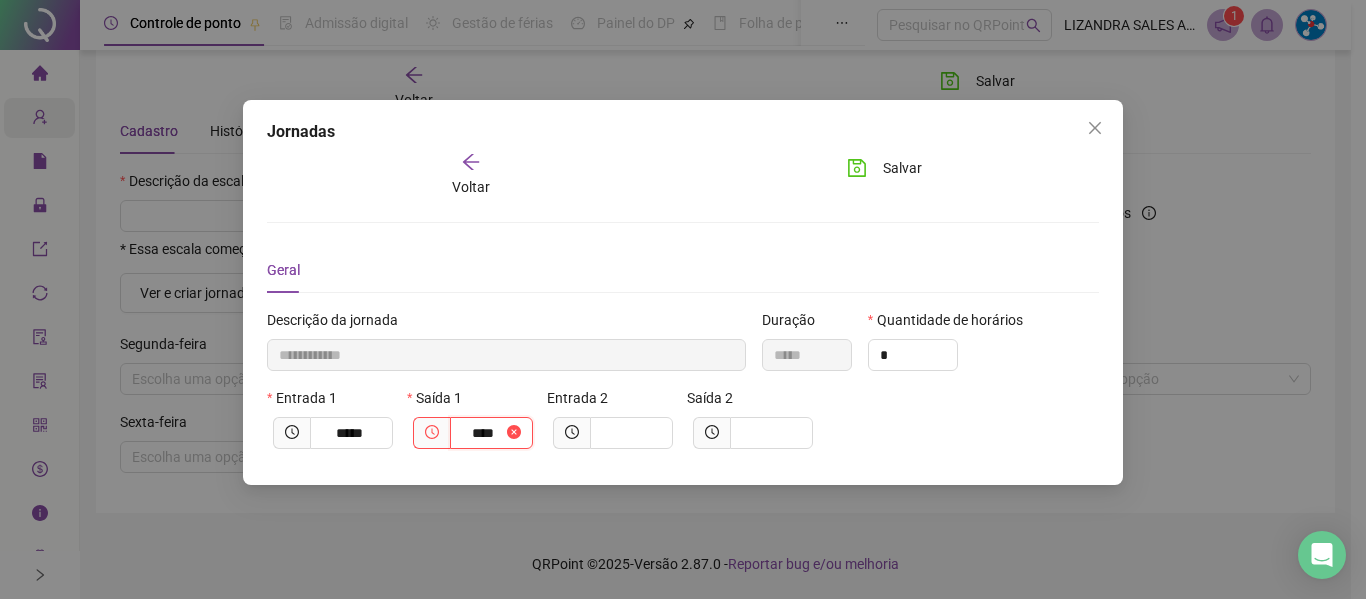type on "**********" 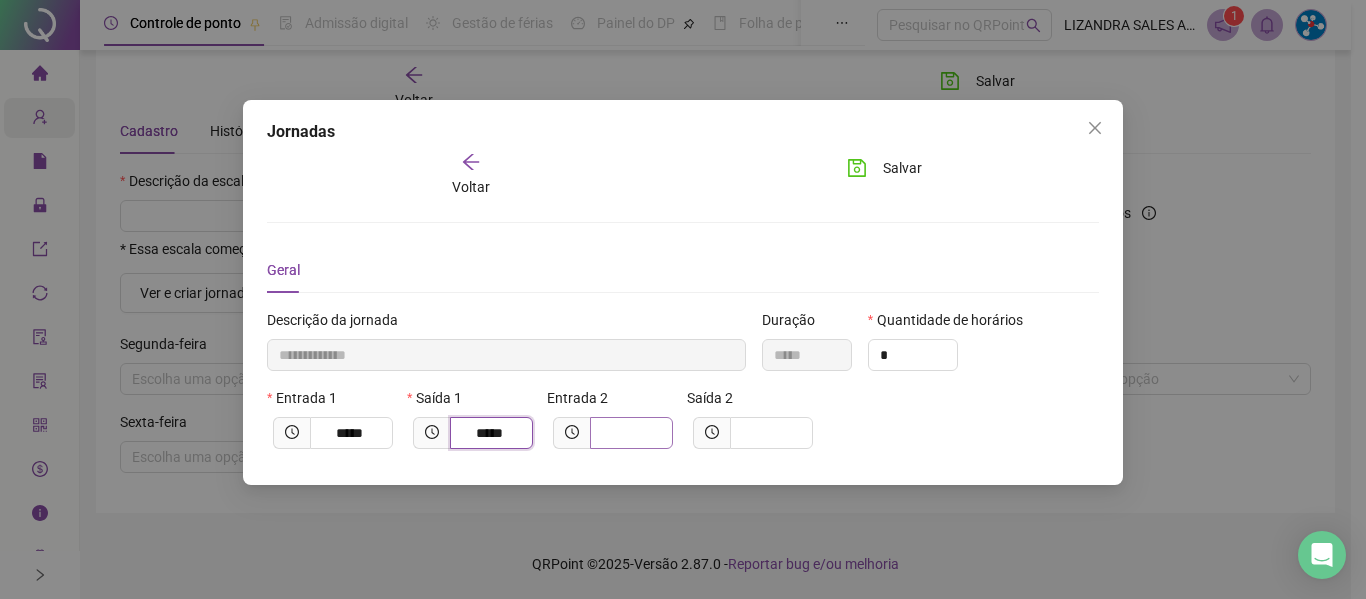 type on "*****" 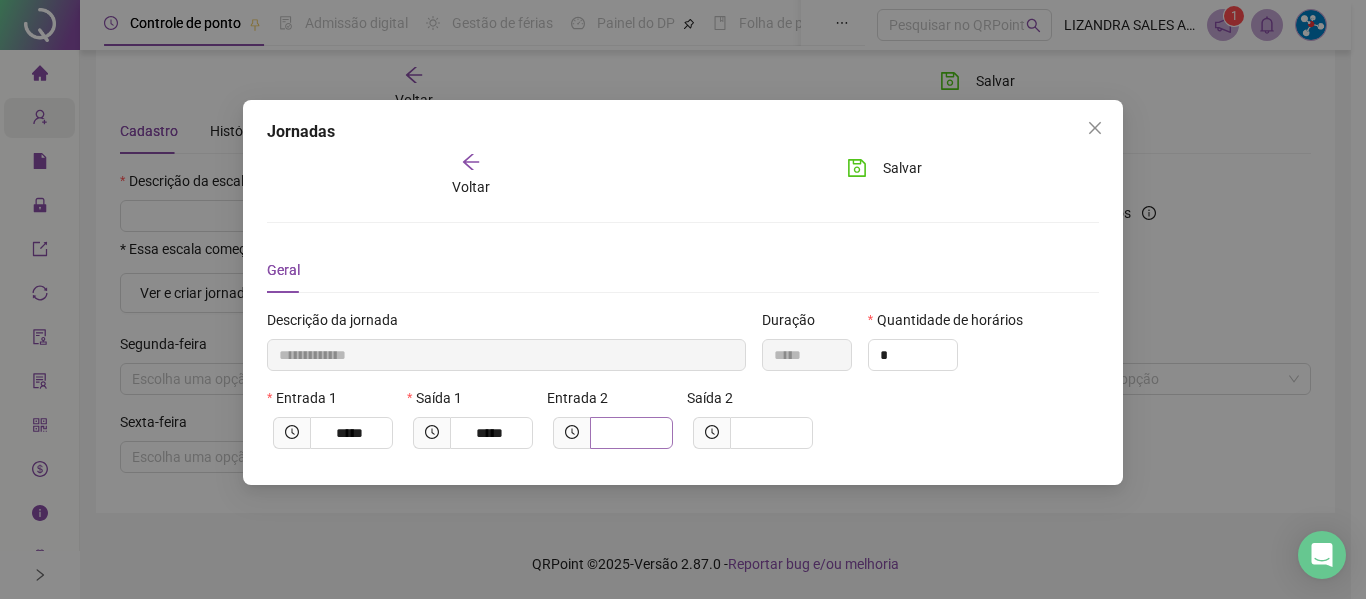 click at bounding box center [631, 433] 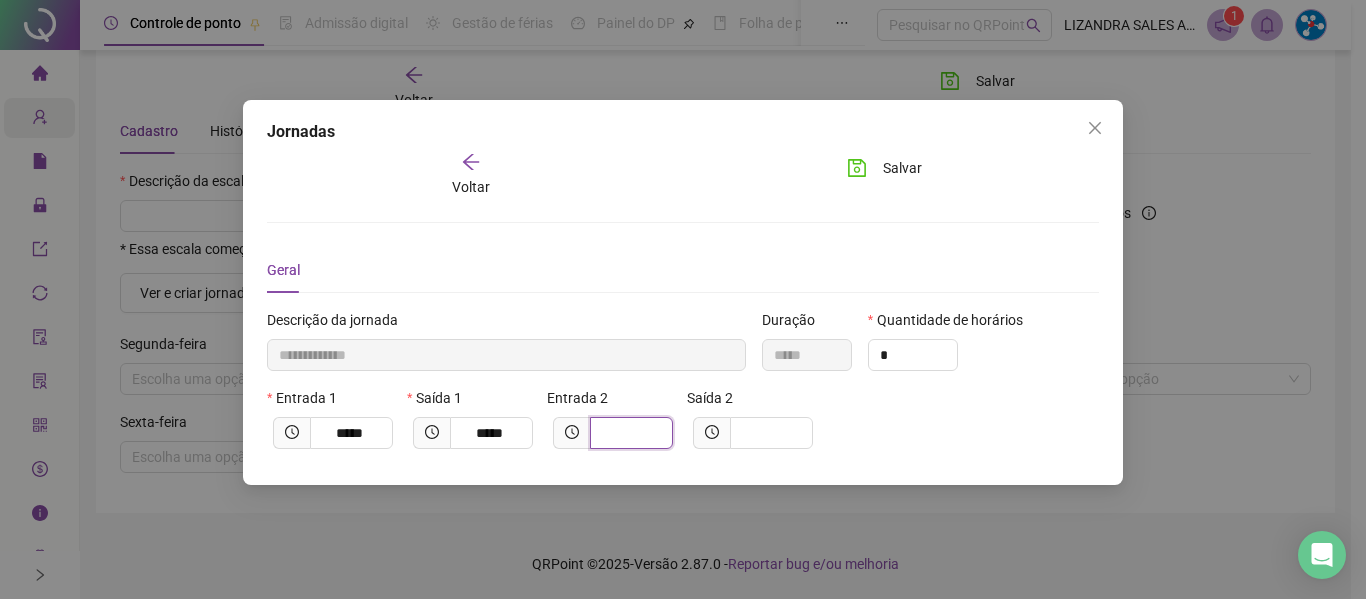 type on "*" 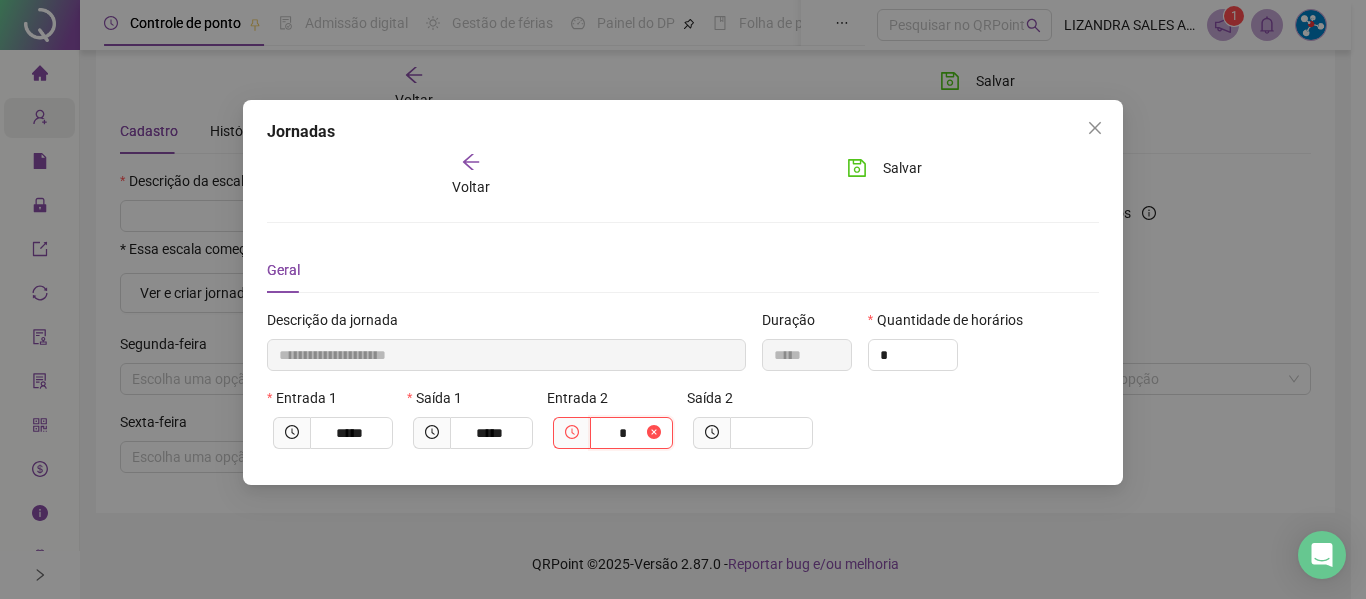type on "**********" 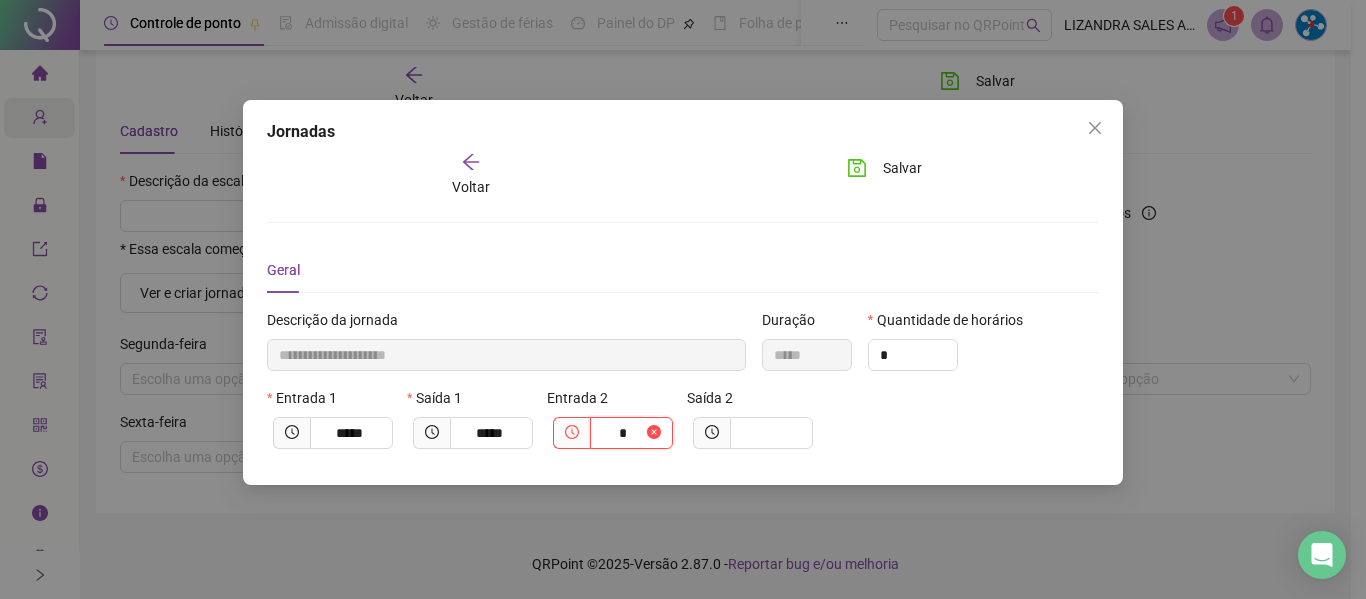 type on "**" 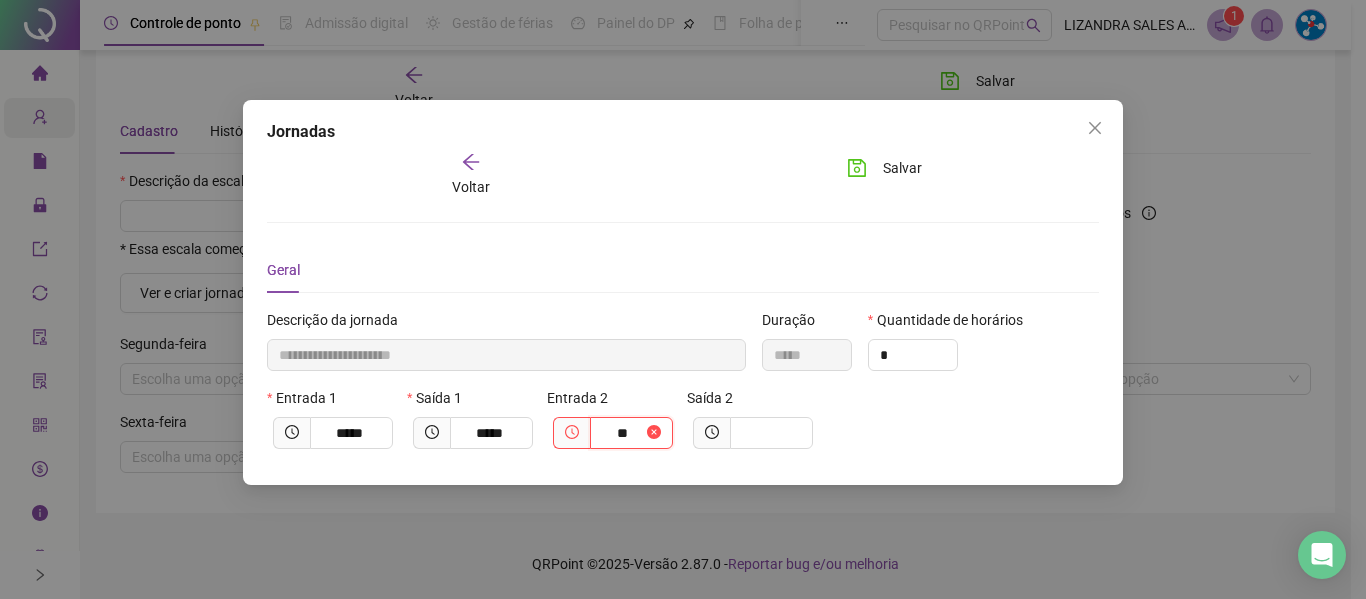 type on "**********" 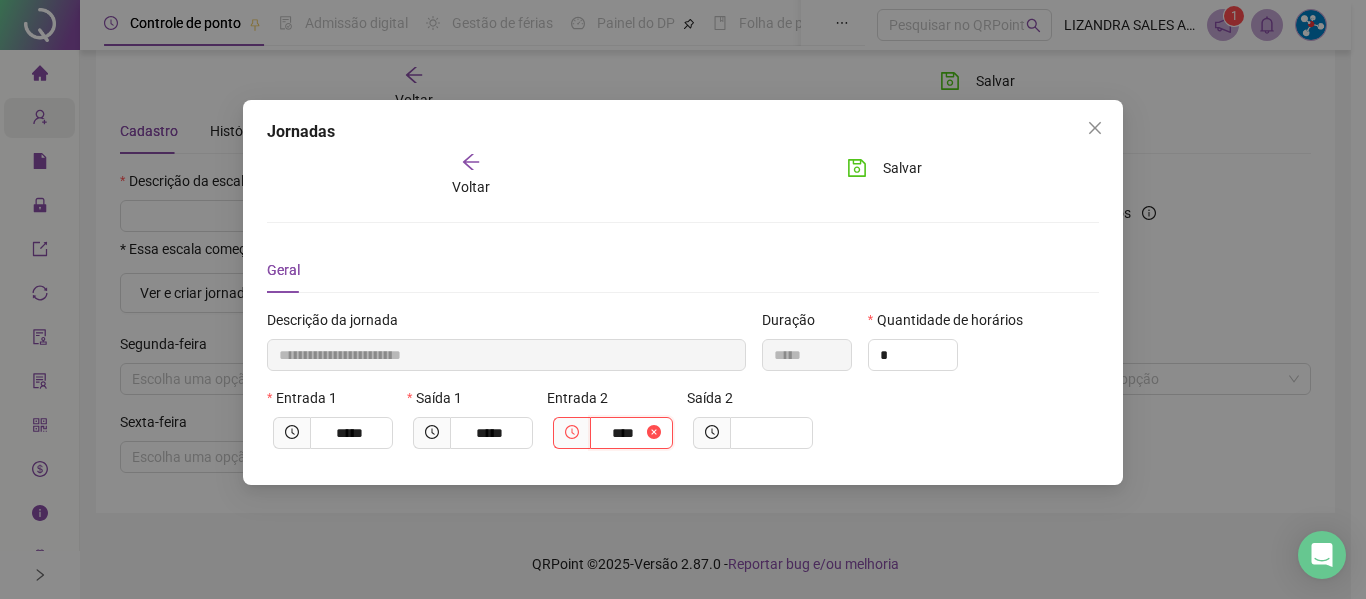 type on "**********" 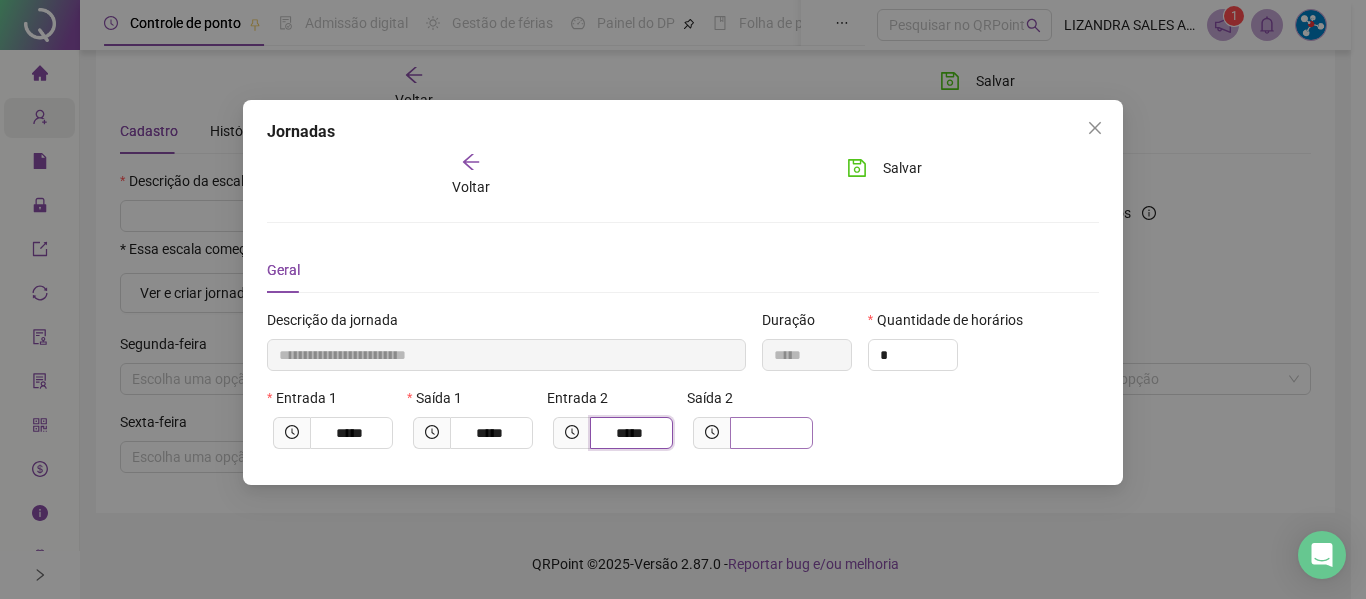 type on "*****" 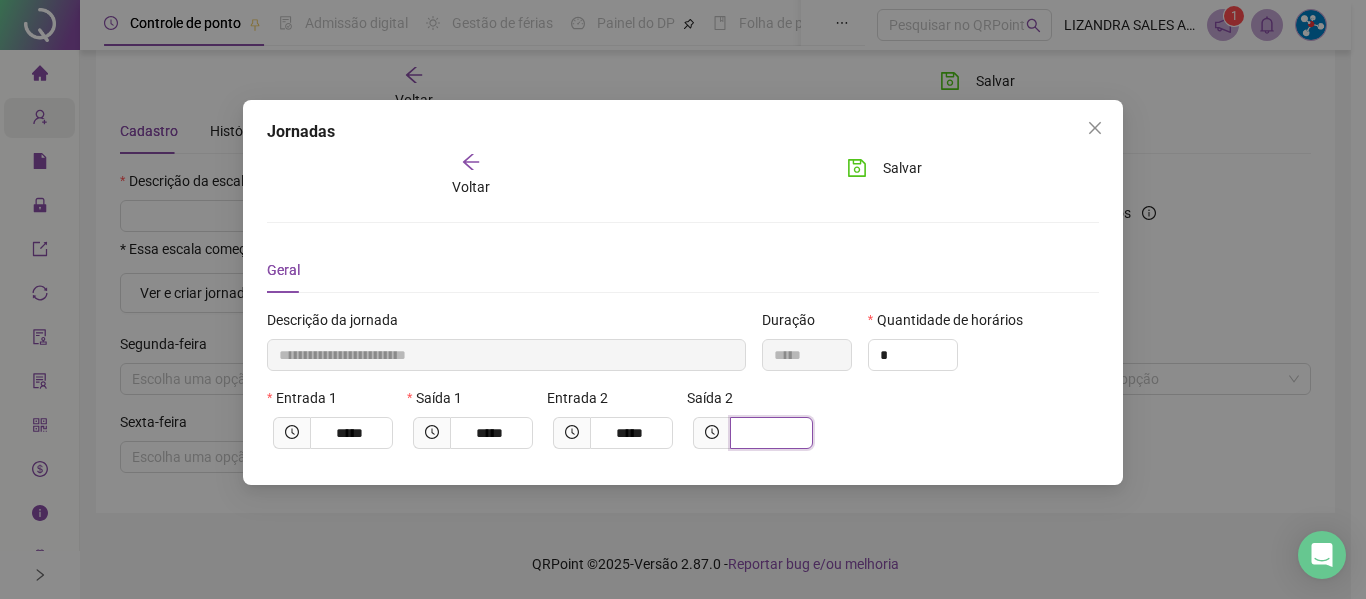 click at bounding box center (769, 433) 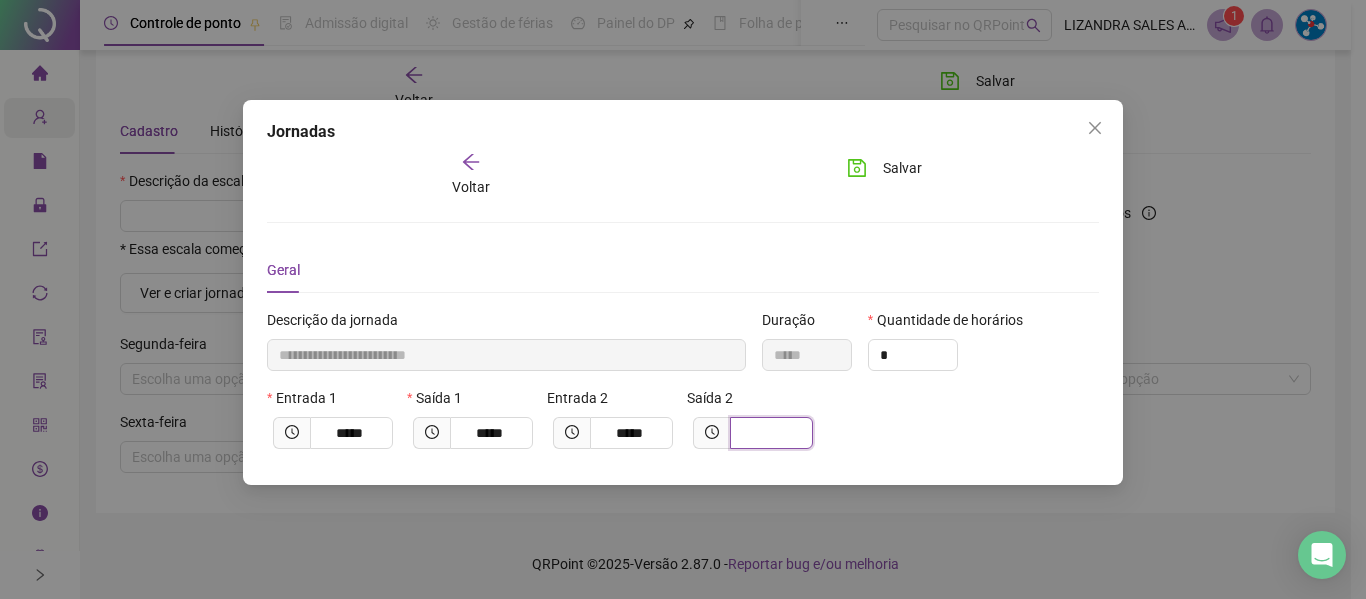 type on "**********" 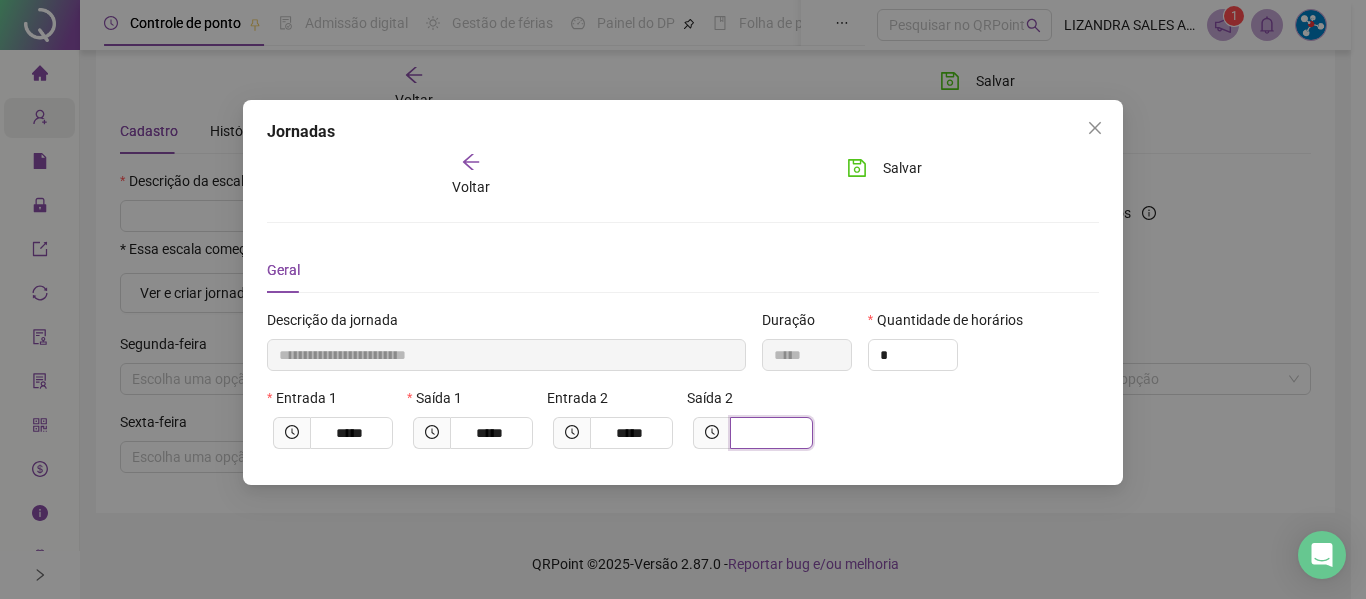 type on "*" 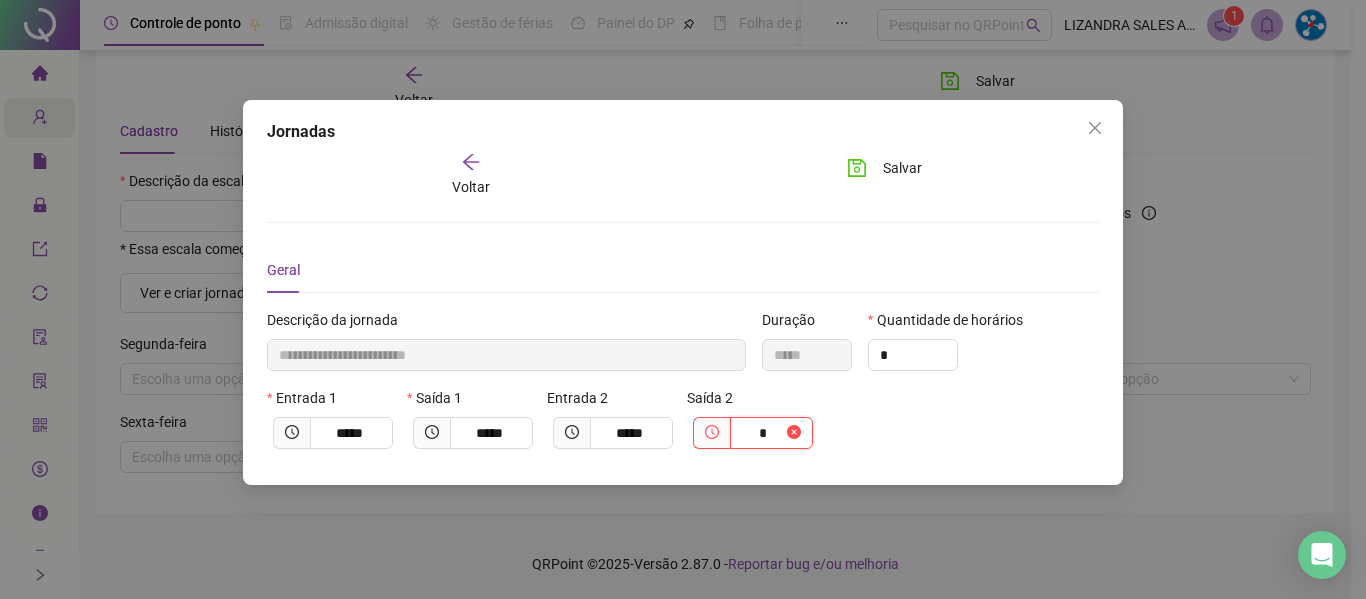type on "**********" 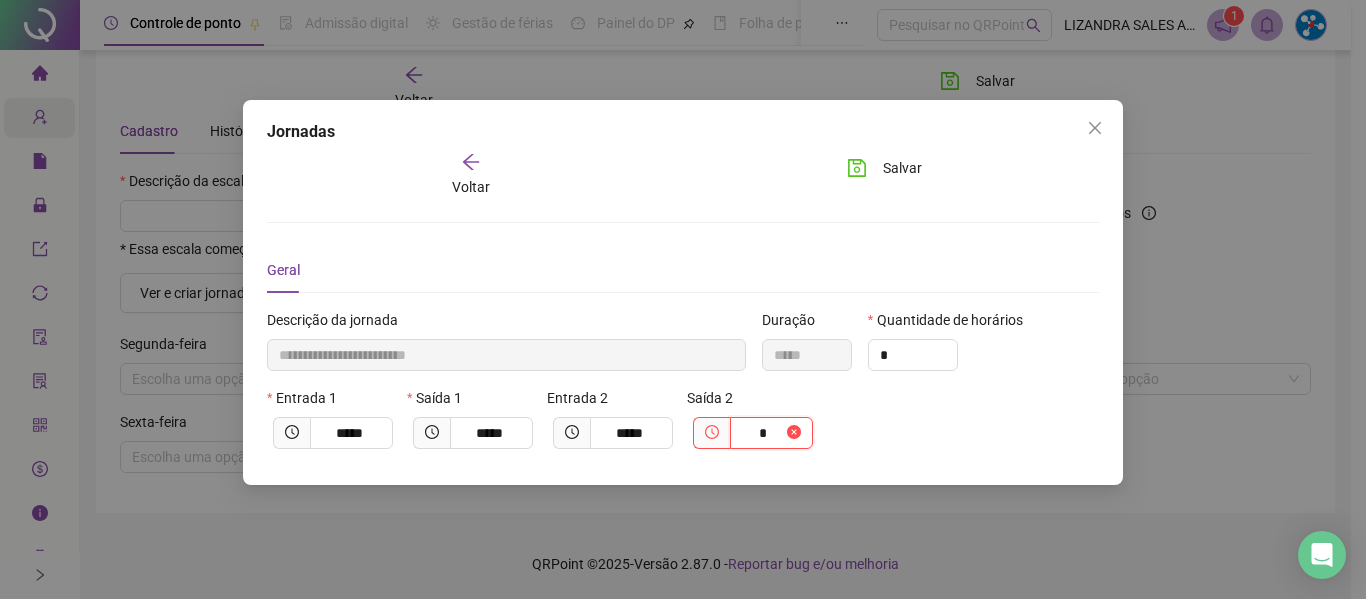 type on "**" 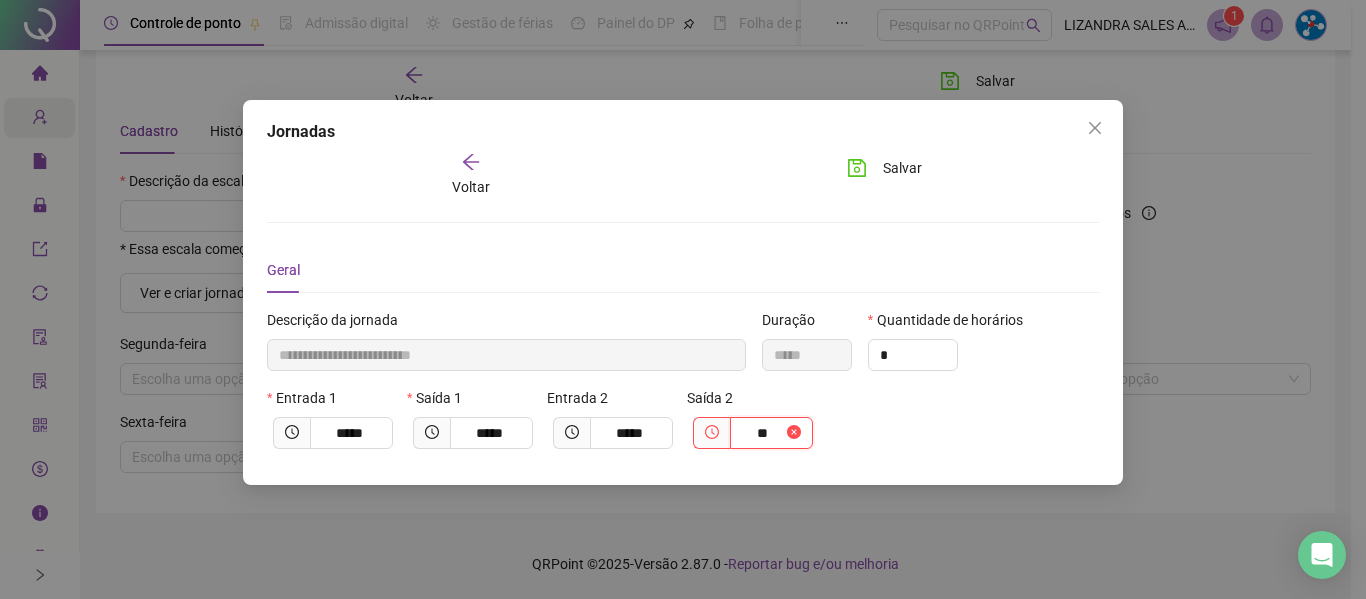 type on "**********" 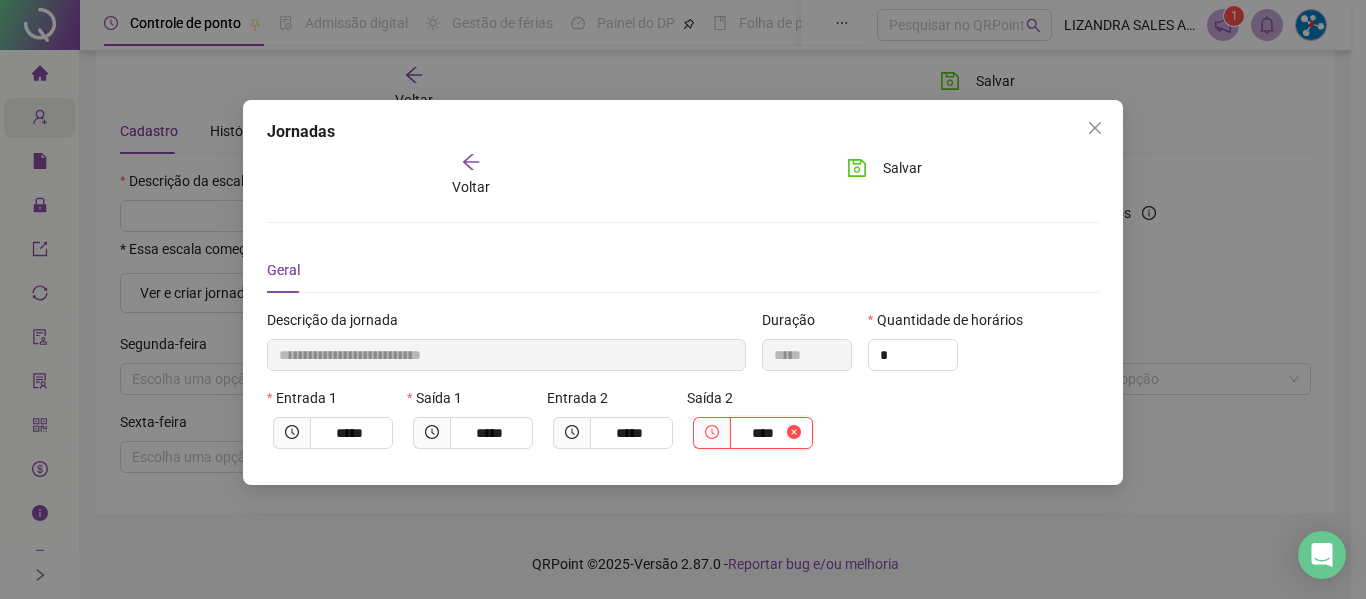 type on "**********" 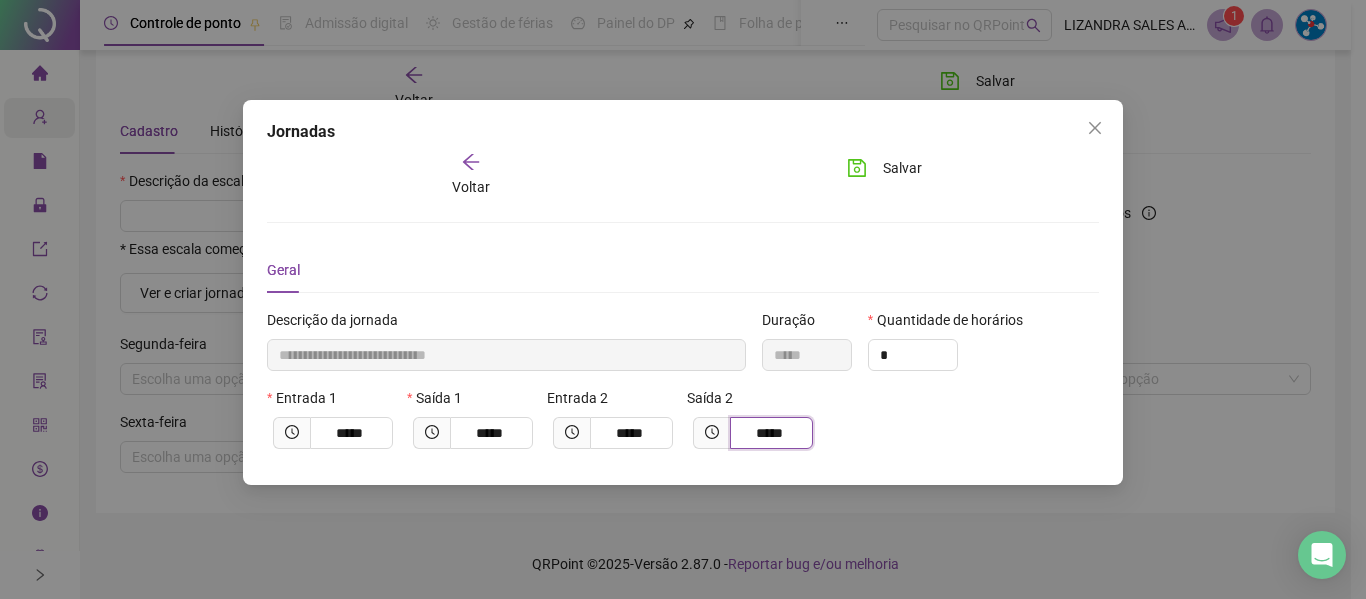 type on "*****" 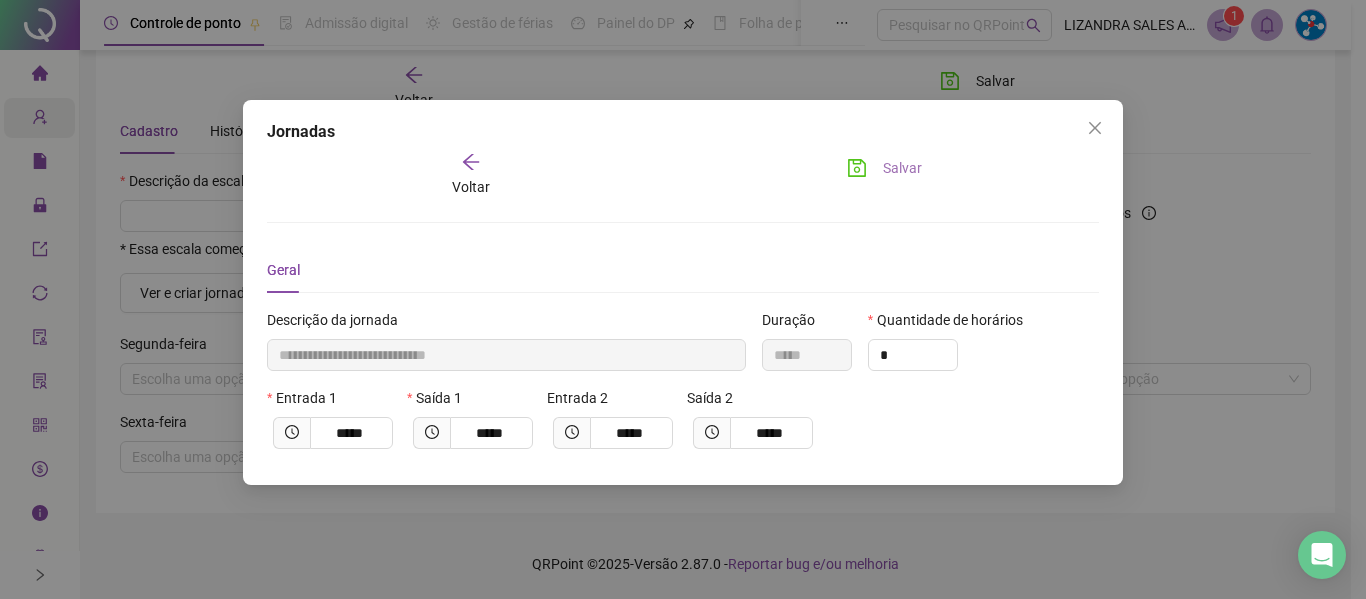 click on "Salvar" at bounding box center (884, 168) 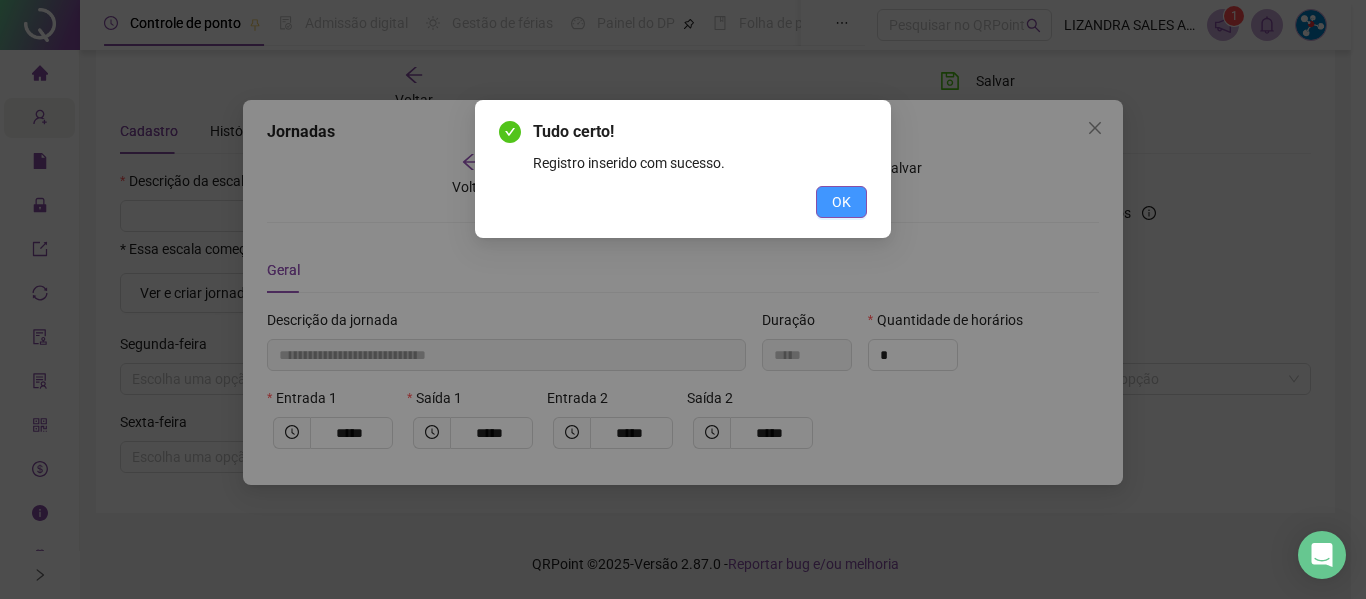 click on "OK" at bounding box center (841, 202) 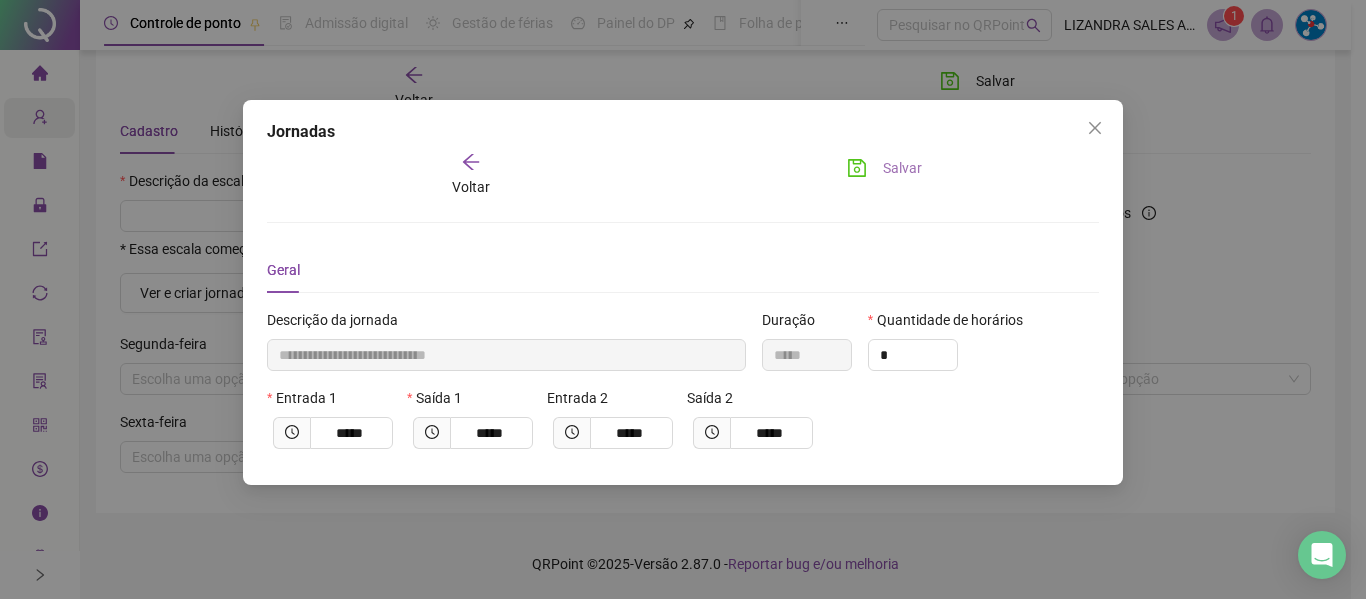 click on "Salvar" at bounding box center [902, 168] 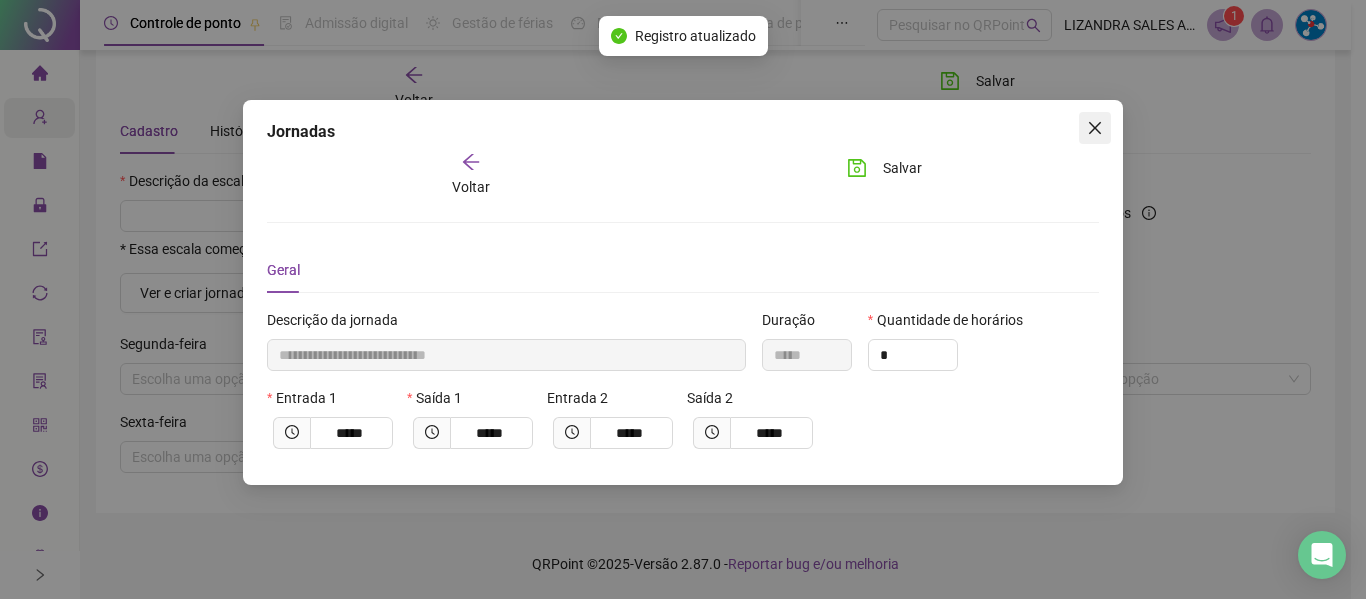 click 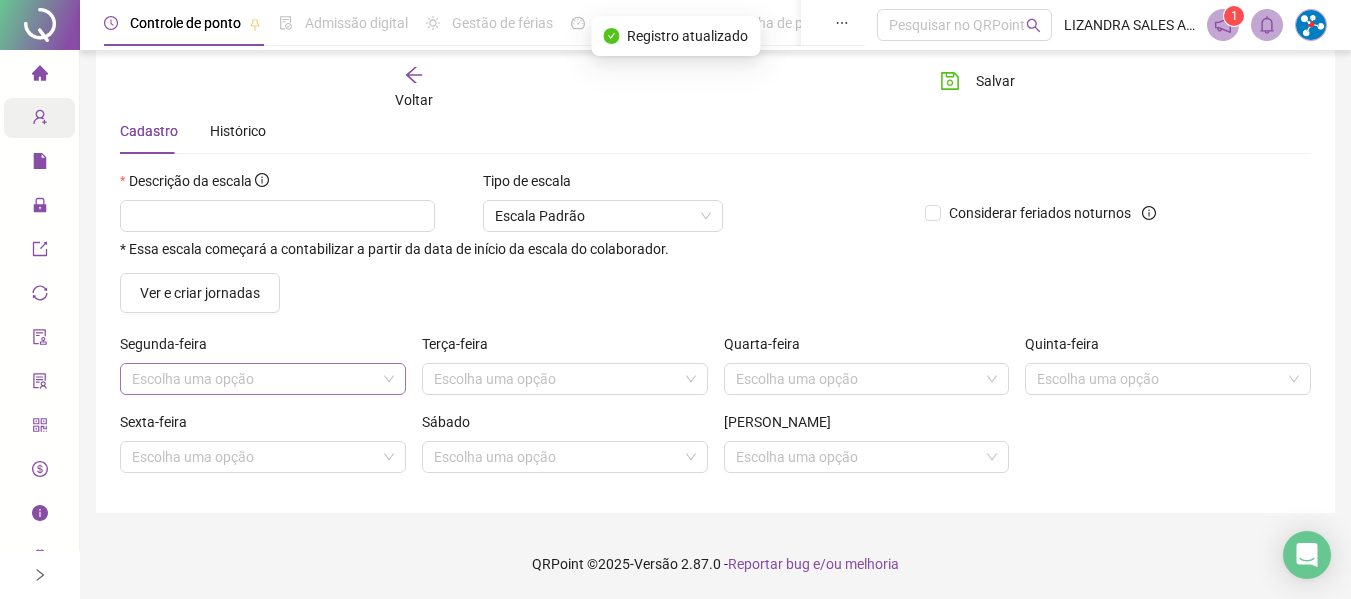 click at bounding box center [257, 379] 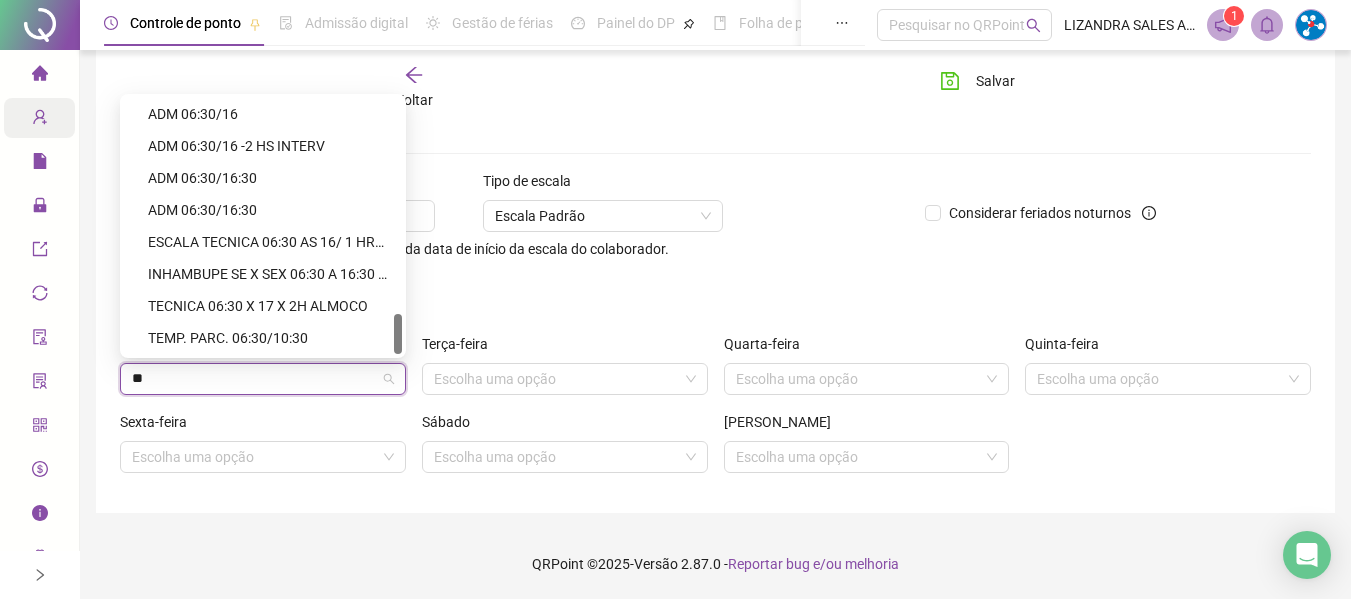 scroll, scrollTop: 1376, scrollLeft: 0, axis: vertical 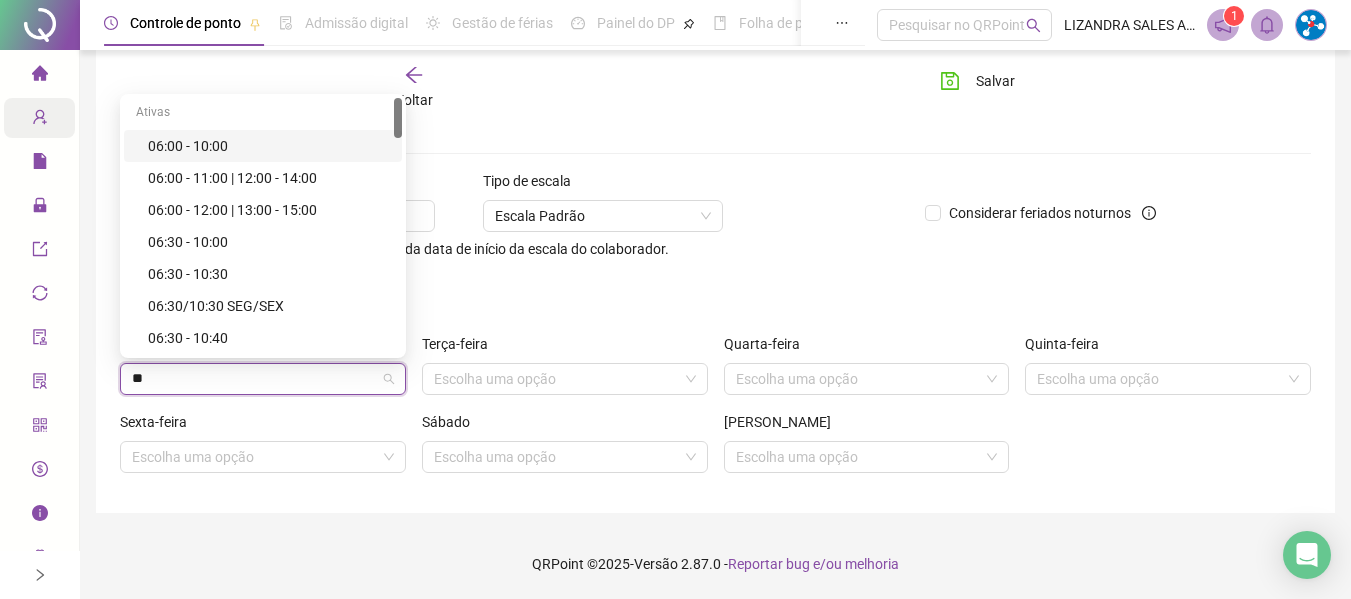 type on "*" 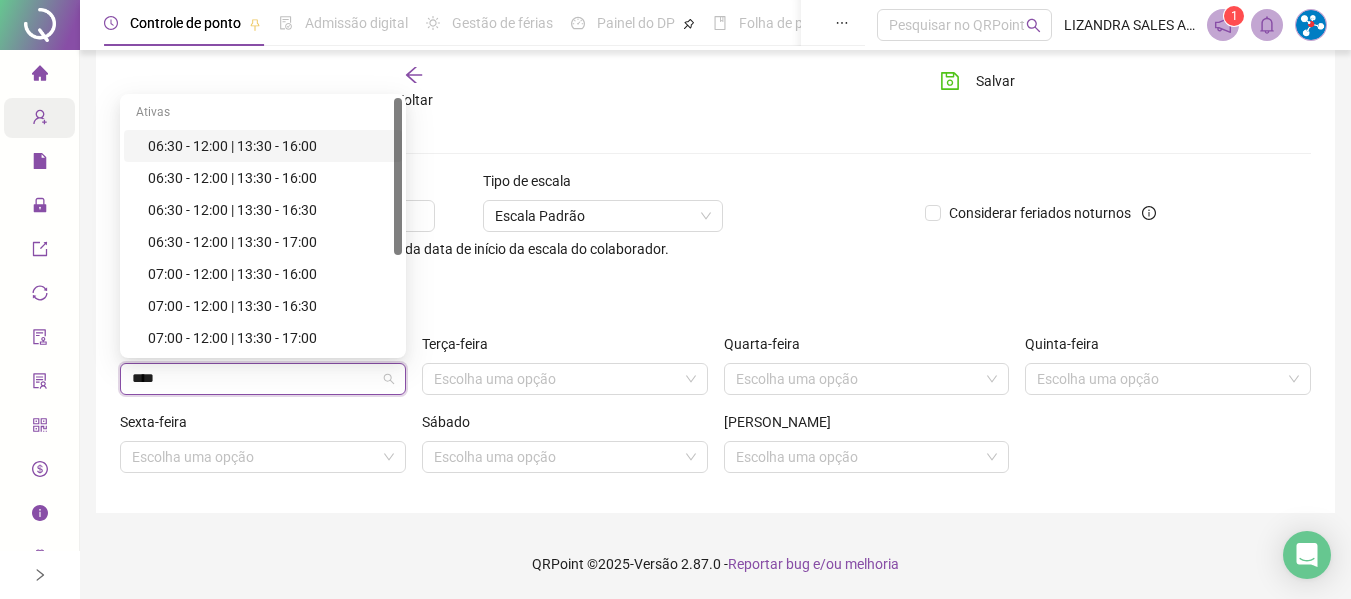 type on "*****" 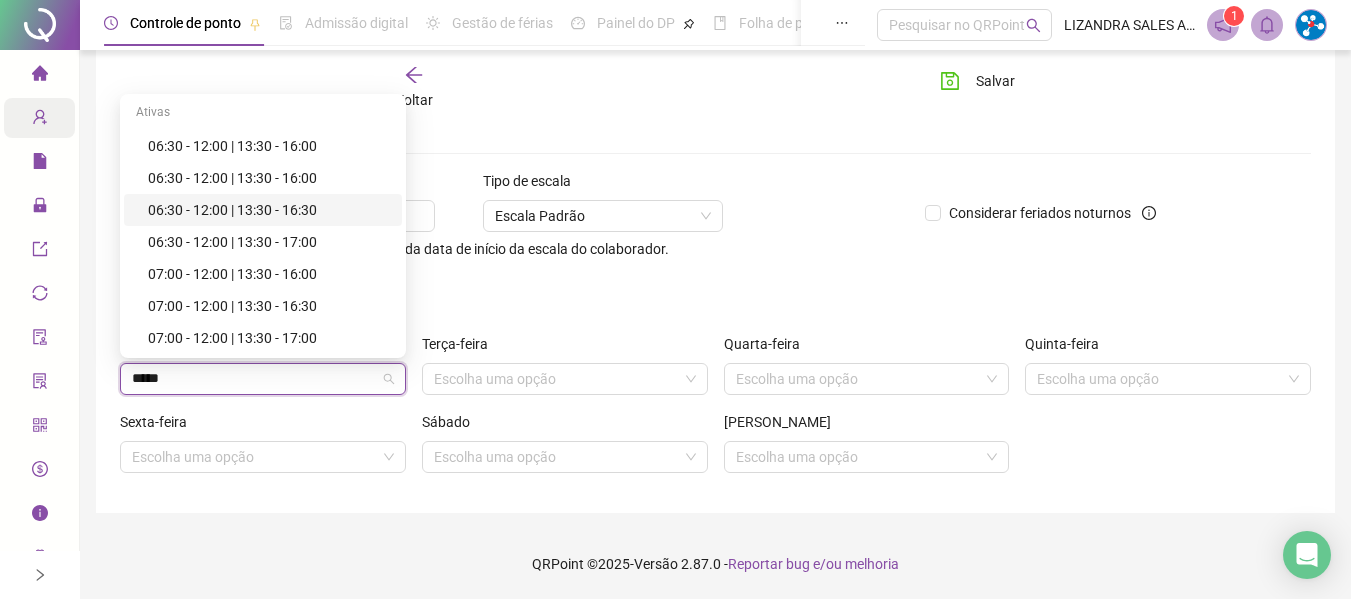 click on "06:30 - 12:00 | 13:30 - 16:30" at bounding box center (269, 210) 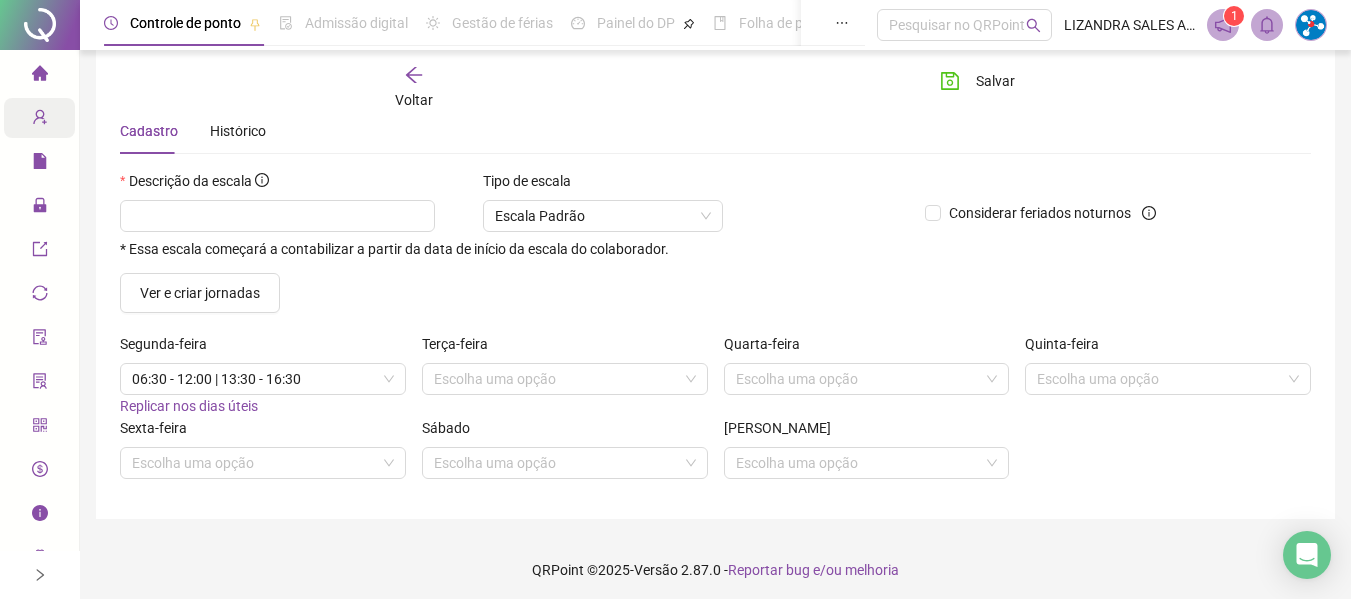 click on "Replicar nos dias úteis" at bounding box center [189, 406] 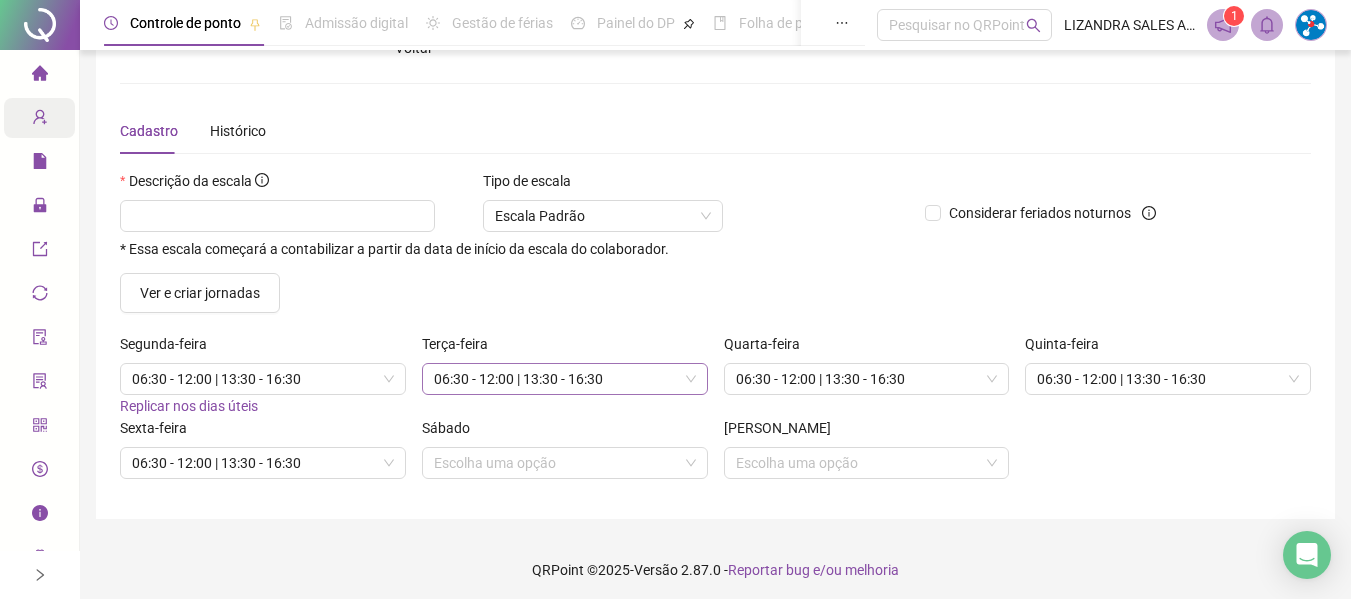 scroll, scrollTop: 0, scrollLeft: 0, axis: both 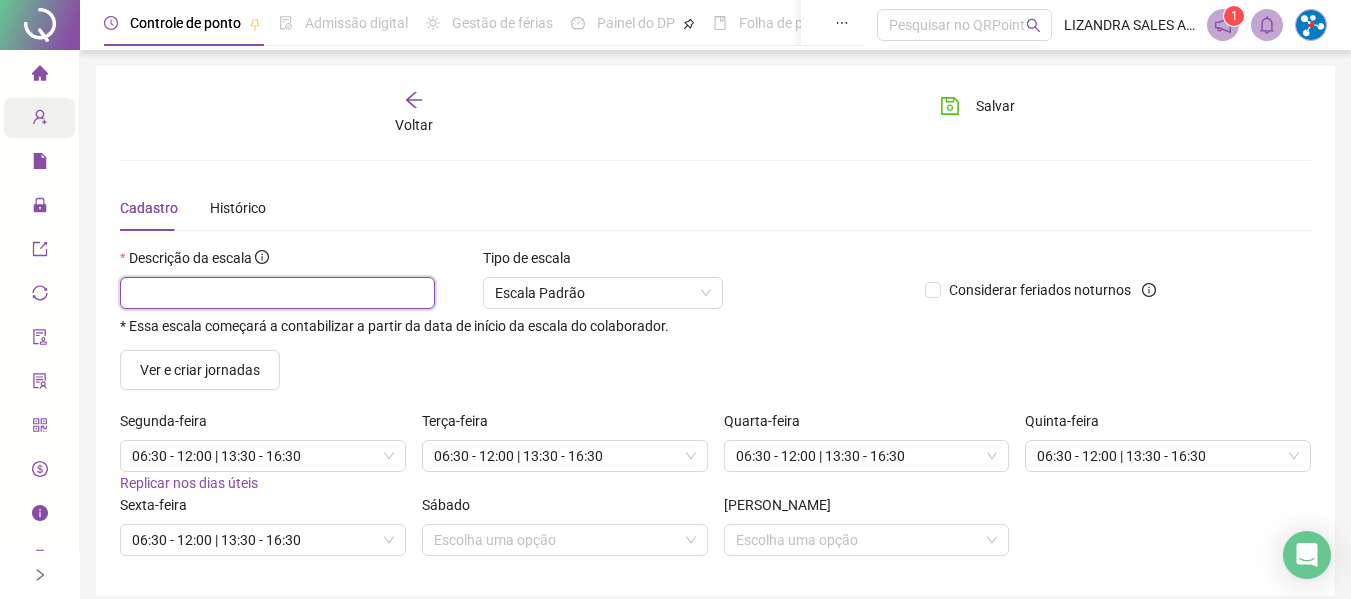 click at bounding box center [277, 293] 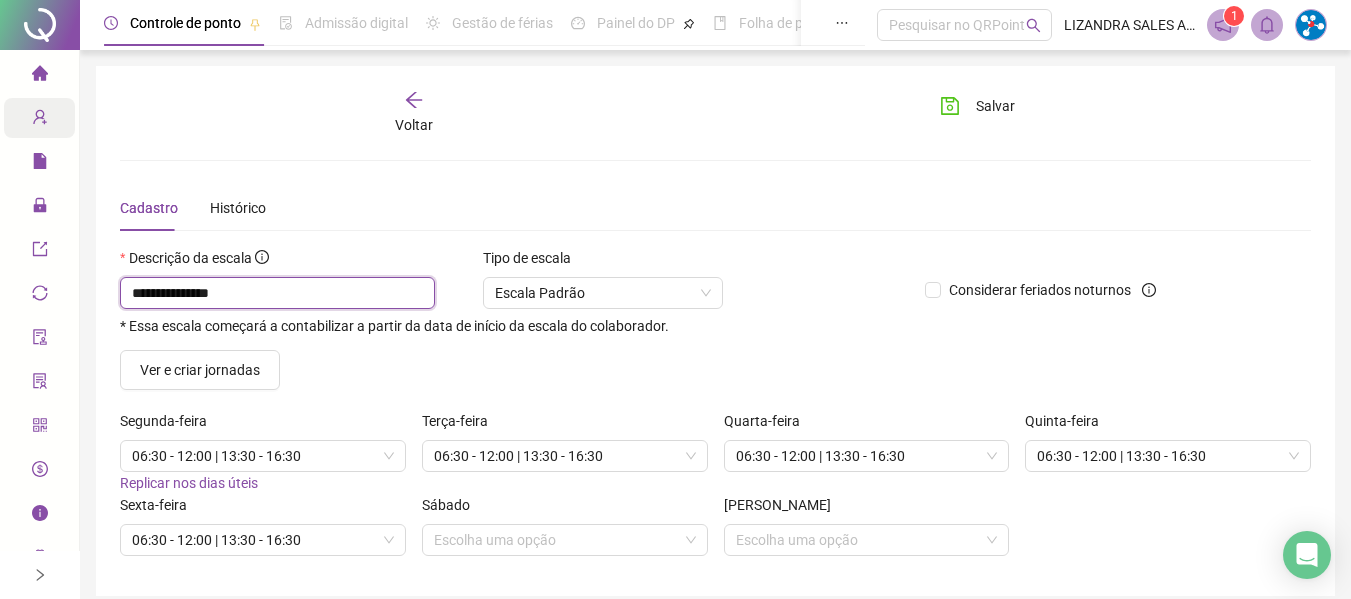 type on "**********" 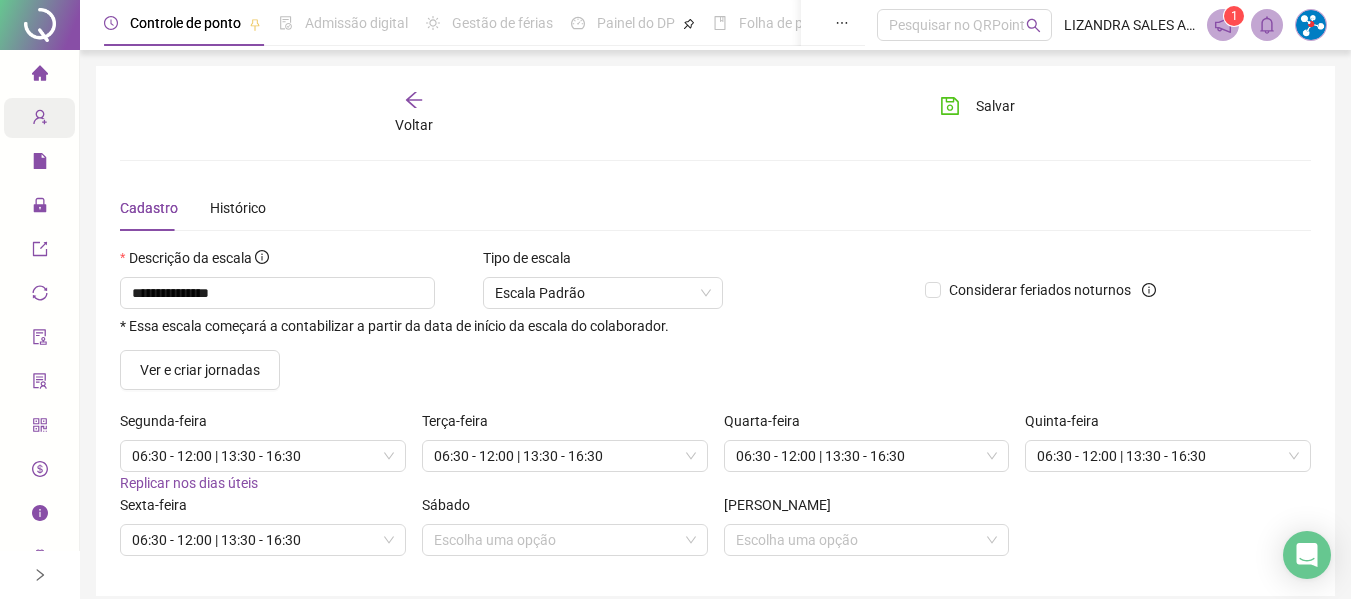 click on "**********" at bounding box center [514, 305] 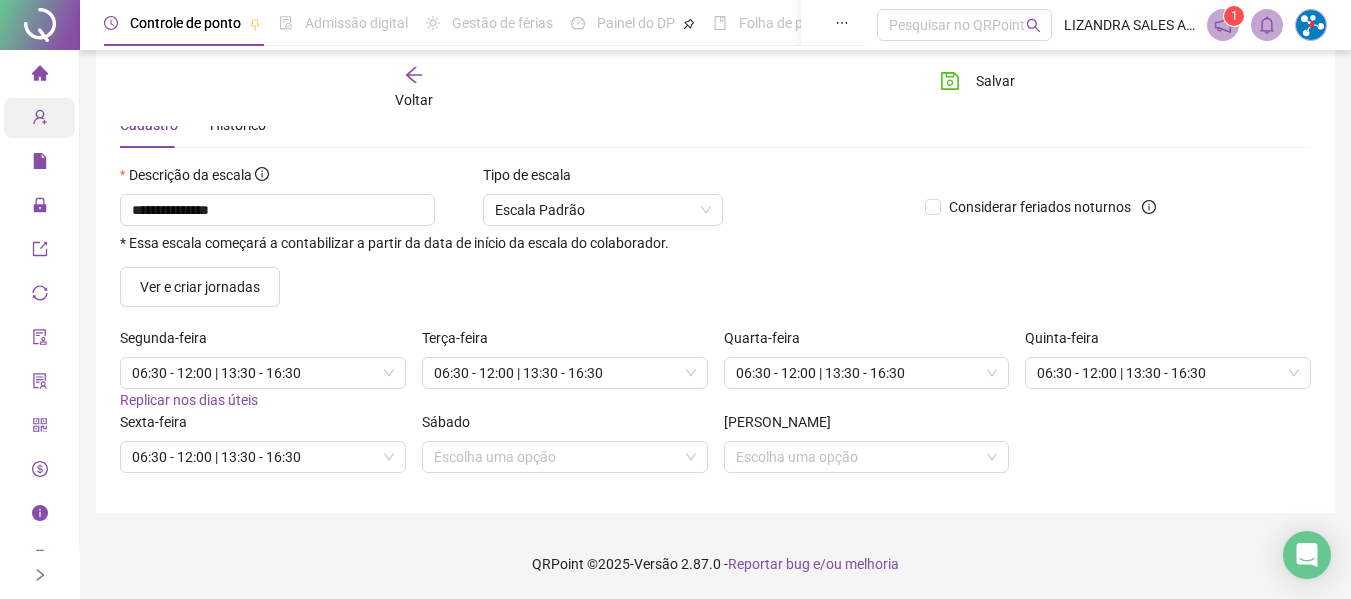 scroll, scrollTop: 0, scrollLeft: 0, axis: both 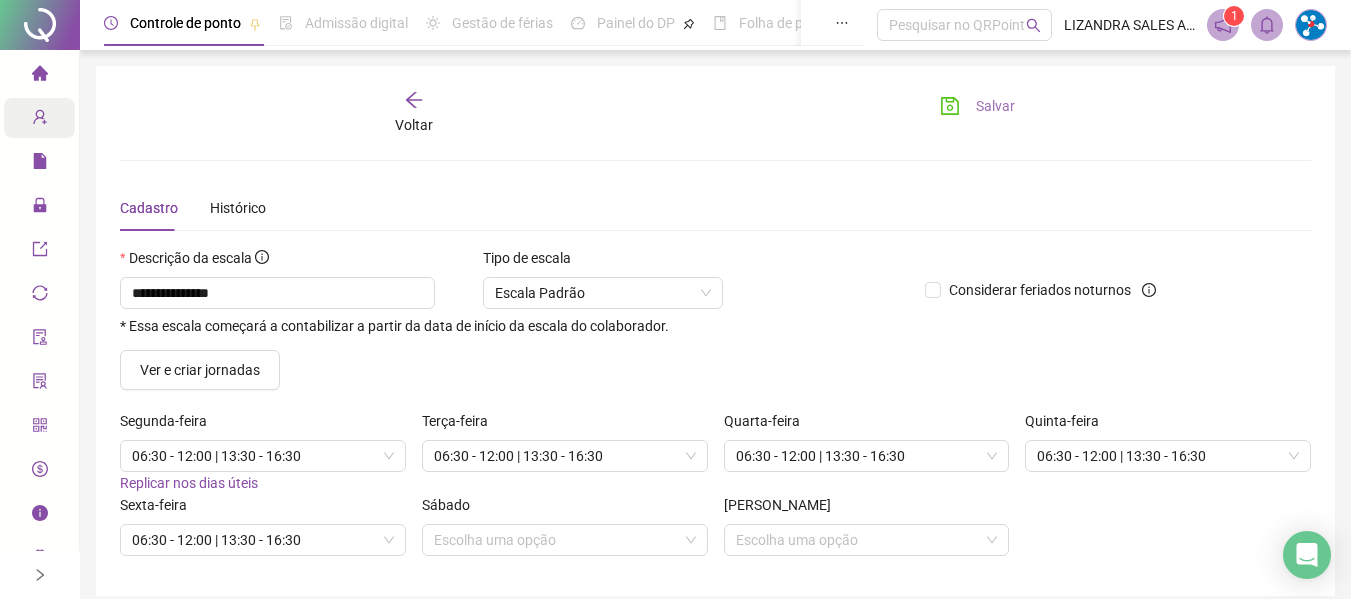 click on "Salvar" at bounding box center [995, 106] 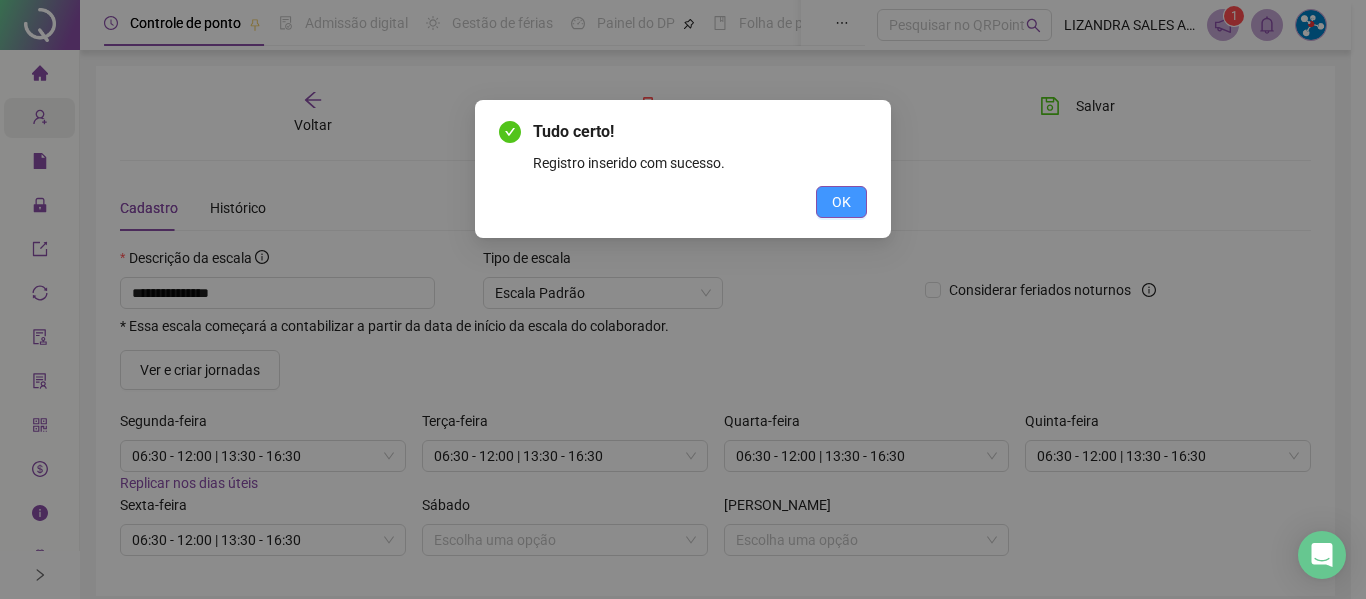 click on "OK" at bounding box center (841, 202) 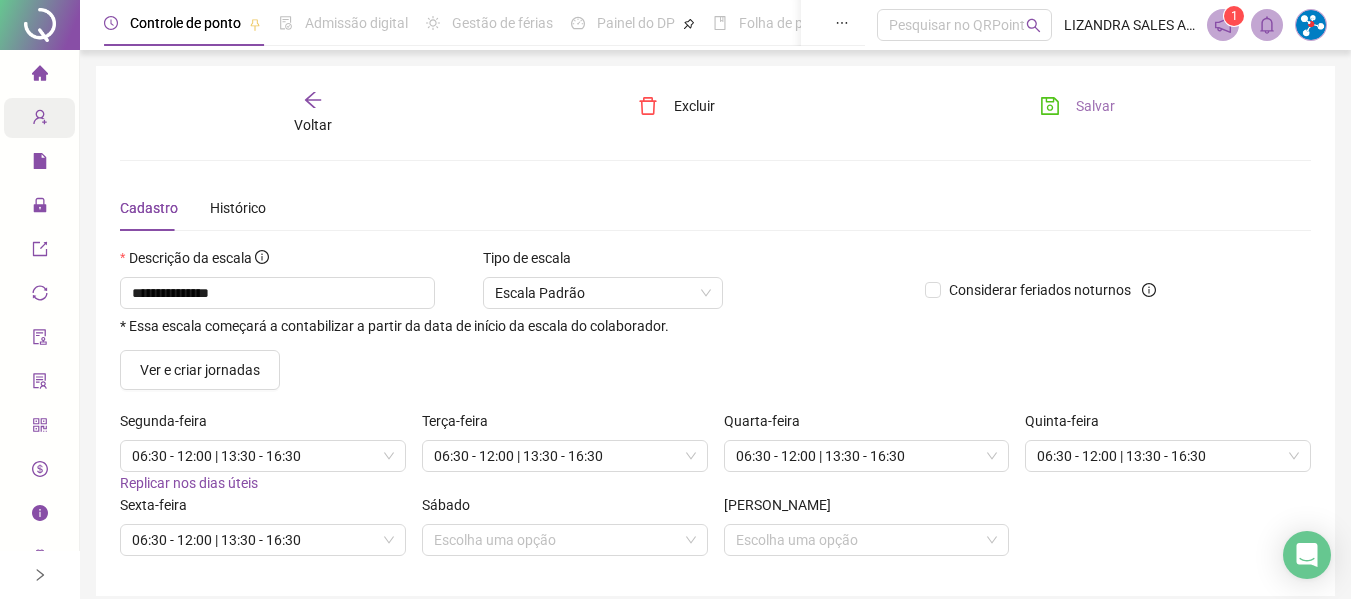 click on "Salvar" at bounding box center [1077, 106] 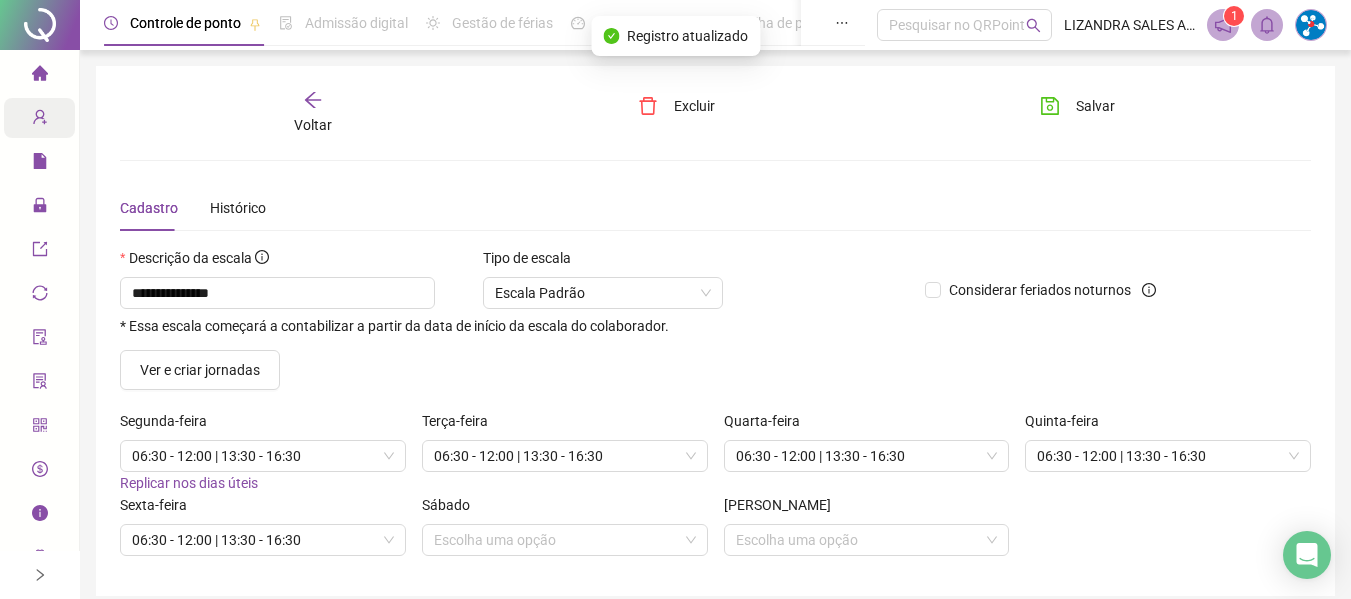 click on "Voltar" at bounding box center (313, 113) 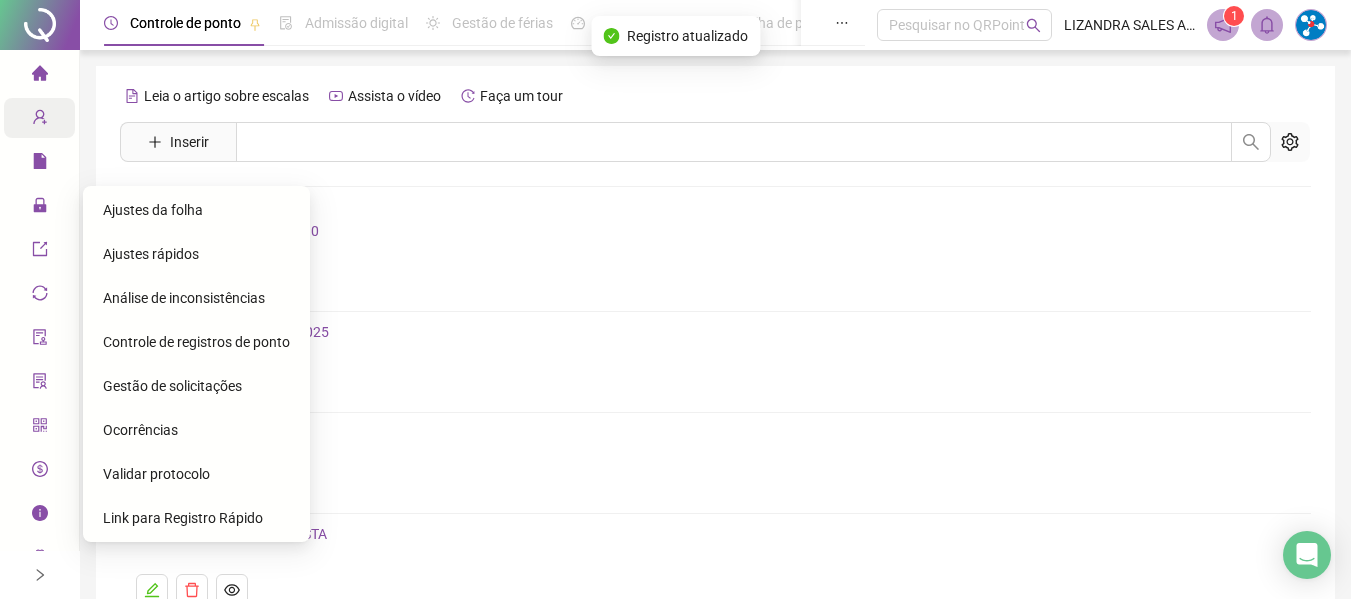 click on "Ajustes da folha" at bounding box center [153, 210] 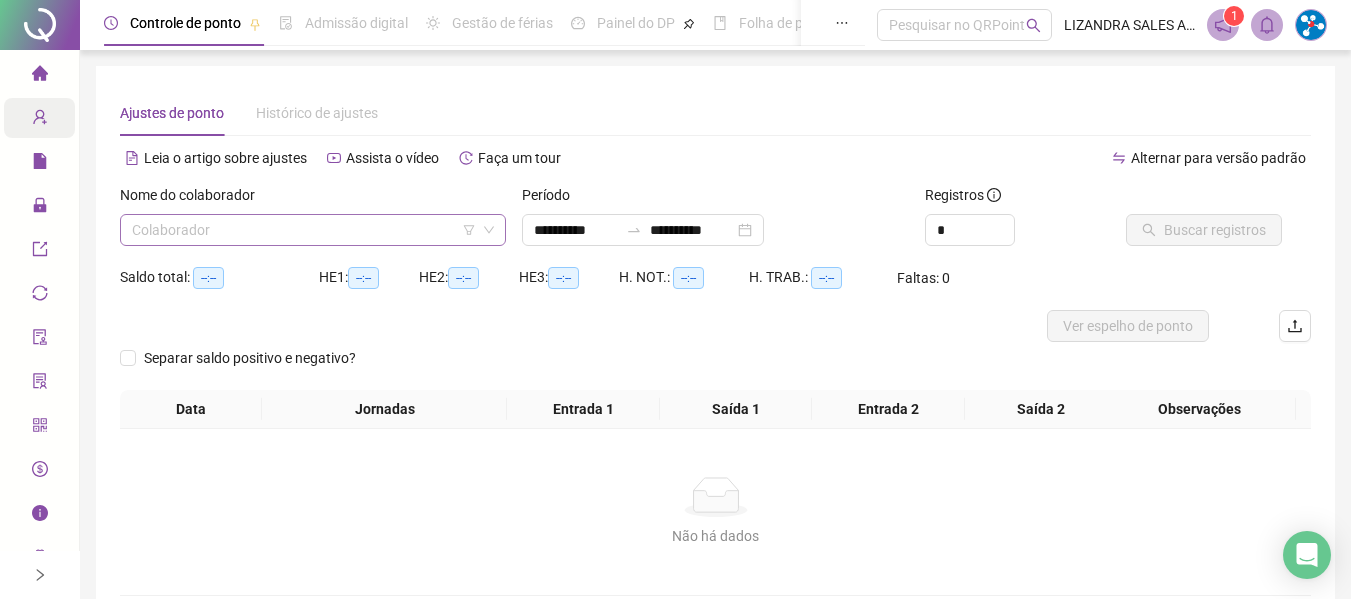 click at bounding box center [307, 230] 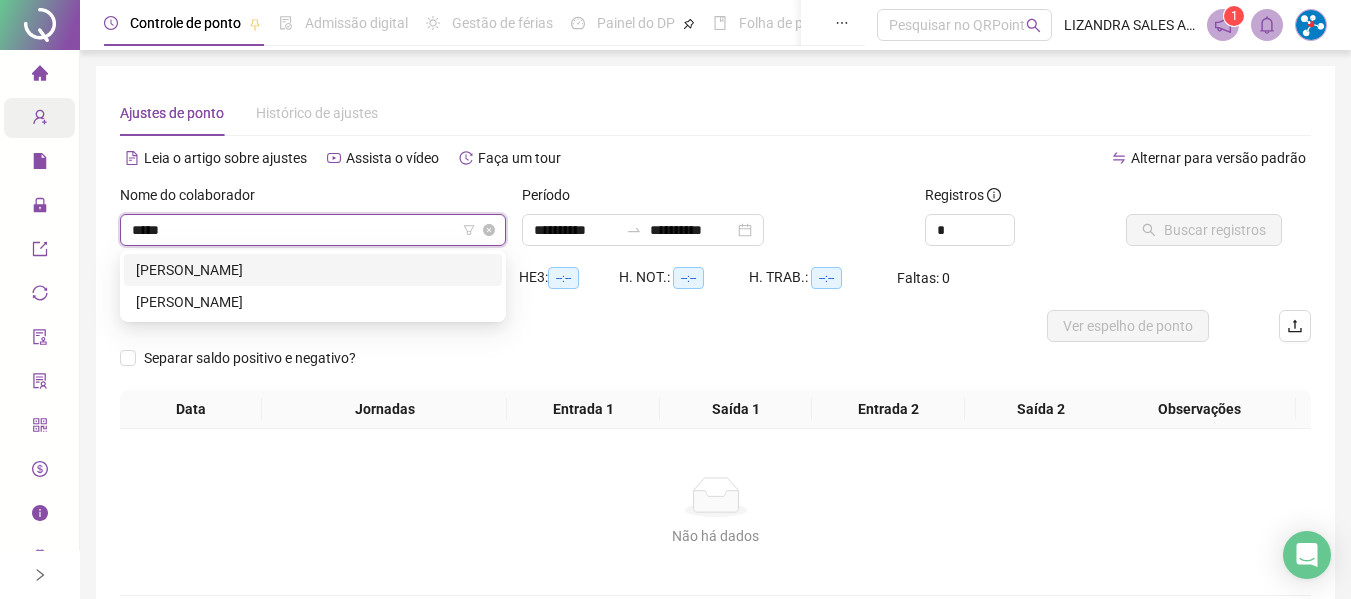 type on "******" 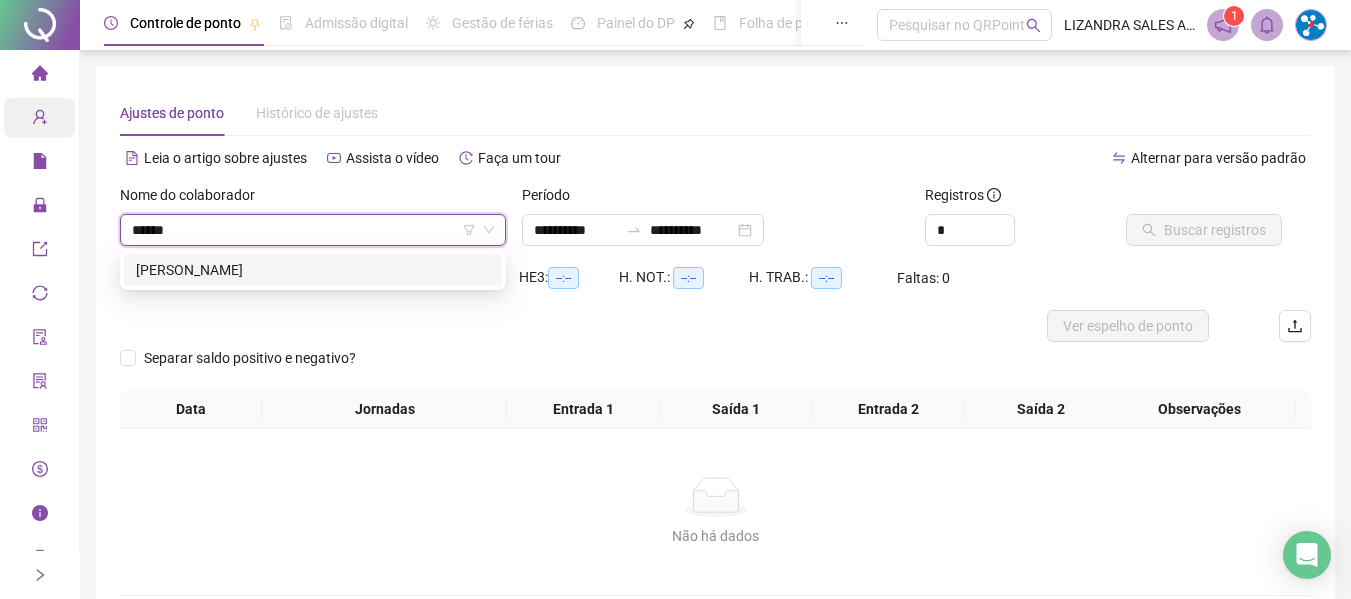 click on "[PERSON_NAME]" at bounding box center [313, 270] 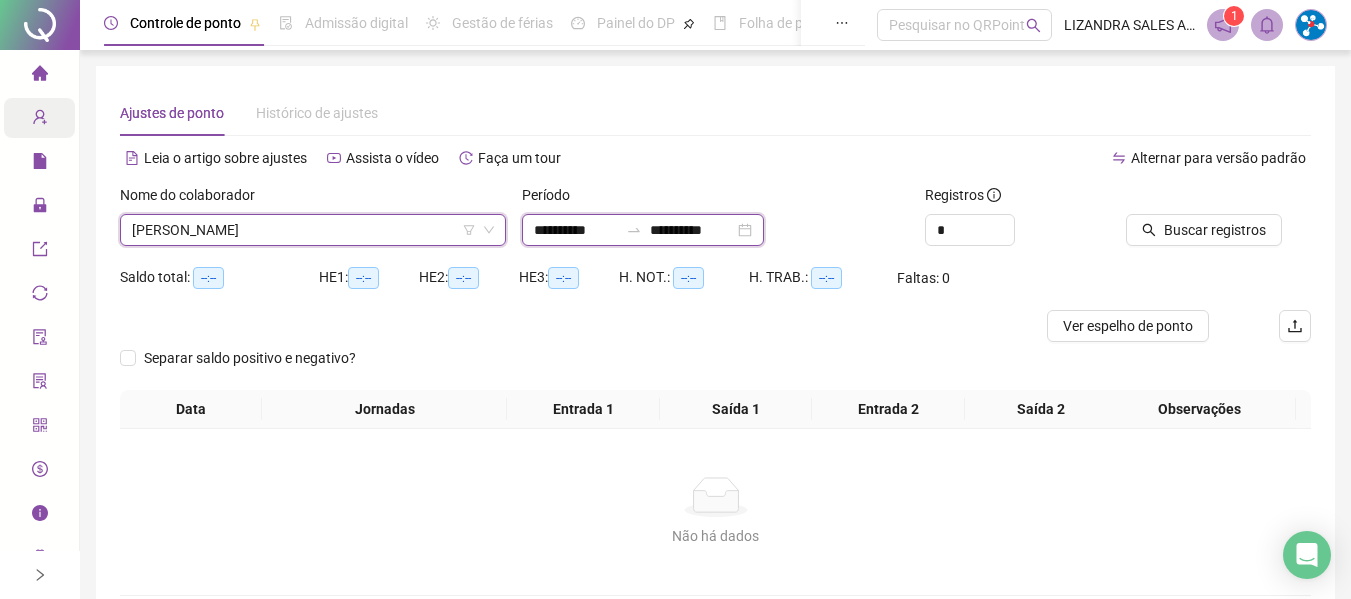 click on "**********" at bounding box center [576, 230] 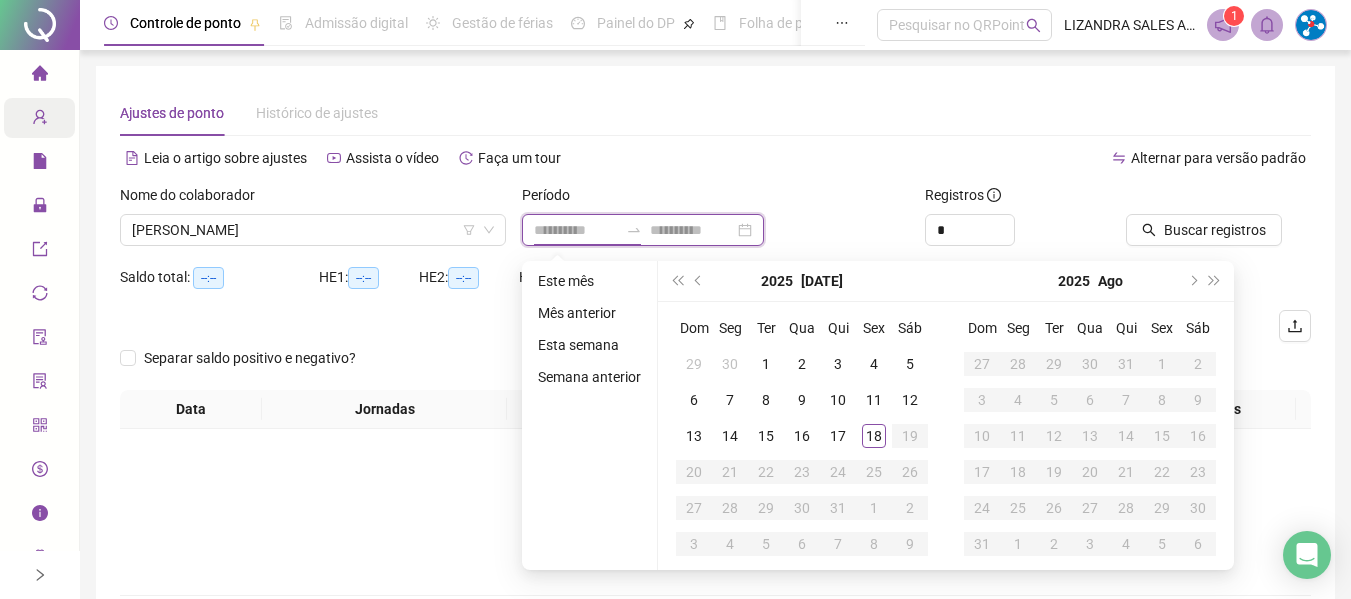 type on "**********" 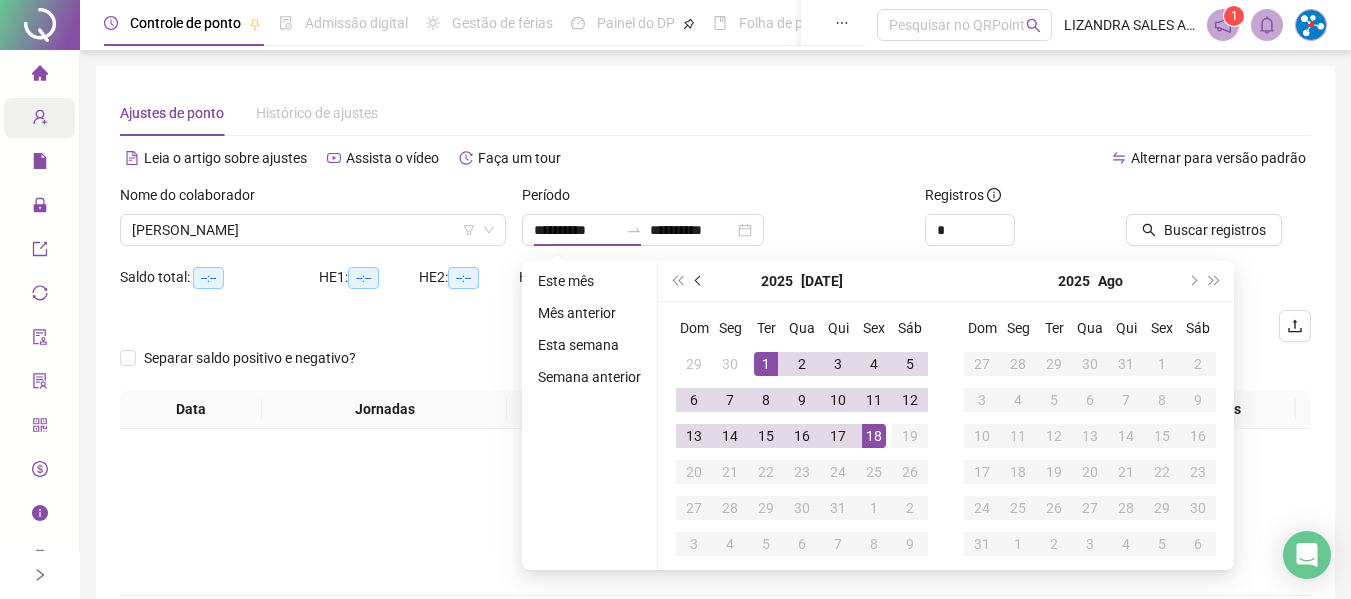 click at bounding box center (699, 281) 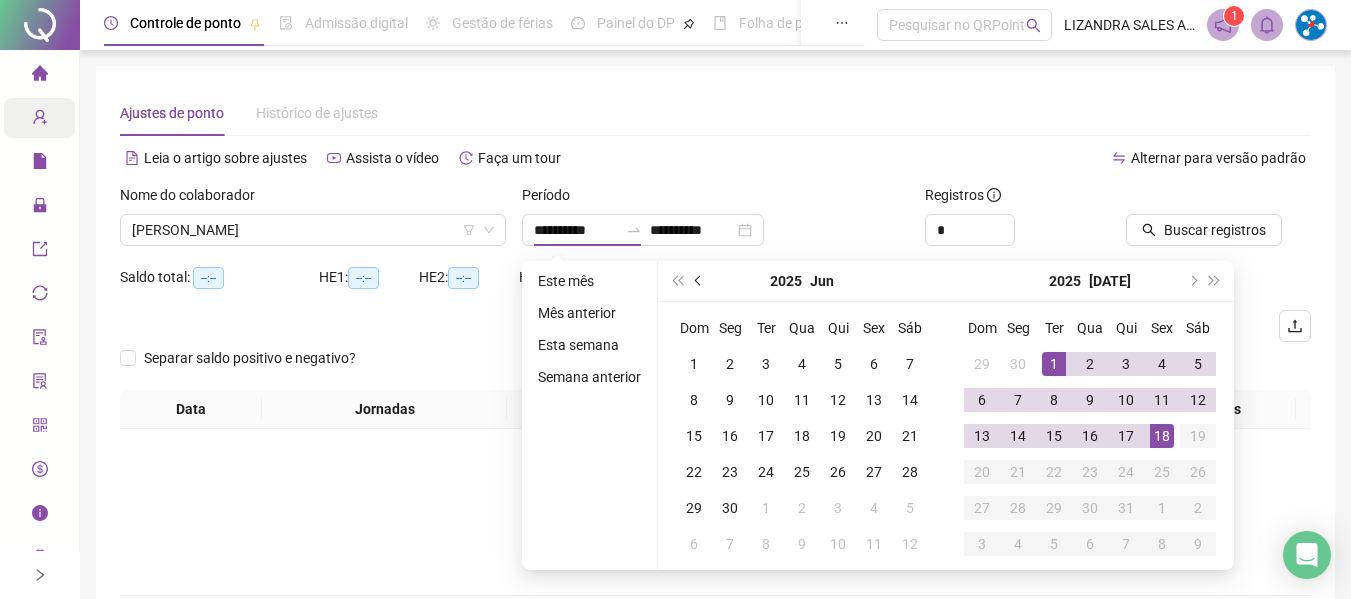 click at bounding box center (699, 281) 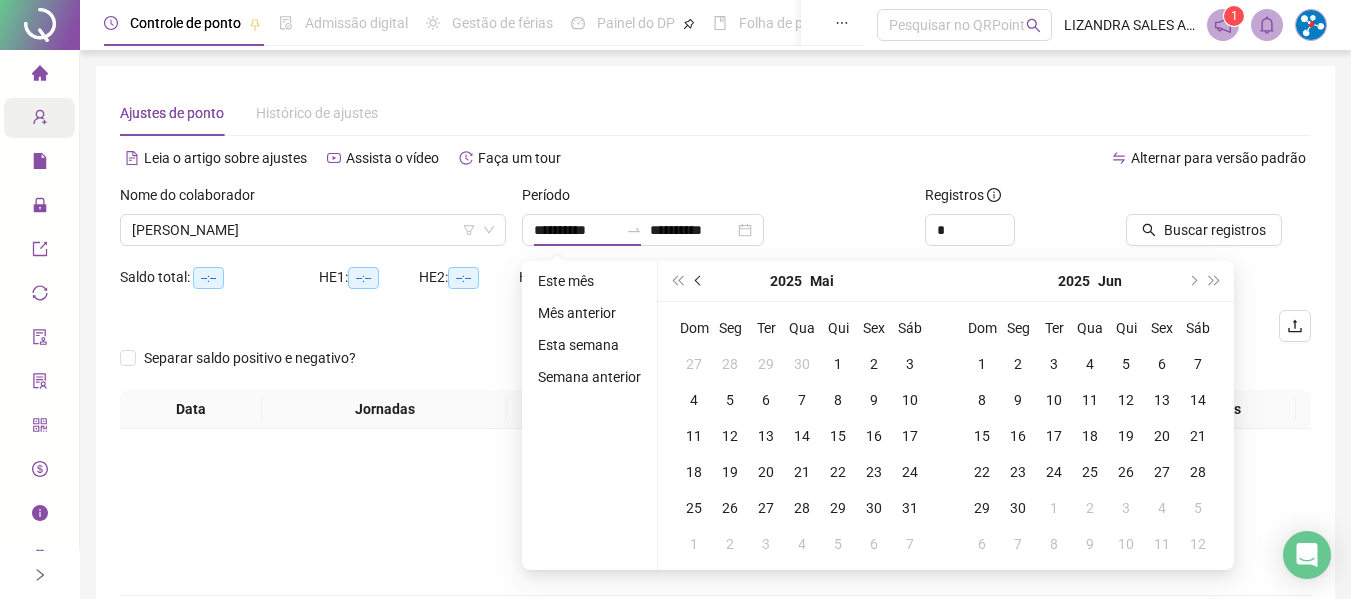 click at bounding box center (699, 281) 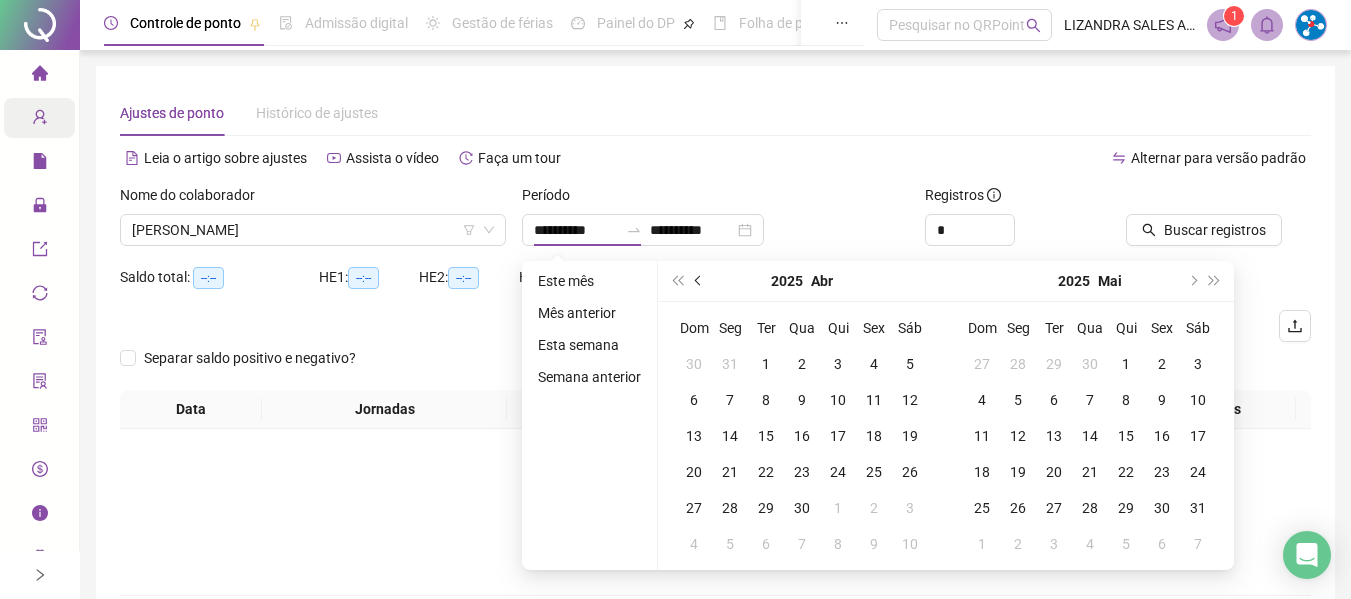 click at bounding box center [699, 281] 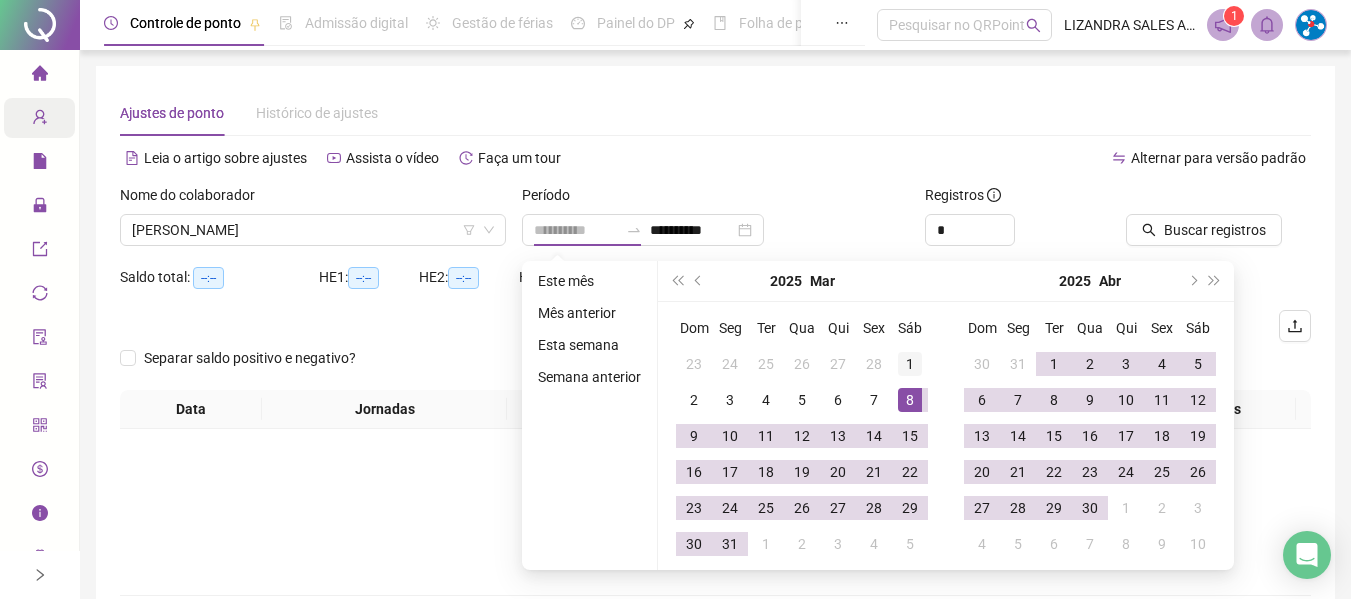 type on "**********" 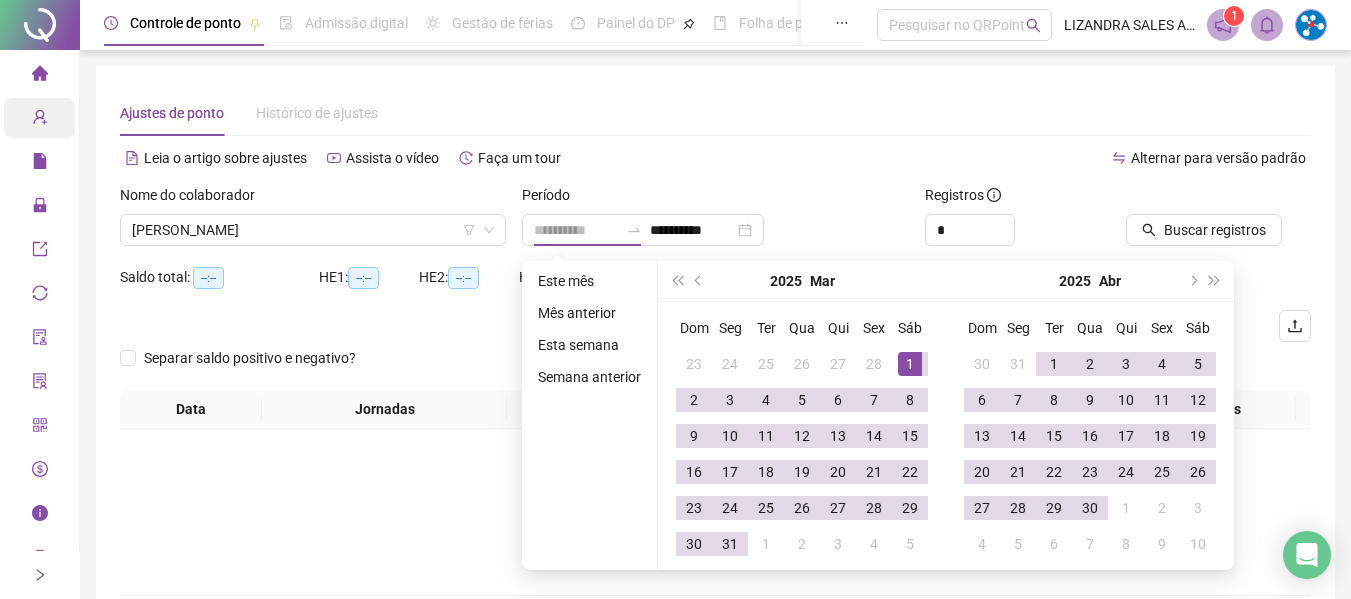 click on "1" at bounding box center (910, 364) 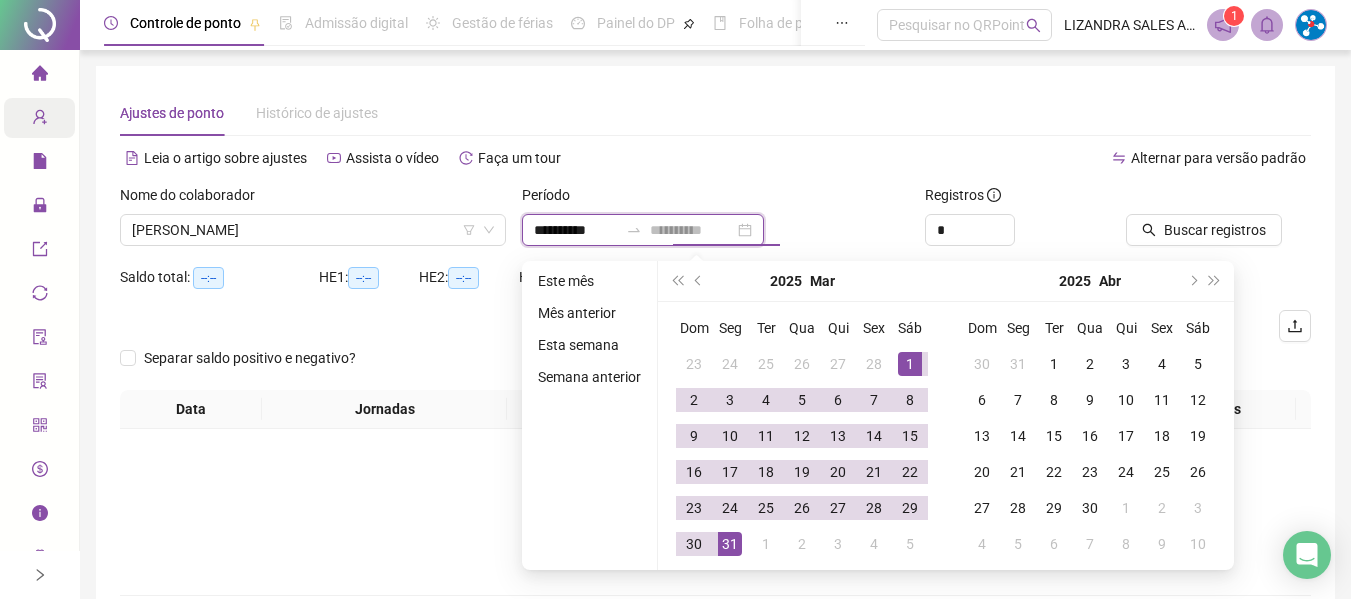 type on "**********" 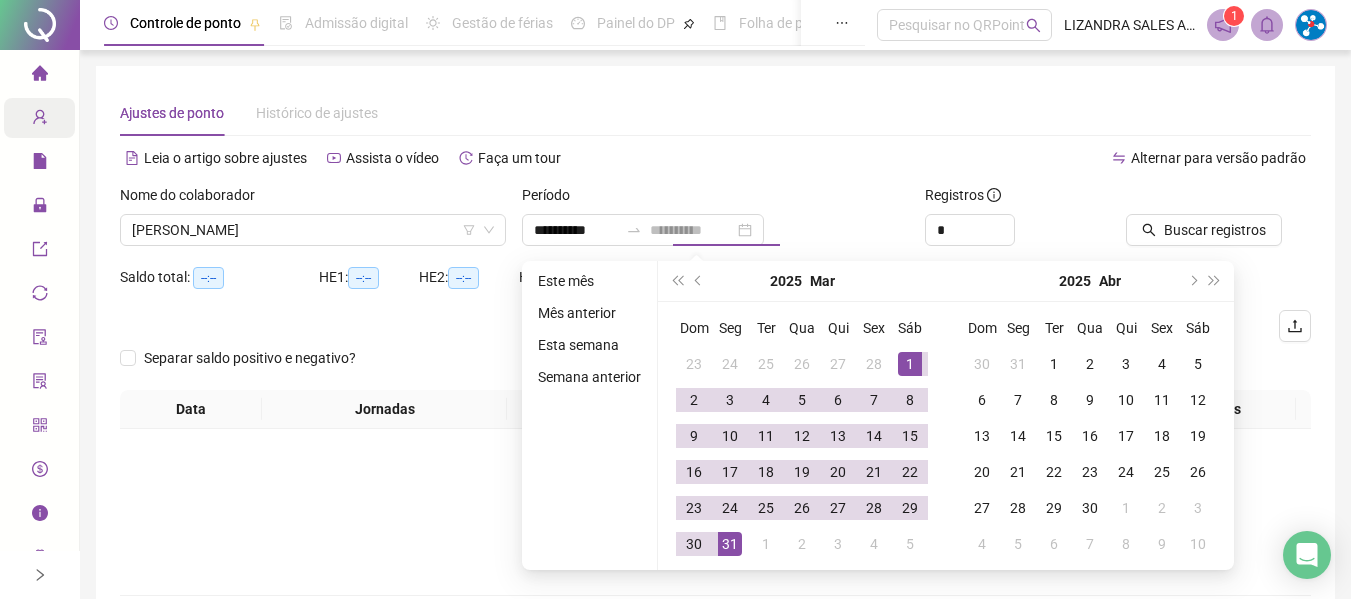 click on "31" at bounding box center [730, 544] 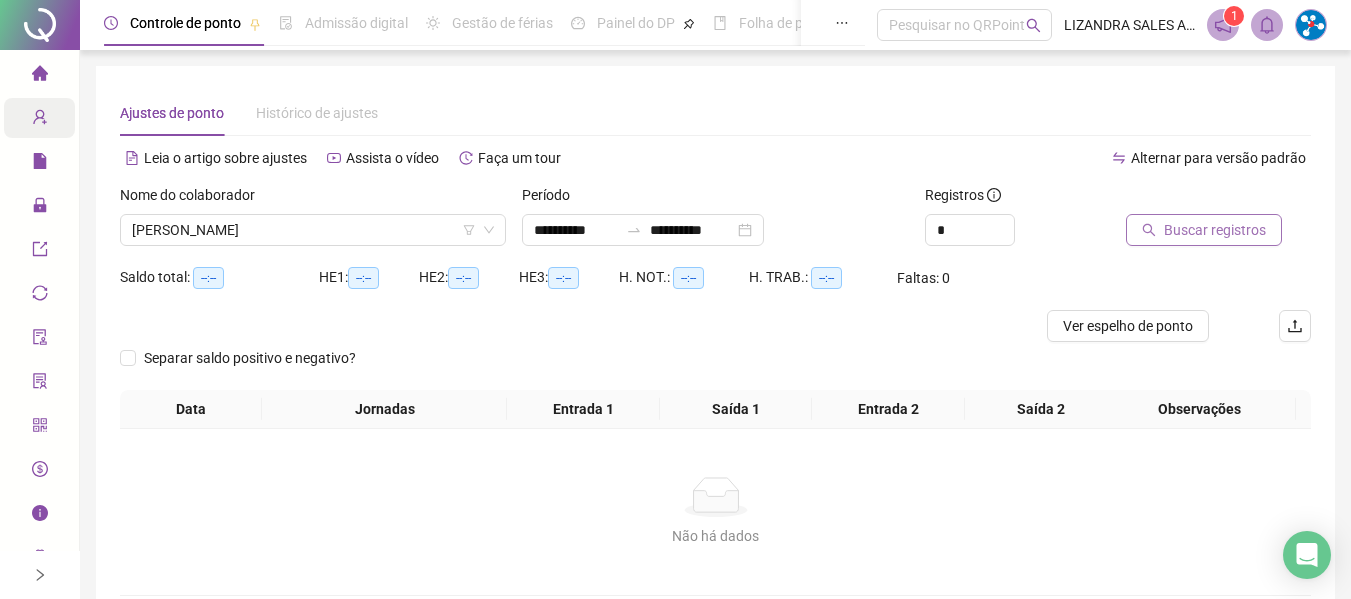 click on "Buscar registros" at bounding box center (1215, 230) 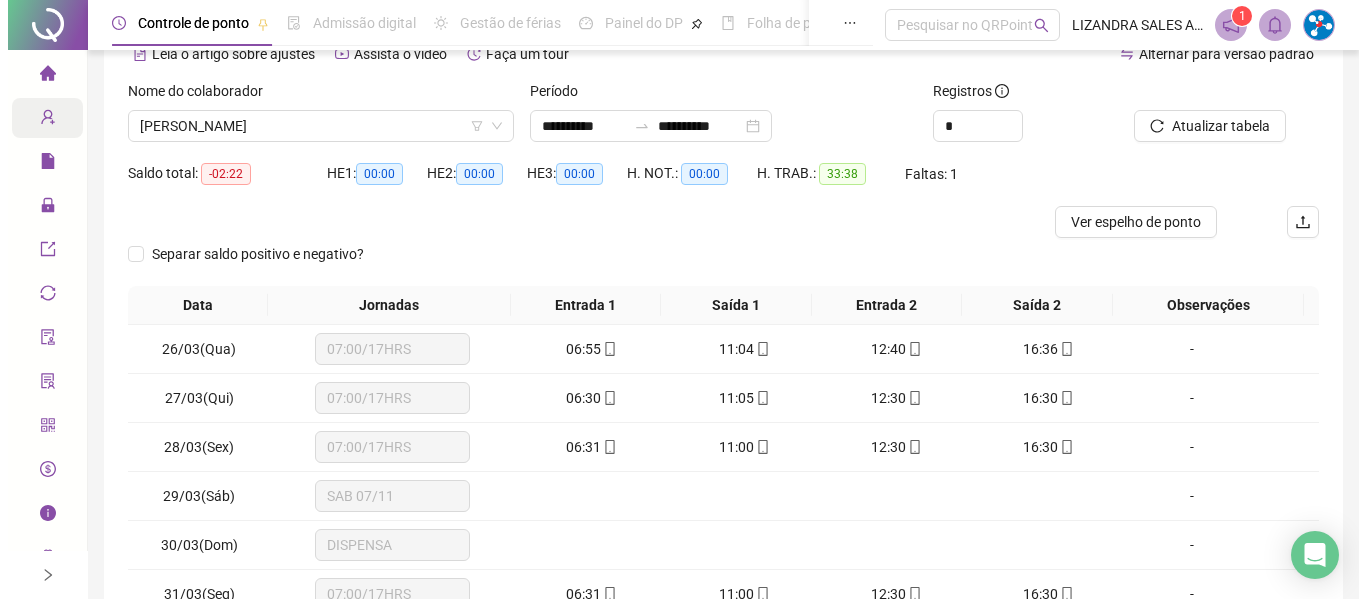 scroll, scrollTop: 0, scrollLeft: 0, axis: both 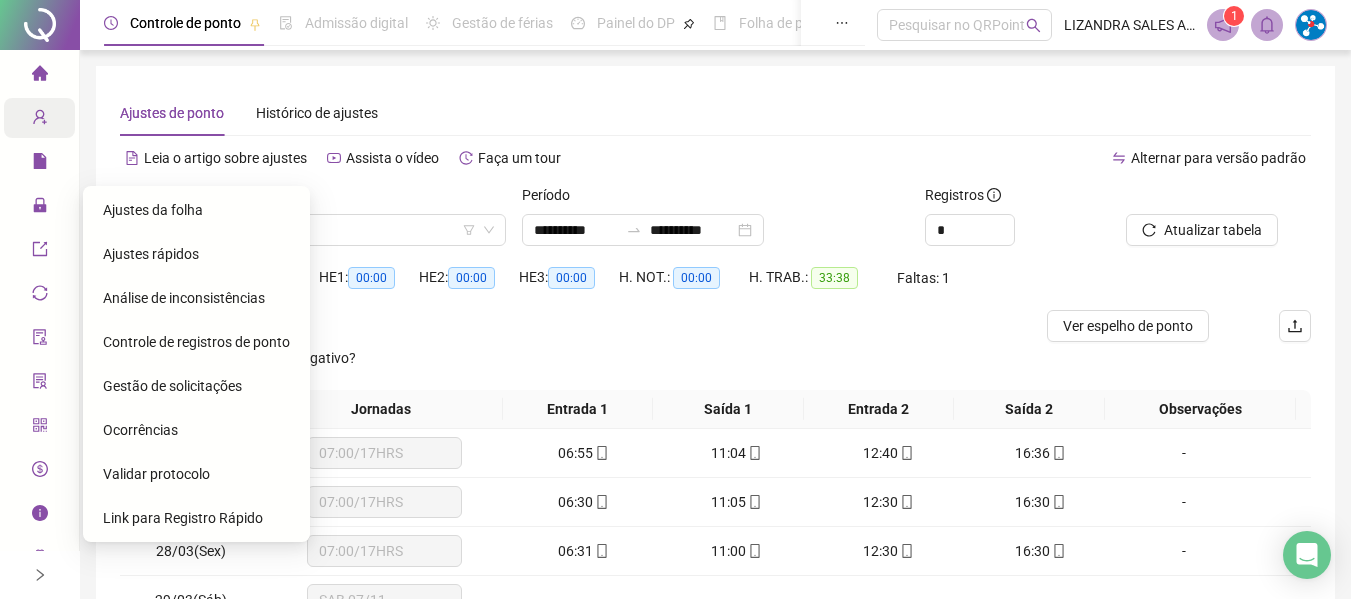 click on "Ajustes rápidos" at bounding box center (196, 254) 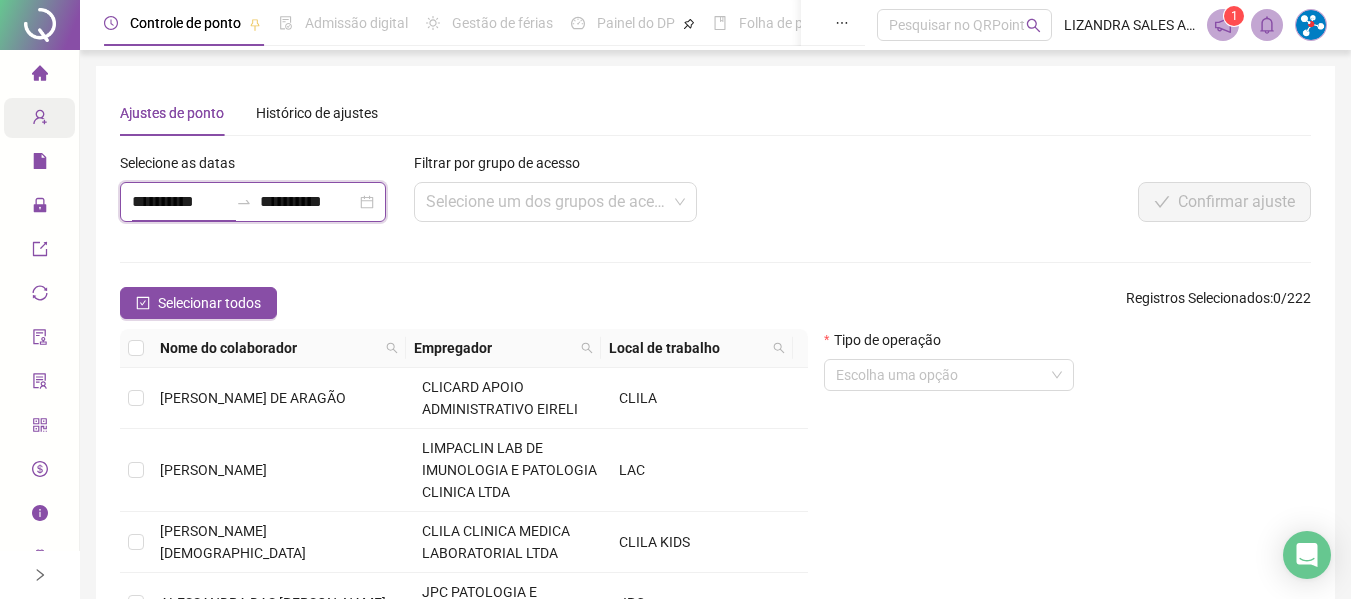 click on "**********" at bounding box center [180, 202] 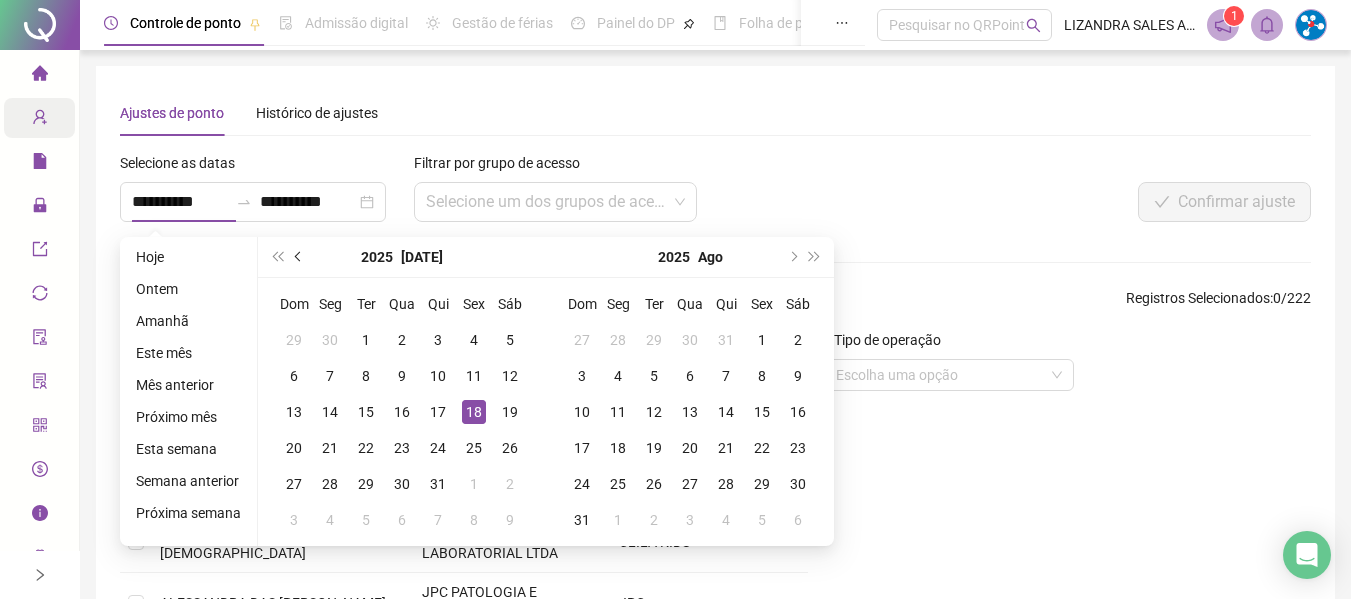 click at bounding box center [299, 257] 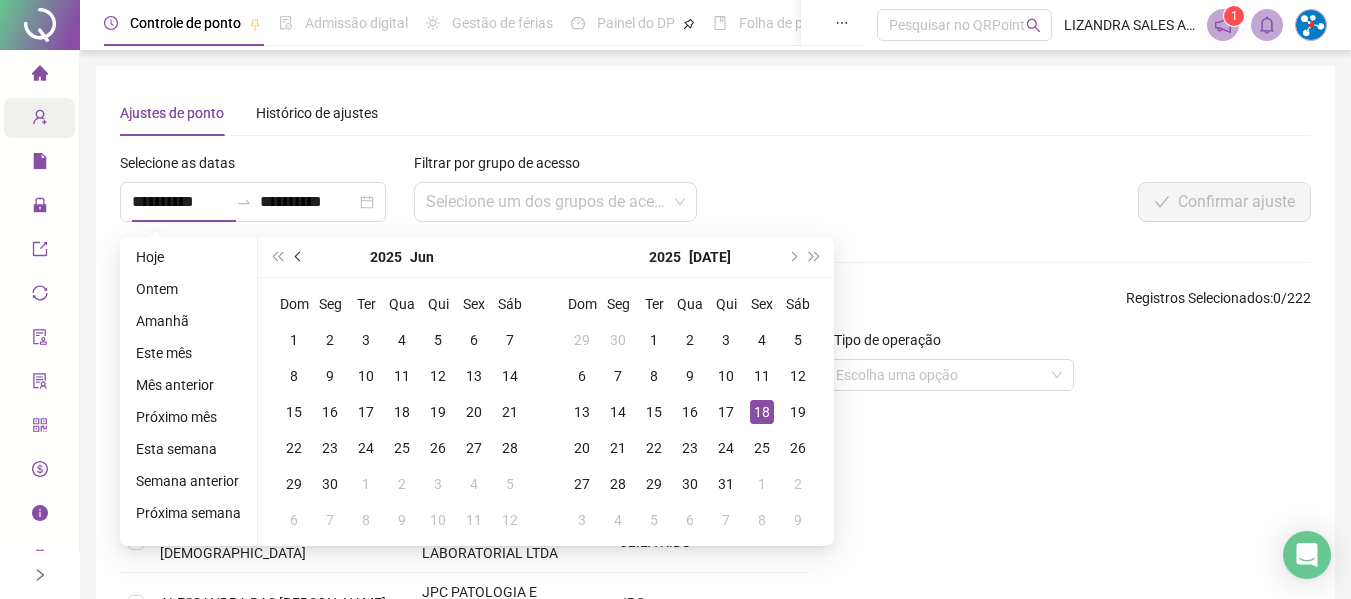click at bounding box center [299, 257] 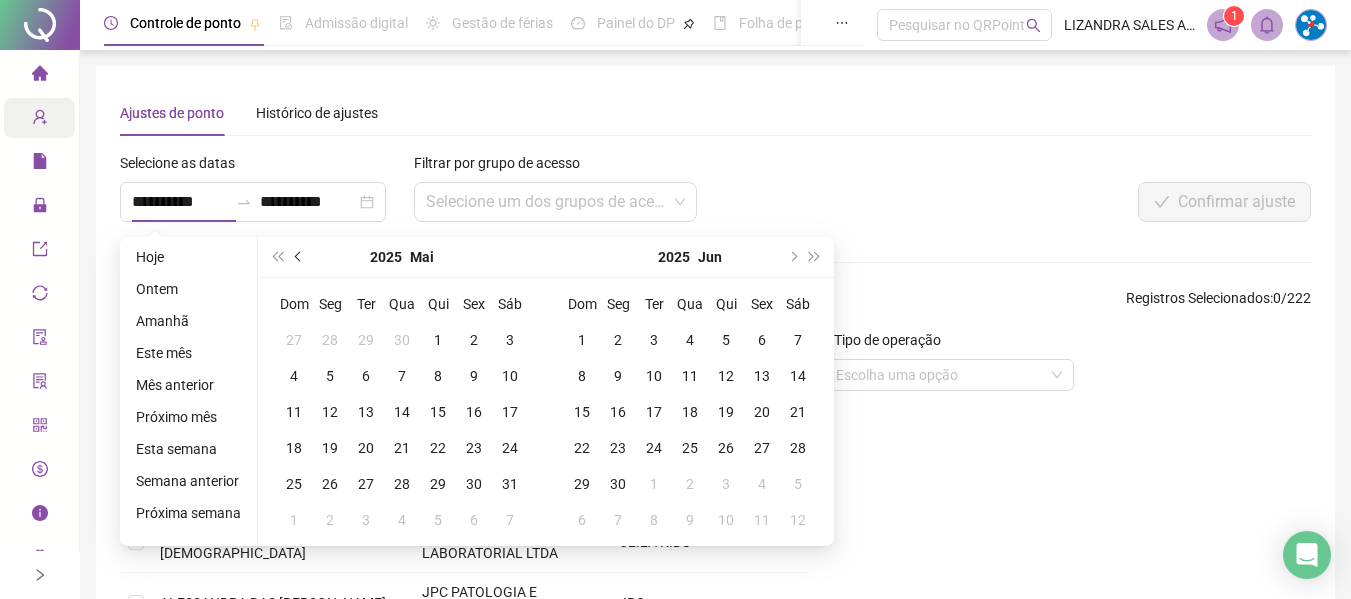 click at bounding box center [299, 257] 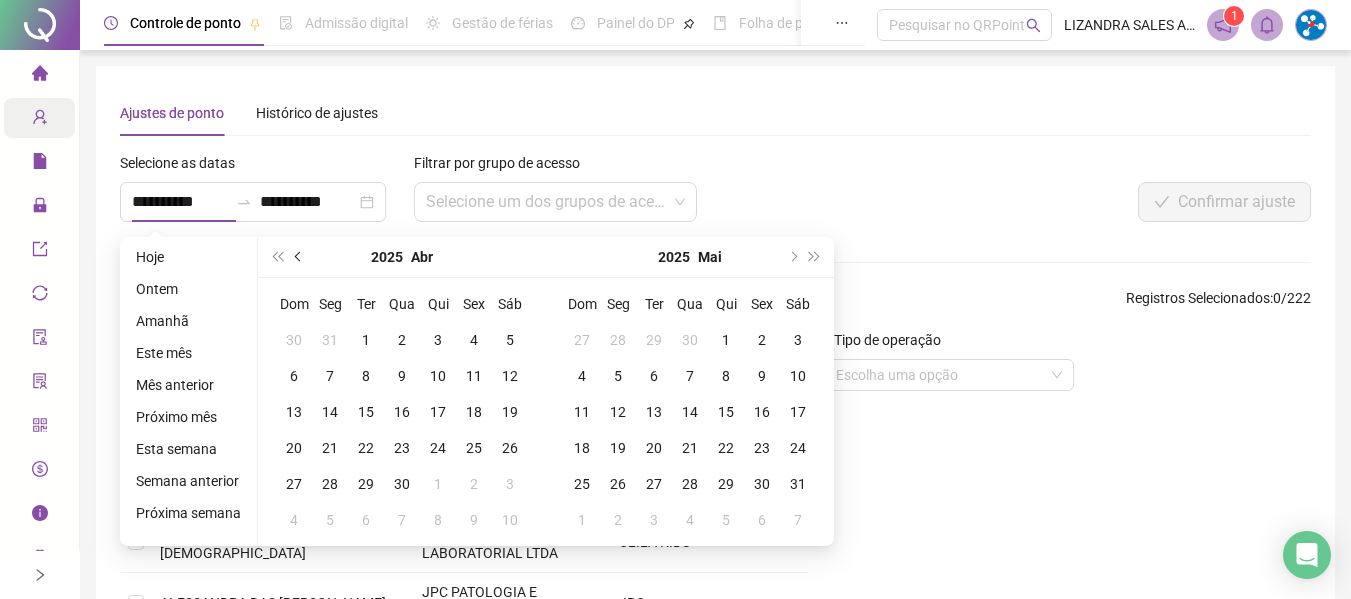 click at bounding box center (299, 257) 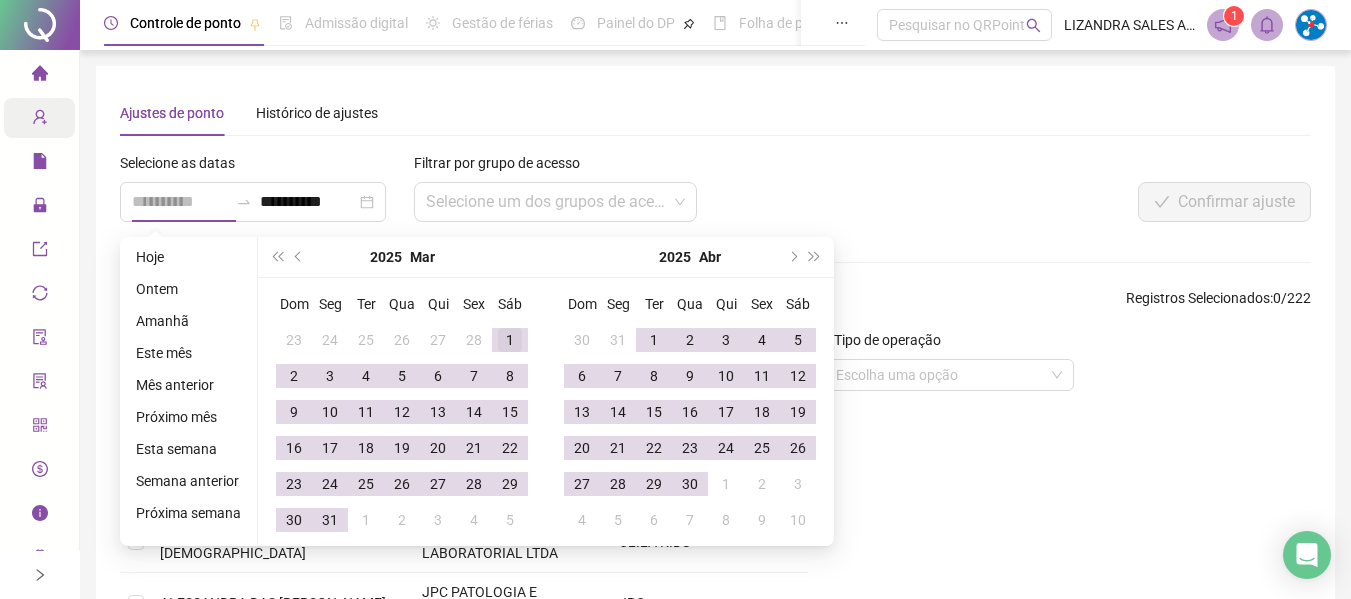 type on "**********" 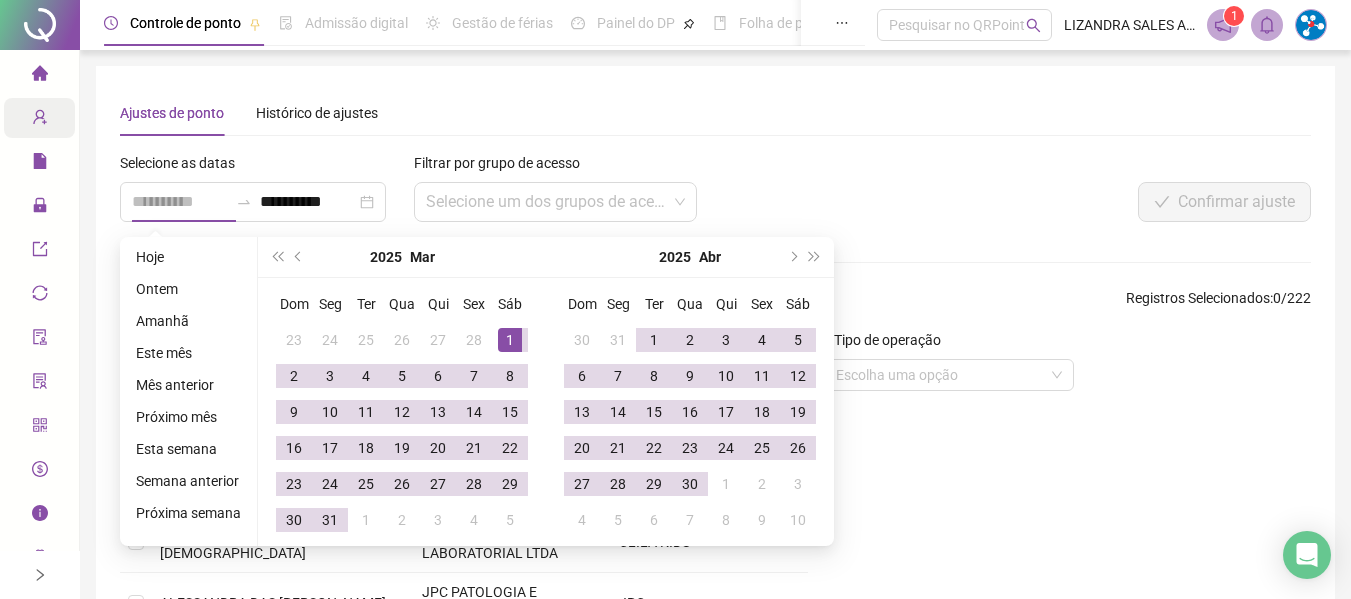 click on "1" at bounding box center [510, 340] 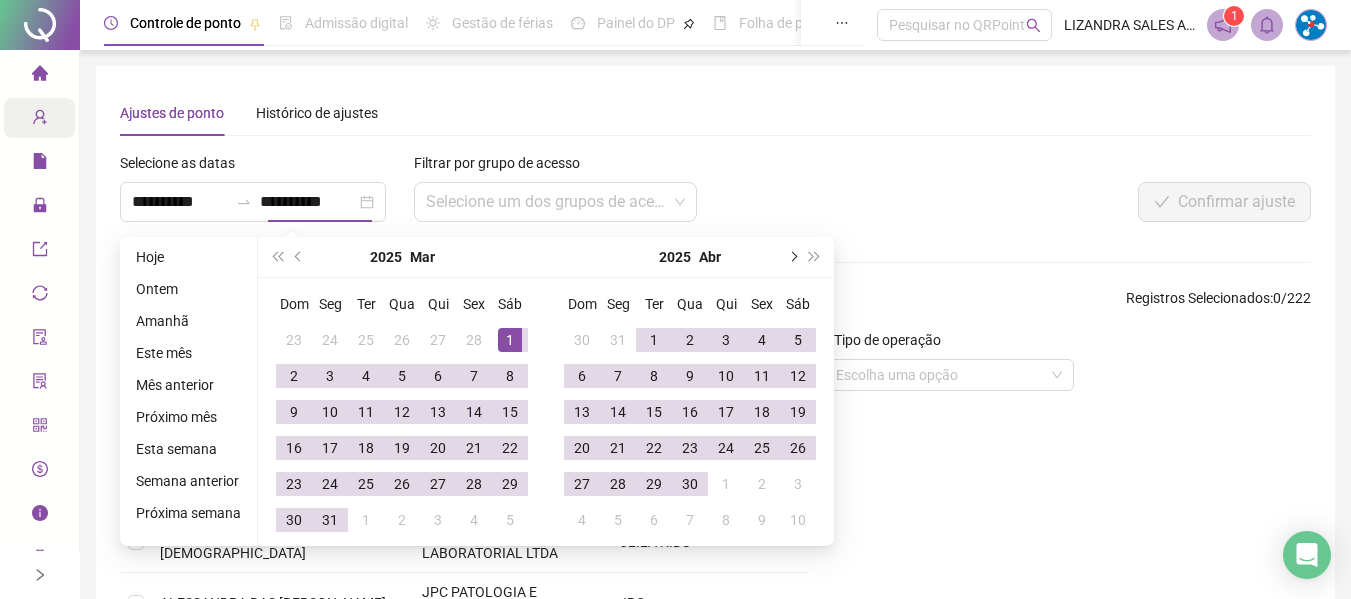 click at bounding box center [792, 257] 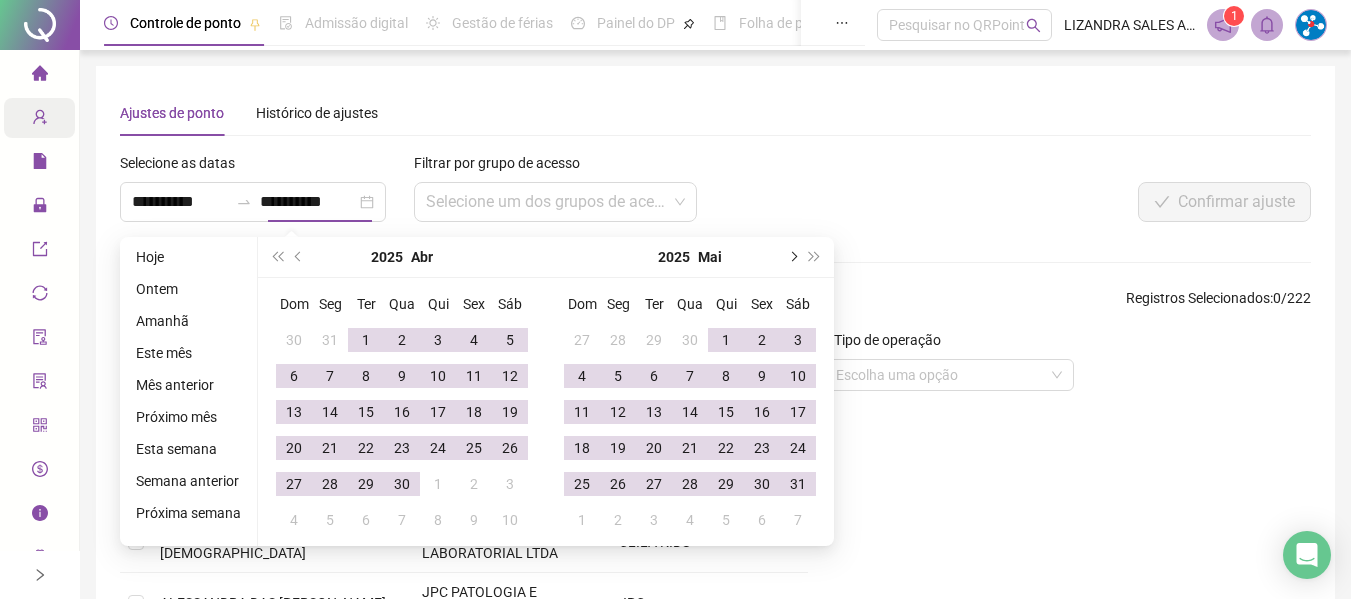 click at bounding box center (792, 257) 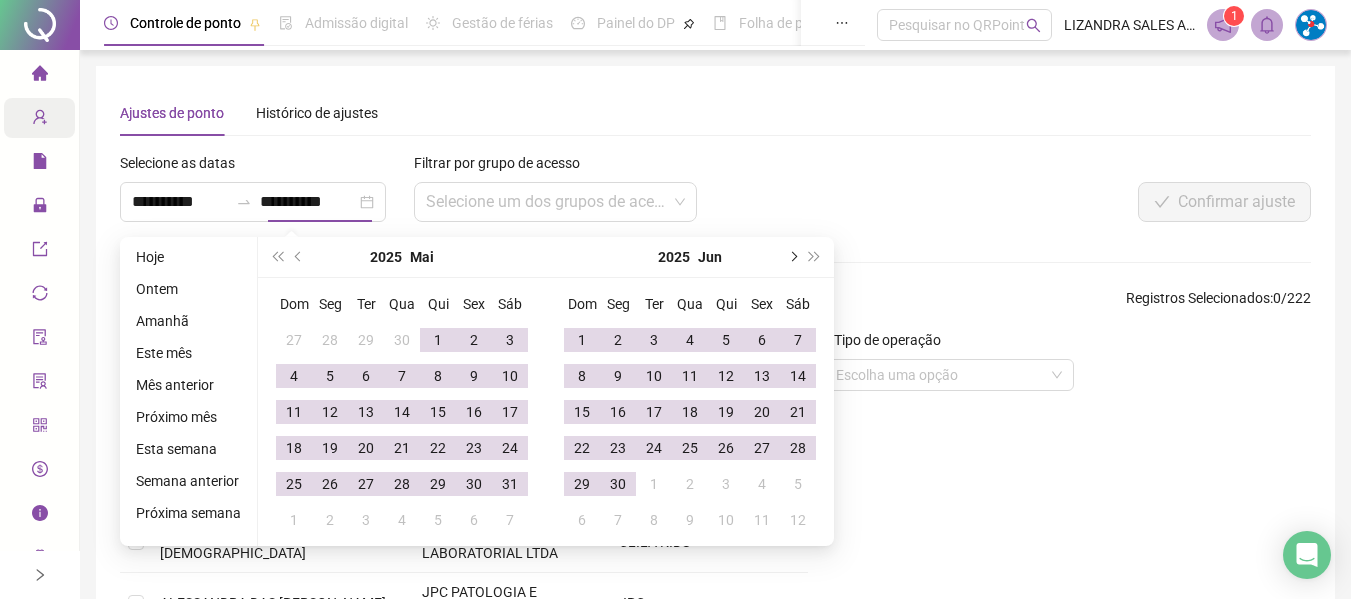 click at bounding box center [792, 257] 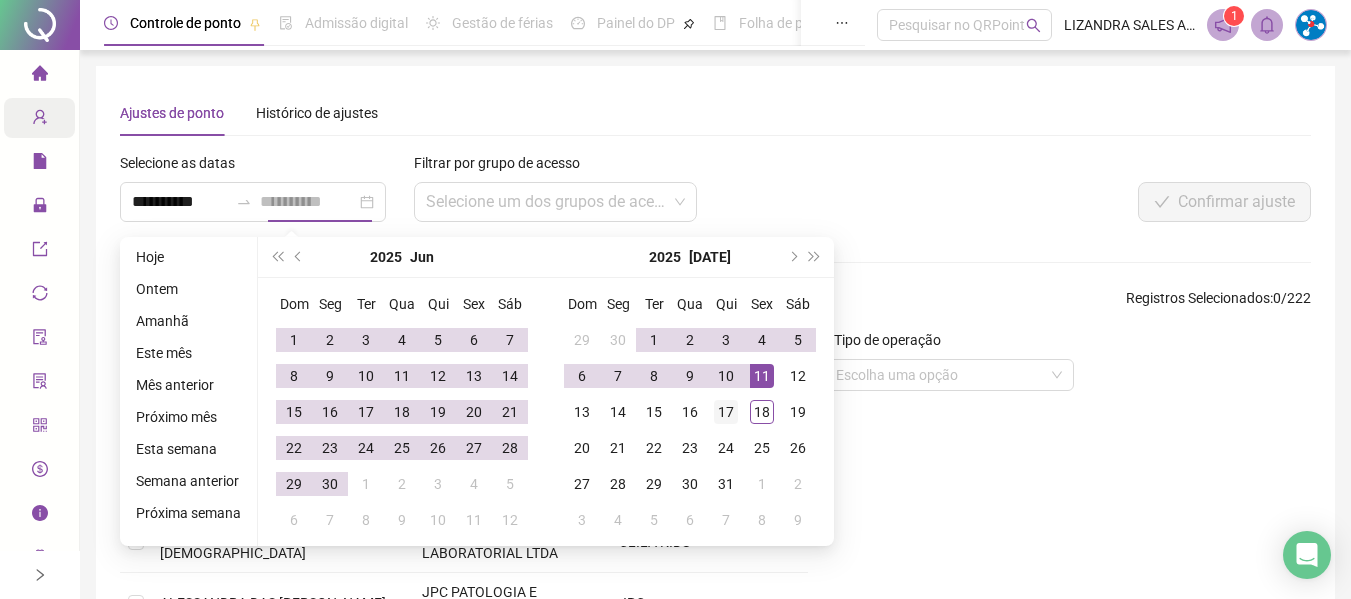 type on "**********" 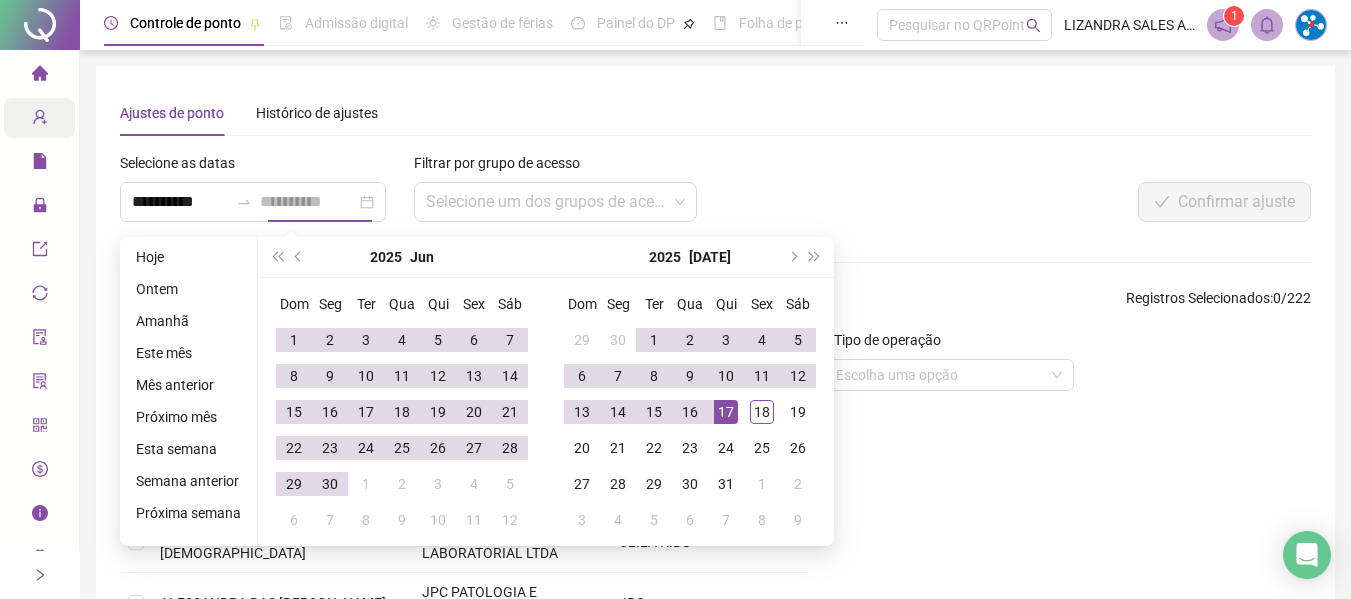 click on "17" at bounding box center (726, 412) 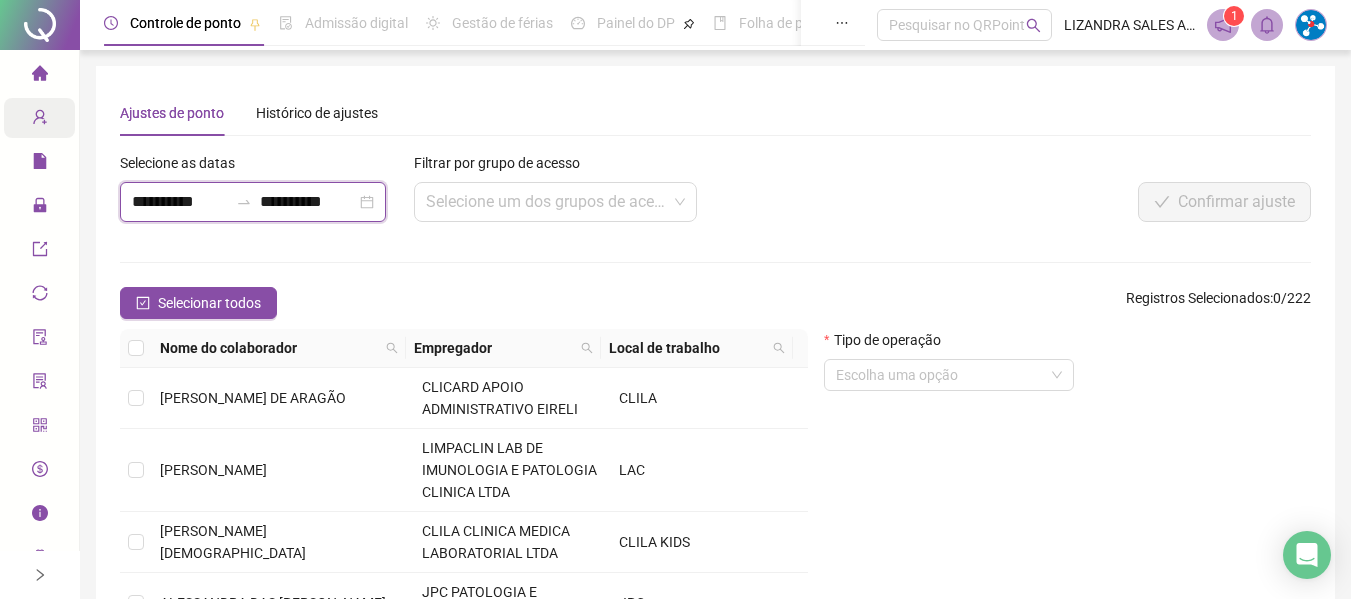 click on "**********" at bounding box center [180, 202] 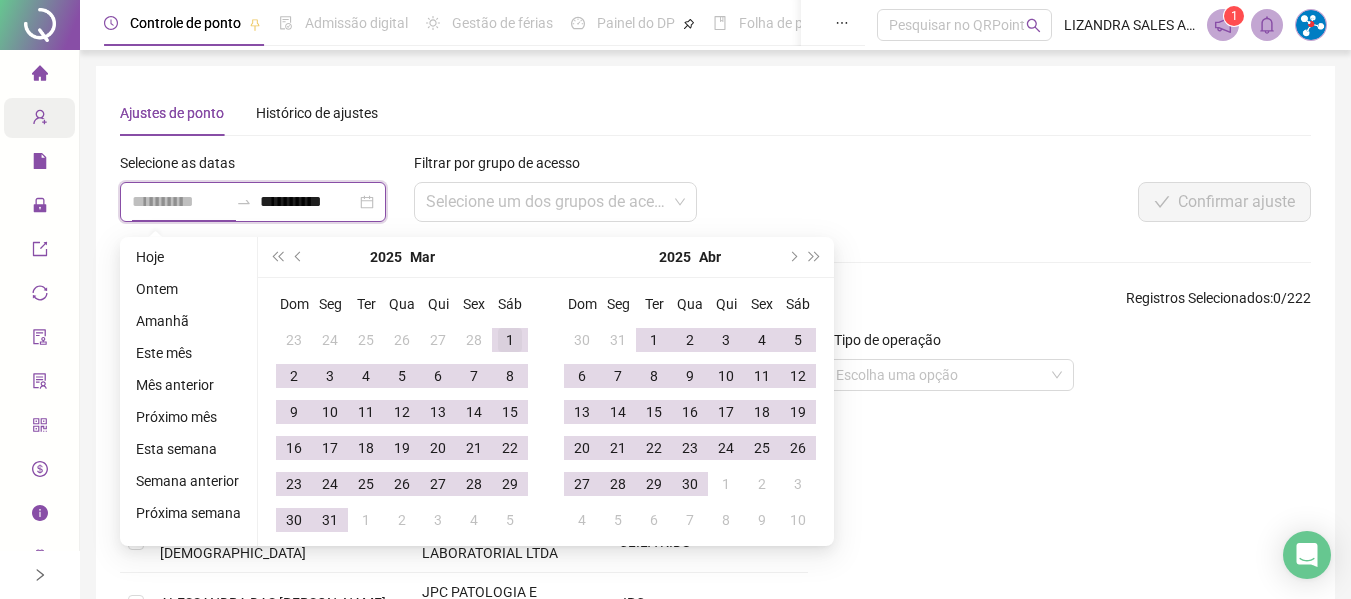 type on "**********" 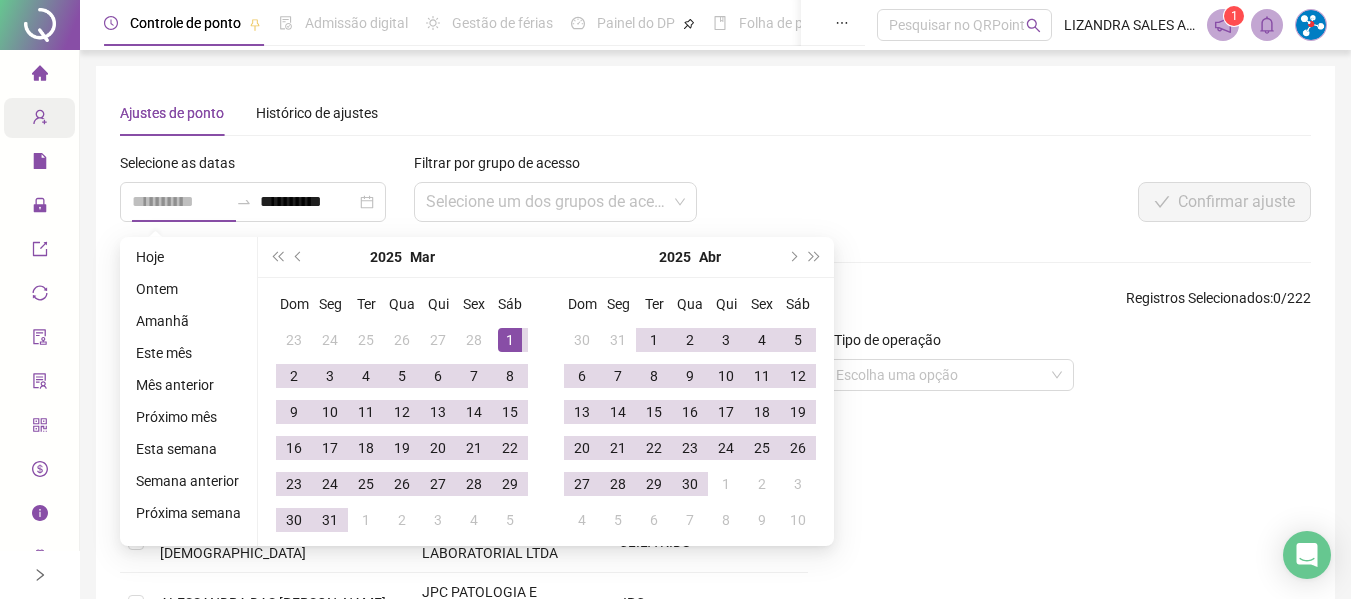 click on "1" at bounding box center (510, 340) 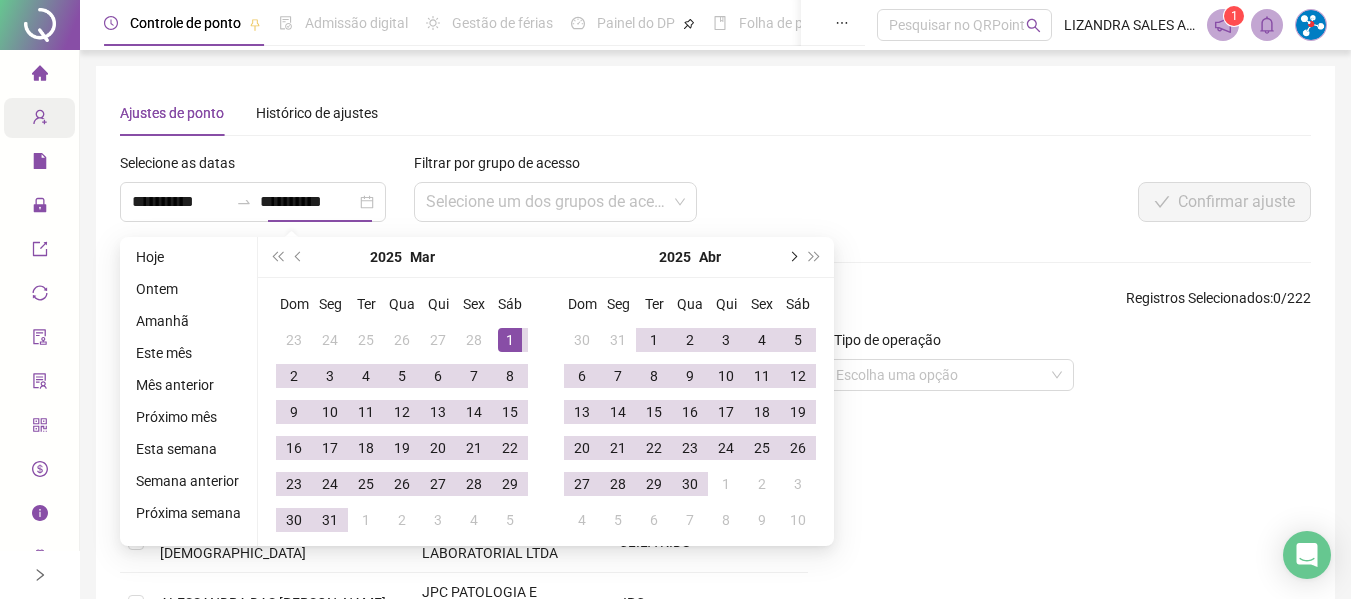 click at bounding box center (792, 257) 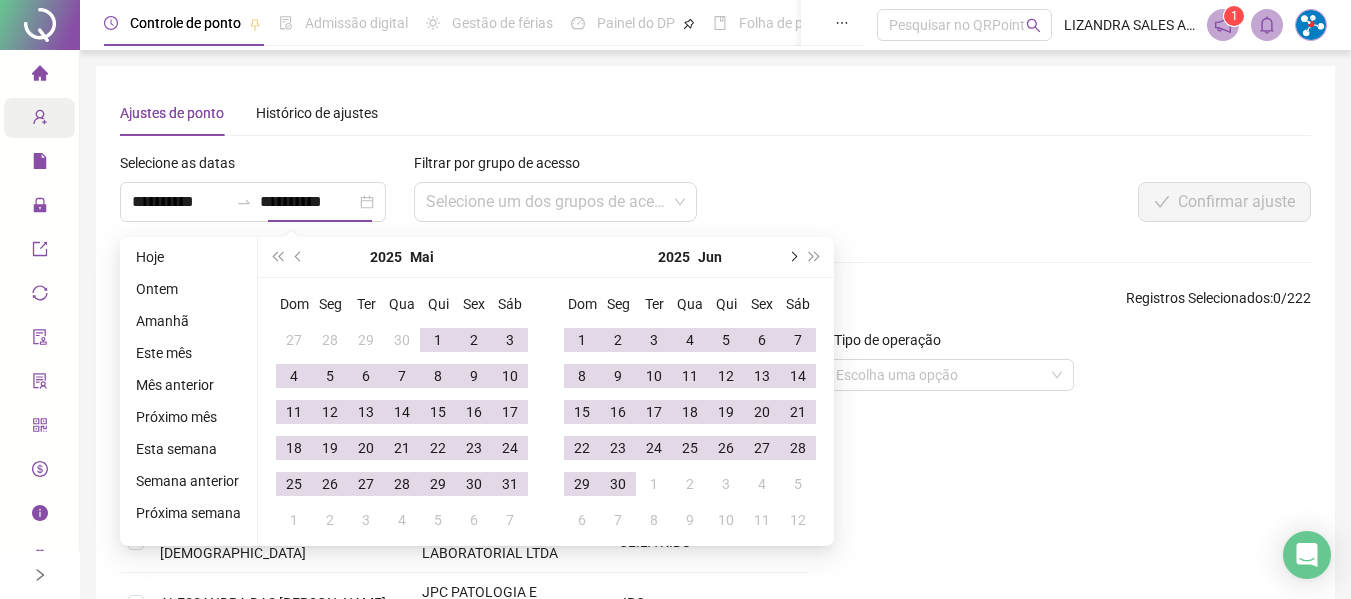 click at bounding box center [792, 257] 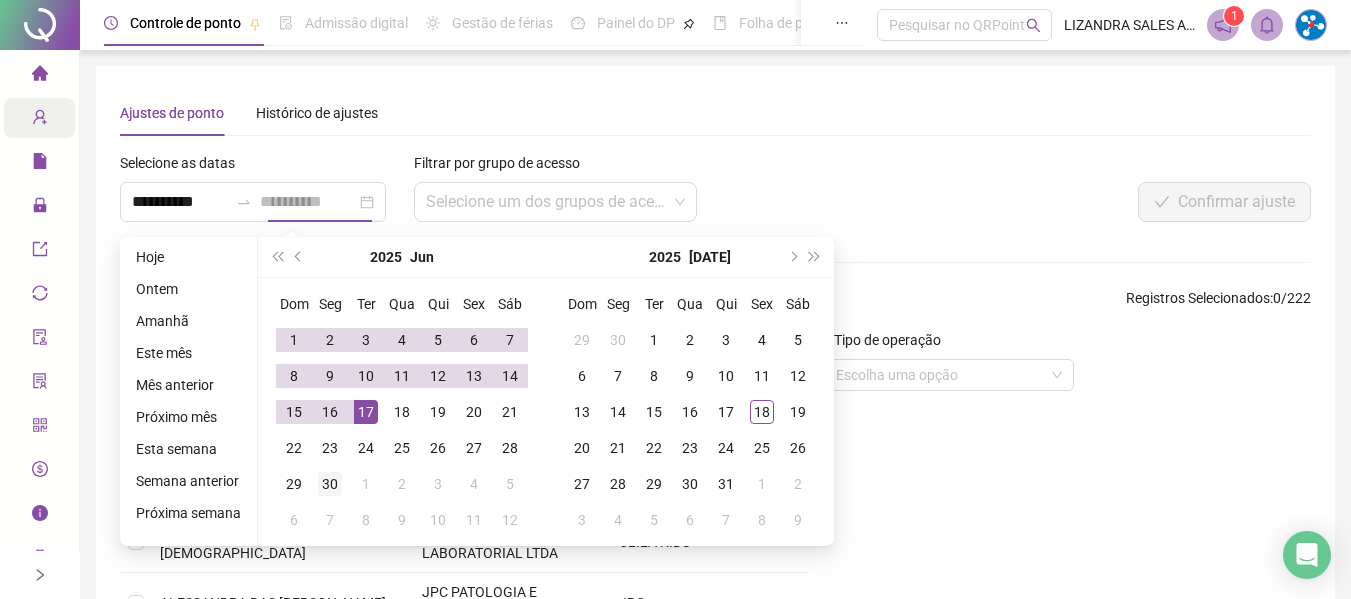 type on "**********" 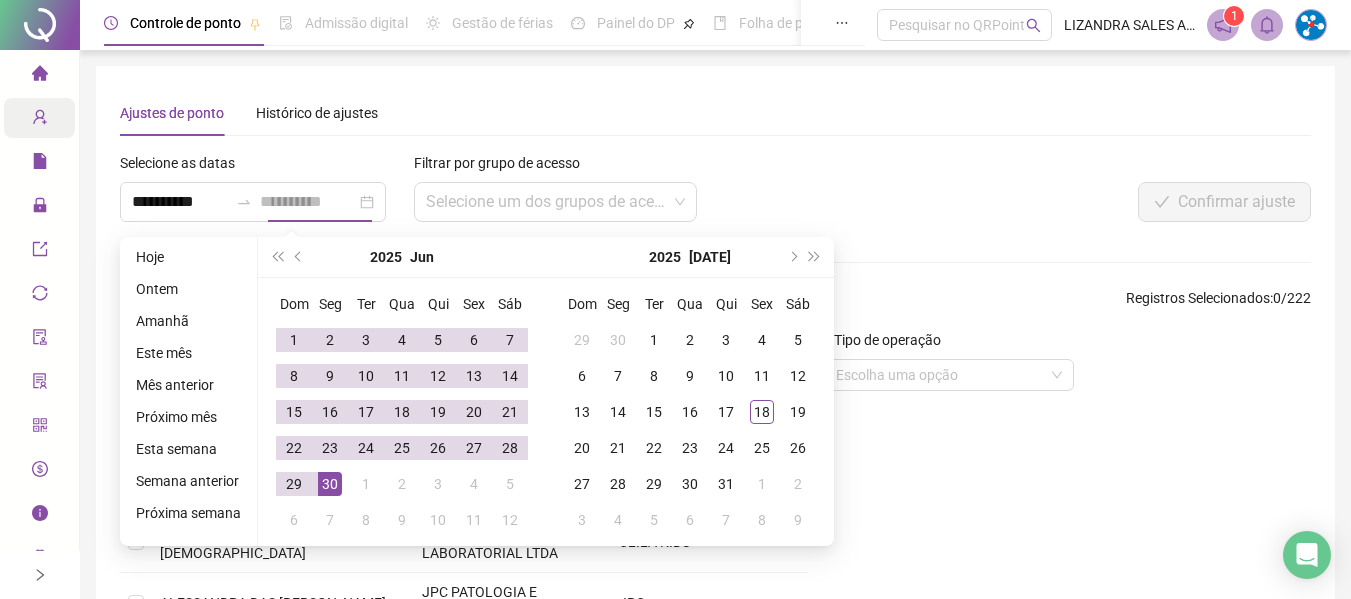 click on "30" at bounding box center (330, 484) 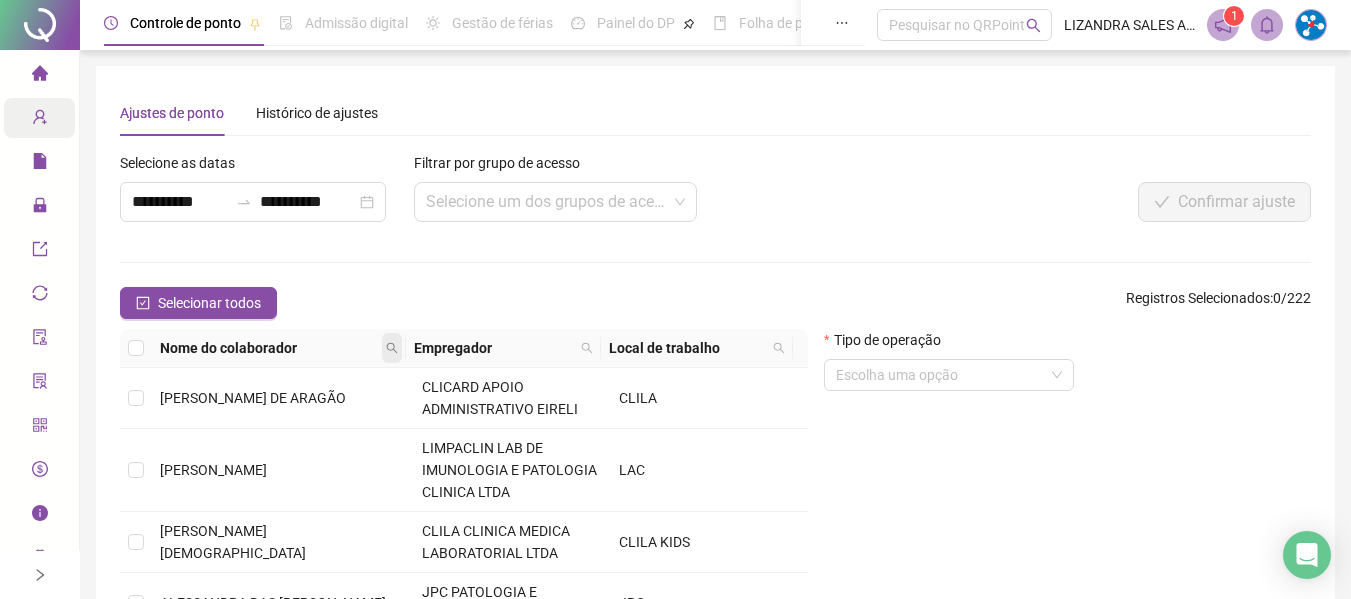 click 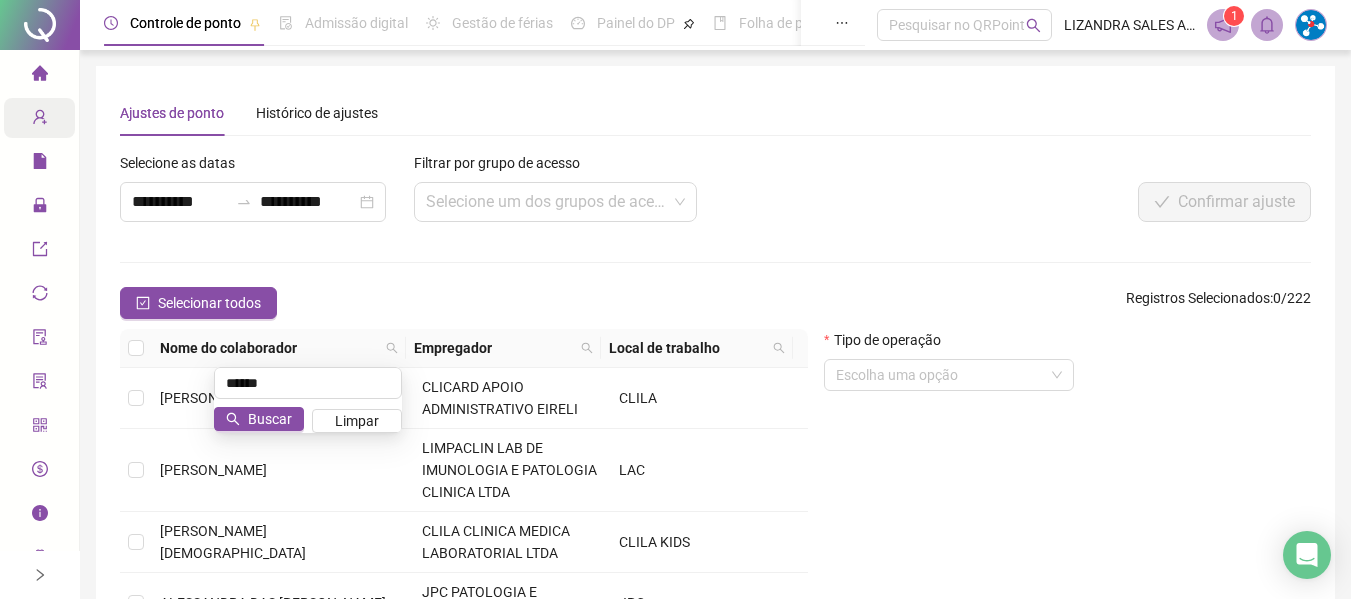 type on "******" 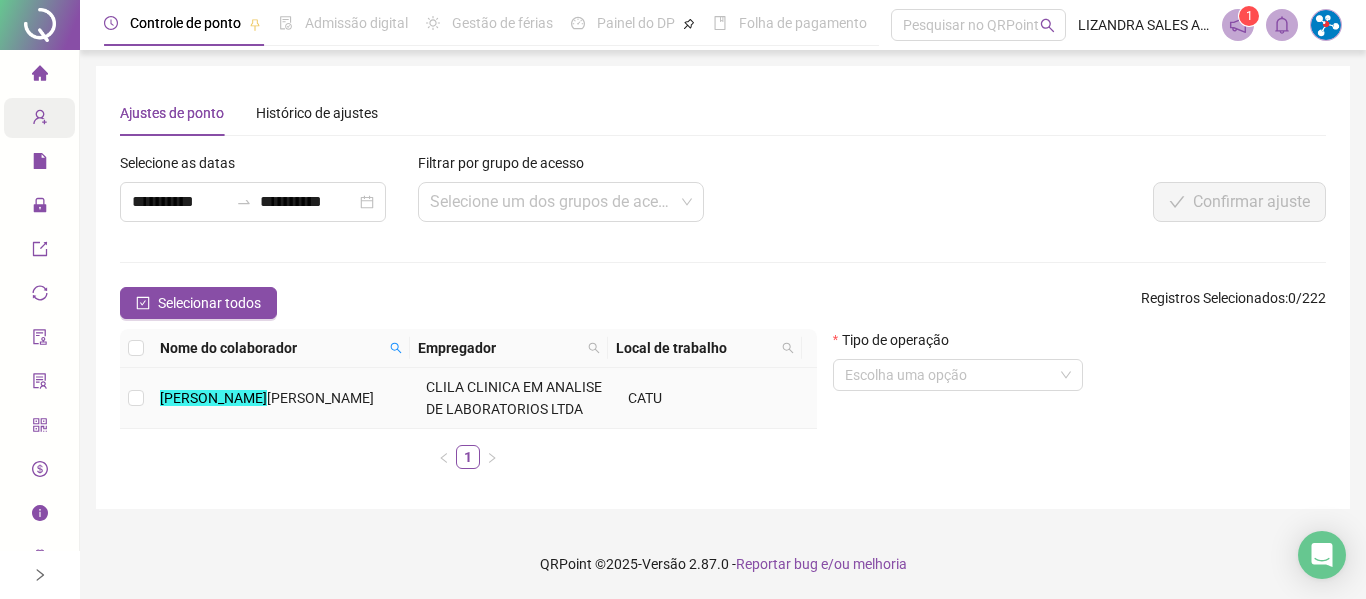 click on "[PERSON_NAME] [PERSON_NAME]" at bounding box center [285, 398] 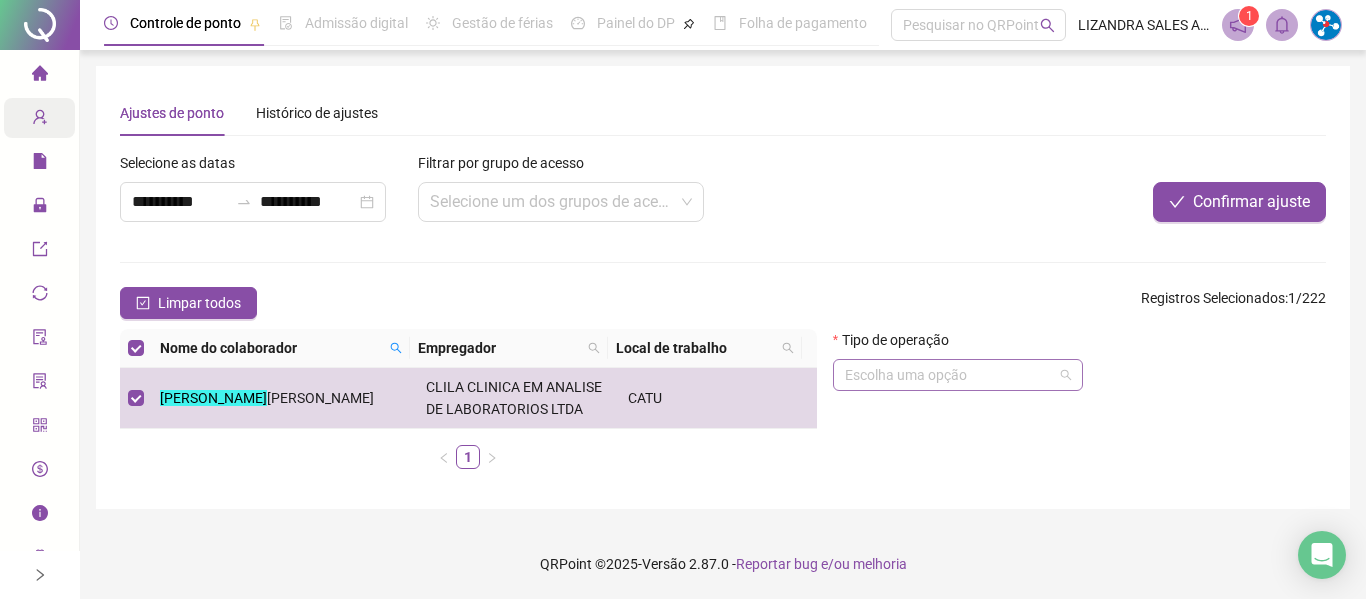 click at bounding box center (952, 375) 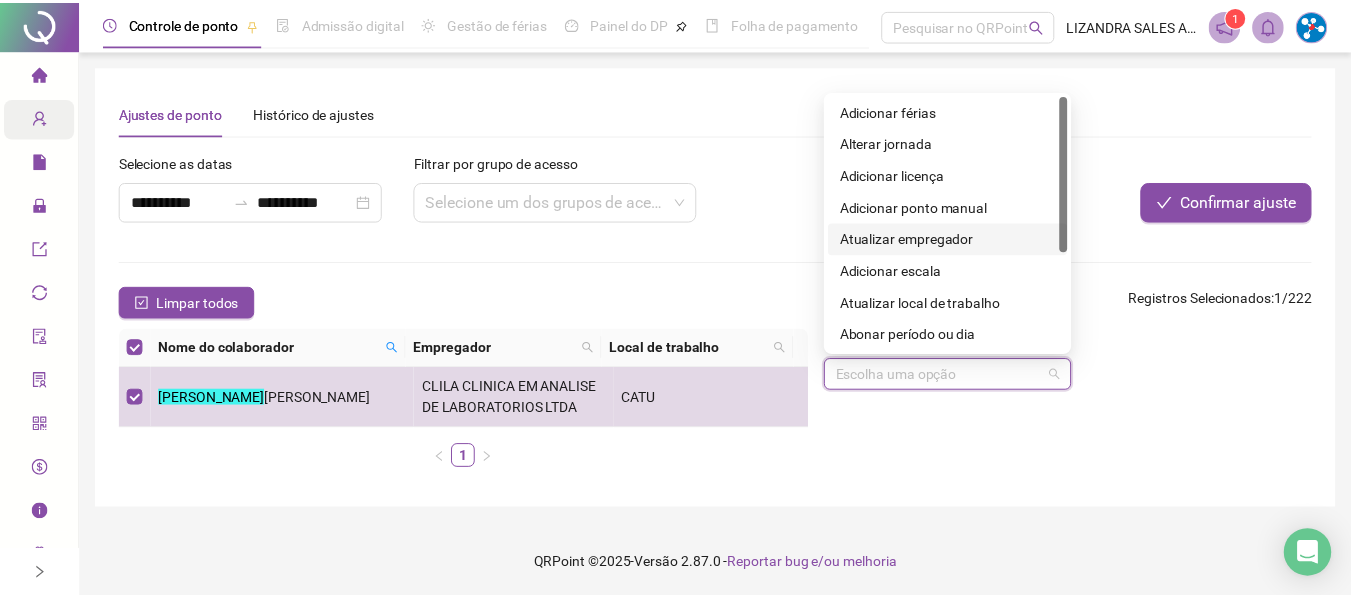 scroll, scrollTop: 160, scrollLeft: 0, axis: vertical 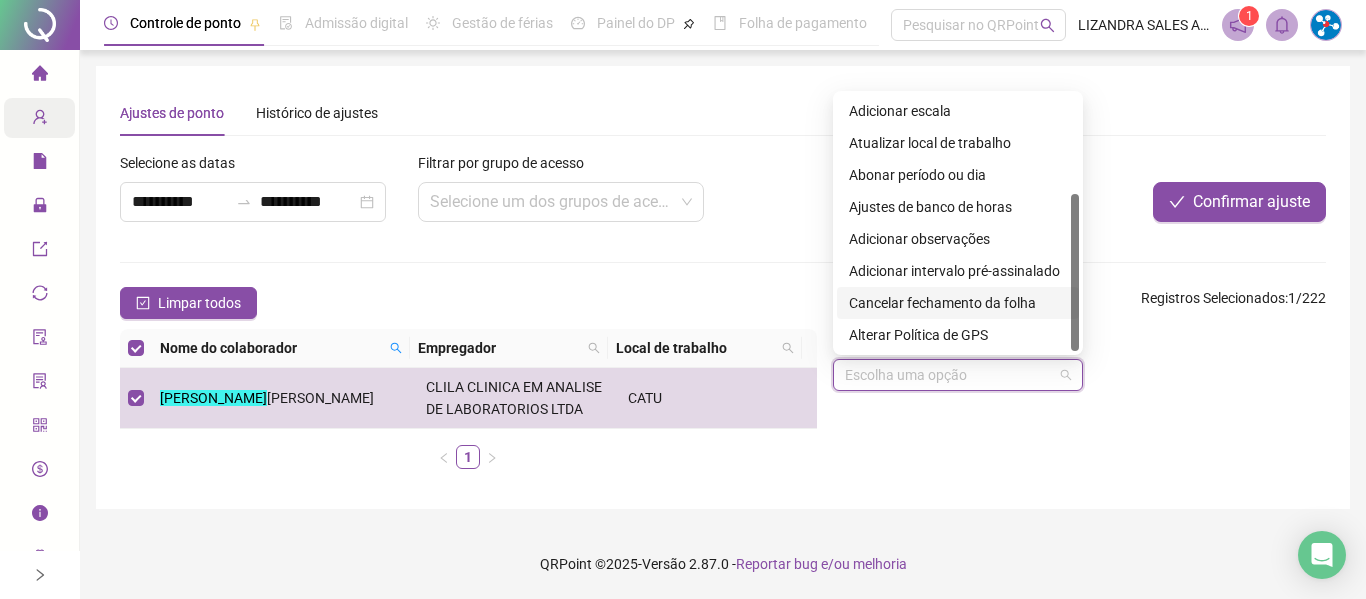 click on "Cancelar fechamento da folha" at bounding box center (958, 303) 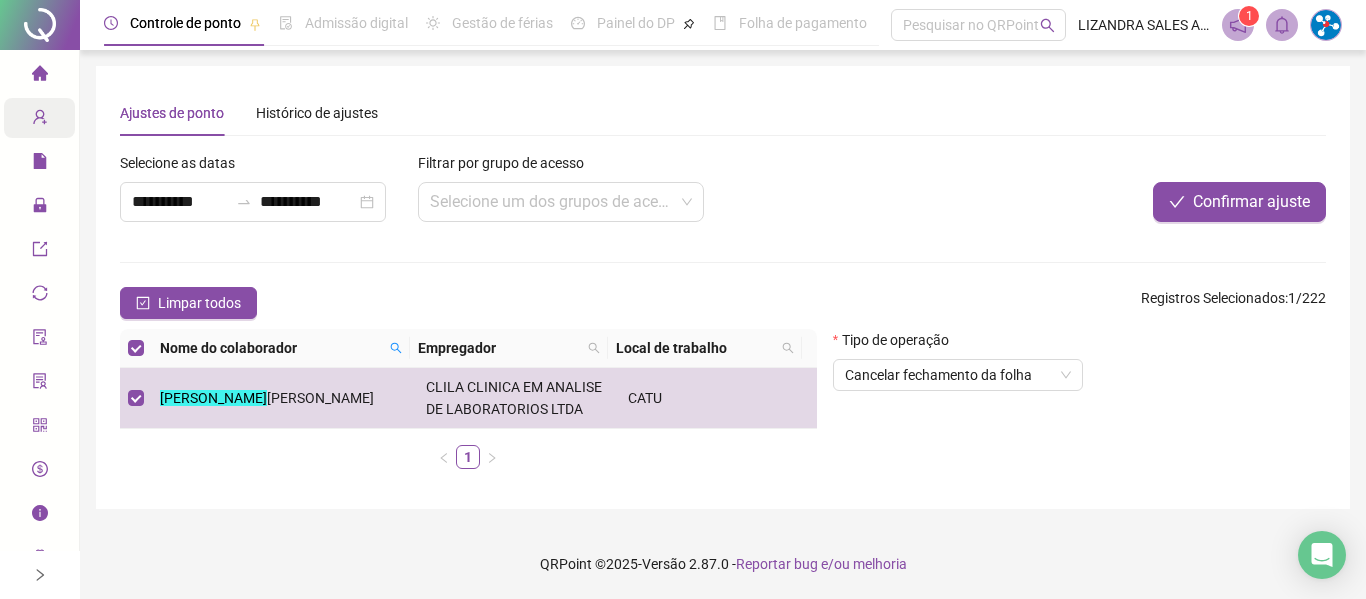 click on "Tipo de operação Cancelar fechamento da folha" at bounding box center [1079, 407] 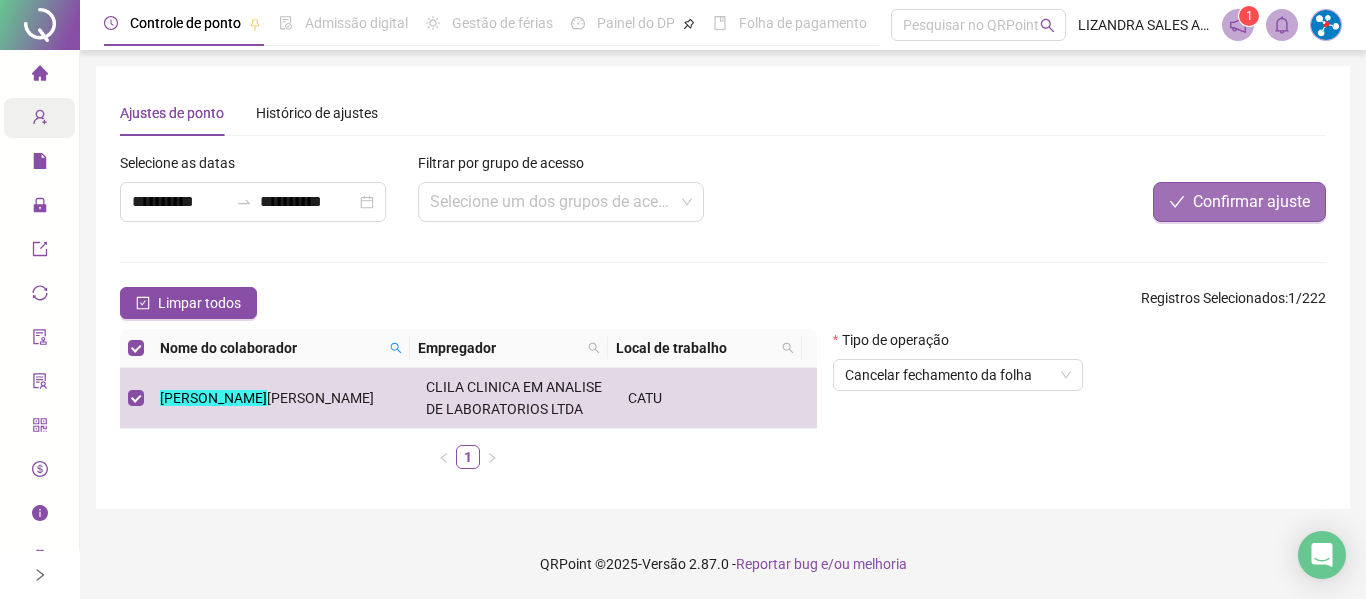 click on "Confirmar ajuste" at bounding box center (1239, 202) 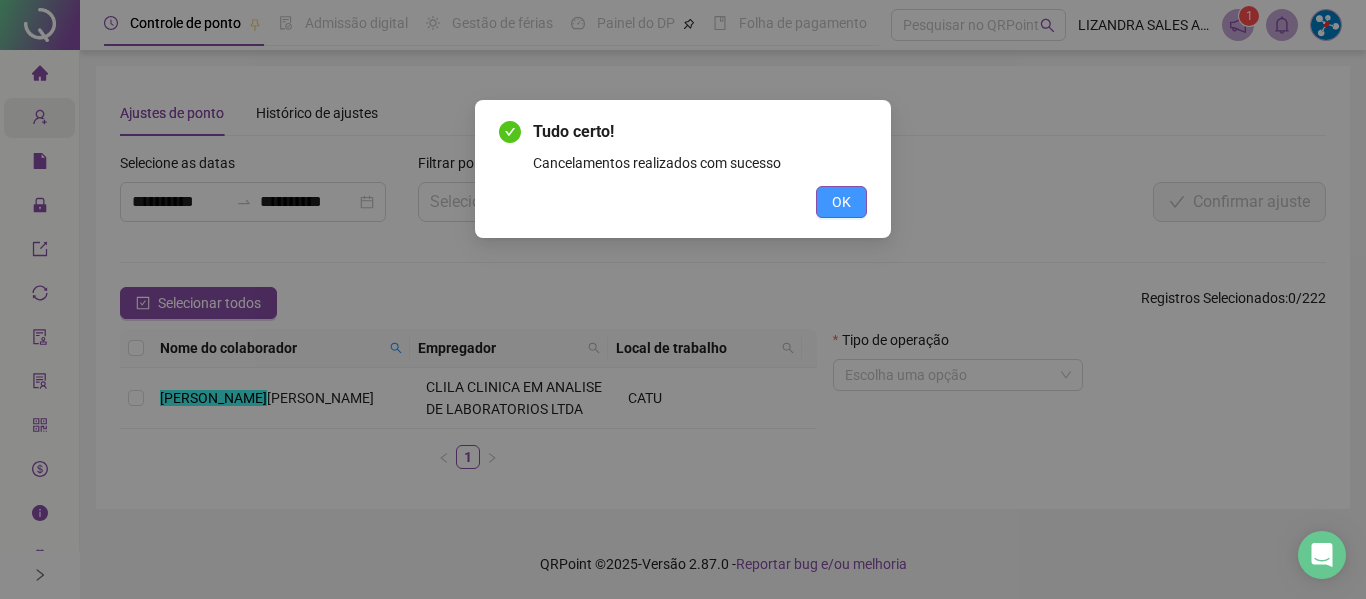 click on "OK" at bounding box center [841, 202] 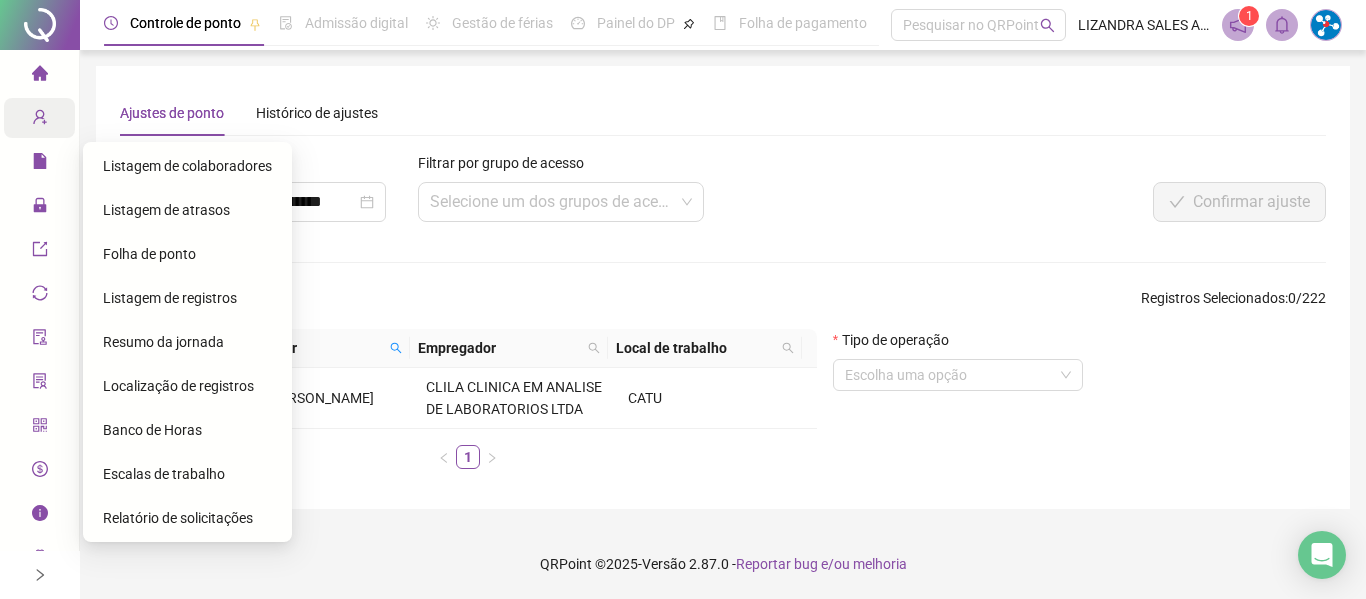 click on "Cadastros" at bounding box center (90, 118) 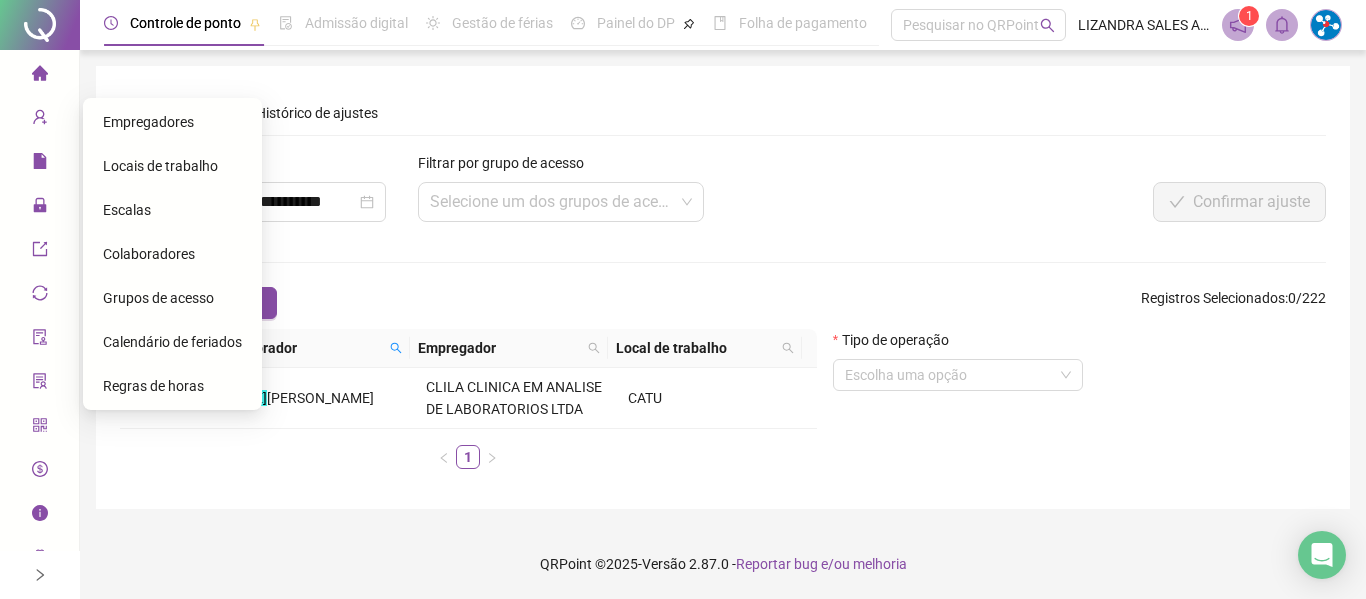 click on "Colaboradores" at bounding box center [149, 254] 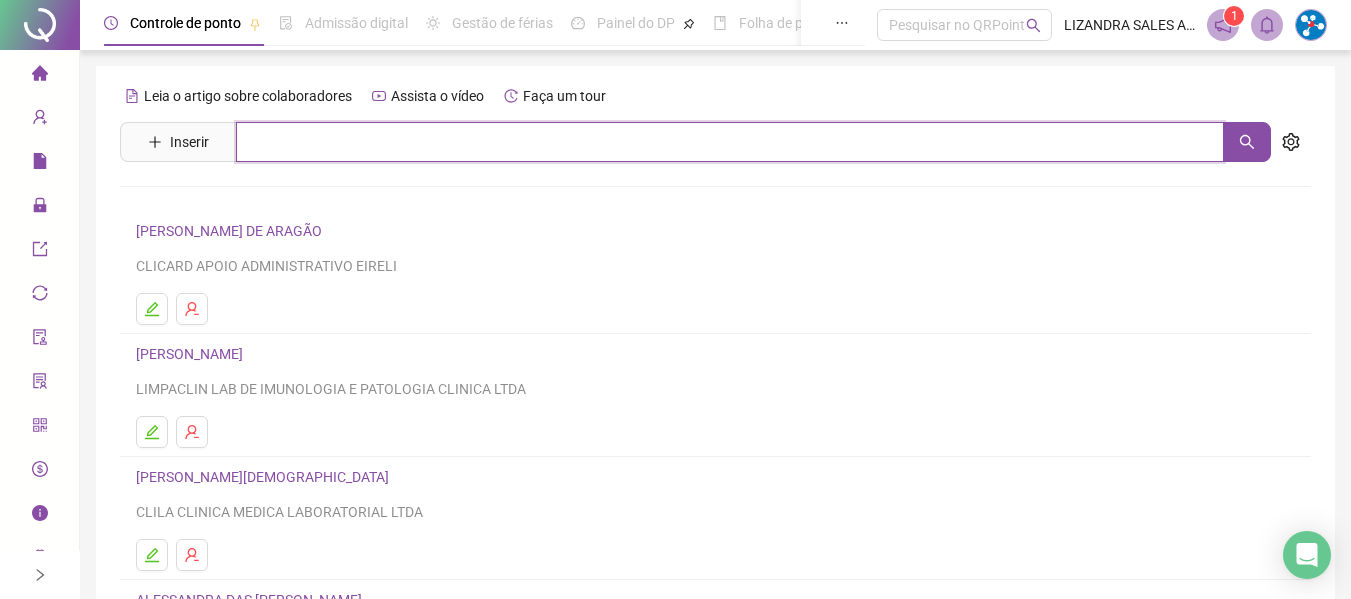 click at bounding box center [730, 142] 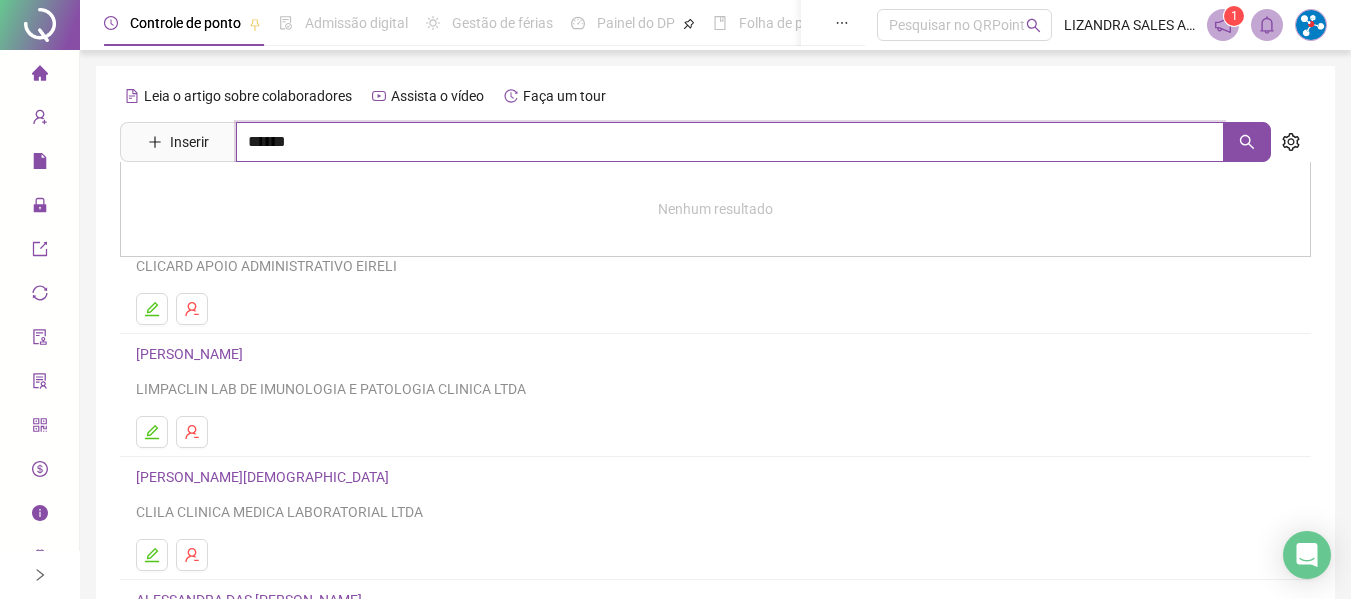 type on "******" 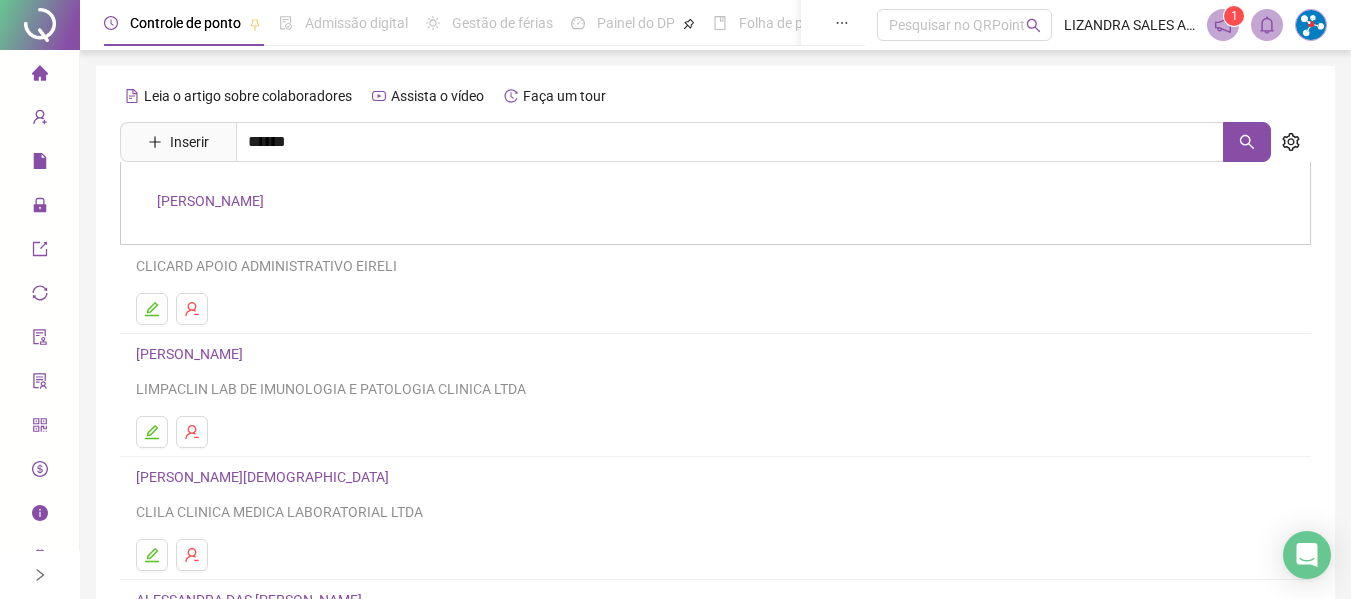 click on "[PERSON_NAME]" at bounding box center (210, 201) 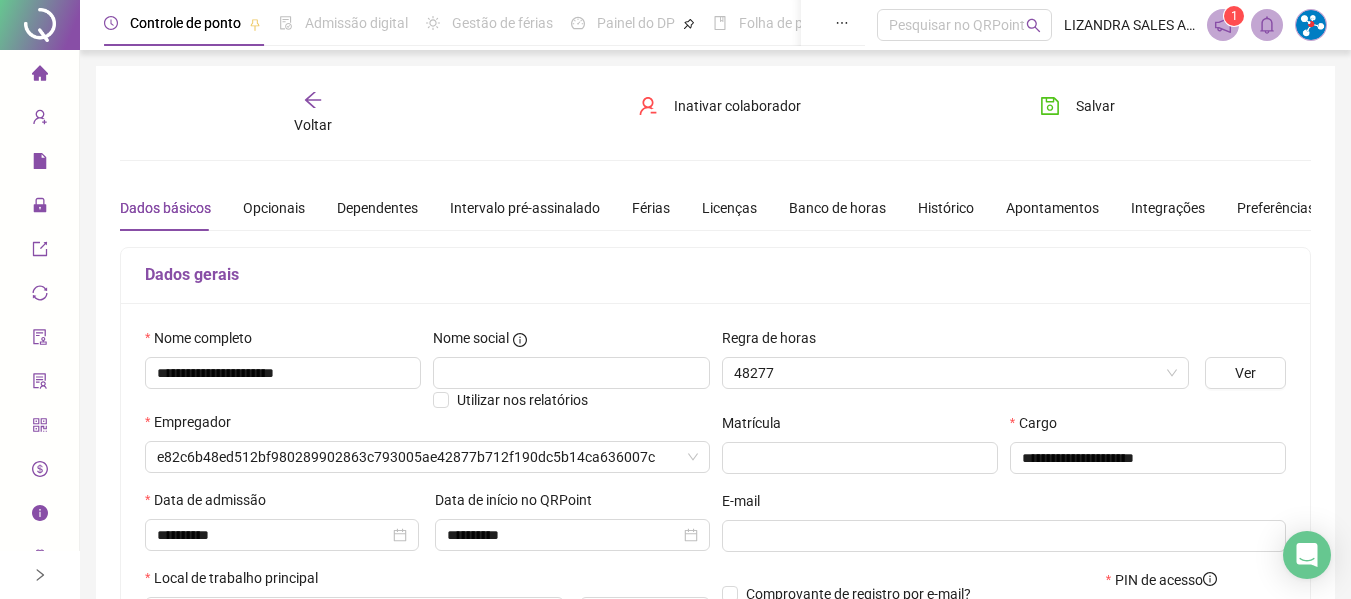 type on "**********" 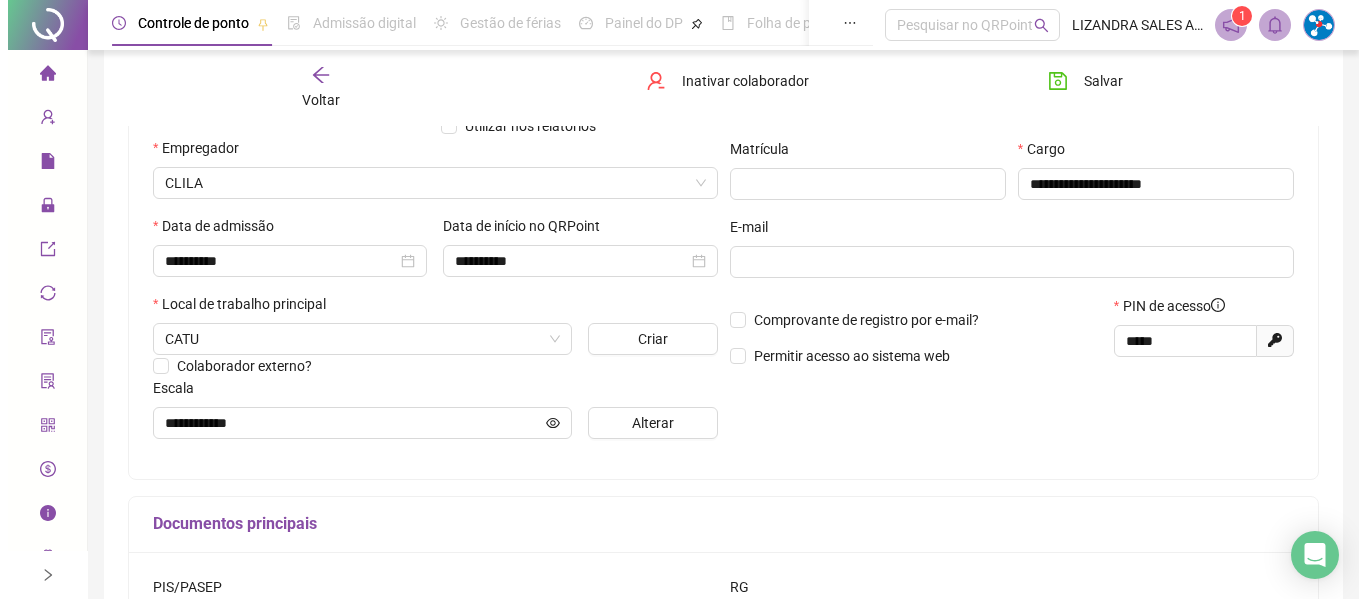 scroll, scrollTop: 300, scrollLeft: 0, axis: vertical 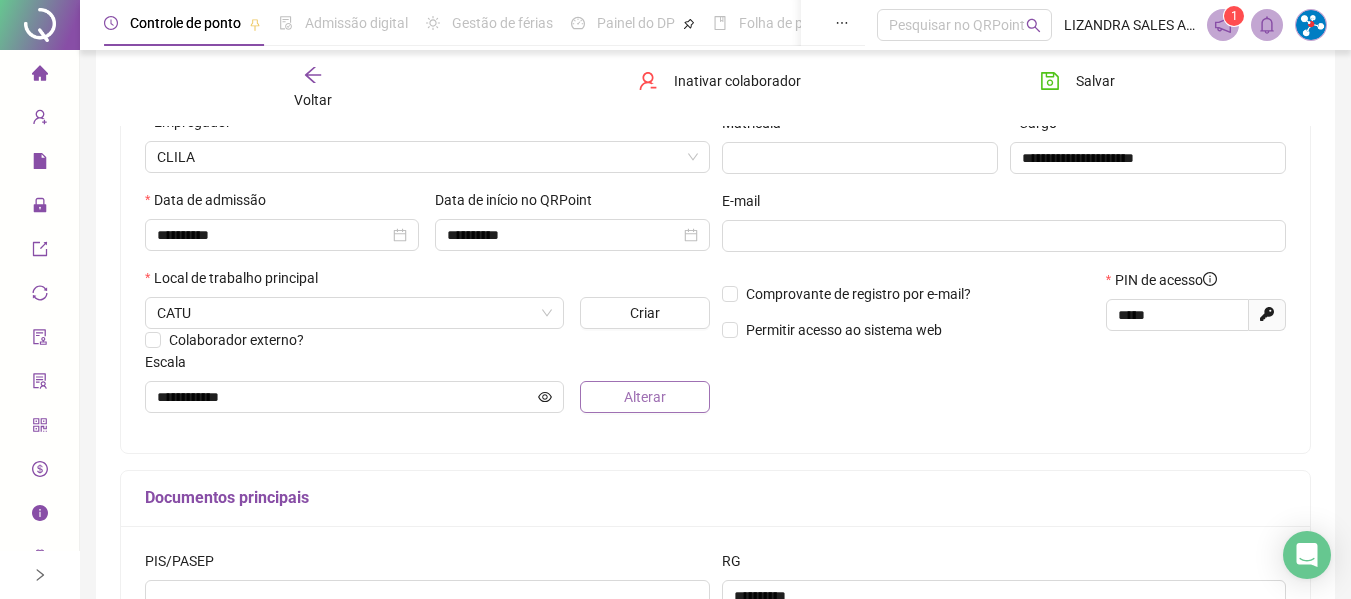 click on "Alterar" at bounding box center (644, 397) 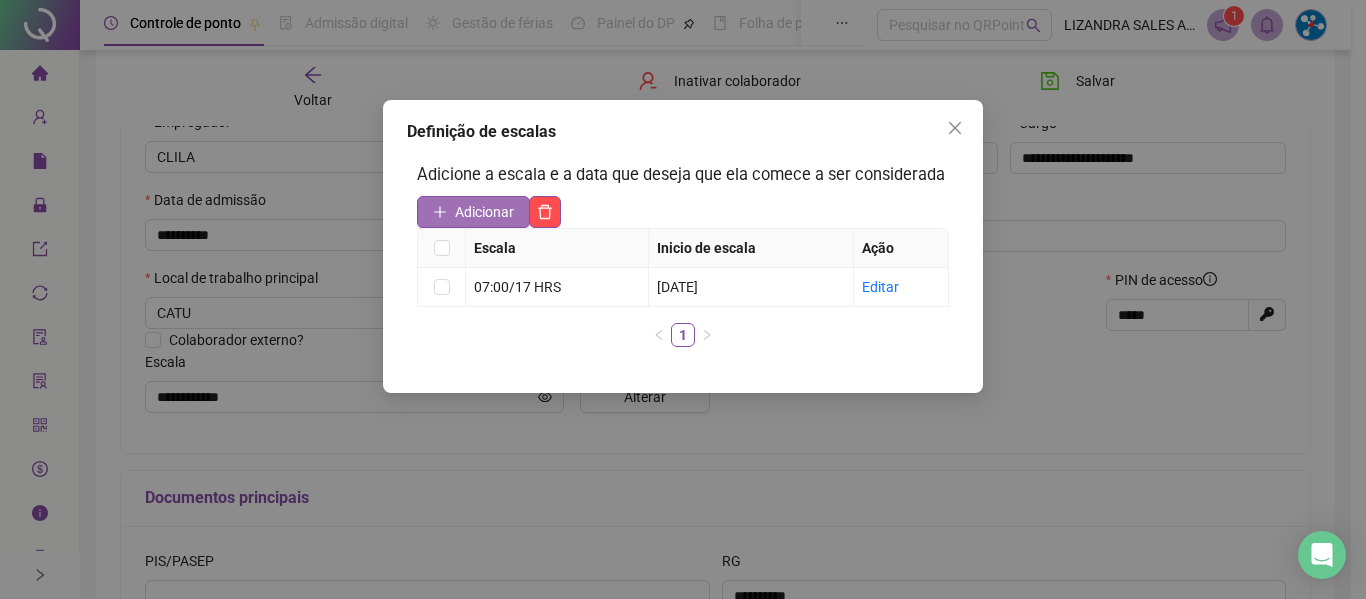 click on "Adicionar" at bounding box center [484, 212] 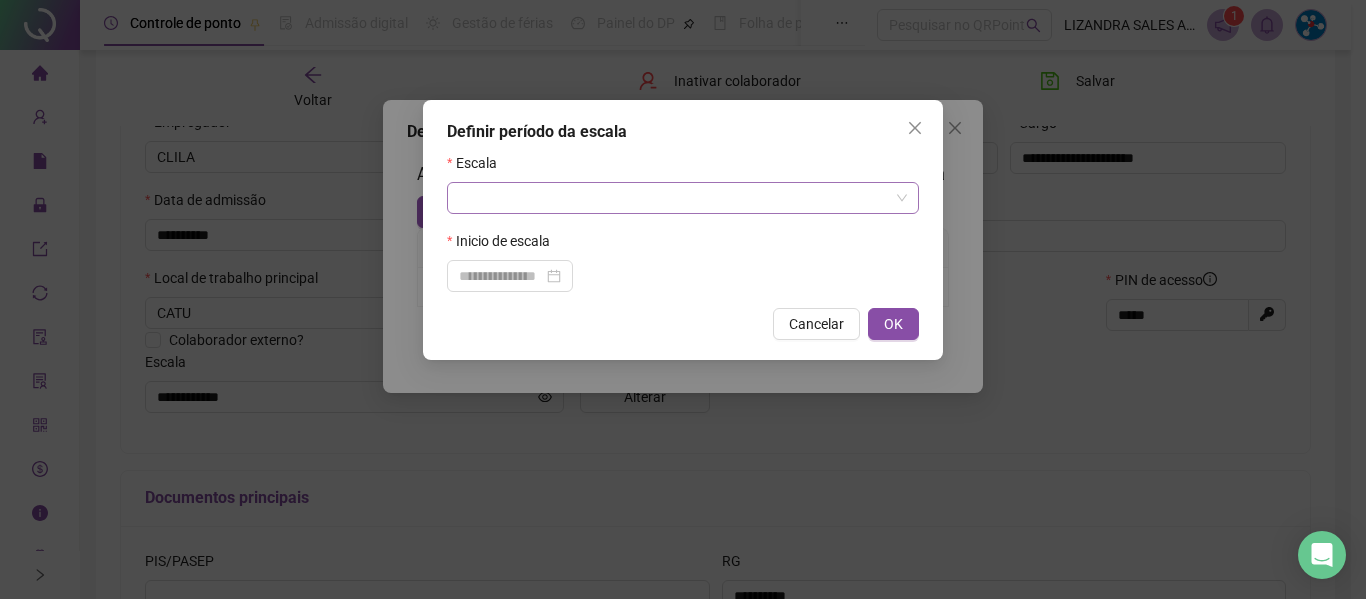 click at bounding box center [677, 198] 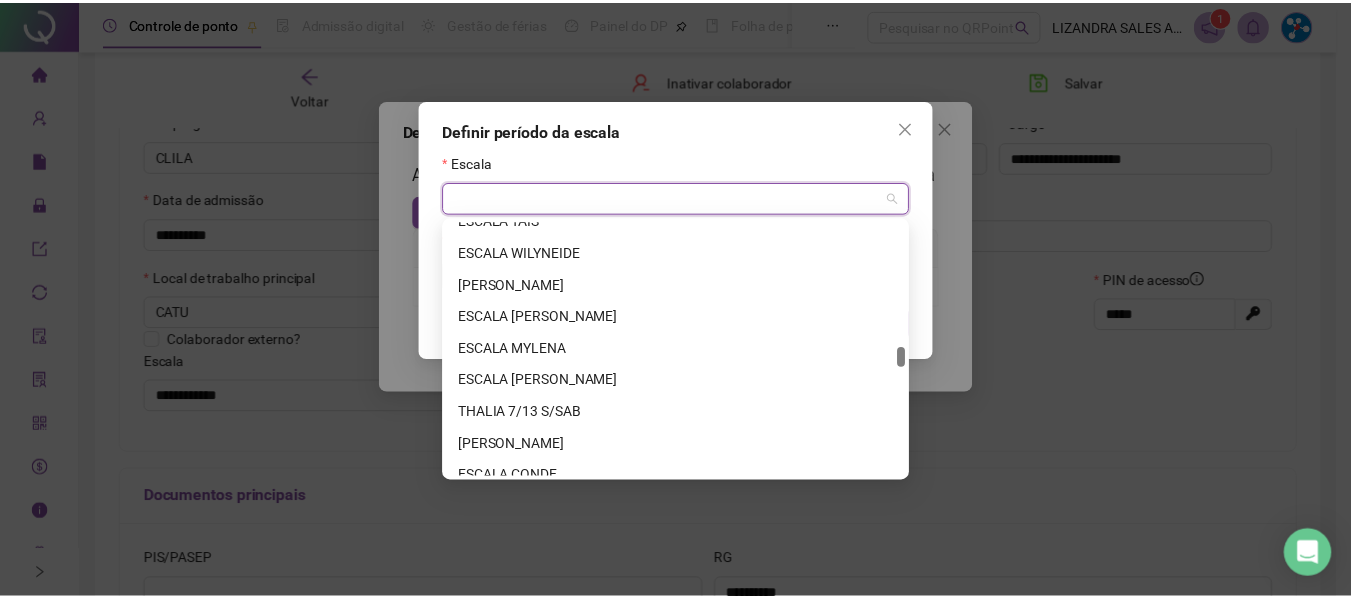 scroll, scrollTop: 8320, scrollLeft: 0, axis: vertical 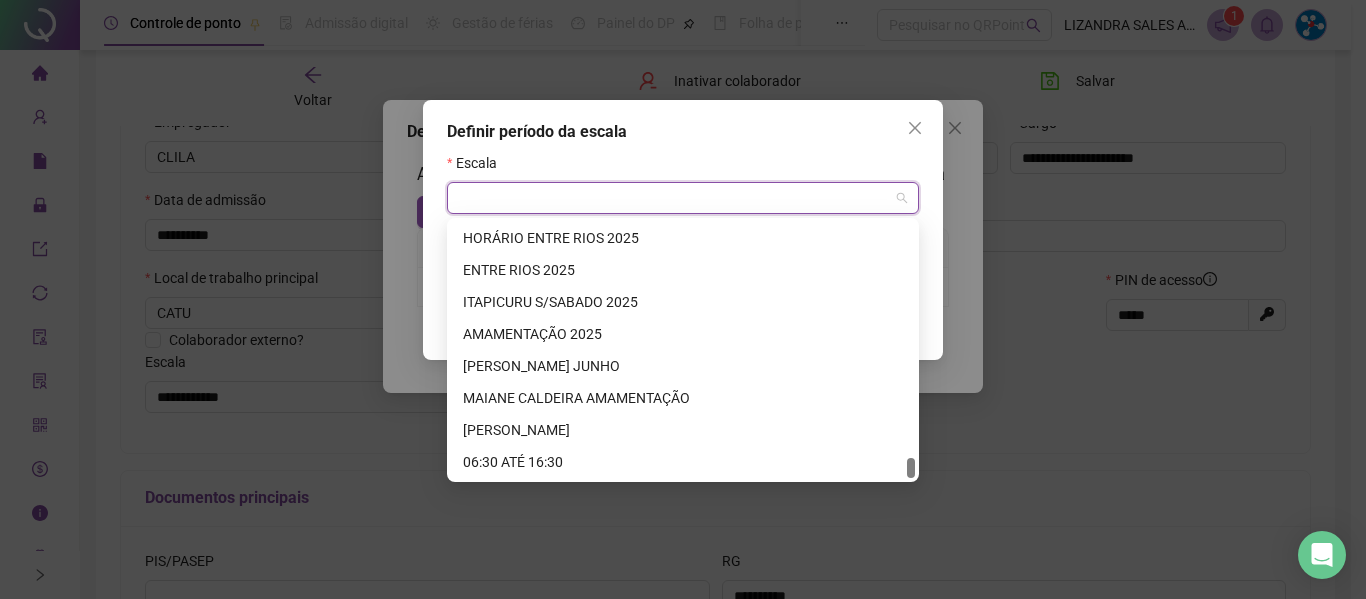 drag, startPoint x: 911, startPoint y: 287, endPoint x: 929, endPoint y: 506, distance: 219.73848 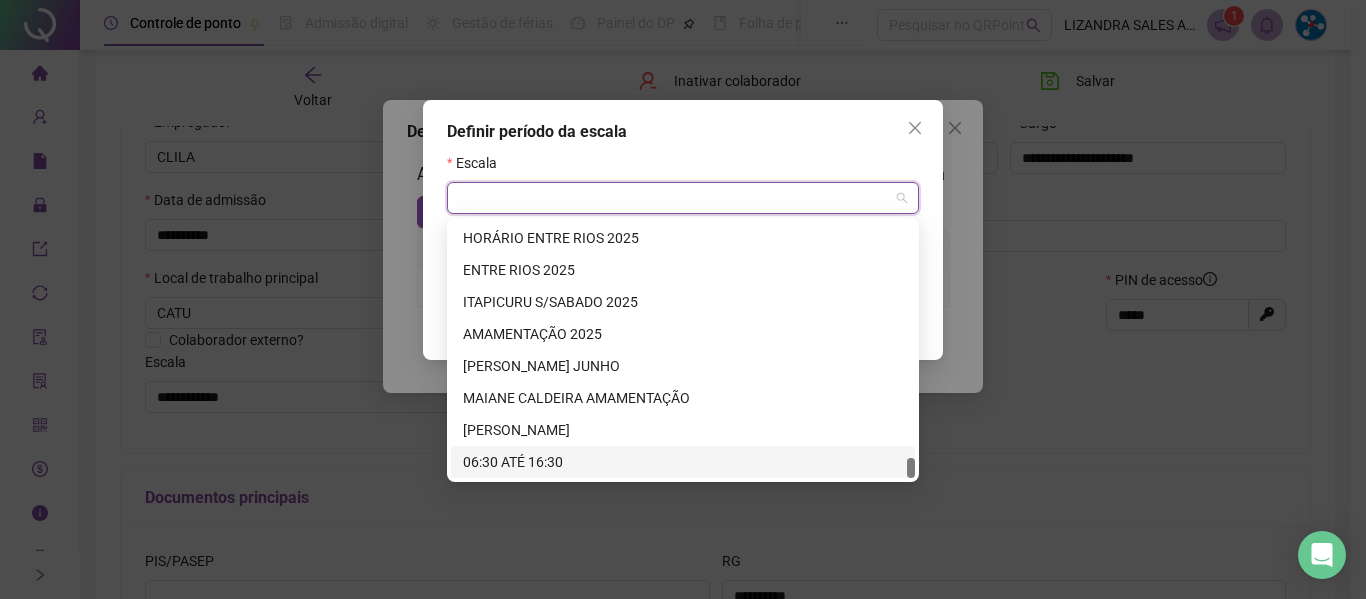 click on "06:30 ATÉ 16:30" at bounding box center [683, 462] 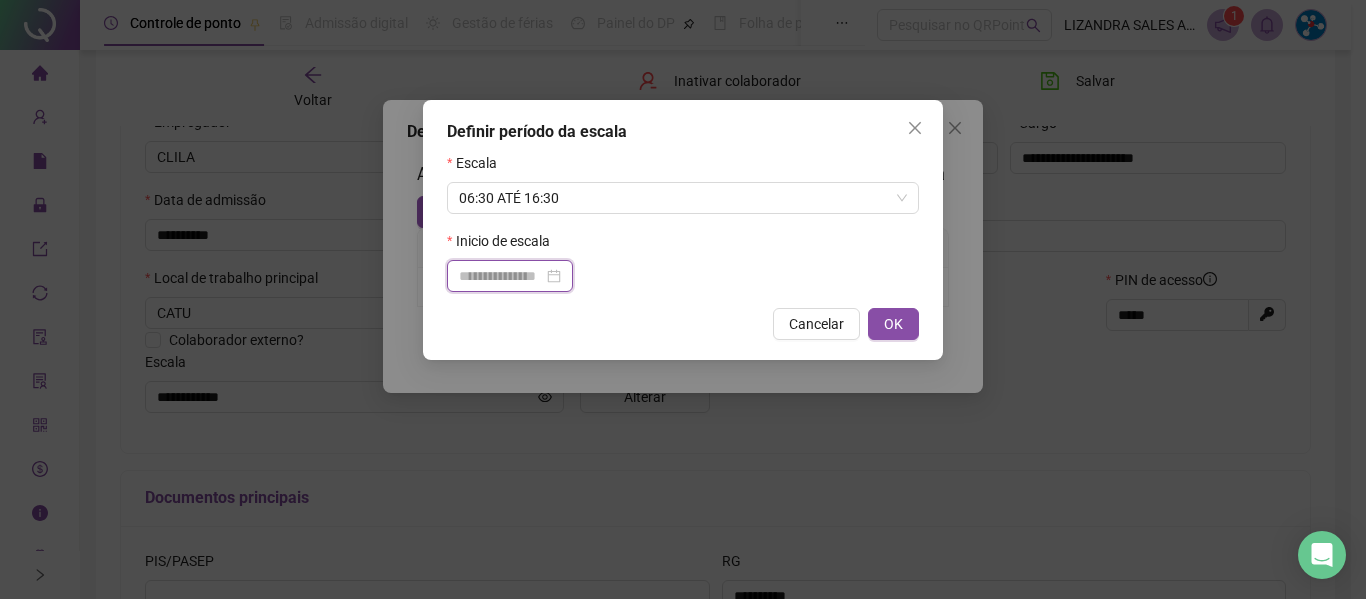 click at bounding box center [501, 276] 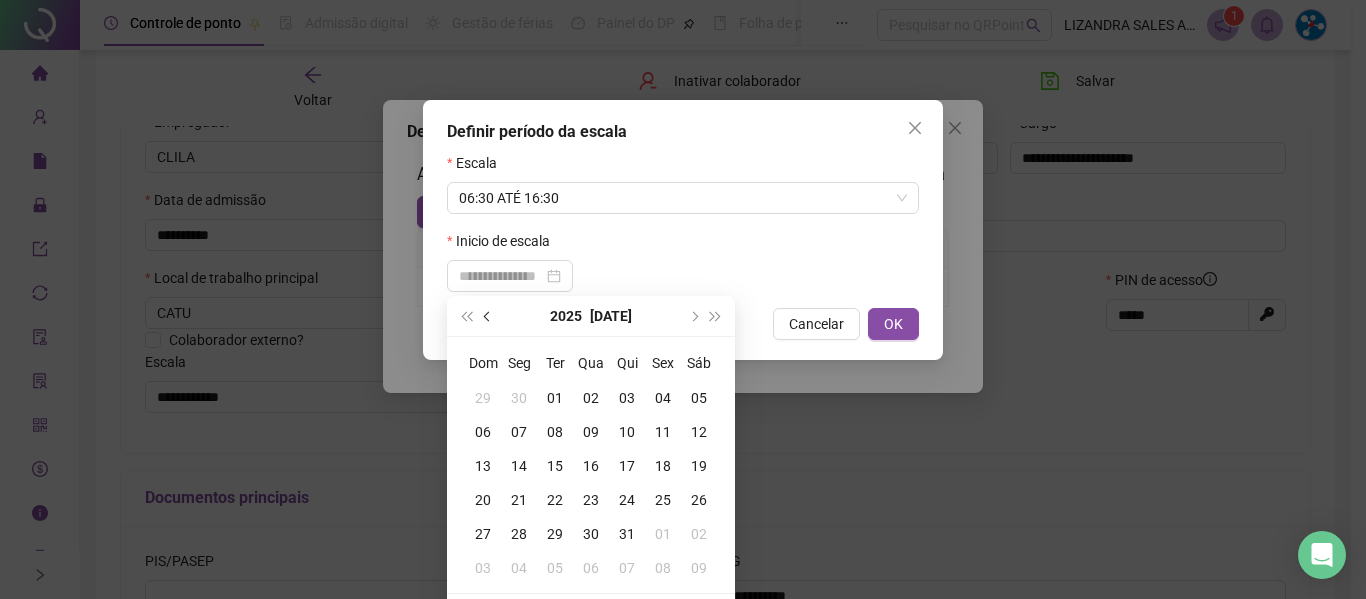click at bounding box center [488, 316] 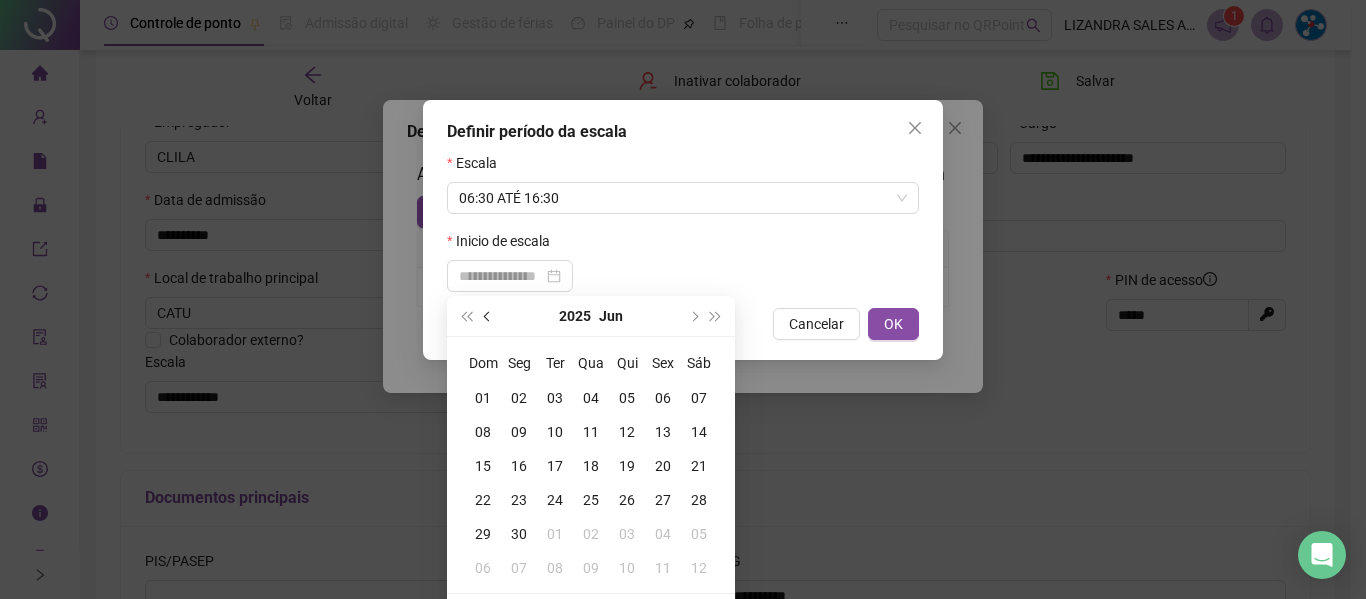 click at bounding box center (488, 316) 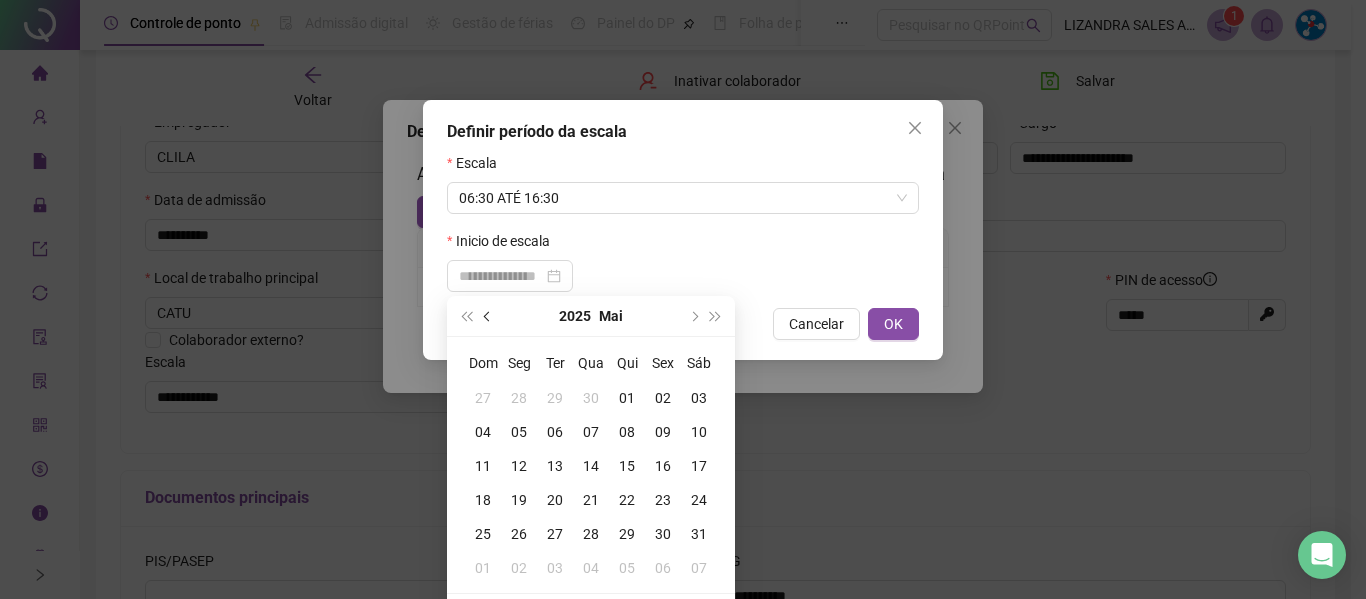 click at bounding box center [488, 316] 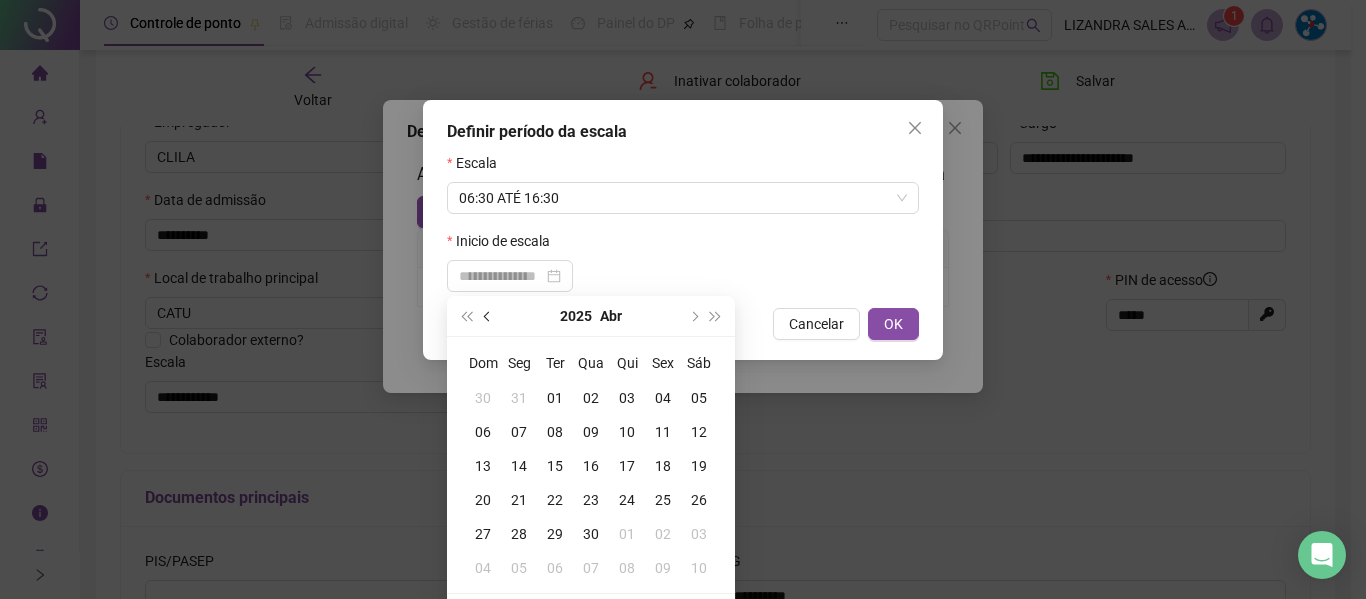 click at bounding box center (488, 316) 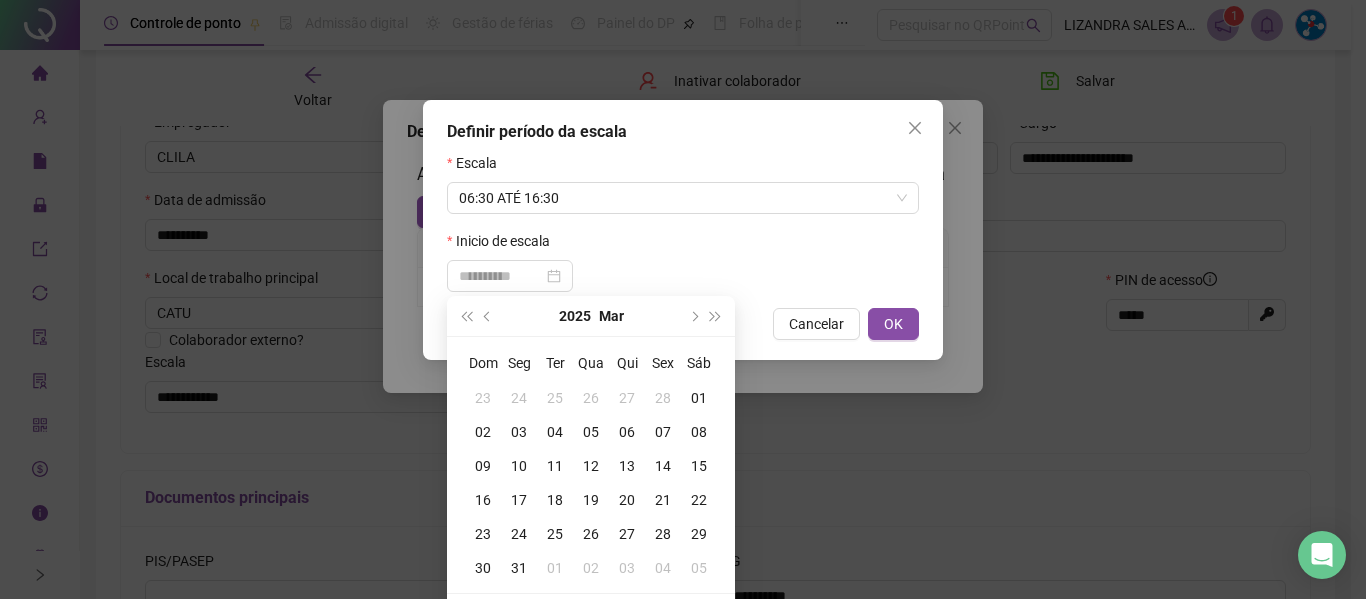 type on "**********" 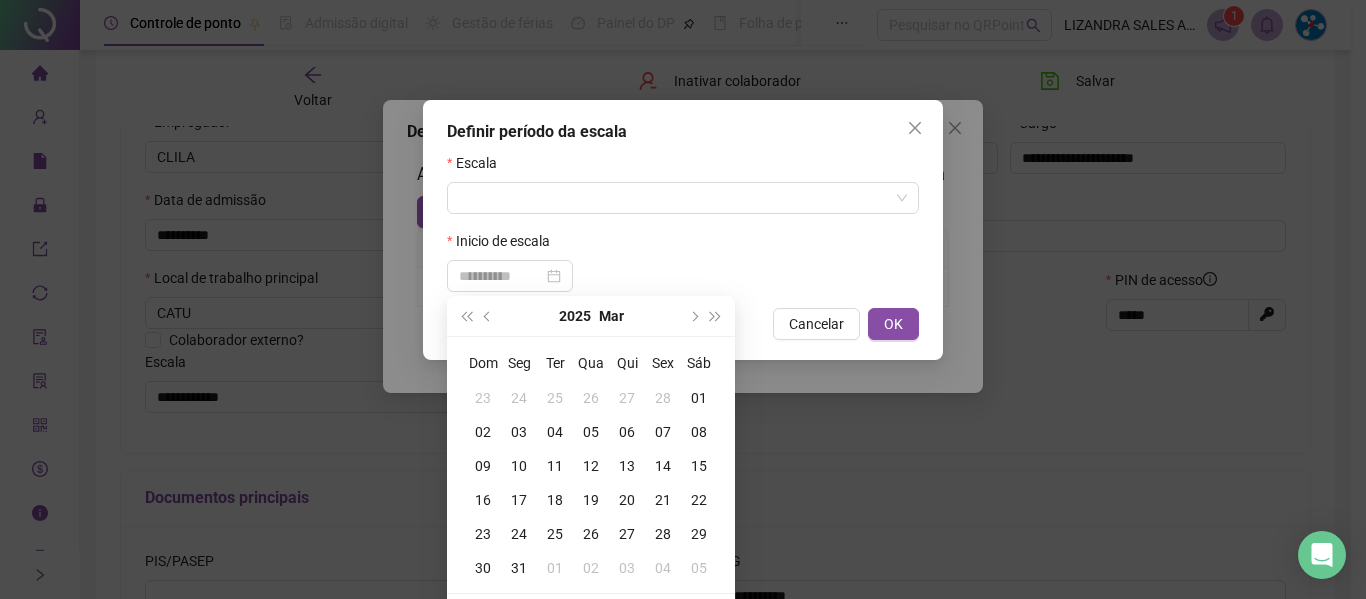 click on "26" at bounding box center [591, 534] 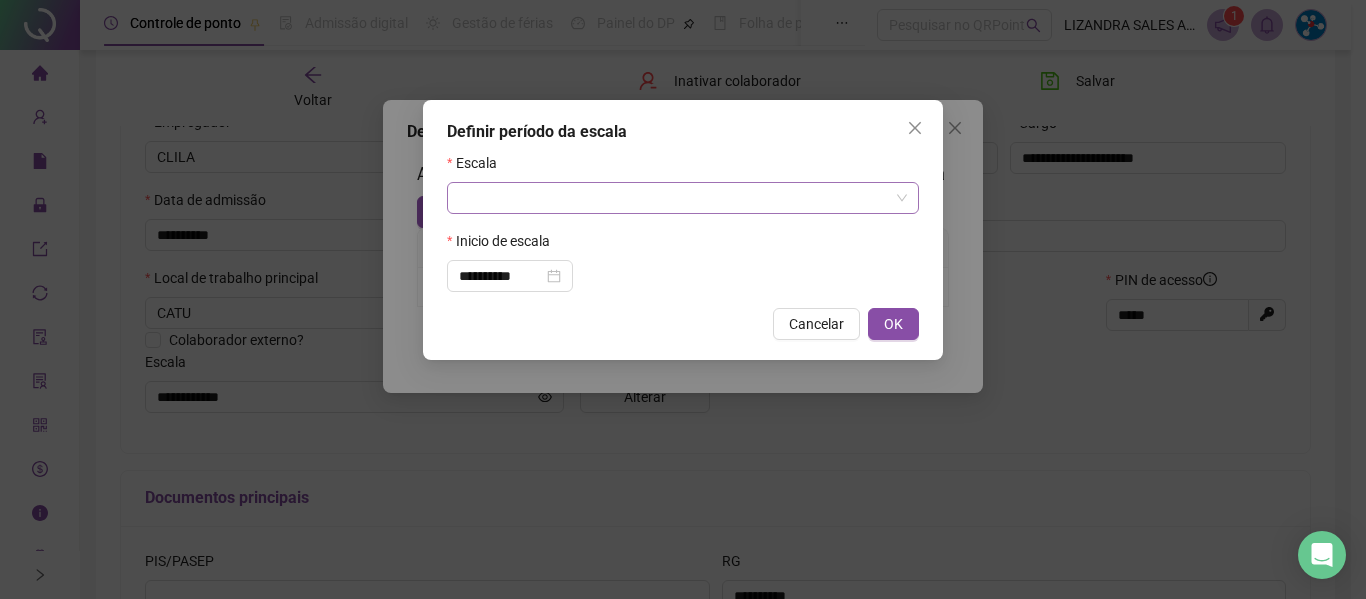 click at bounding box center (677, 198) 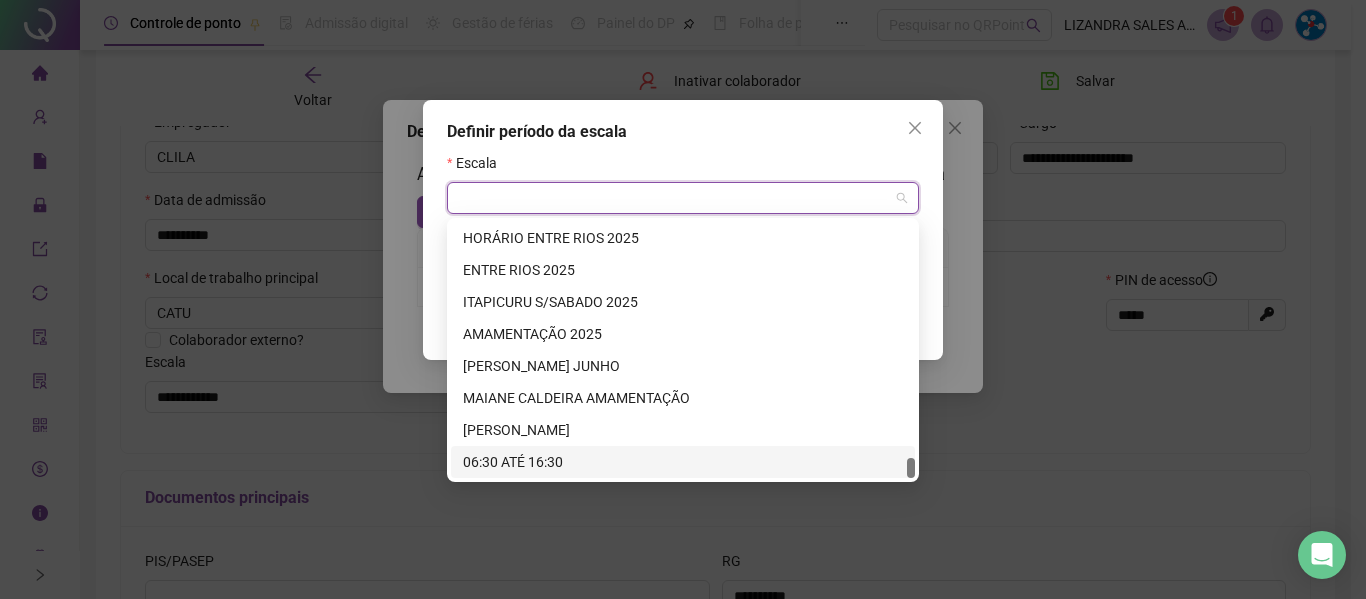 click on "[PERSON_NAME]" at bounding box center [683, 430] 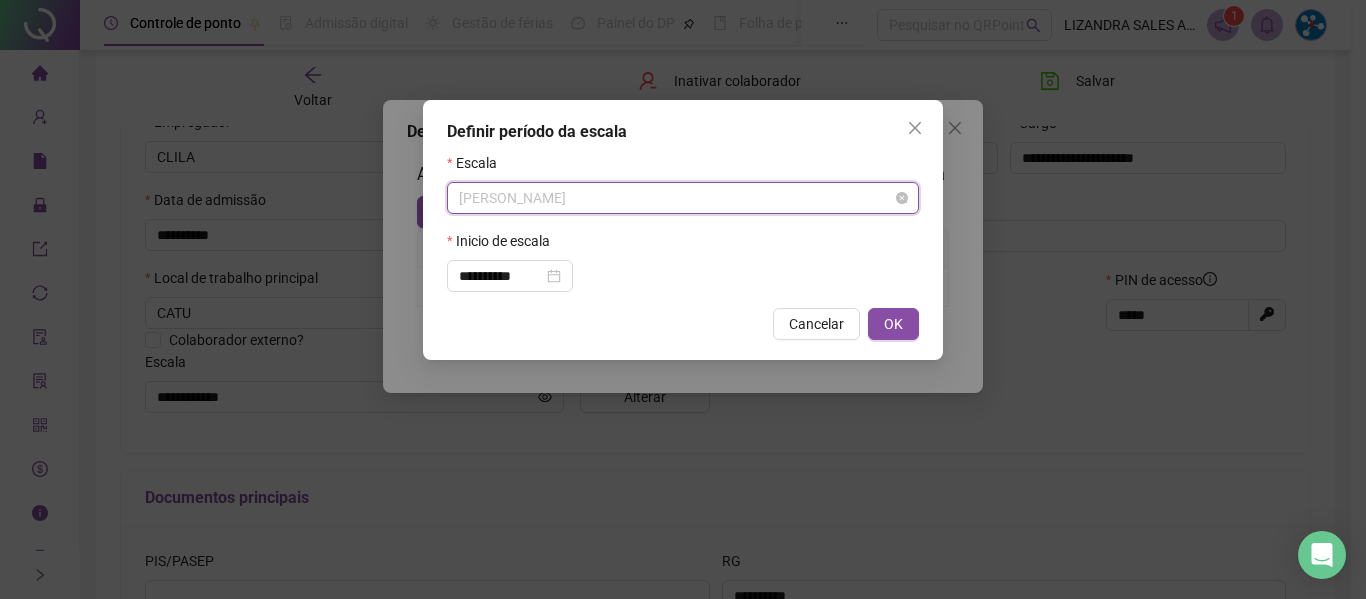 click on "[PERSON_NAME]" at bounding box center [683, 198] 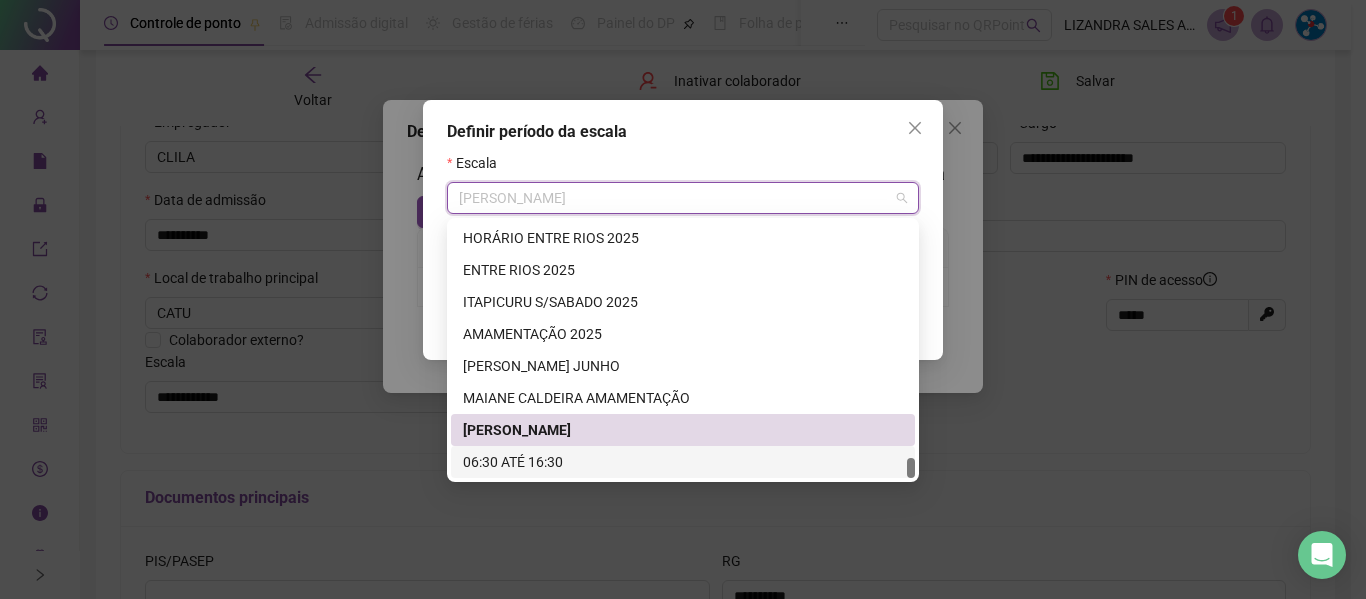 click on "06:30 ATÉ 16:30" at bounding box center (683, 462) 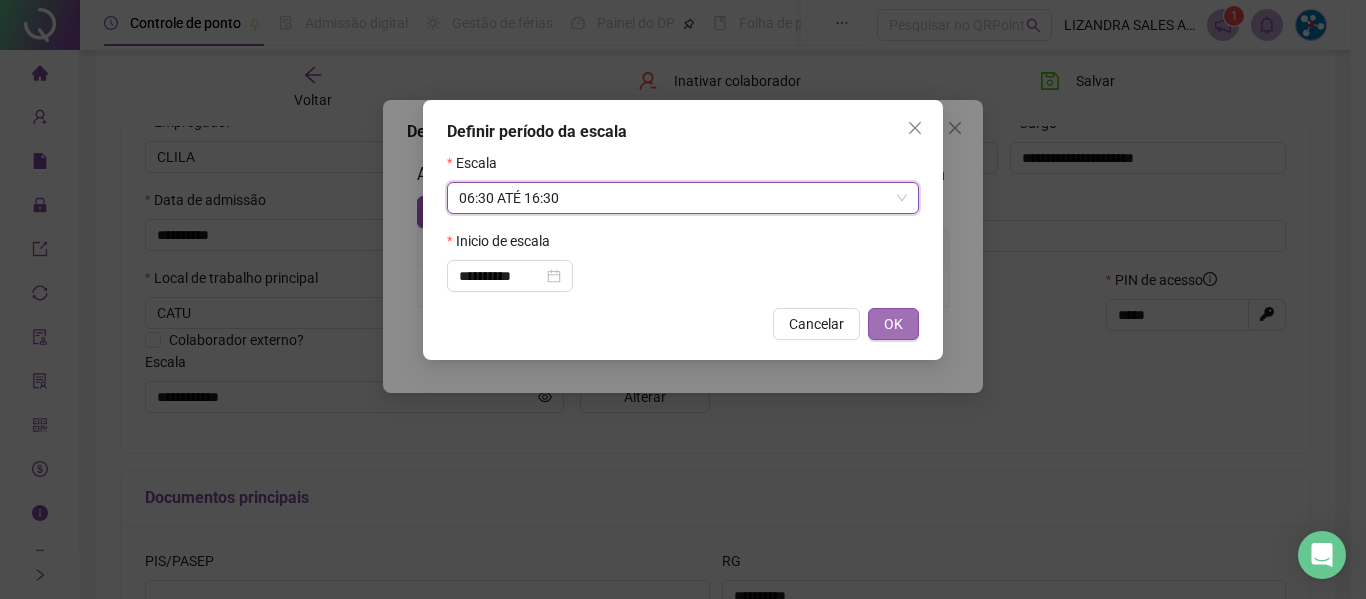 click on "OK" at bounding box center [893, 324] 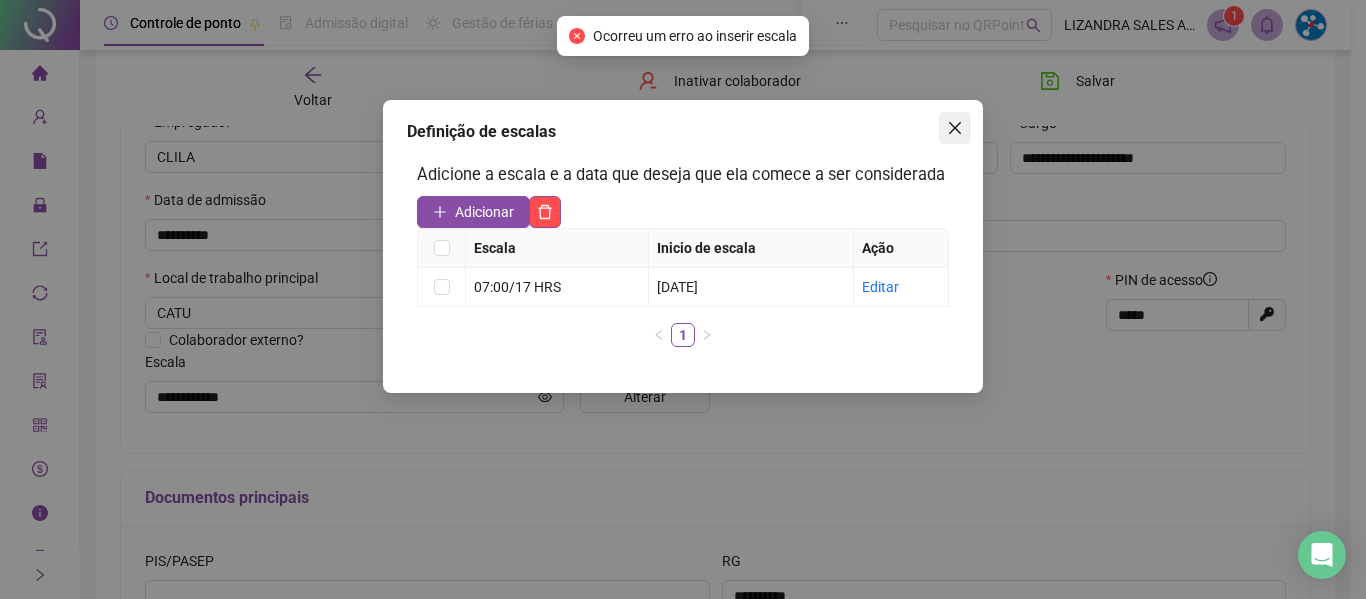 click at bounding box center (955, 128) 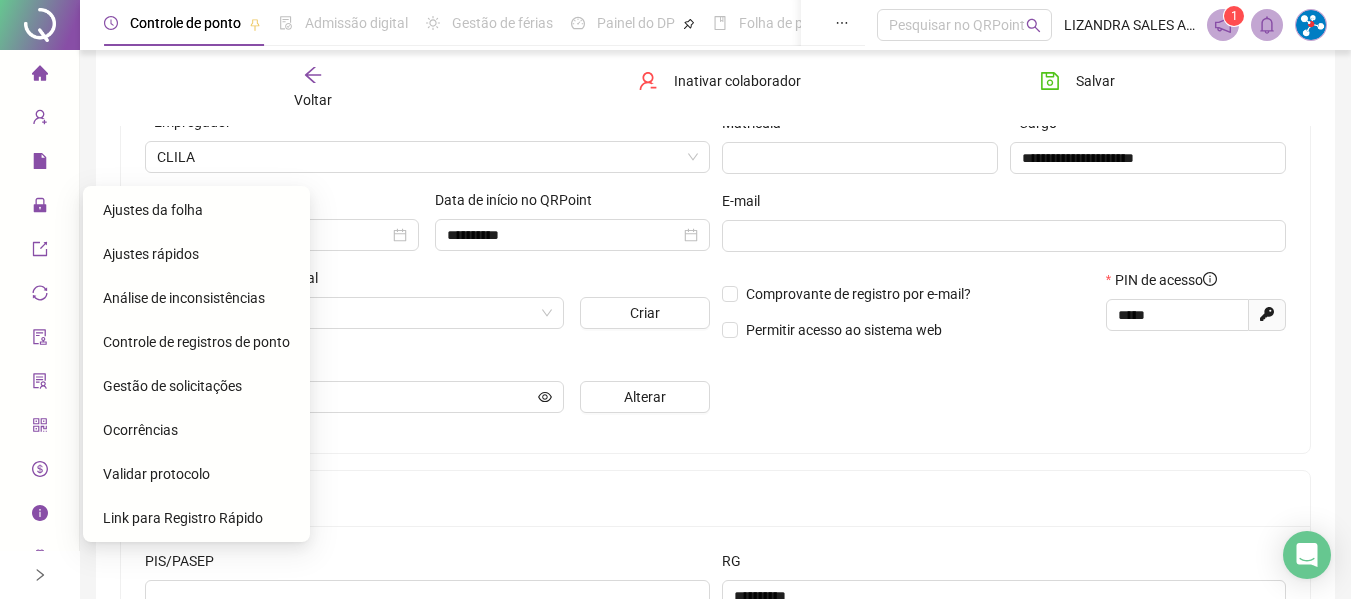 click on "Ajustes da folha" at bounding box center (153, 210) 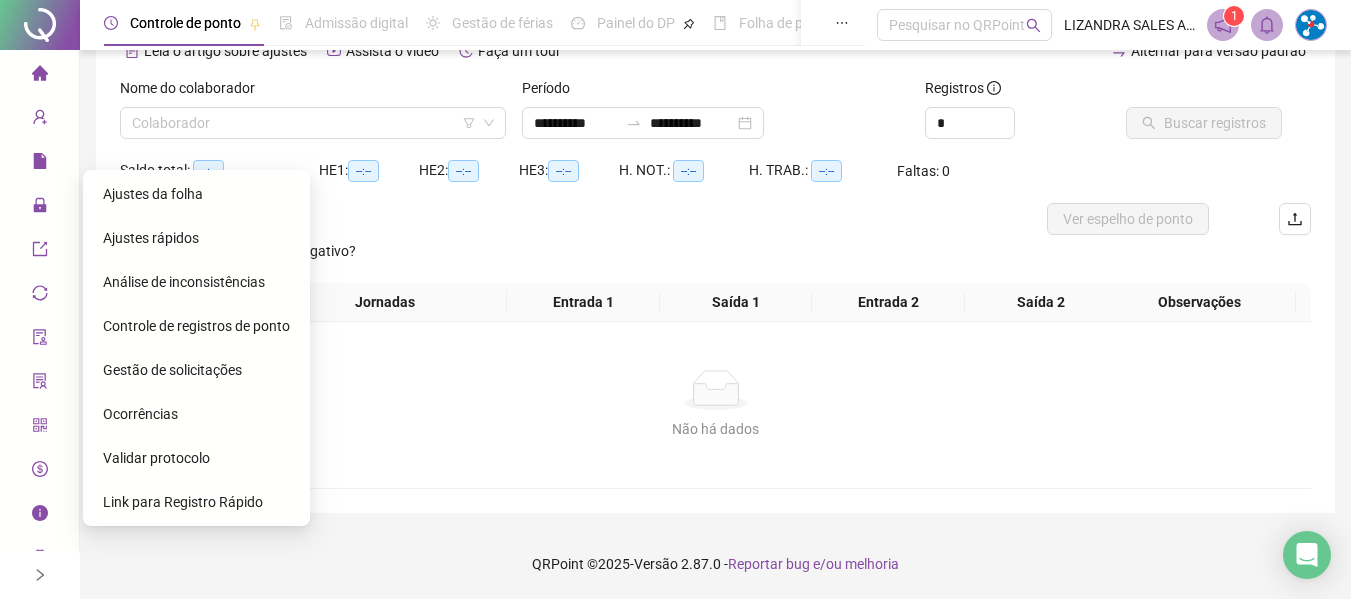 scroll, scrollTop: 107, scrollLeft: 0, axis: vertical 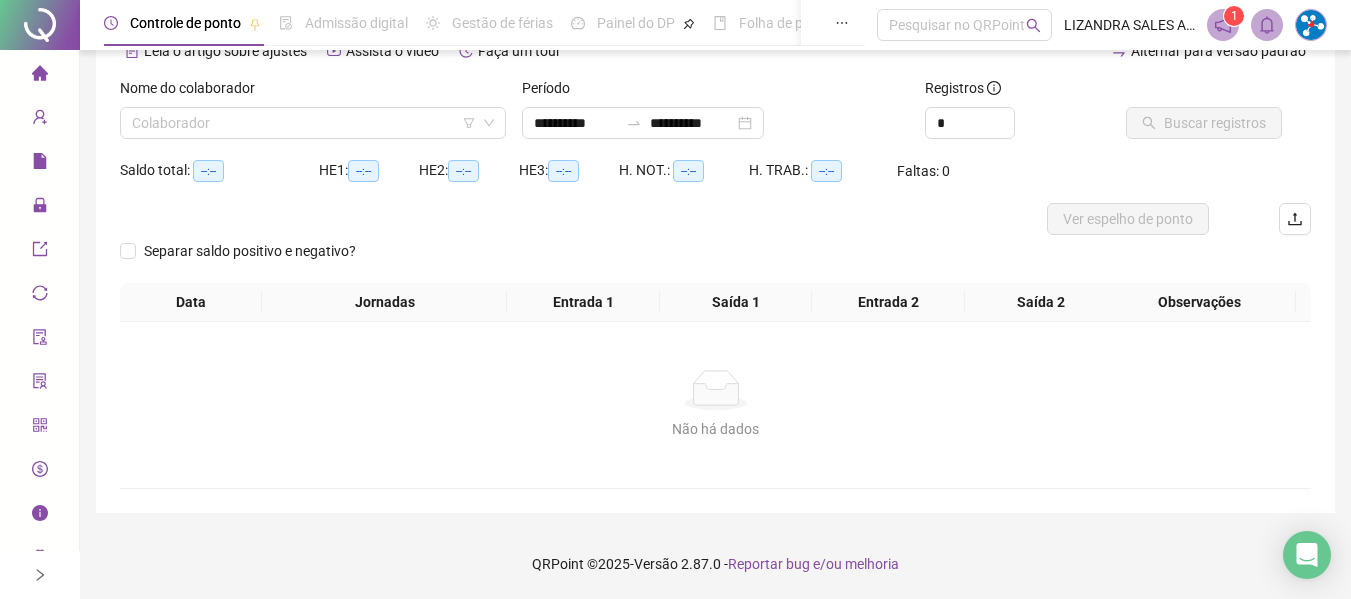 click on "Nome do colaborador Colaborador" at bounding box center (313, 116) 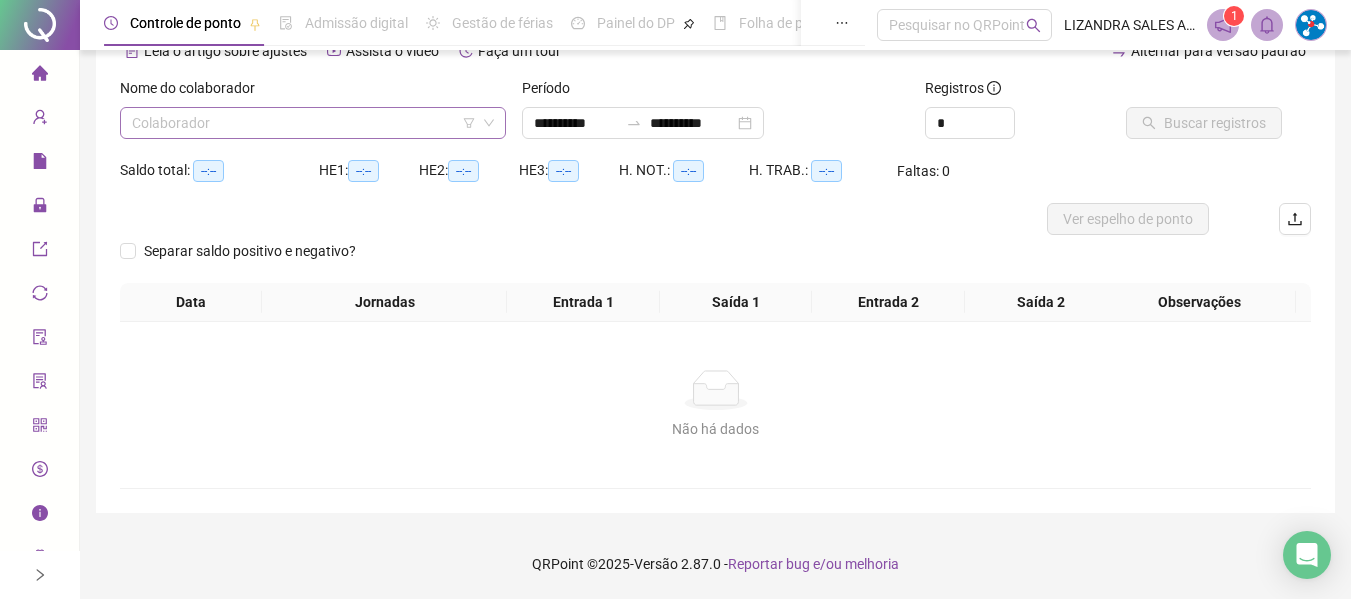 click at bounding box center (307, 123) 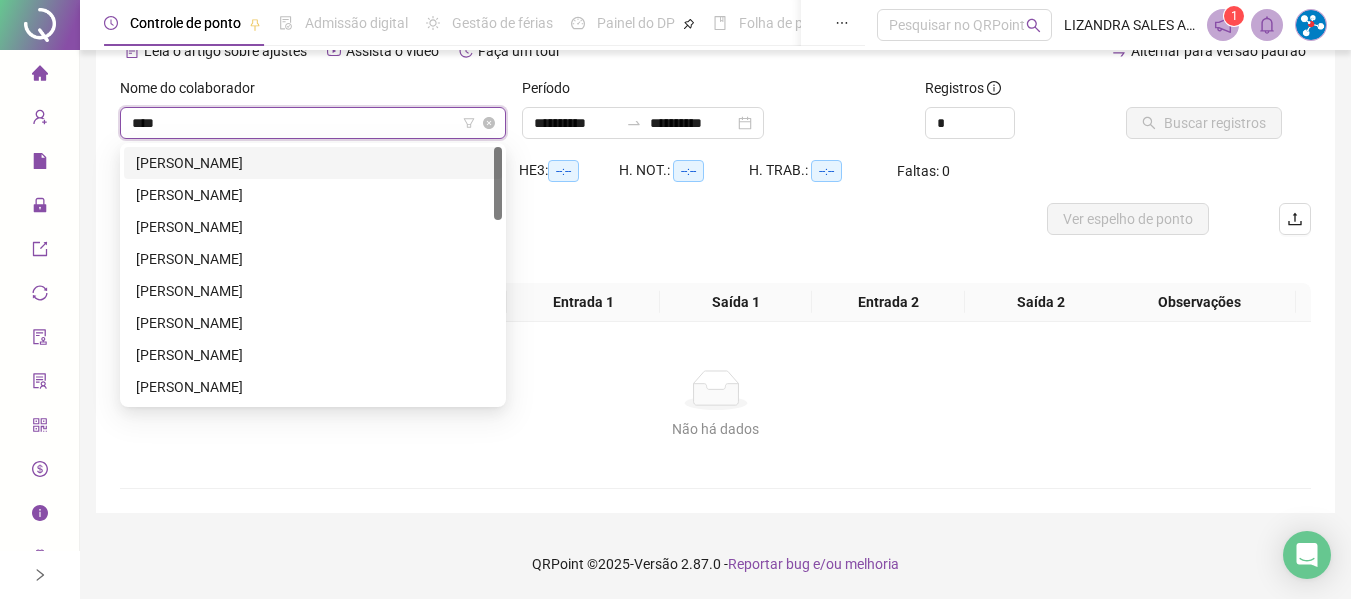 type on "*****" 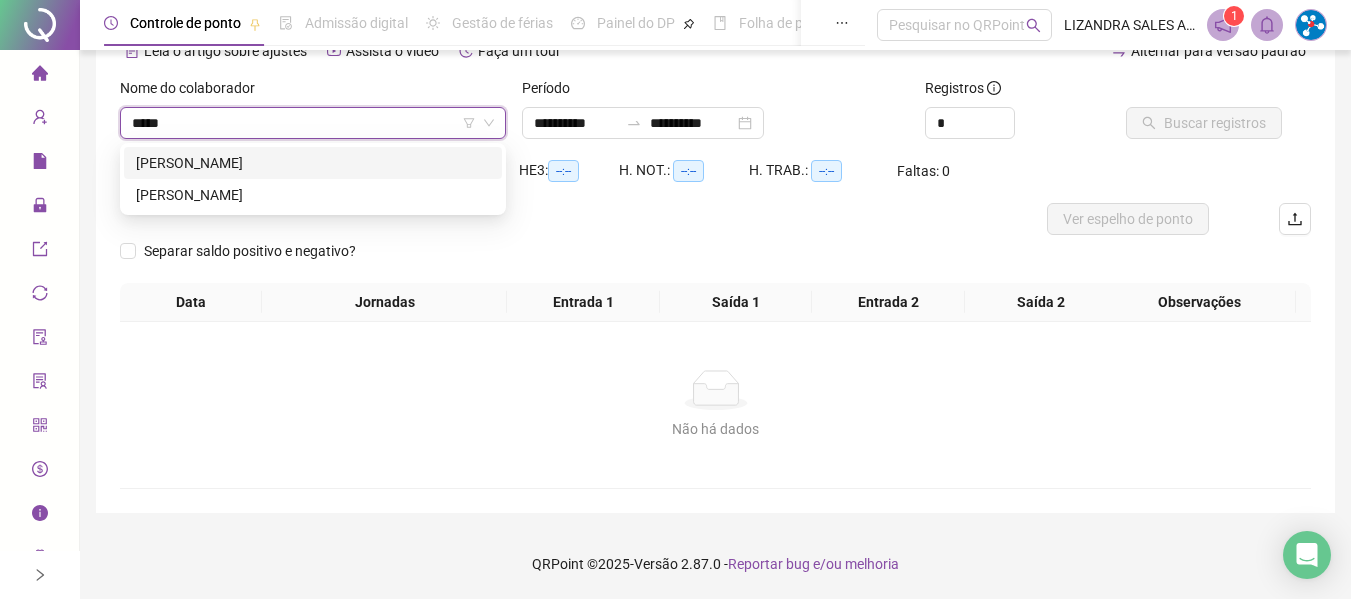 click on "[PERSON_NAME]" at bounding box center (313, 163) 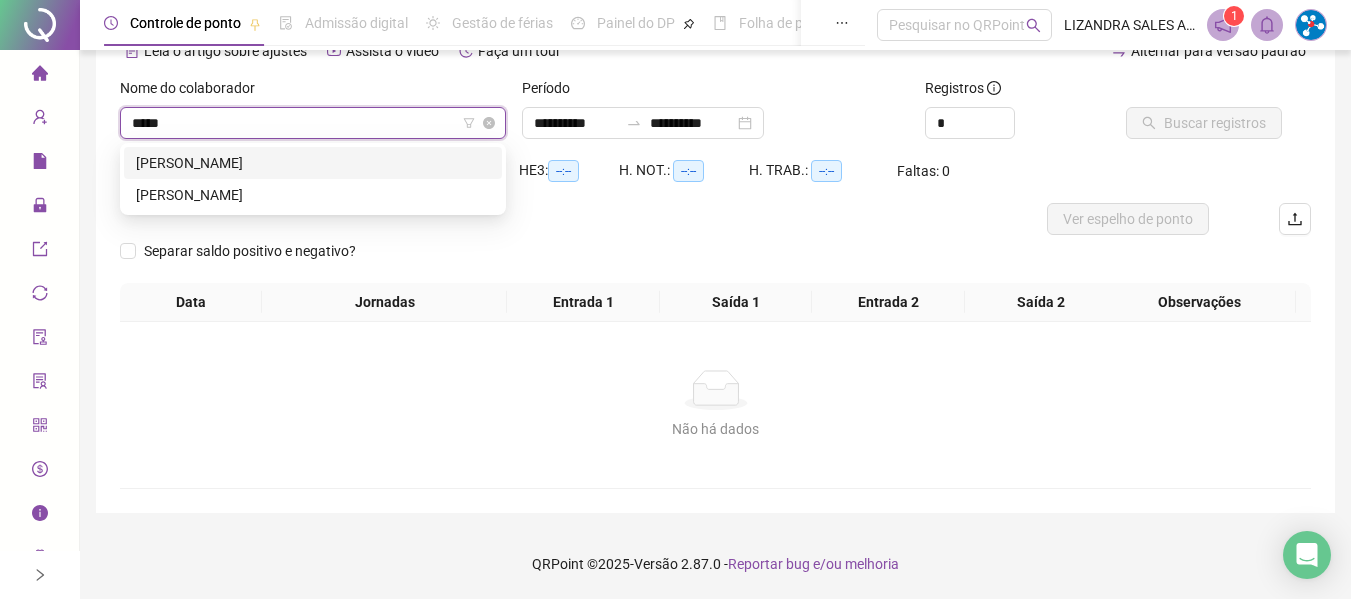 type 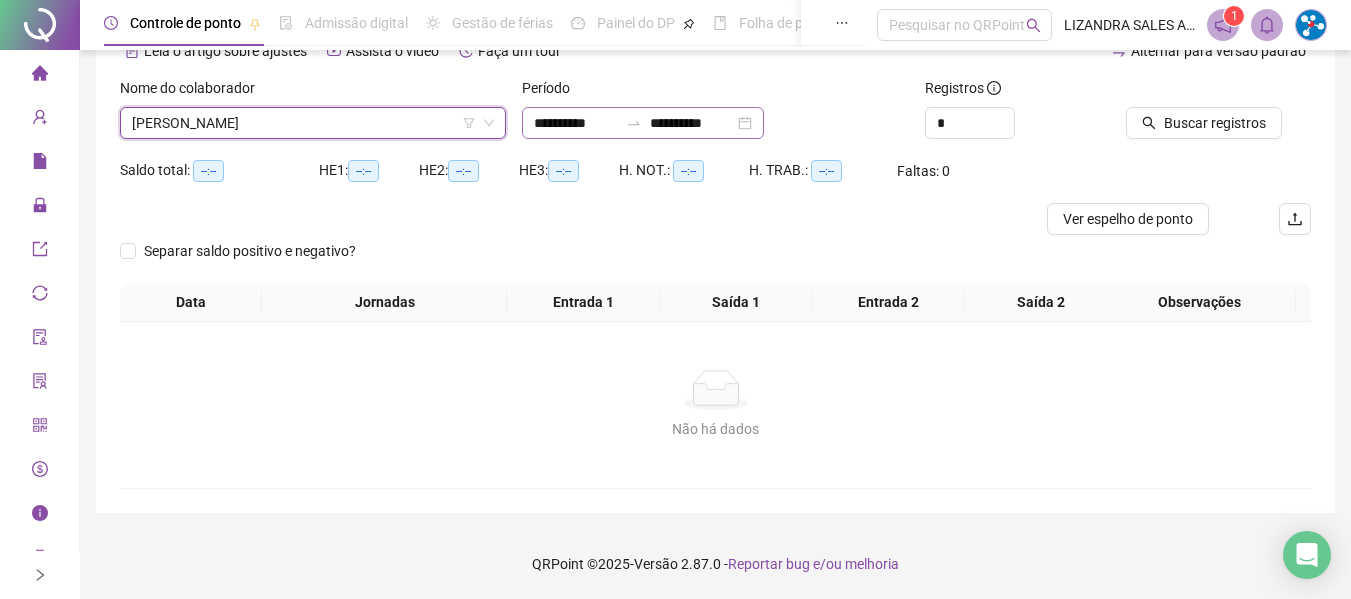 click on "**********" at bounding box center (643, 123) 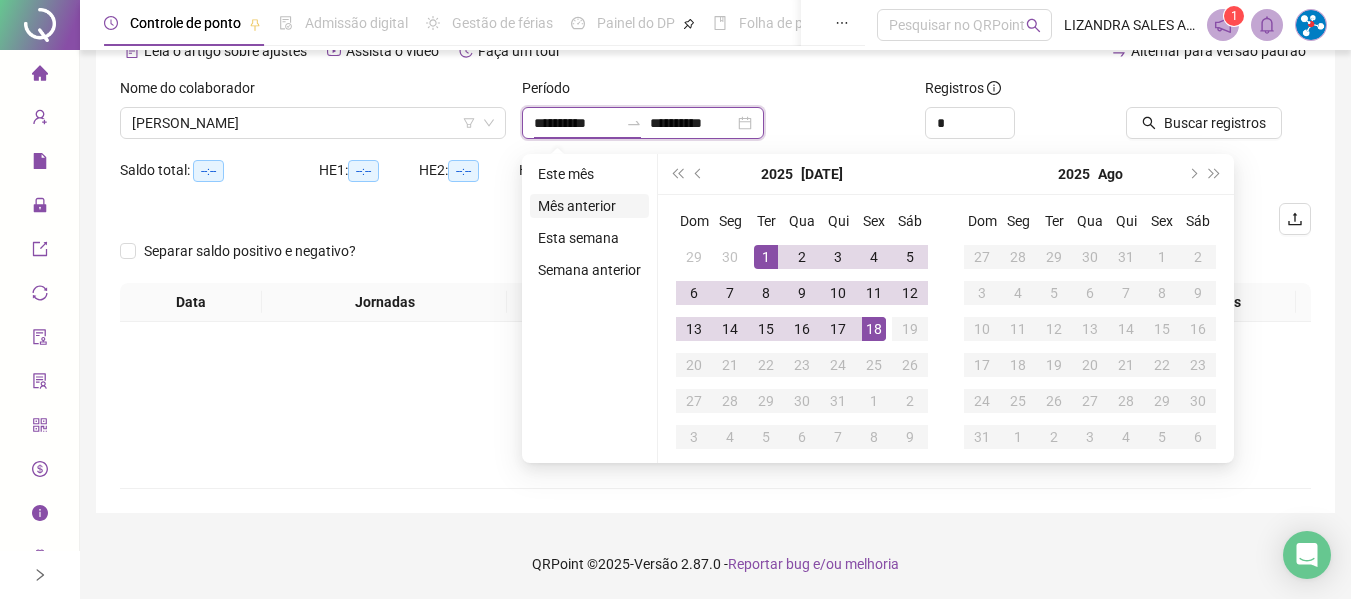 type on "**********" 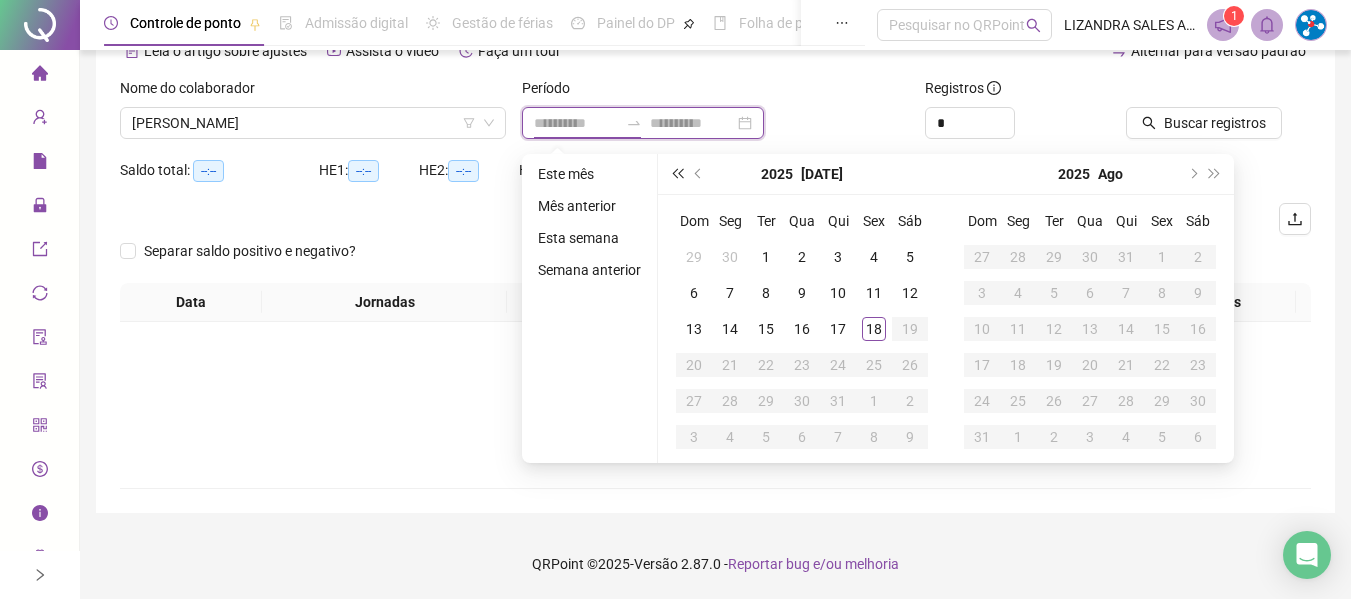type on "**********" 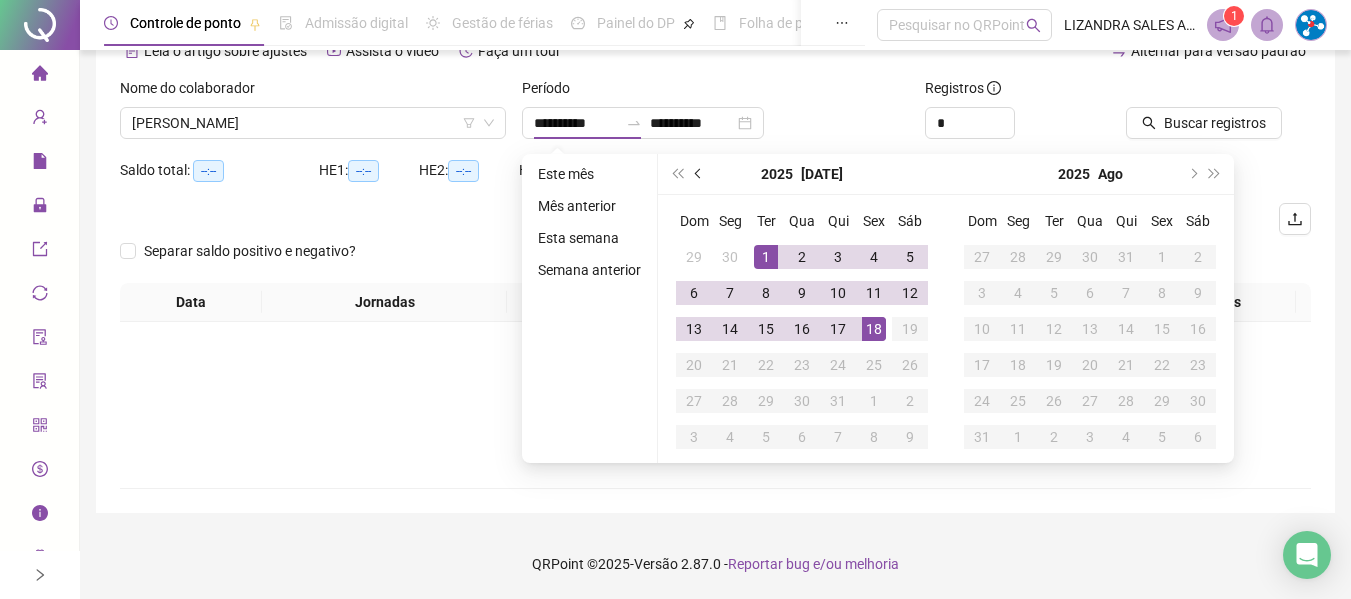click at bounding box center [699, 174] 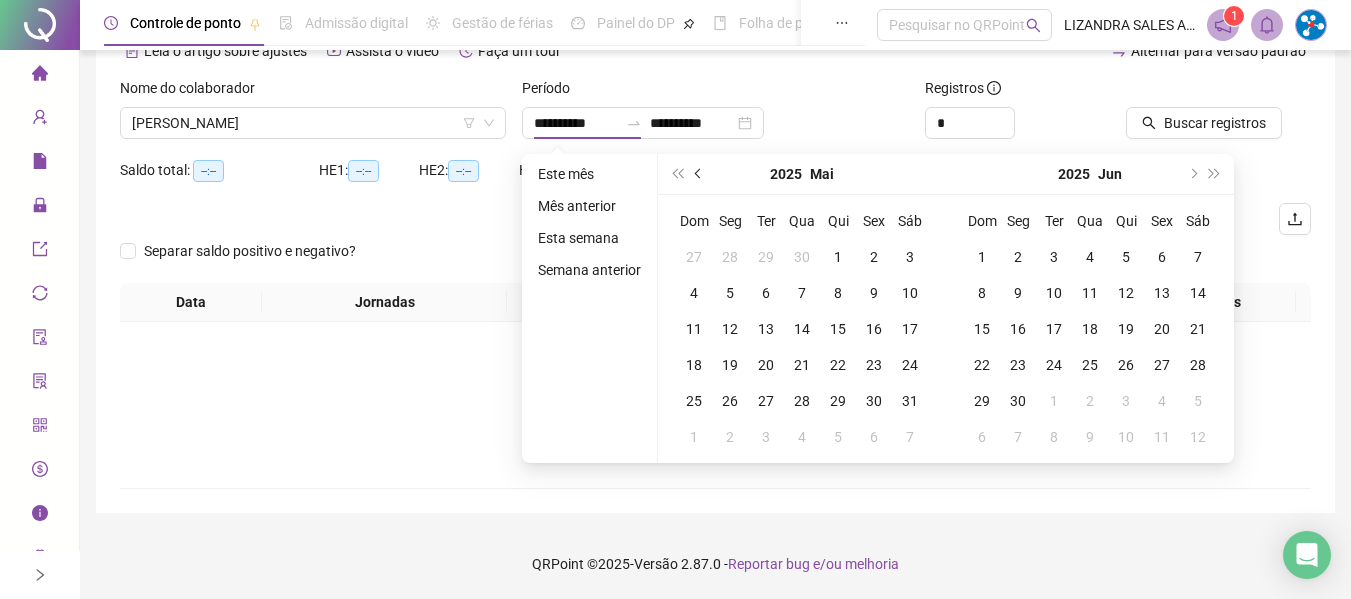 click at bounding box center [699, 174] 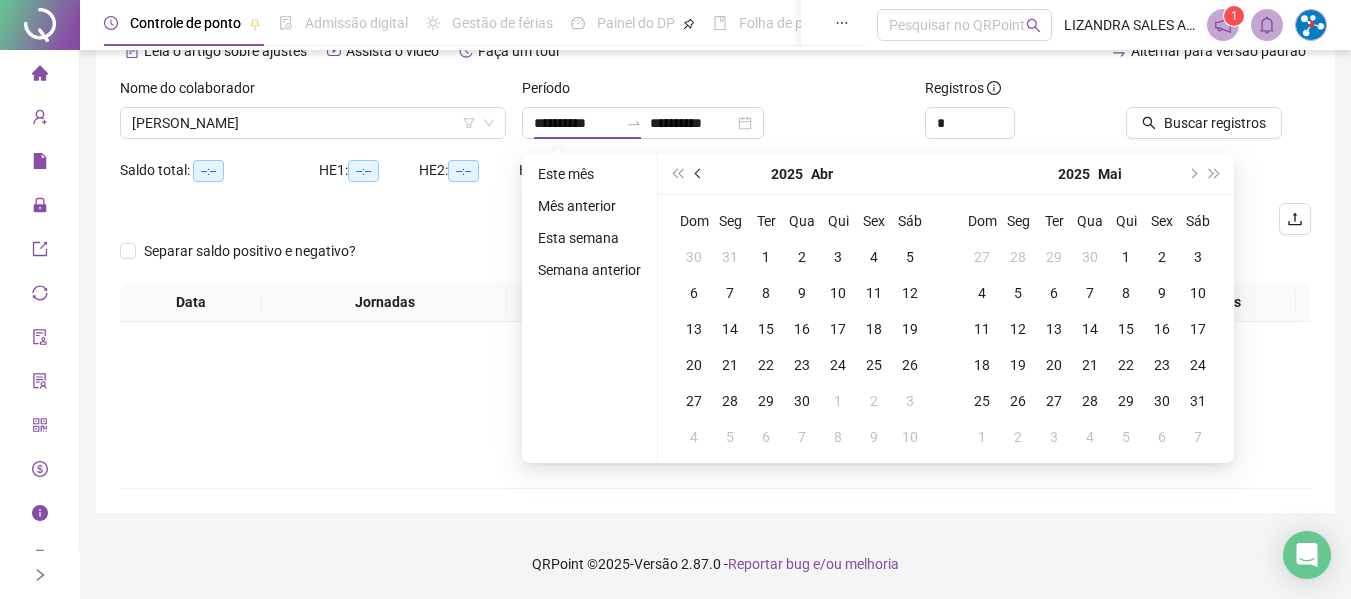 click at bounding box center (699, 174) 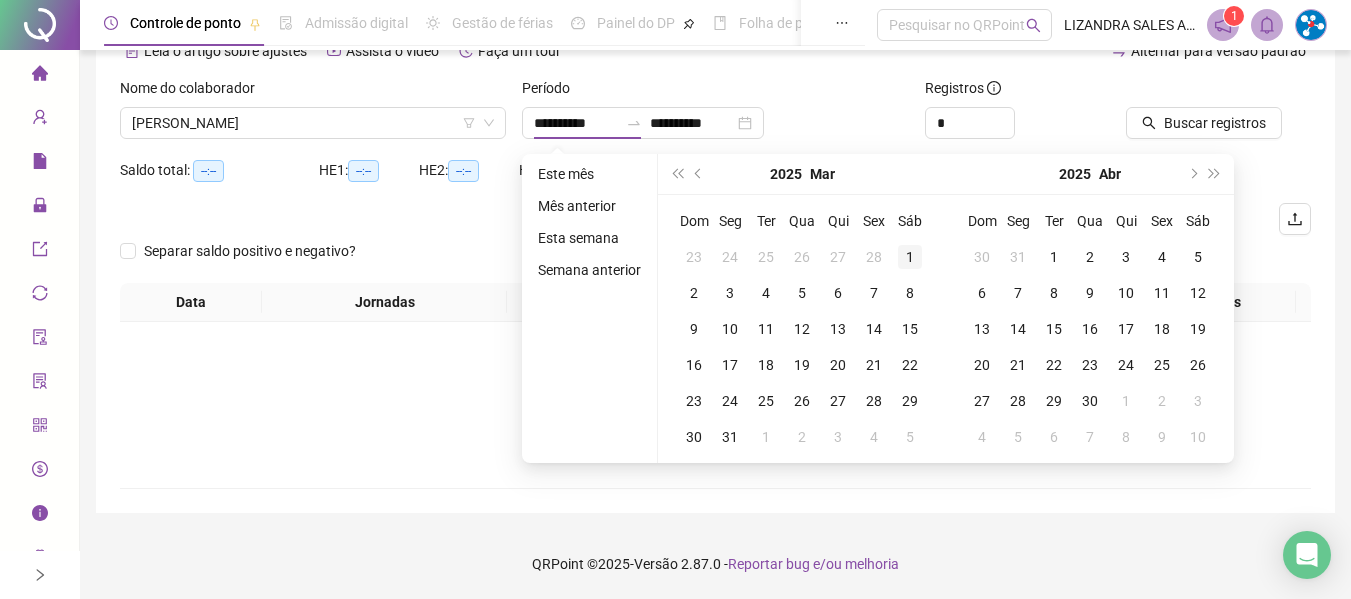 type on "**********" 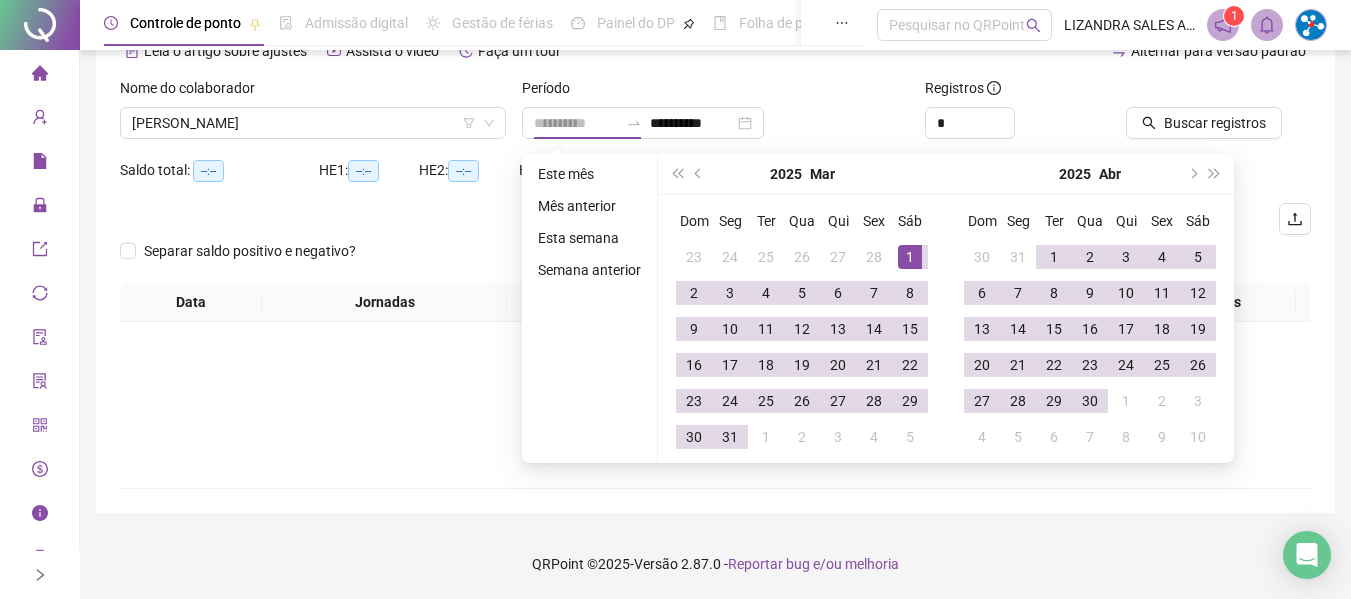 click on "1" at bounding box center [910, 257] 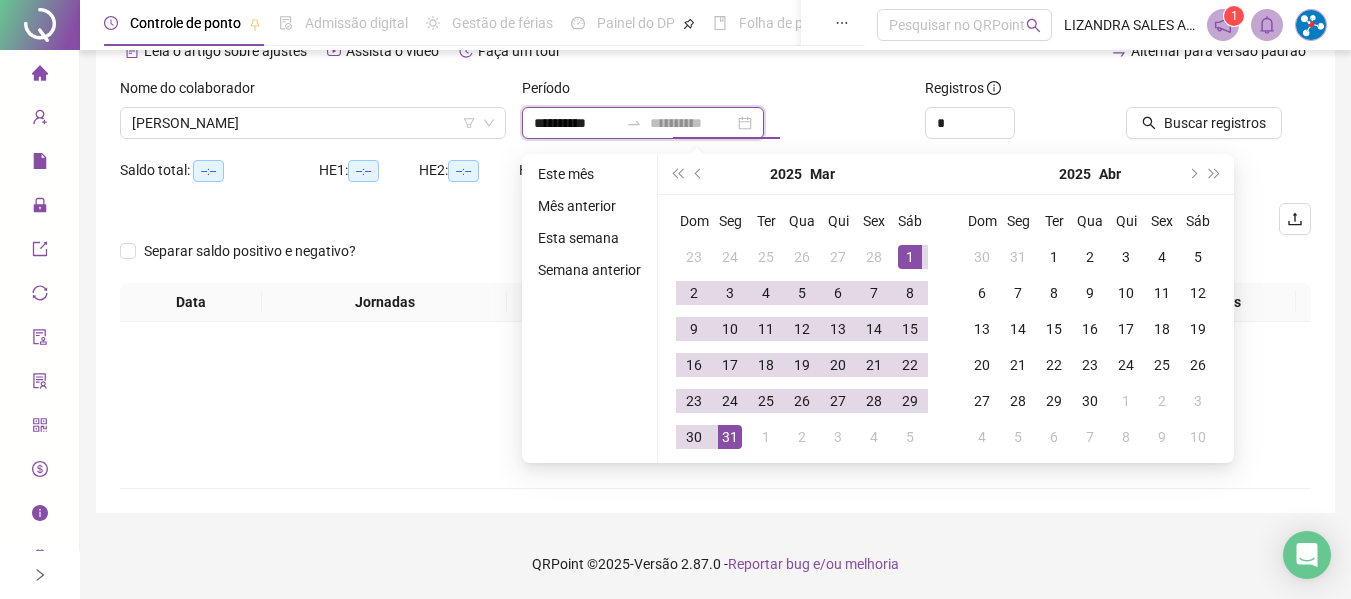 type on "**********" 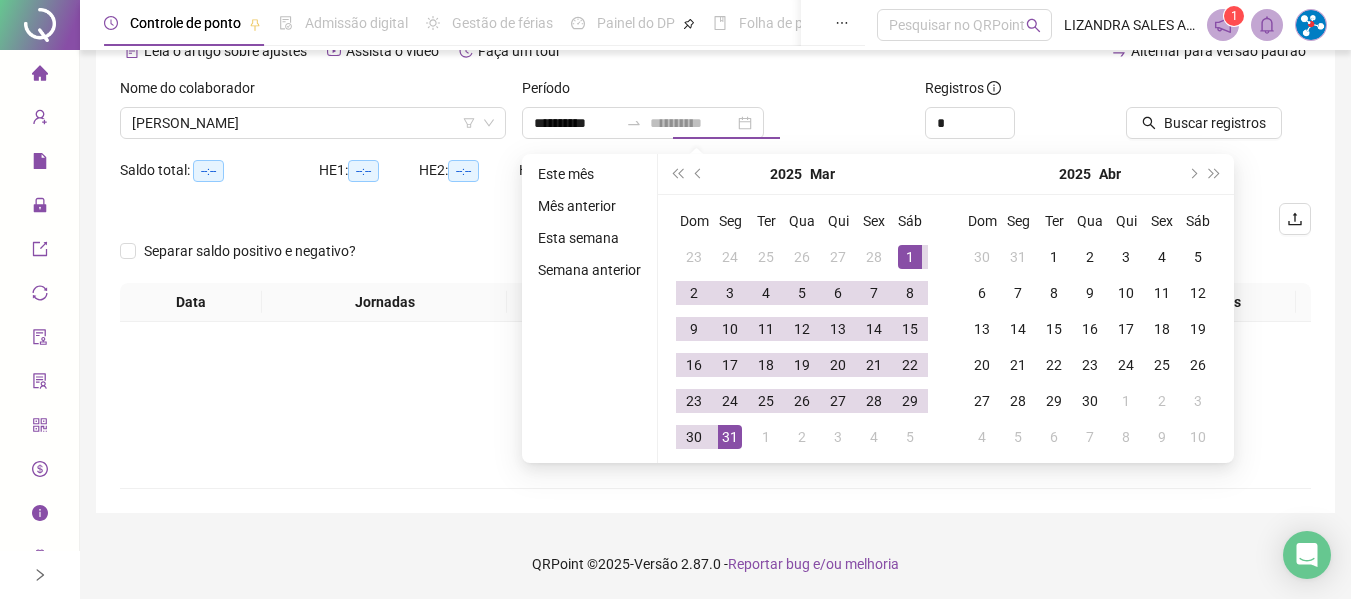 click on "31" at bounding box center [730, 437] 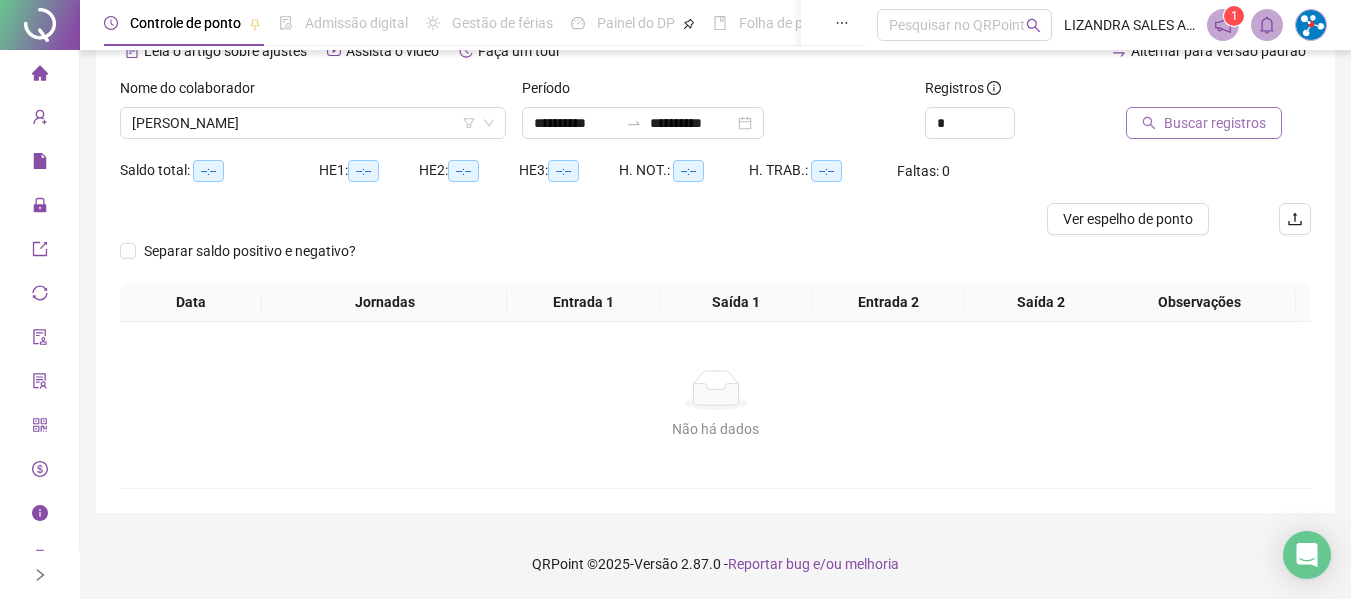 click on "Buscar registros" at bounding box center [1215, 123] 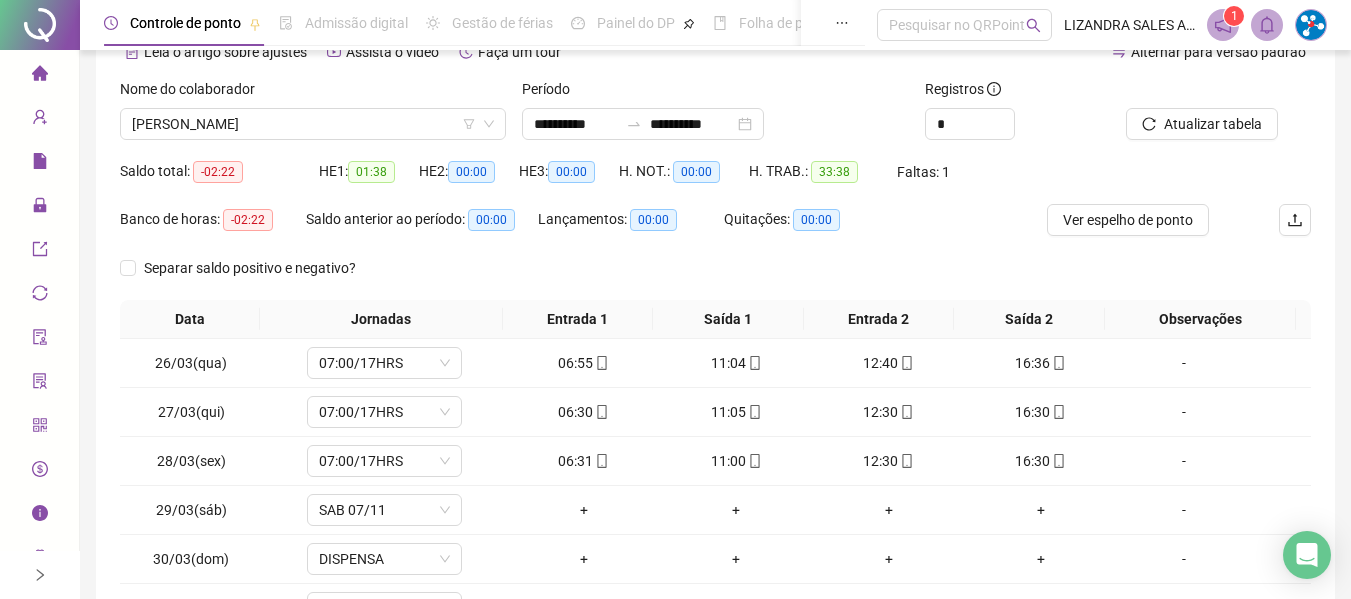 scroll, scrollTop: 0, scrollLeft: 0, axis: both 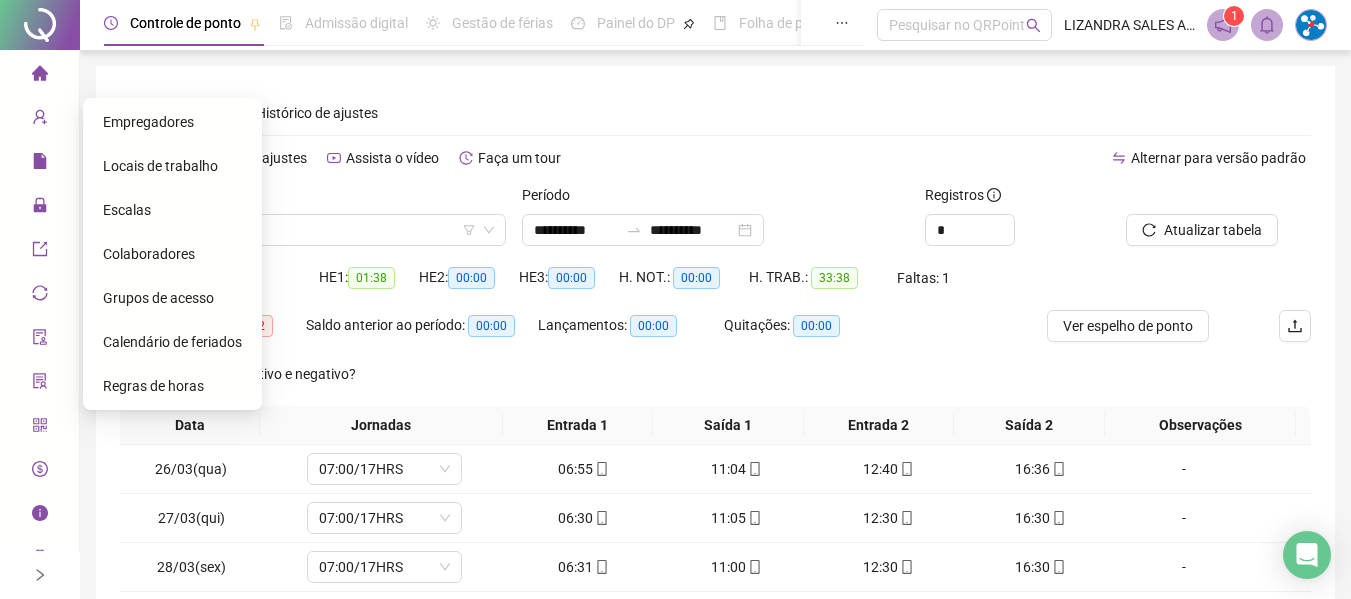 click on "Colaboradores" at bounding box center [149, 254] 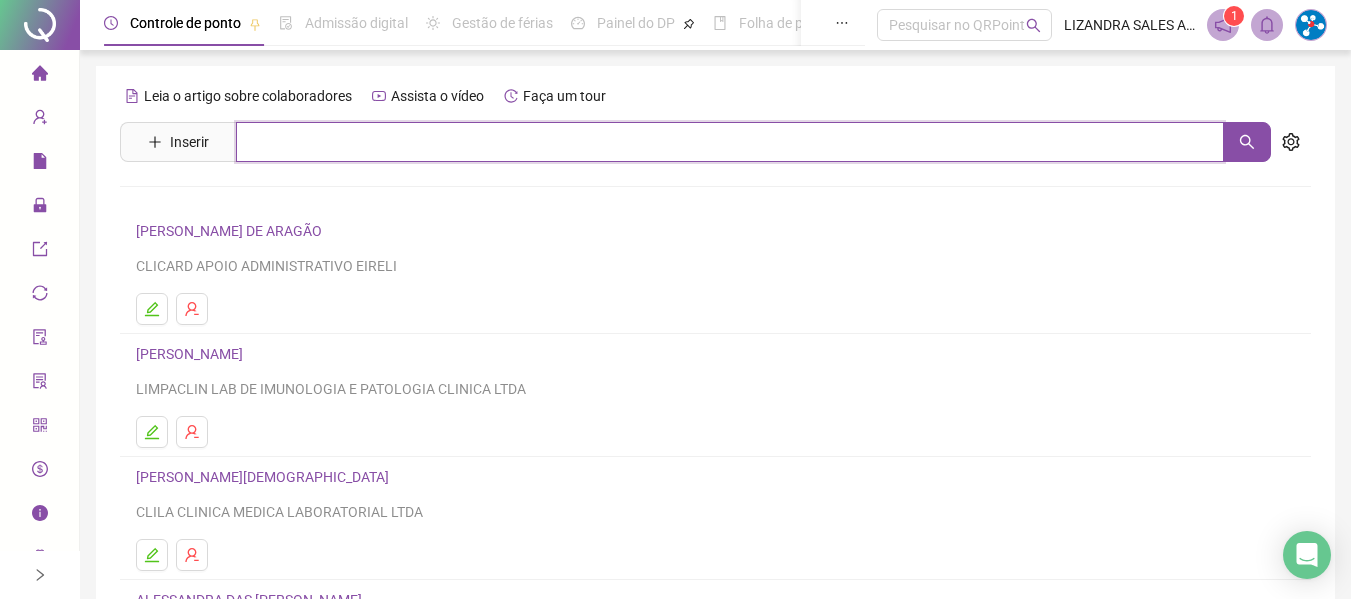click at bounding box center (730, 142) 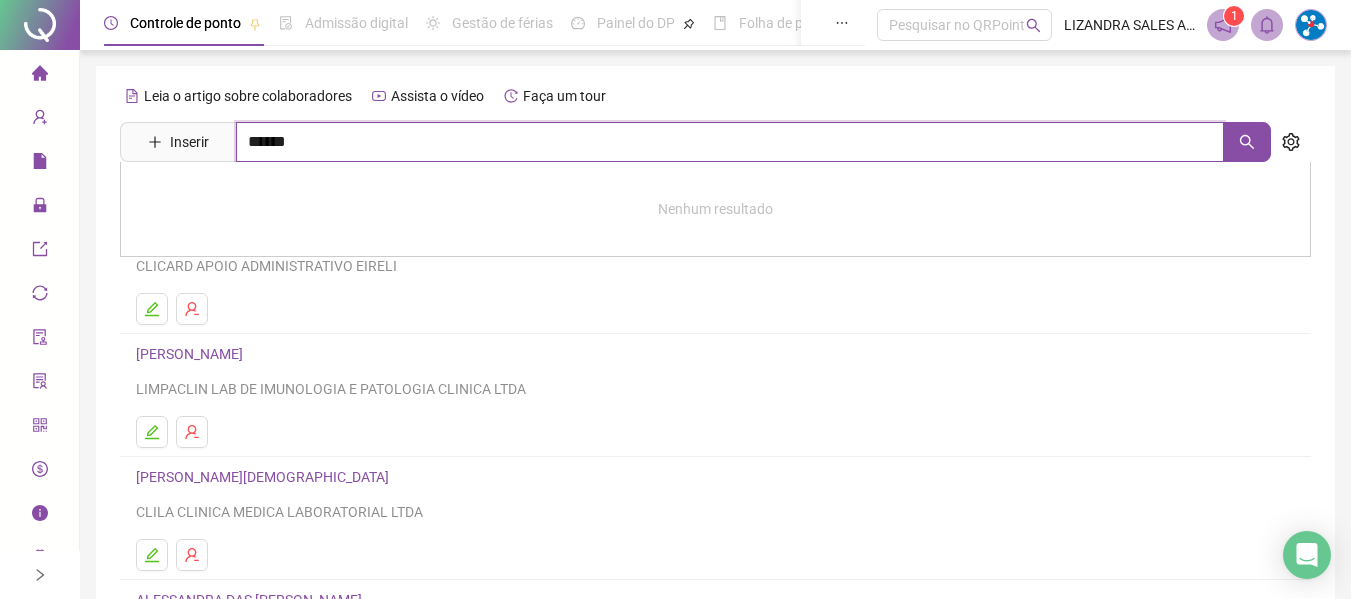 type on "******" 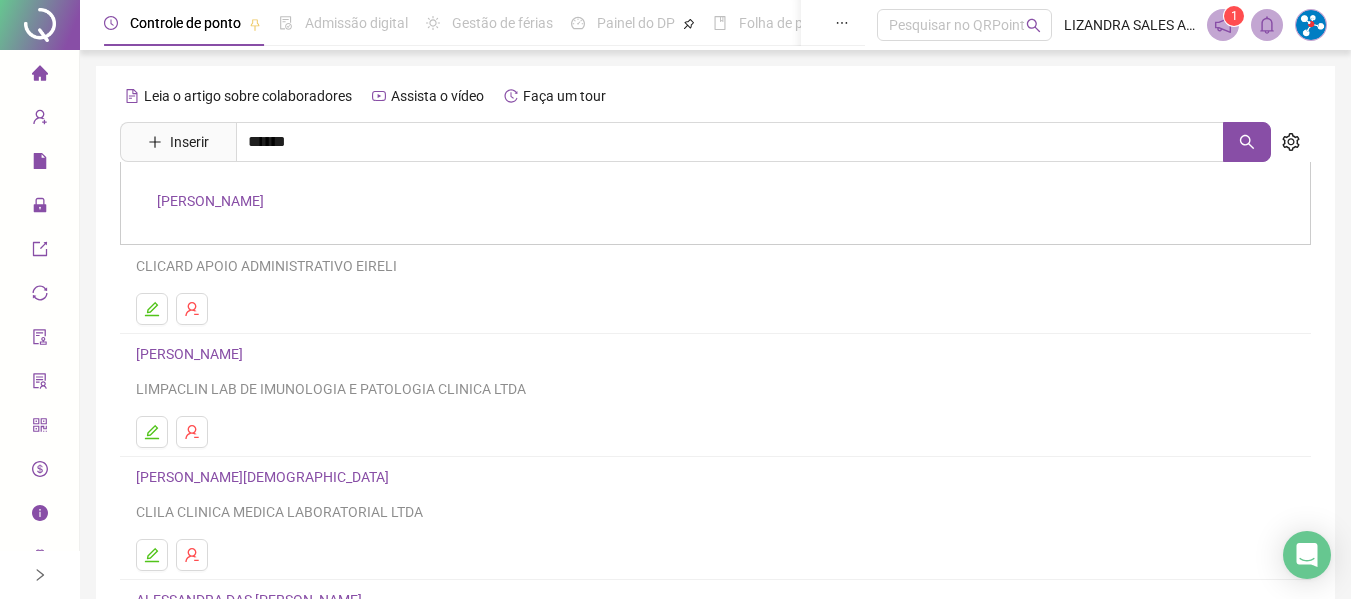 click on "[PERSON_NAME]" at bounding box center [210, 201] 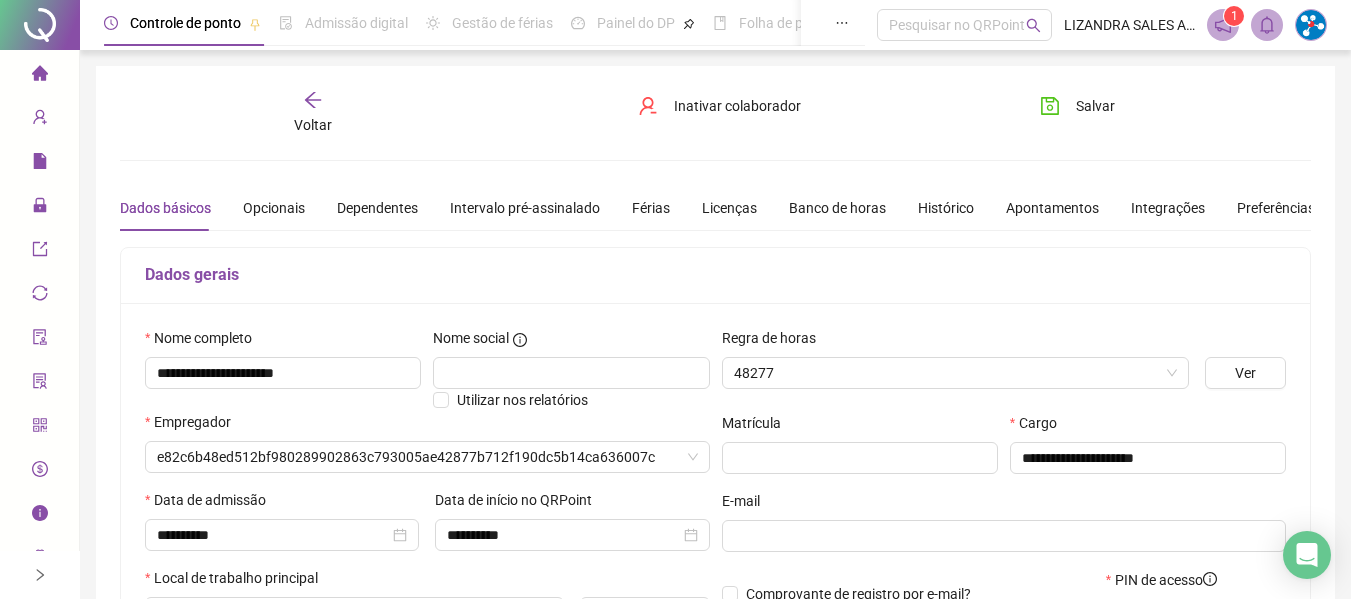 type on "**********" 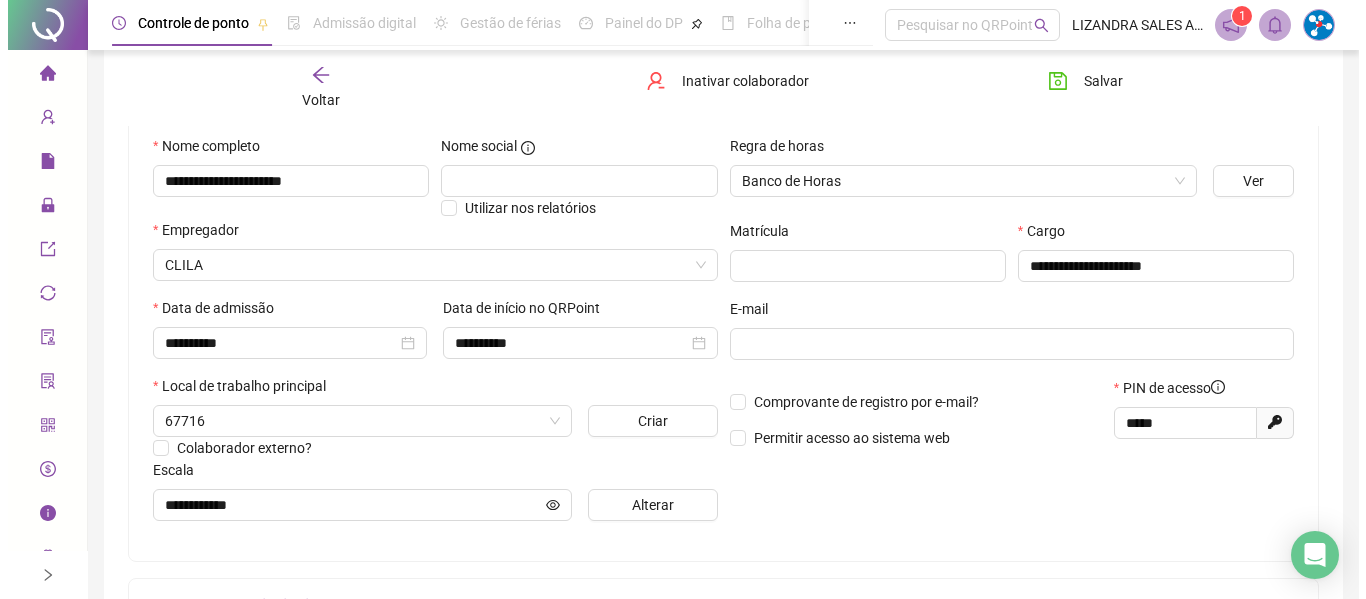 scroll, scrollTop: 200, scrollLeft: 0, axis: vertical 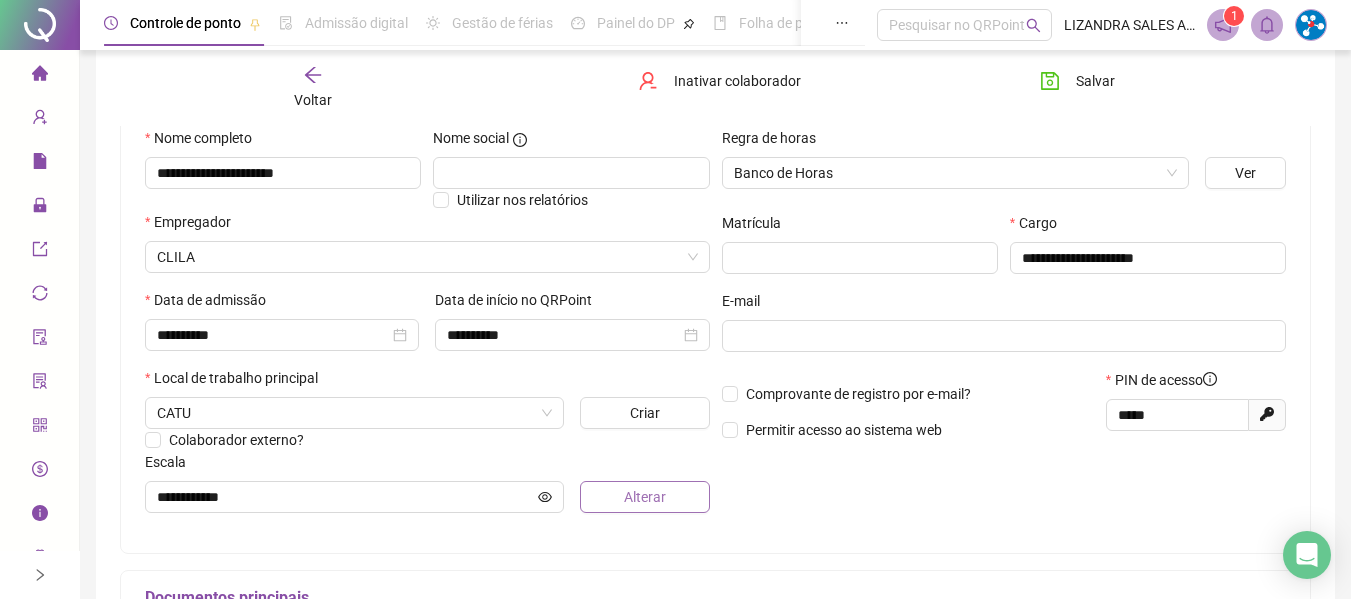 click on "Alterar" at bounding box center [645, 497] 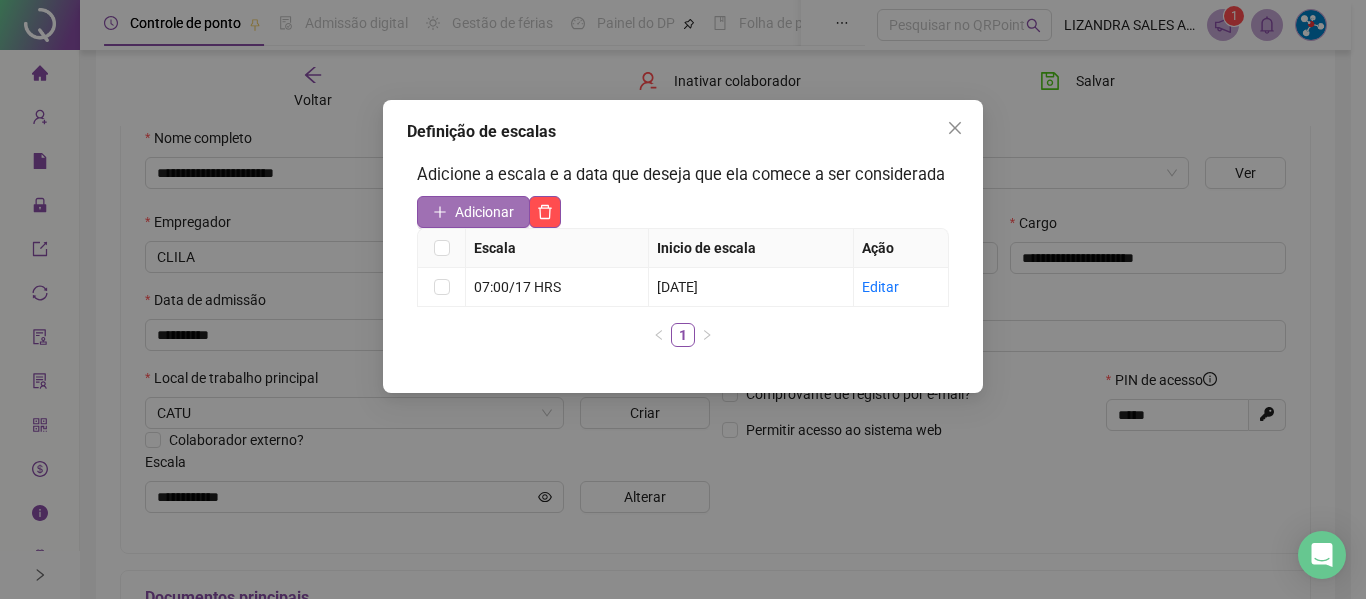 click on "Adicionar" at bounding box center (484, 212) 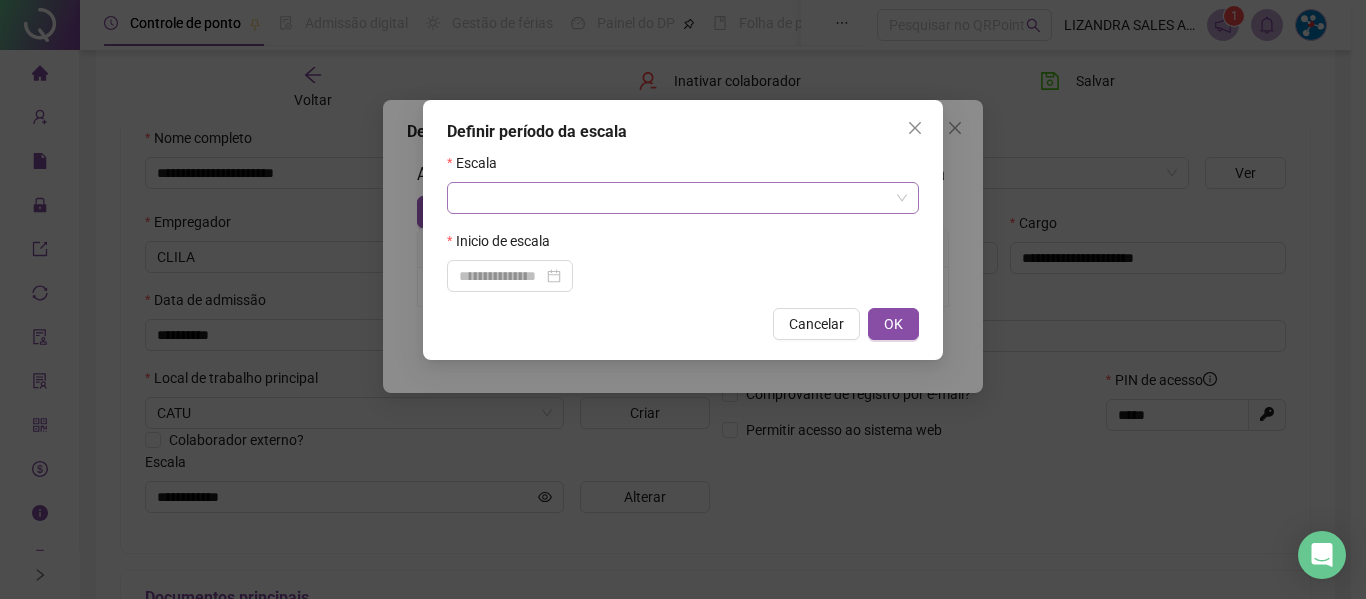 click at bounding box center (677, 198) 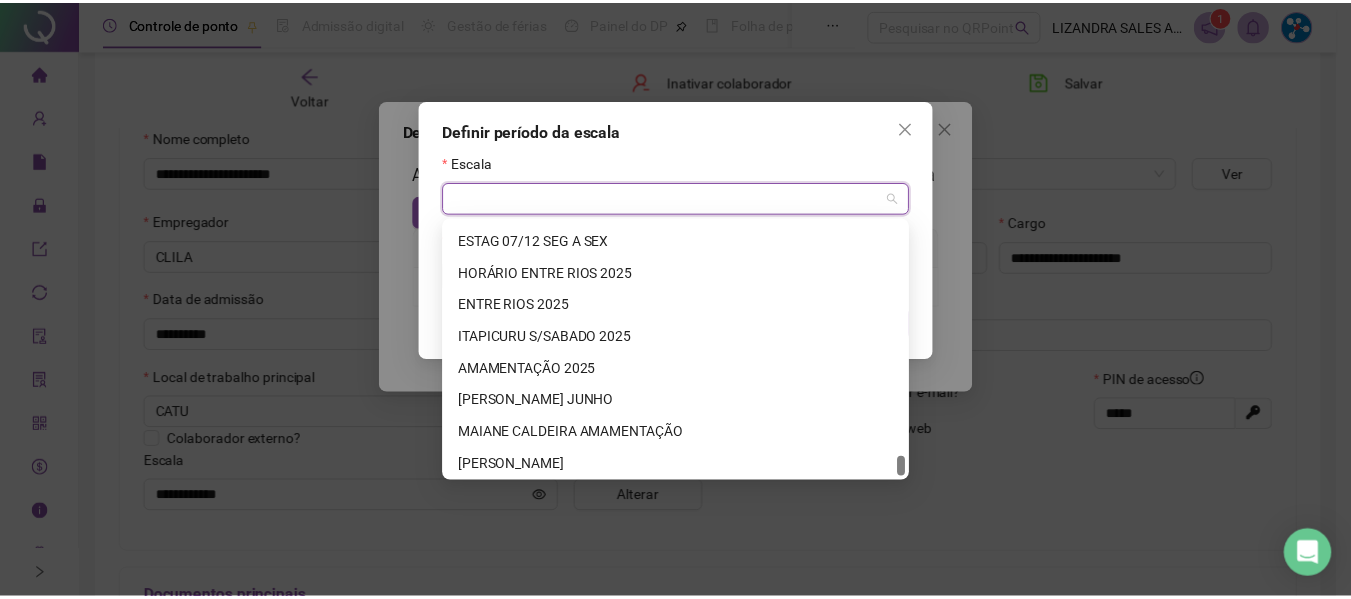 scroll, scrollTop: 8320, scrollLeft: 0, axis: vertical 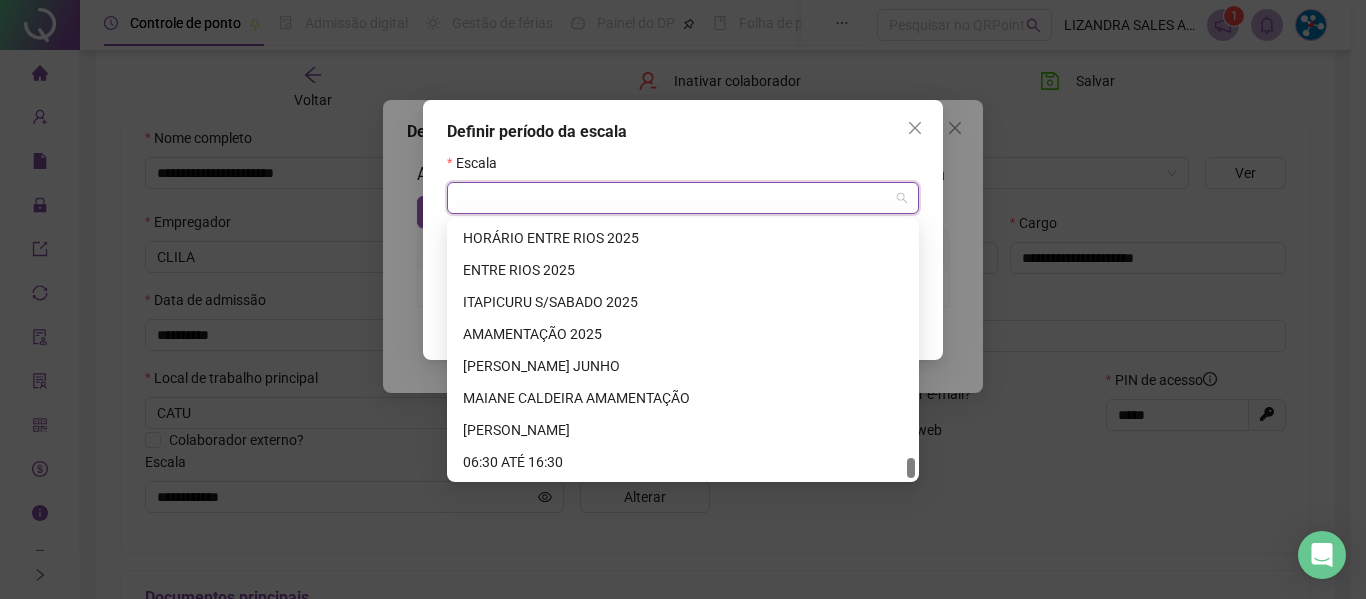 drag, startPoint x: 909, startPoint y: 228, endPoint x: 901, endPoint y: 502, distance: 274.11676 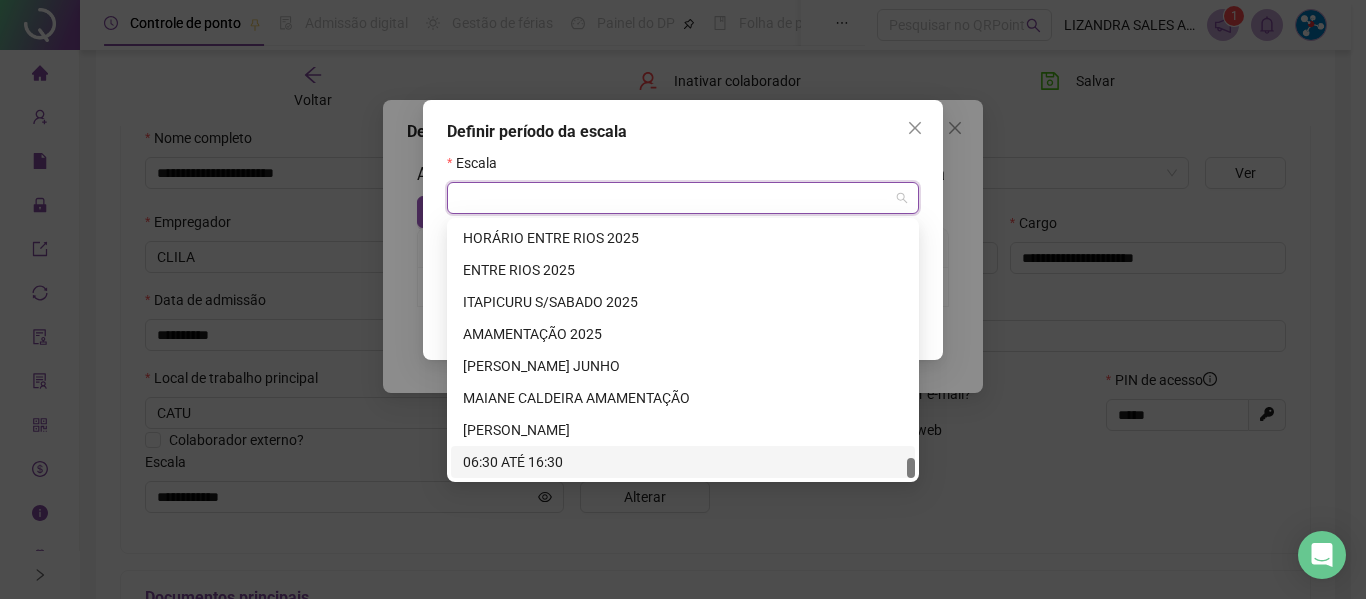 click on "06:30 ATÉ 16:30" at bounding box center (683, 462) 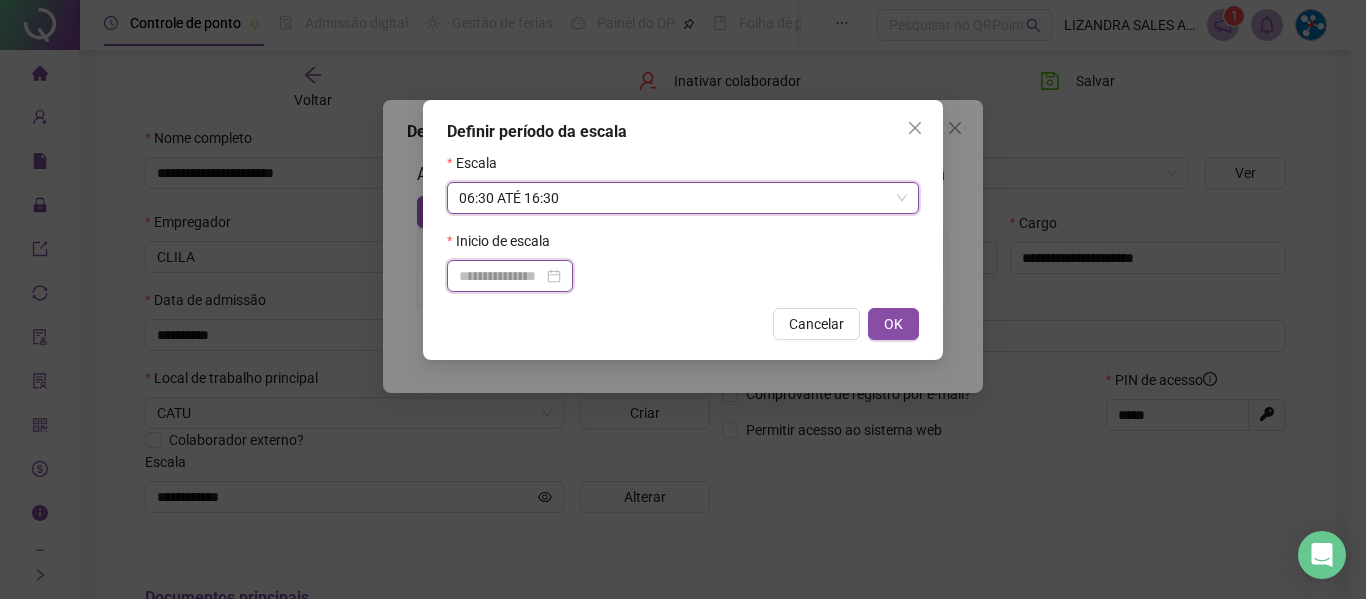 click at bounding box center [501, 276] 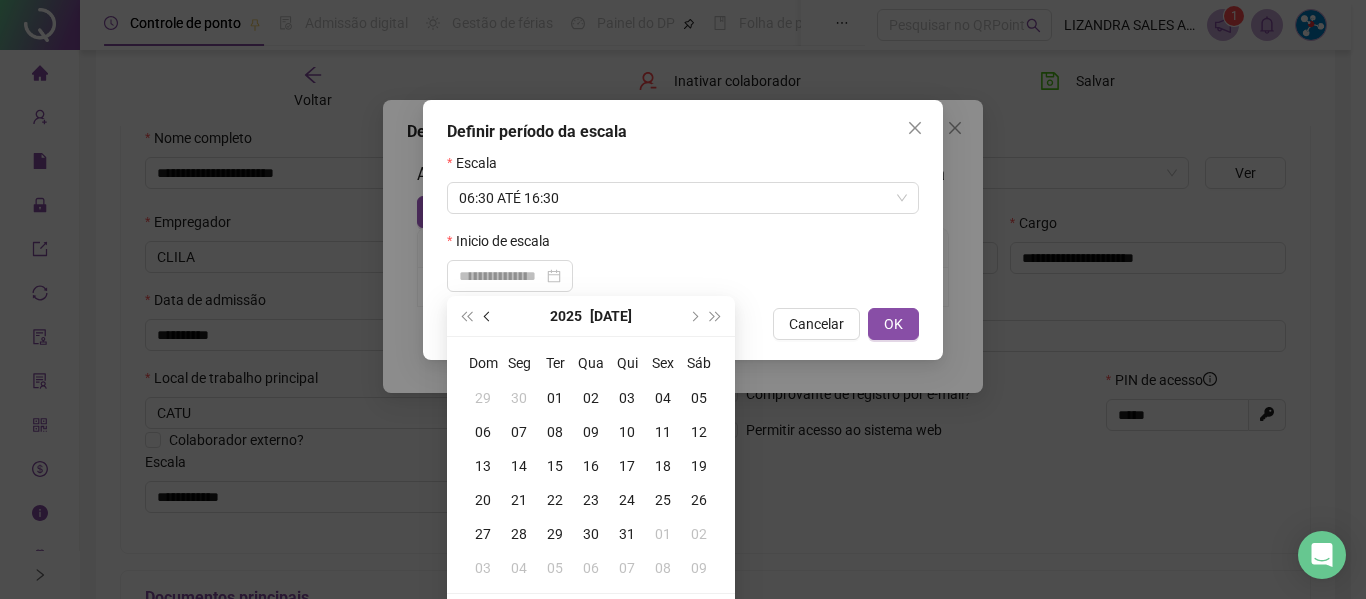 click at bounding box center [488, 316] 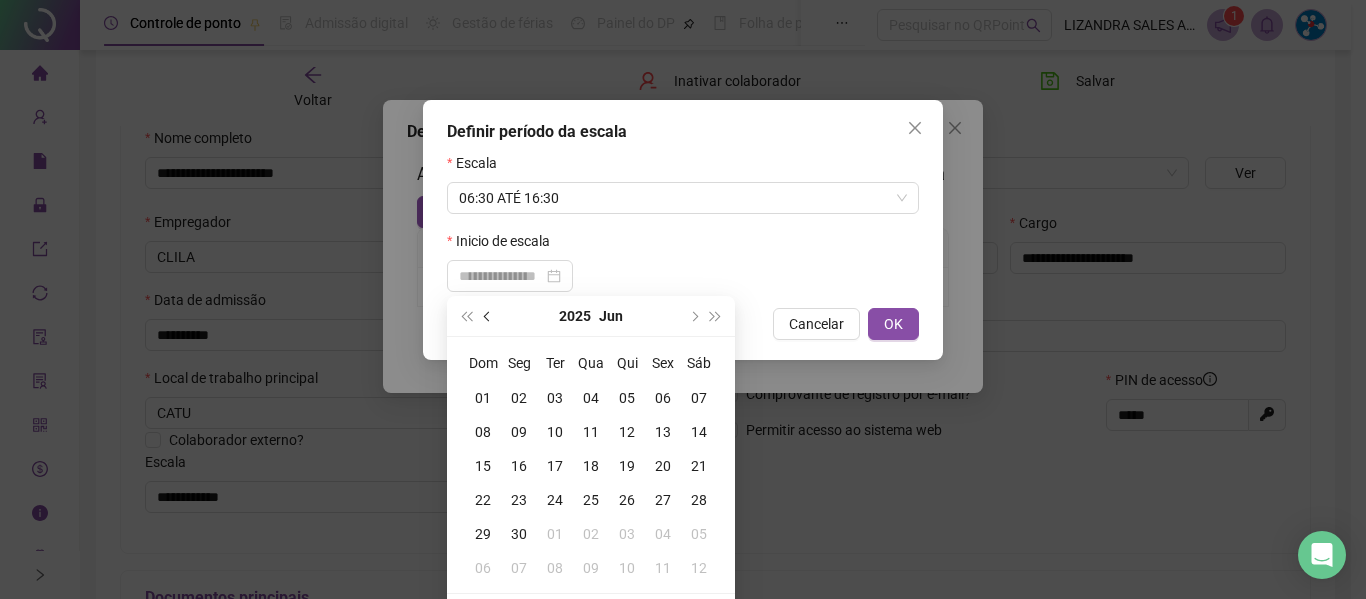 click at bounding box center (488, 316) 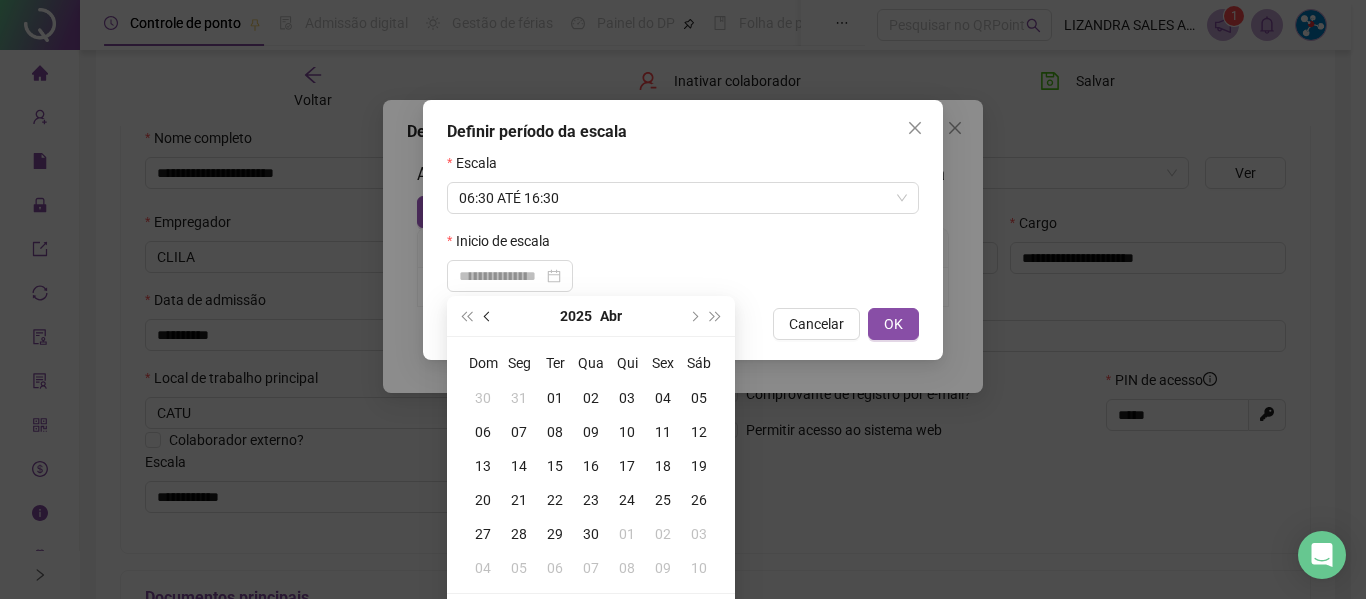 click at bounding box center (488, 316) 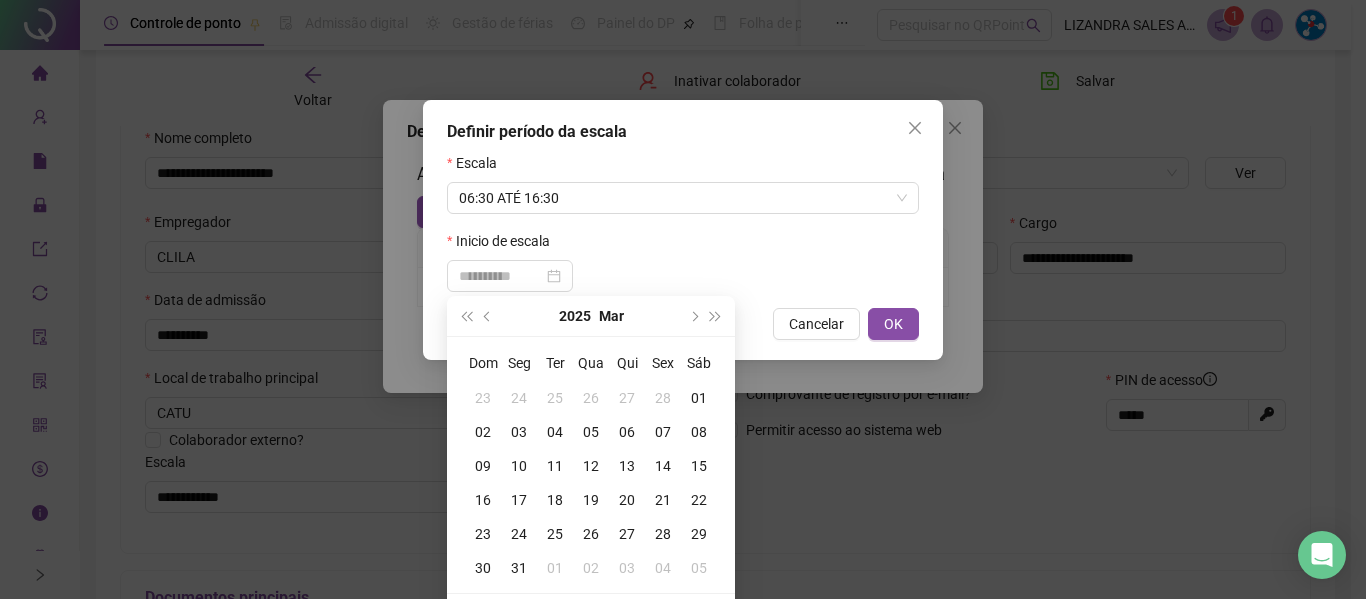 type on "**********" 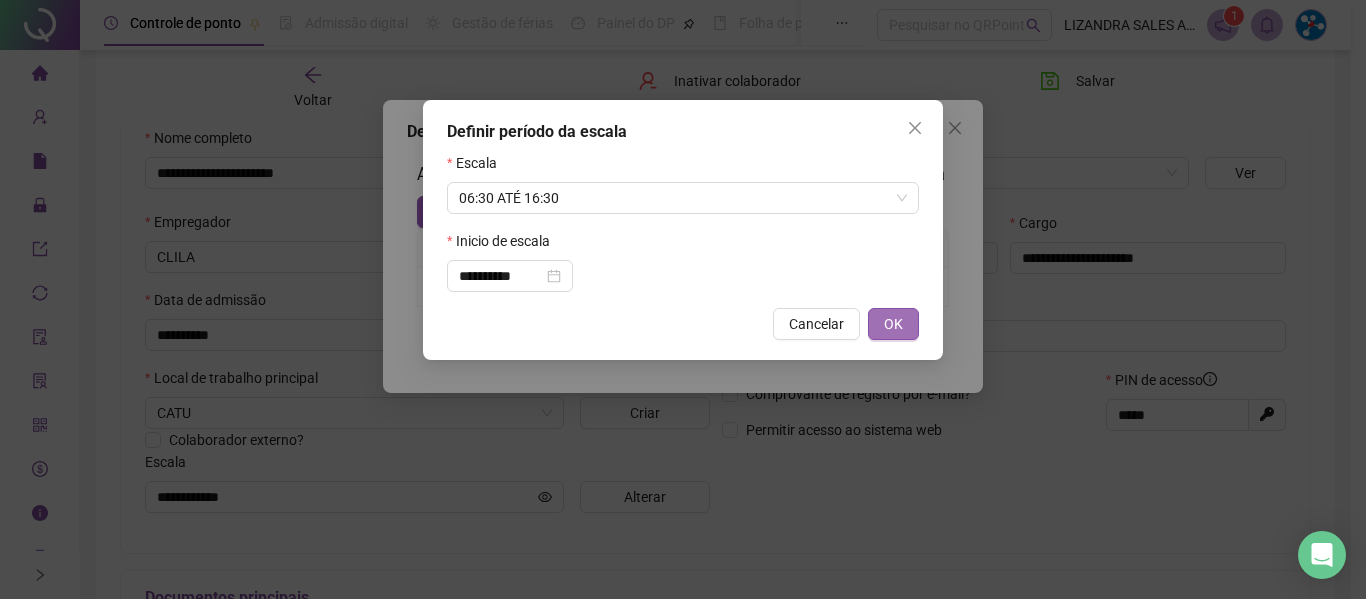 click on "OK" at bounding box center (893, 324) 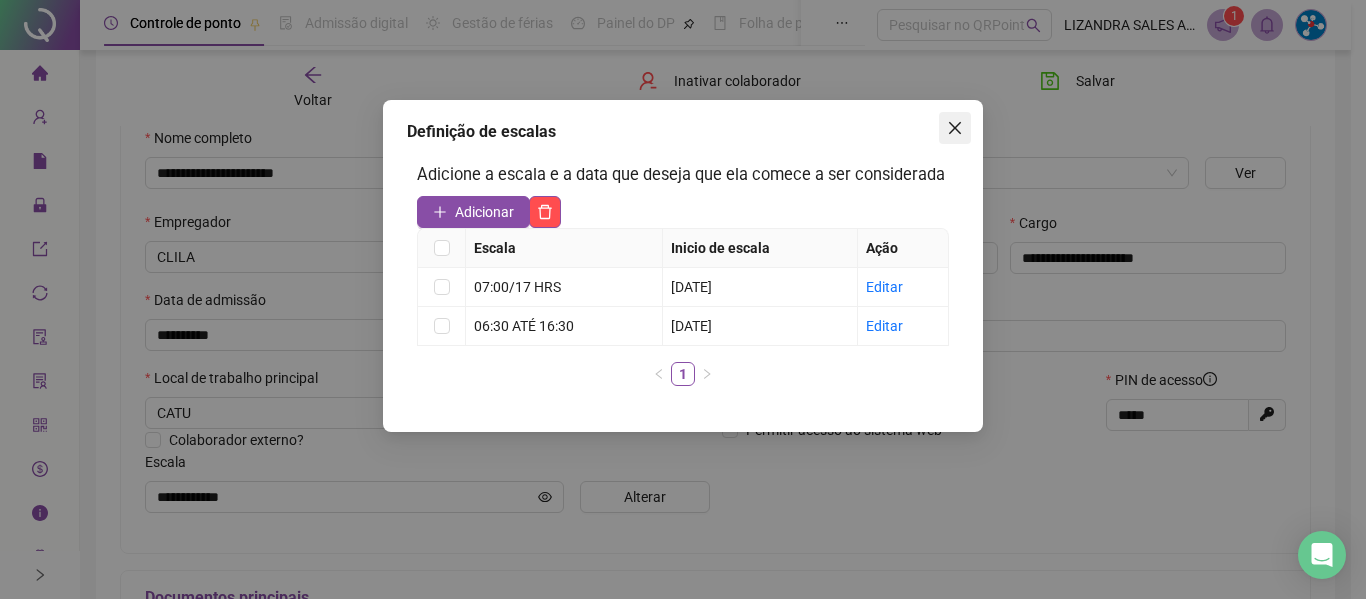 click 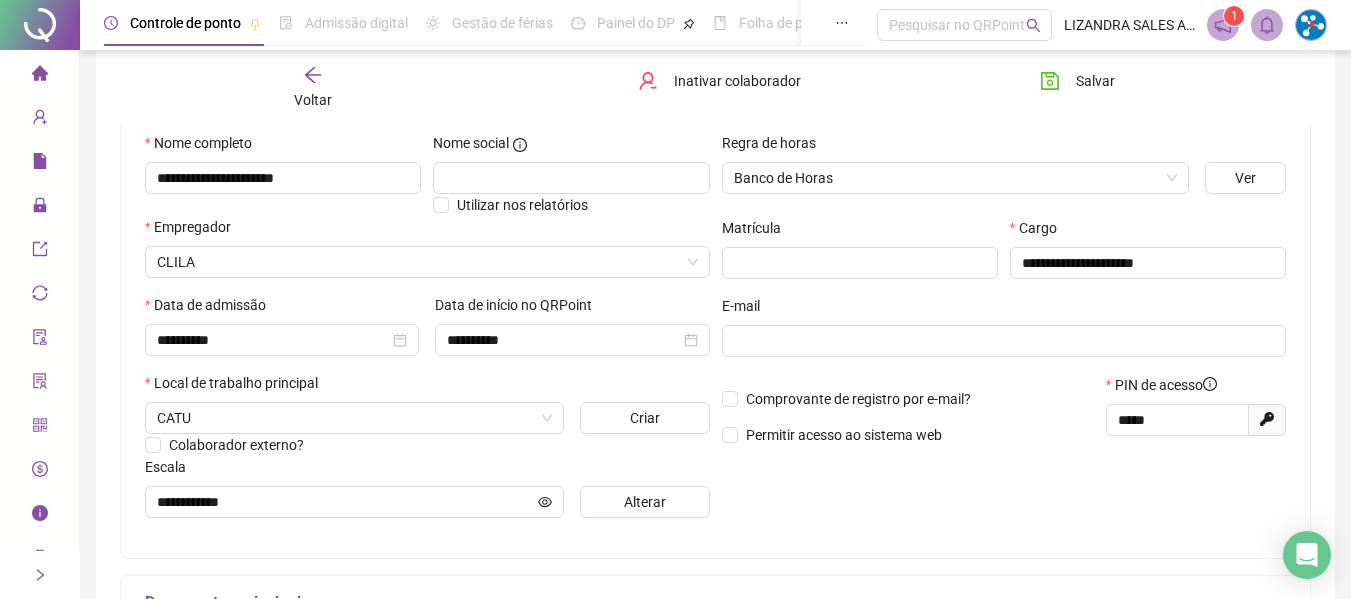 scroll, scrollTop: 400, scrollLeft: 0, axis: vertical 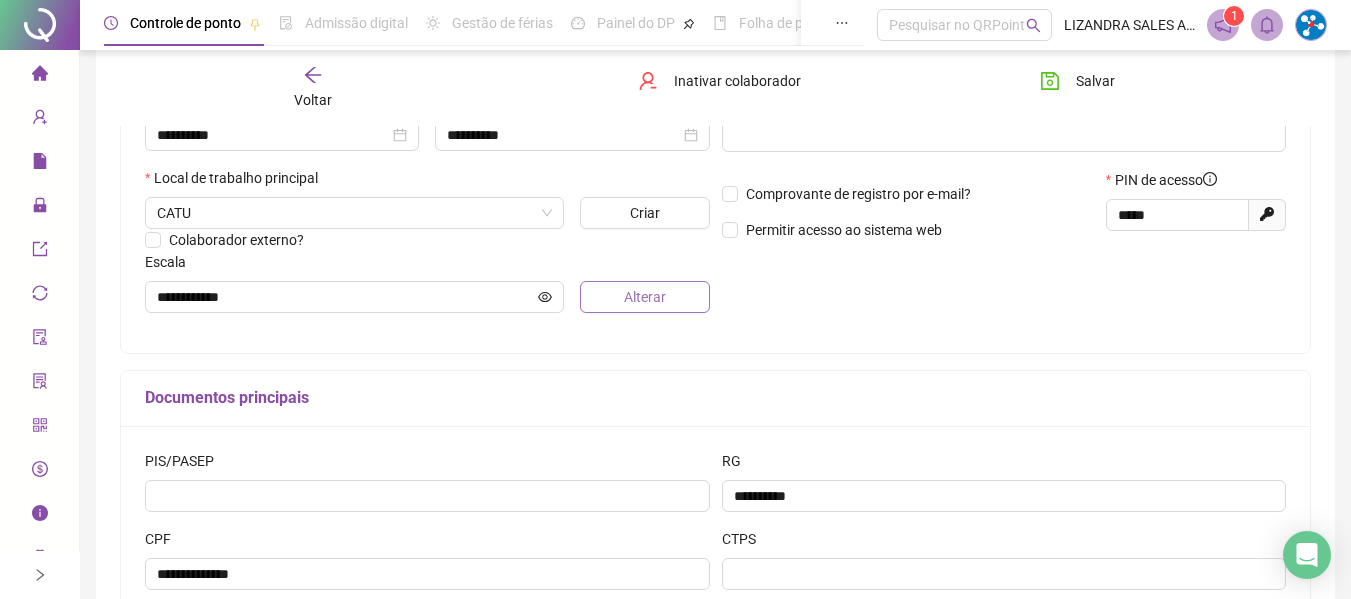 click on "Alterar" at bounding box center (645, 297) 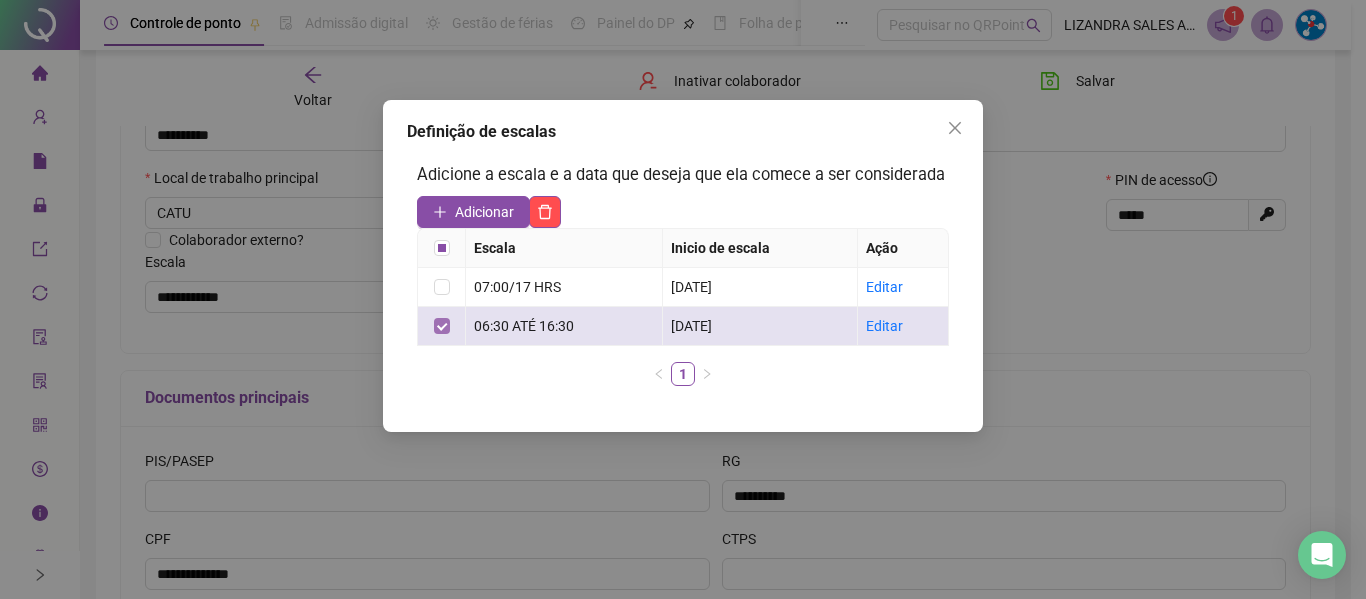 click at bounding box center [442, 326] 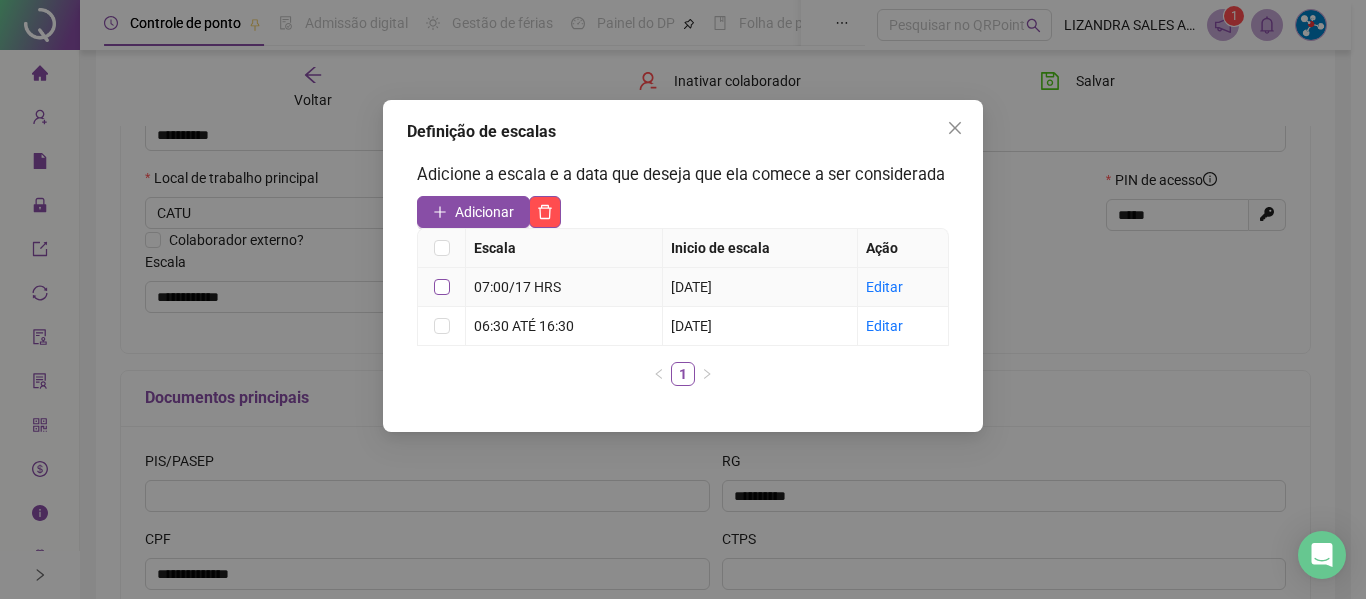 click at bounding box center [442, 287] 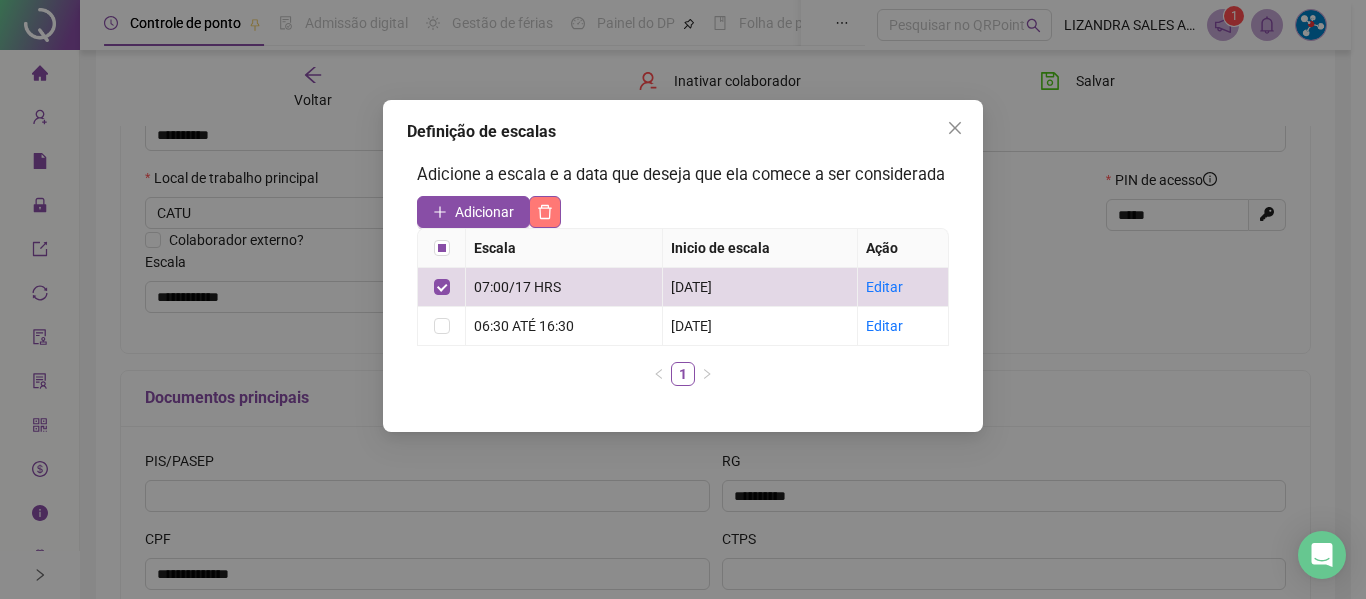 click 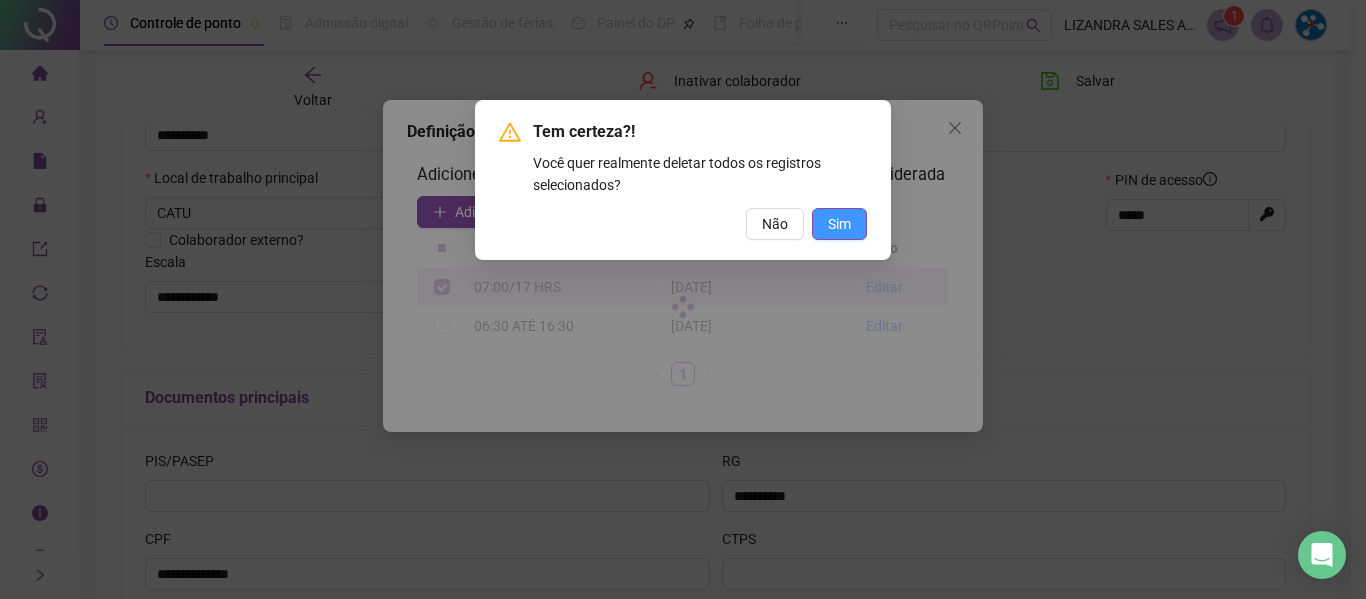 click on "Sim" at bounding box center (839, 224) 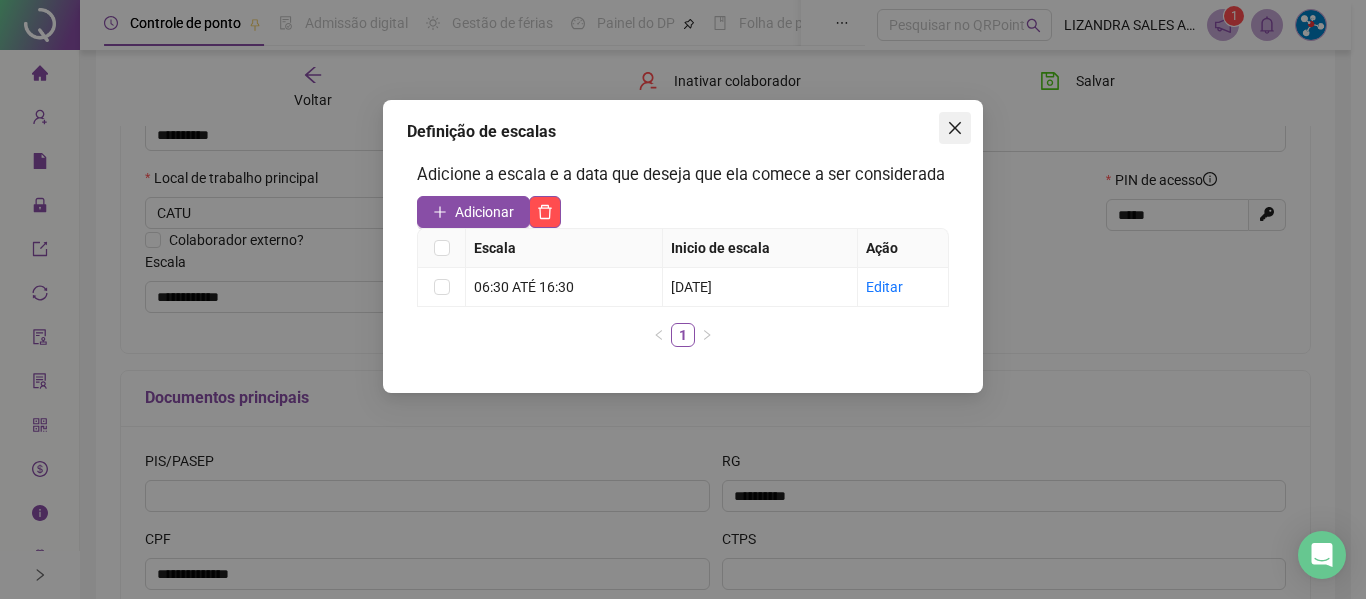 click at bounding box center [955, 128] 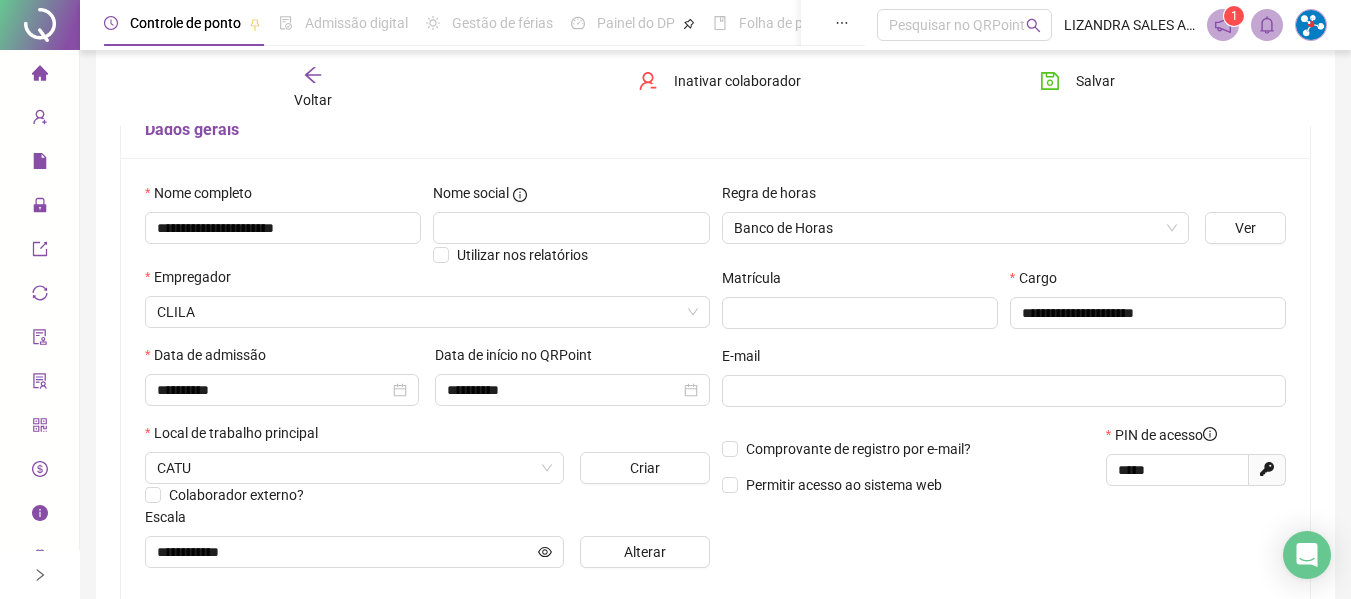 scroll, scrollTop: 0, scrollLeft: 0, axis: both 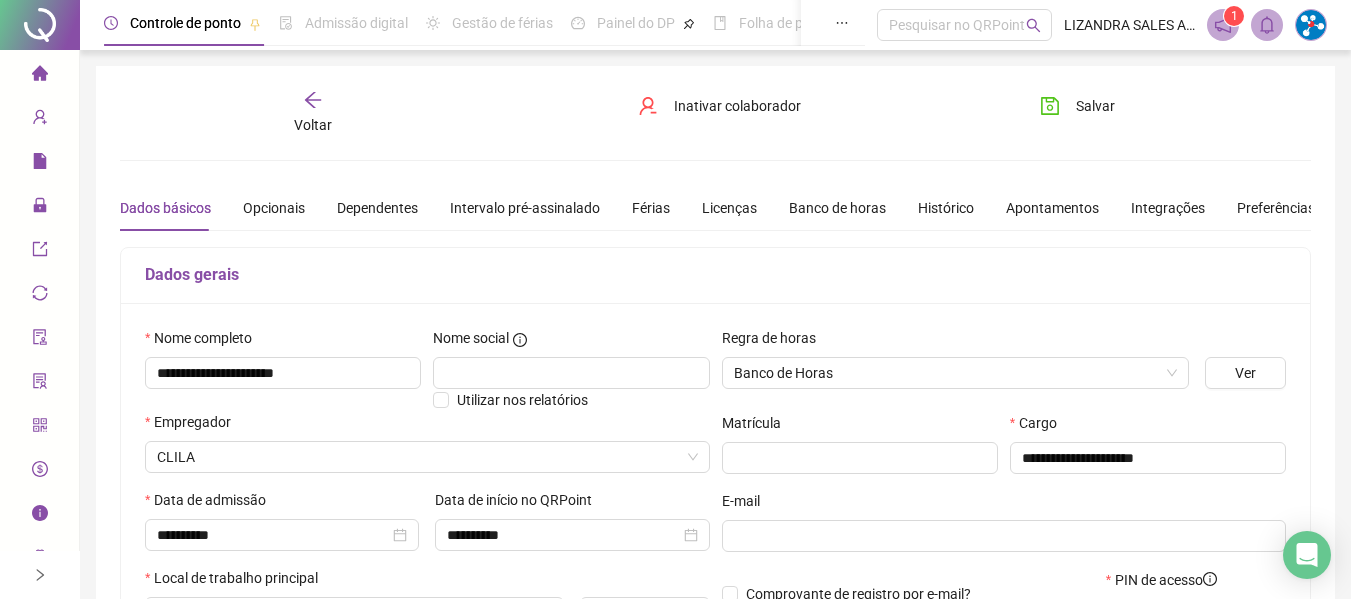 click on "Salvar" at bounding box center (1117, 113) 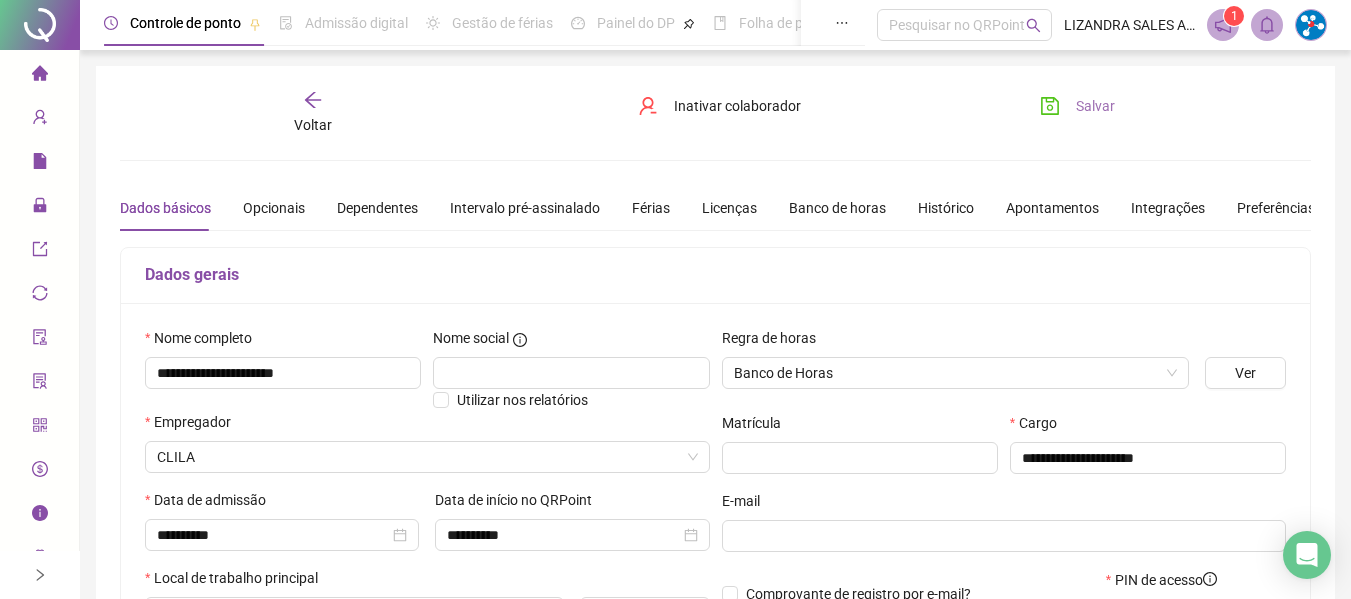 click on "Salvar" at bounding box center (1077, 106) 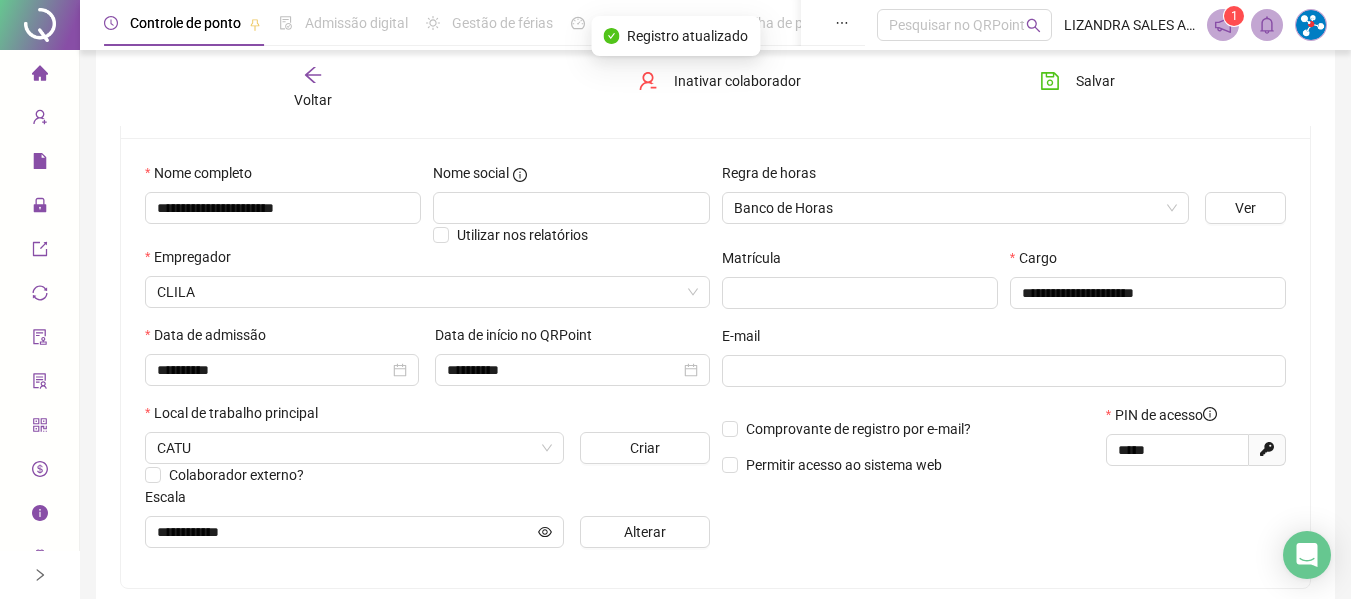 scroll, scrollTop: 200, scrollLeft: 0, axis: vertical 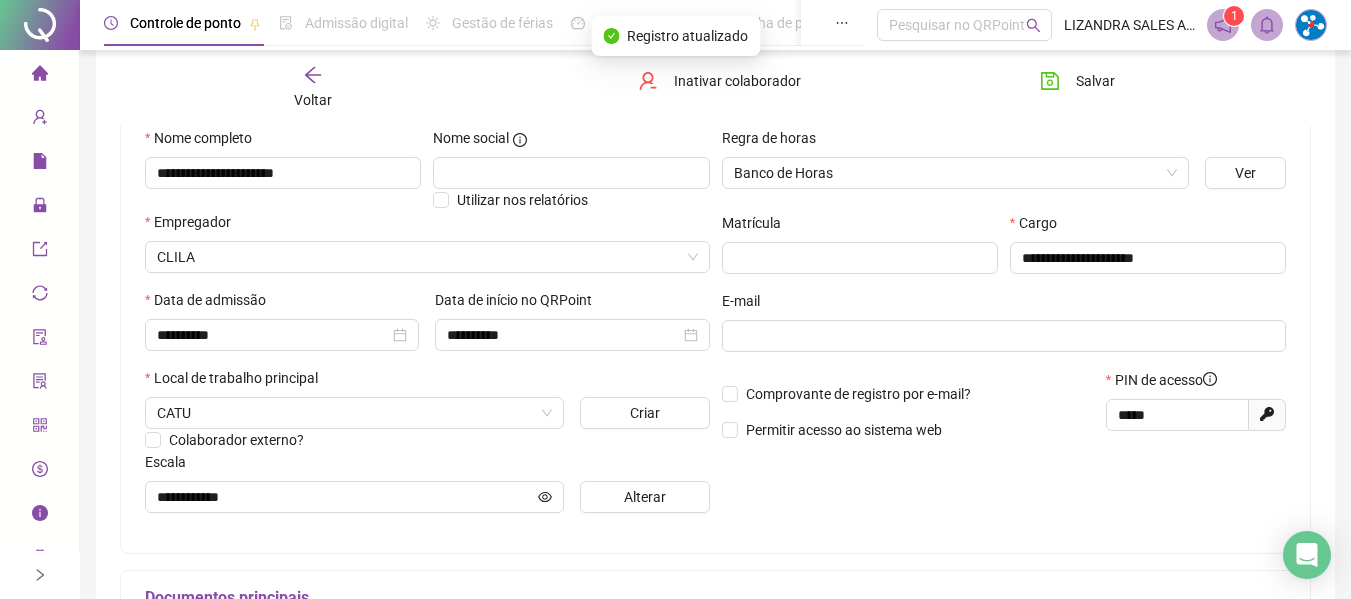 click 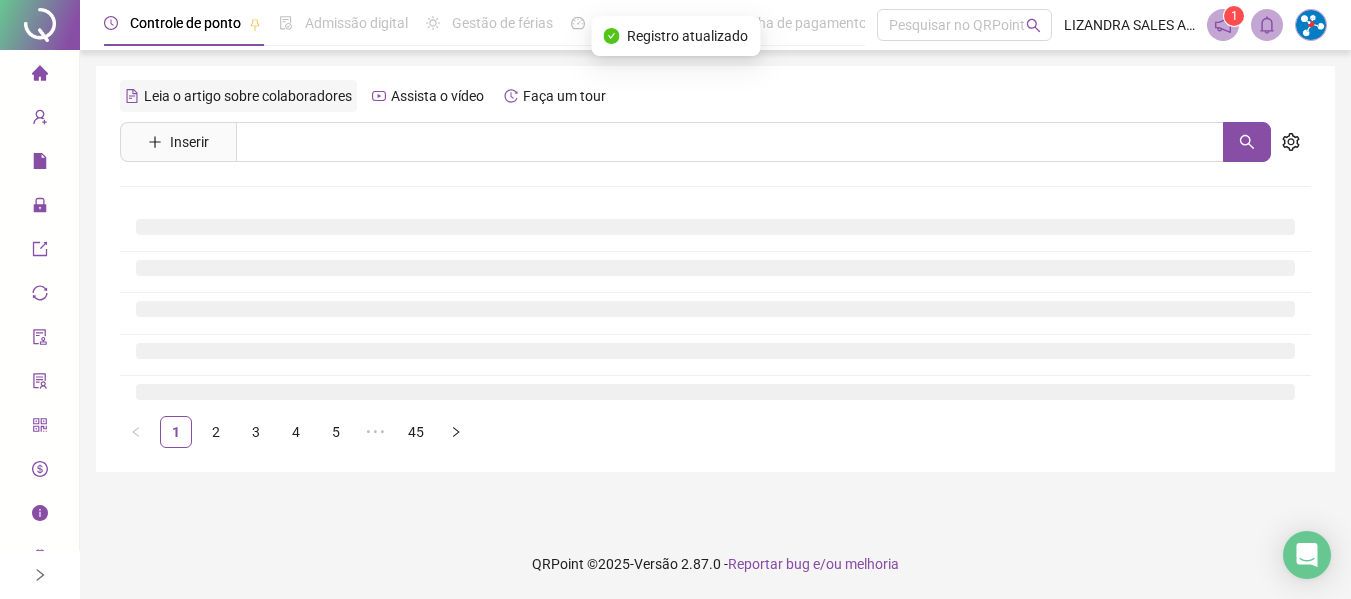 scroll, scrollTop: 0, scrollLeft: 0, axis: both 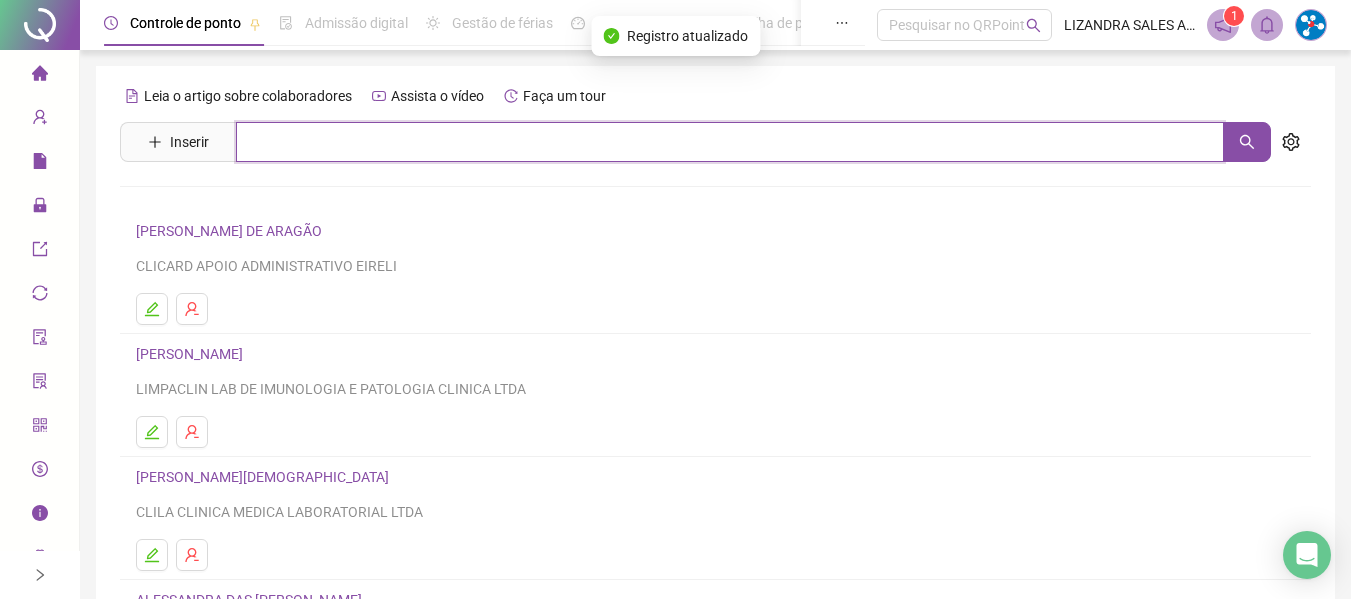 click at bounding box center (730, 142) 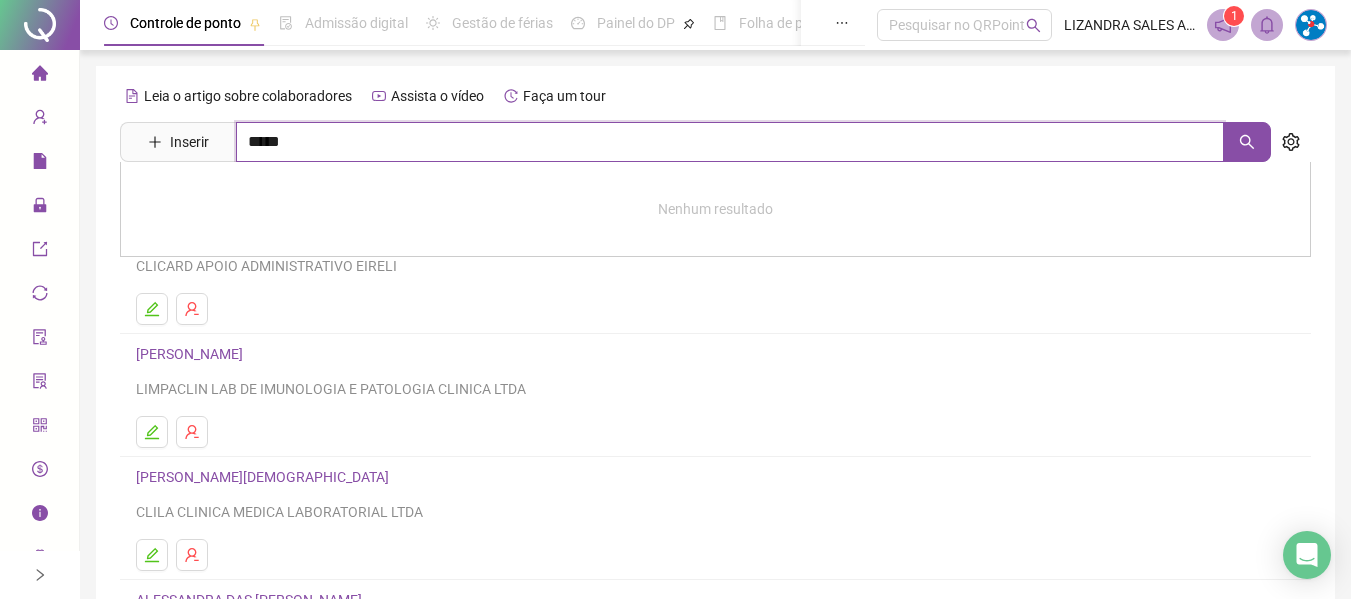 type on "*****" 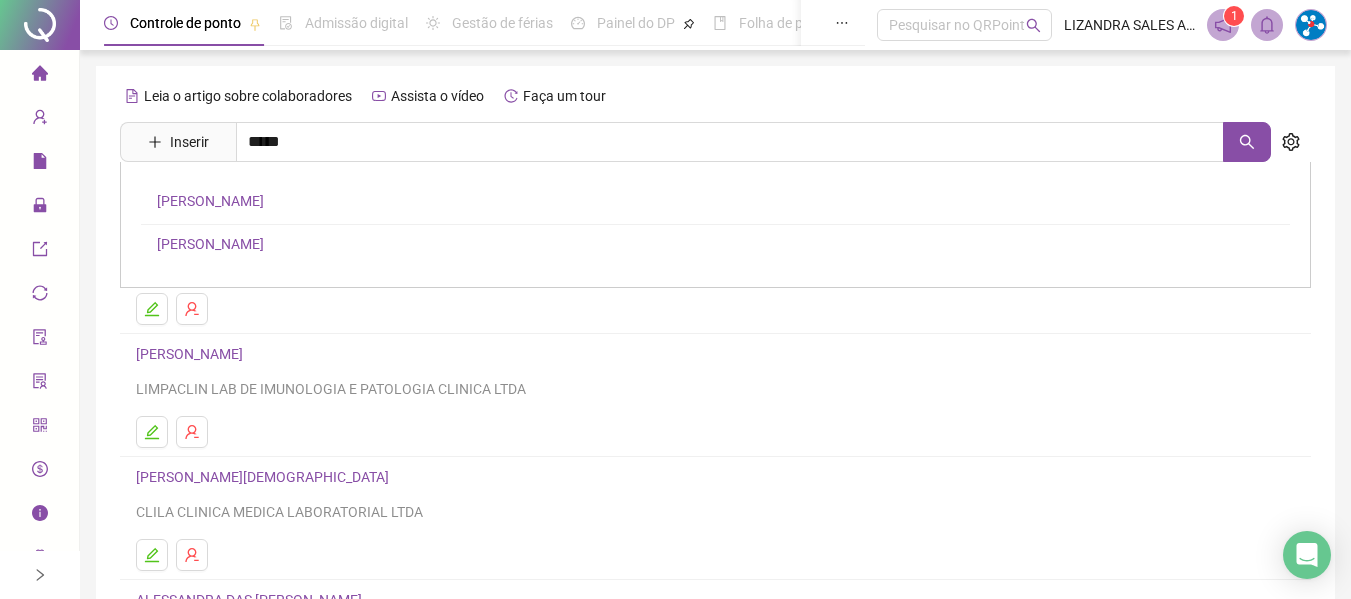 click on "[PERSON_NAME]" at bounding box center (210, 201) 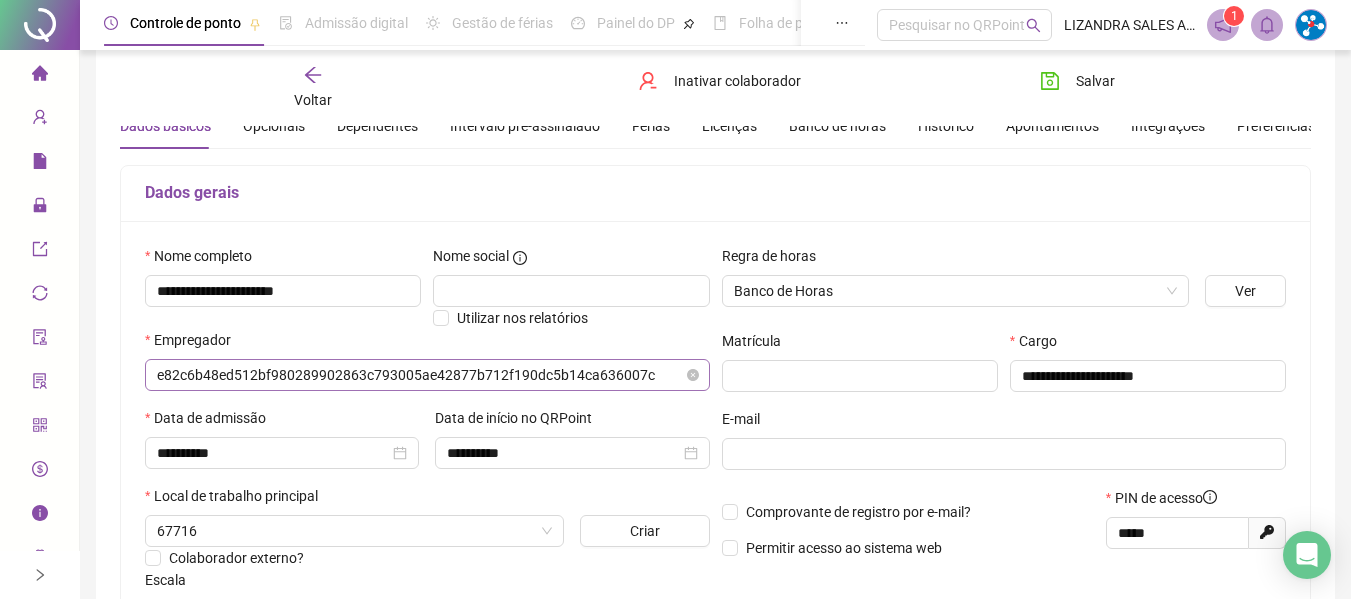 type on "**********" 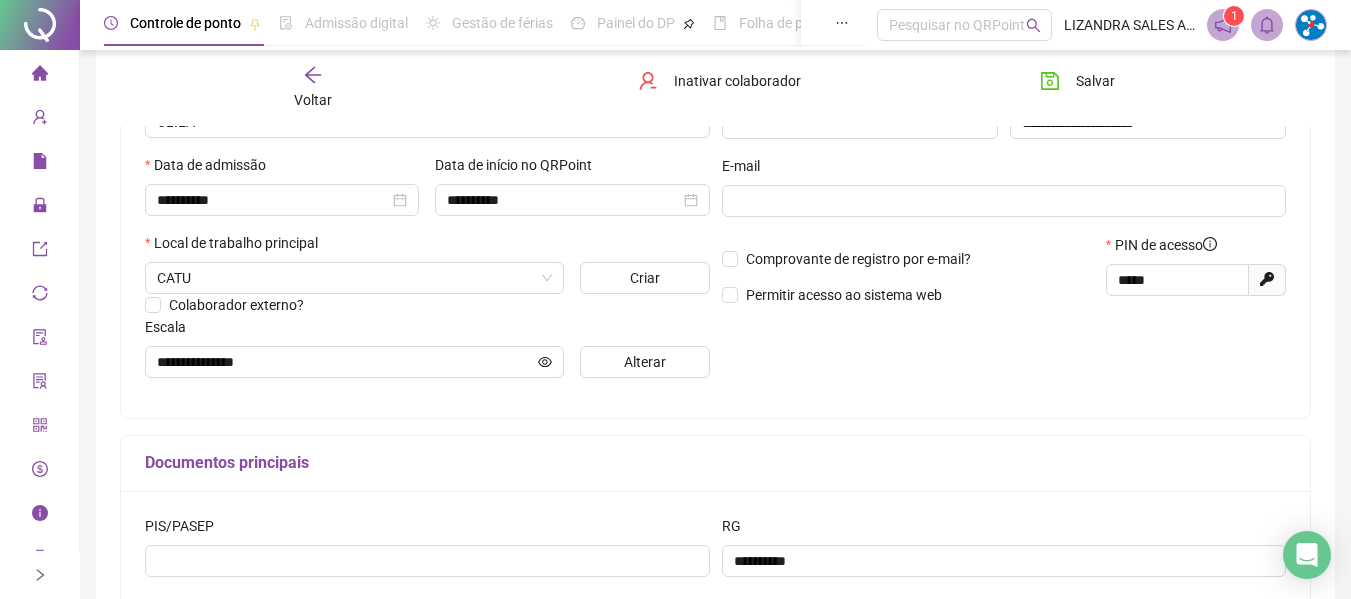 scroll, scrollTop: 0, scrollLeft: 0, axis: both 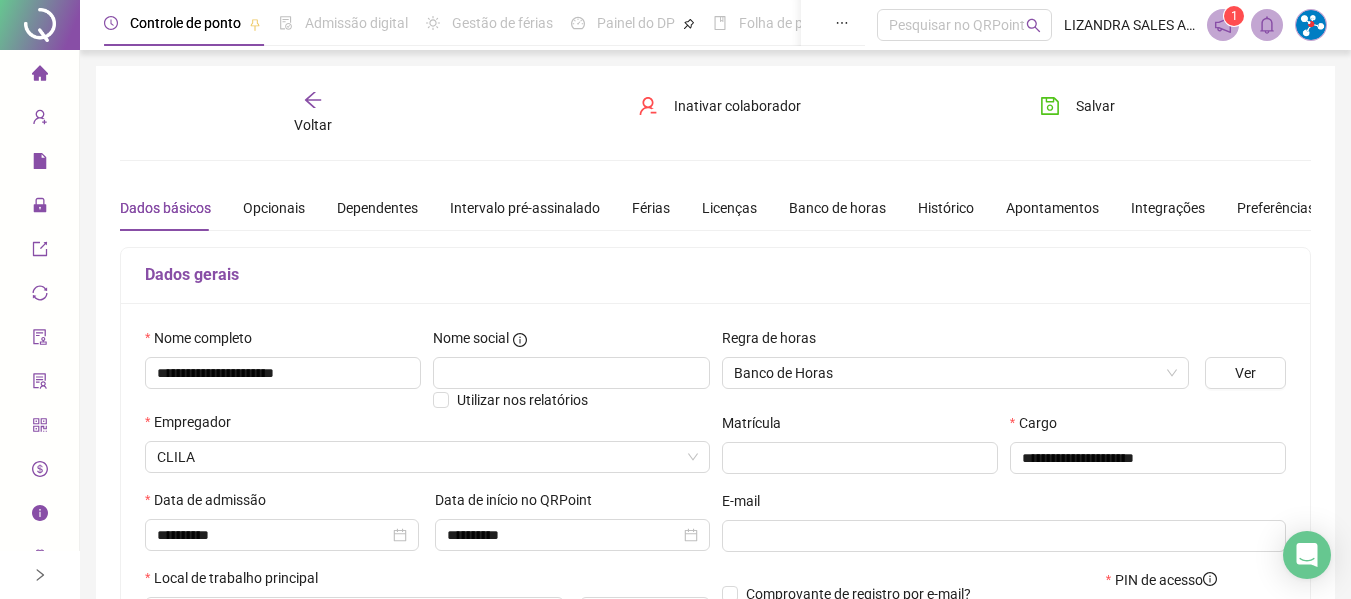 click 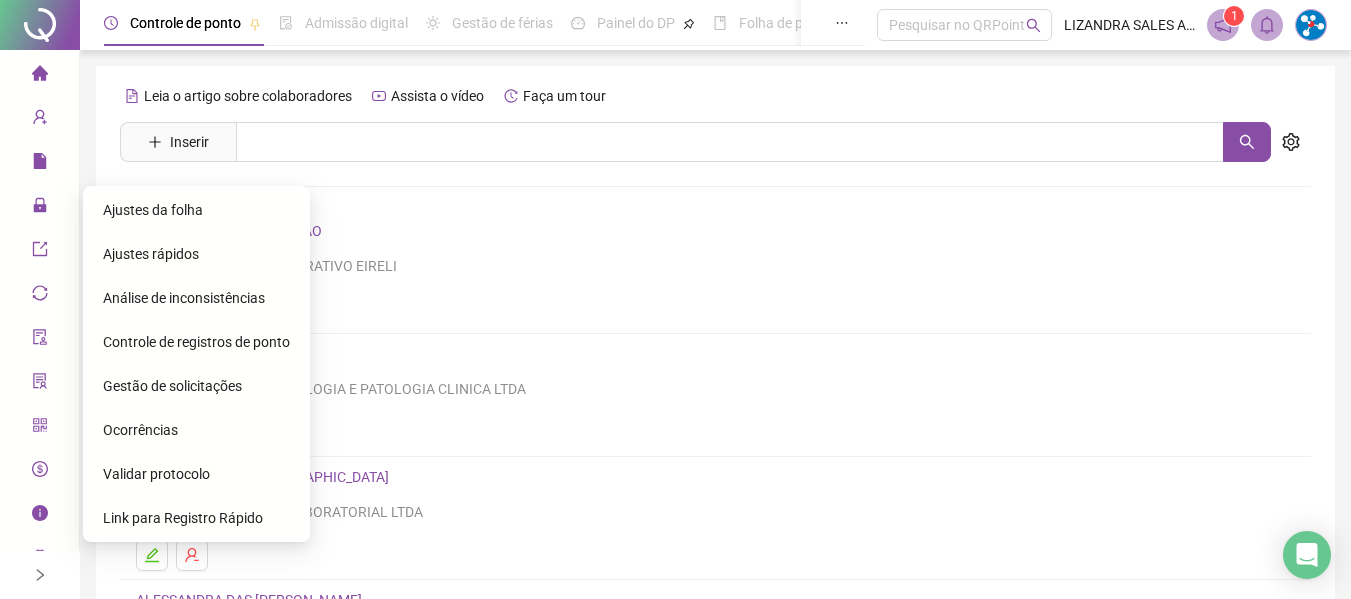 click on "Ajustes da folha" at bounding box center [153, 210] 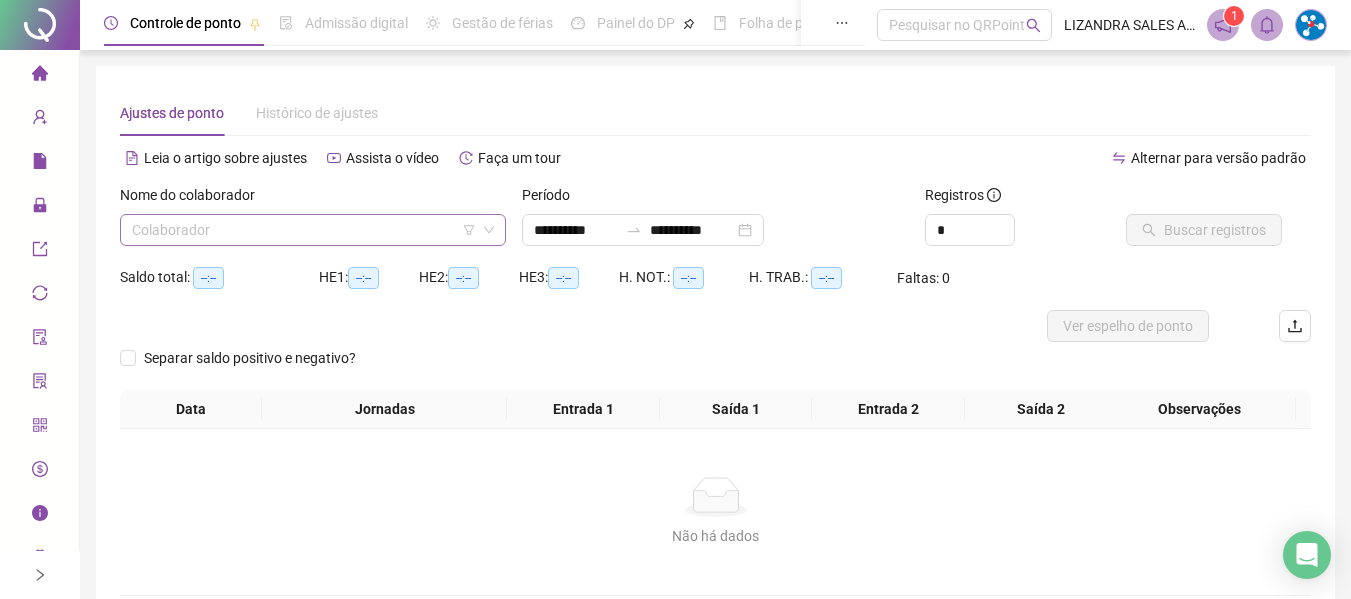 click at bounding box center [307, 230] 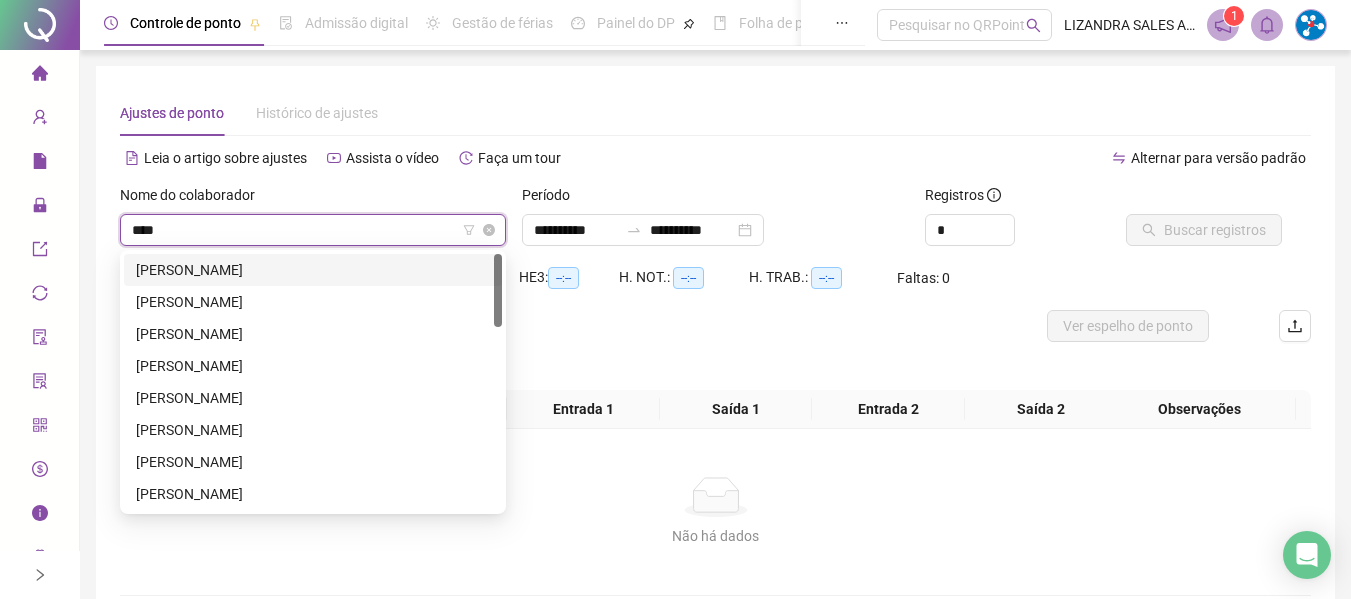 type on "*****" 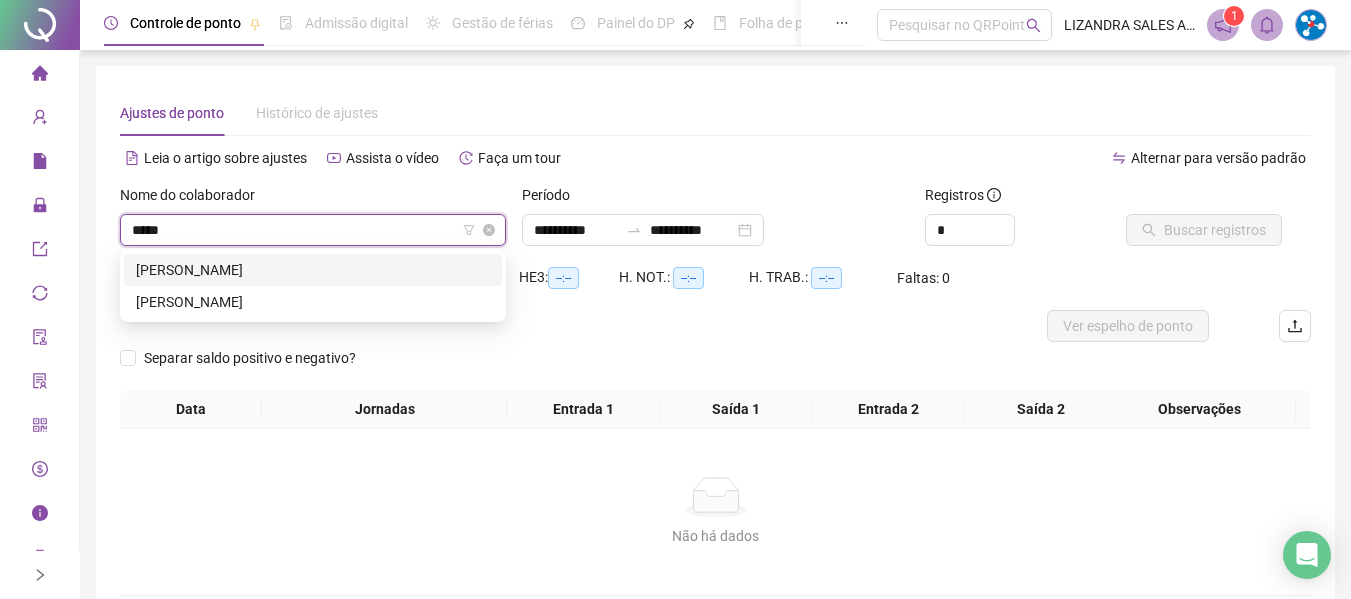 type 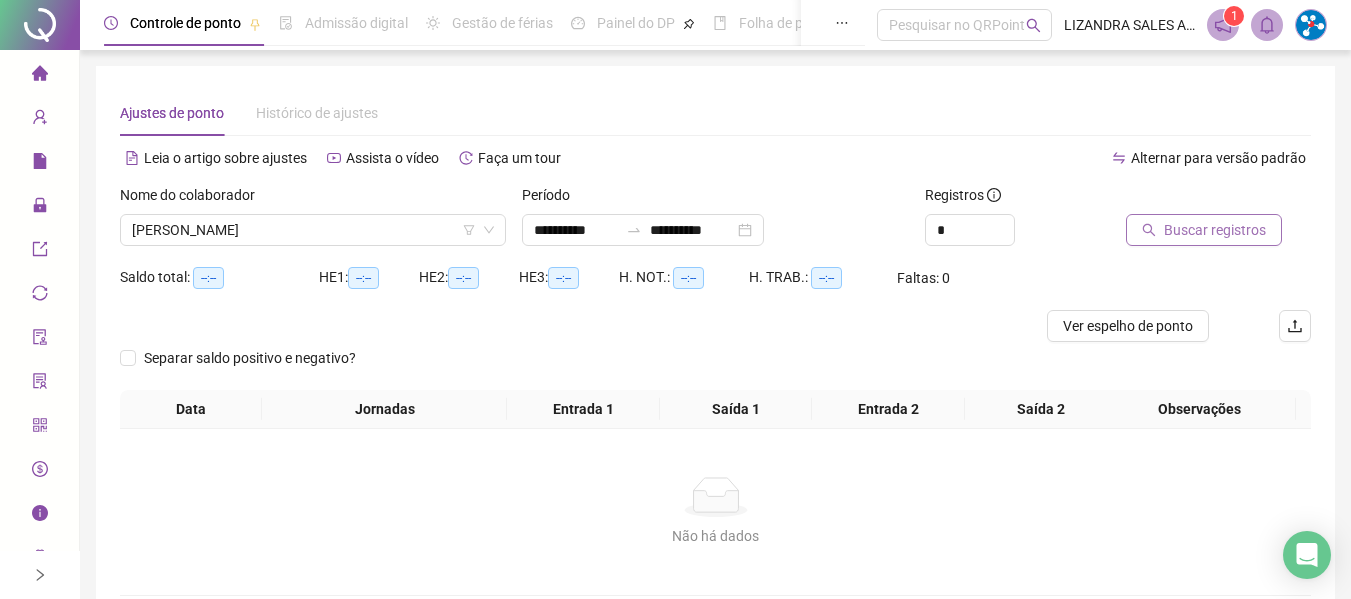 click on "Buscar registros" at bounding box center (1204, 230) 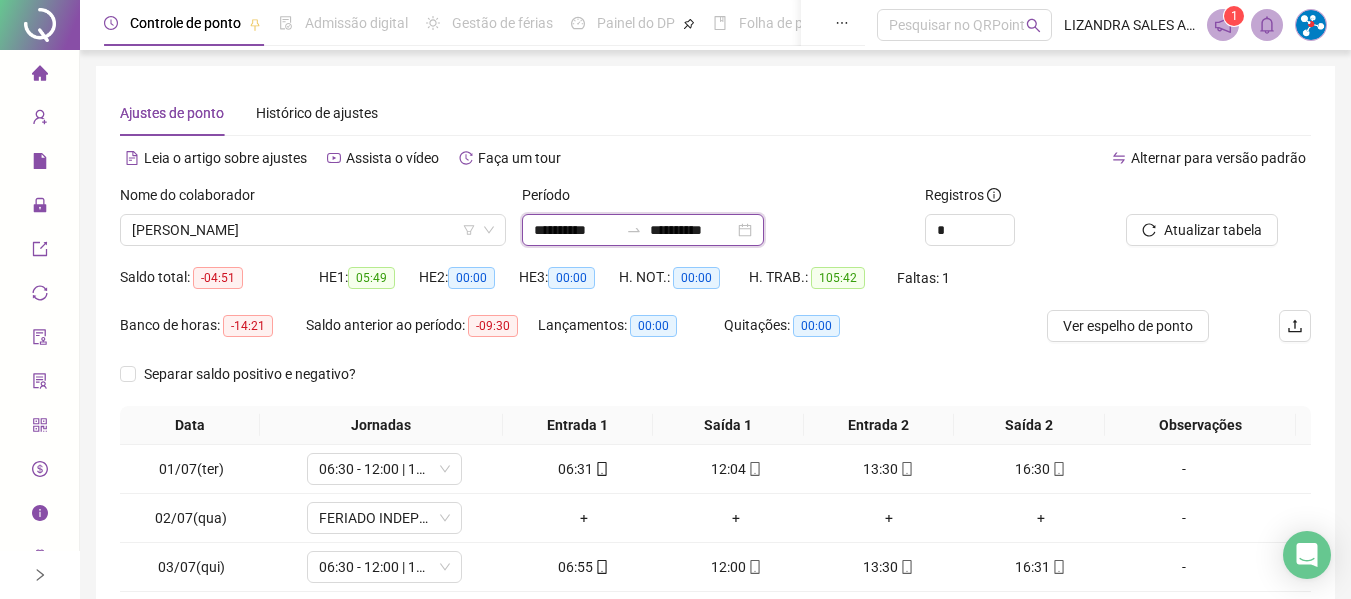 click on "**********" at bounding box center [576, 230] 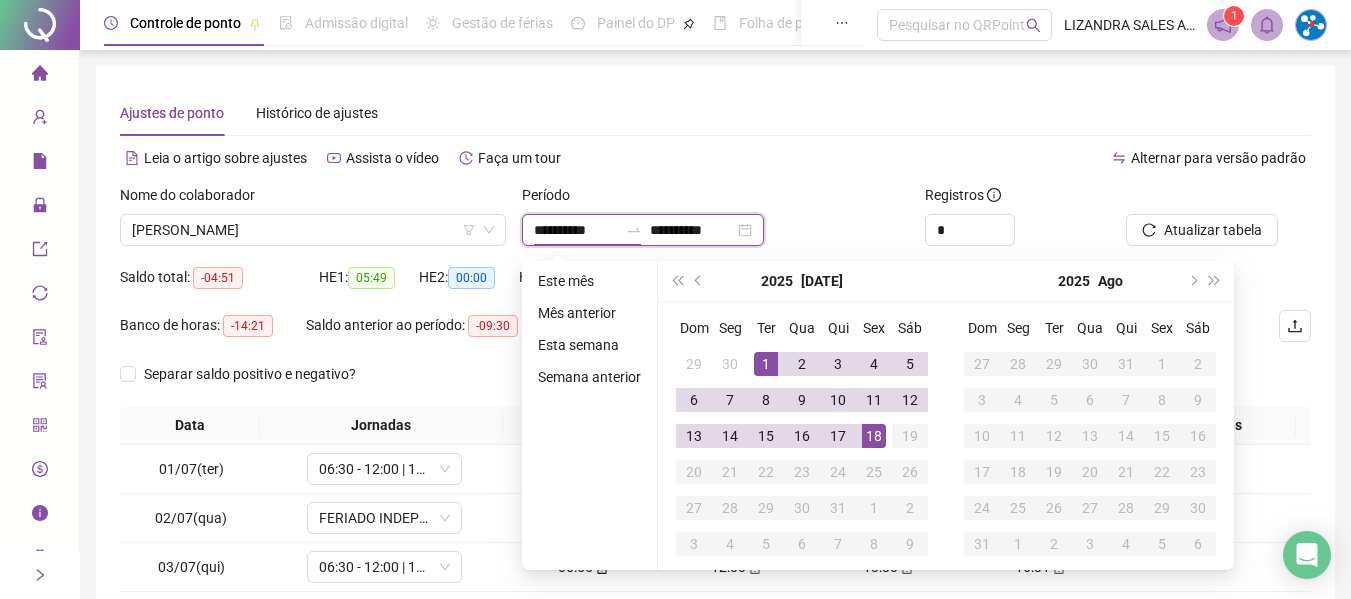 type on "**********" 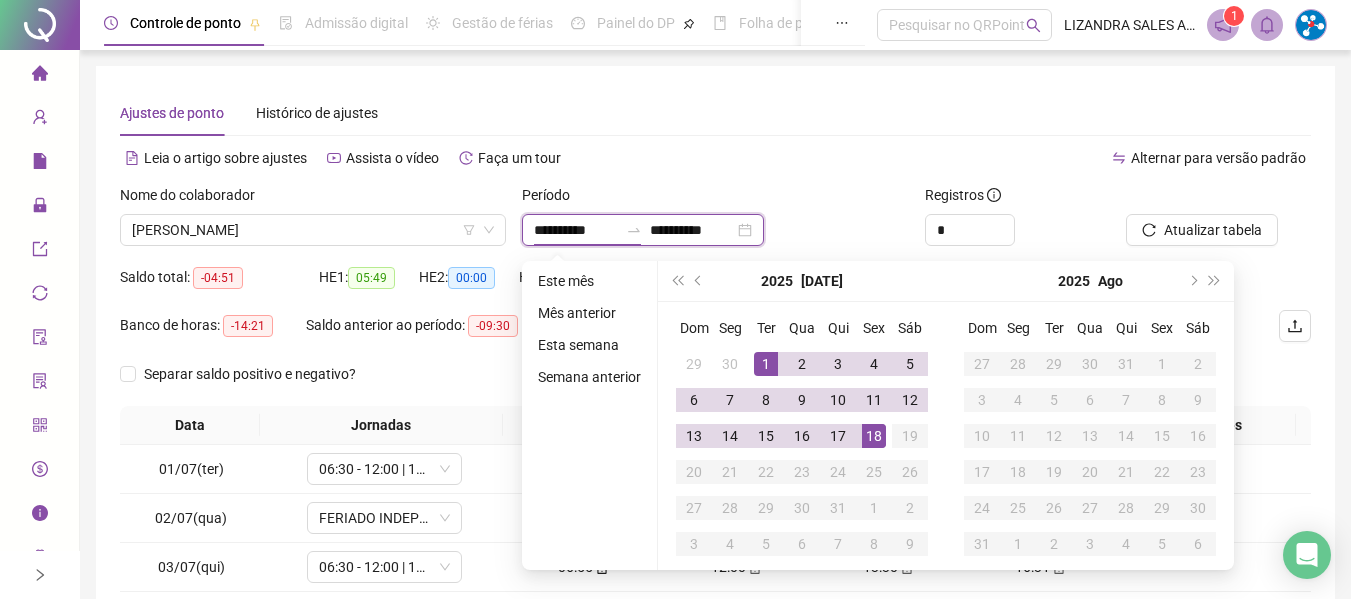 type on "**********" 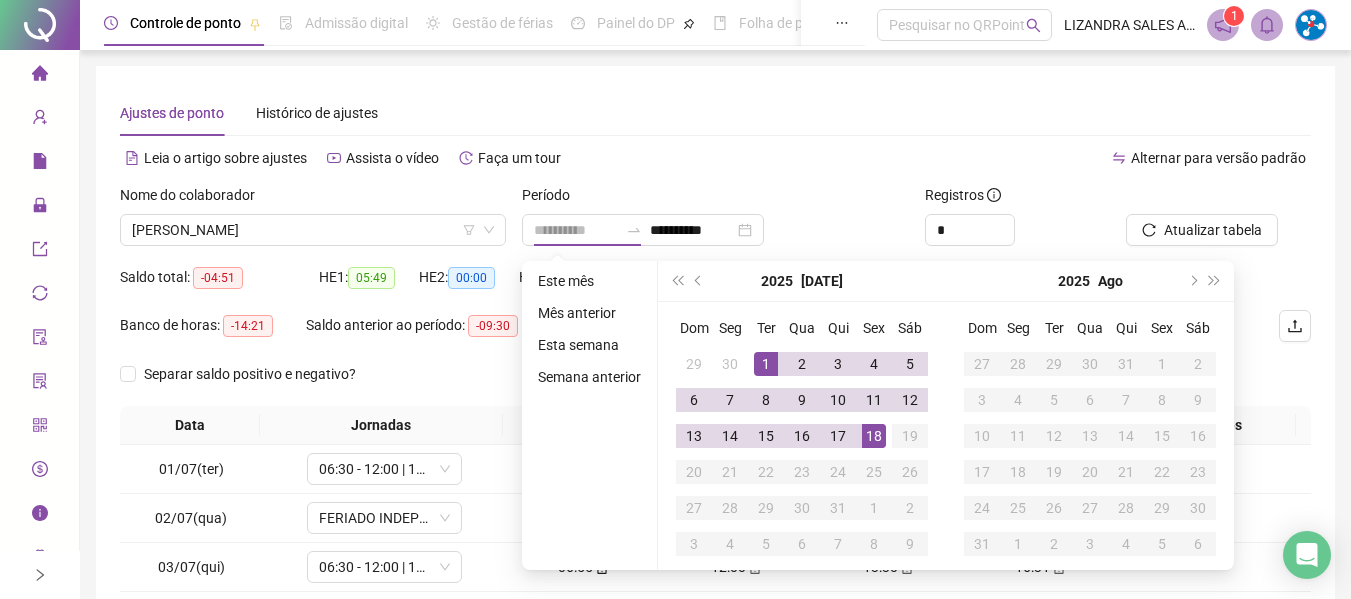 click on "1" at bounding box center (766, 364) 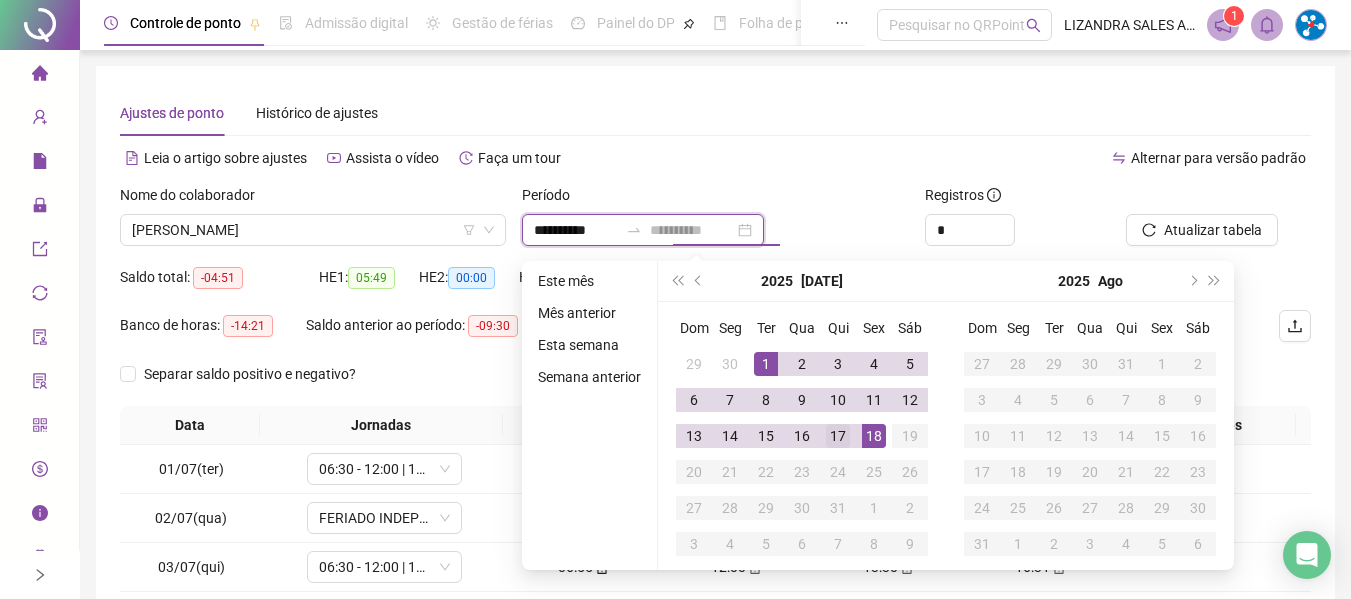type on "**********" 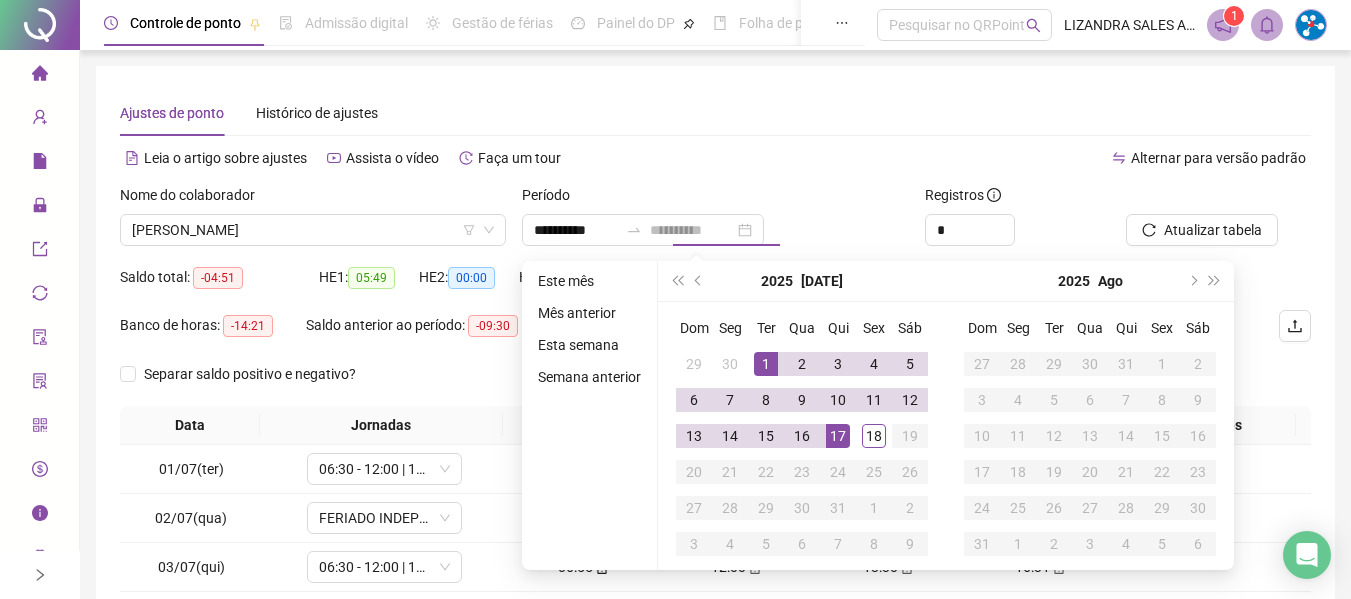 click on "17" at bounding box center [838, 436] 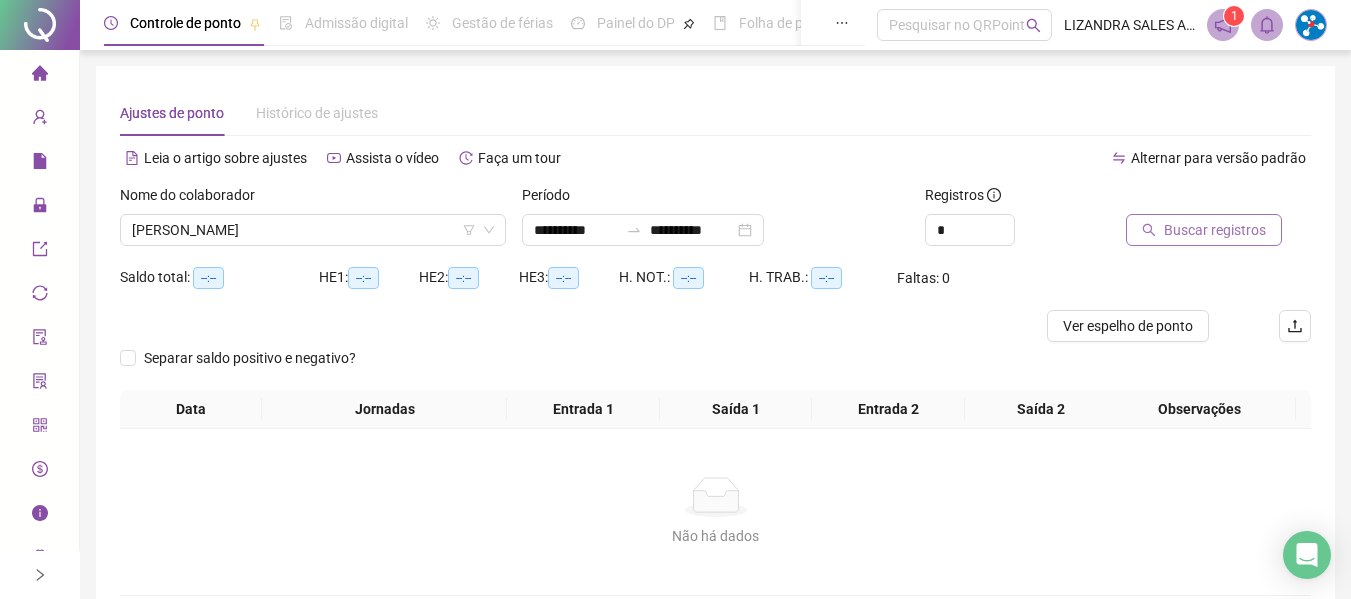 click on "Buscar registros" at bounding box center [1215, 230] 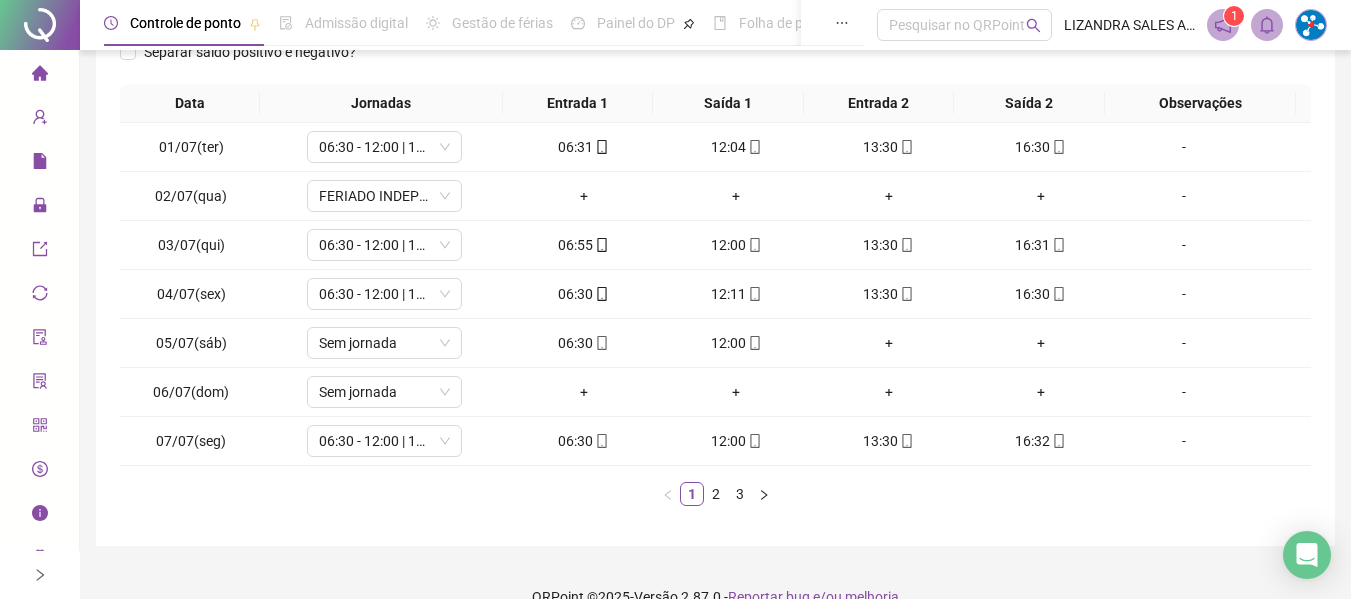 scroll, scrollTop: 355, scrollLeft: 0, axis: vertical 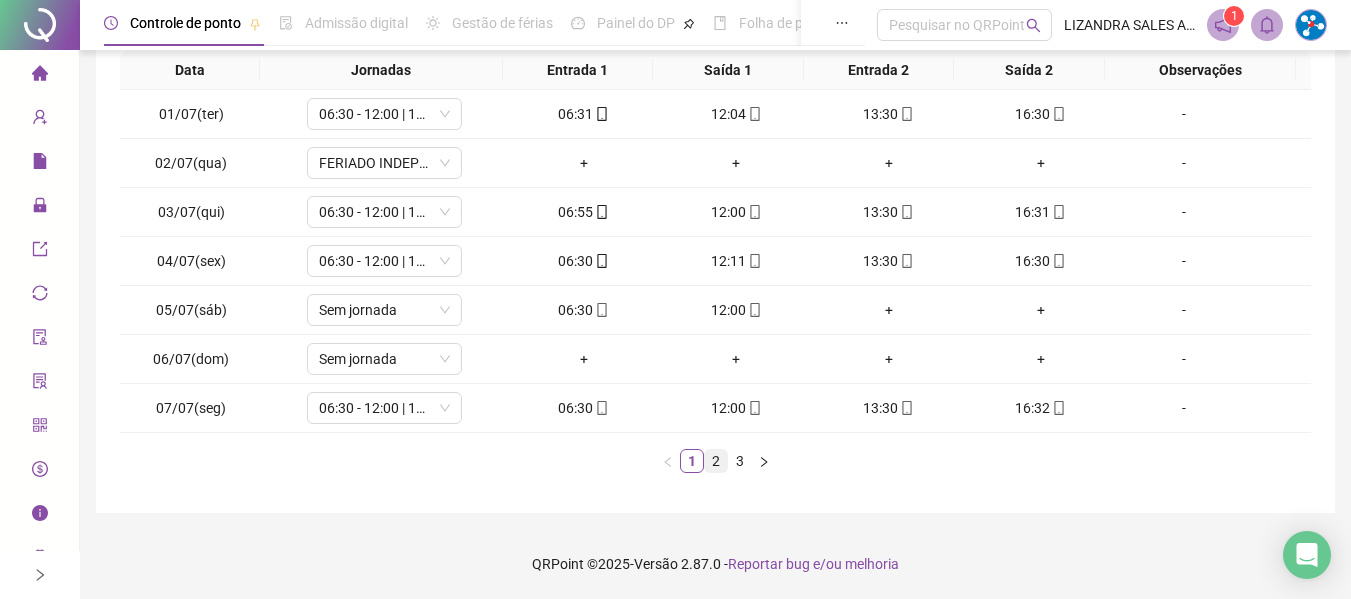 click on "2" at bounding box center (716, 461) 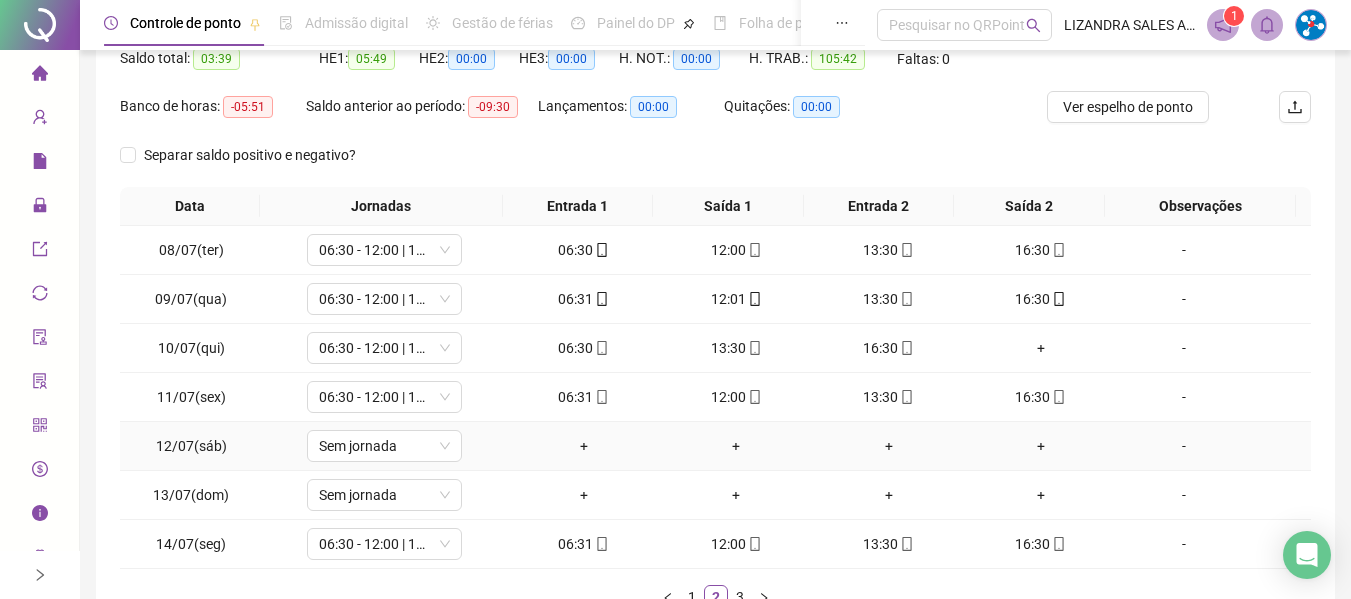 scroll, scrollTop: 55, scrollLeft: 0, axis: vertical 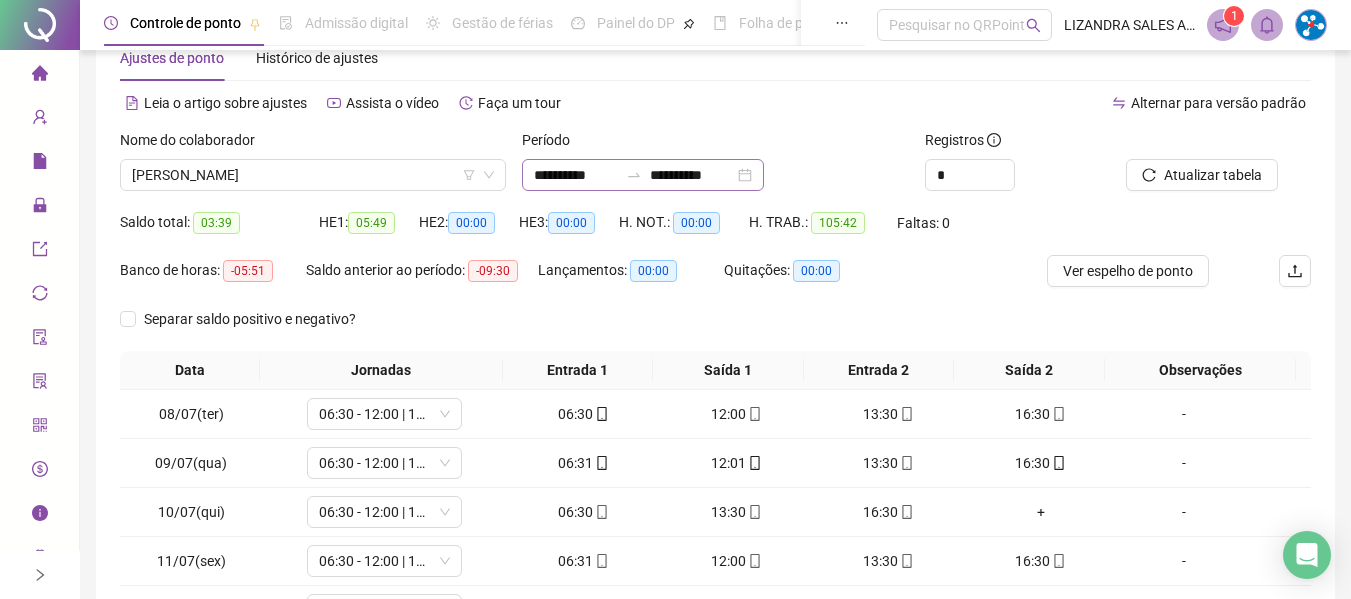 click on "**********" at bounding box center [643, 175] 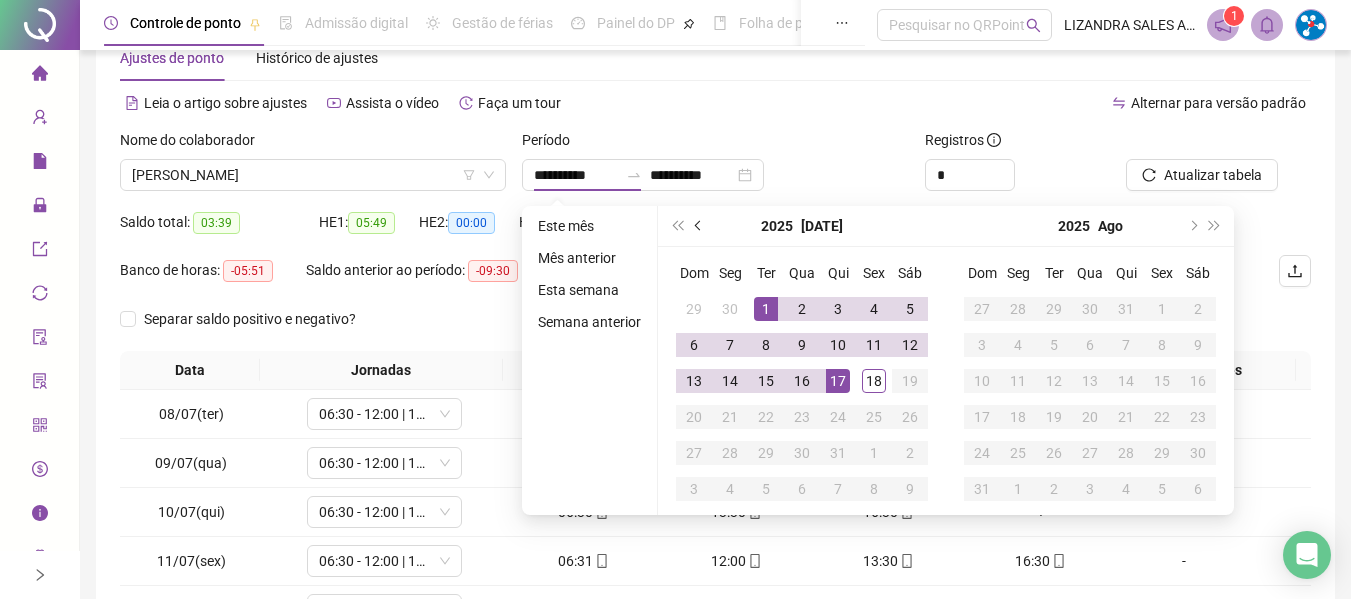 click at bounding box center [699, 226] 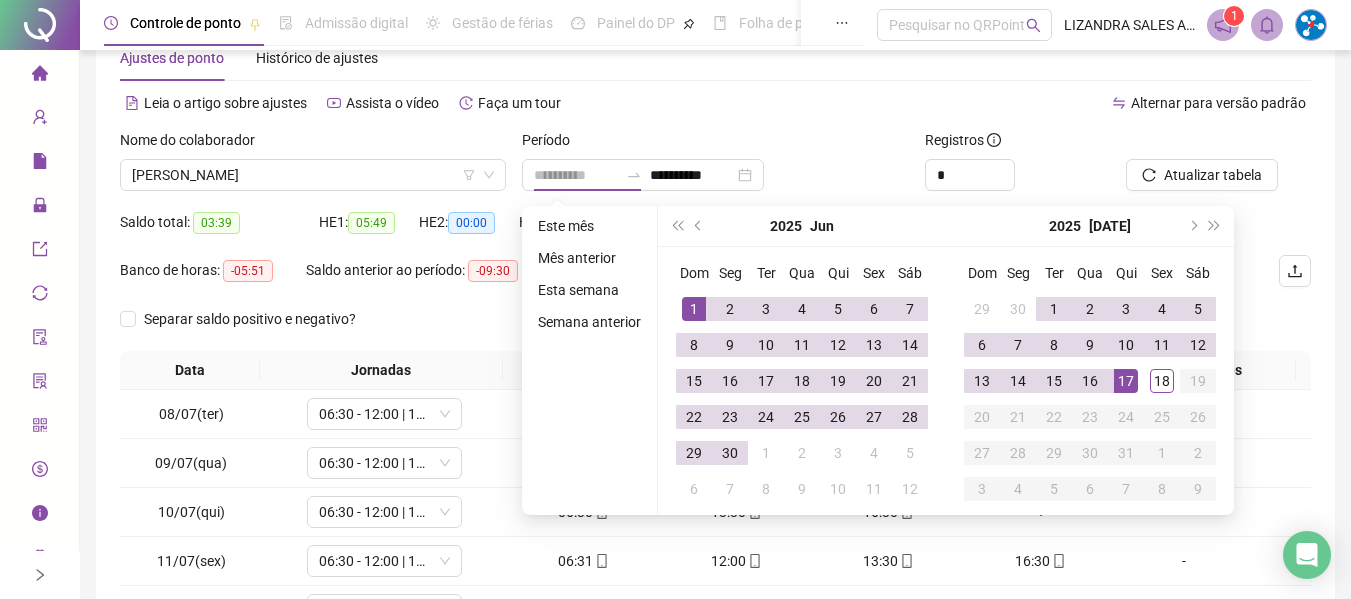 type on "**********" 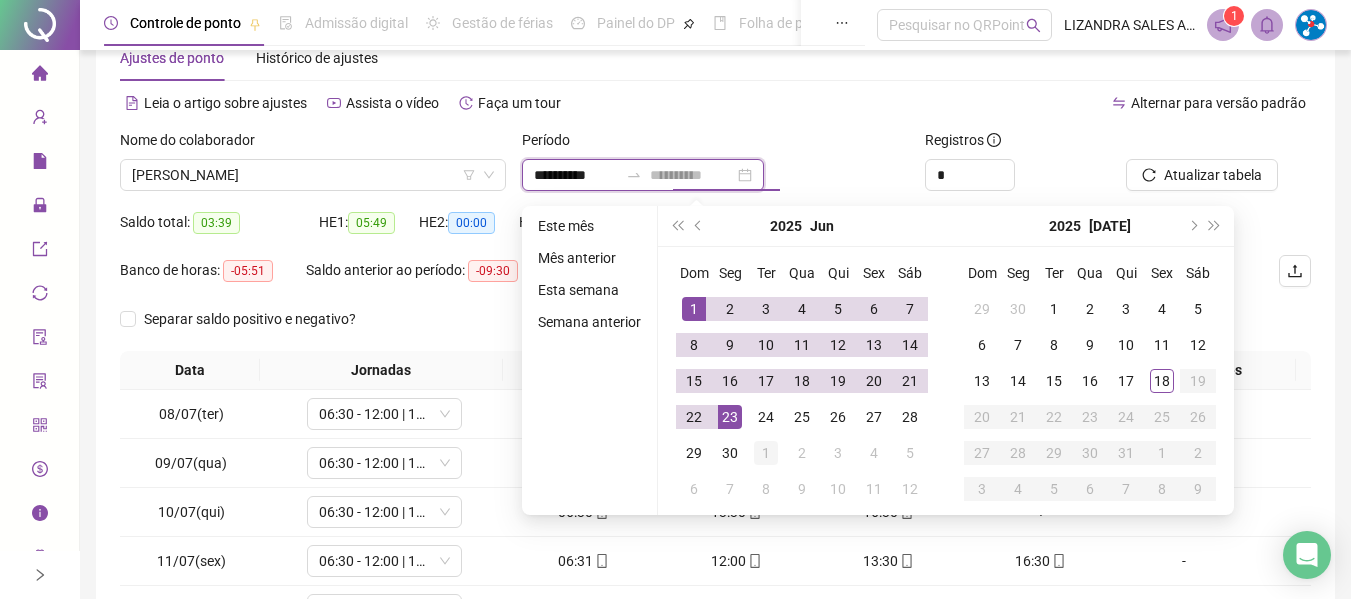 type on "**********" 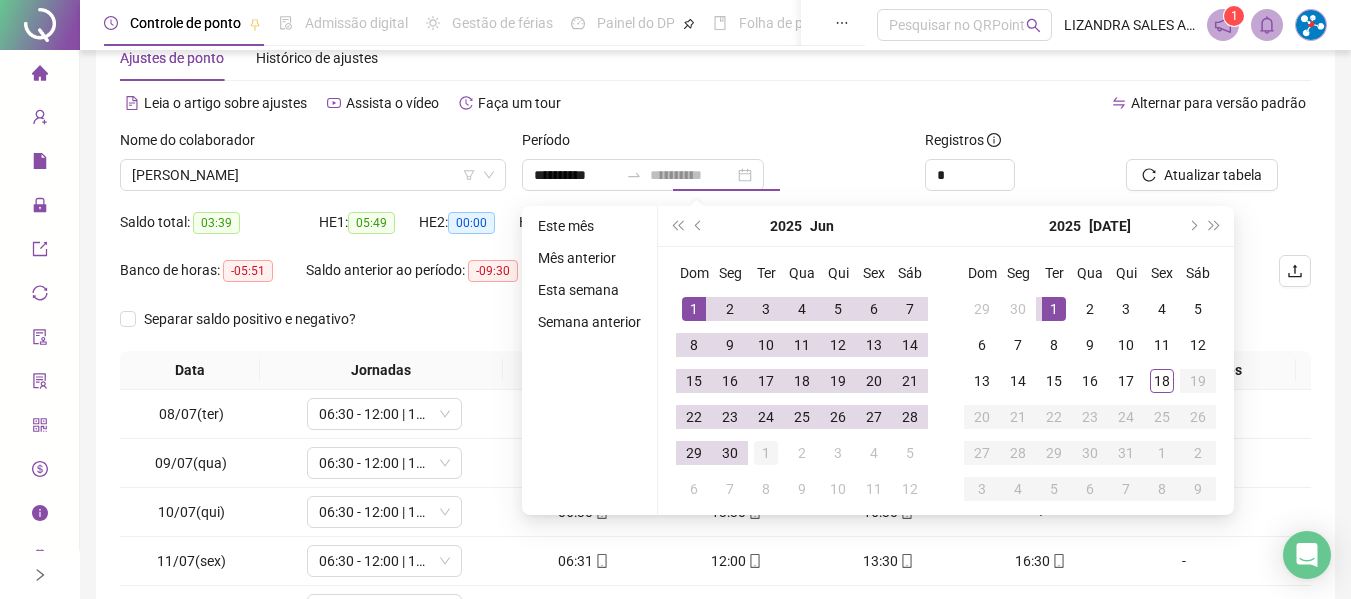 click on "1" at bounding box center (766, 453) 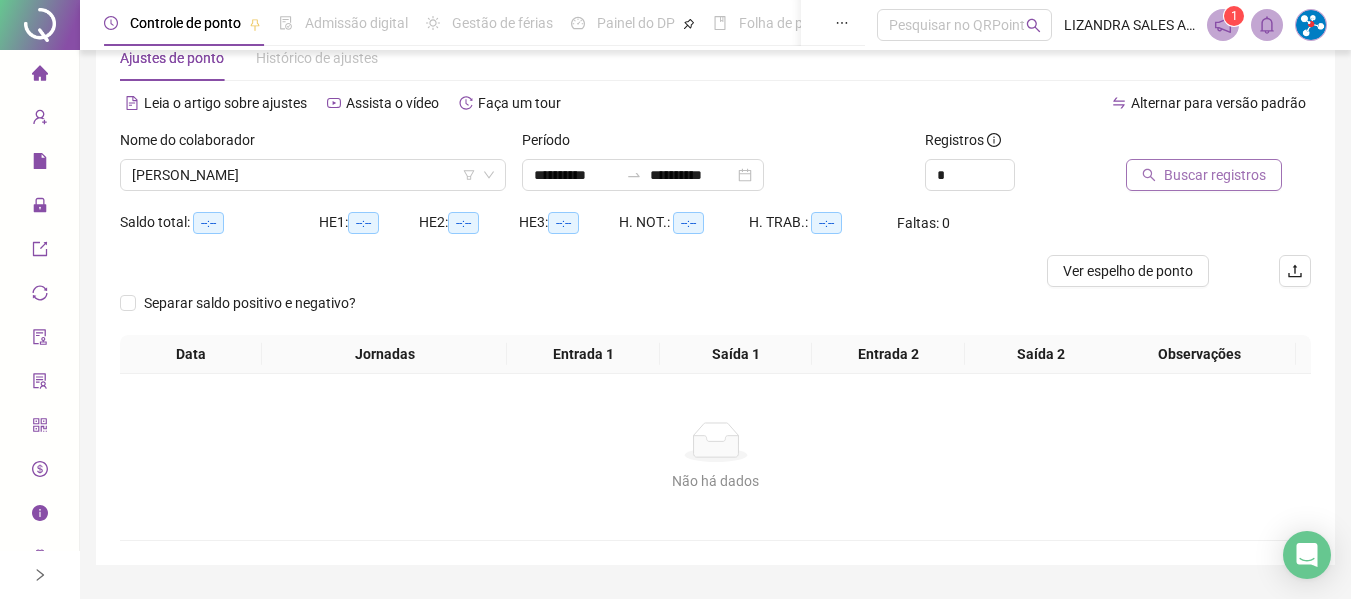 click on "Buscar registros" at bounding box center (1215, 175) 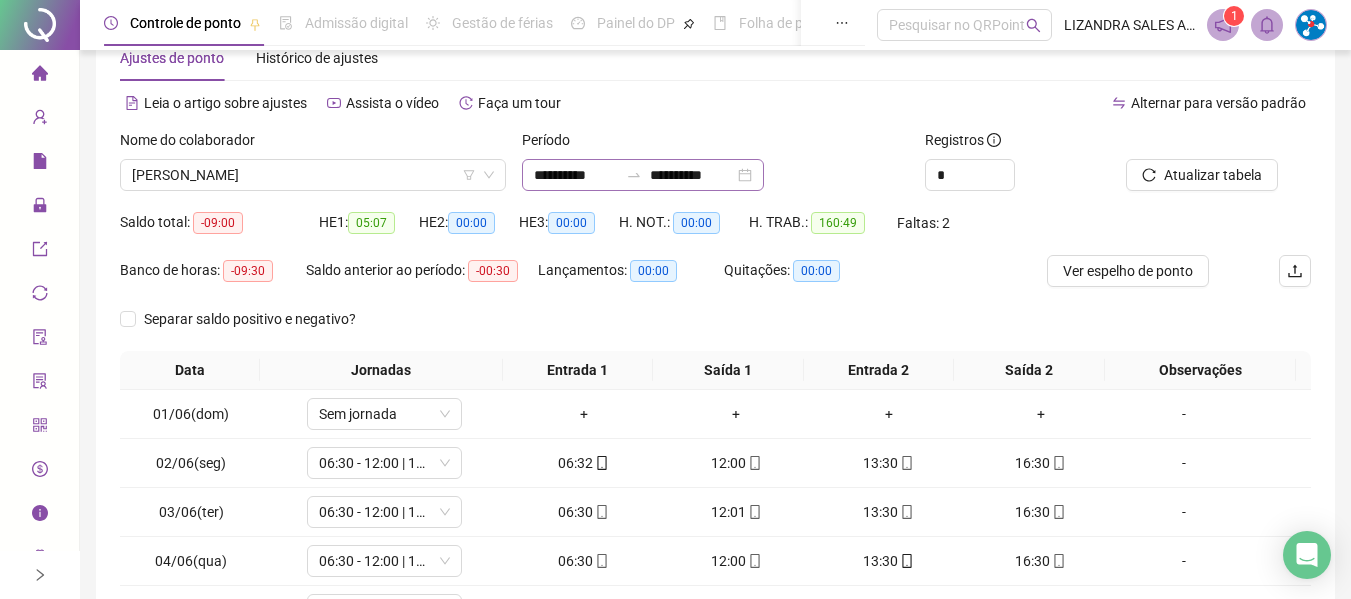 scroll, scrollTop: 355, scrollLeft: 0, axis: vertical 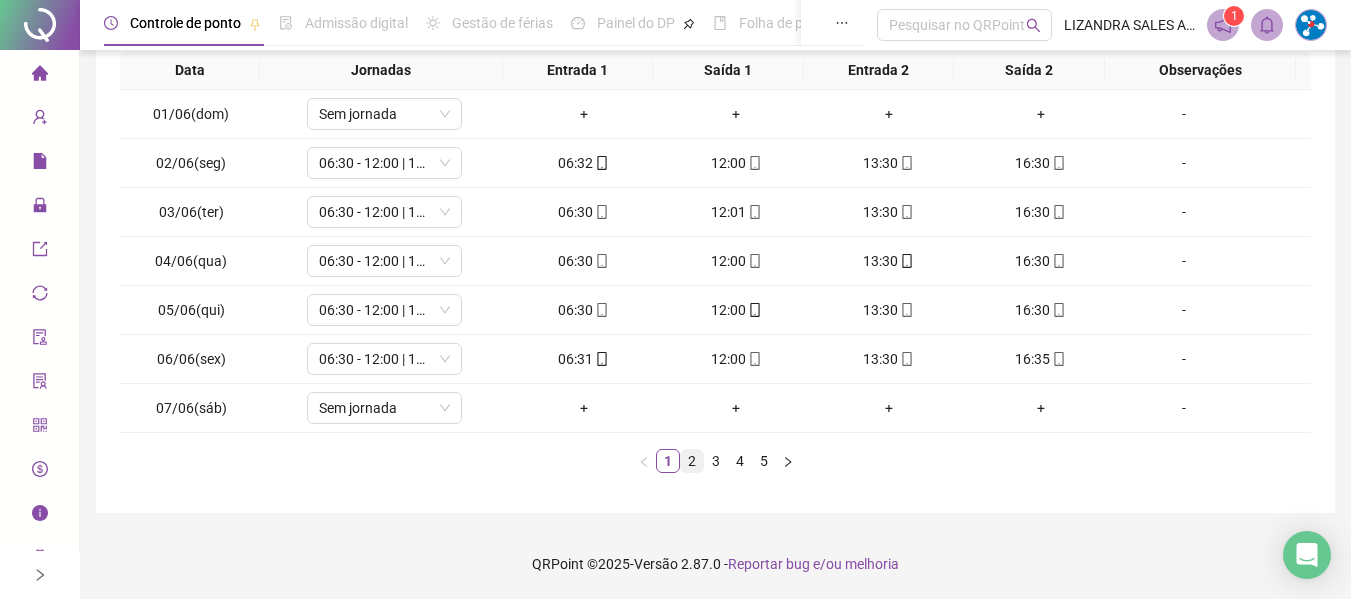 click on "2" at bounding box center (692, 461) 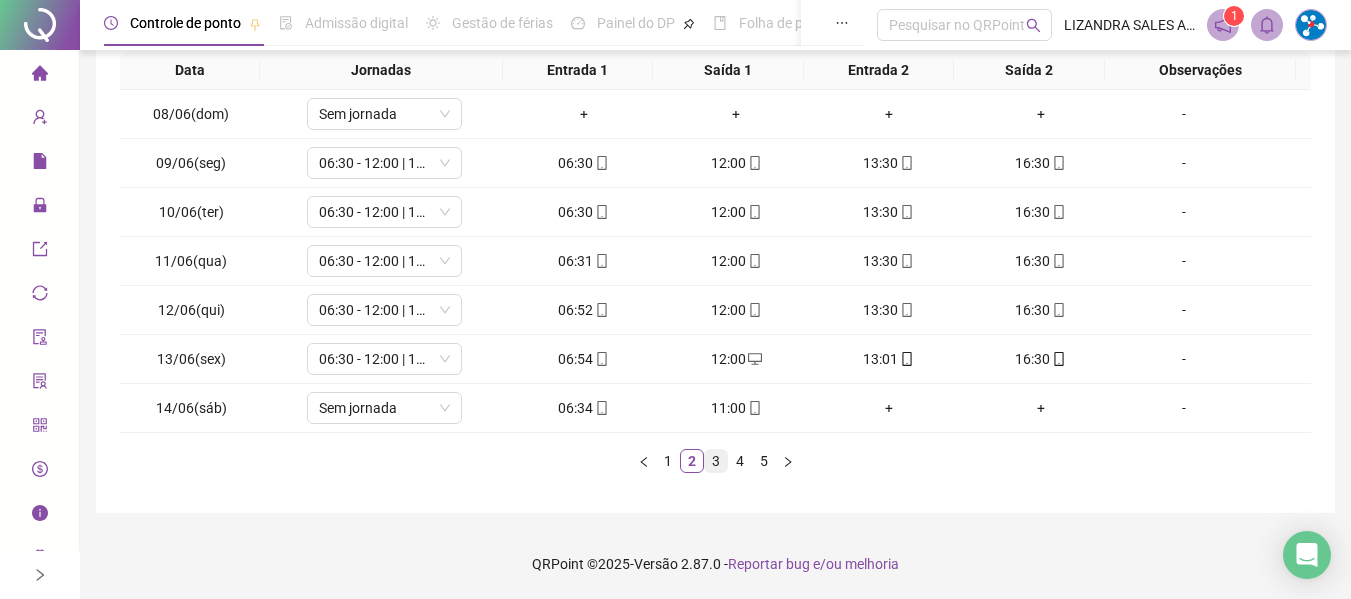 click on "3" at bounding box center (716, 461) 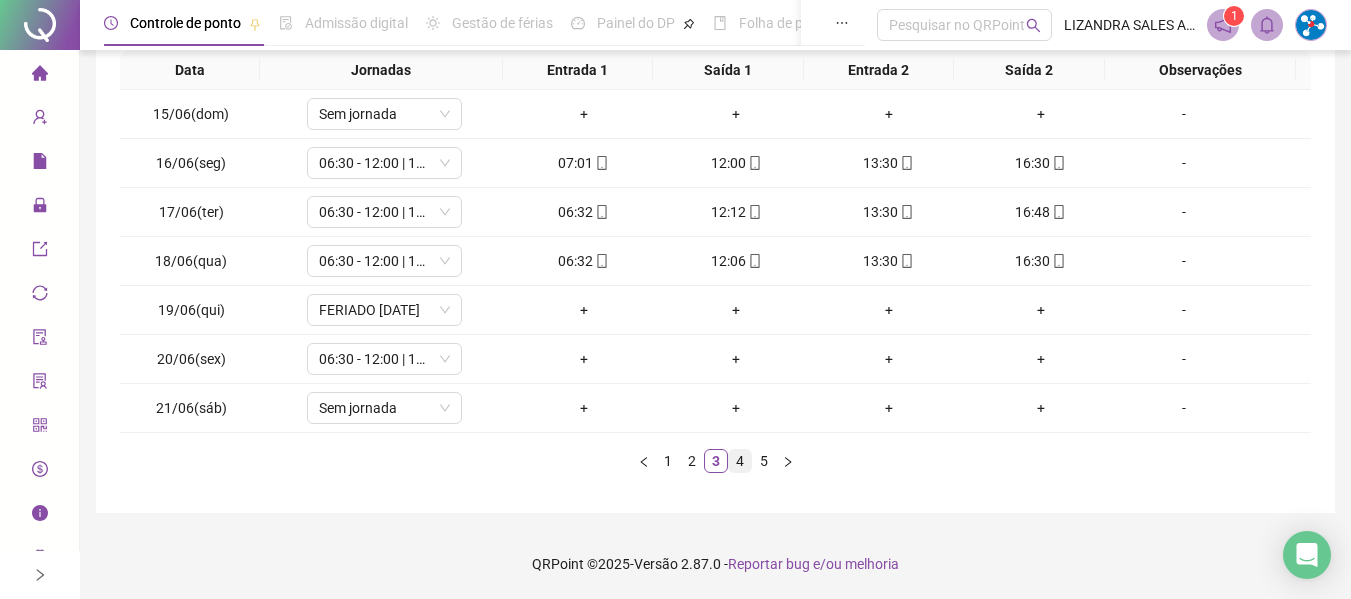 click on "4" at bounding box center [740, 461] 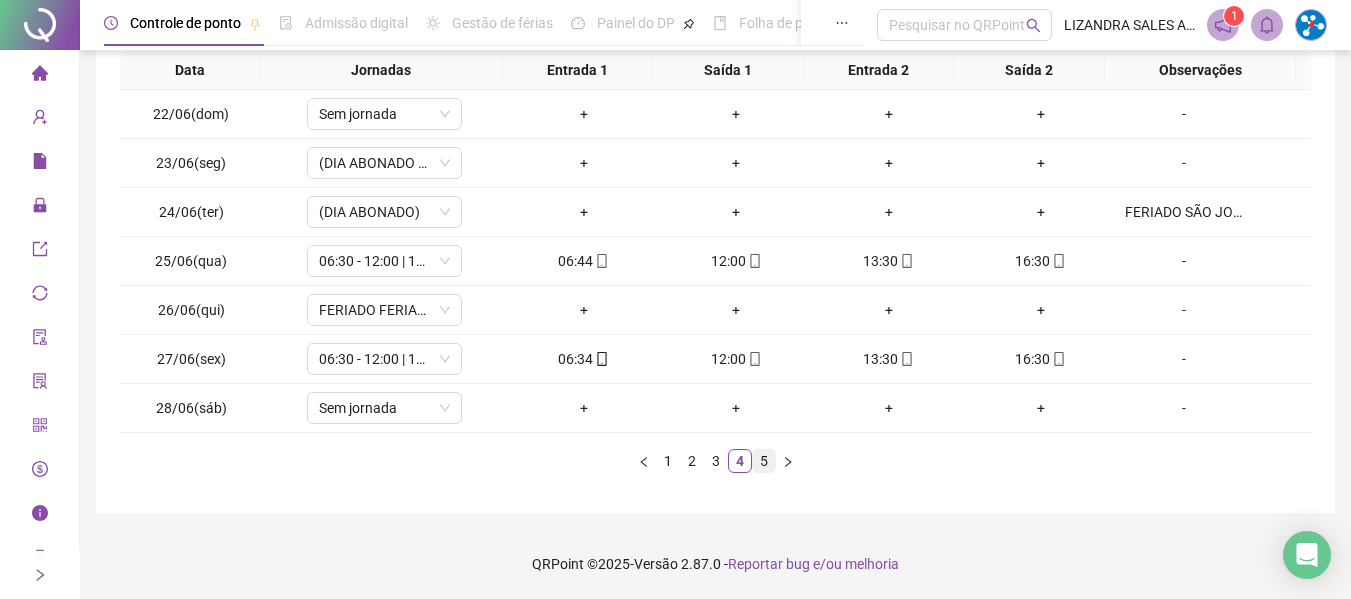 click on "5" at bounding box center (764, 461) 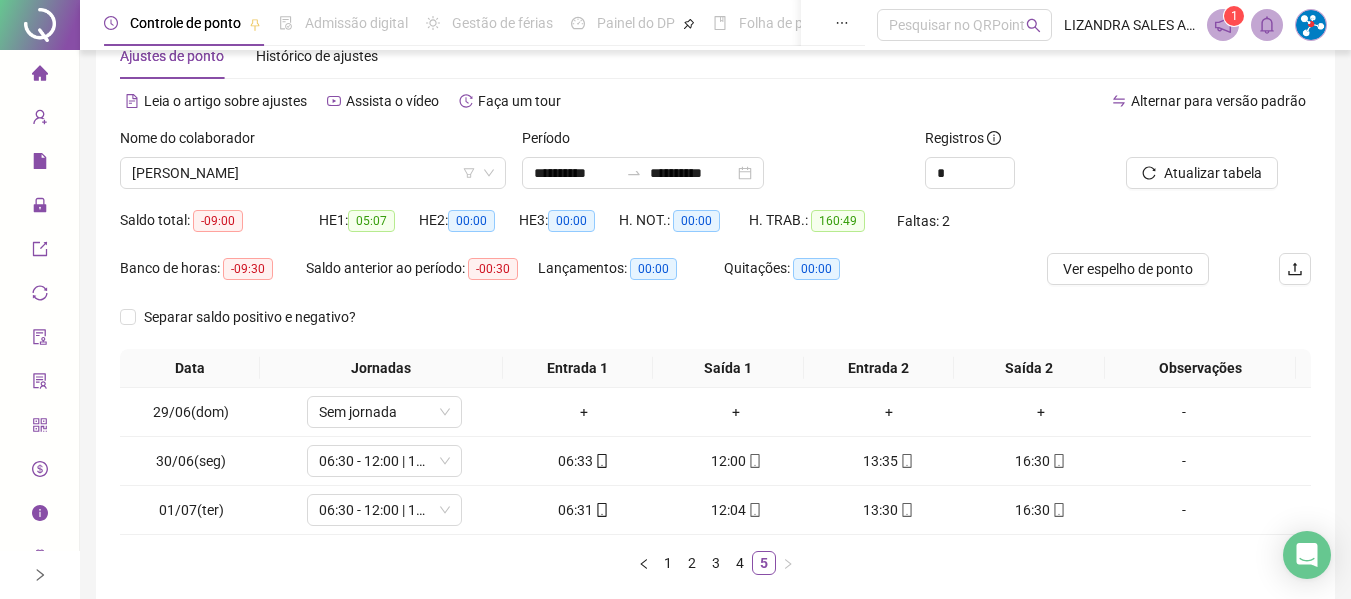 scroll, scrollTop: 0, scrollLeft: 0, axis: both 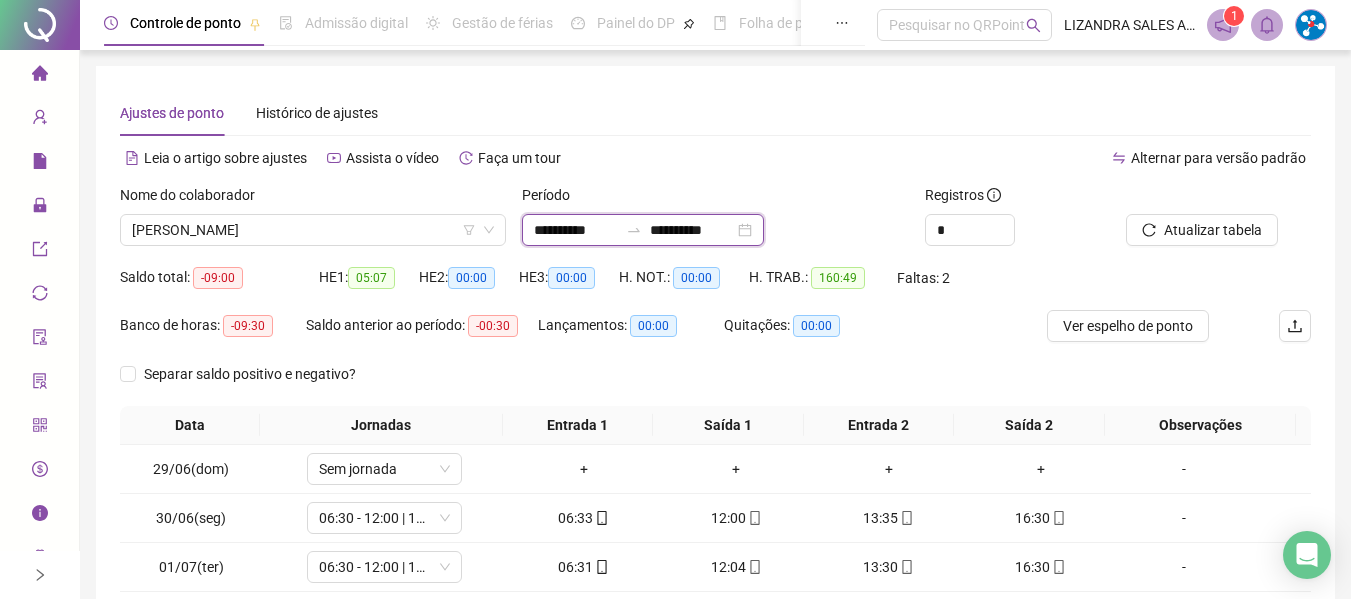 click on "**********" at bounding box center [576, 230] 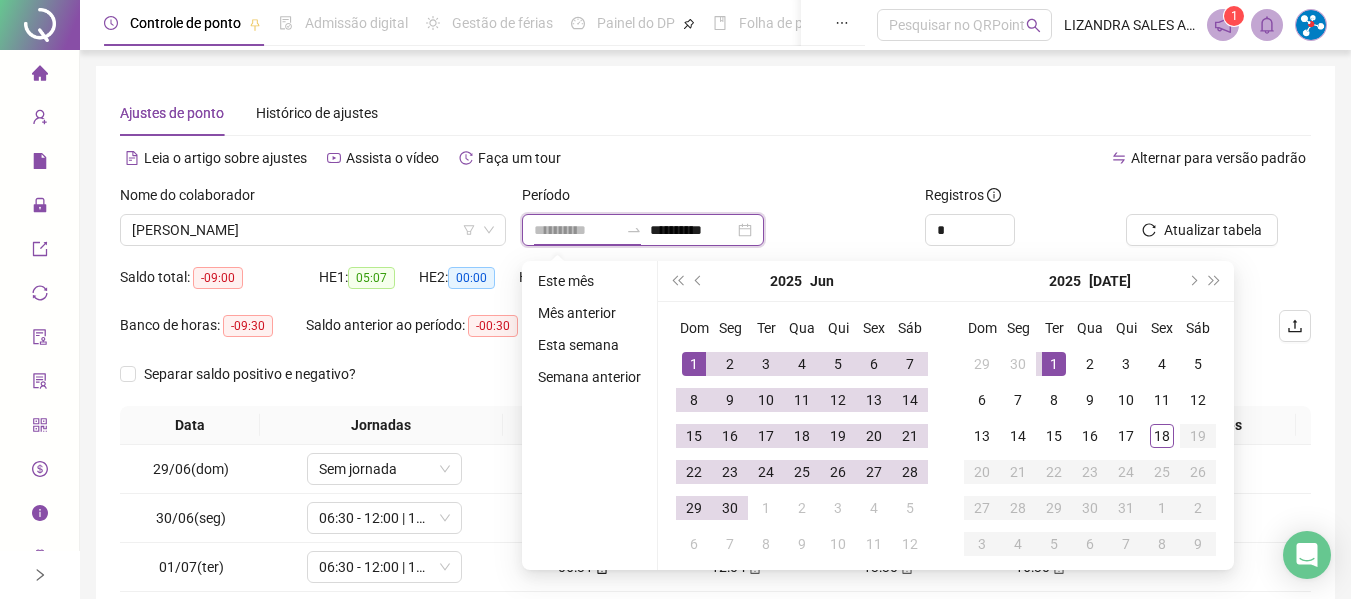 type on "**********" 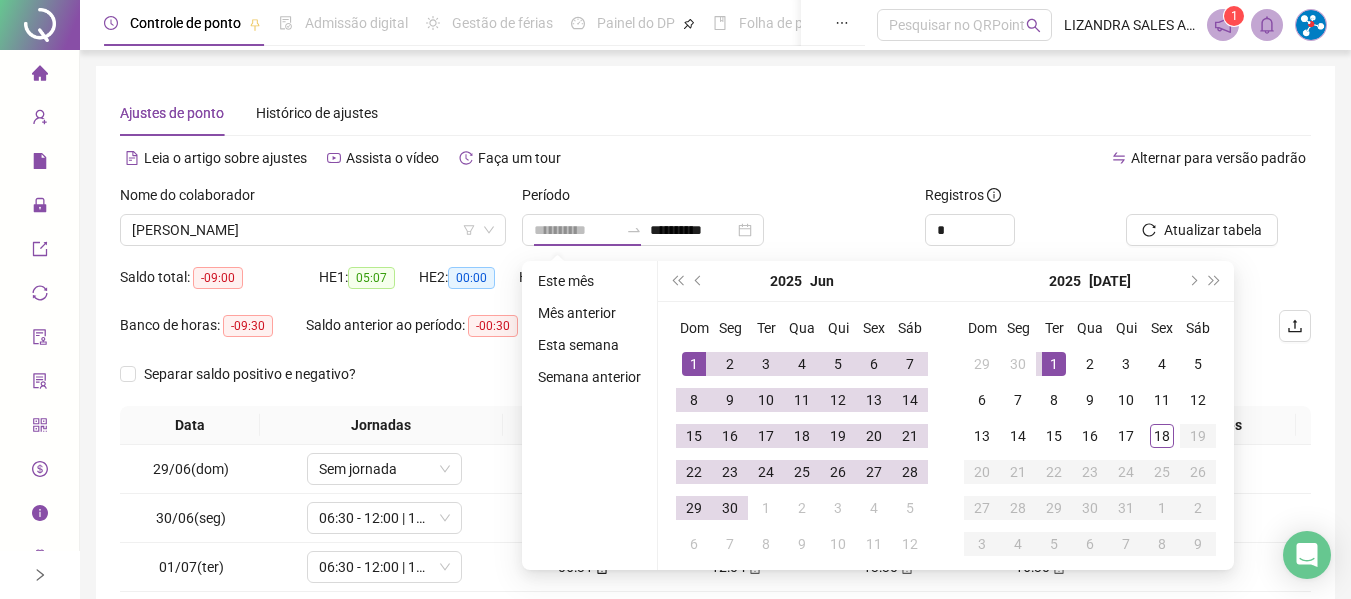 click on "1" at bounding box center (694, 364) 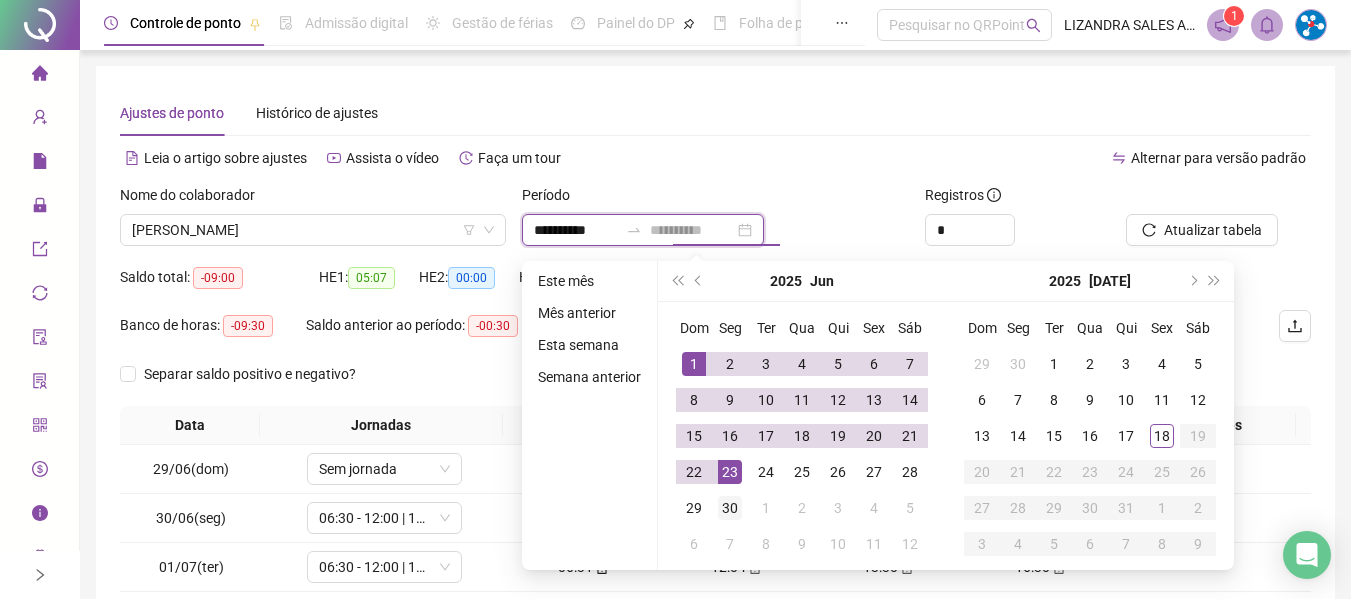 type on "**********" 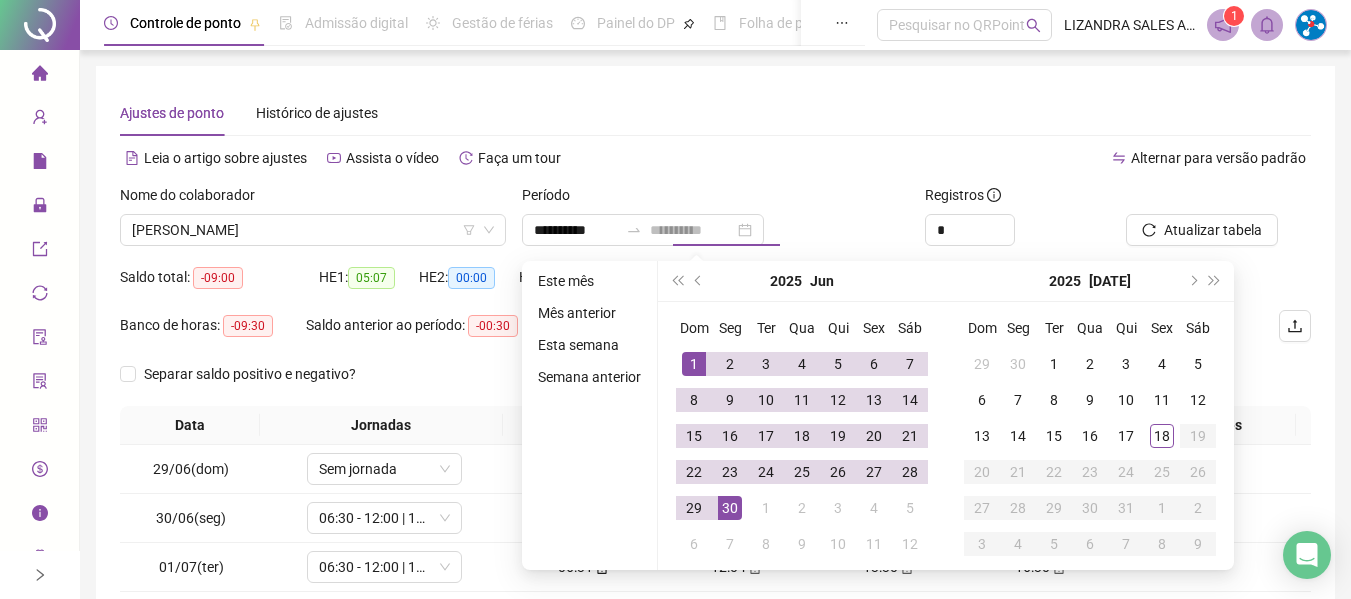 click on "30" at bounding box center (730, 508) 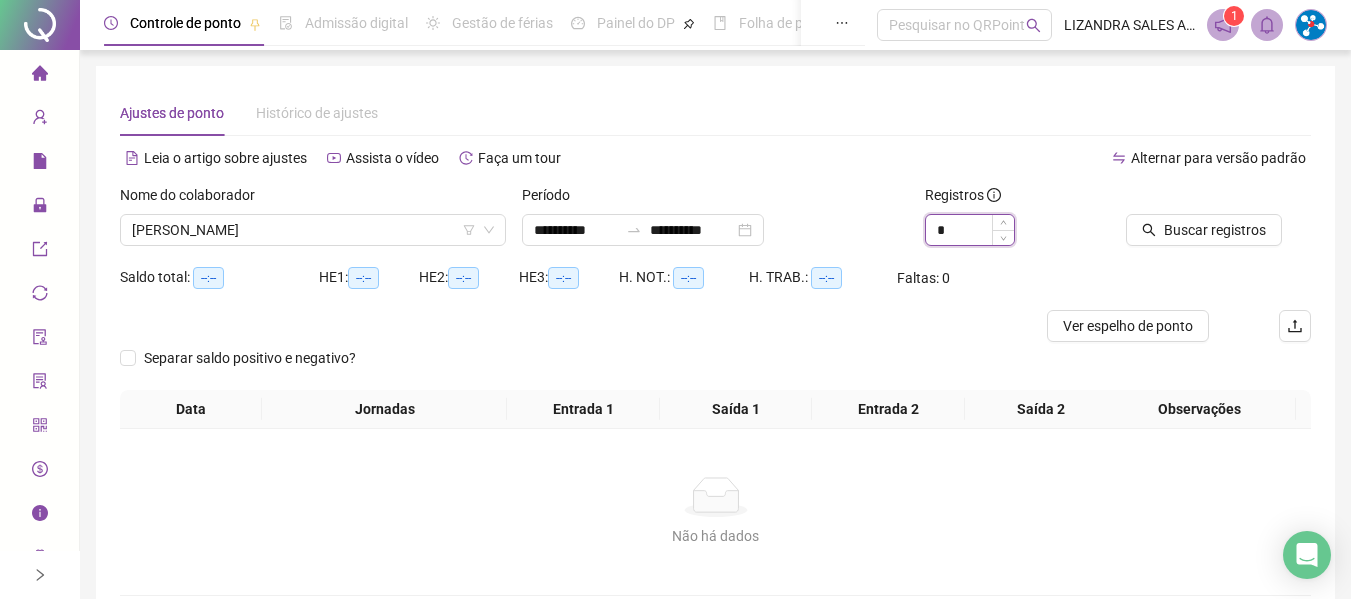 click 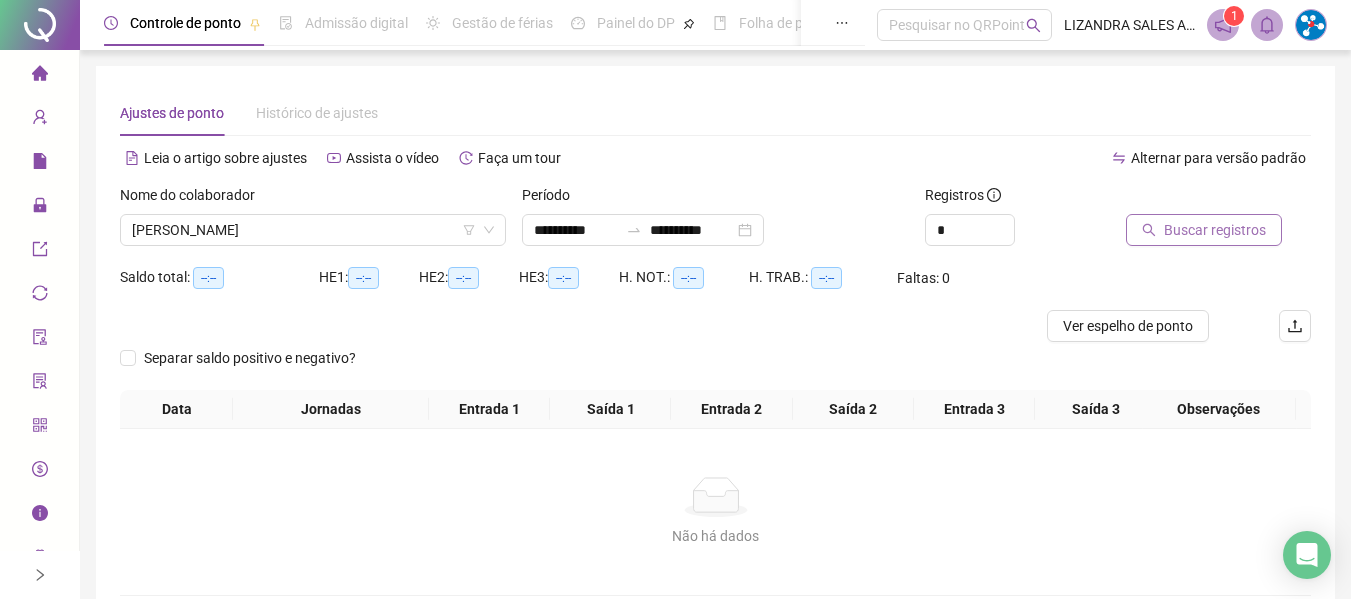 click on "Buscar registros" at bounding box center (1215, 230) 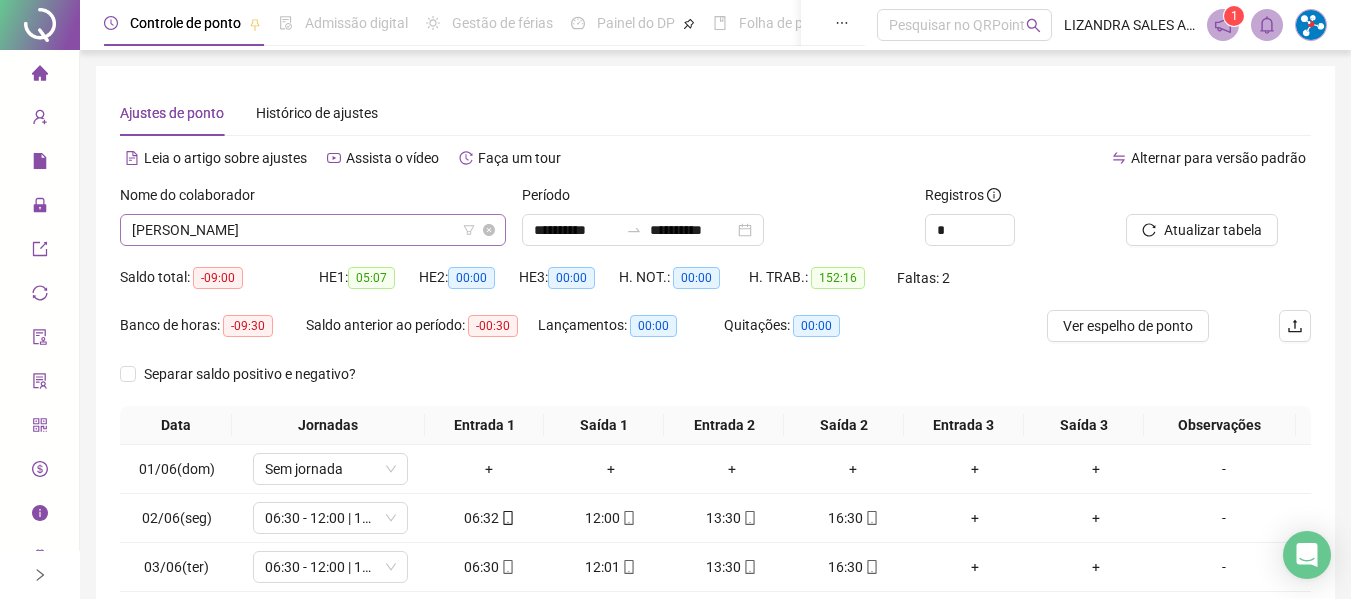click on "[PERSON_NAME]" at bounding box center (313, 230) 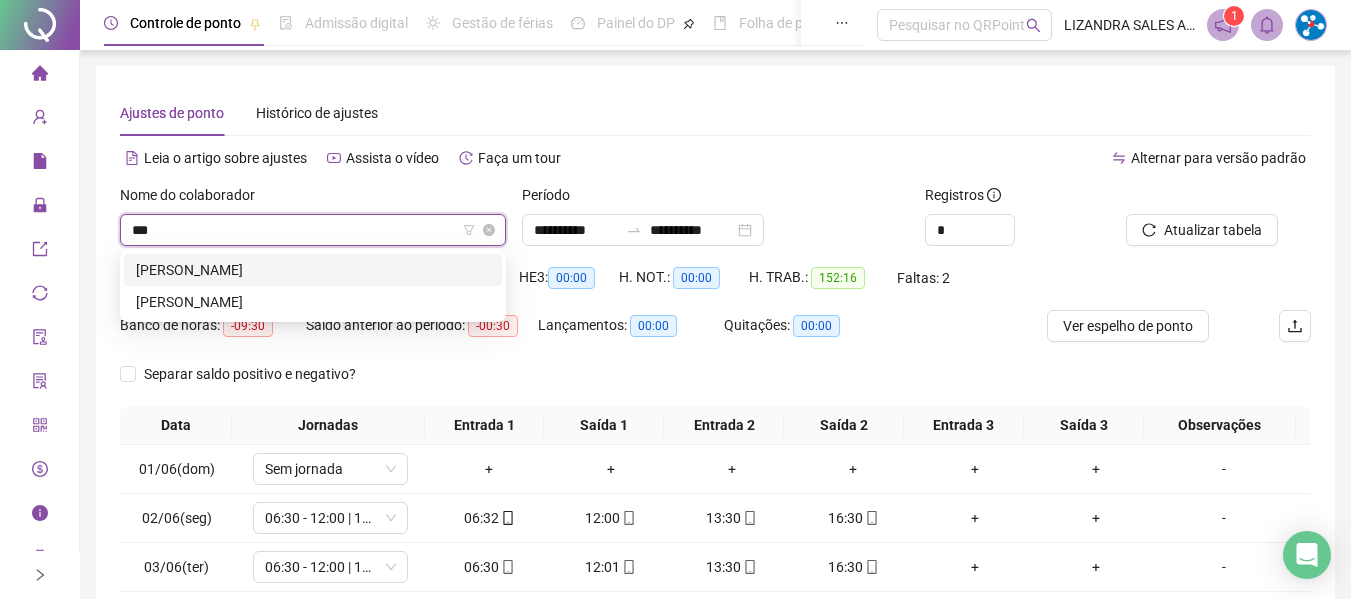 scroll, scrollTop: 0, scrollLeft: 0, axis: both 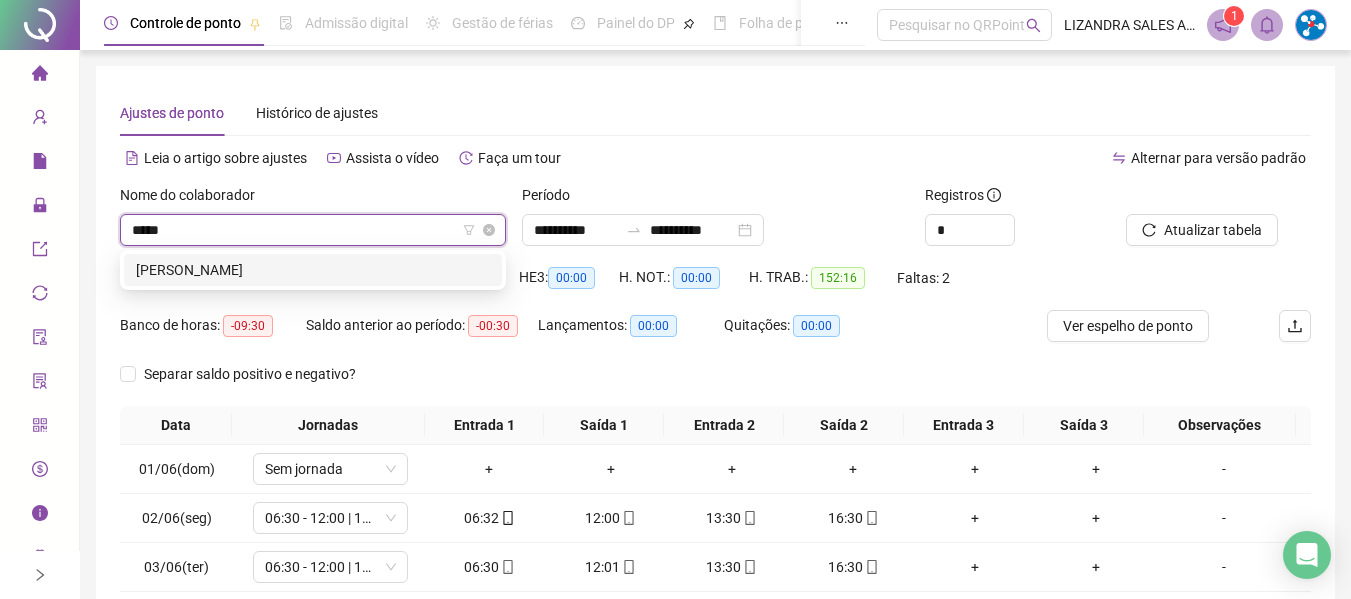 type on "******" 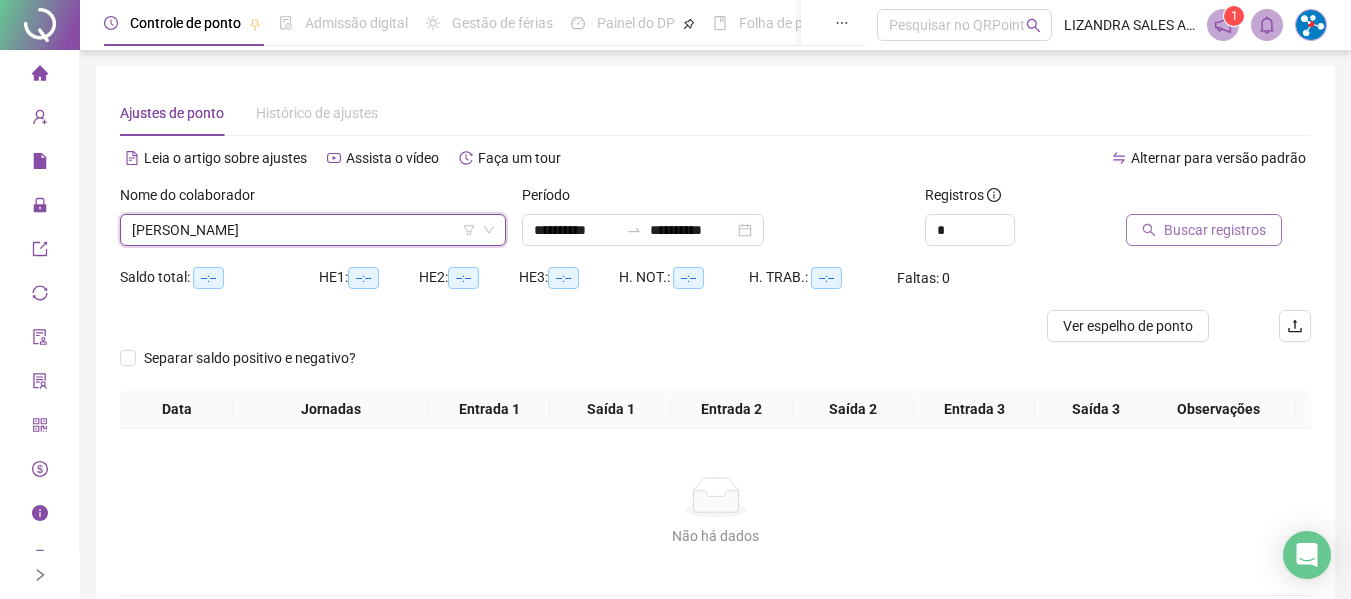 click on "Buscar registros" at bounding box center (1204, 230) 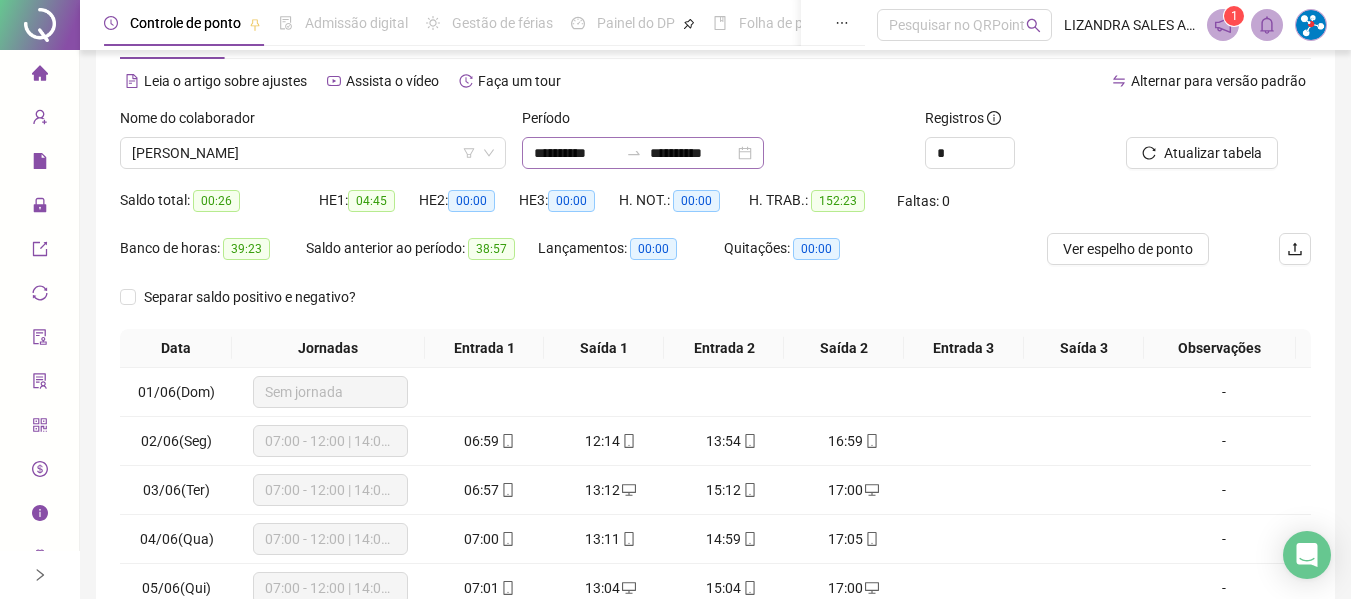 scroll, scrollTop: 355, scrollLeft: 0, axis: vertical 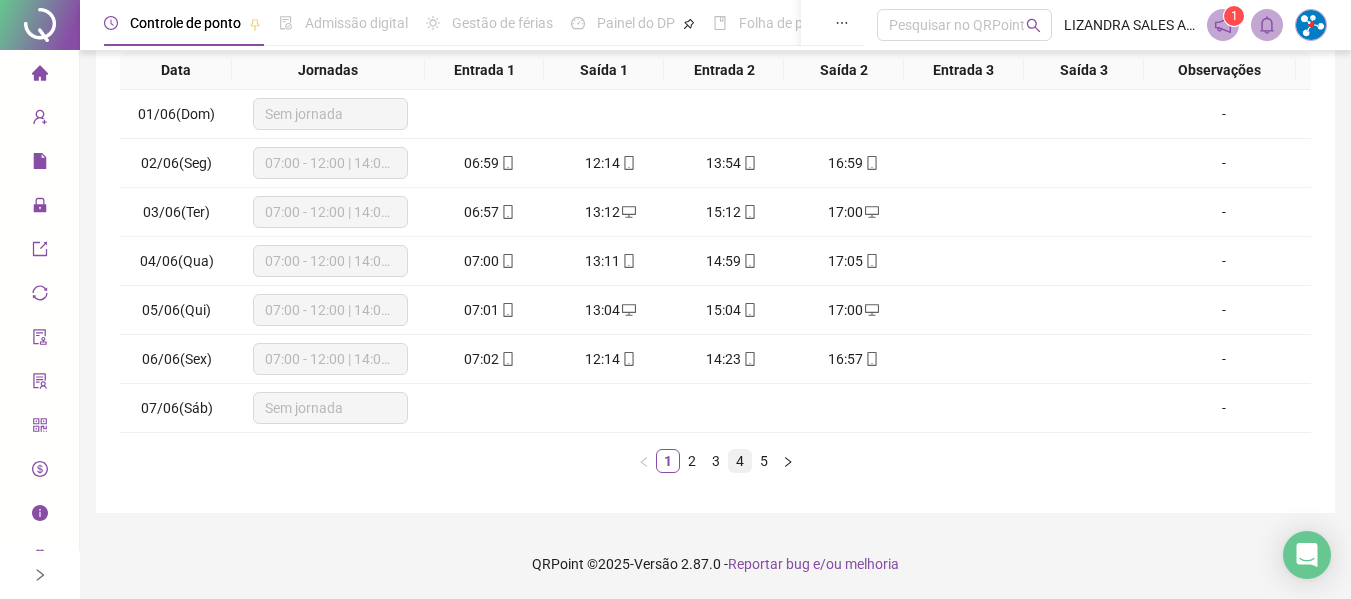 click on "4" at bounding box center (740, 461) 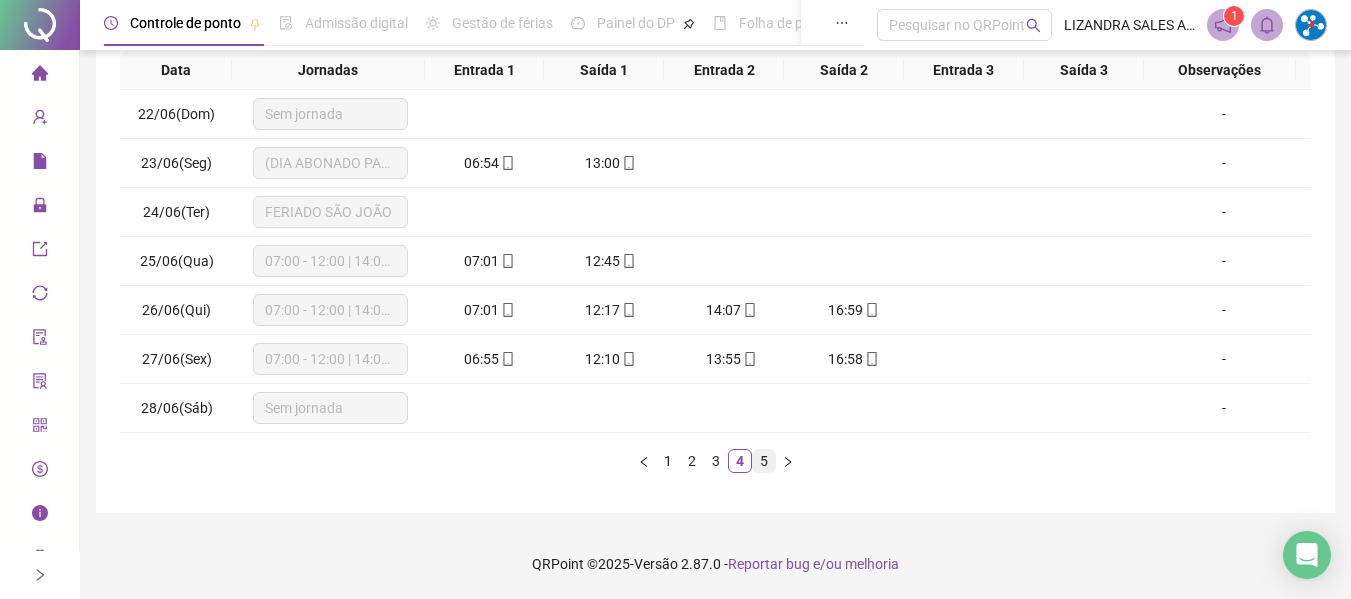 click on "5" at bounding box center [764, 461] 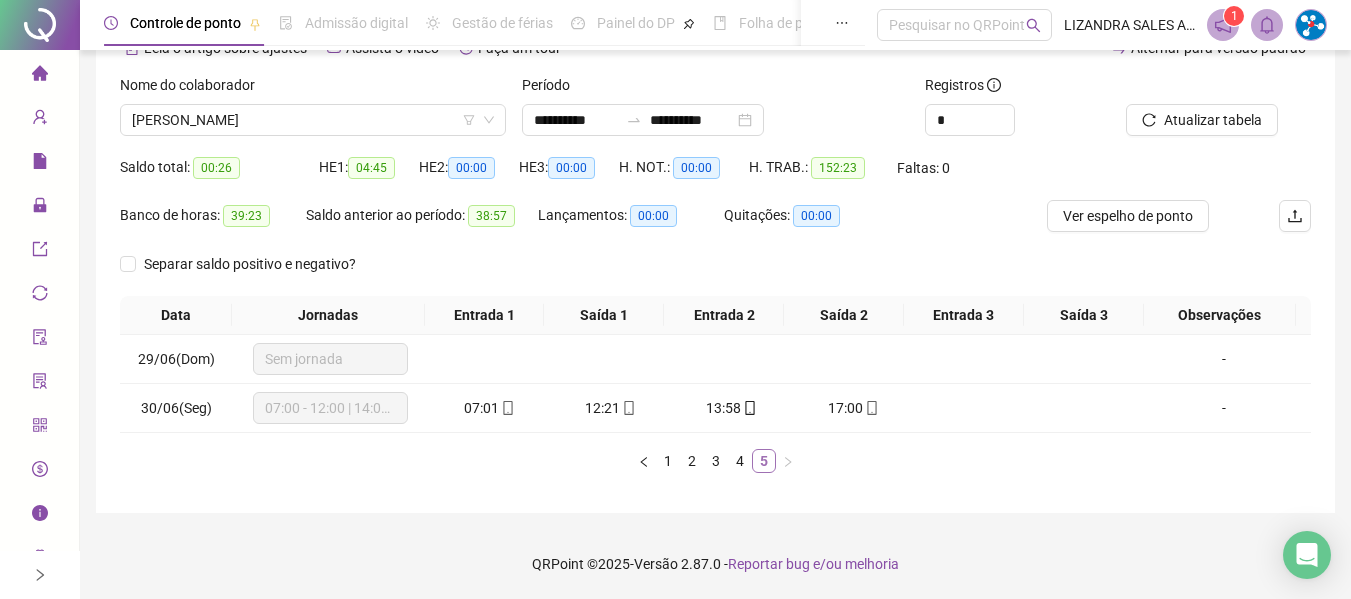 scroll, scrollTop: 110, scrollLeft: 0, axis: vertical 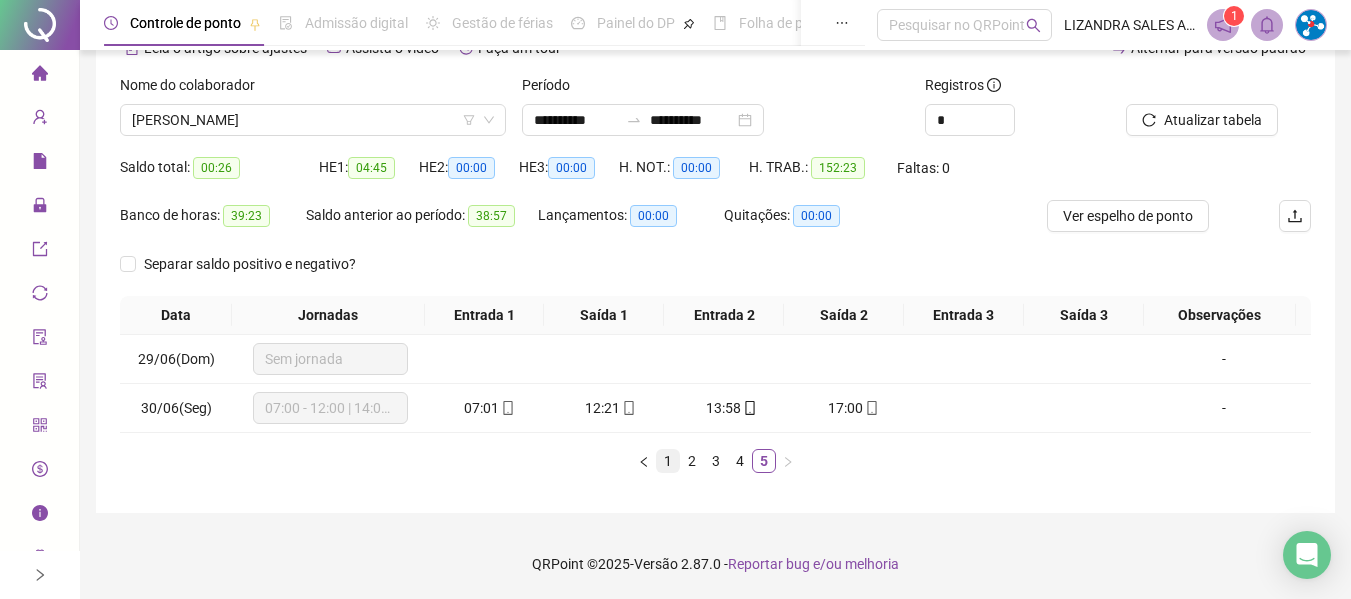 click on "1" at bounding box center (668, 461) 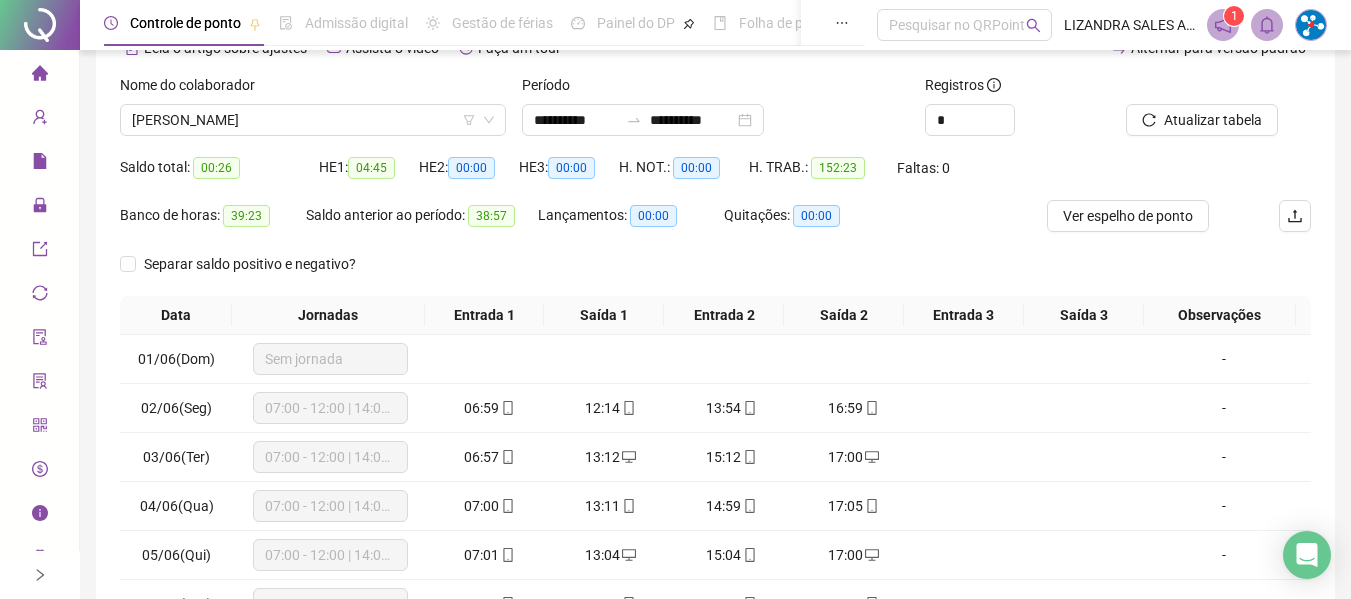 scroll, scrollTop: 0, scrollLeft: 0, axis: both 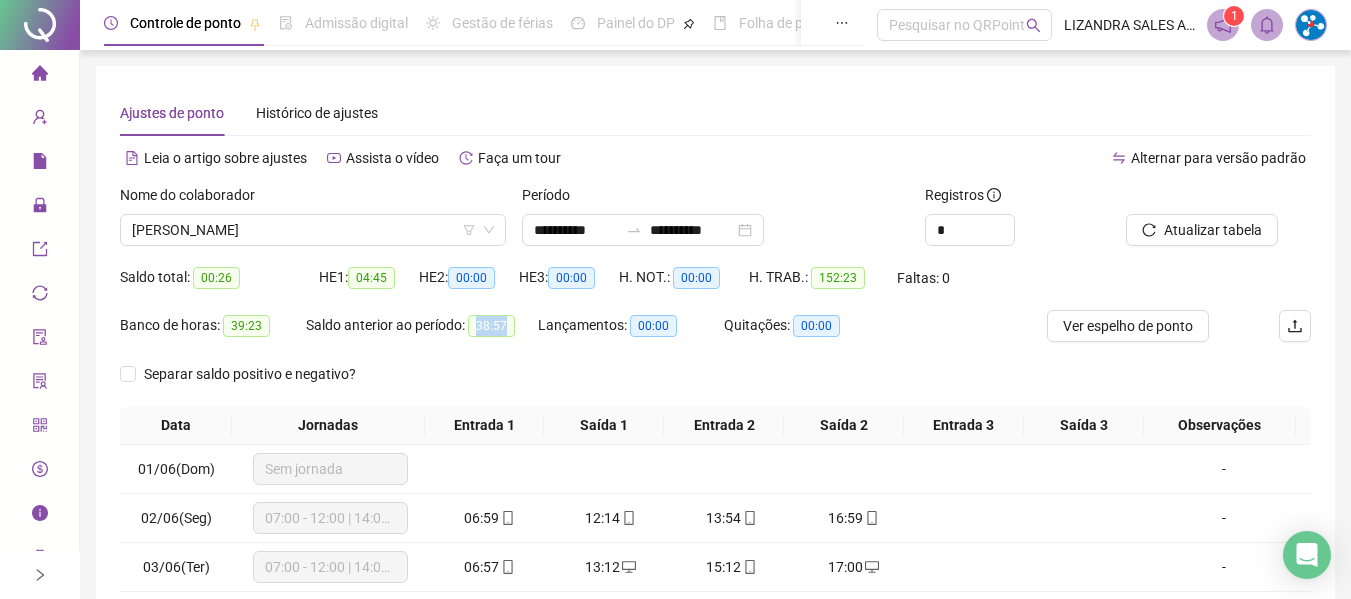 drag, startPoint x: 476, startPoint y: 325, endPoint x: 527, endPoint y: 323, distance: 51.0392 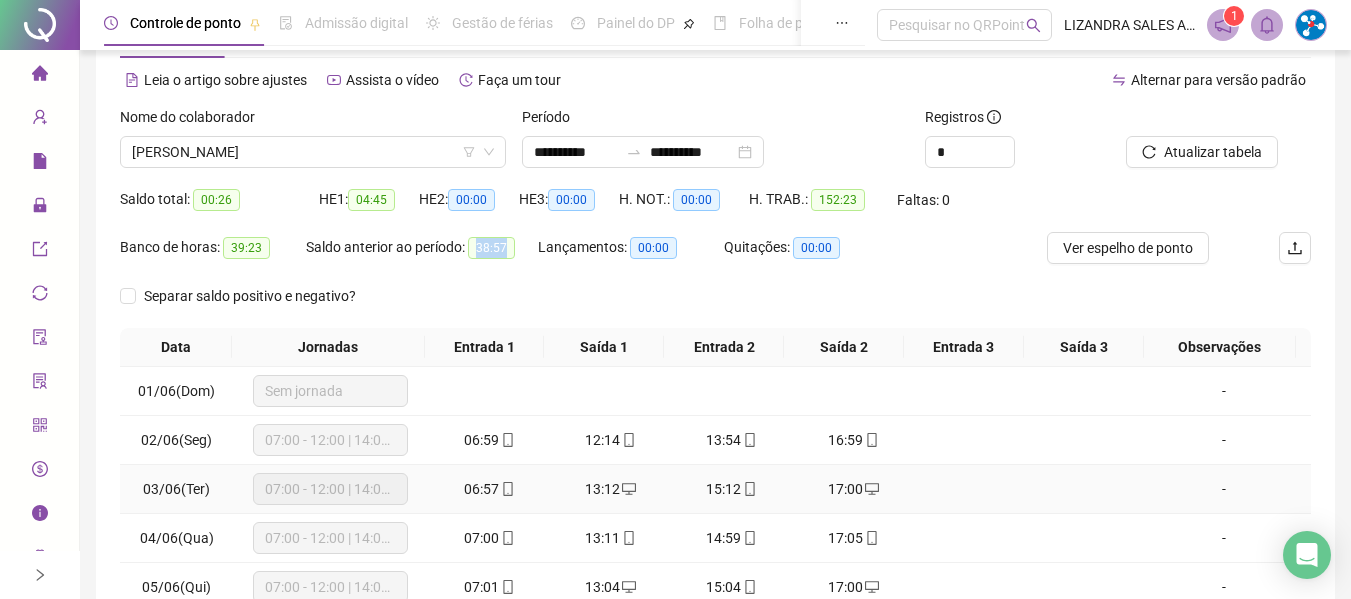 scroll, scrollTop: 100, scrollLeft: 0, axis: vertical 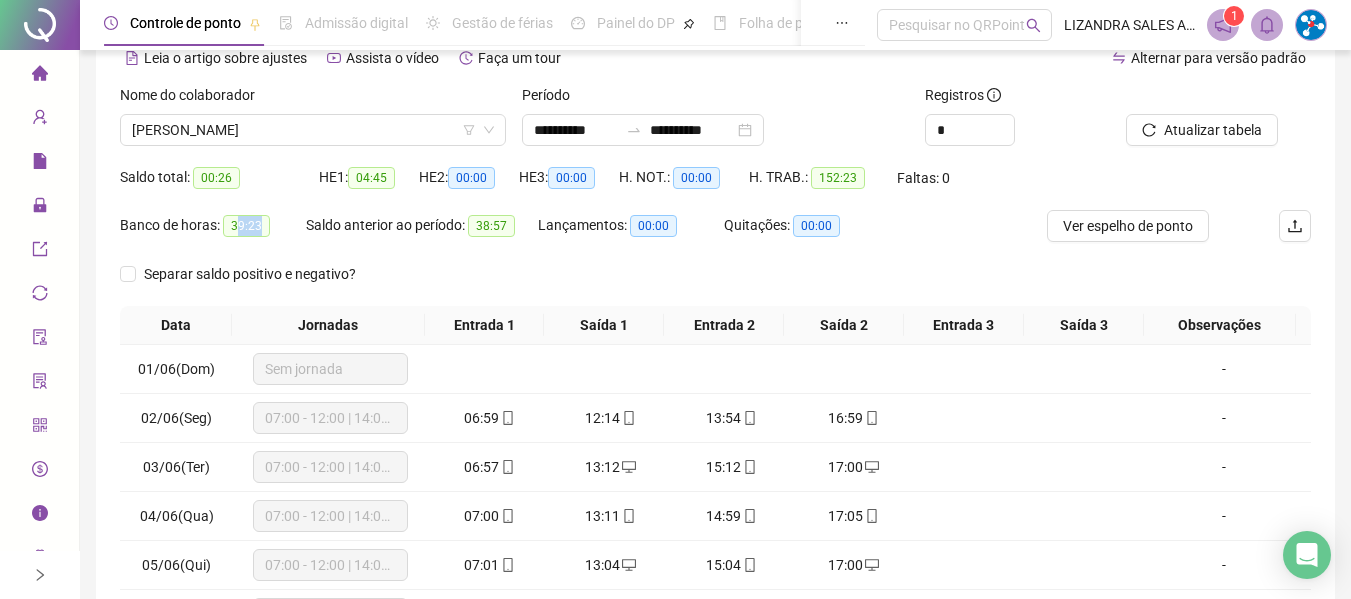 drag, startPoint x: 237, startPoint y: 227, endPoint x: 277, endPoint y: 227, distance: 40 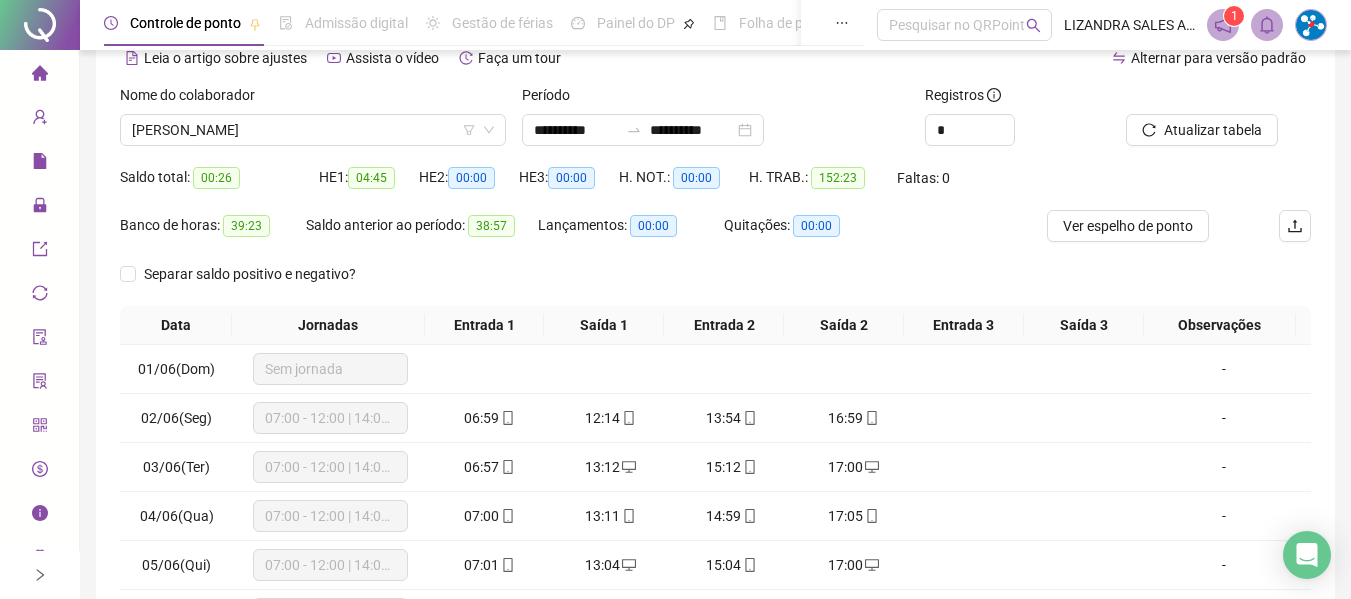 click on "Banco de horas:   39:23" at bounding box center (213, 226) 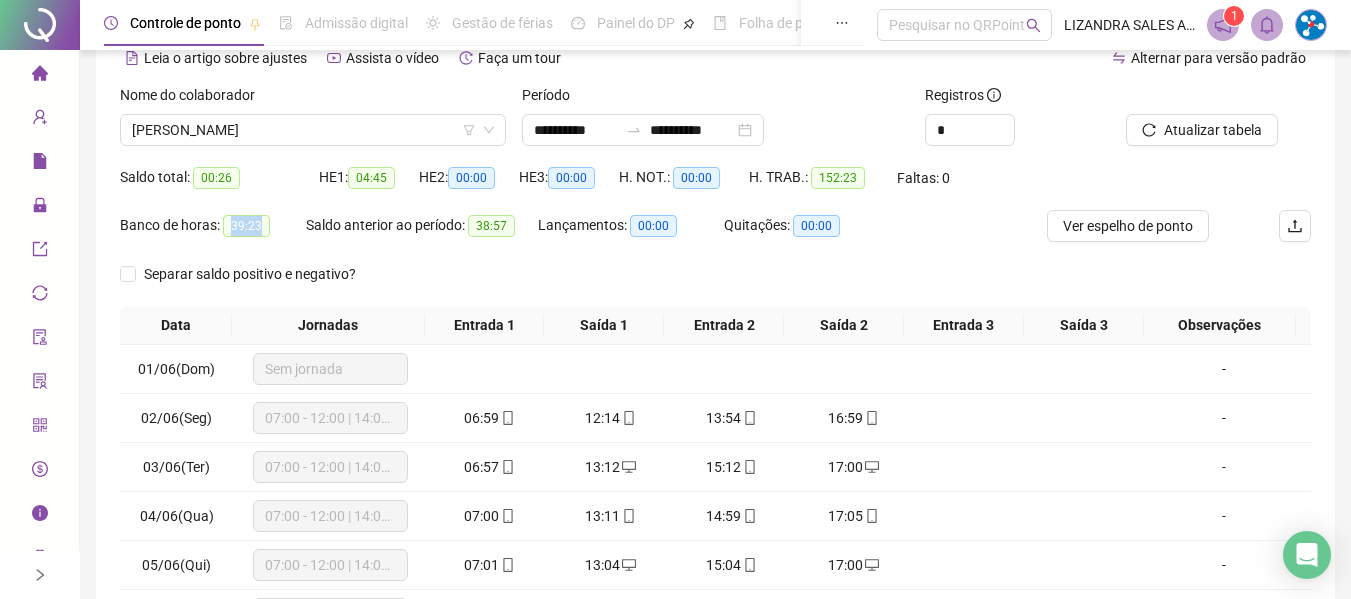 drag, startPoint x: 227, startPoint y: 224, endPoint x: 262, endPoint y: 225, distance: 35.014282 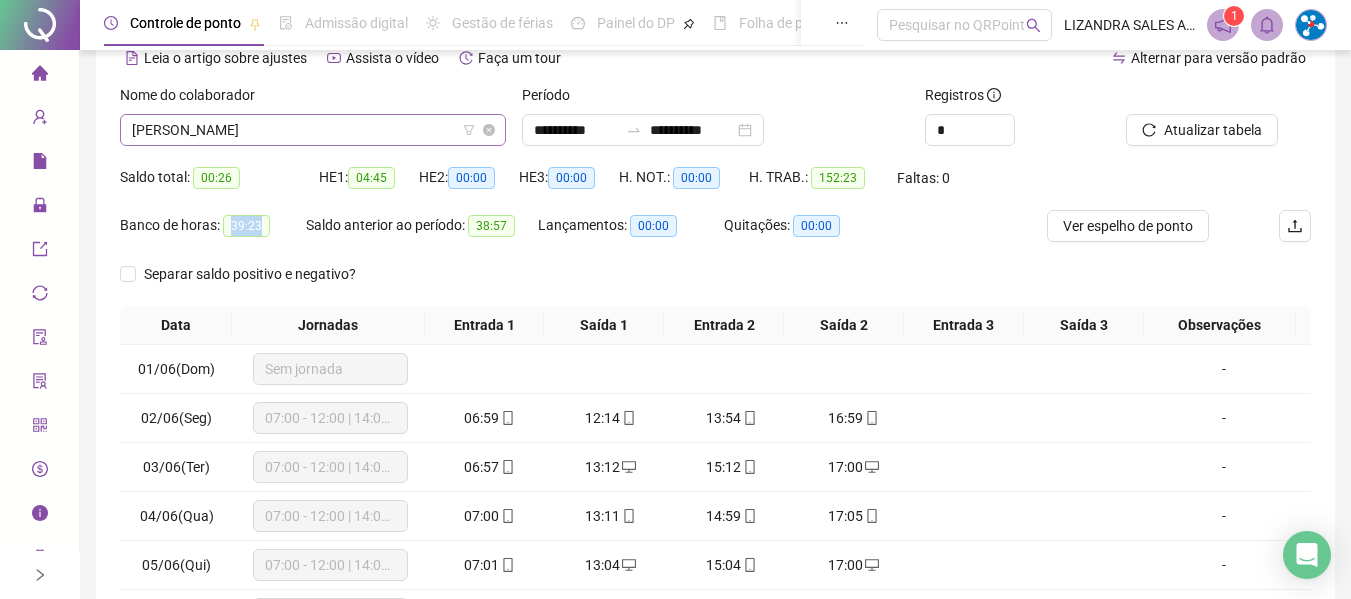 click on "[PERSON_NAME]" at bounding box center [313, 130] 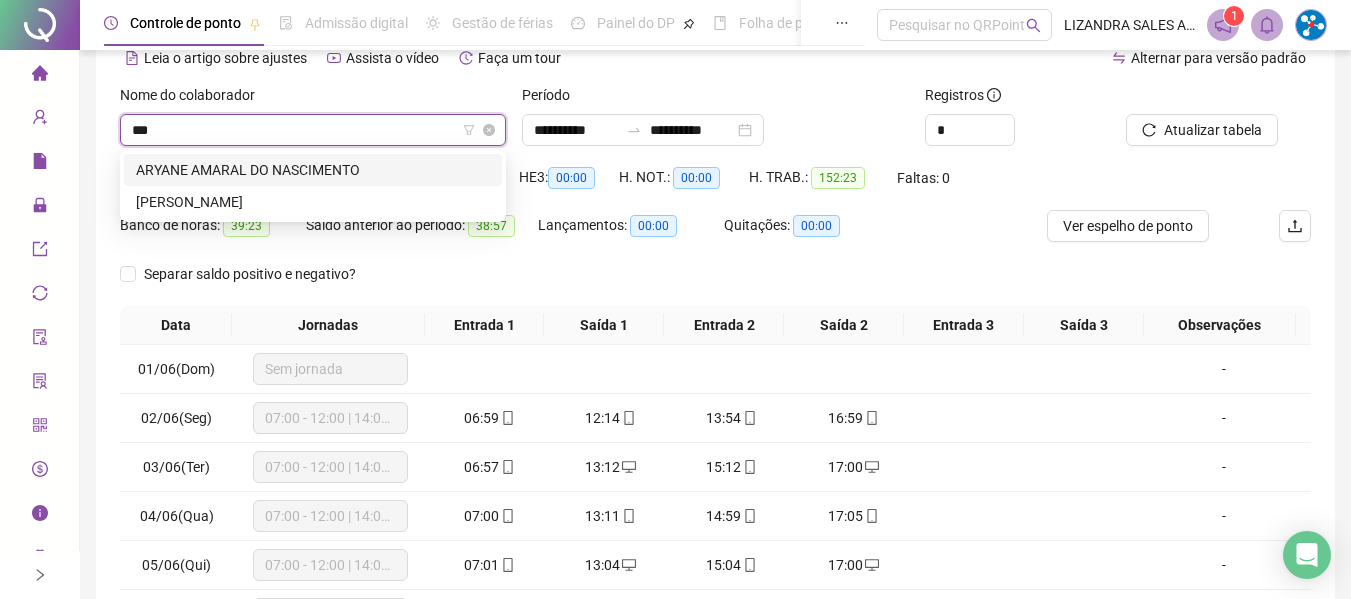 scroll, scrollTop: 0, scrollLeft: 0, axis: both 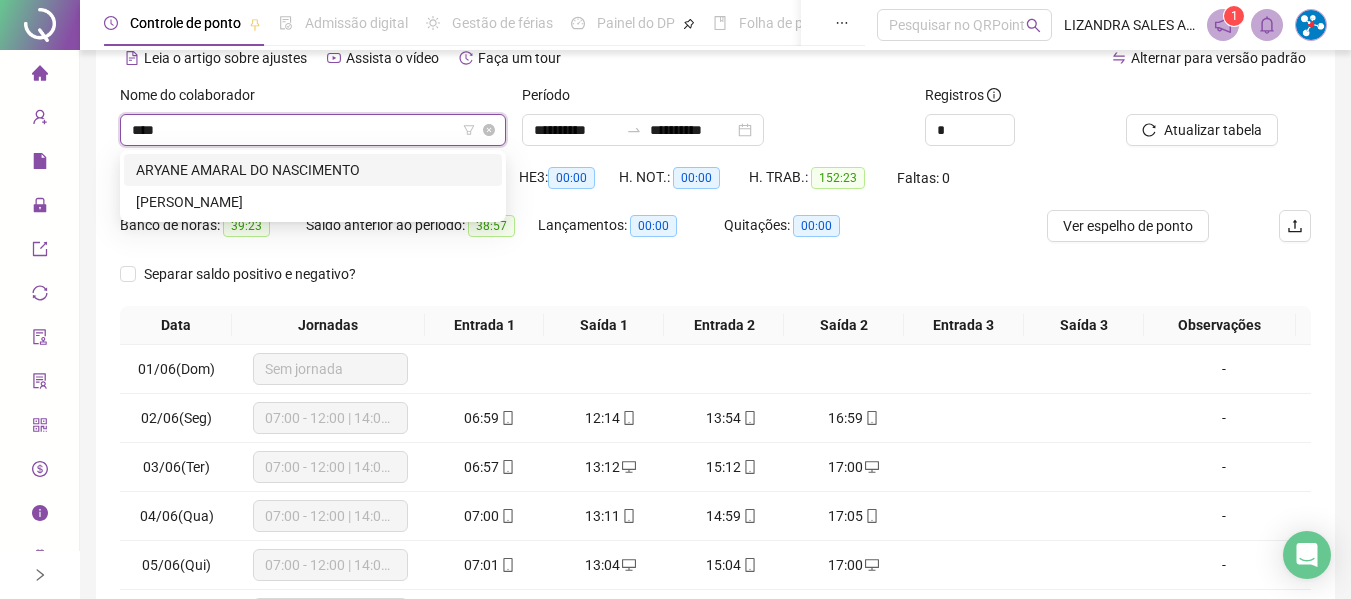 type on "*****" 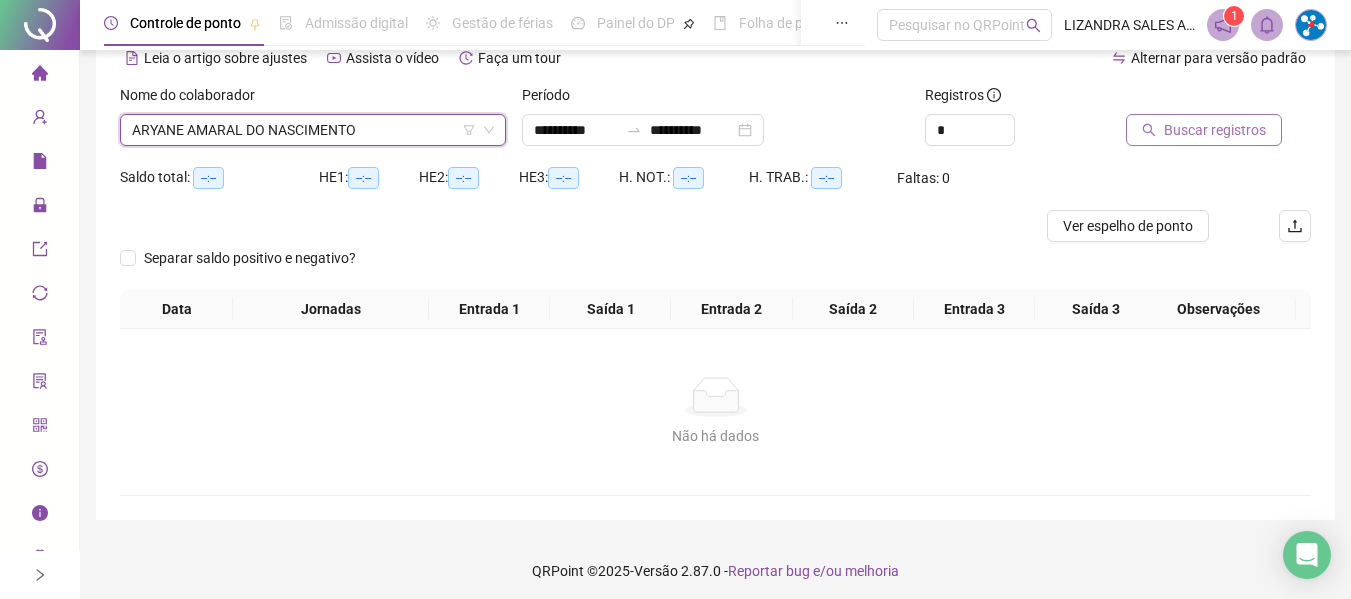 click on "Buscar registros" at bounding box center [1215, 130] 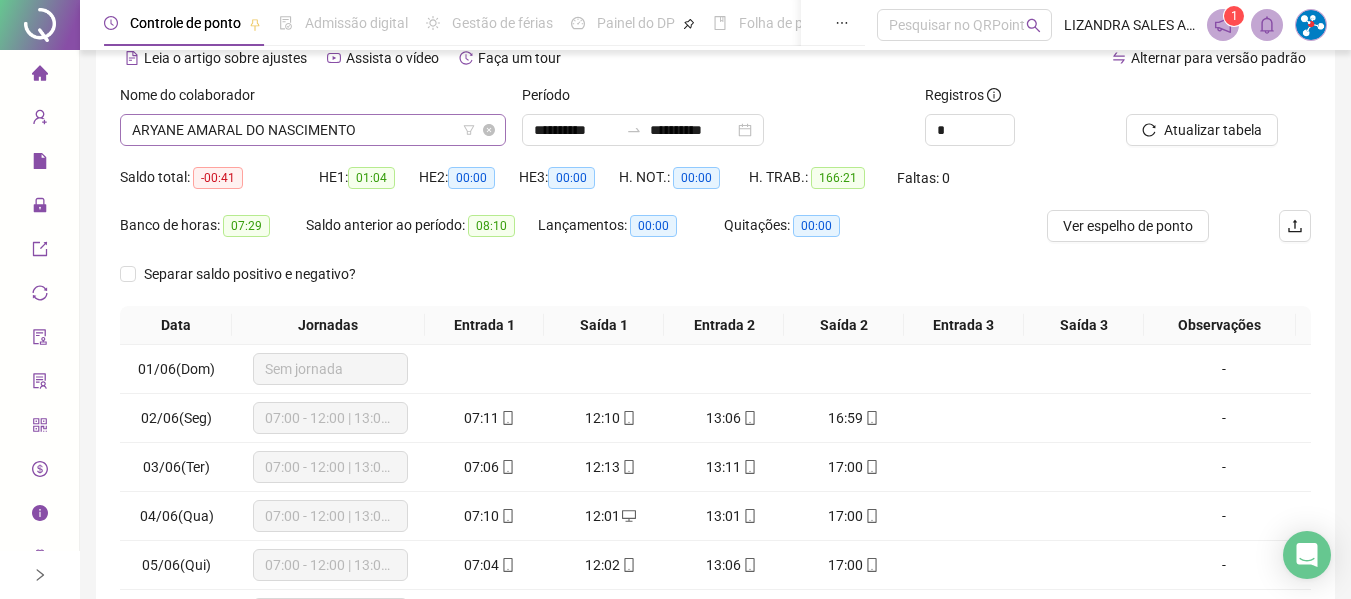 click on "ARYANE AMARAL DO NASCIMENTO" at bounding box center (313, 130) 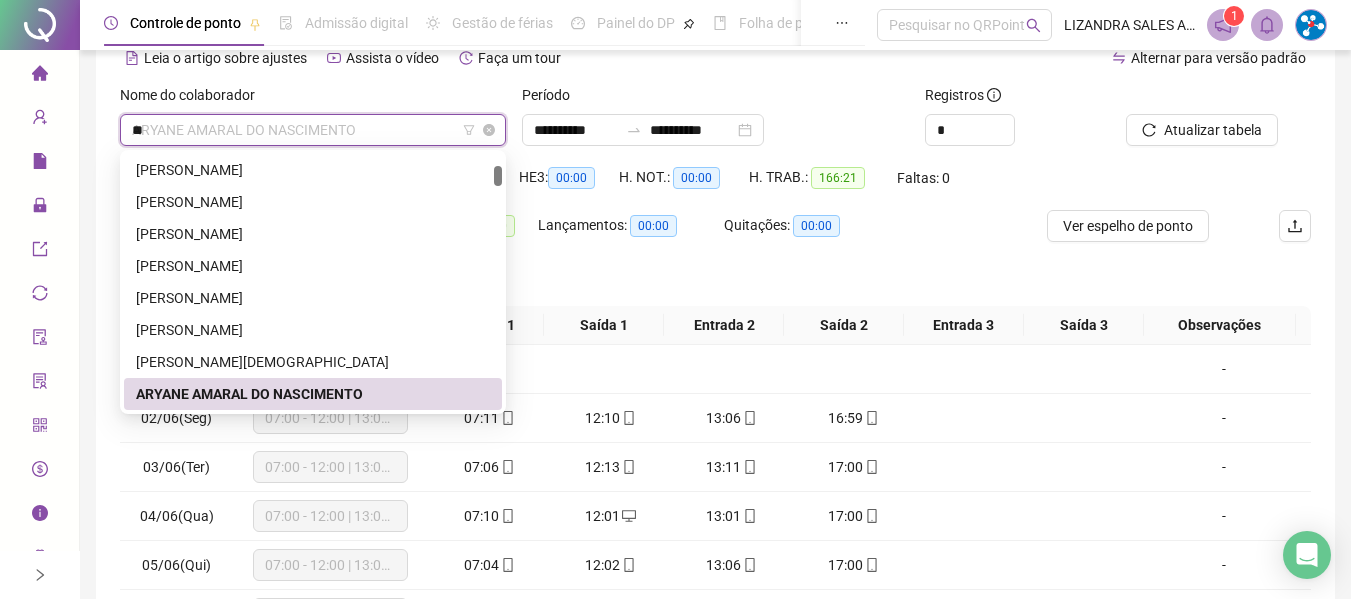 scroll, scrollTop: 0, scrollLeft: 0, axis: both 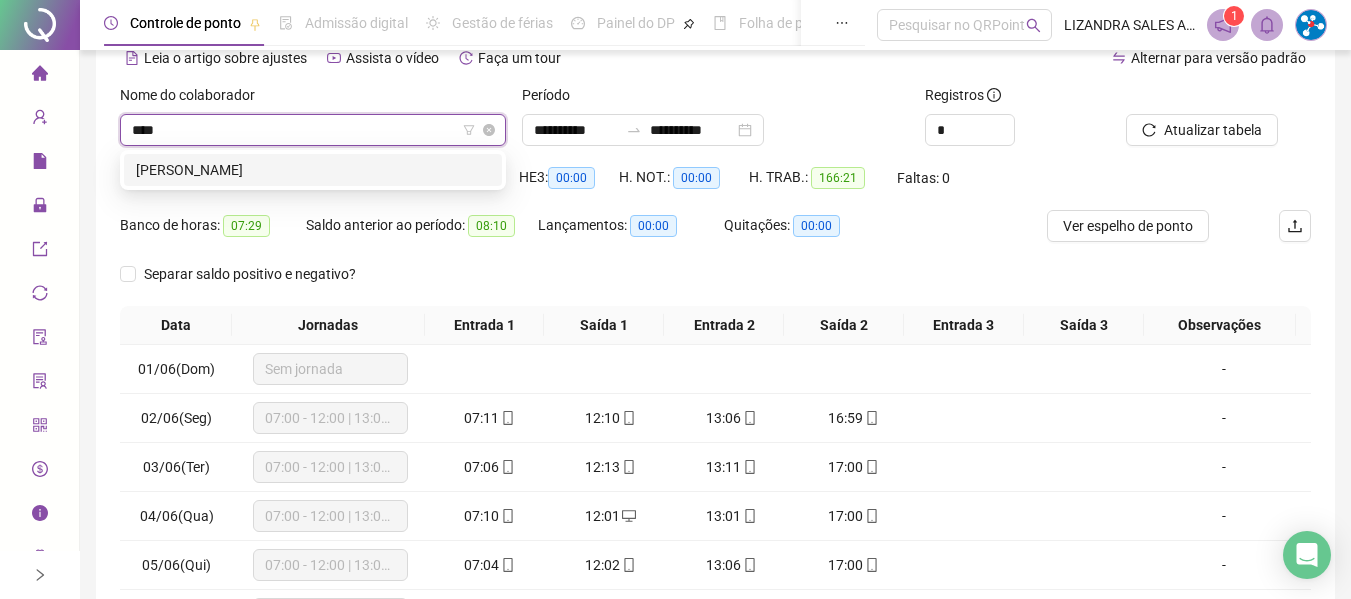 type on "*****" 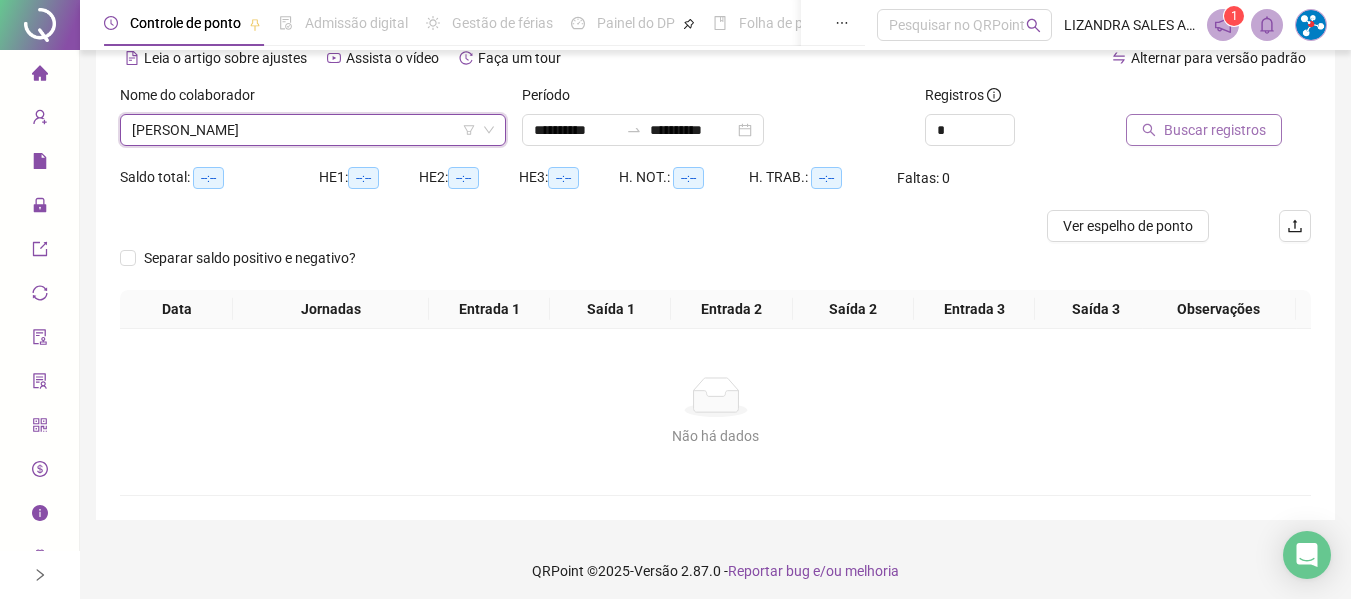 click 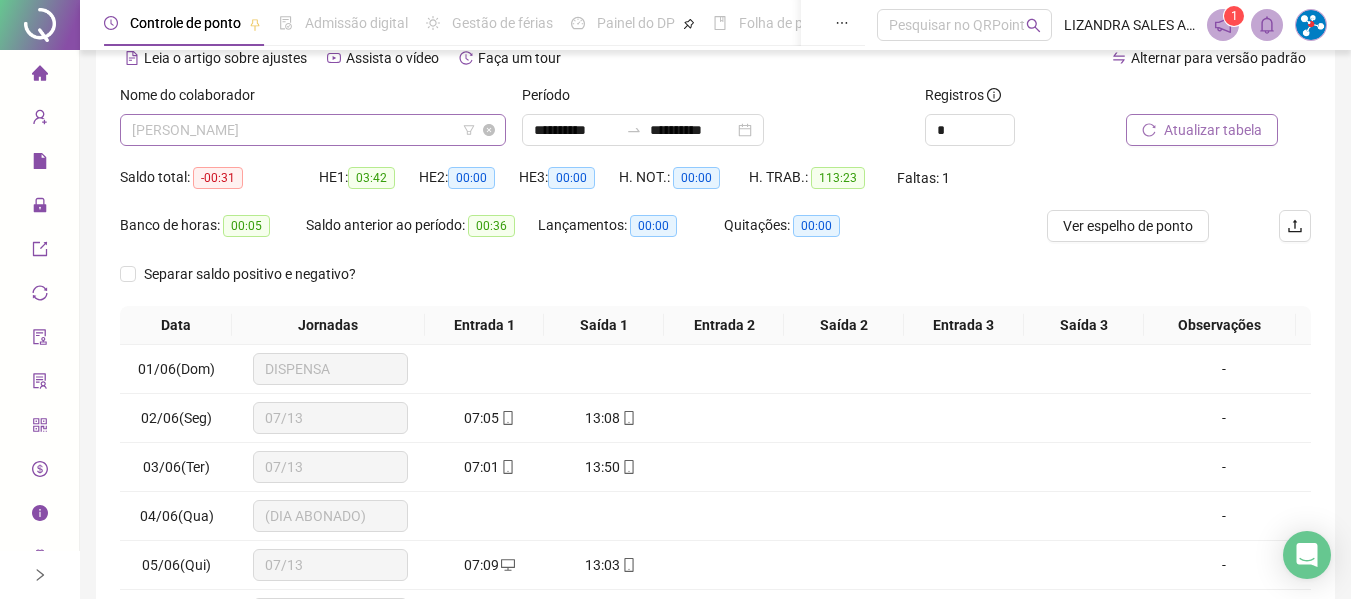 click on "[PERSON_NAME]" at bounding box center [313, 130] 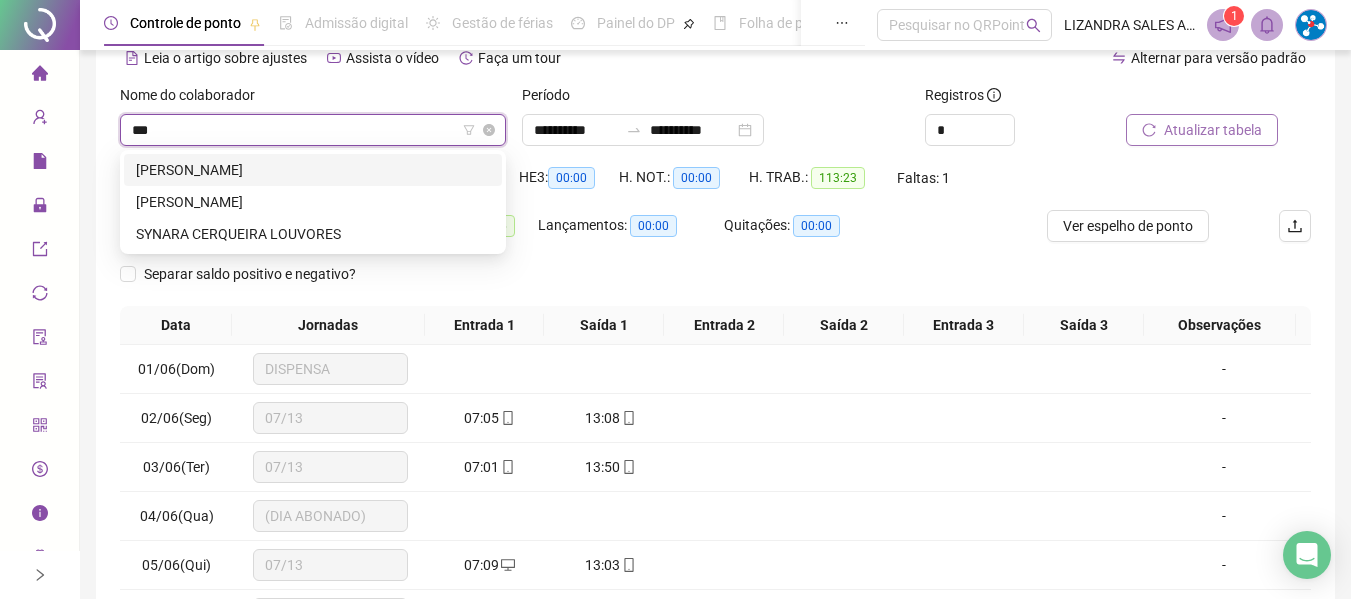 scroll, scrollTop: 0, scrollLeft: 0, axis: both 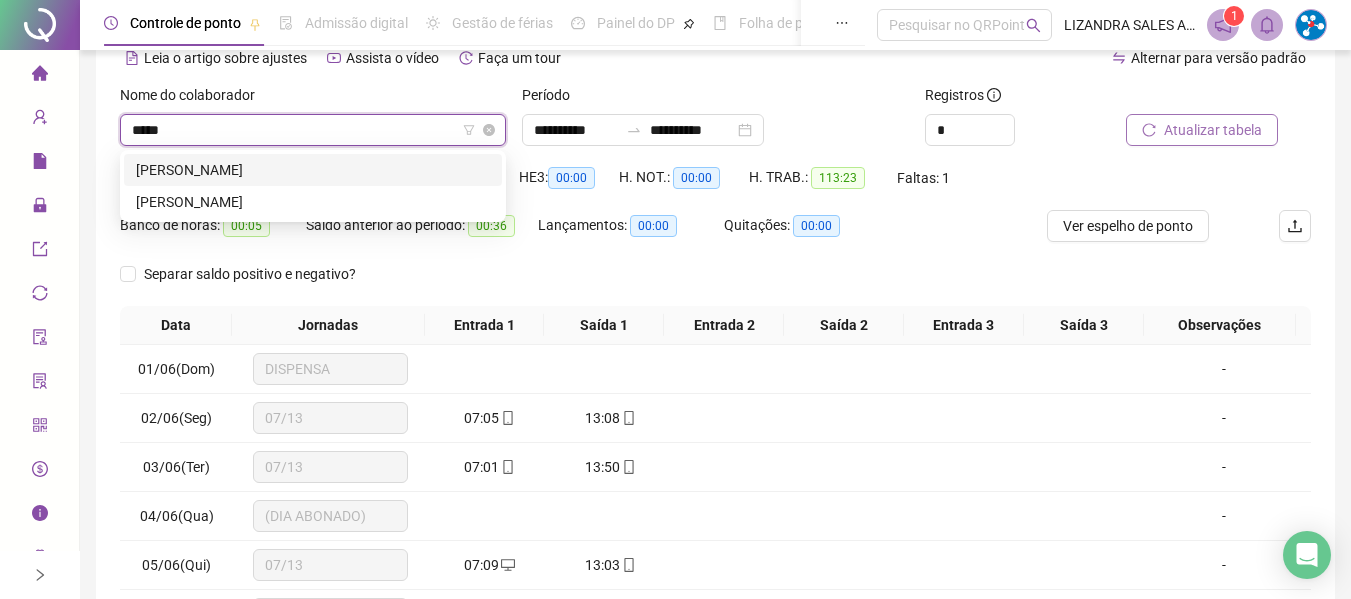 type on "******" 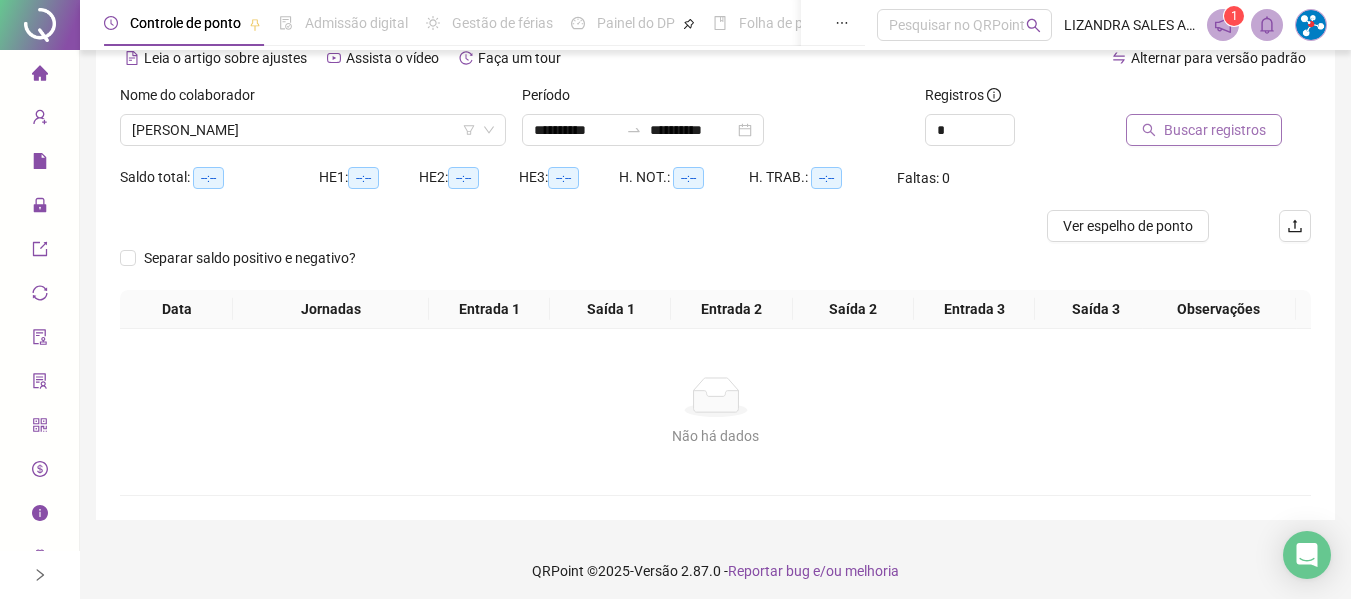 click on "Buscar registros" at bounding box center [1215, 130] 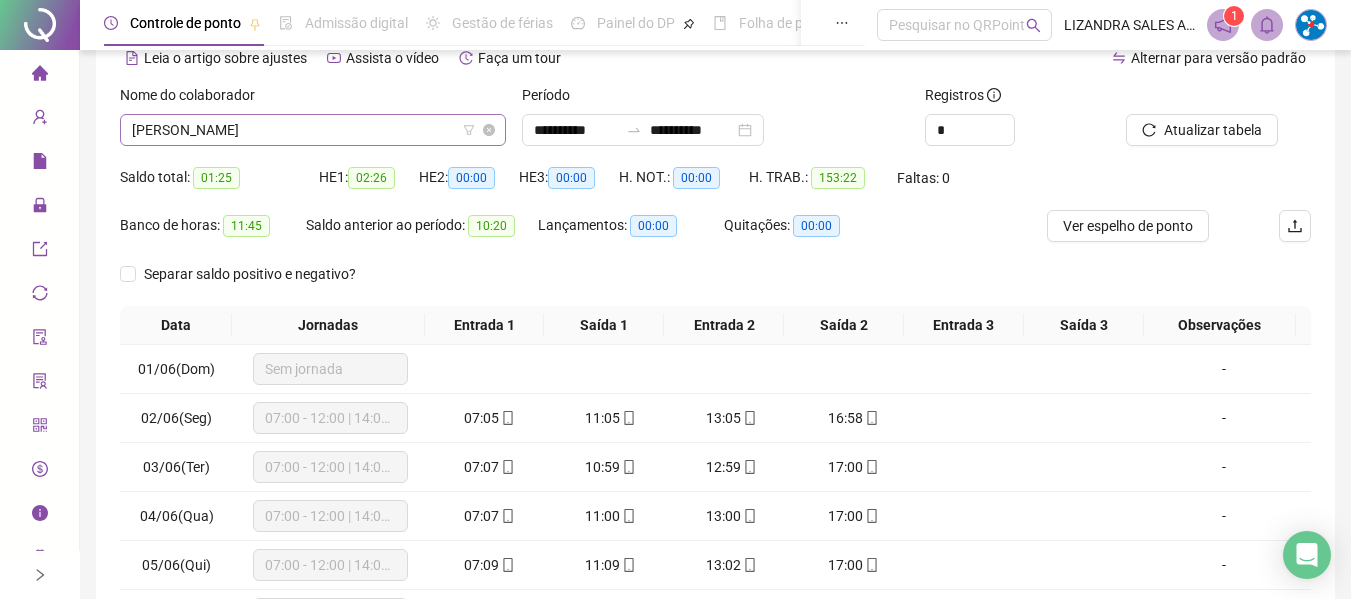 click on "[PERSON_NAME]" at bounding box center (313, 130) 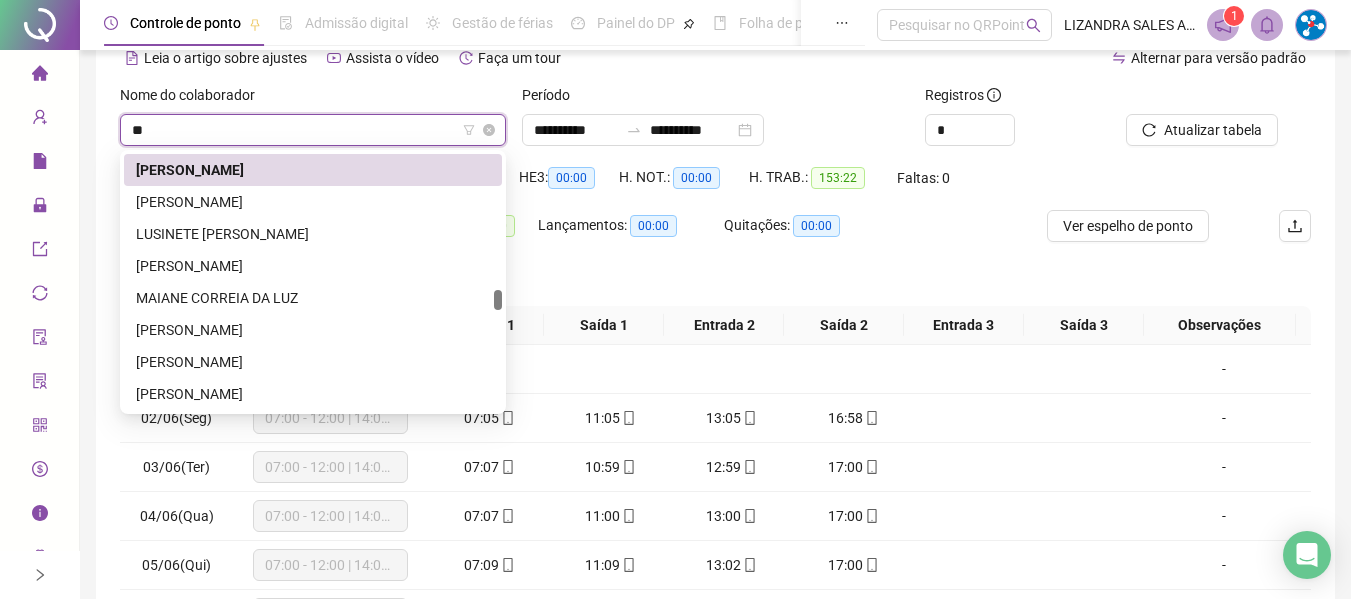 scroll, scrollTop: 0, scrollLeft: 0, axis: both 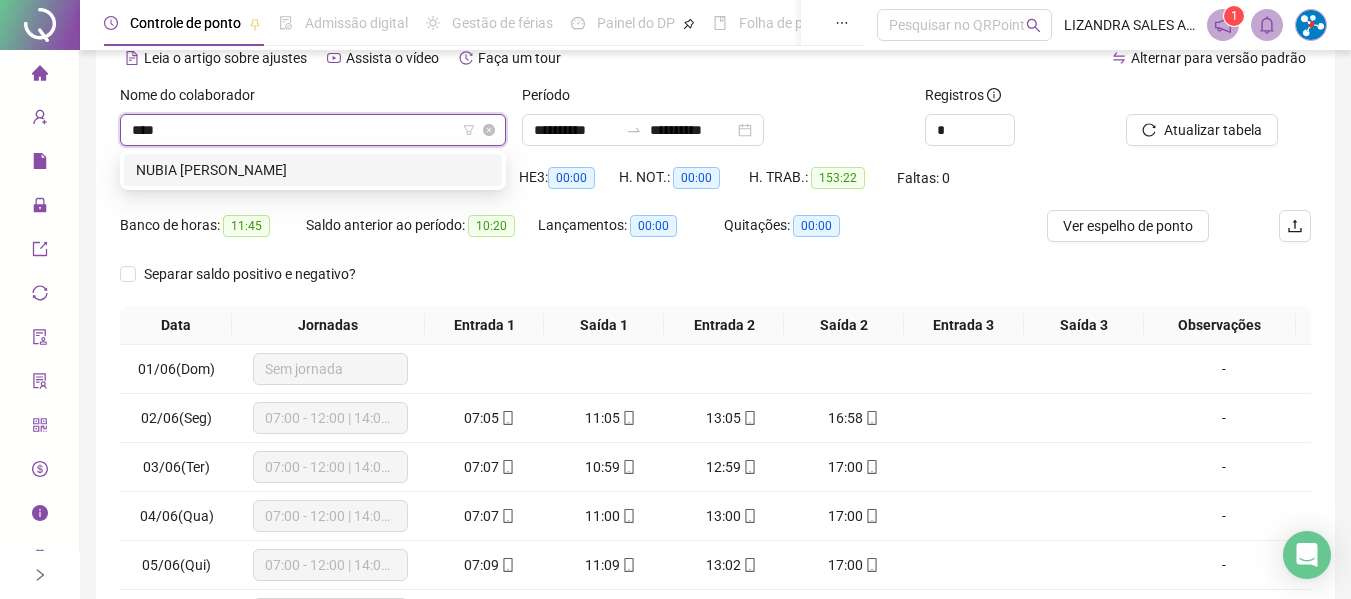type on "*****" 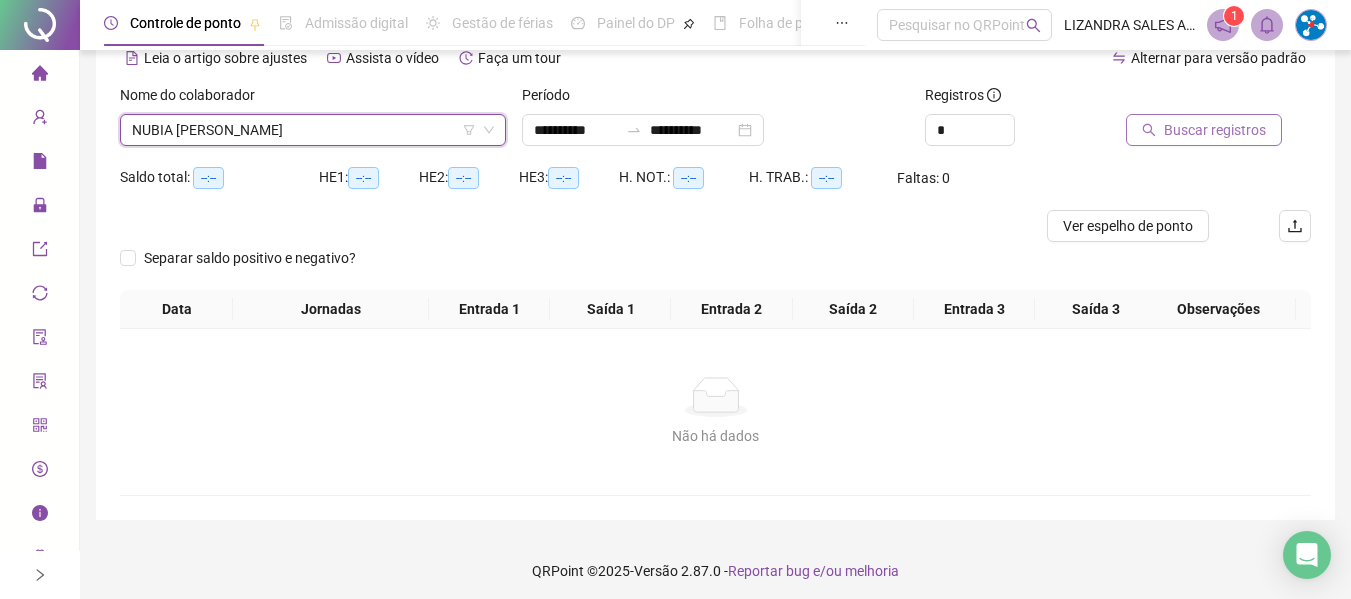 click on "Buscar registros" at bounding box center (1215, 130) 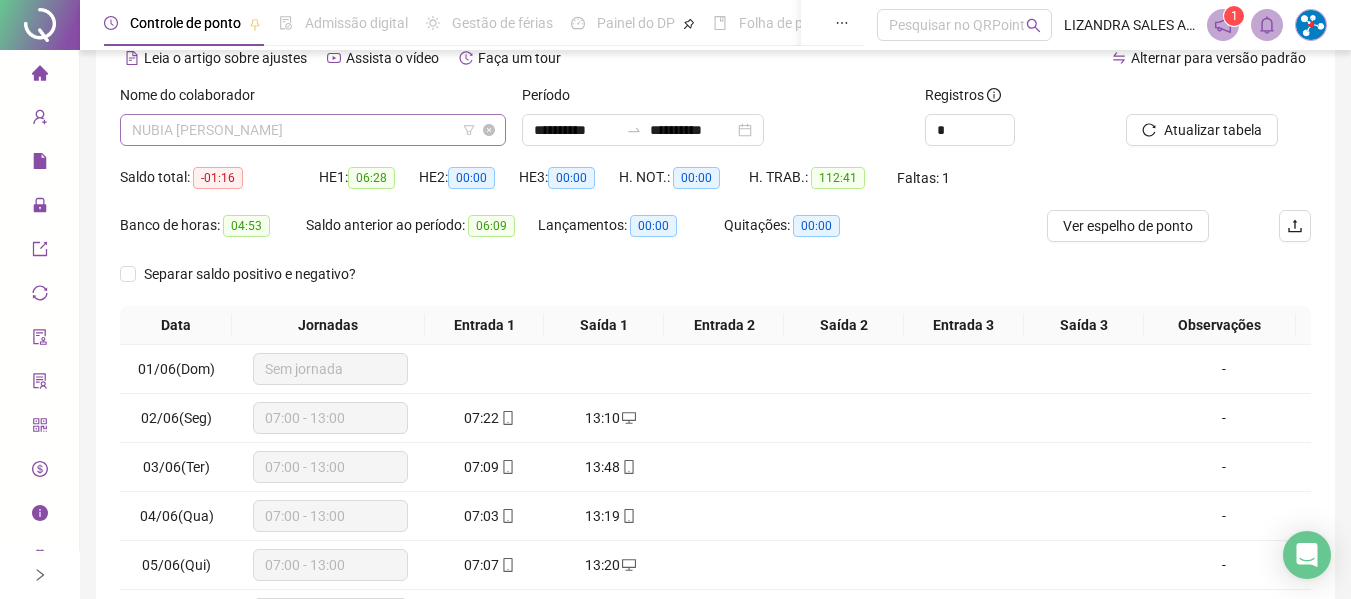 click on "NUBIA [PERSON_NAME]" at bounding box center [313, 130] 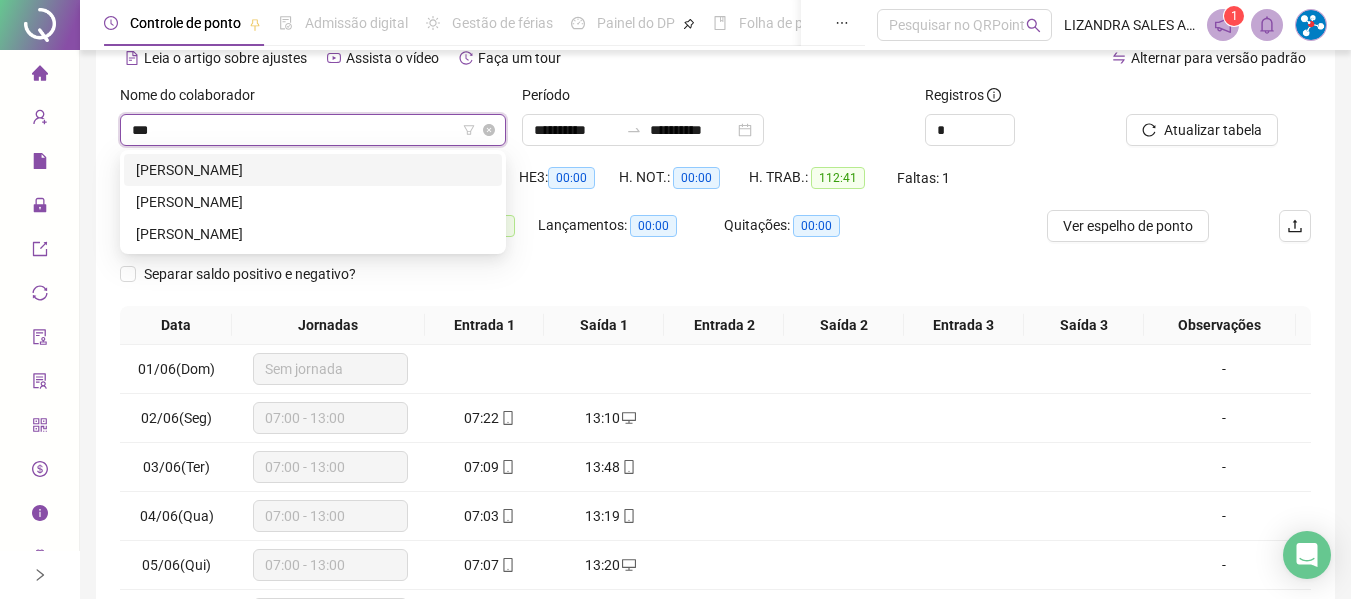 scroll, scrollTop: 0, scrollLeft: 0, axis: both 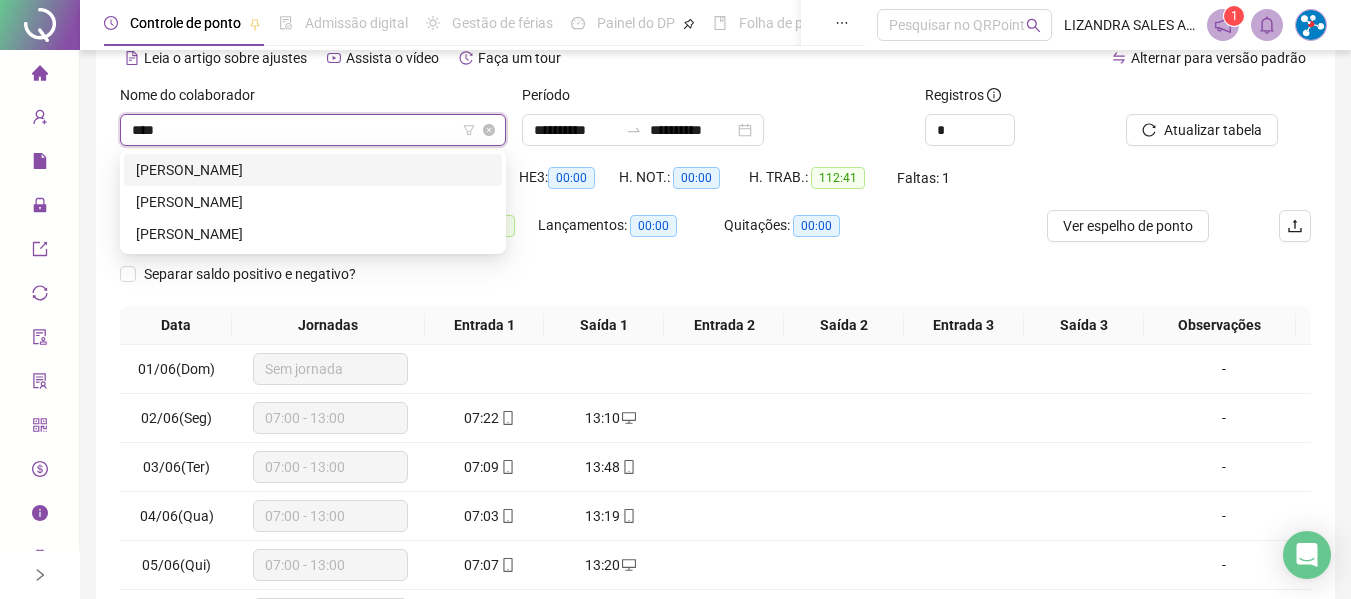 type on "*****" 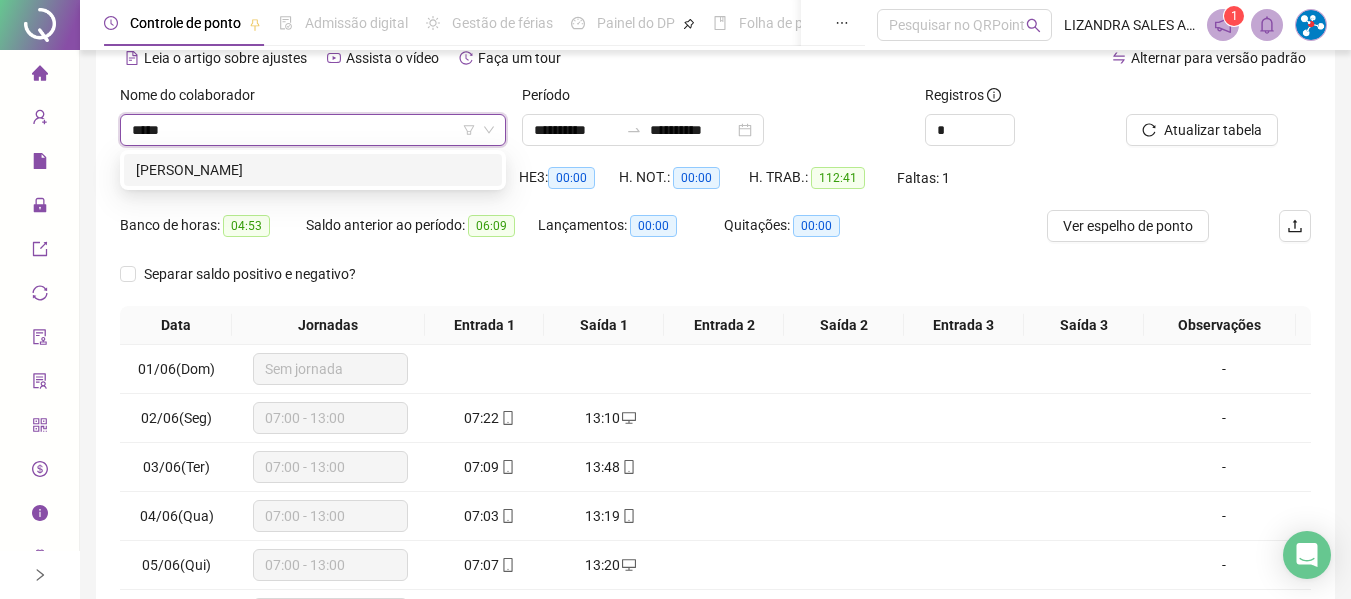 click on "[PERSON_NAME]" at bounding box center [313, 170] 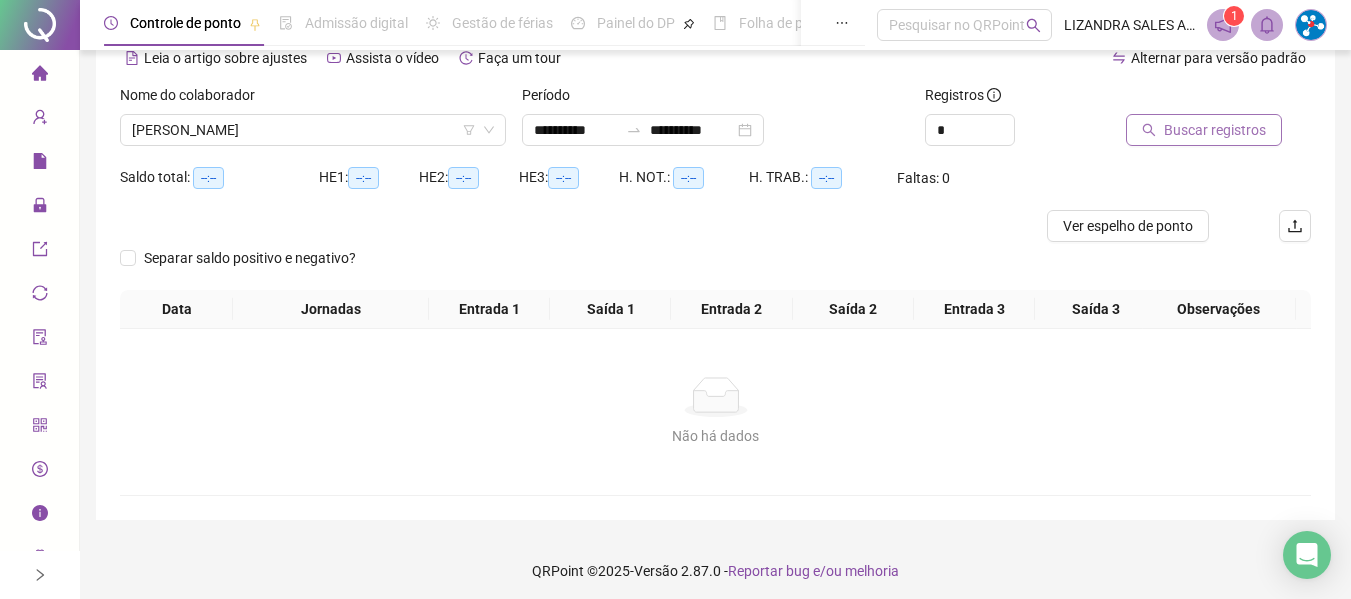 click on "Buscar registros" at bounding box center (1215, 130) 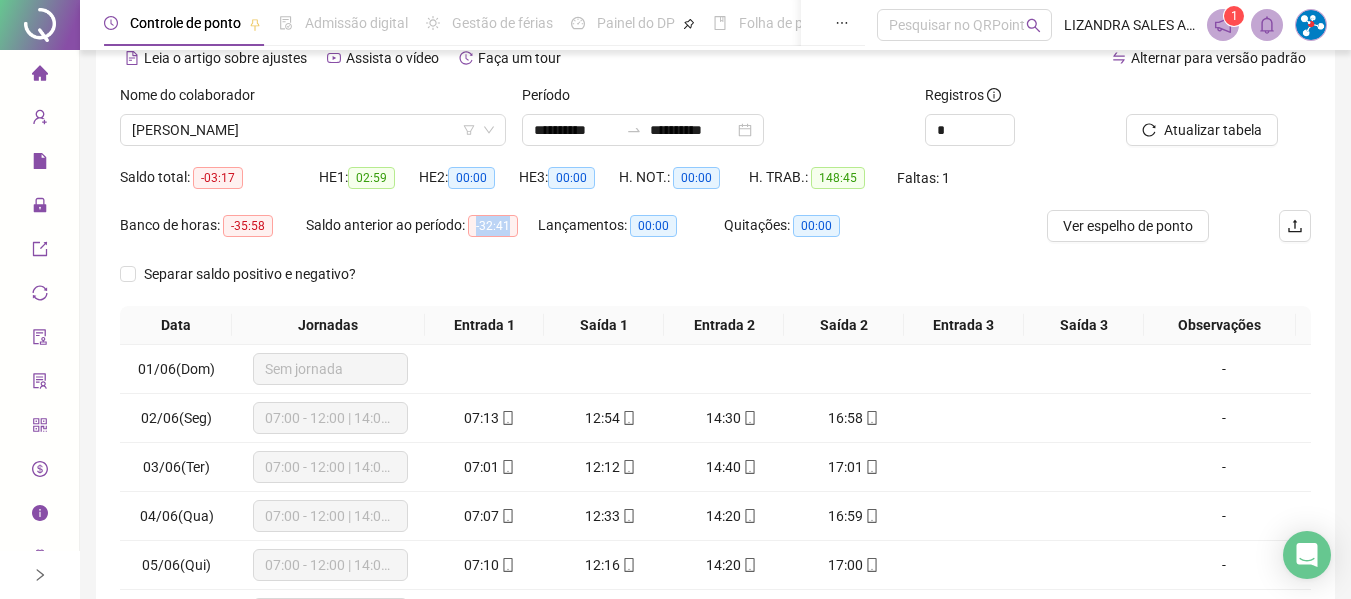 drag, startPoint x: 473, startPoint y: 225, endPoint x: 530, endPoint y: 230, distance: 57.21888 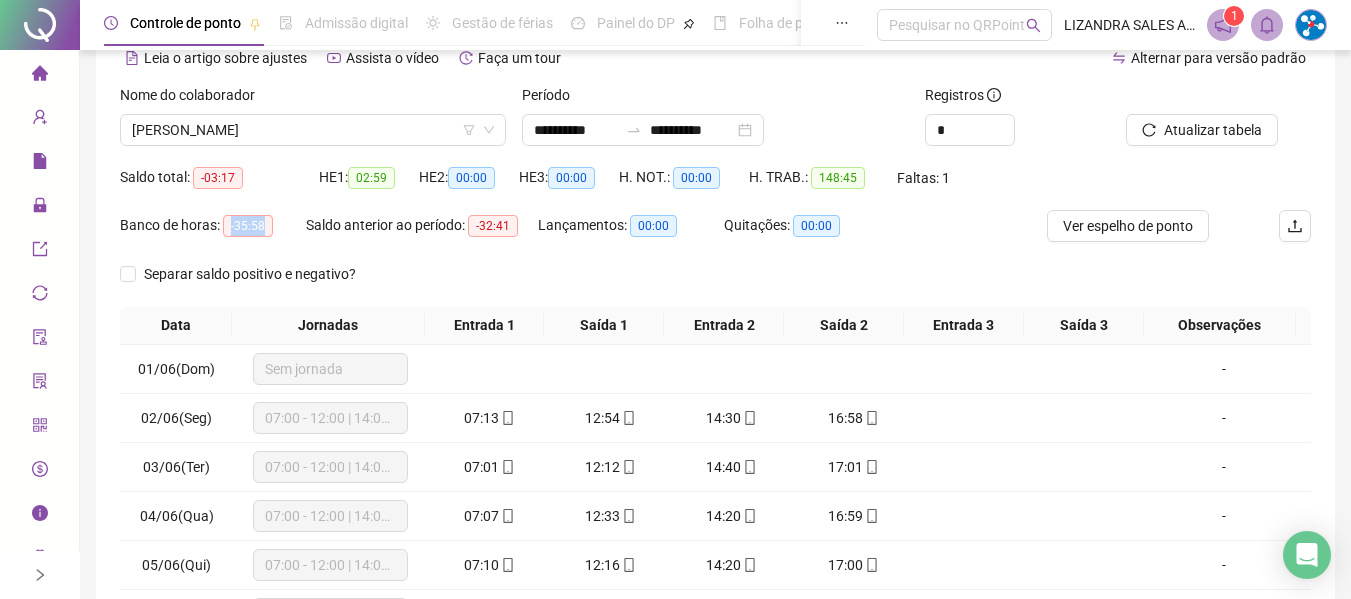 drag, startPoint x: 234, startPoint y: 224, endPoint x: 304, endPoint y: 231, distance: 70.34913 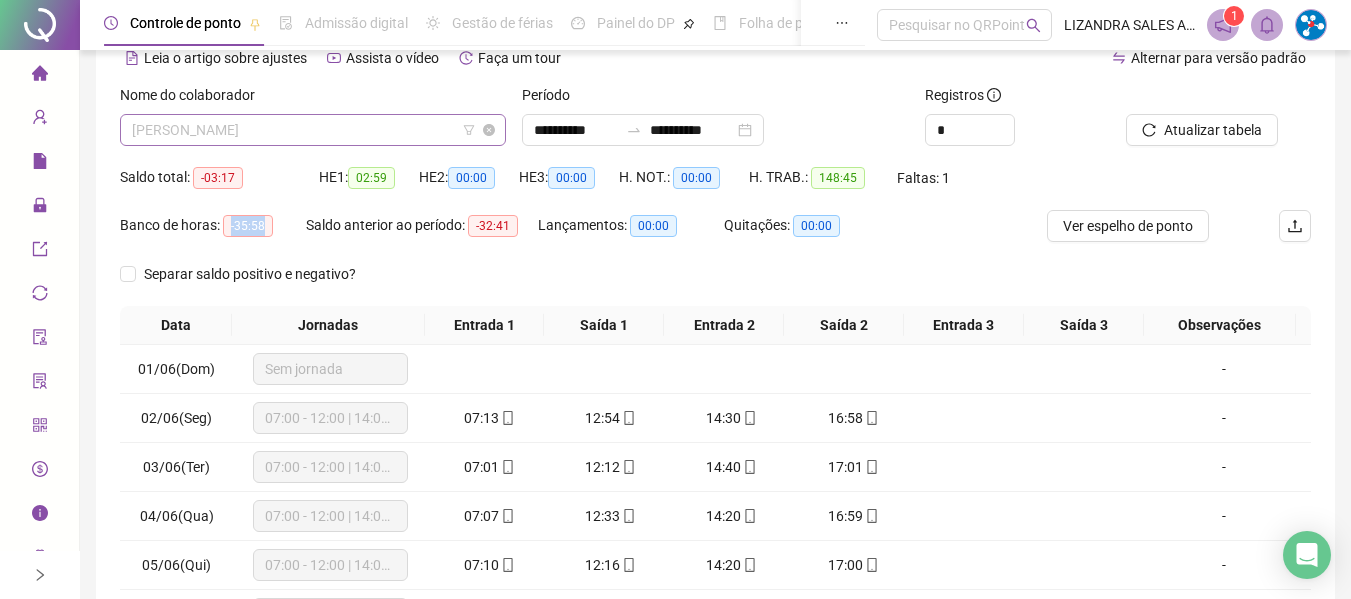 click on "[PERSON_NAME]" at bounding box center [313, 130] 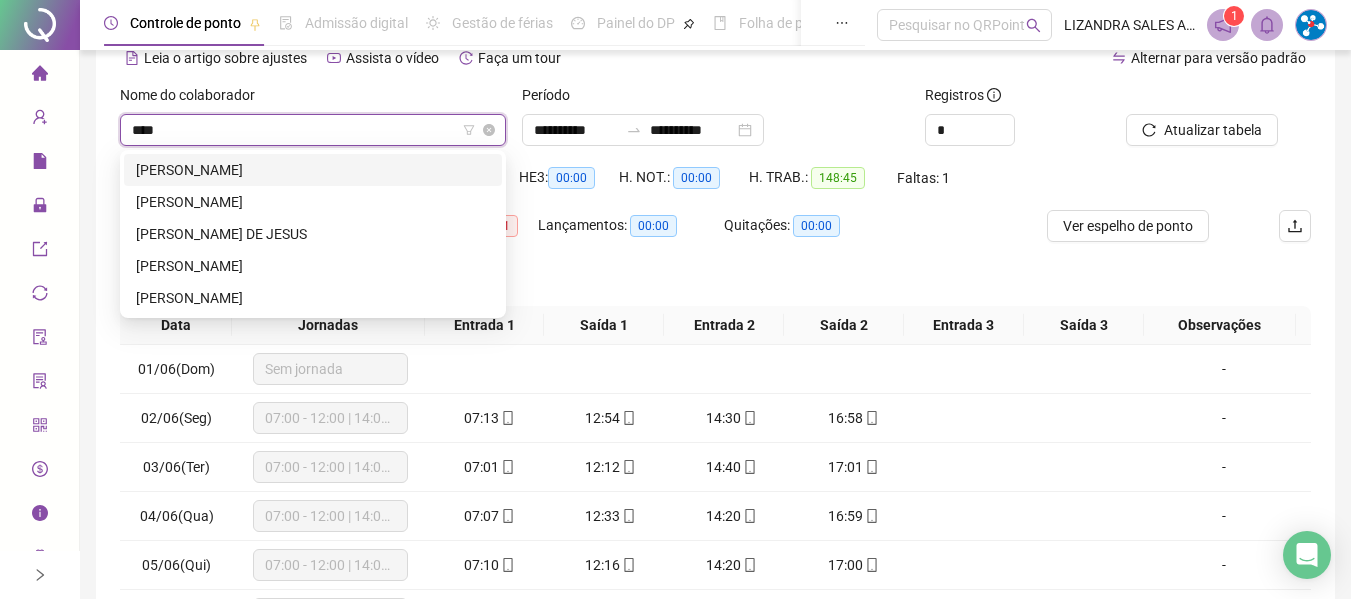 scroll, scrollTop: 0, scrollLeft: 0, axis: both 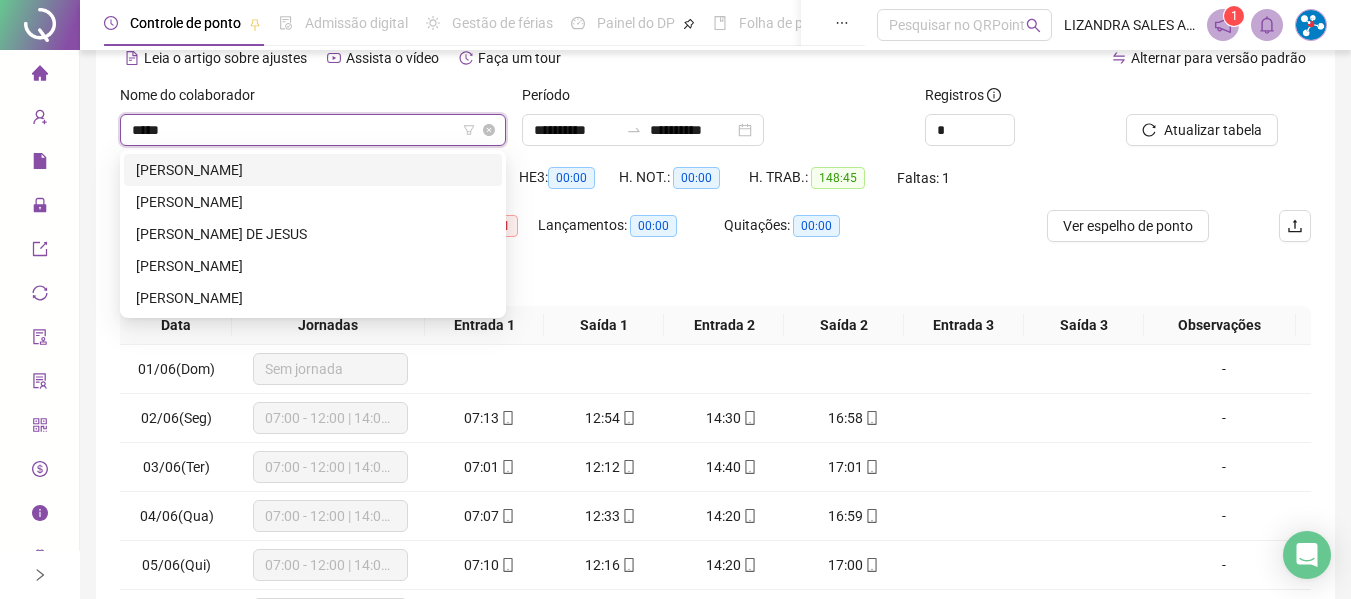 type on "******" 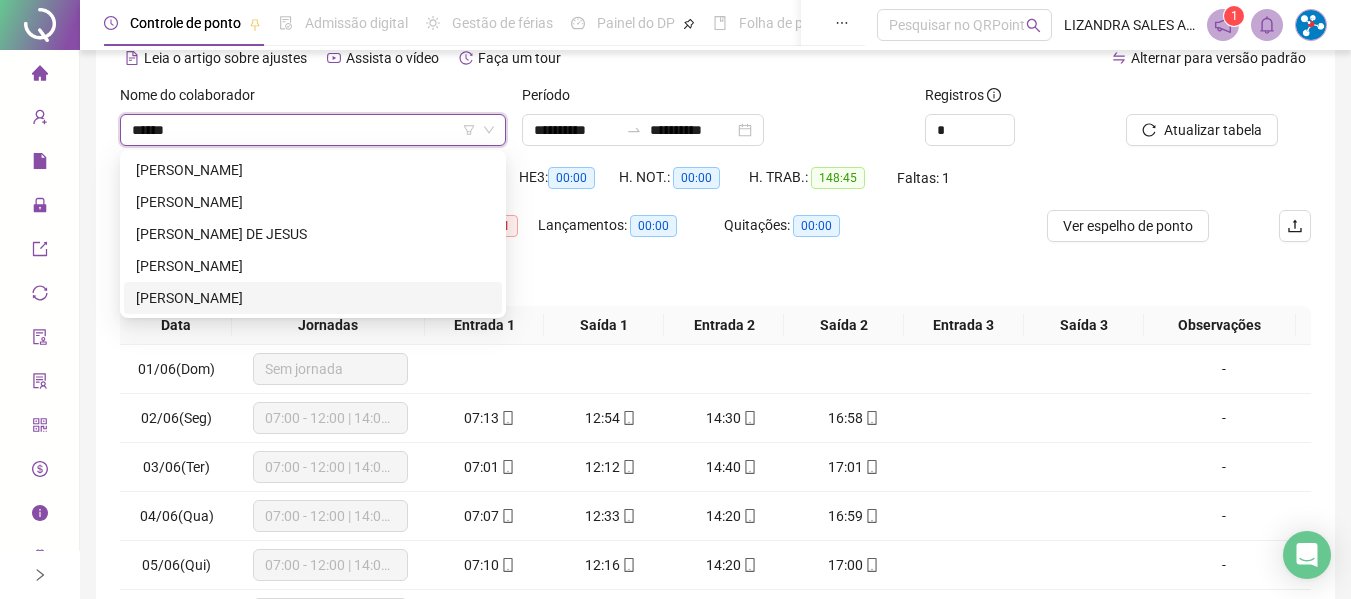 click on "[PERSON_NAME]" at bounding box center (313, 298) 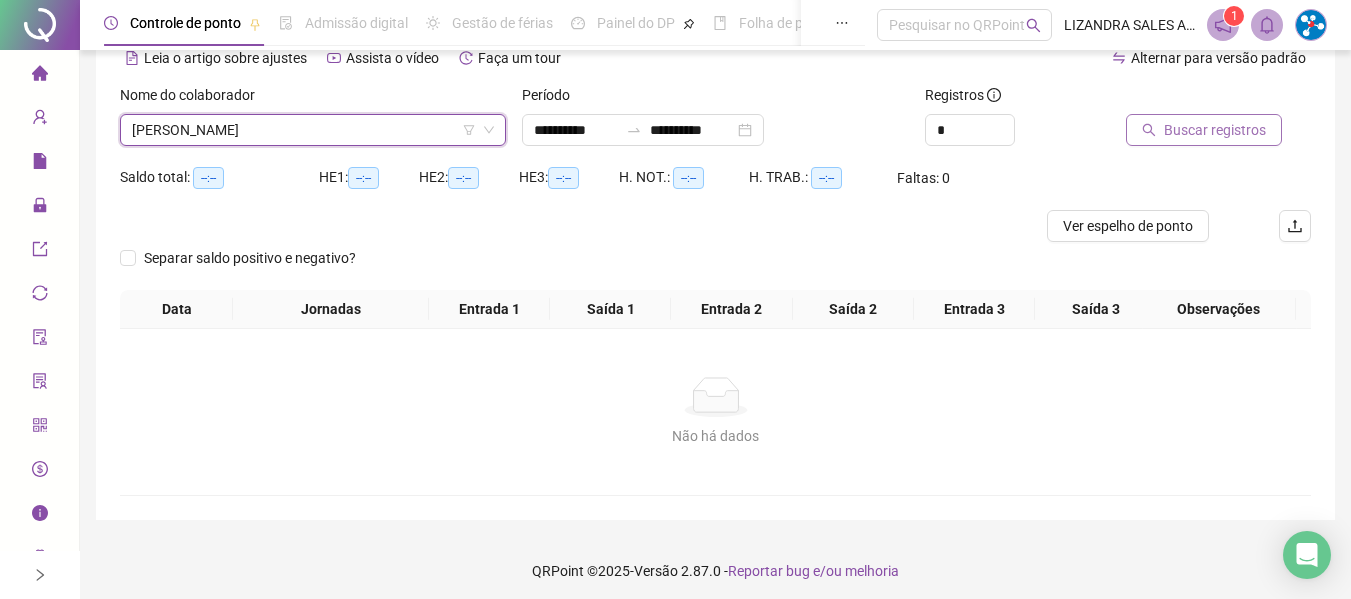 click on "Buscar registros" at bounding box center [1204, 130] 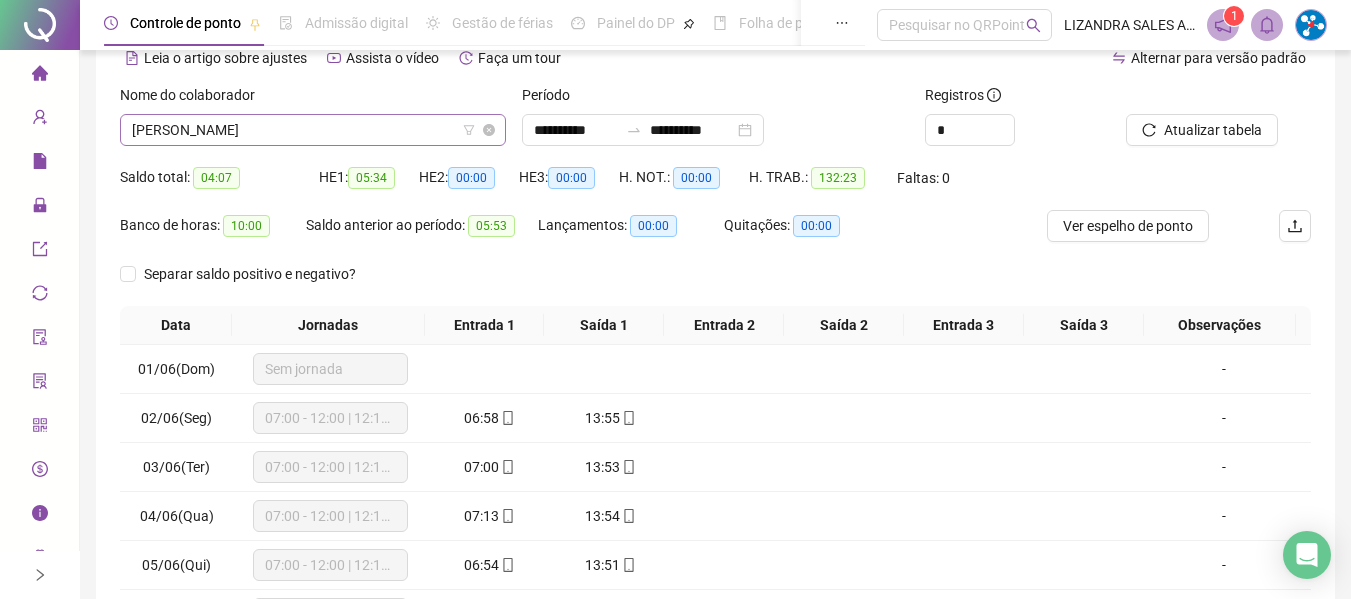 click on "[PERSON_NAME]" at bounding box center [313, 130] 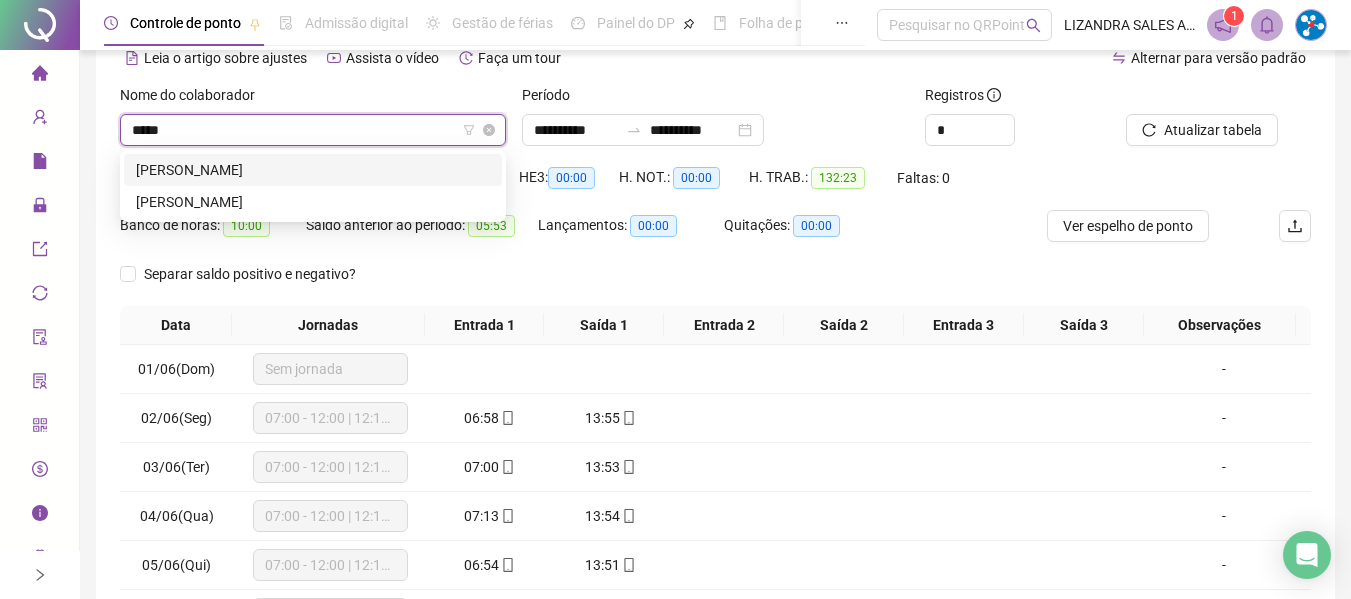 scroll, scrollTop: 0, scrollLeft: 0, axis: both 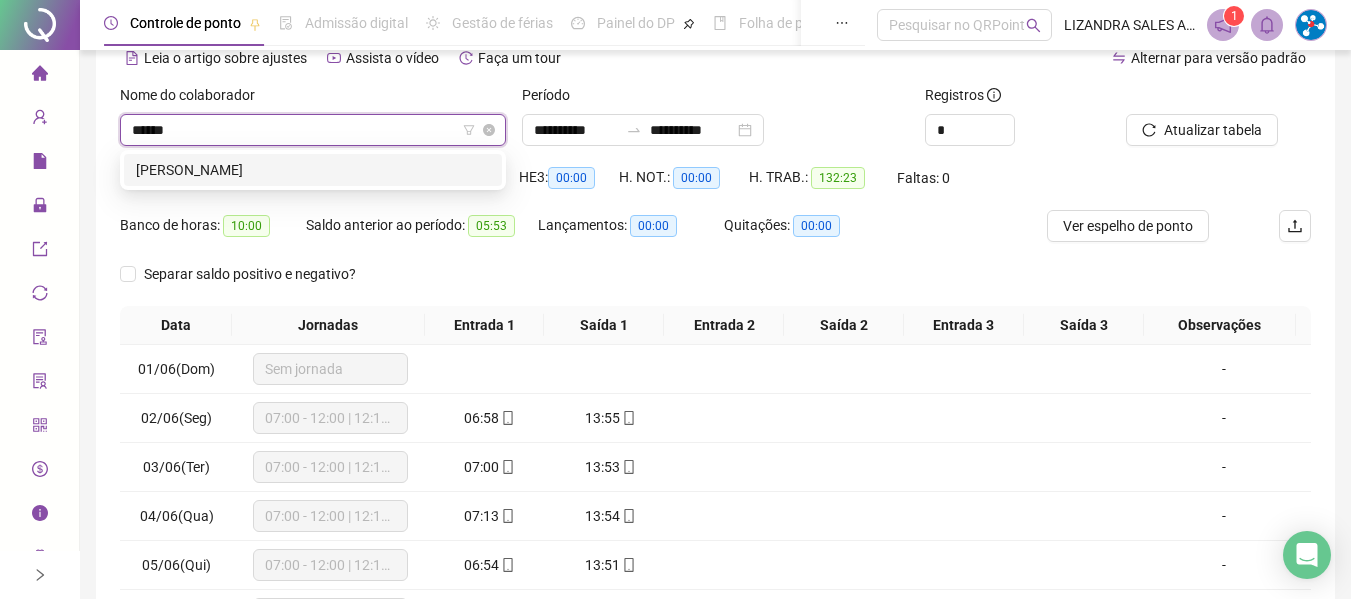 type on "*******" 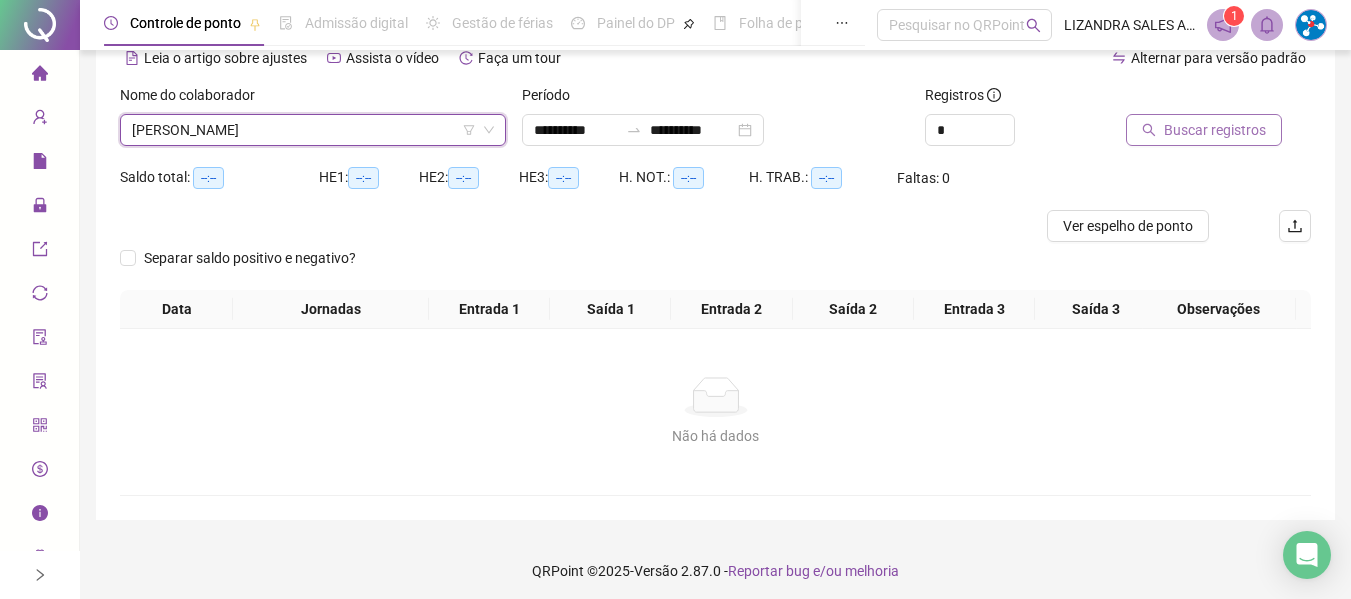 click on "Buscar registros" at bounding box center (1215, 130) 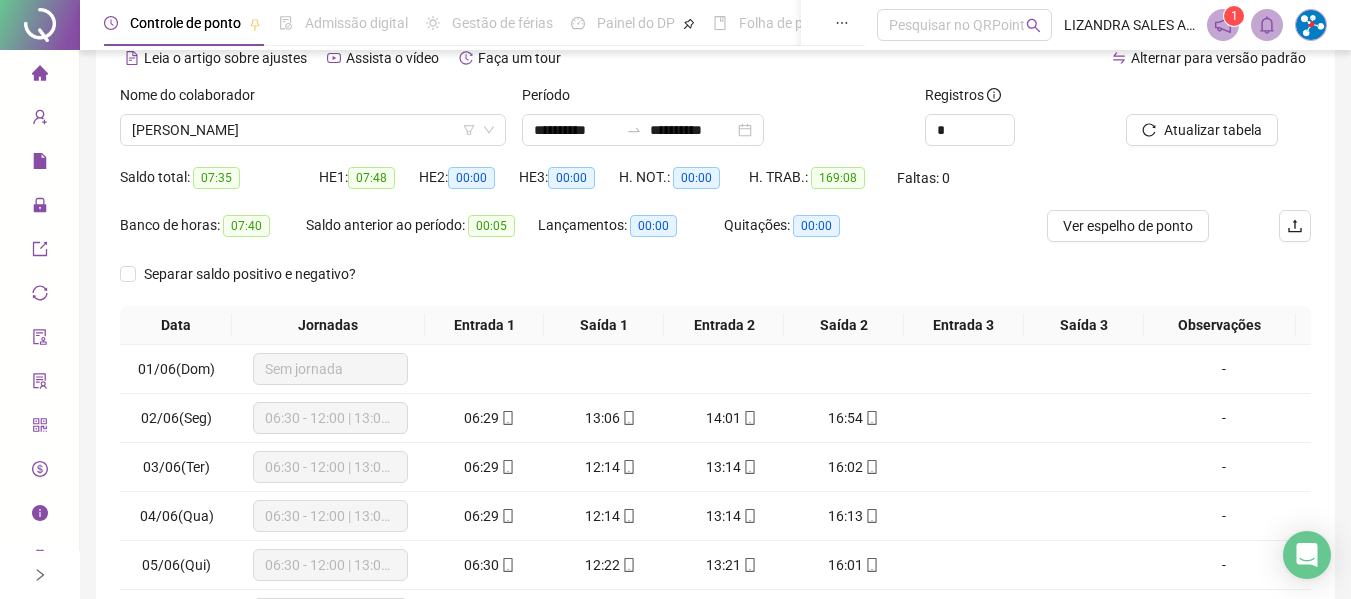 click on "Nome do colaborador" at bounding box center (313, 99) 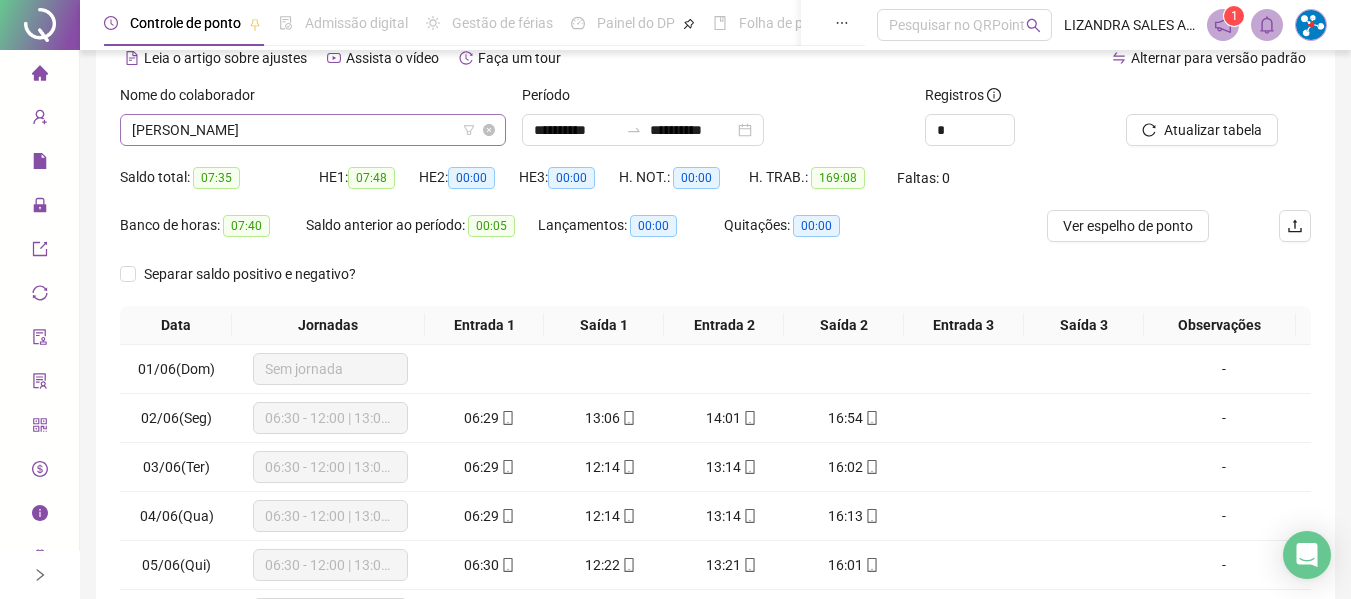 click on "[PERSON_NAME]" at bounding box center [313, 130] 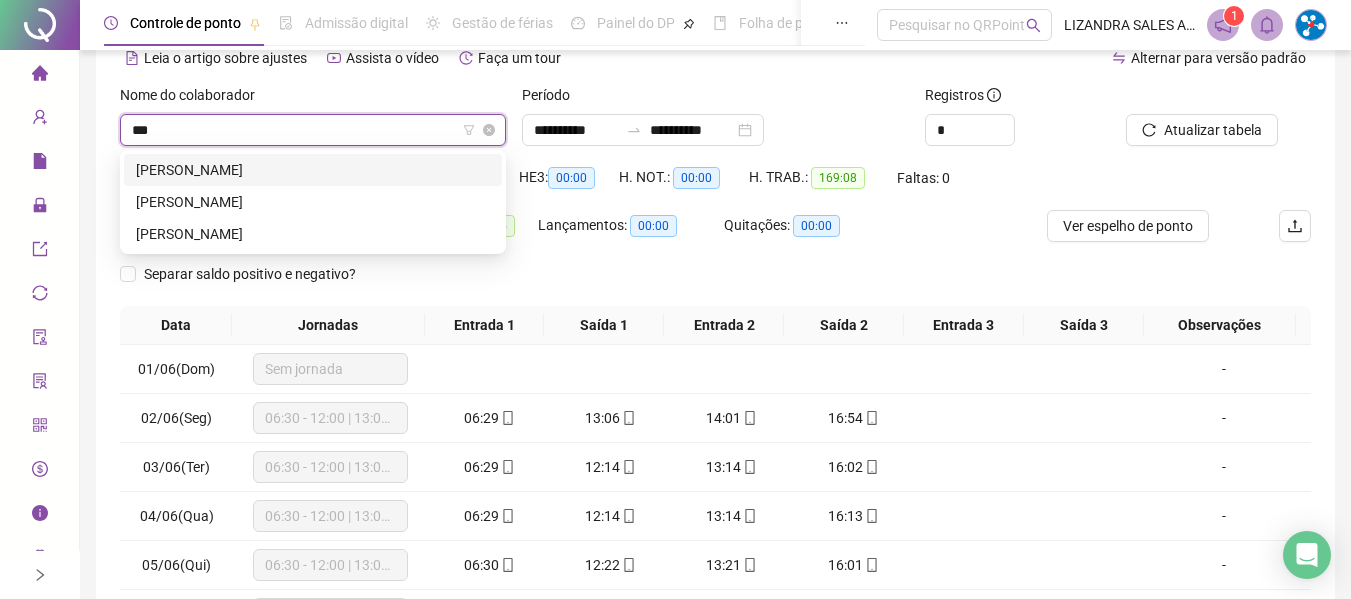 scroll, scrollTop: 0, scrollLeft: 0, axis: both 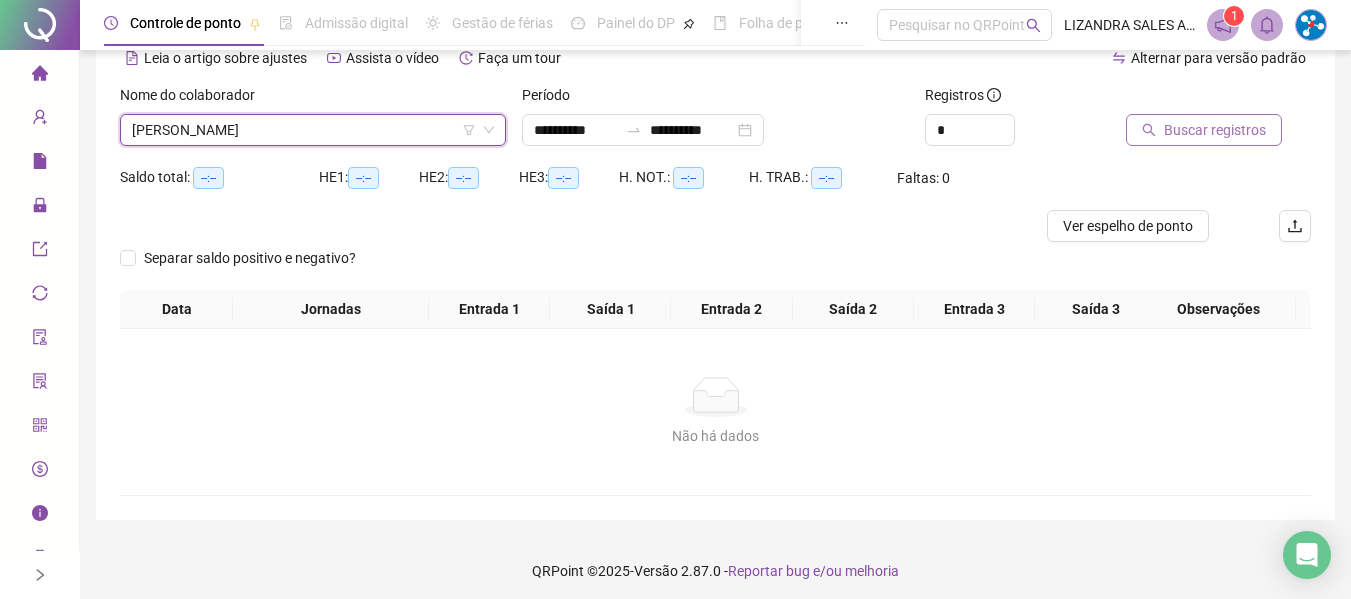 click on "Buscar registros" at bounding box center (1215, 130) 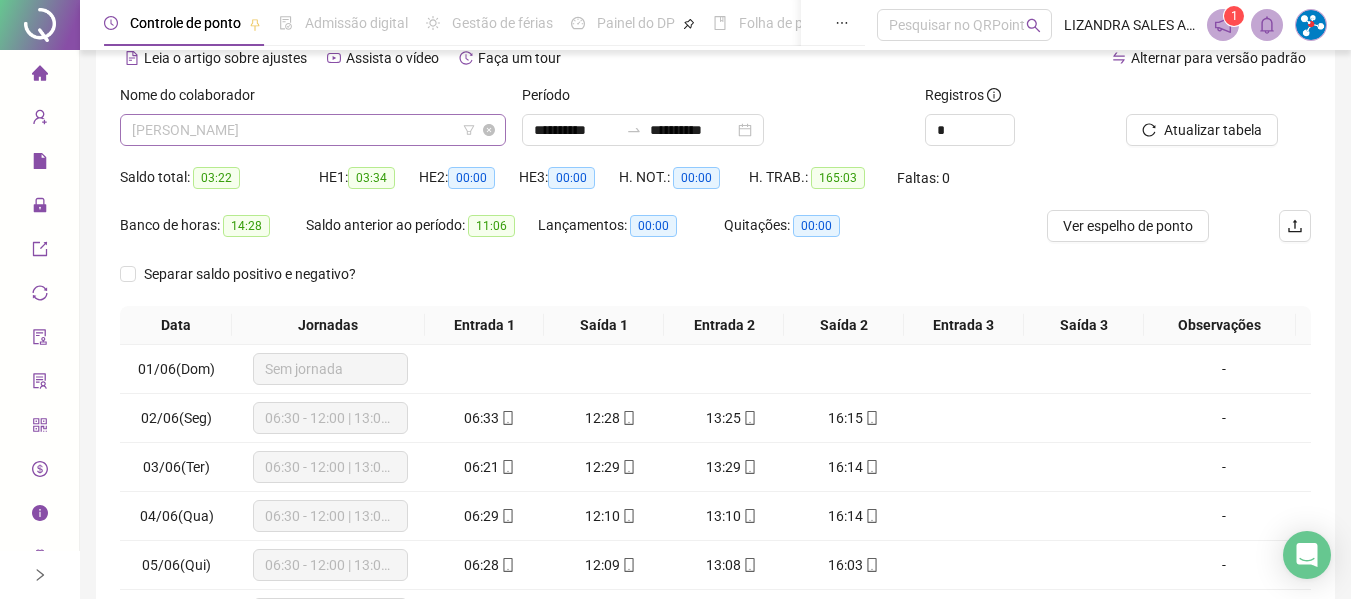 click on "[PERSON_NAME]" at bounding box center [313, 130] 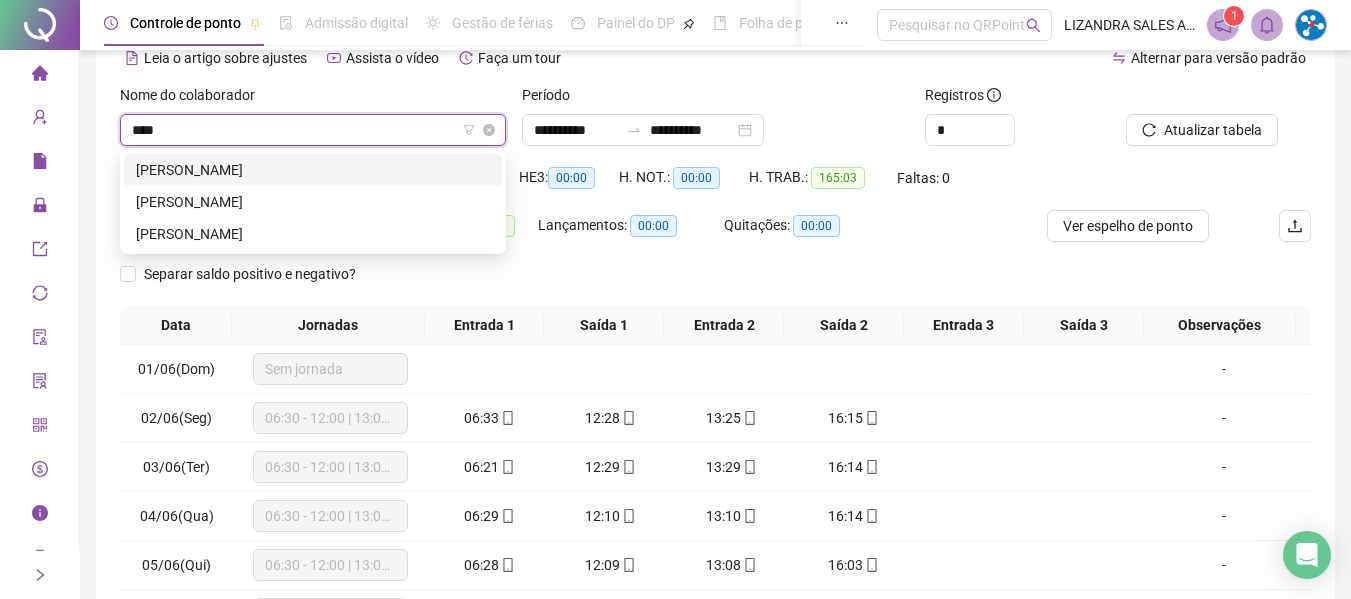 scroll, scrollTop: 0, scrollLeft: 0, axis: both 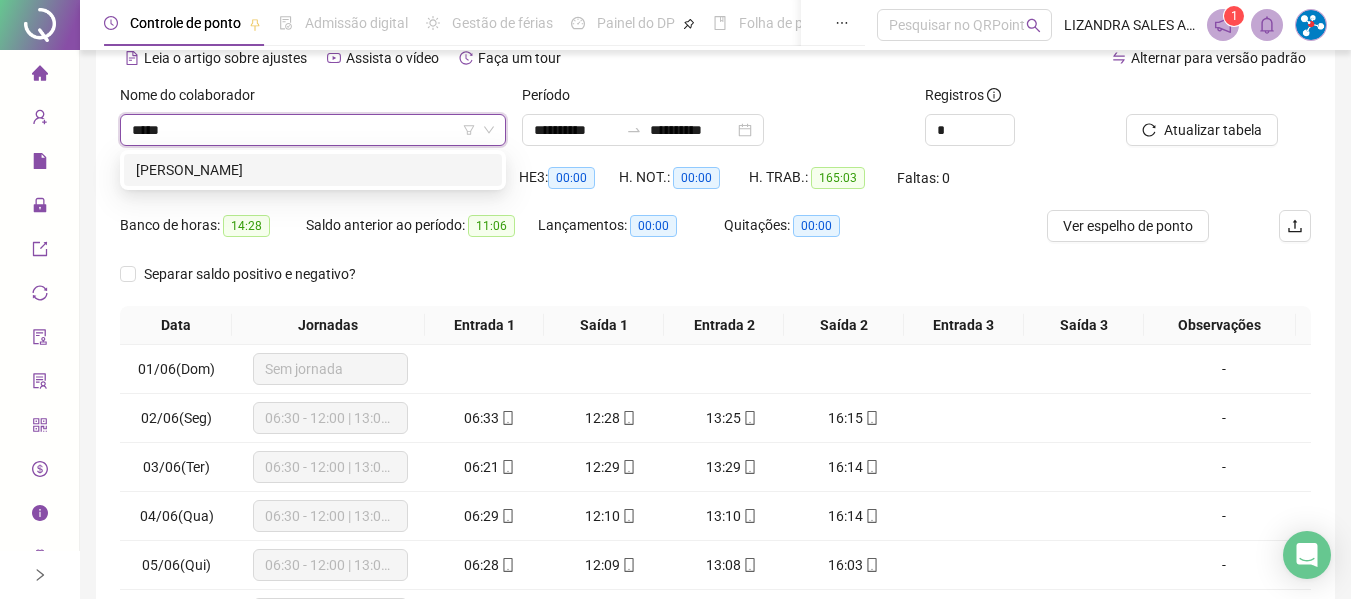 click on "[PERSON_NAME]" at bounding box center [313, 170] 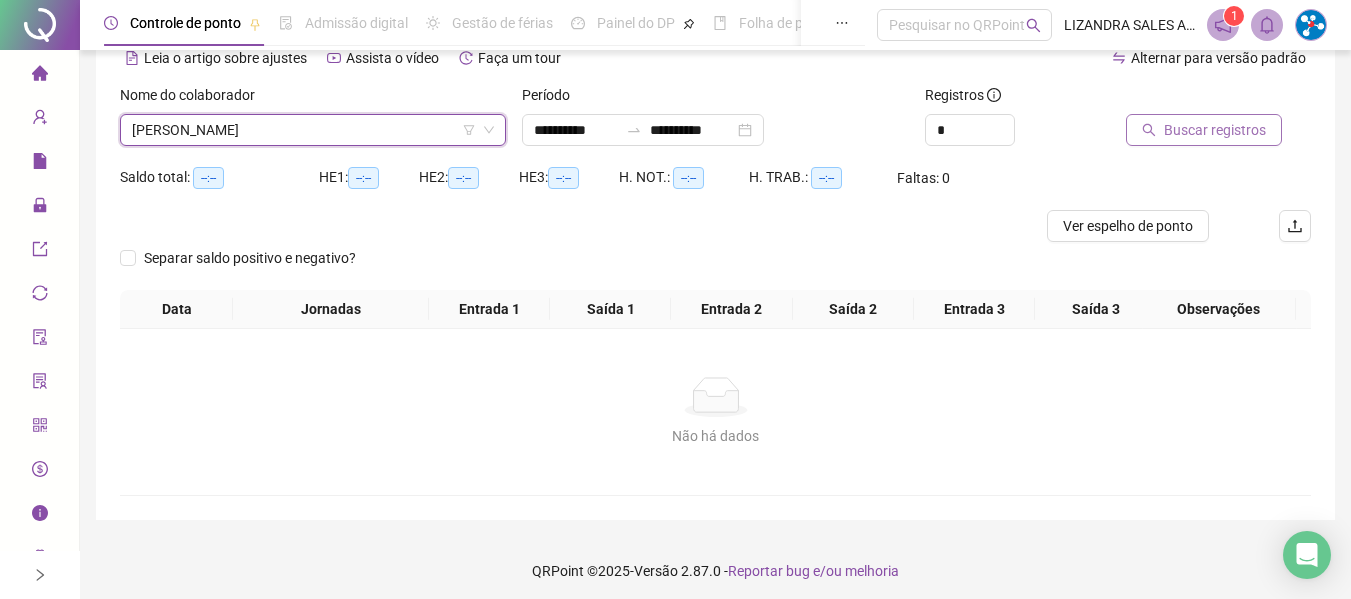 click on "Buscar registros" at bounding box center (1215, 130) 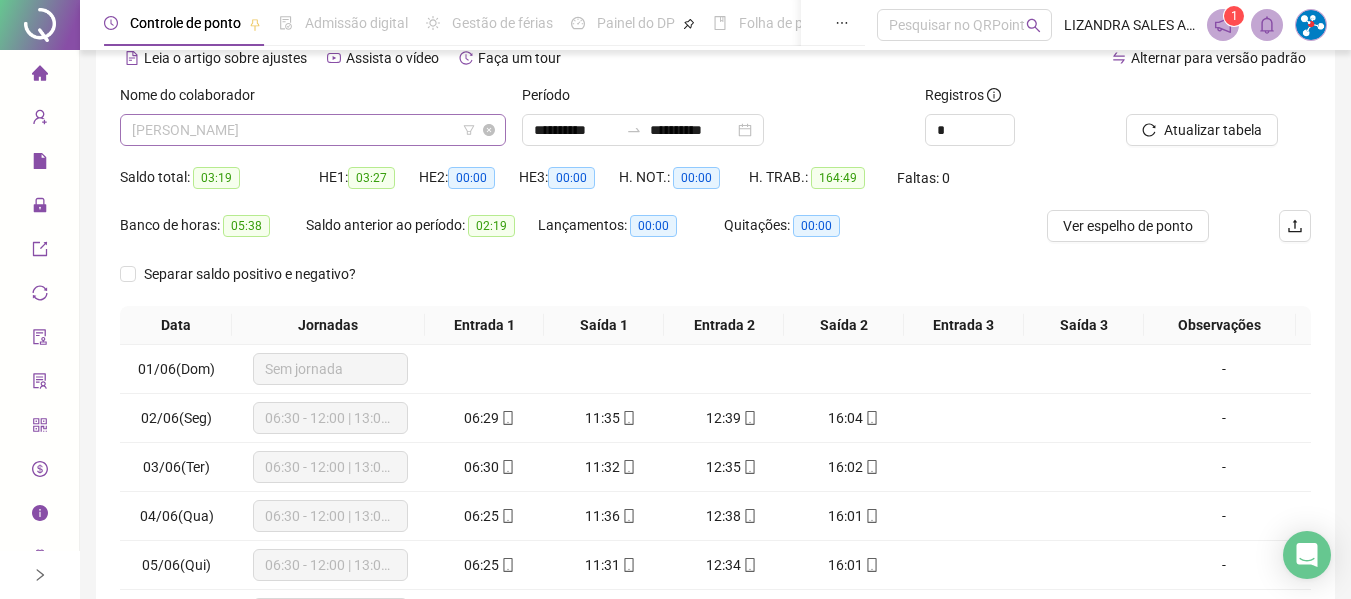 click on "[PERSON_NAME]" at bounding box center (313, 130) 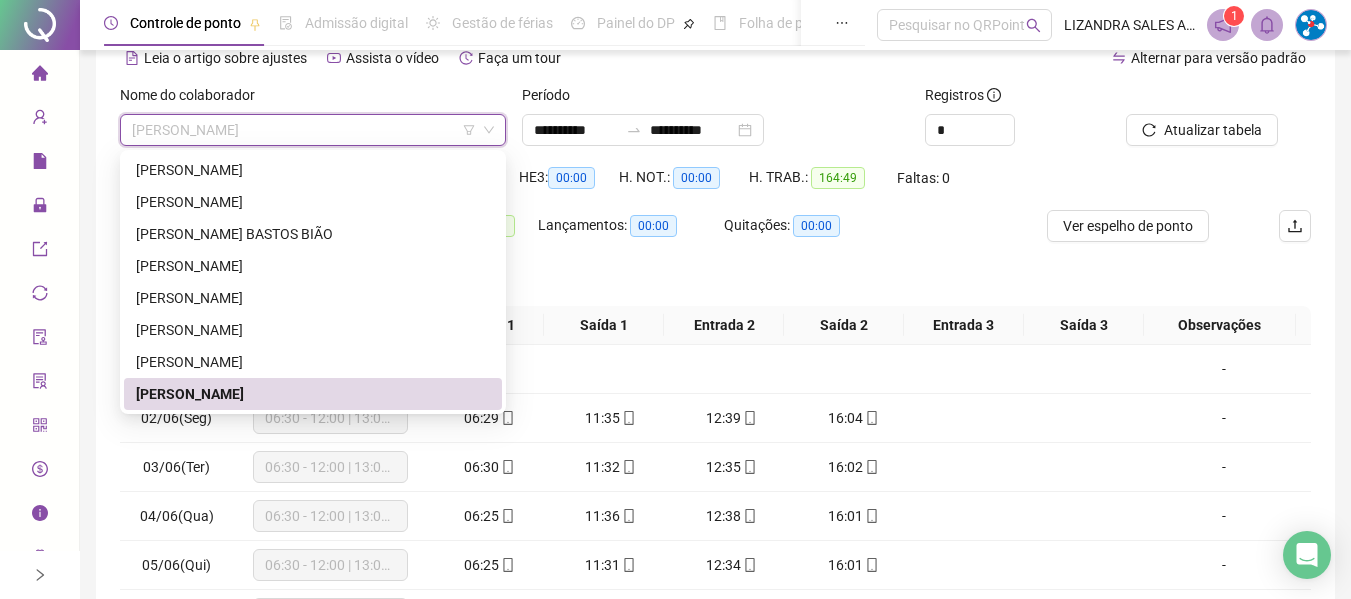 click on "Banco de horas:   05:38 Saldo anterior ao período:   02:19 Lançamentos:   00:00 Quitações:   00:00" at bounding box center (566, 234) 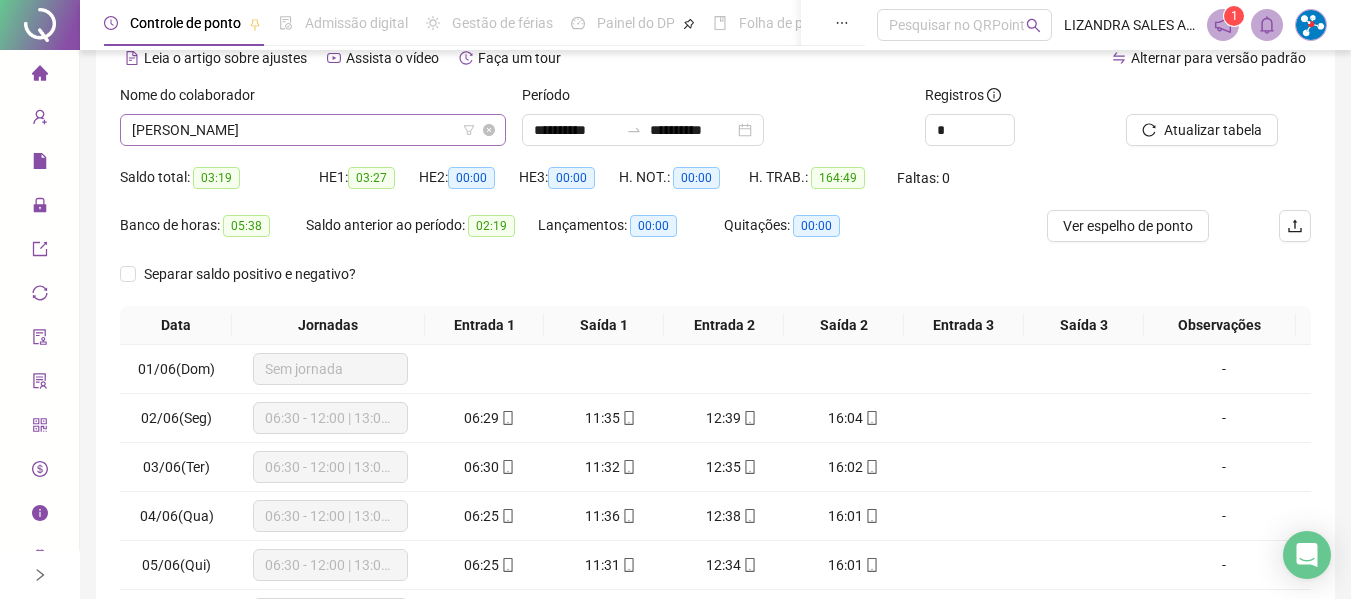 click on "[PERSON_NAME]" at bounding box center (313, 130) 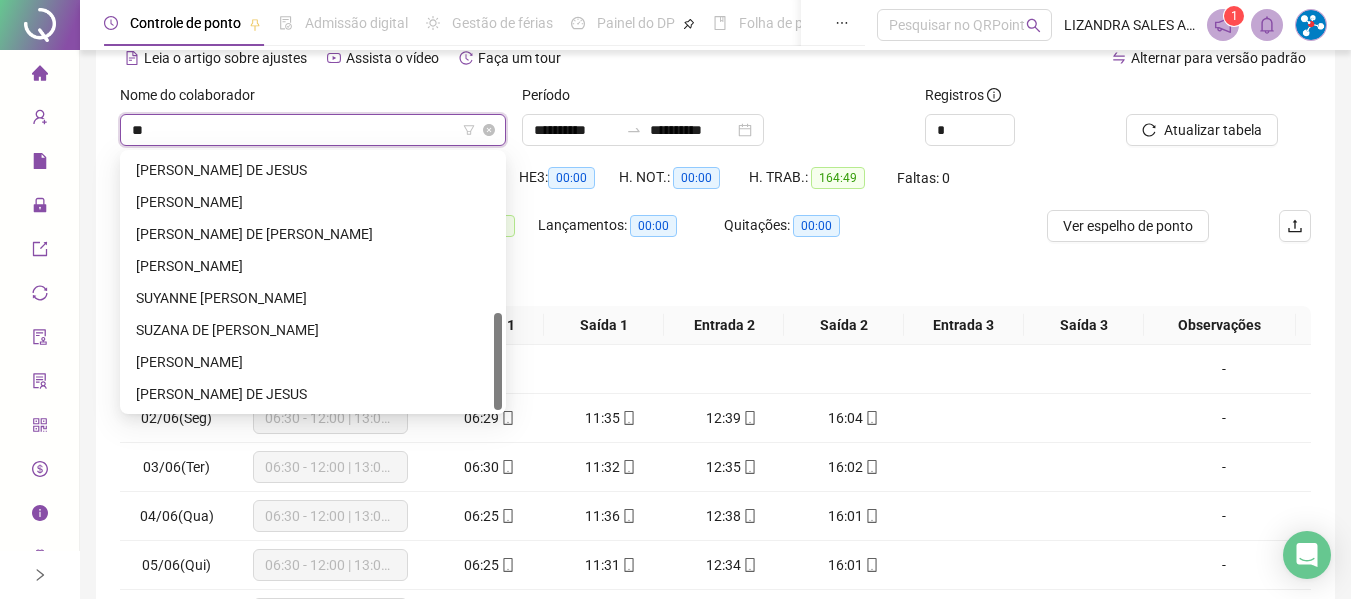 scroll, scrollTop: 416, scrollLeft: 0, axis: vertical 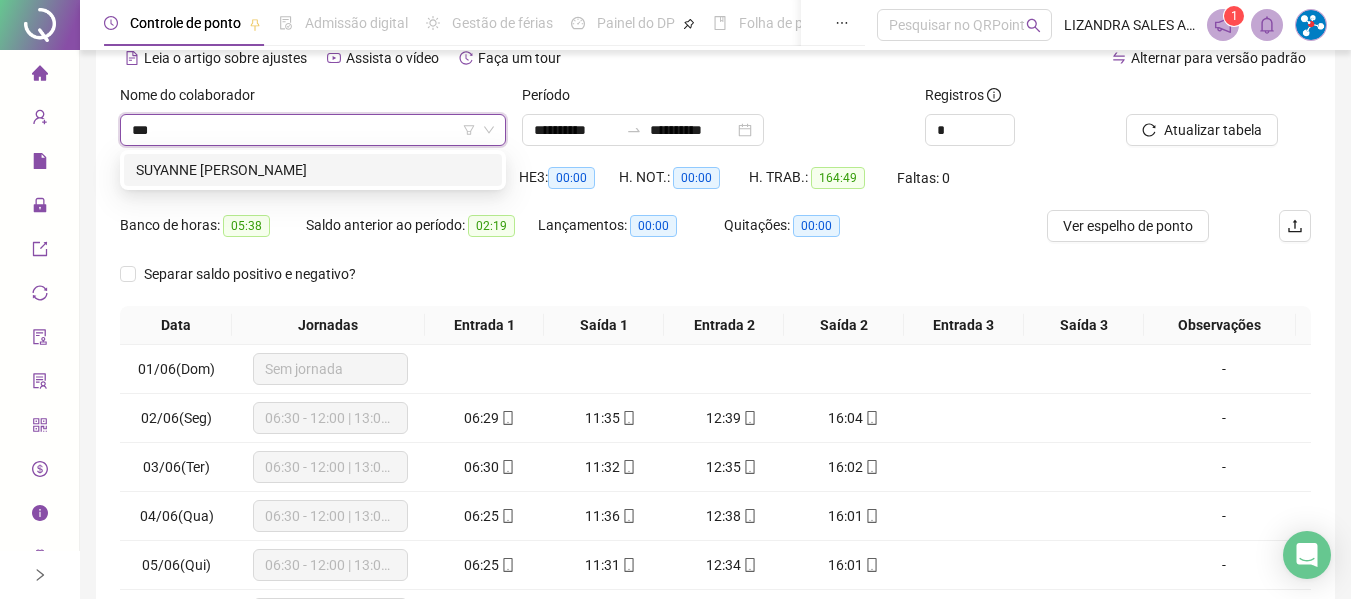 click on "SUYANNE [PERSON_NAME]" at bounding box center (313, 170) 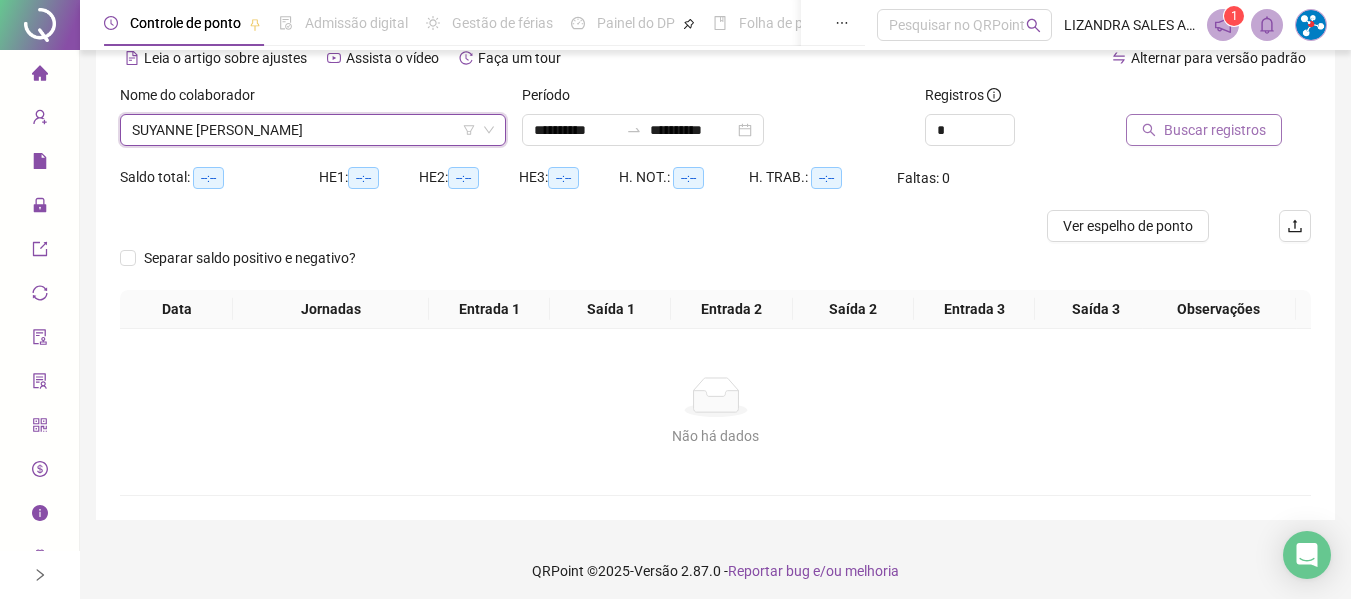 click on "Buscar registros" at bounding box center [1215, 130] 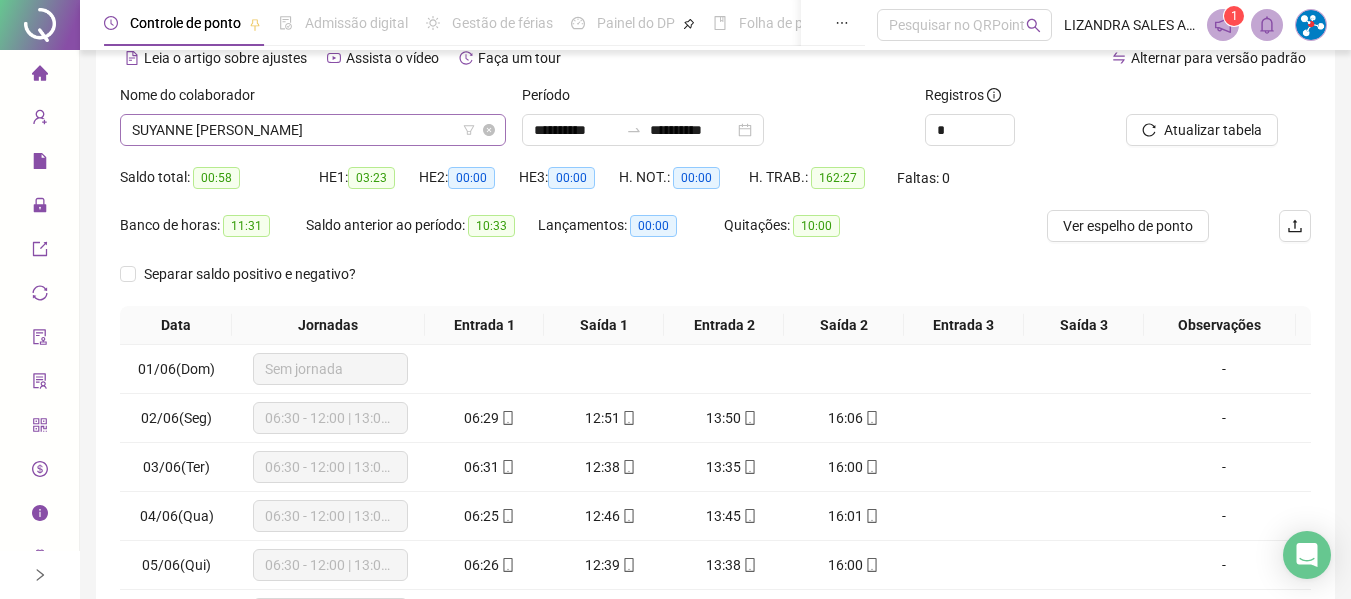 click on "SUYANNE [PERSON_NAME]" at bounding box center (313, 130) 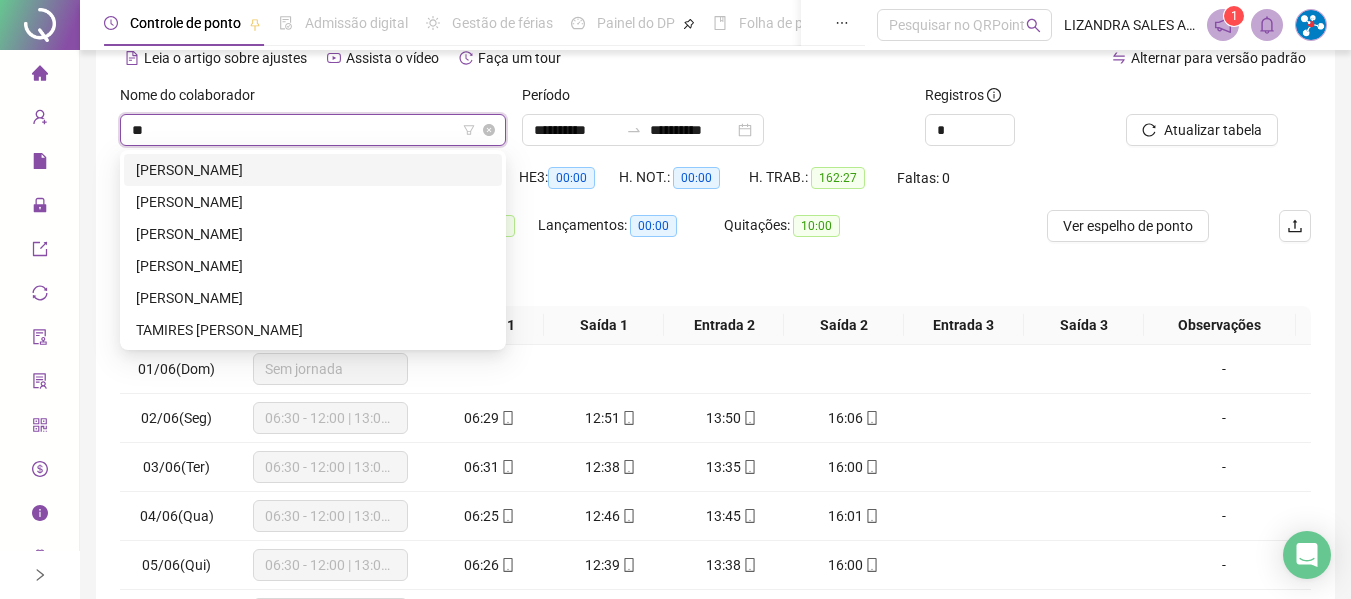 scroll, scrollTop: 0, scrollLeft: 0, axis: both 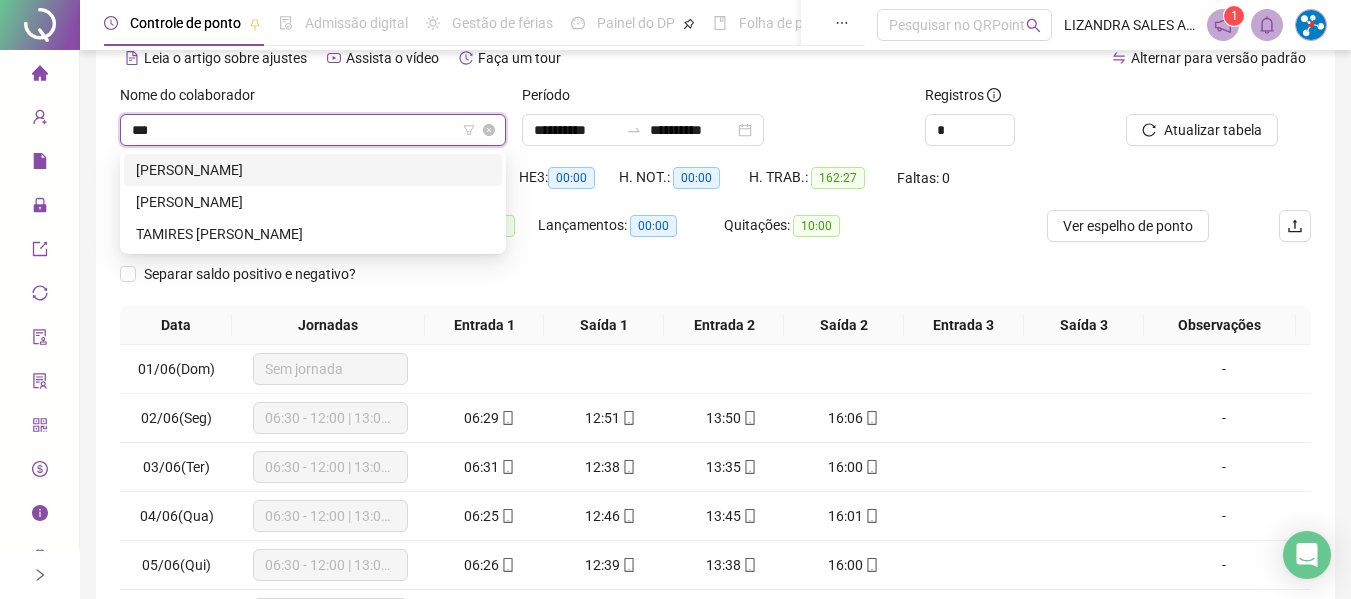 type on "****" 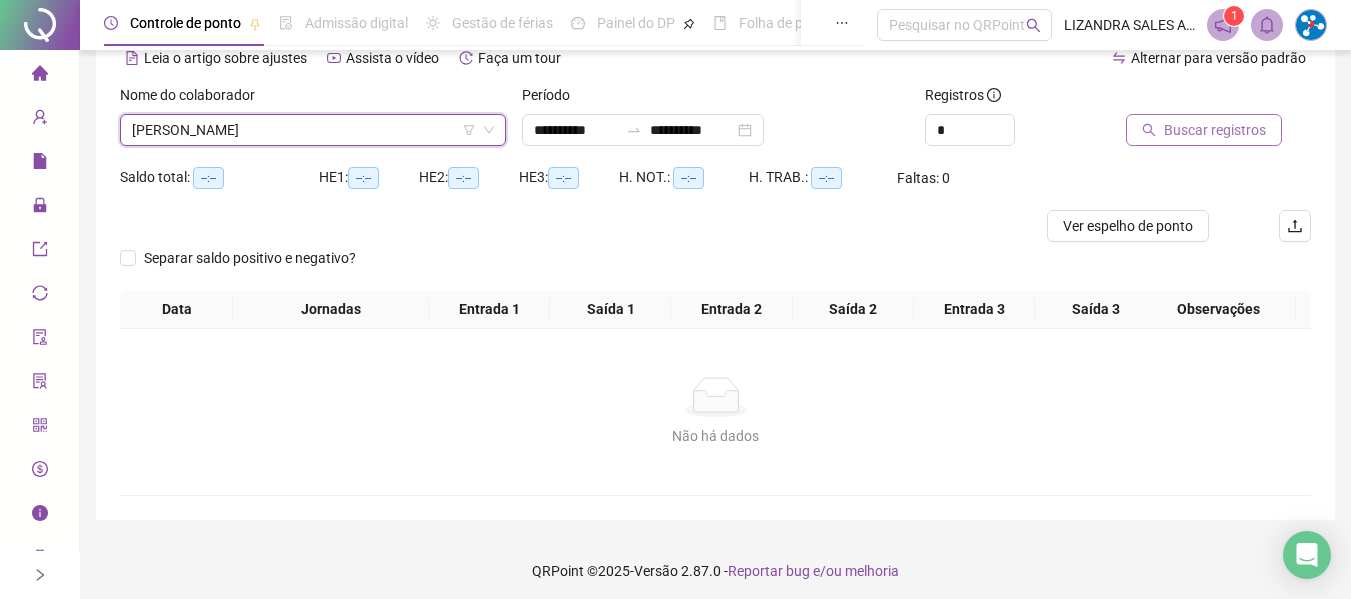 click on "Buscar registros" at bounding box center (1204, 130) 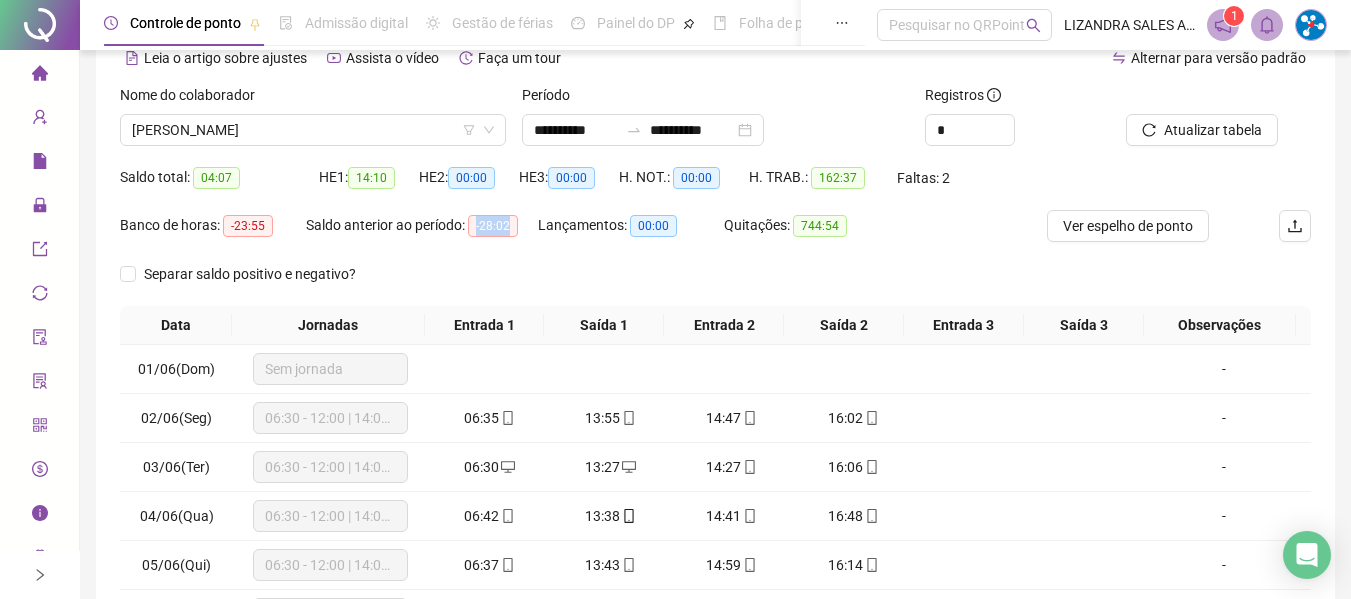 drag, startPoint x: 476, startPoint y: 229, endPoint x: 513, endPoint y: 231, distance: 37.054016 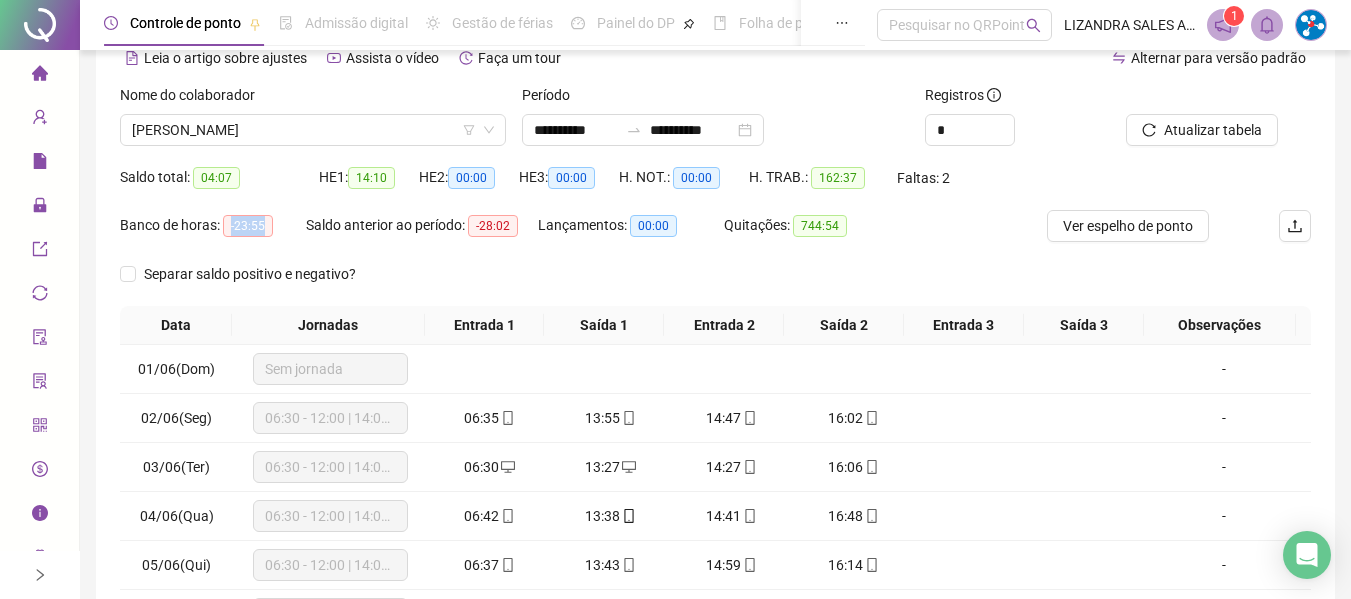 drag, startPoint x: 225, startPoint y: 226, endPoint x: 269, endPoint y: 224, distance: 44.04543 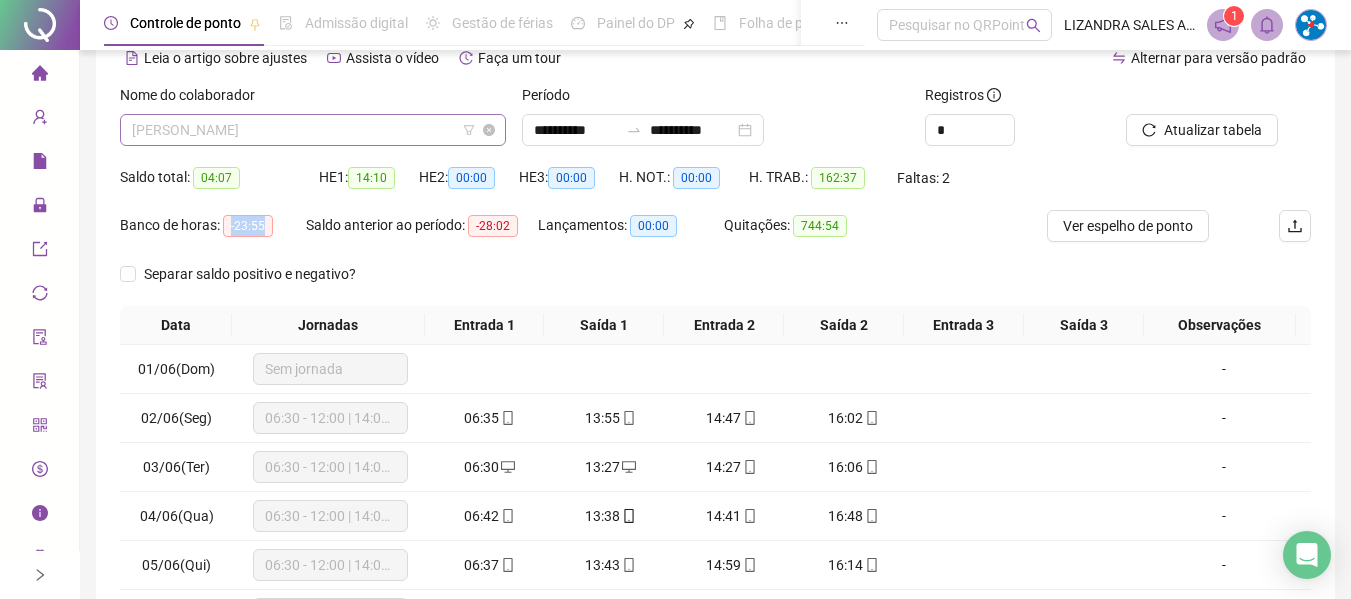 click on "[PERSON_NAME]" at bounding box center [313, 130] 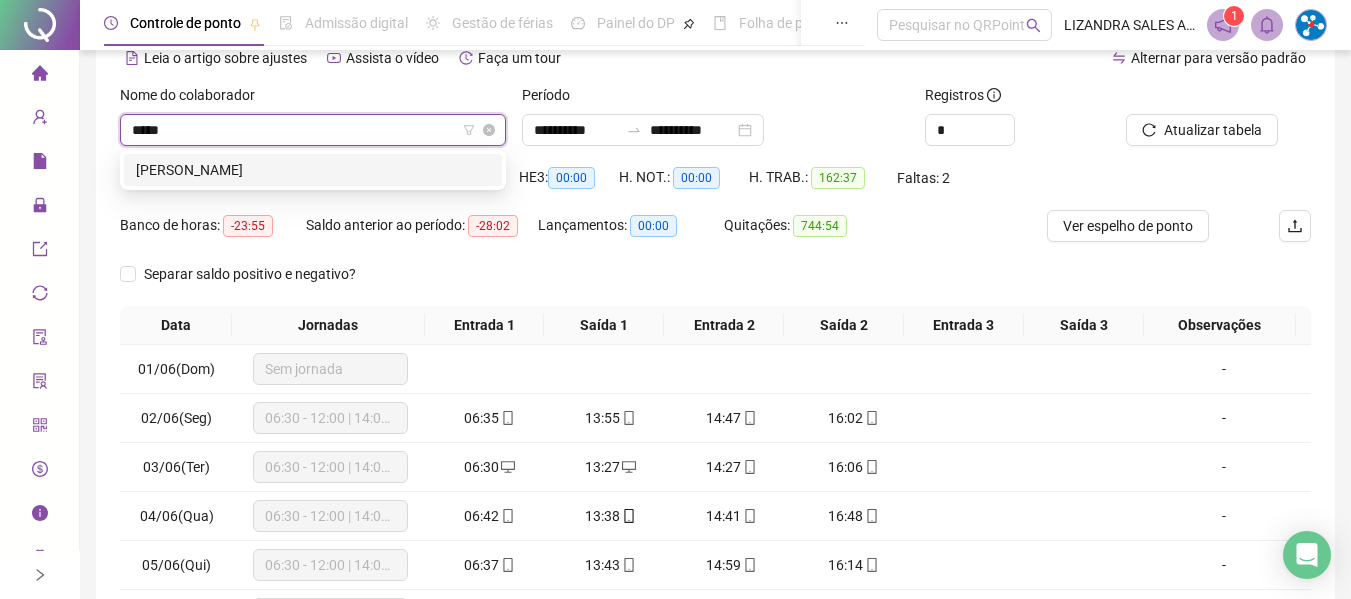scroll, scrollTop: 0, scrollLeft: 0, axis: both 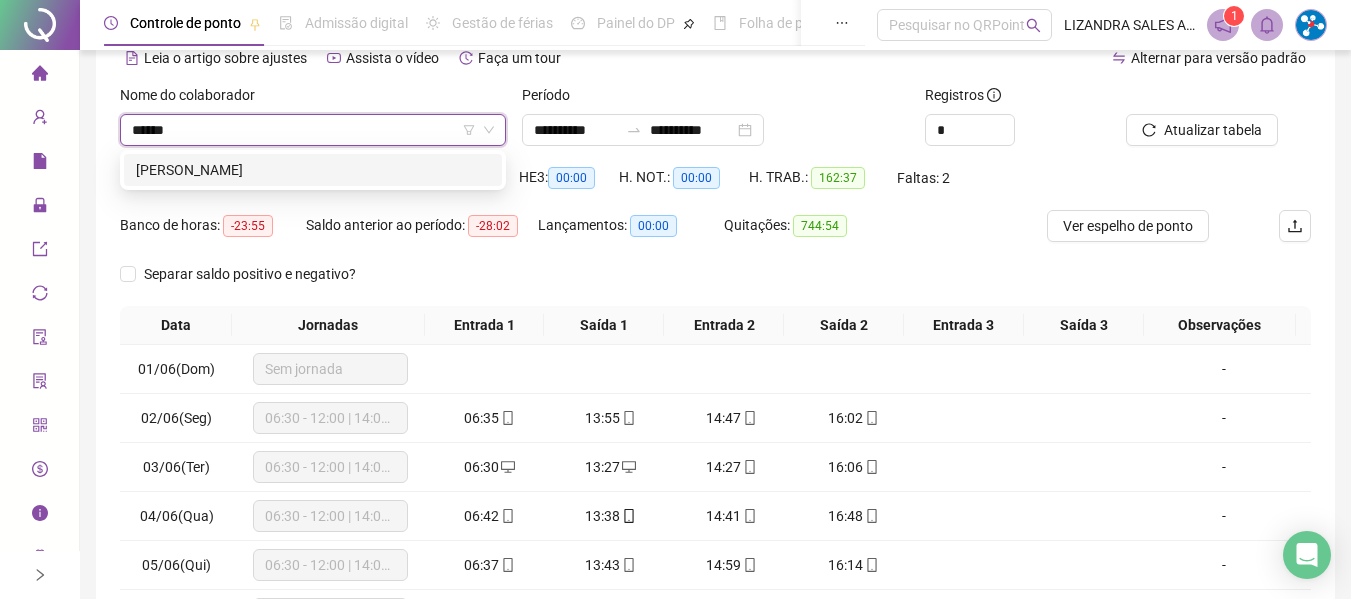 click on "[PERSON_NAME]" at bounding box center [313, 170] 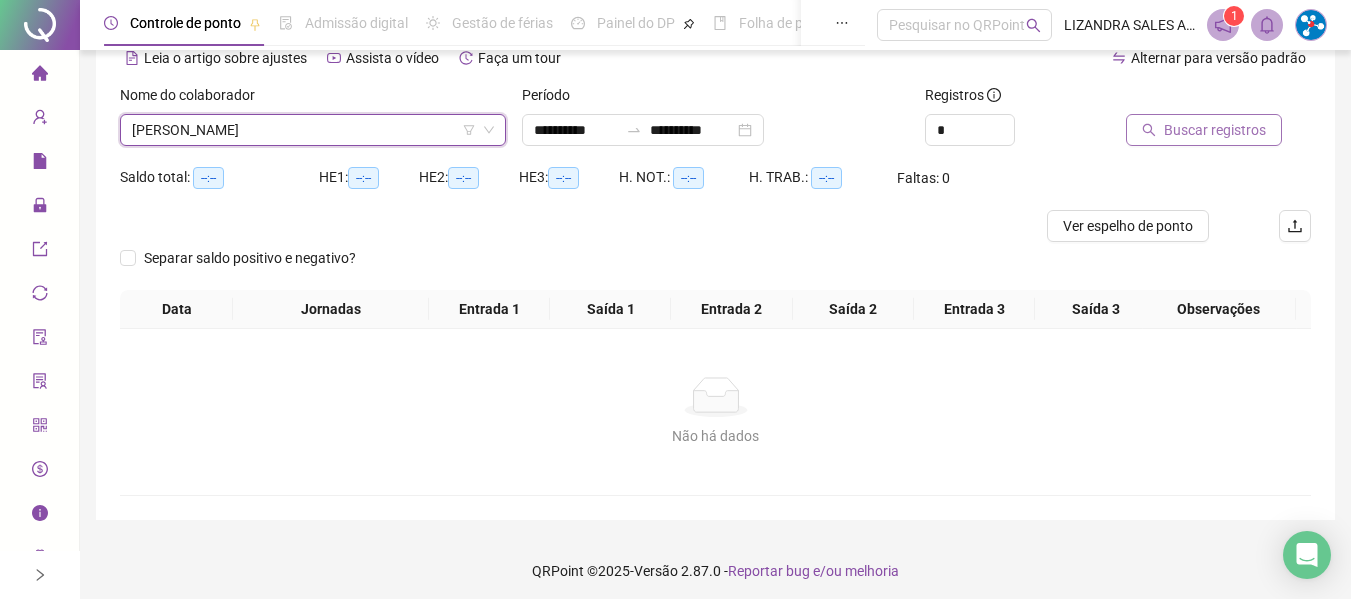 click on "Buscar registros" at bounding box center [1204, 130] 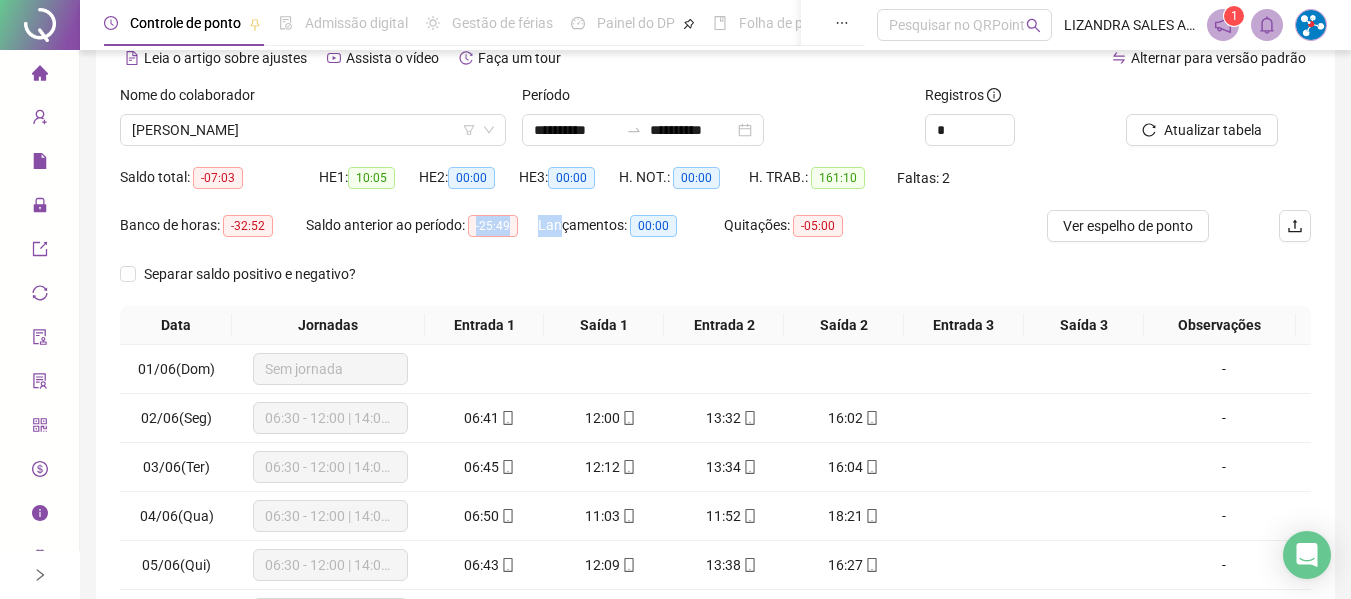drag, startPoint x: 476, startPoint y: 224, endPoint x: 556, endPoint y: 228, distance: 80.09994 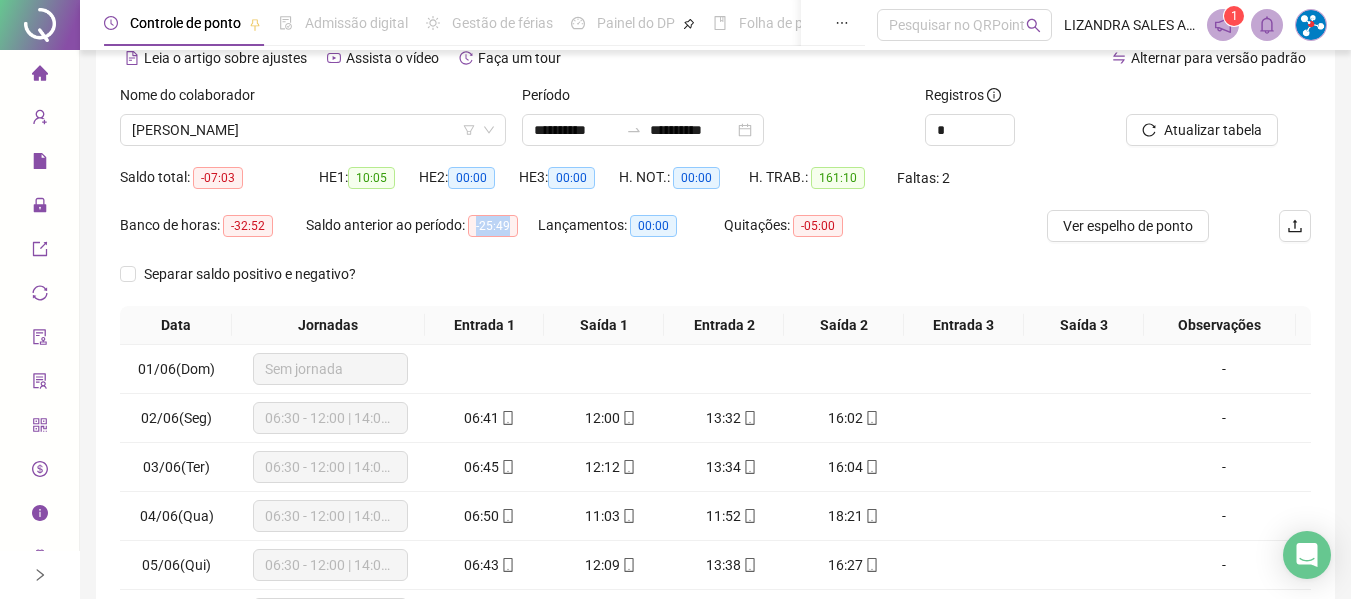 drag, startPoint x: 472, startPoint y: 226, endPoint x: 520, endPoint y: 227, distance: 48.010414 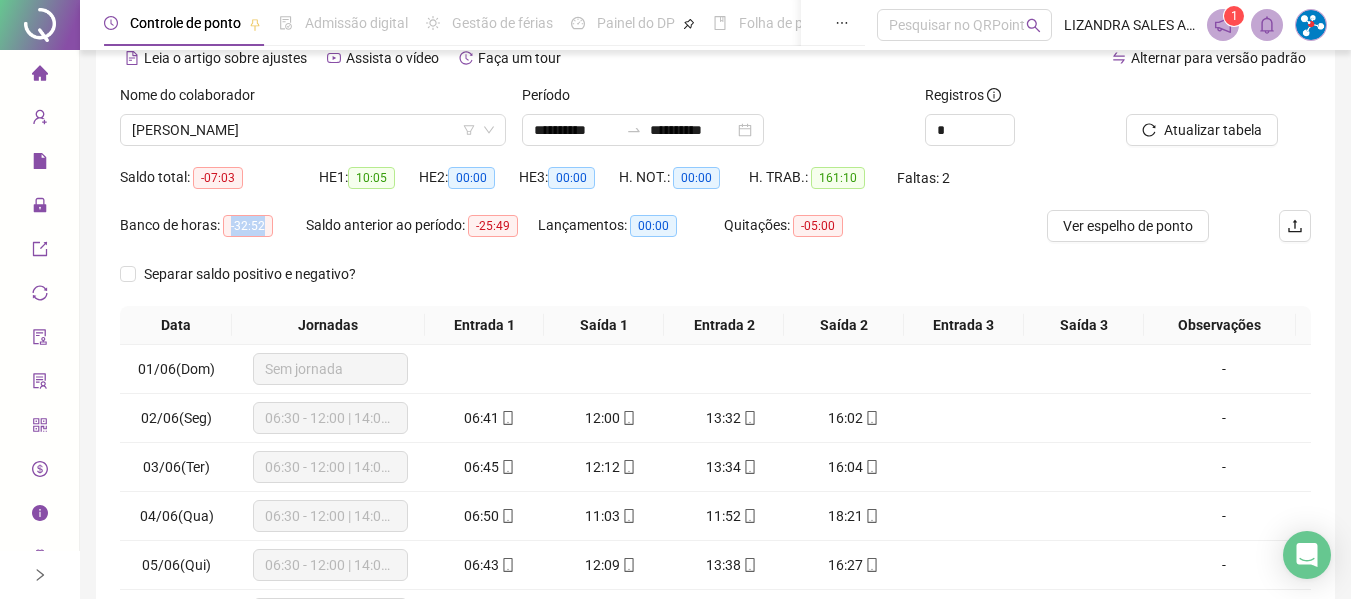 drag, startPoint x: 229, startPoint y: 228, endPoint x: 284, endPoint y: 228, distance: 55 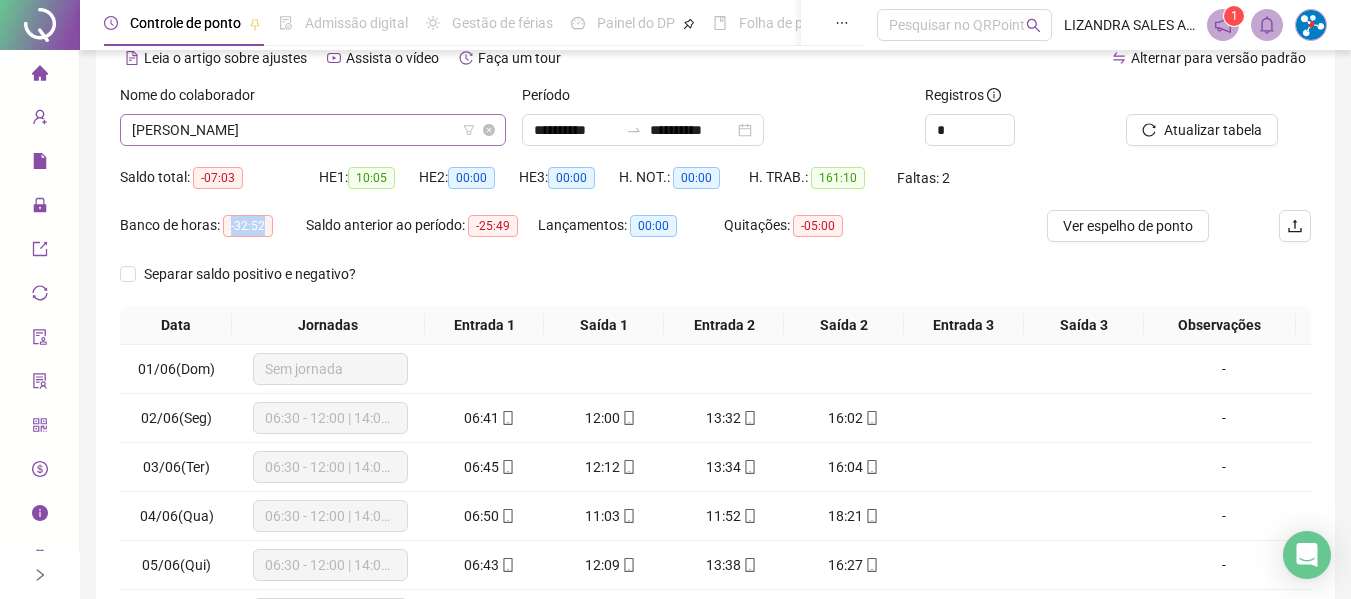 click on "[PERSON_NAME]" at bounding box center [313, 130] 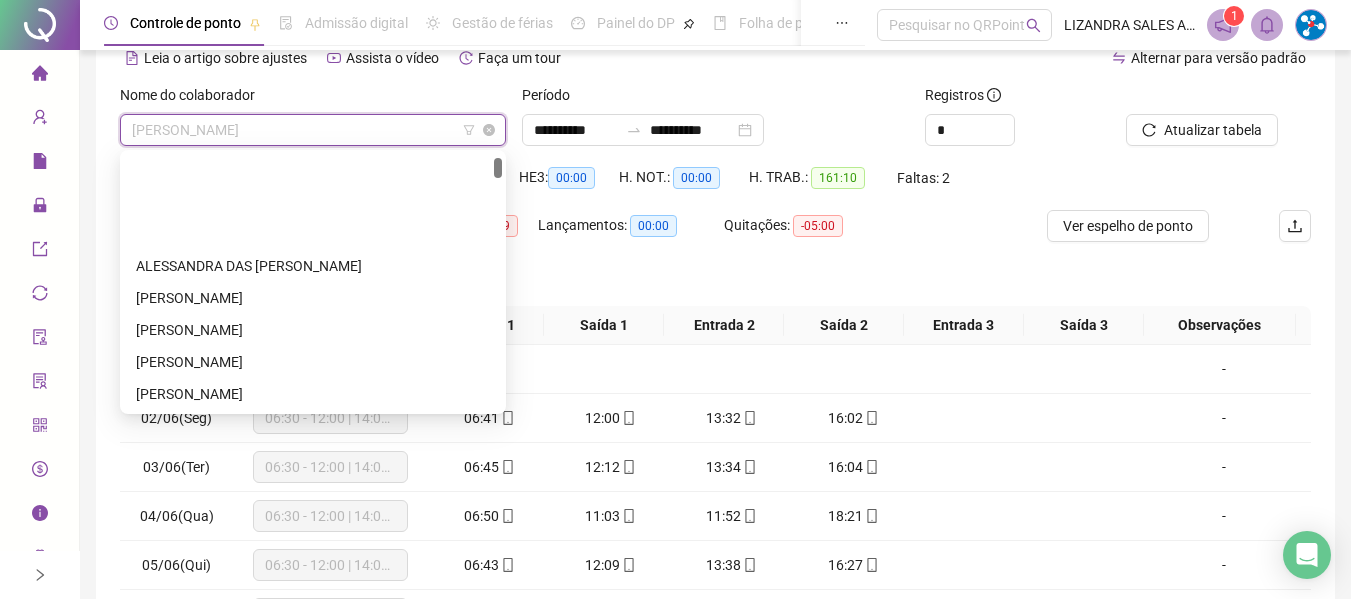 scroll, scrollTop: 128, scrollLeft: 0, axis: vertical 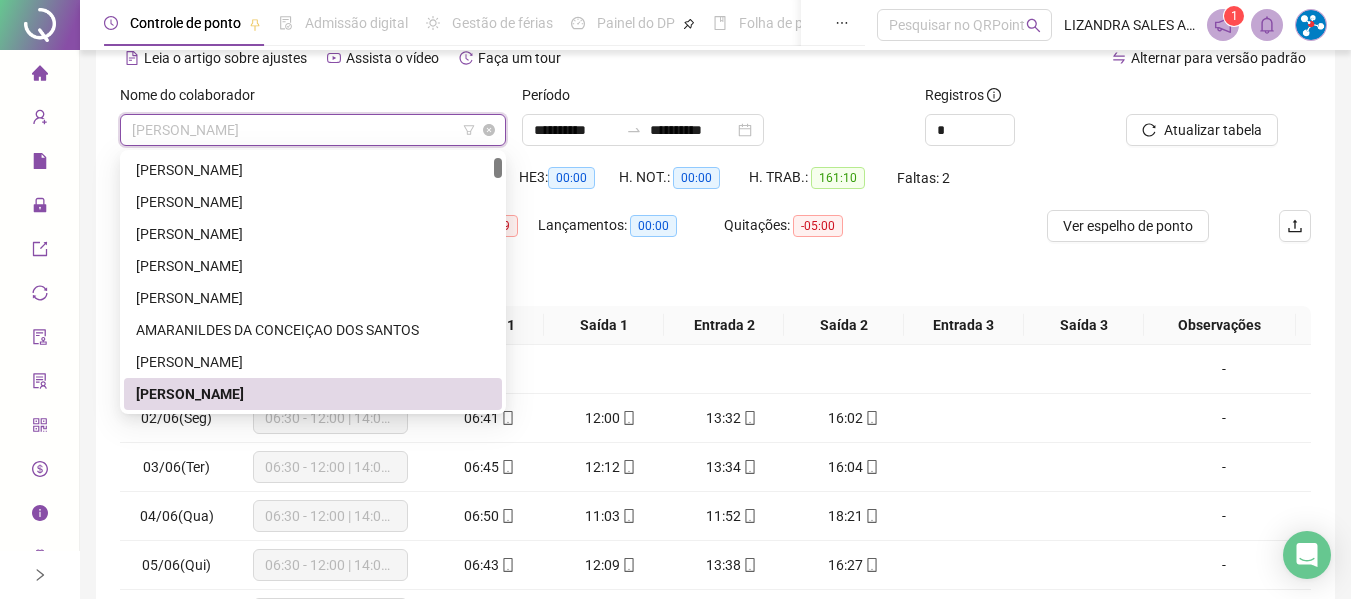 click on "[PERSON_NAME]" at bounding box center (313, 130) 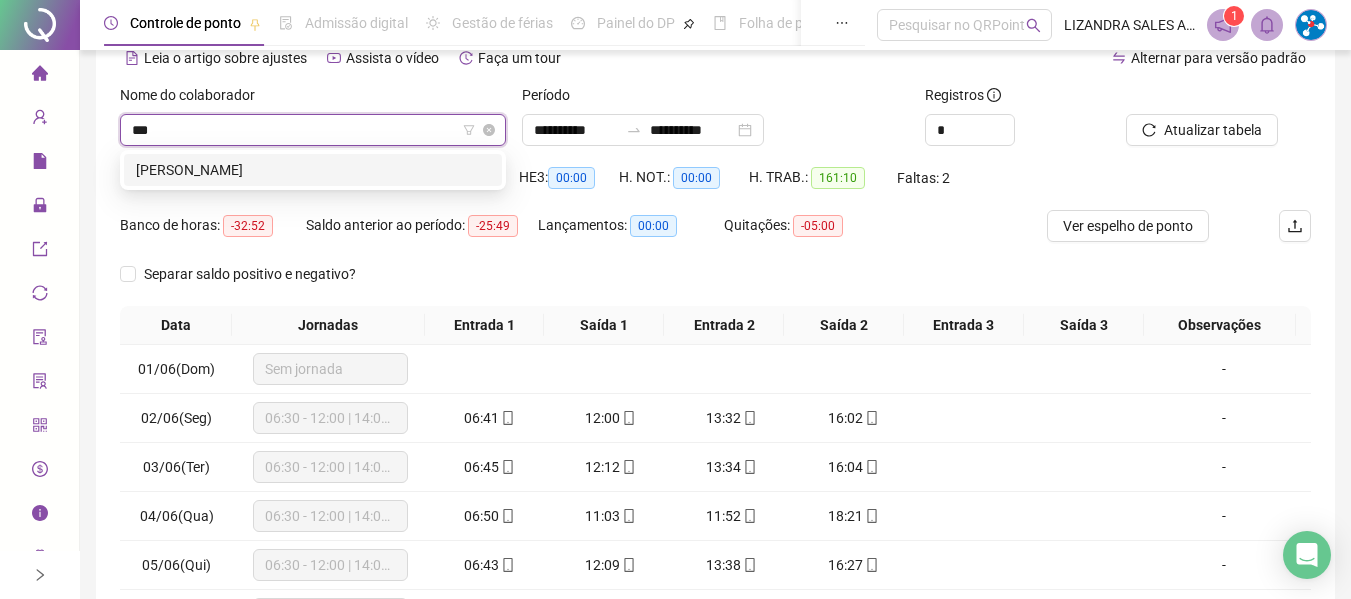 scroll, scrollTop: 0, scrollLeft: 0, axis: both 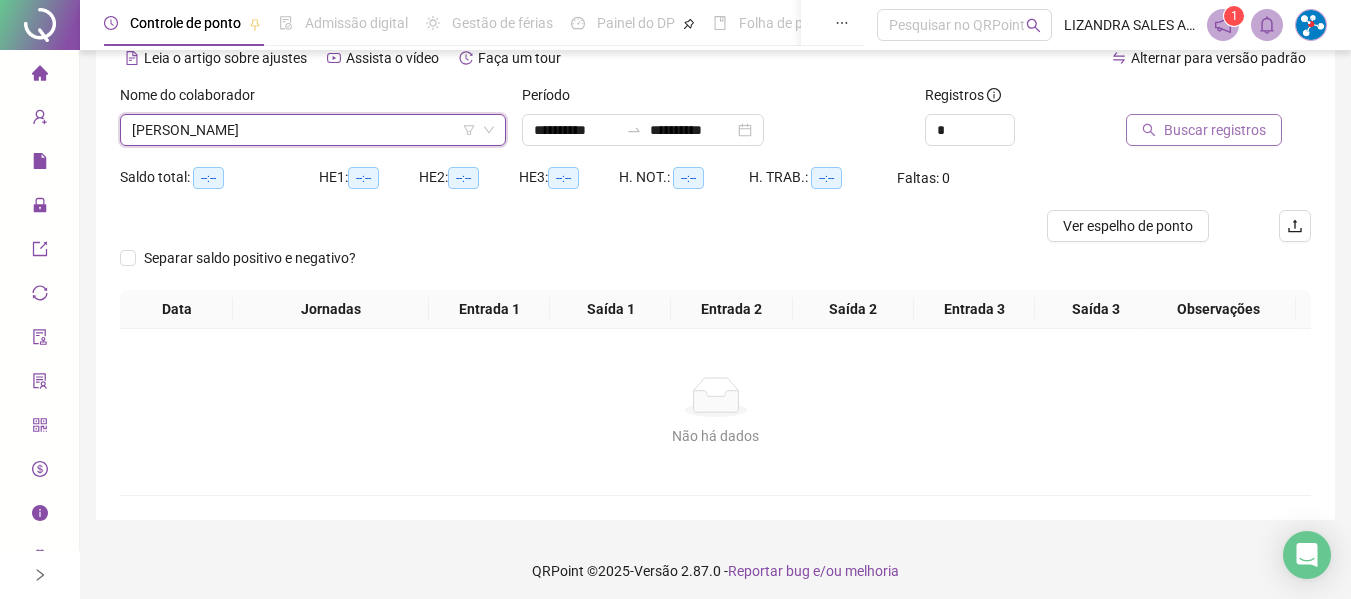 click on "Buscar registros" at bounding box center [1215, 130] 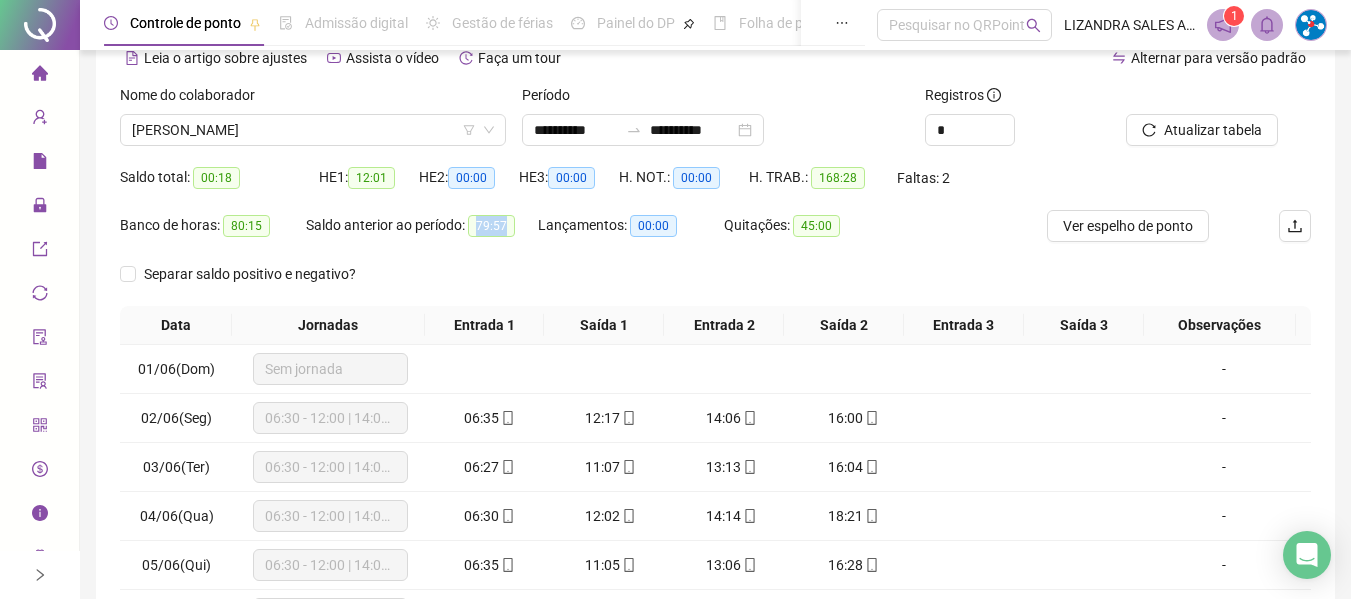drag, startPoint x: 474, startPoint y: 219, endPoint x: 524, endPoint y: 236, distance: 52.810986 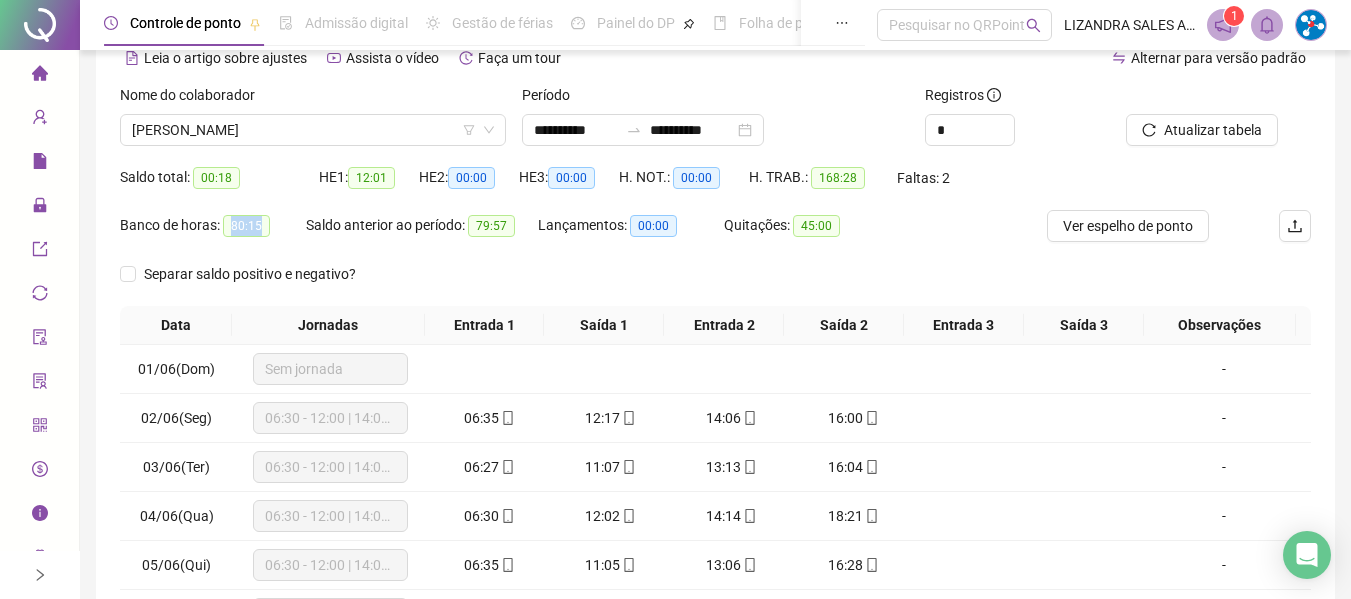 drag, startPoint x: 229, startPoint y: 225, endPoint x: 278, endPoint y: 227, distance: 49.0408 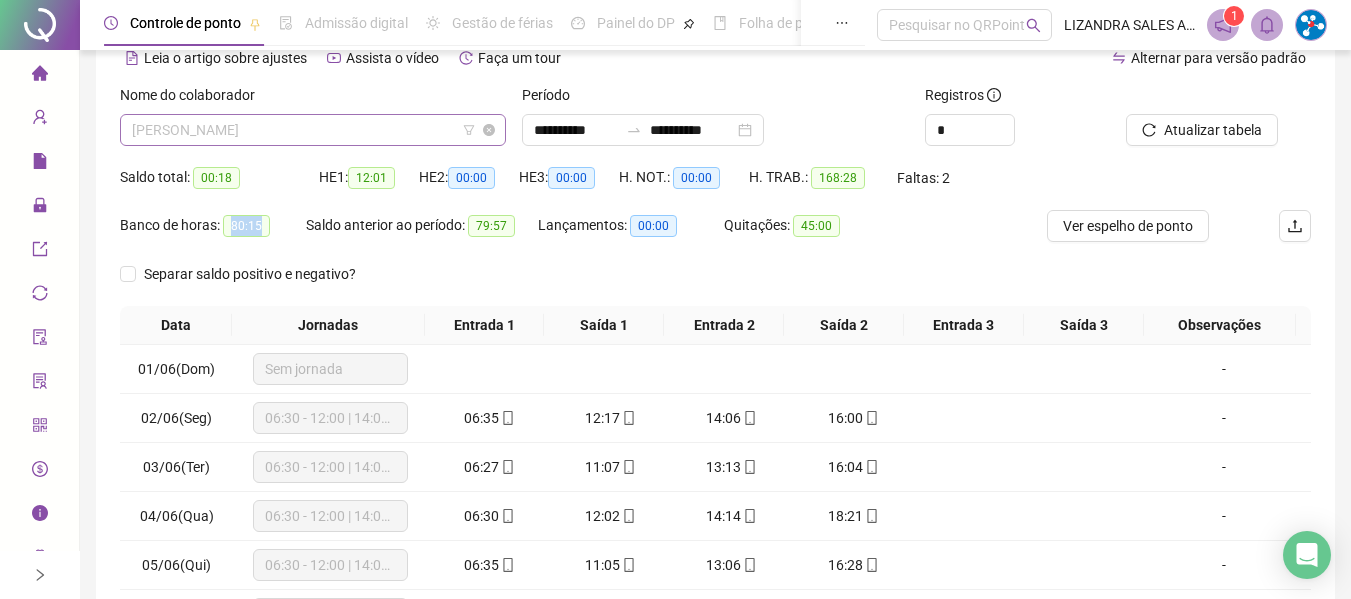 click on "[PERSON_NAME]" at bounding box center (313, 130) 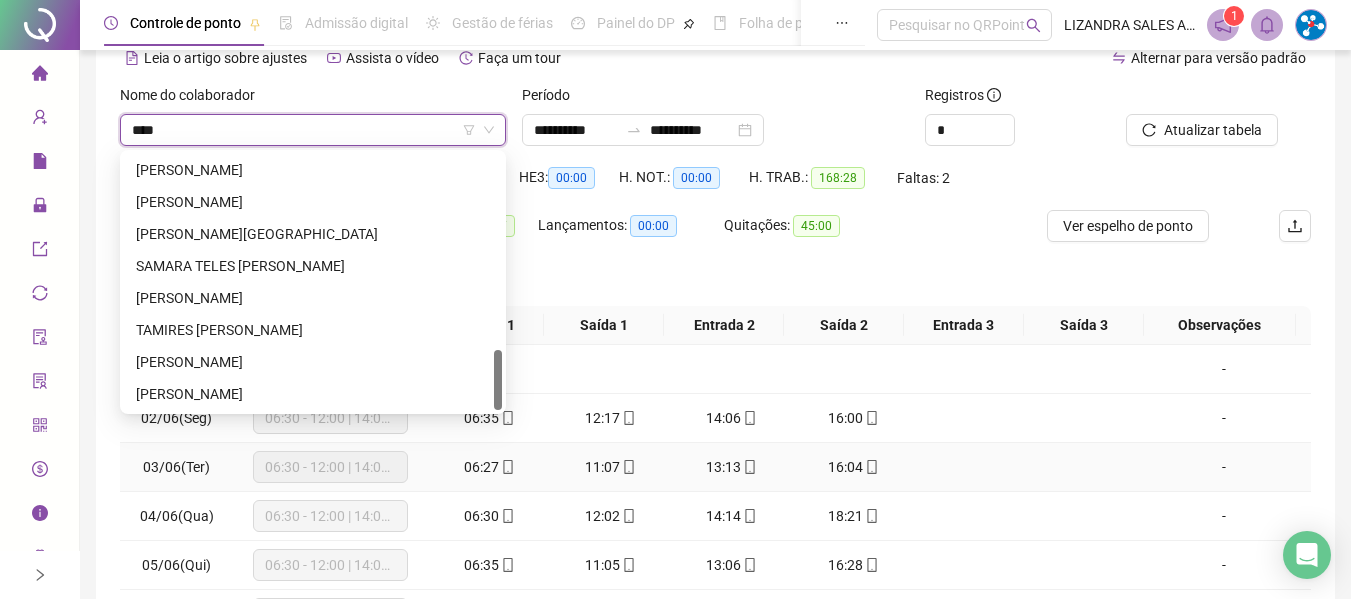 scroll, scrollTop: 0, scrollLeft: 0, axis: both 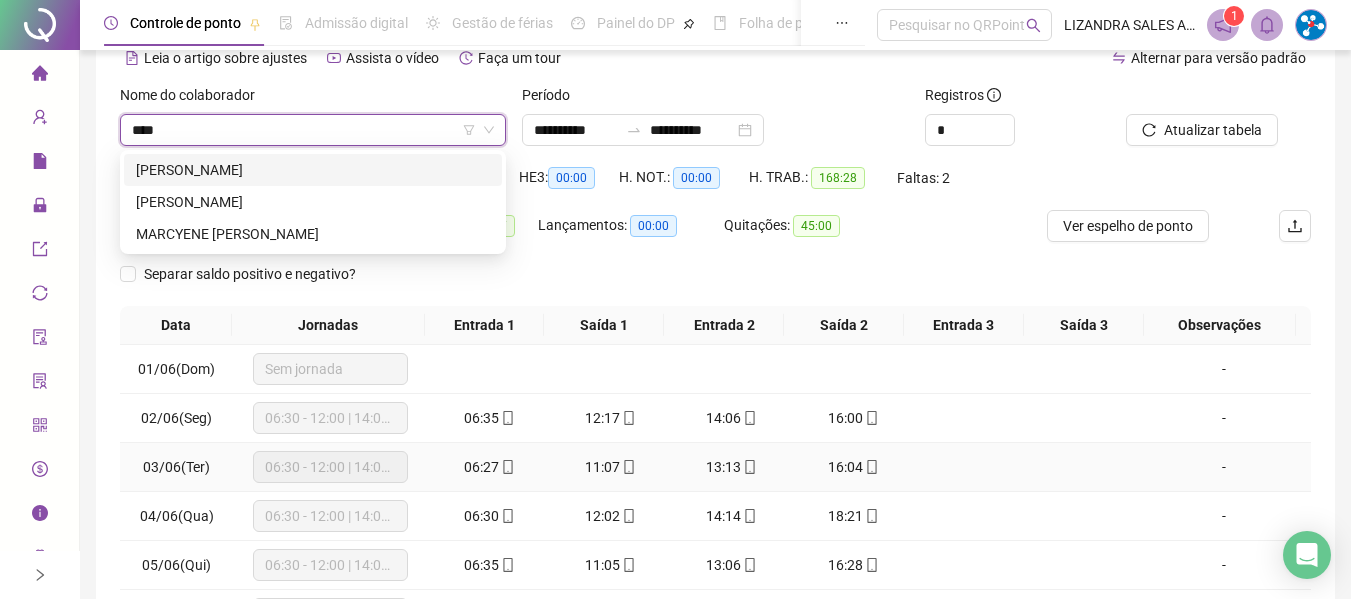 type on "*****" 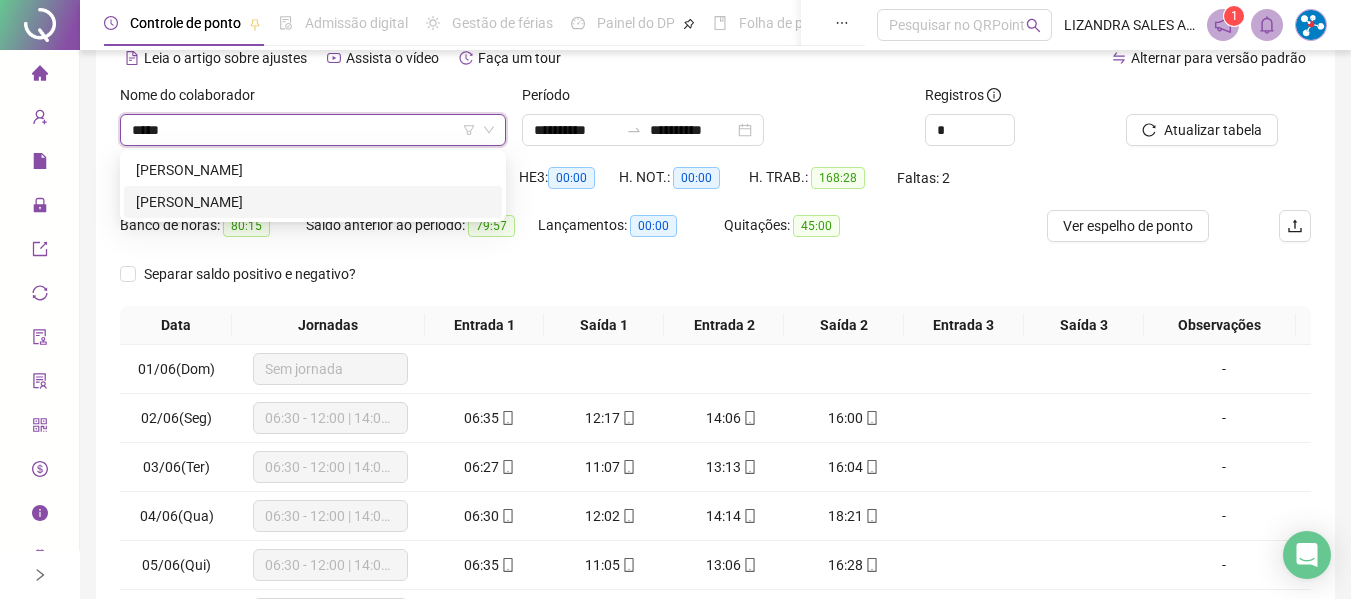 click on "[PERSON_NAME]" at bounding box center [313, 202] 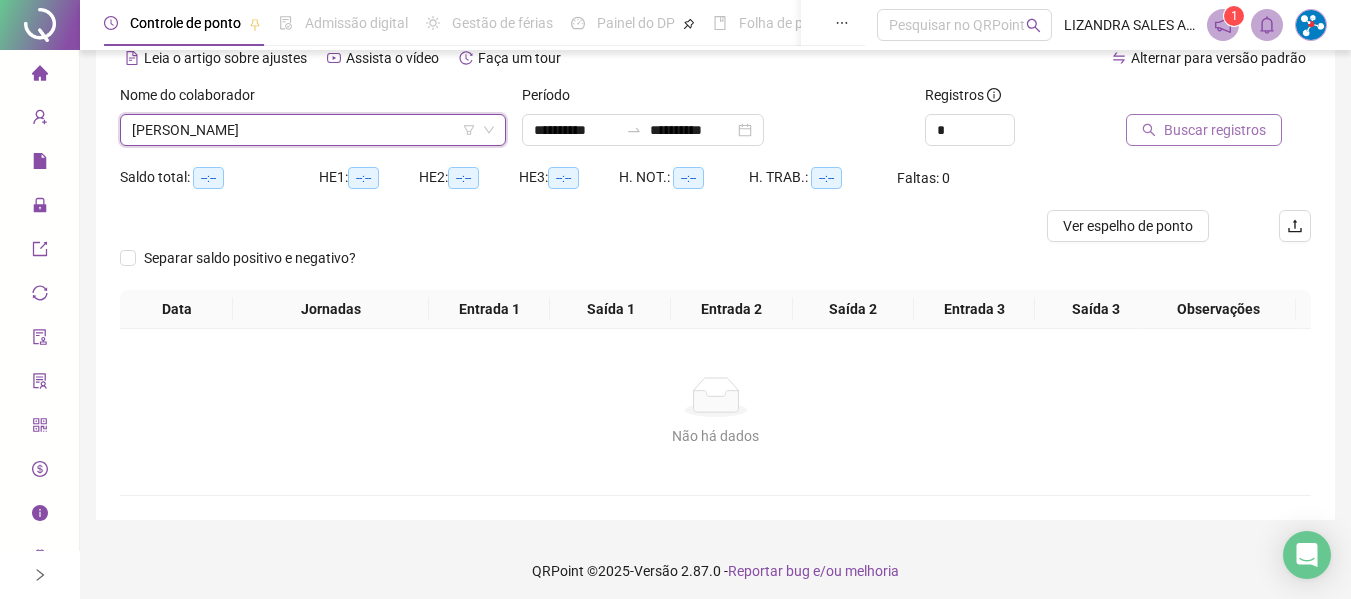 click on "Buscar registros" at bounding box center (1215, 130) 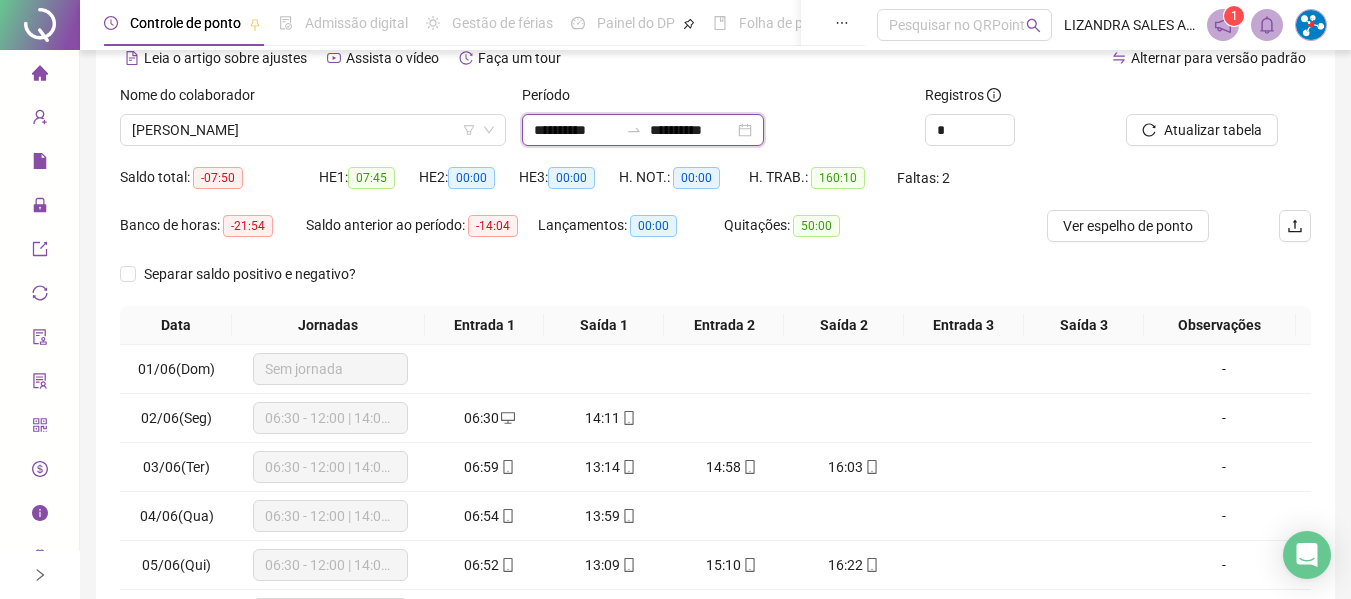 click on "**********" at bounding box center (576, 130) 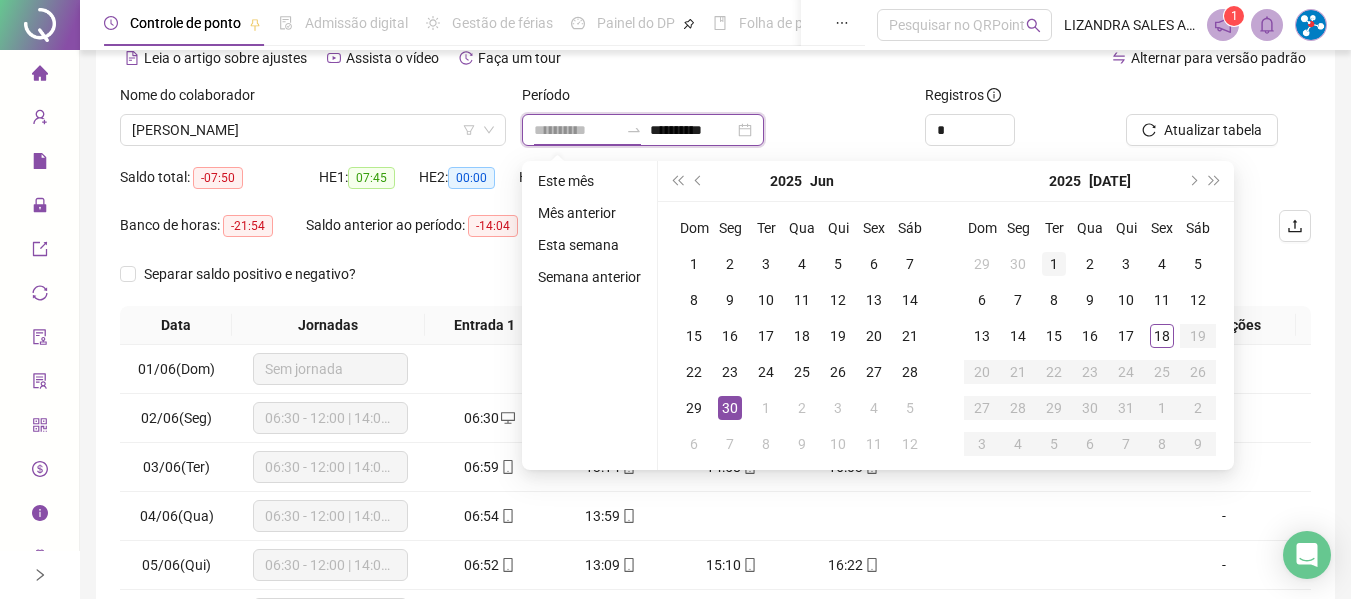 type on "**********" 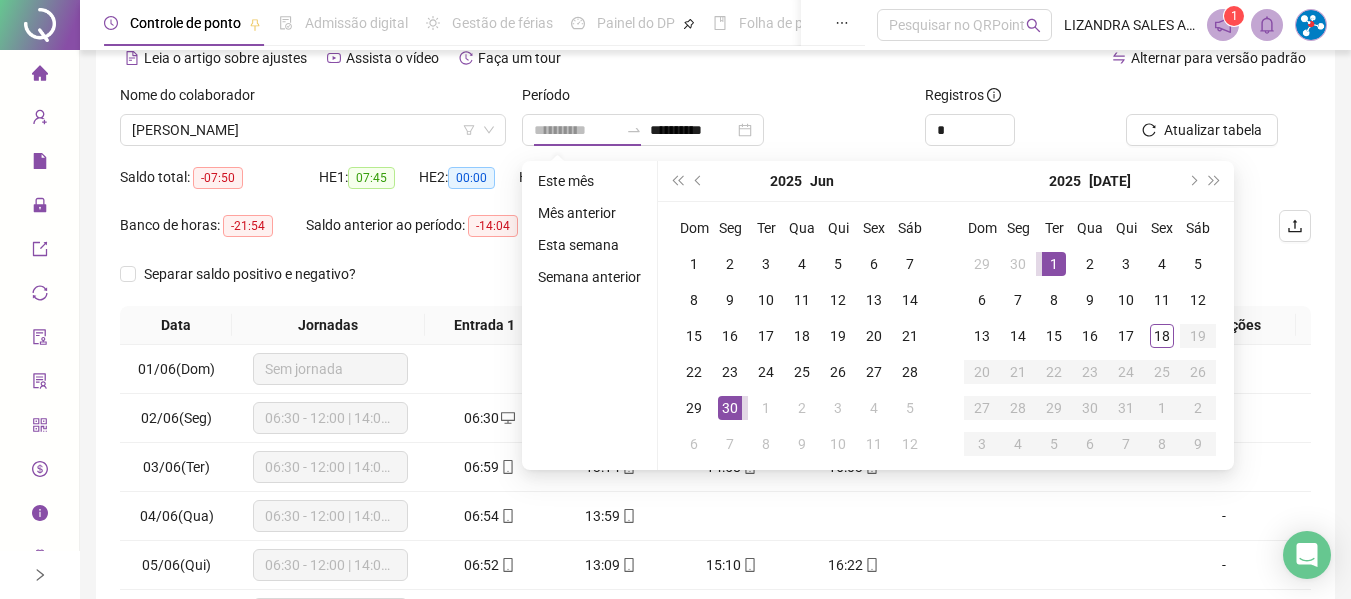 click on "1" at bounding box center [1054, 264] 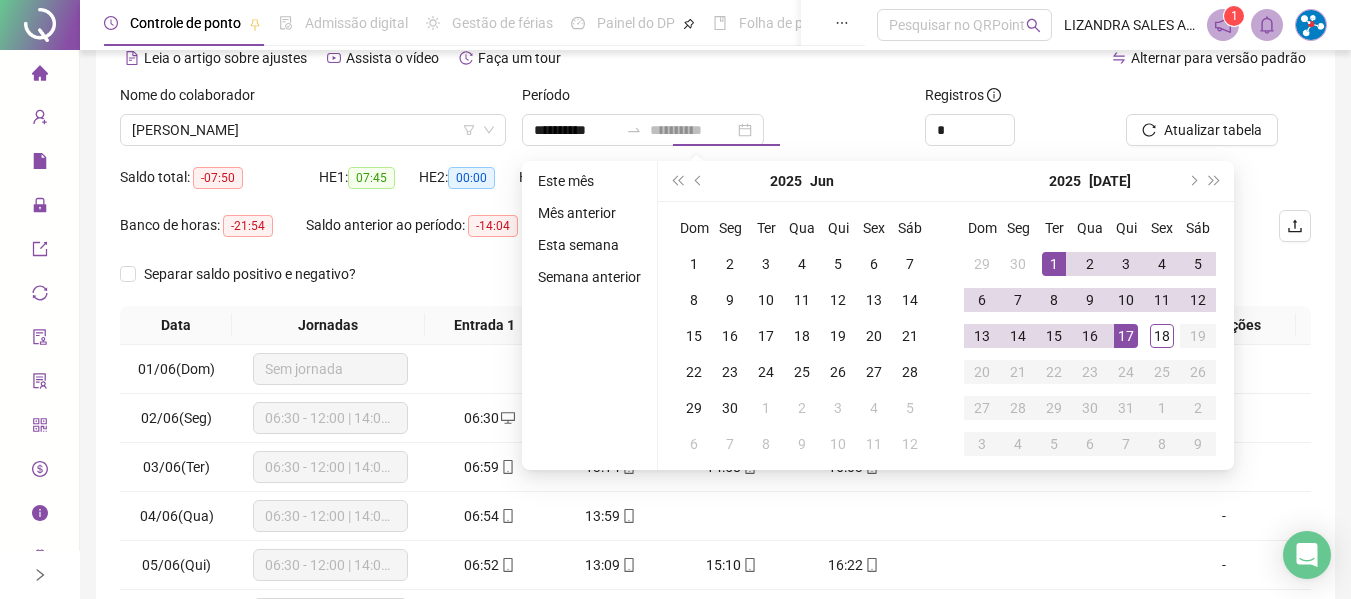 click on "17" at bounding box center [1126, 336] 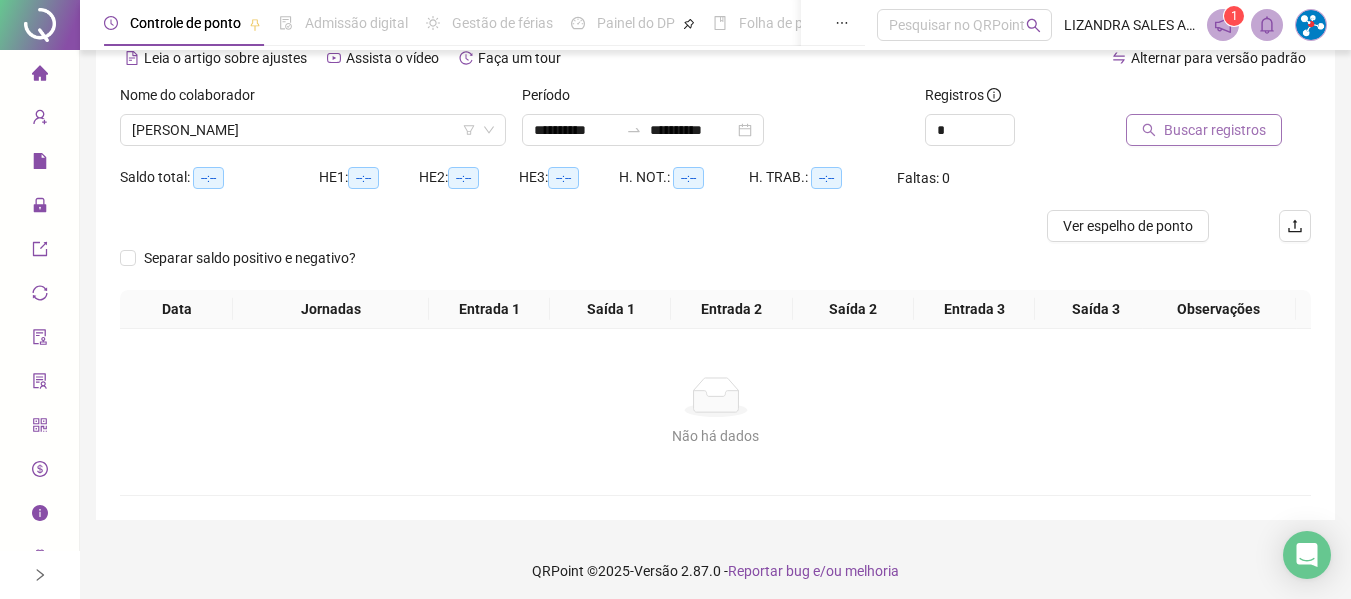 click on "Buscar registros" at bounding box center [1215, 130] 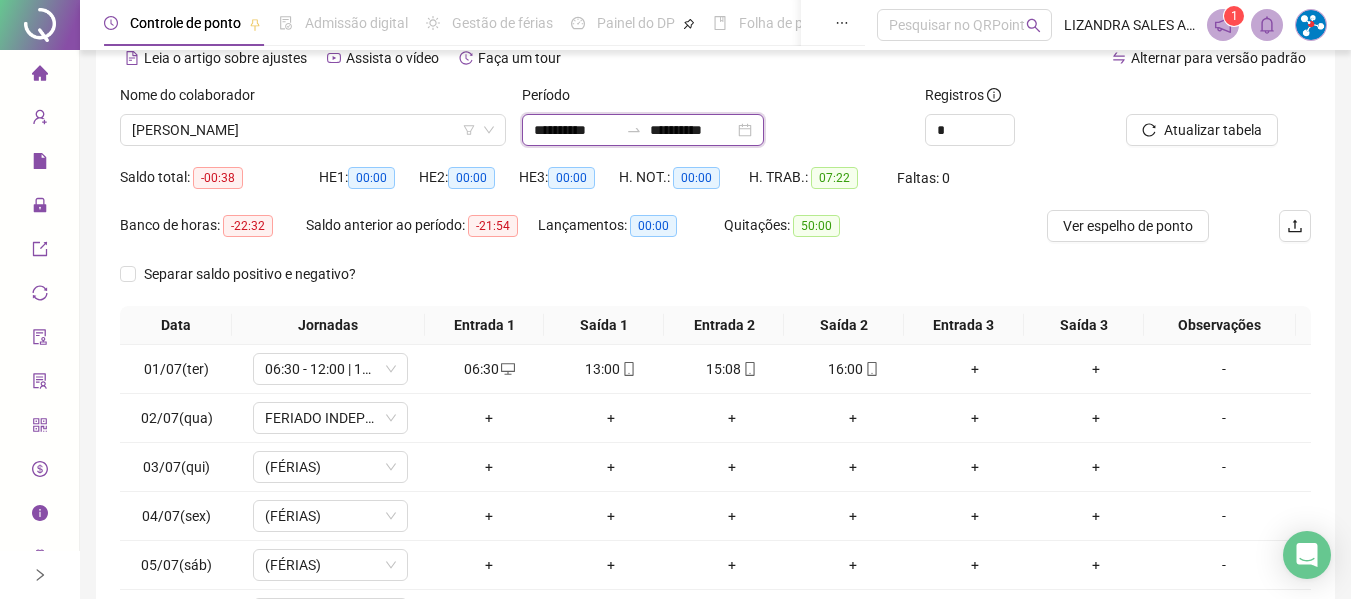 click on "**********" at bounding box center (576, 130) 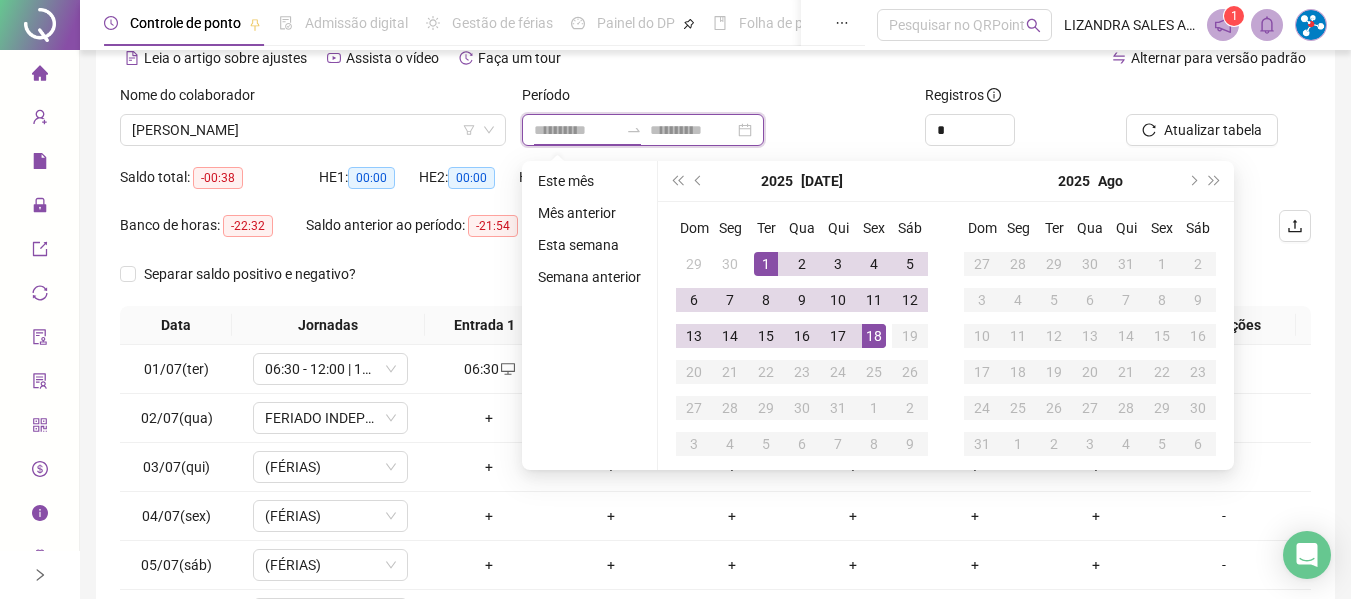 type on "**********" 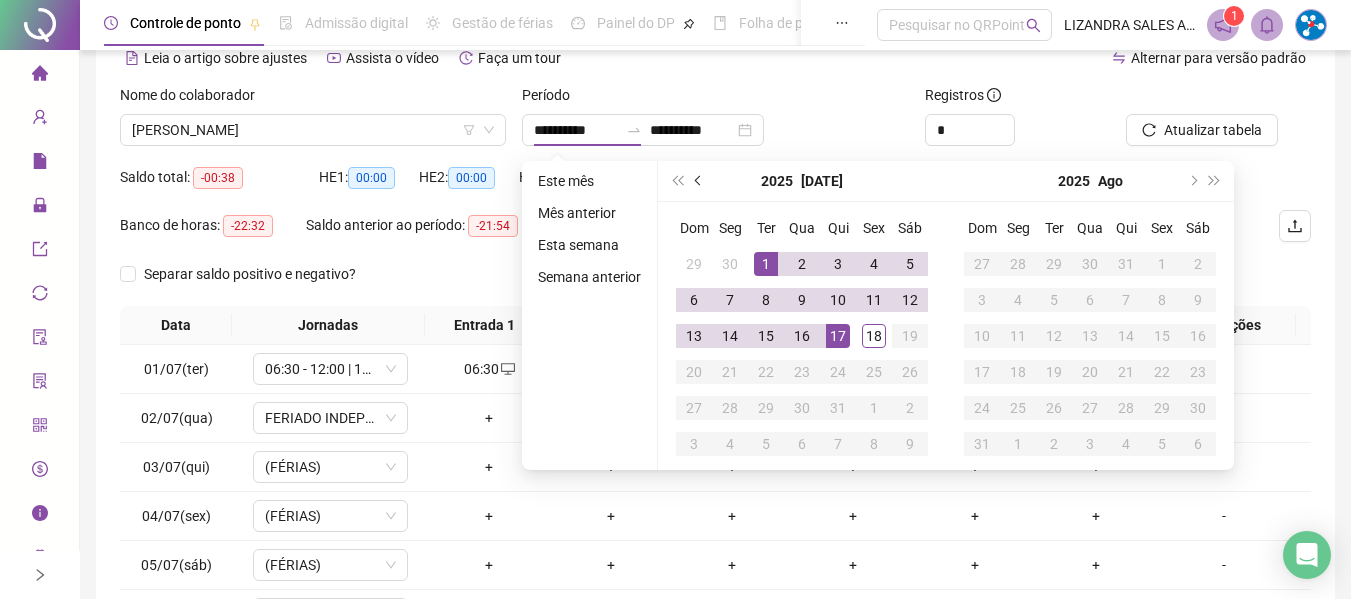 click at bounding box center [699, 181] 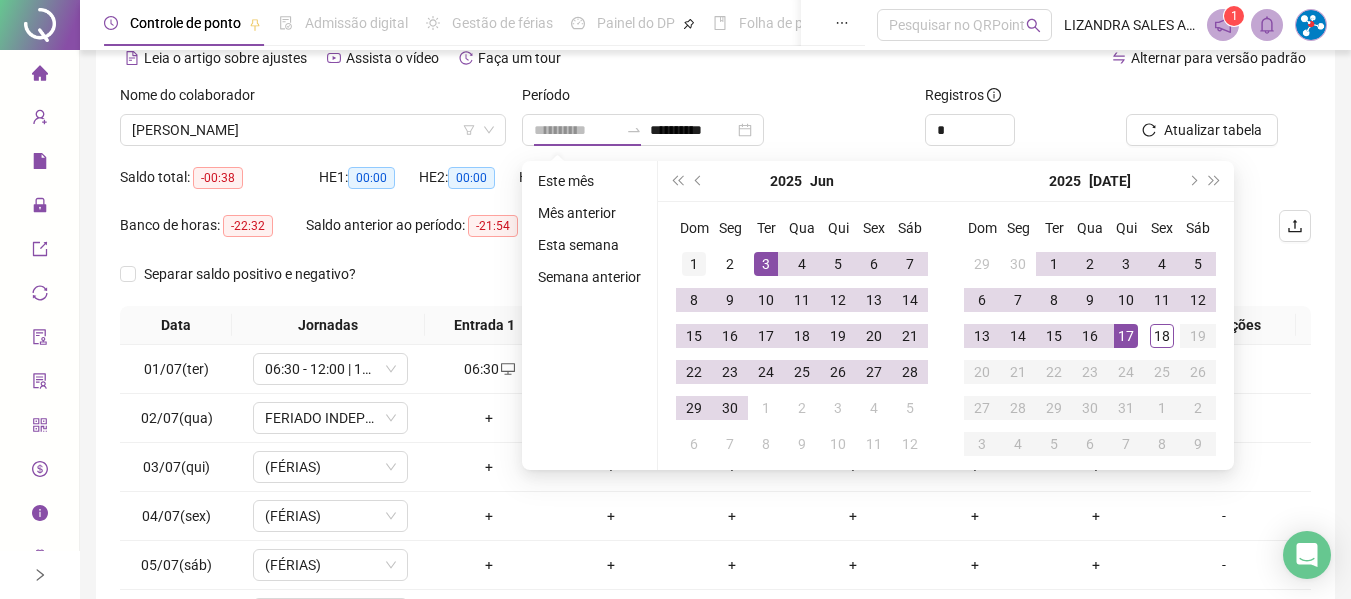 type on "**********" 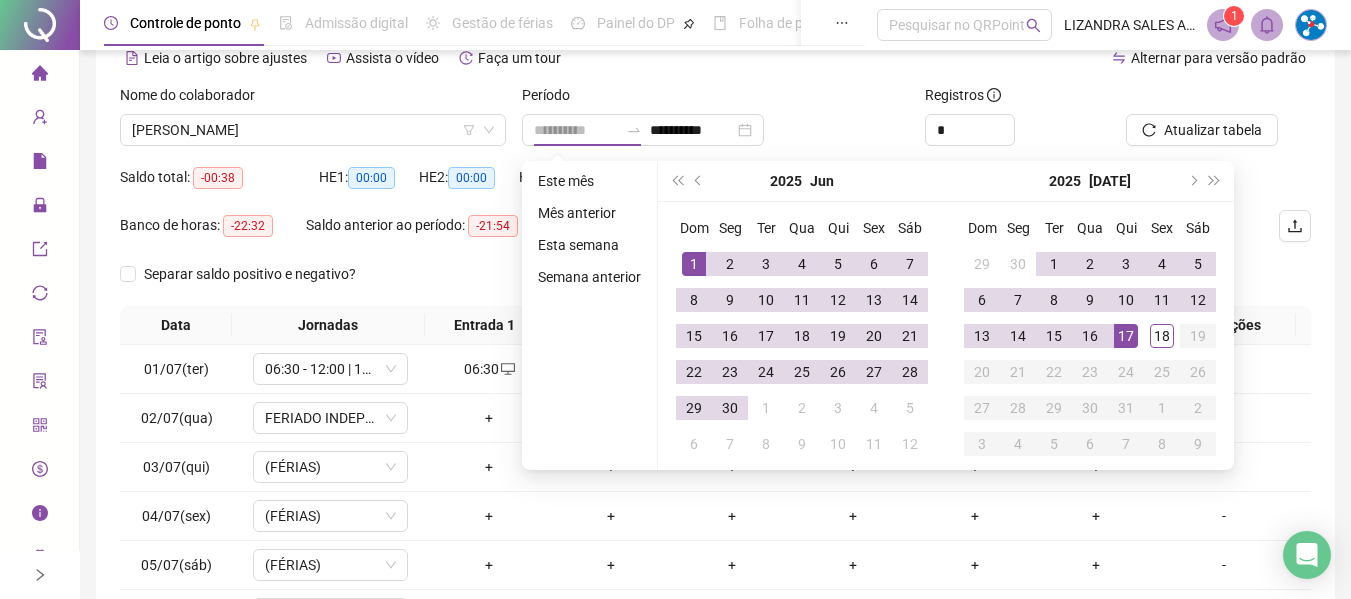 click on "1" at bounding box center [694, 264] 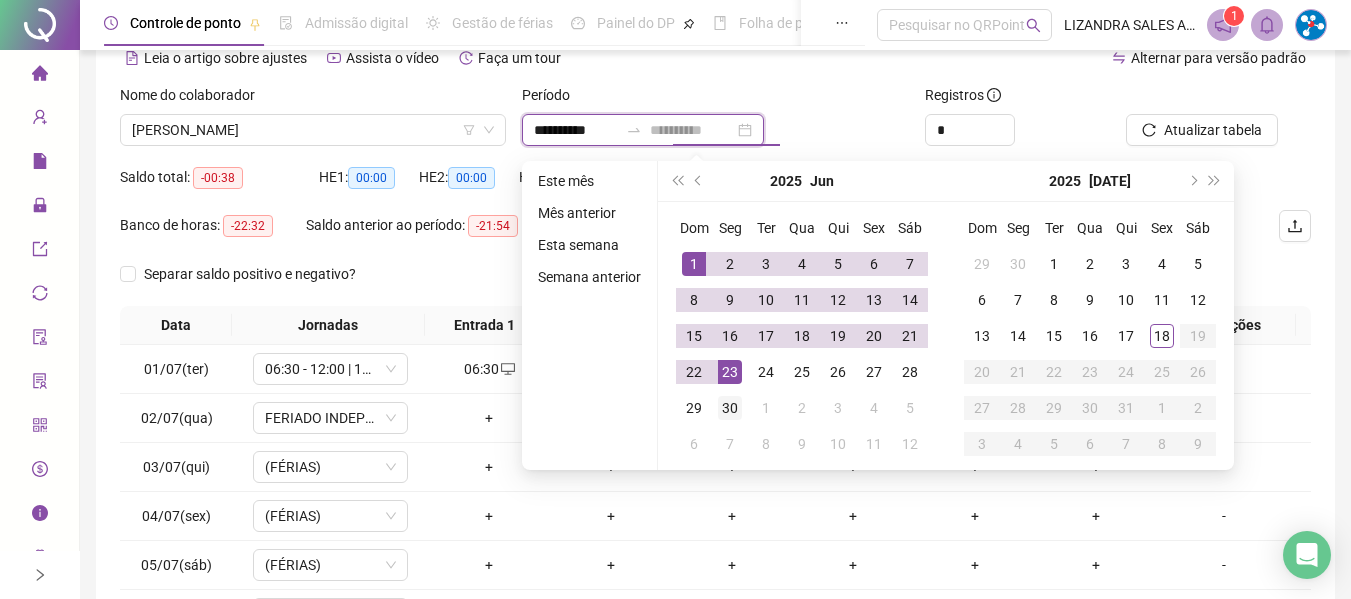 type on "**********" 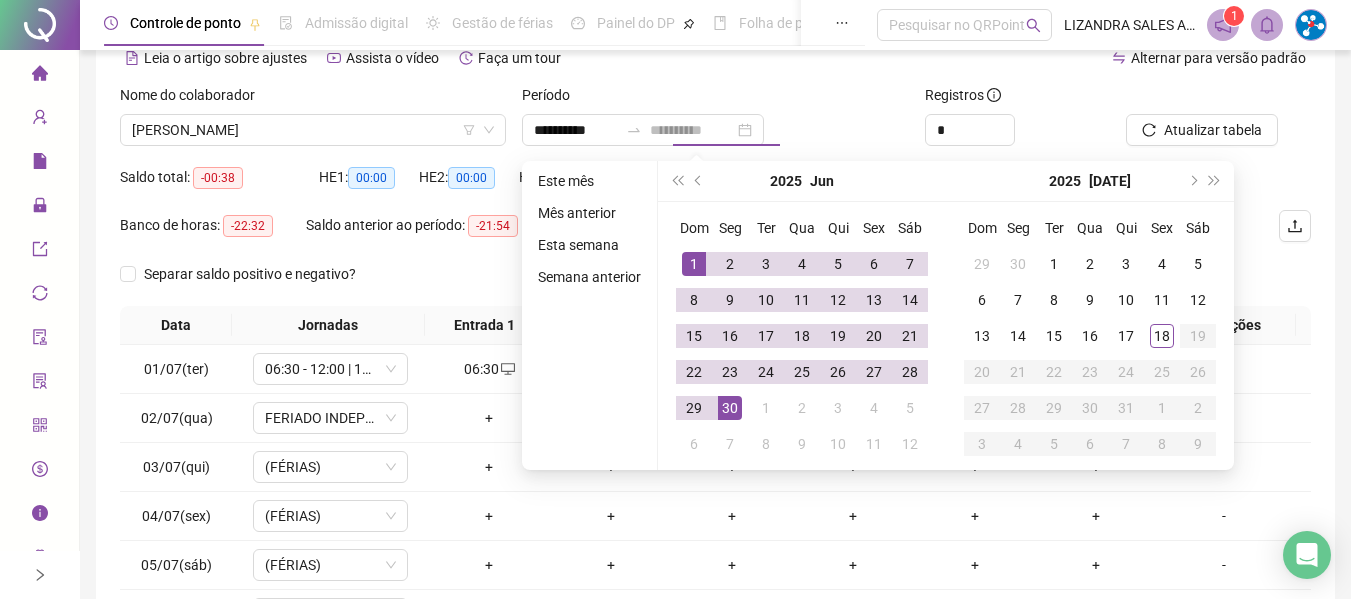 click on "30" at bounding box center [730, 408] 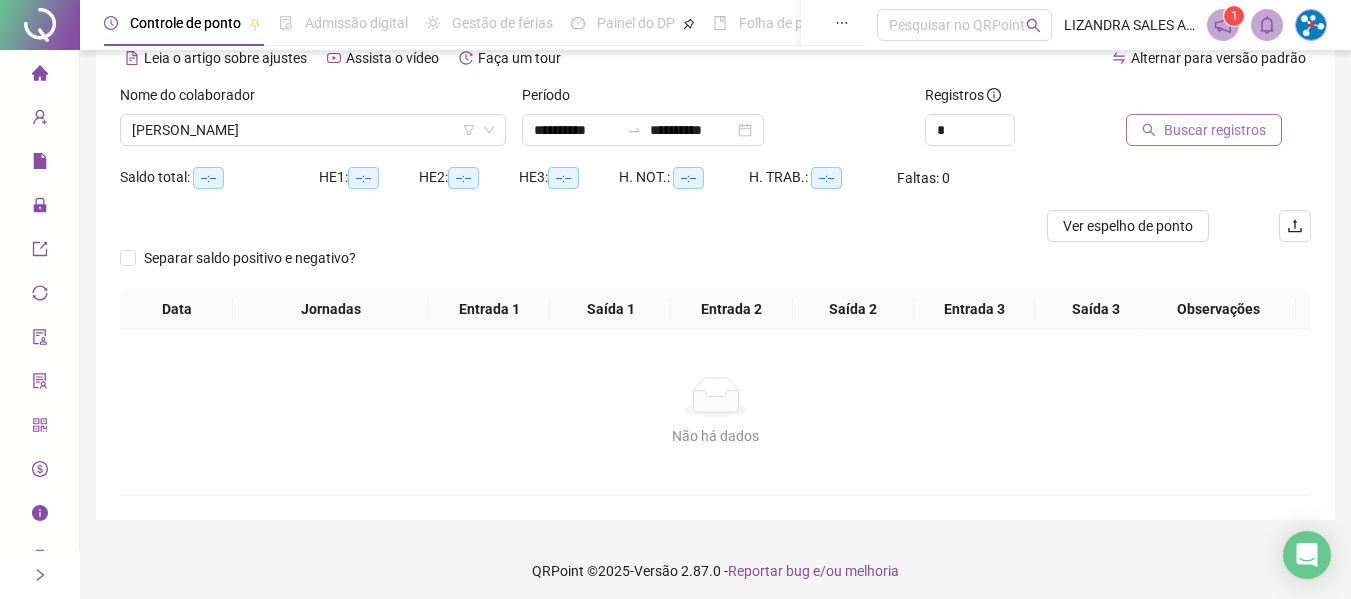 click on "Buscar registros" at bounding box center (1215, 130) 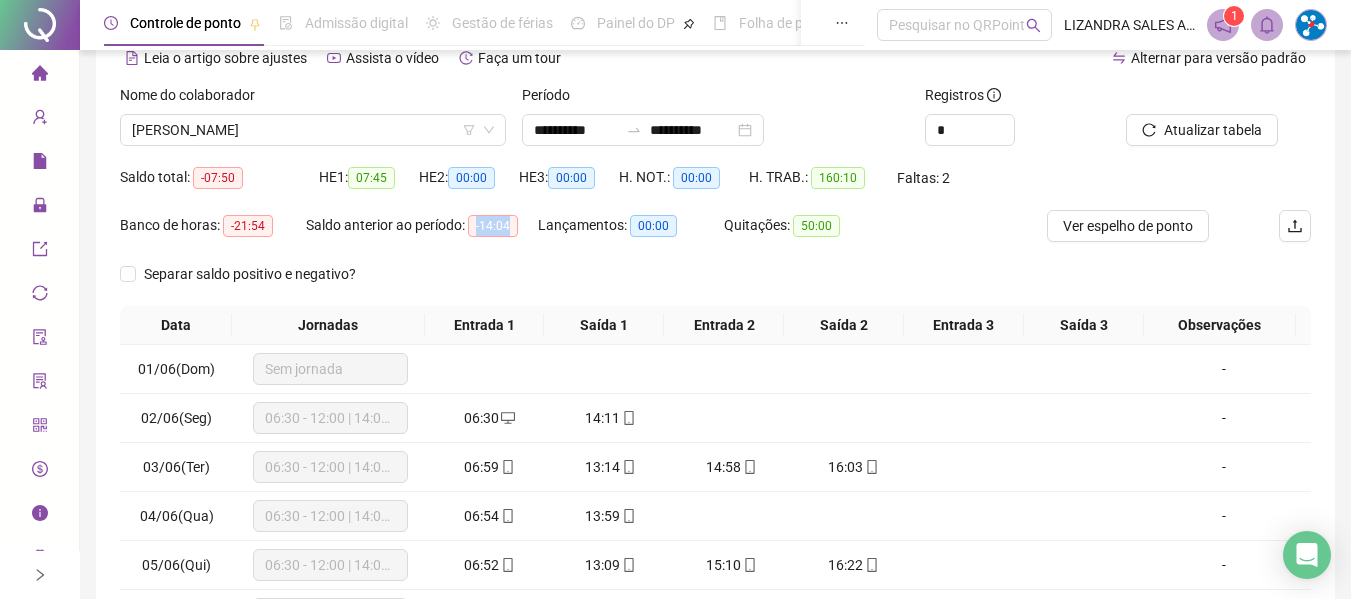 drag, startPoint x: 478, startPoint y: 226, endPoint x: 524, endPoint y: 228, distance: 46.043457 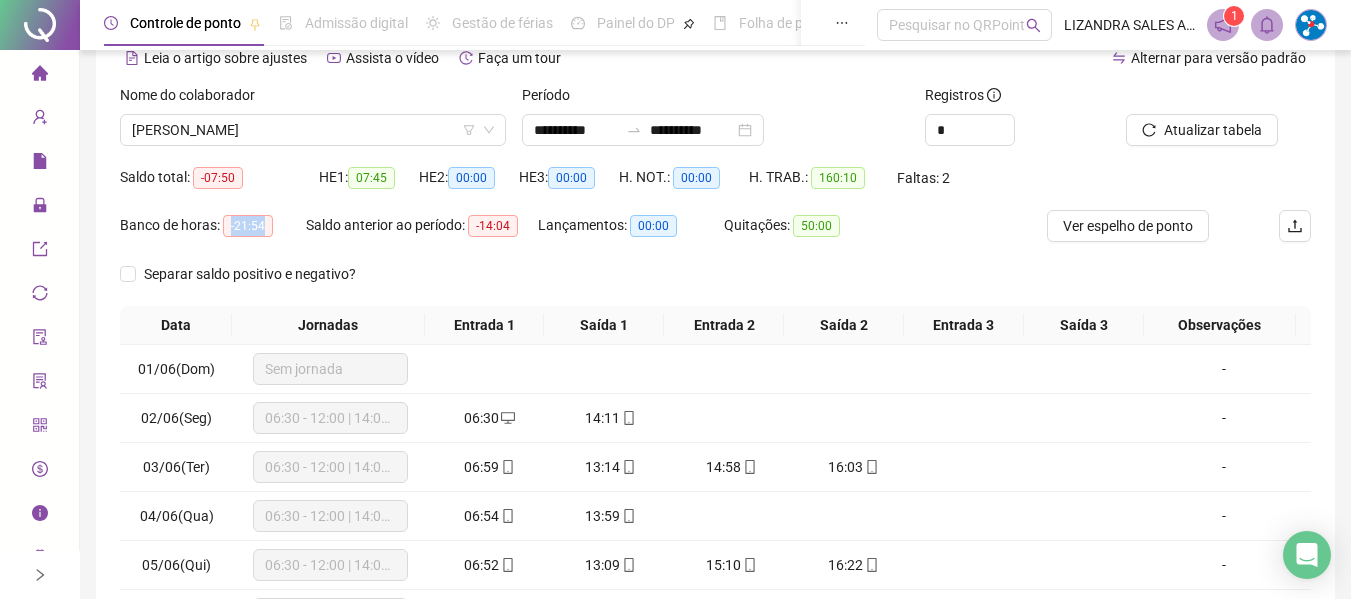 drag, startPoint x: 230, startPoint y: 228, endPoint x: 288, endPoint y: 229, distance: 58.00862 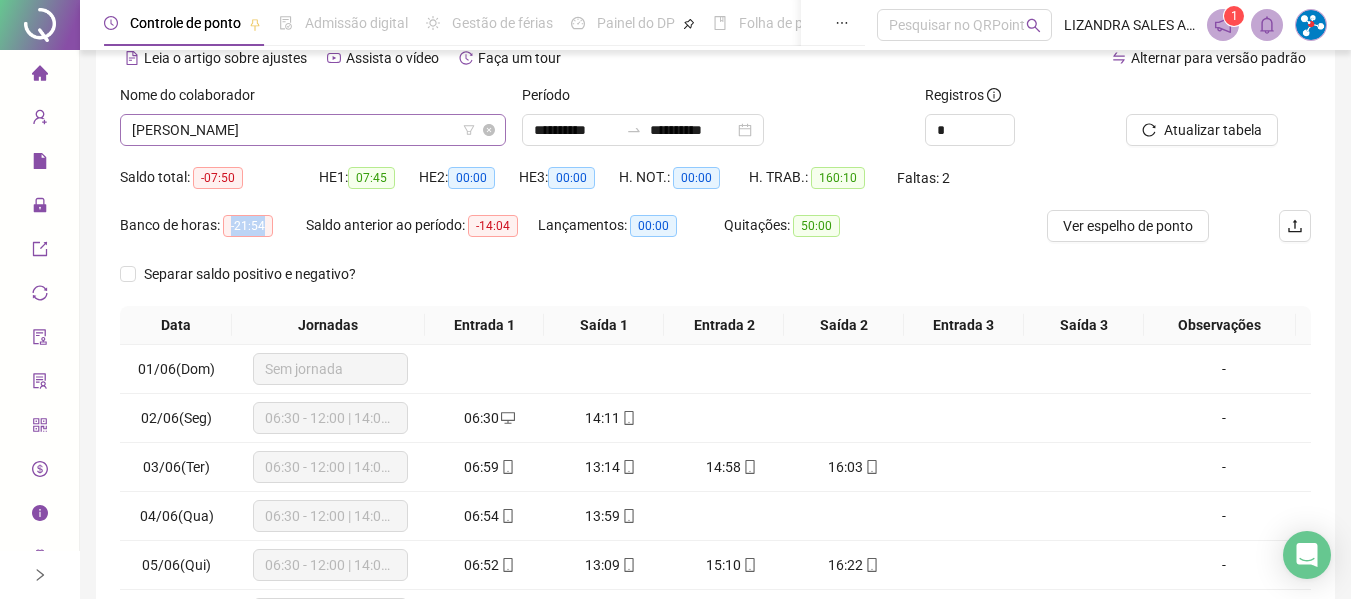 click on "[PERSON_NAME]" at bounding box center (313, 130) 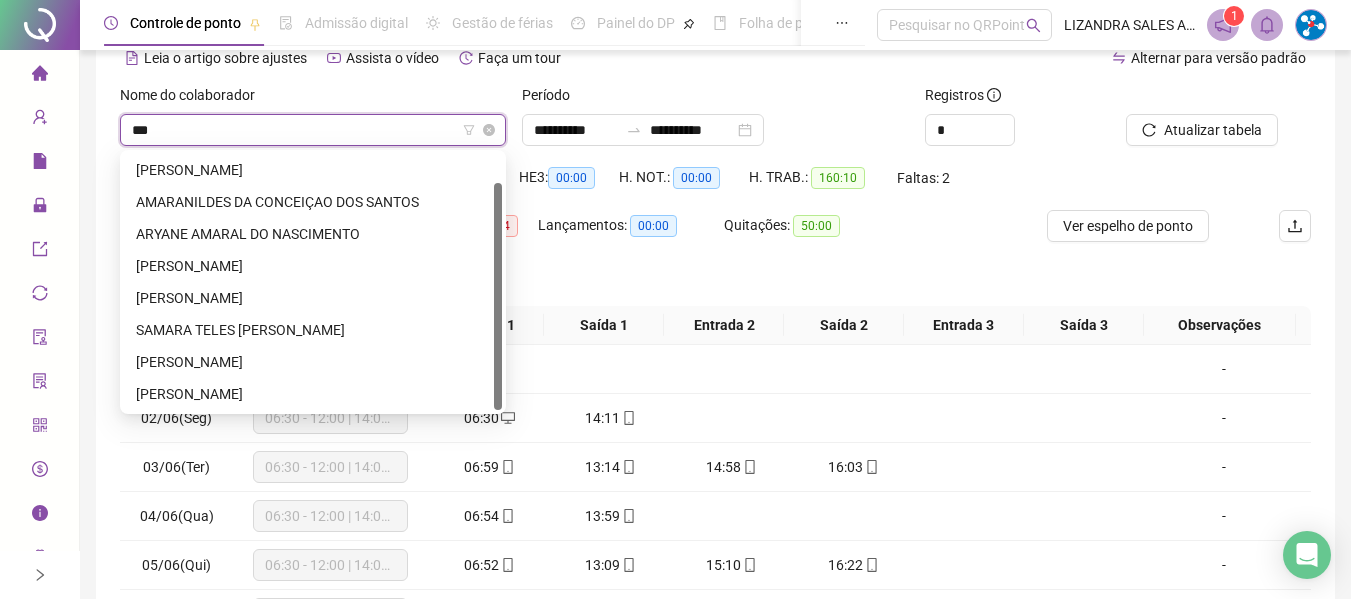 scroll, scrollTop: 32, scrollLeft: 0, axis: vertical 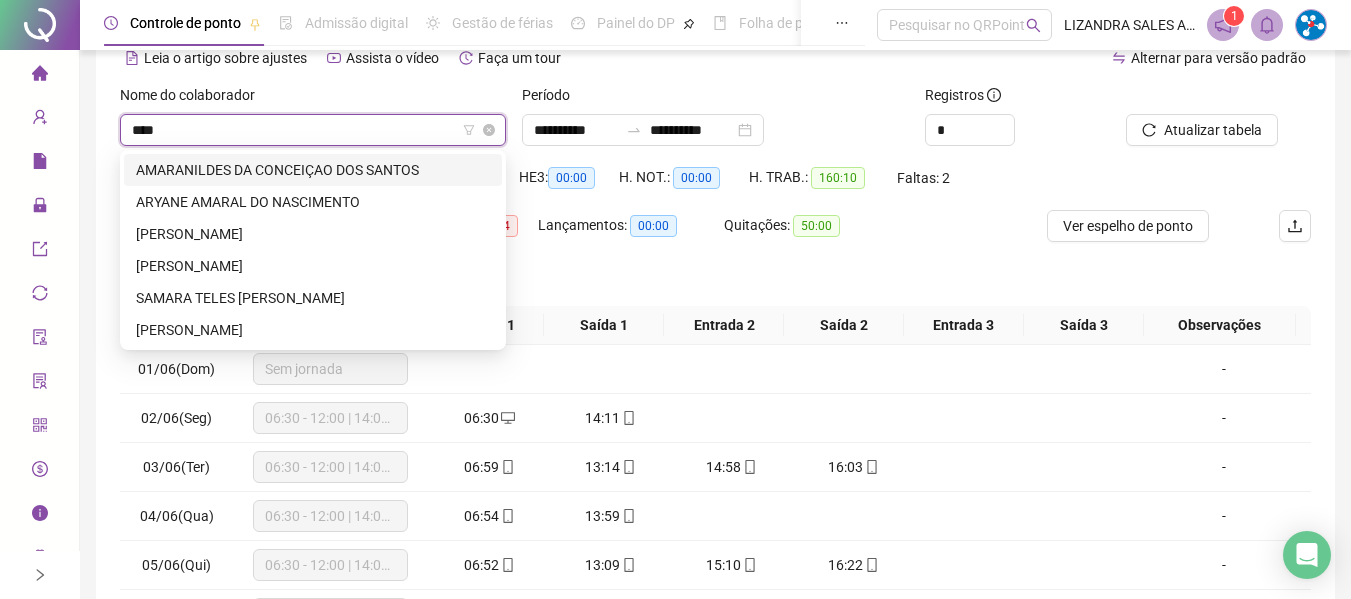 type on "*****" 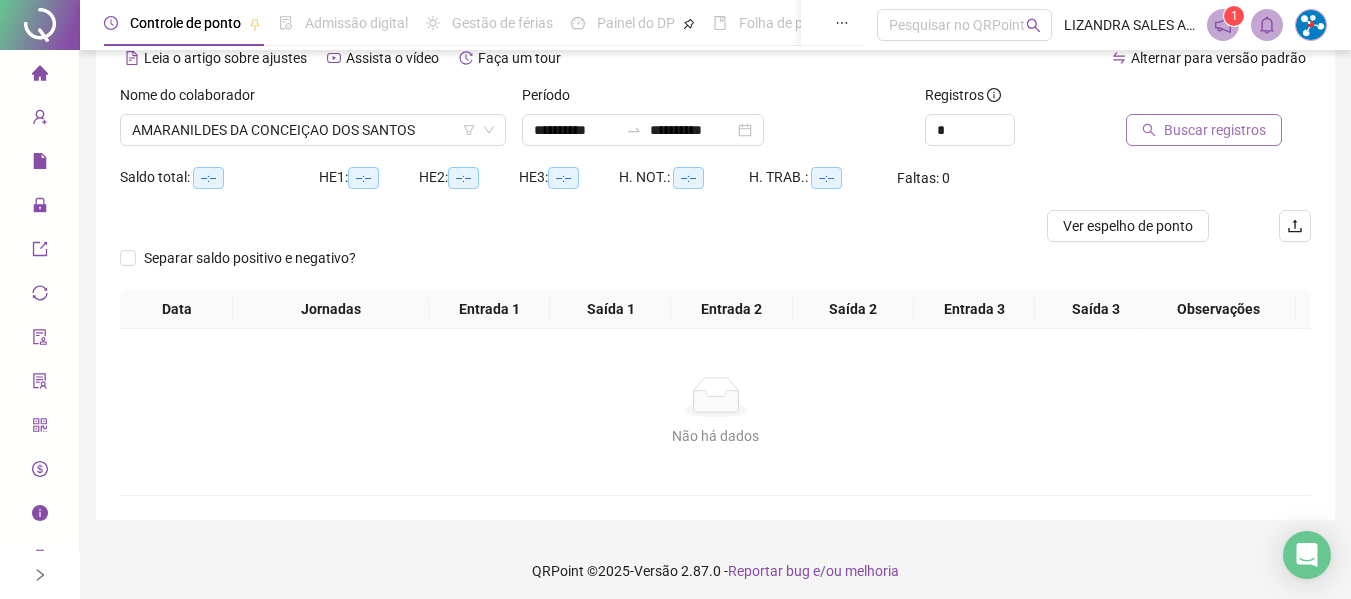 click on "Buscar registros" at bounding box center [1204, 130] 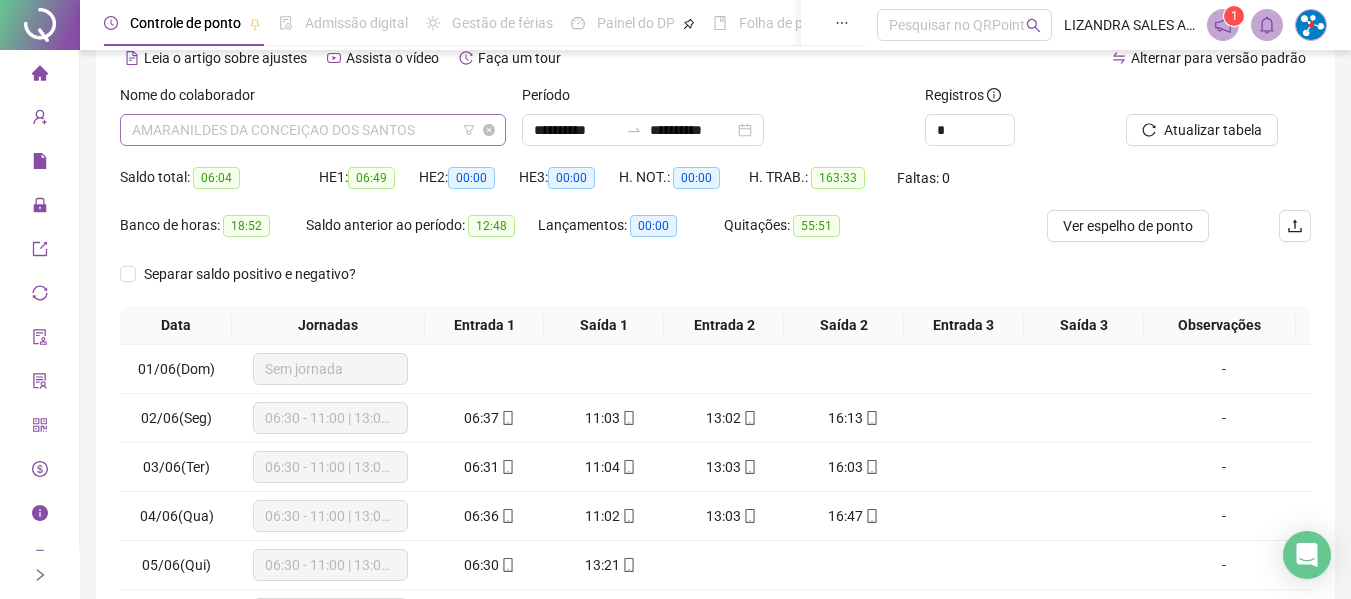click on "AMARANILDES DA CONCEIÇAO DOS SANTOS" at bounding box center [313, 130] 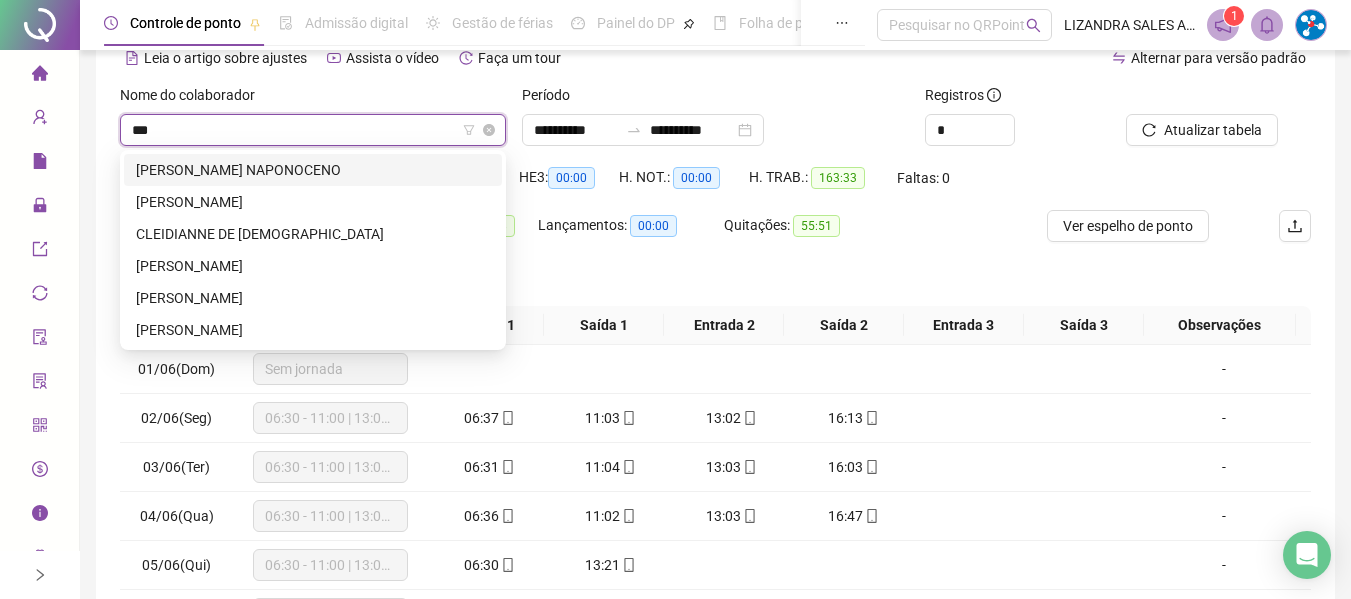 scroll, scrollTop: 0, scrollLeft: 0, axis: both 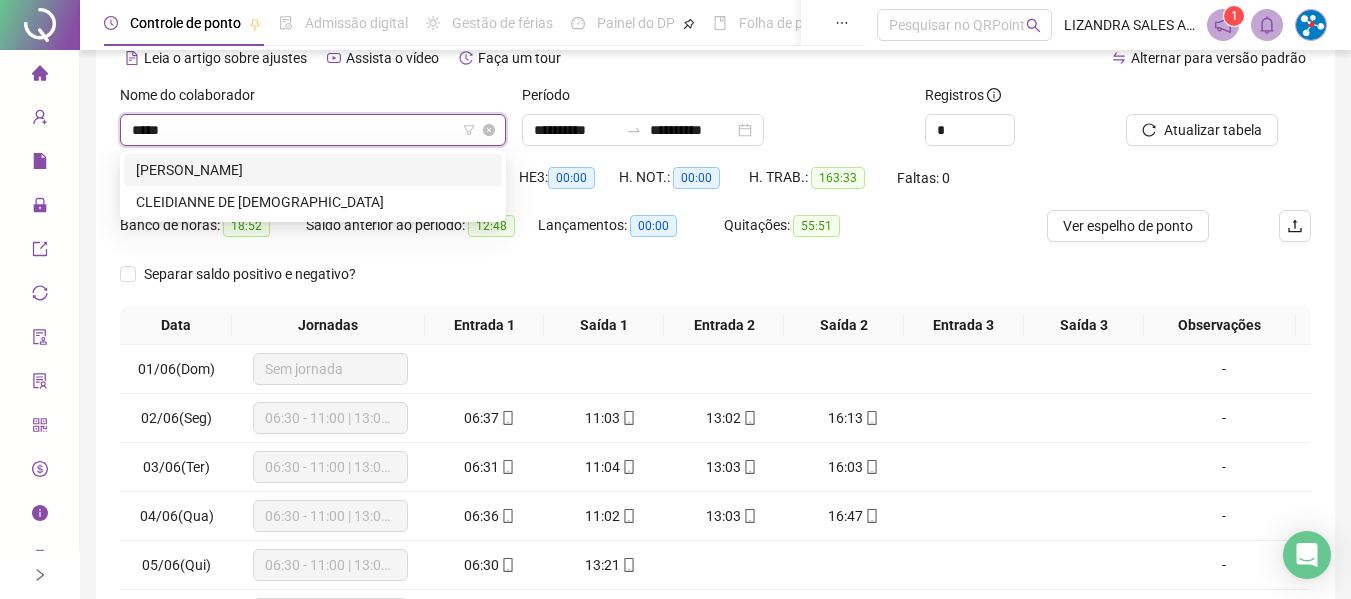 type on "******" 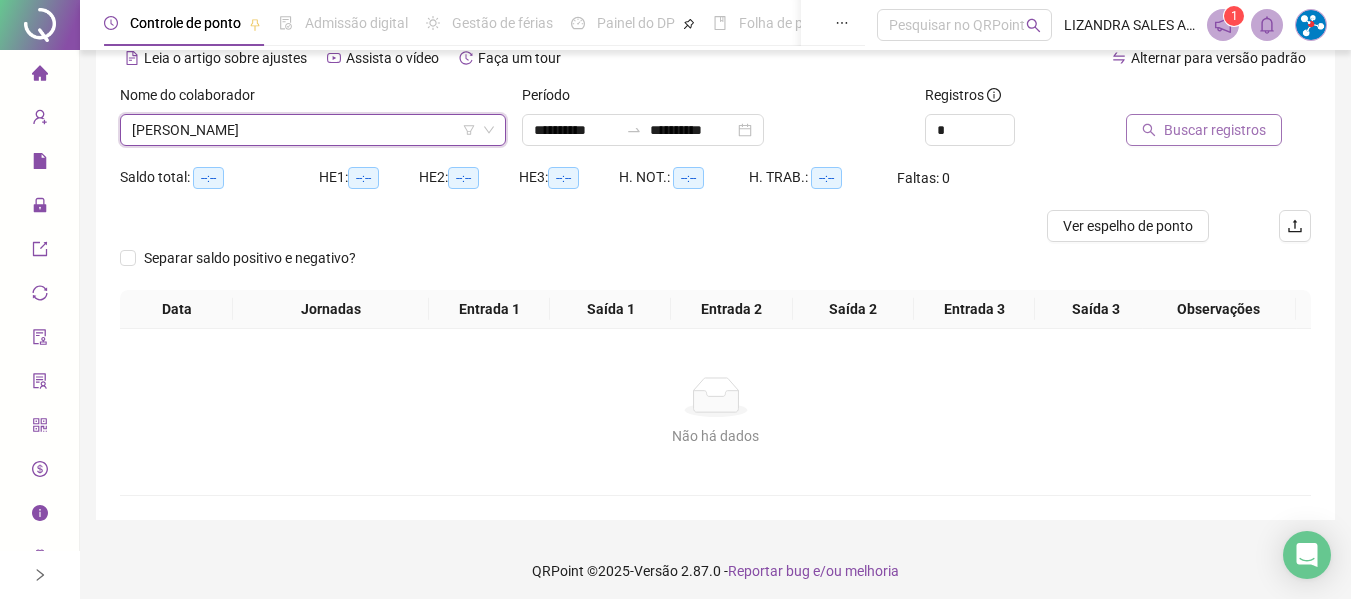 click on "Buscar registros" at bounding box center (1204, 130) 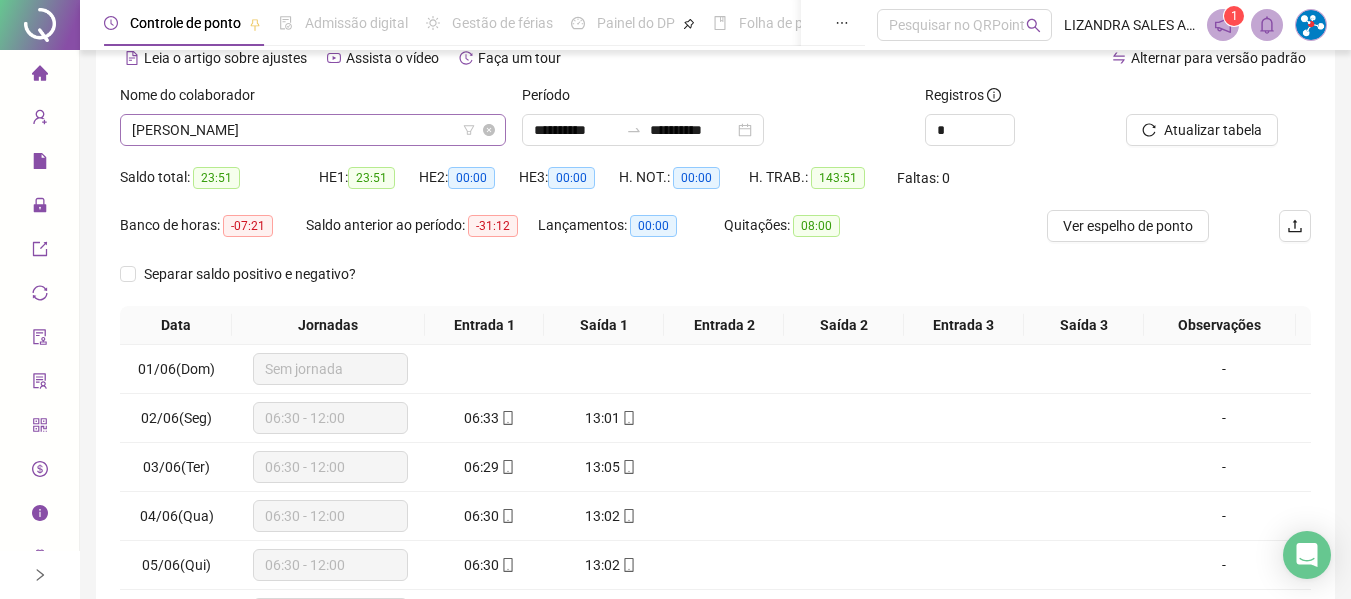 click on "[PERSON_NAME]" at bounding box center (313, 130) 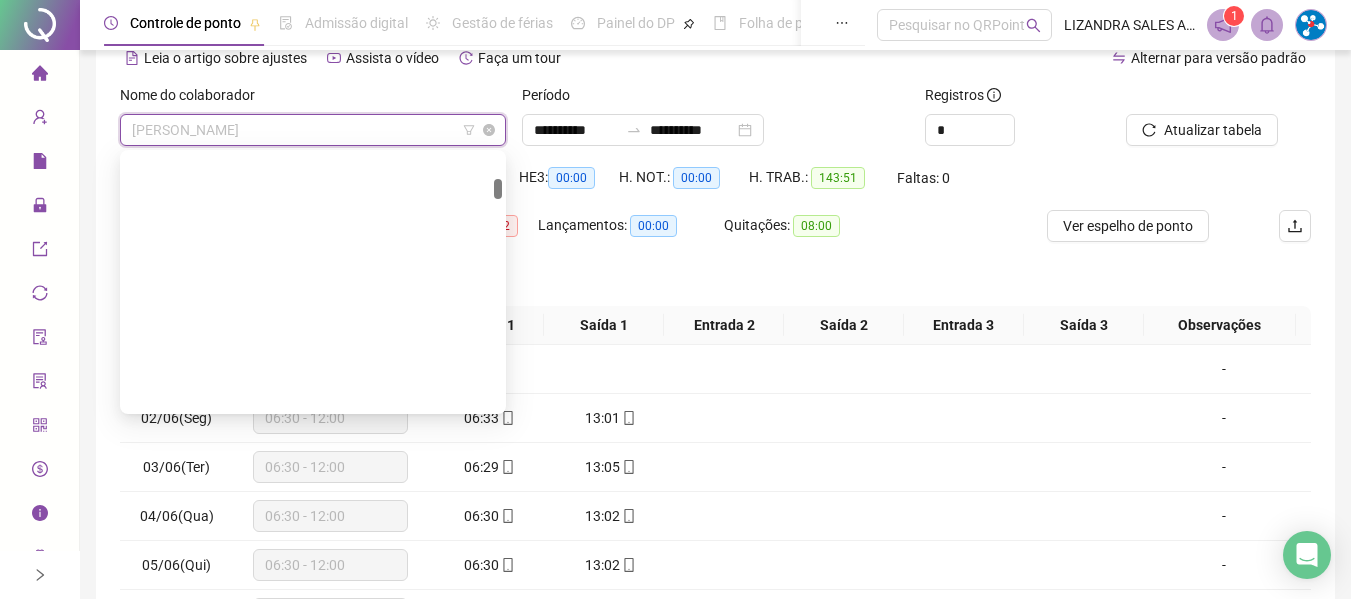 scroll, scrollTop: 736, scrollLeft: 0, axis: vertical 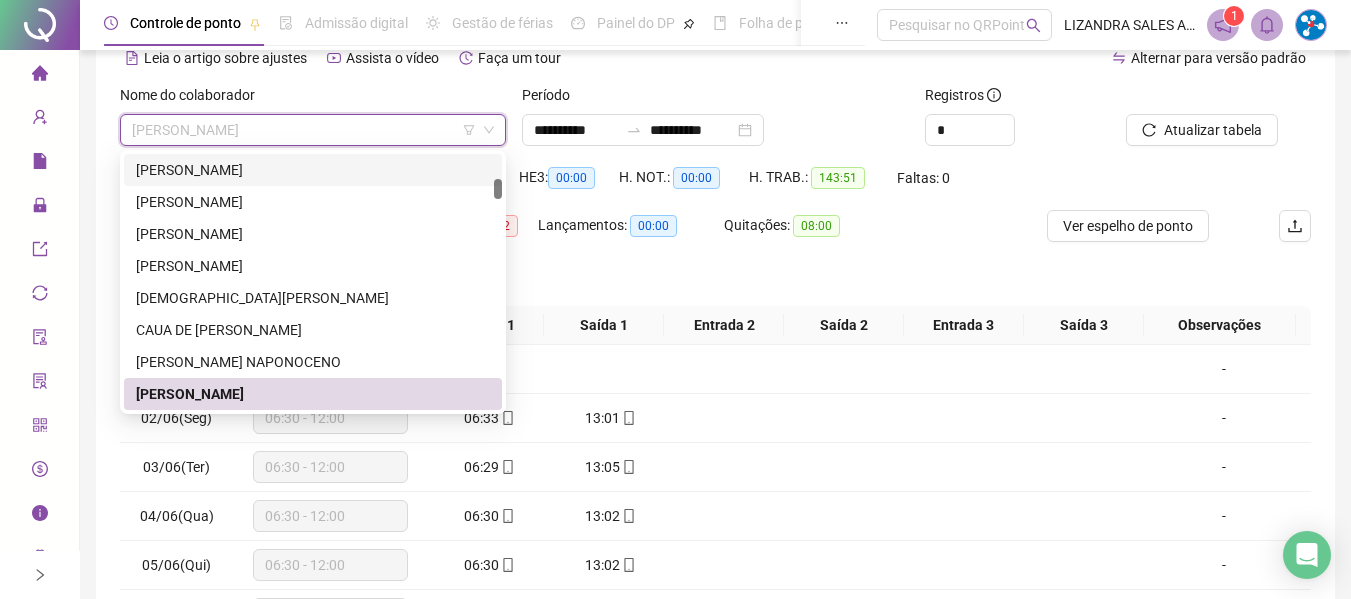 click on "Leia o artigo sobre ajustes Assista o vídeo Faça um tour" at bounding box center (418, 68) 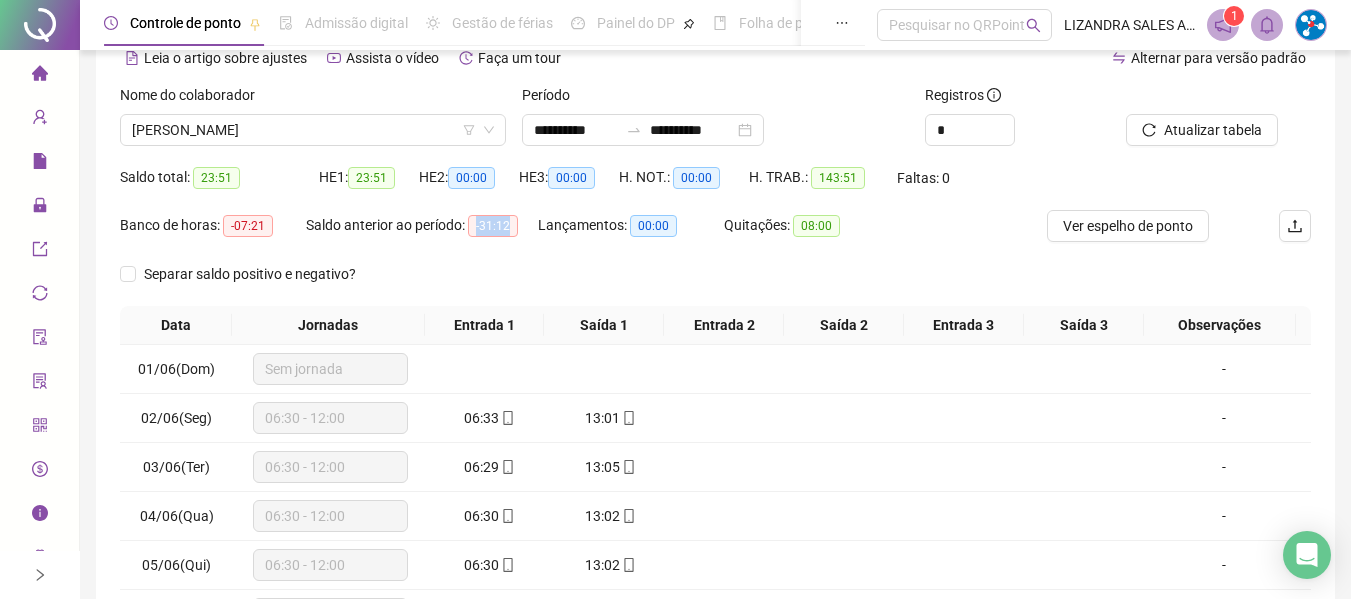 drag, startPoint x: 475, startPoint y: 223, endPoint x: 523, endPoint y: 223, distance: 48 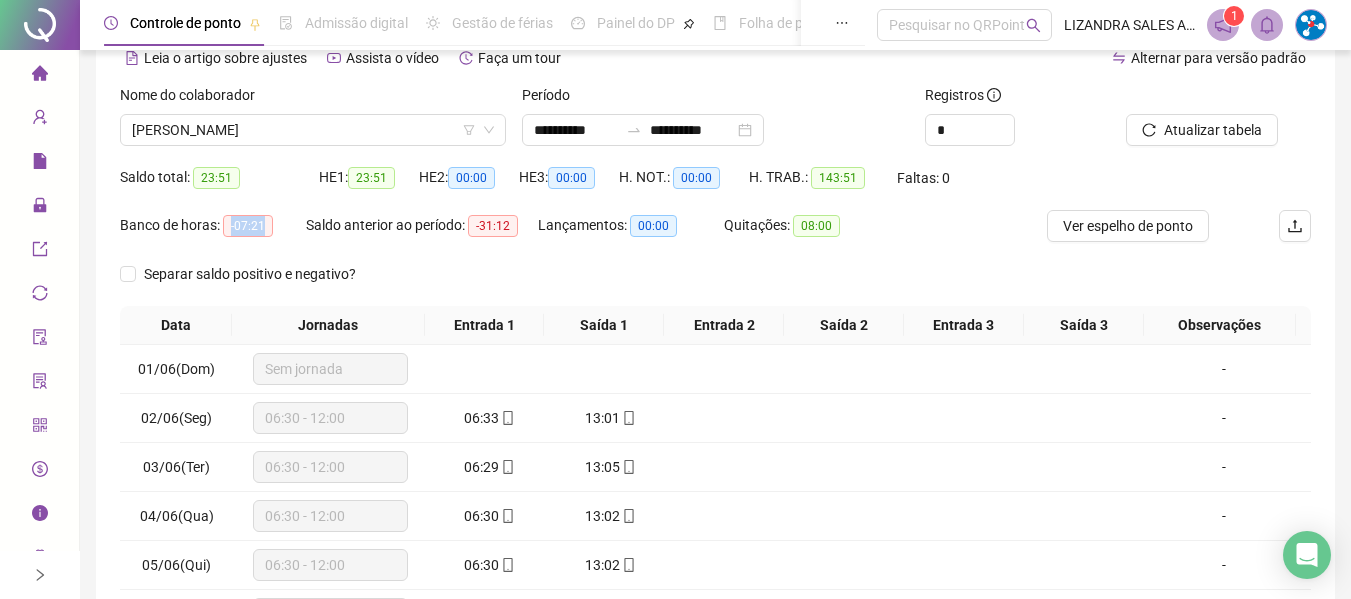 drag, startPoint x: 230, startPoint y: 226, endPoint x: 295, endPoint y: 231, distance: 65.192024 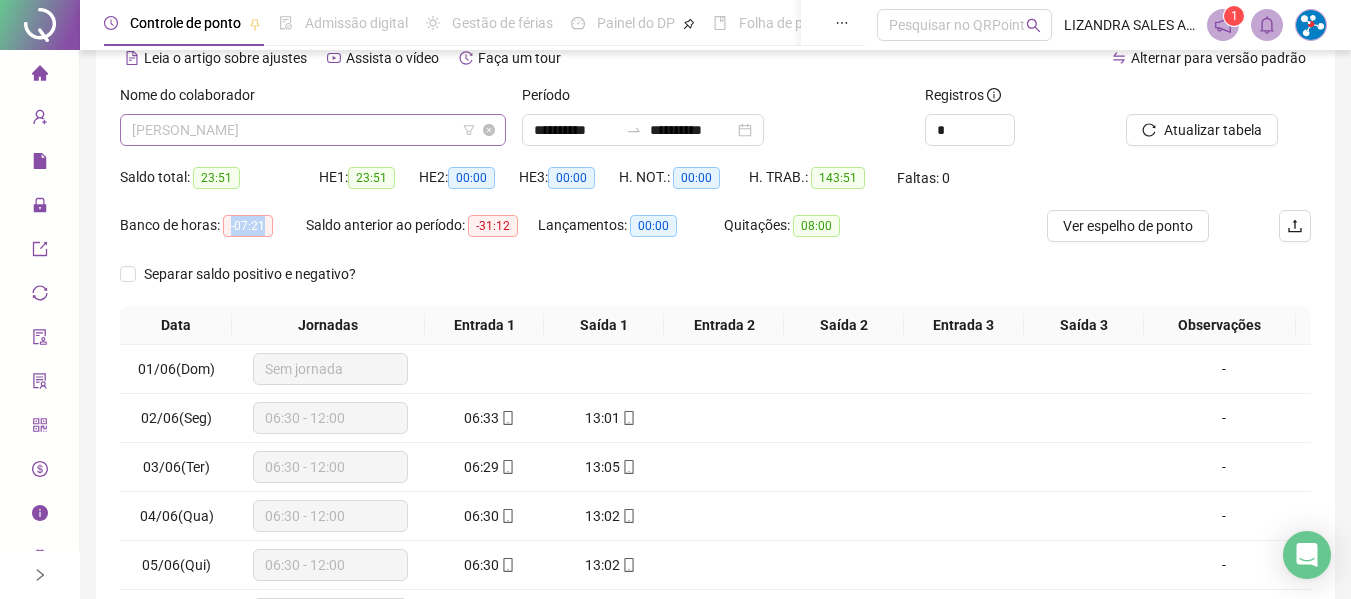 click on "[PERSON_NAME]" at bounding box center [313, 130] 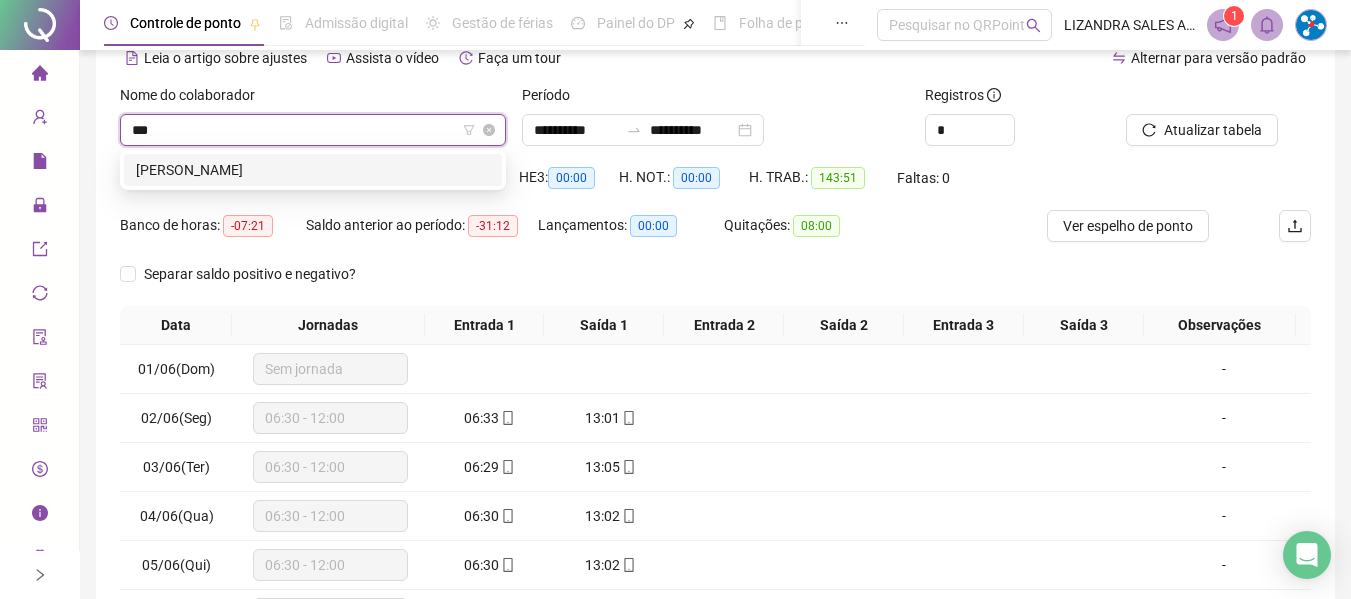 scroll, scrollTop: 0, scrollLeft: 0, axis: both 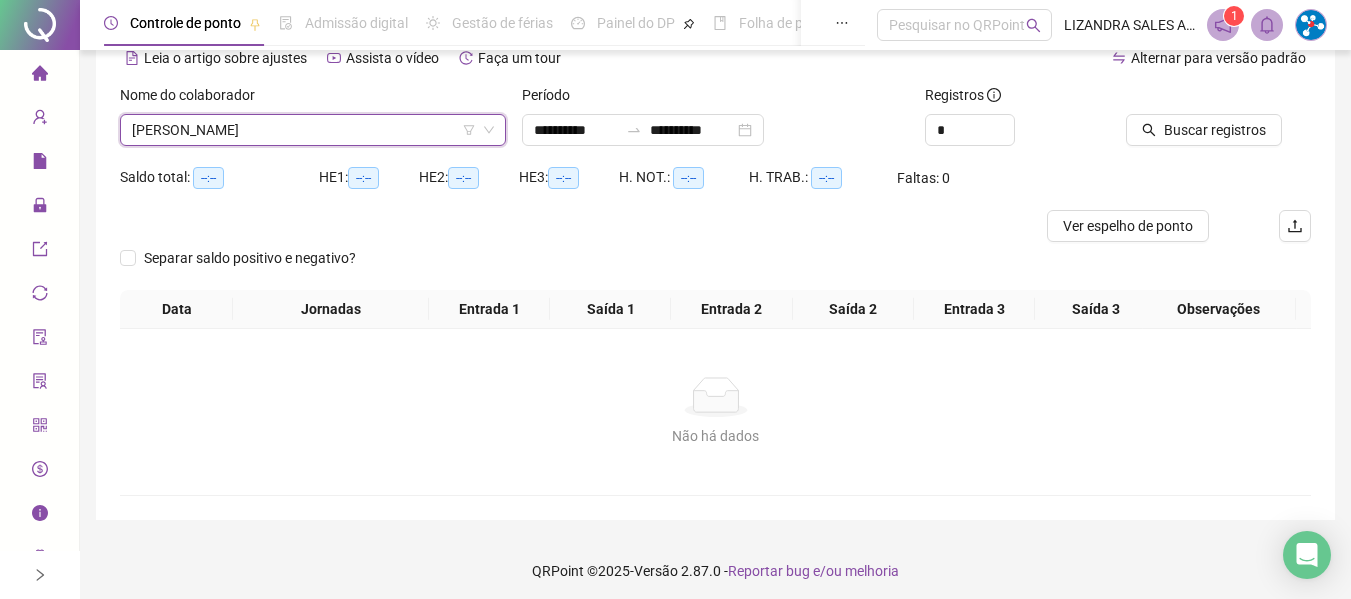 click 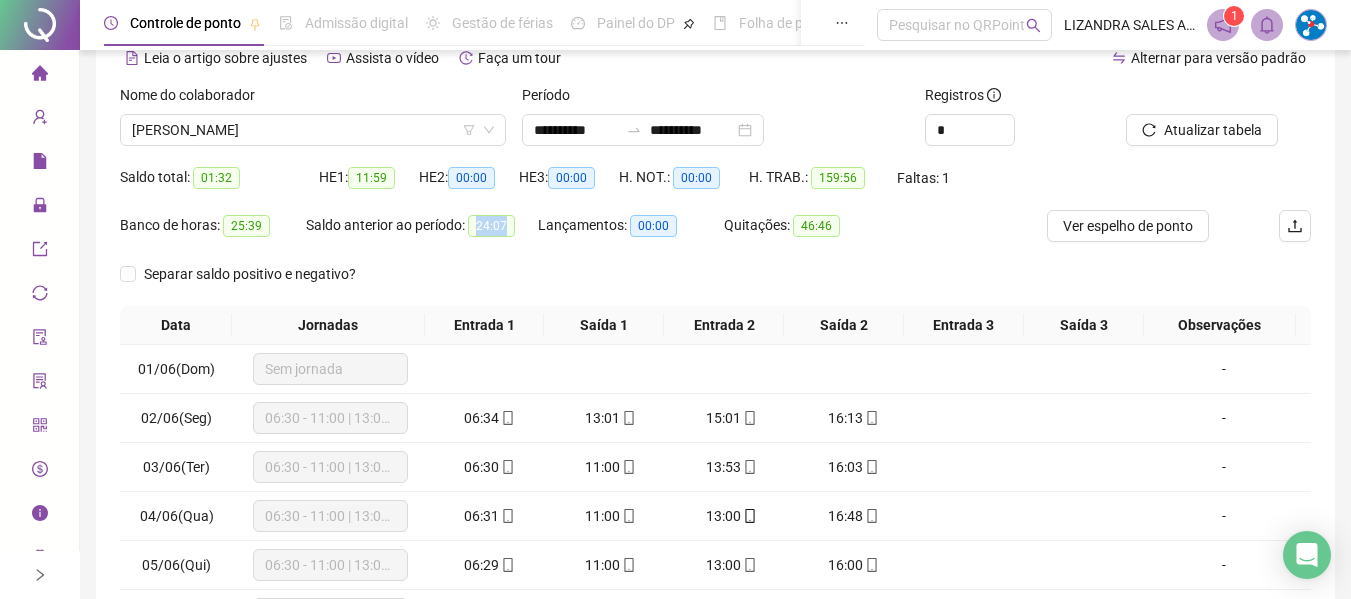 drag, startPoint x: 478, startPoint y: 228, endPoint x: 515, endPoint y: 228, distance: 37 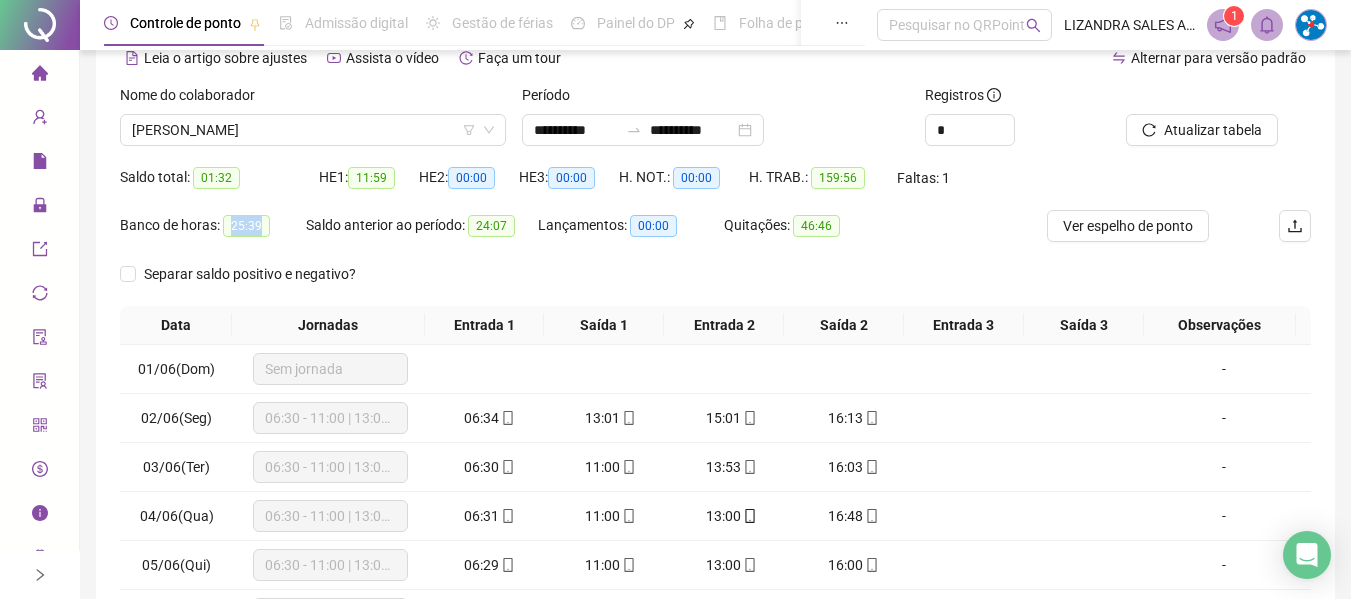 drag, startPoint x: 227, startPoint y: 220, endPoint x: 272, endPoint y: 226, distance: 45.39824 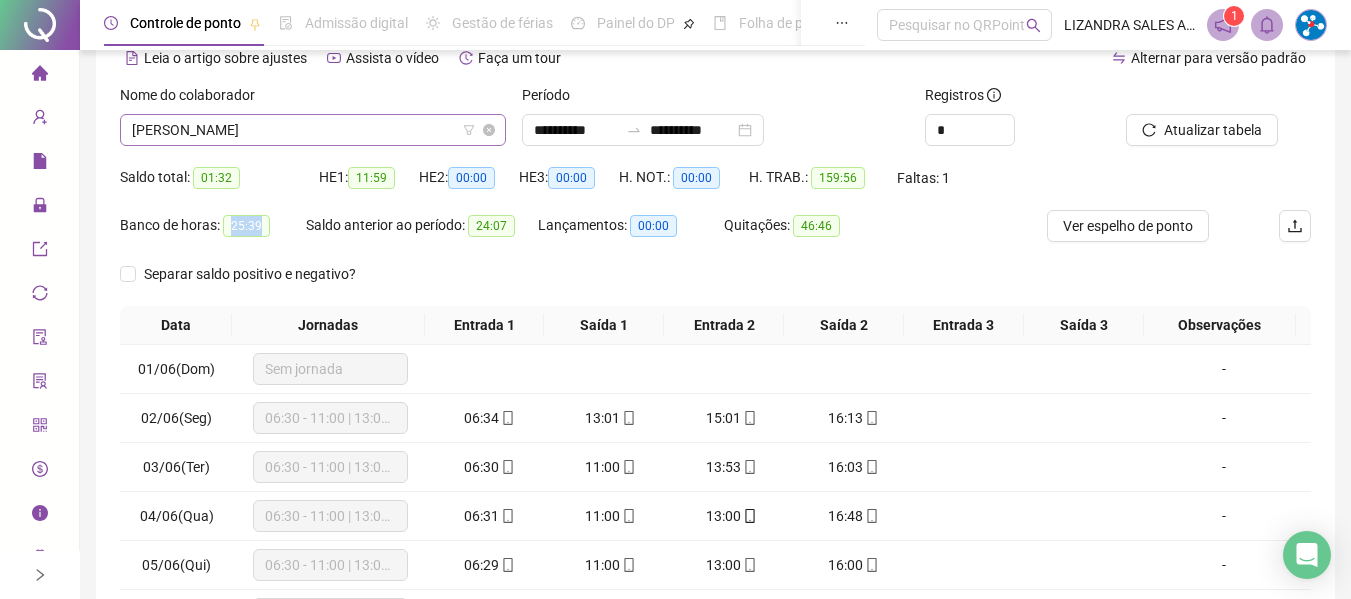 click on "[PERSON_NAME]" at bounding box center (313, 130) 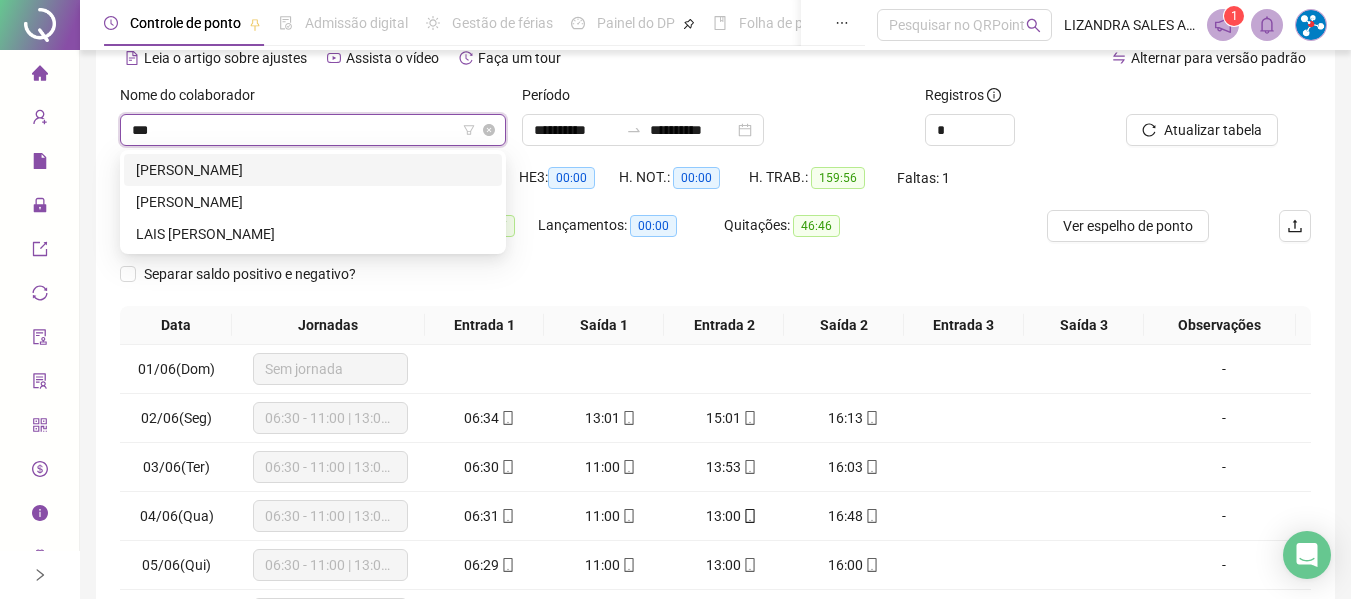 scroll, scrollTop: 0, scrollLeft: 0, axis: both 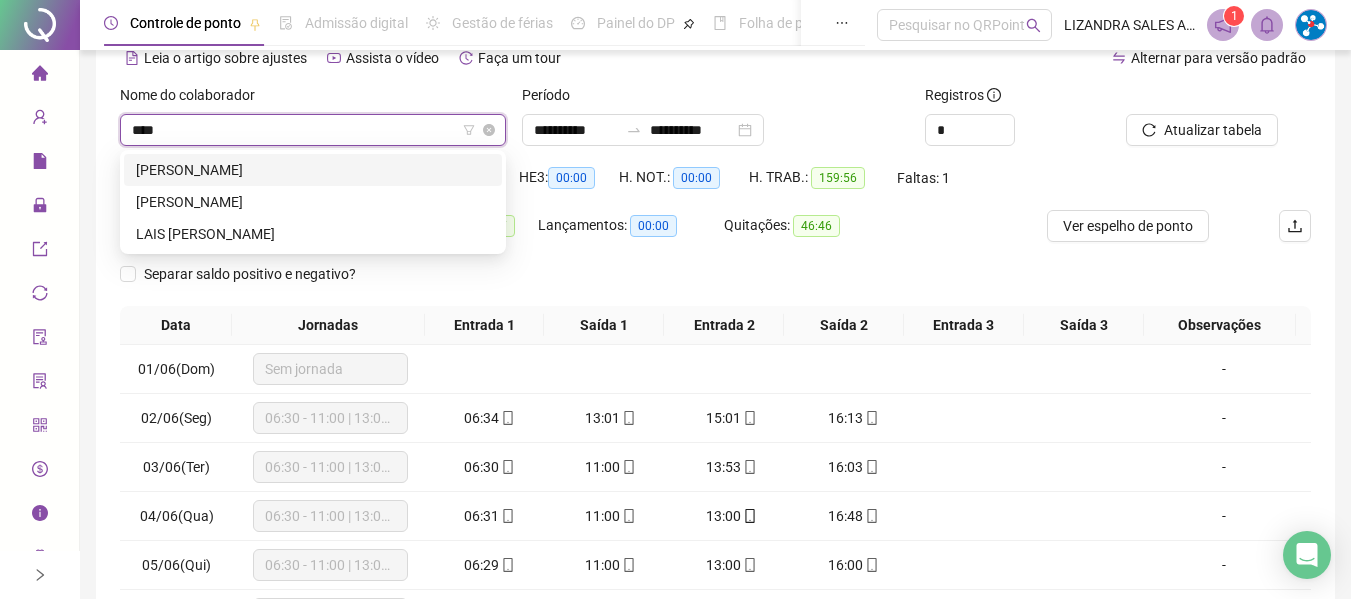type on "*****" 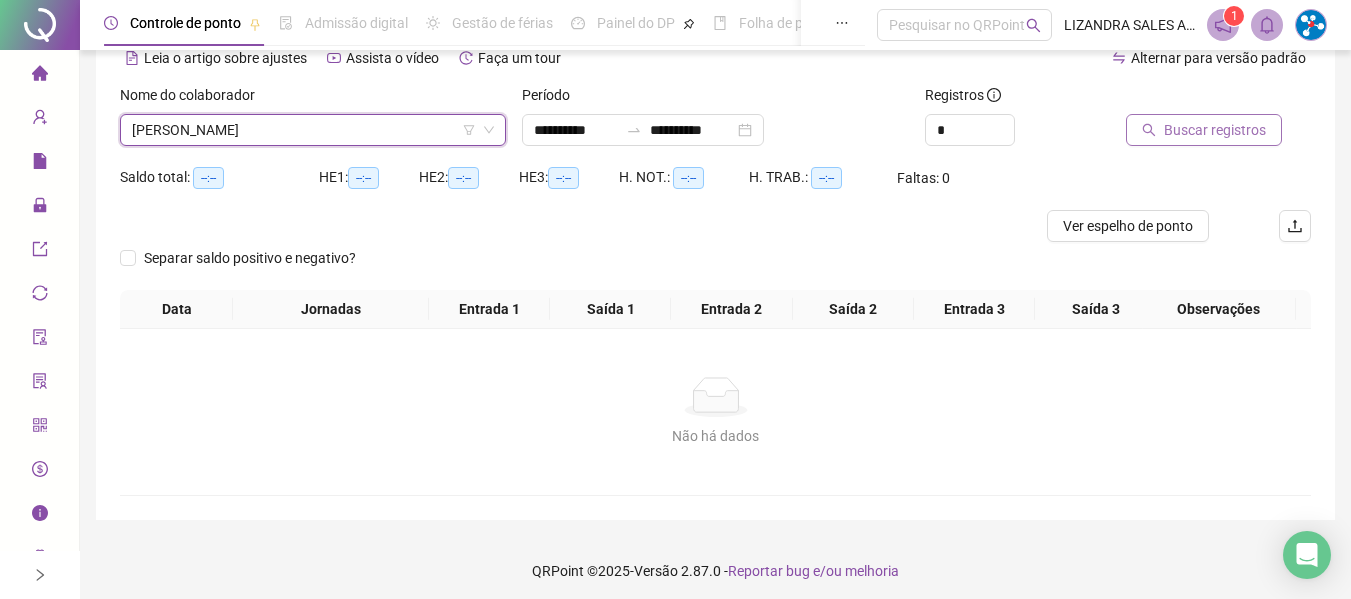 click on "Buscar registros" at bounding box center (1215, 130) 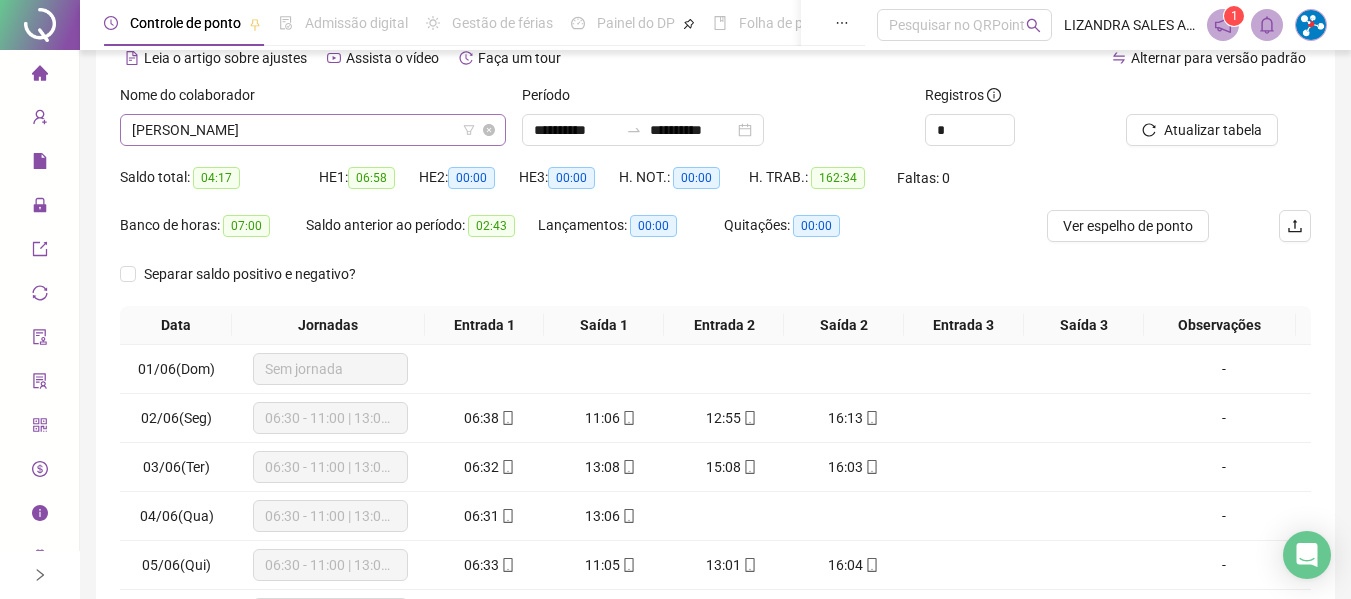 click on "[PERSON_NAME]" at bounding box center (313, 130) 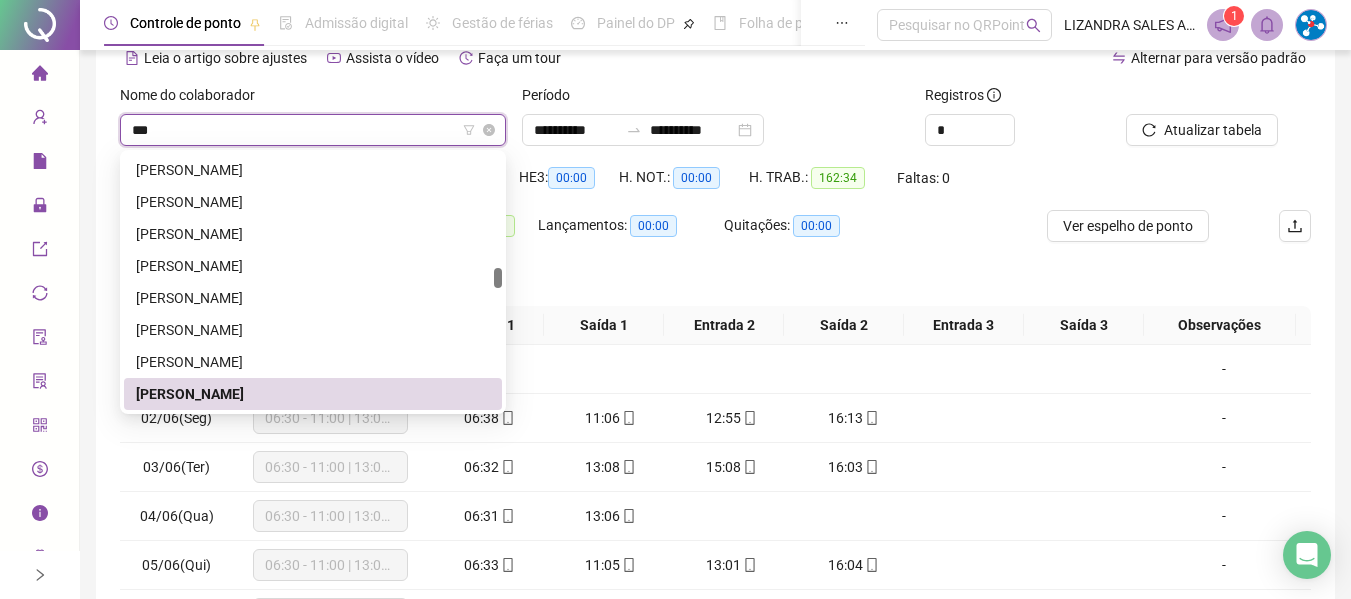 scroll, scrollTop: 0, scrollLeft: 0, axis: both 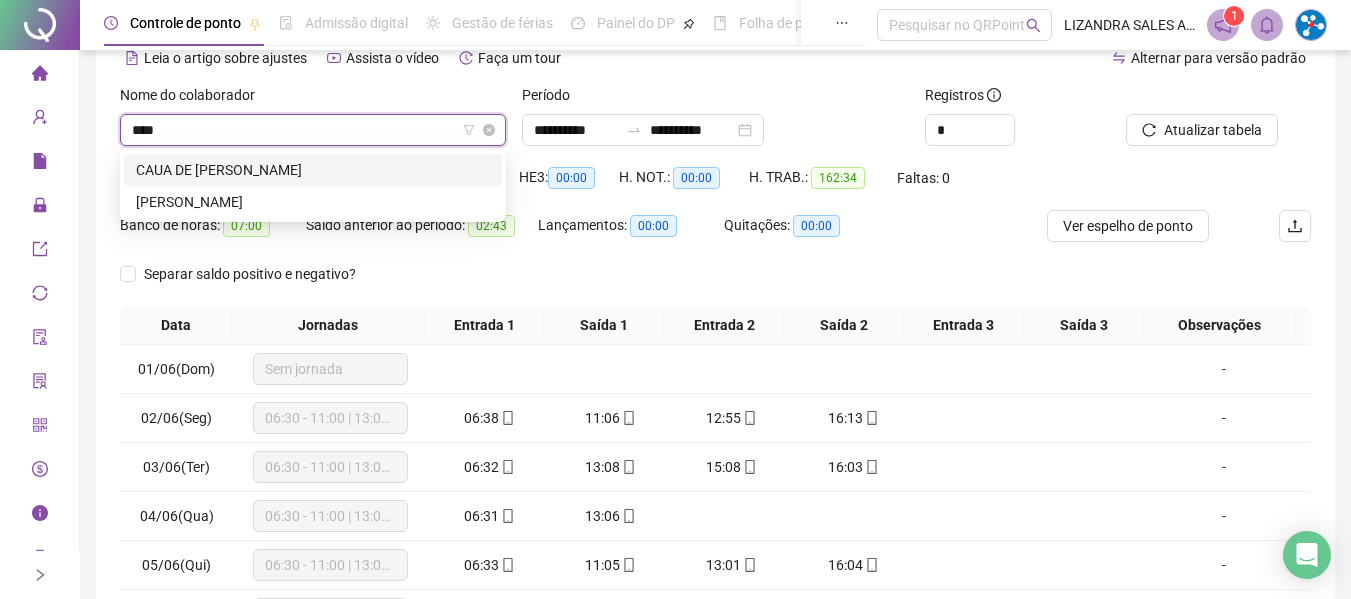 type on "*****" 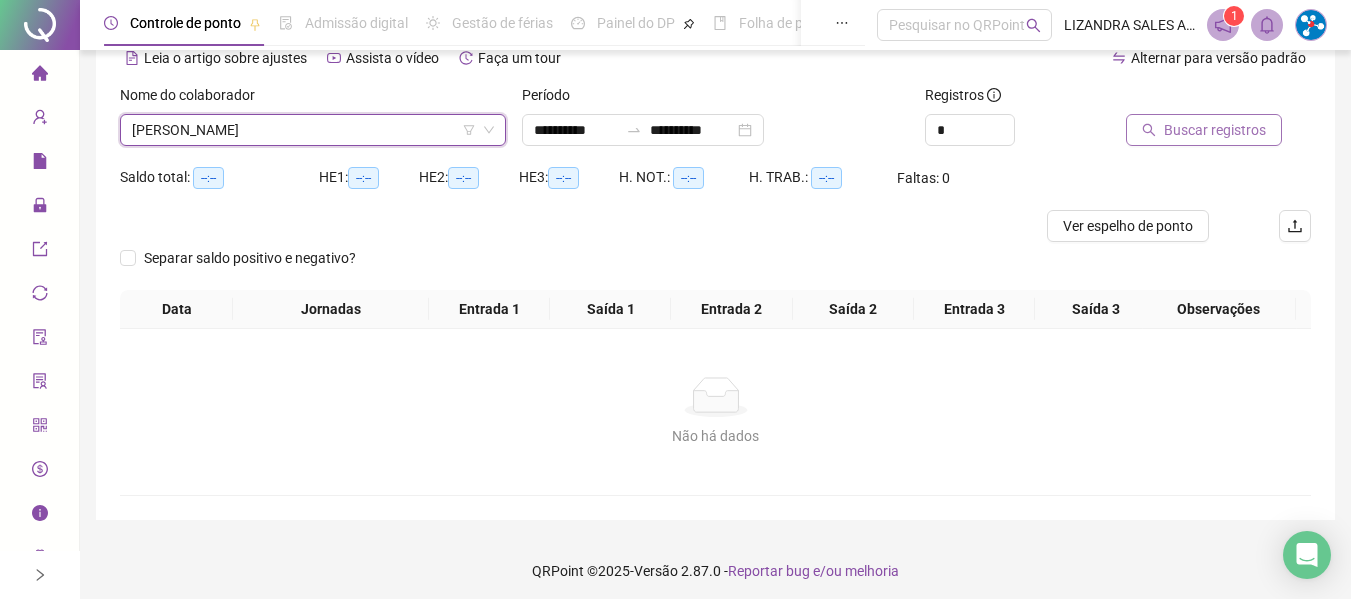 click on "Buscar registros" at bounding box center [1215, 130] 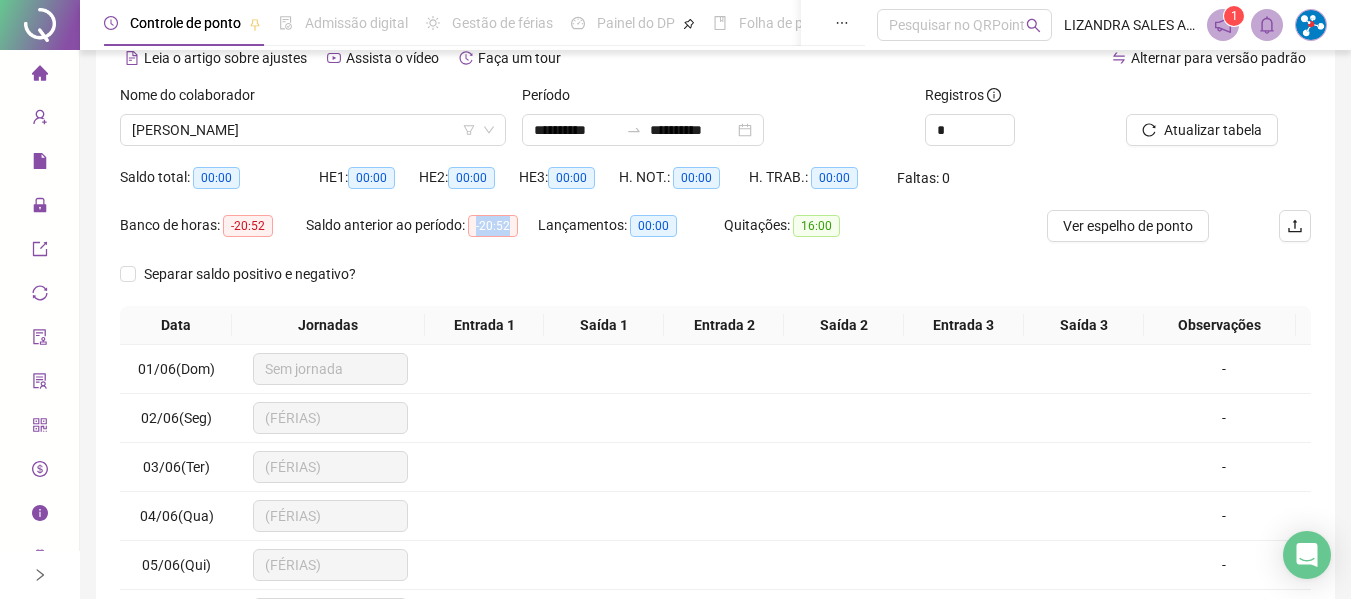 drag, startPoint x: 479, startPoint y: 227, endPoint x: 523, endPoint y: 227, distance: 44 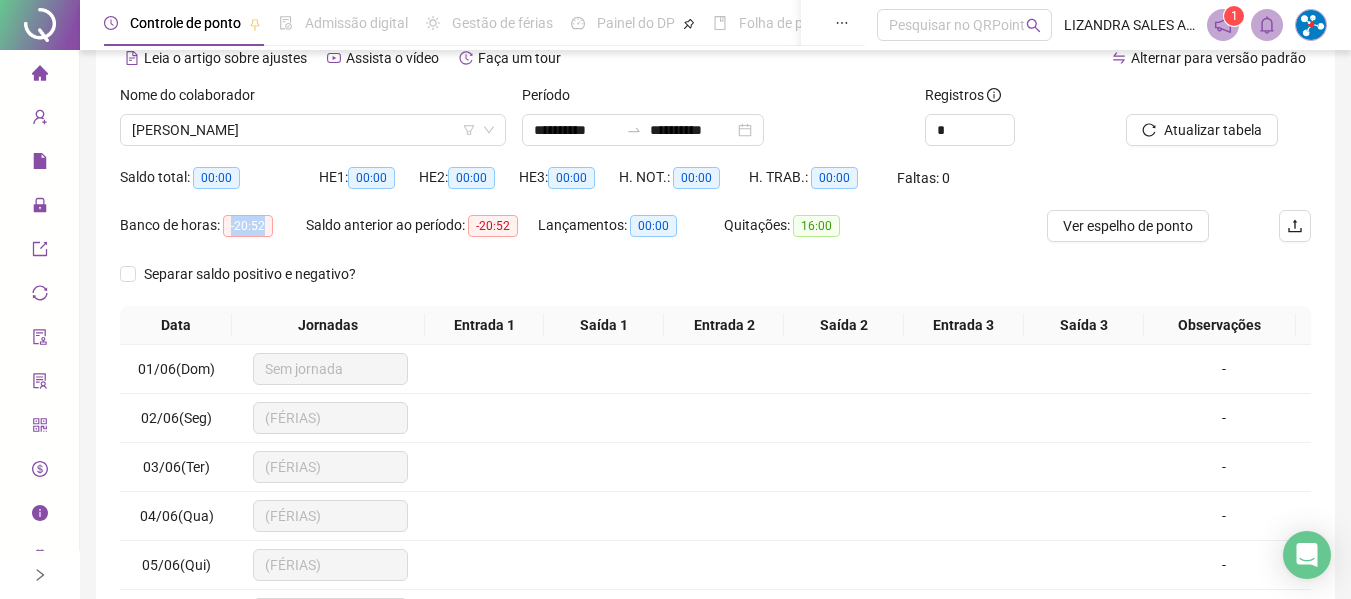 drag, startPoint x: 232, startPoint y: 221, endPoint x: 276, endPoint y: 230, distance: 44.911022 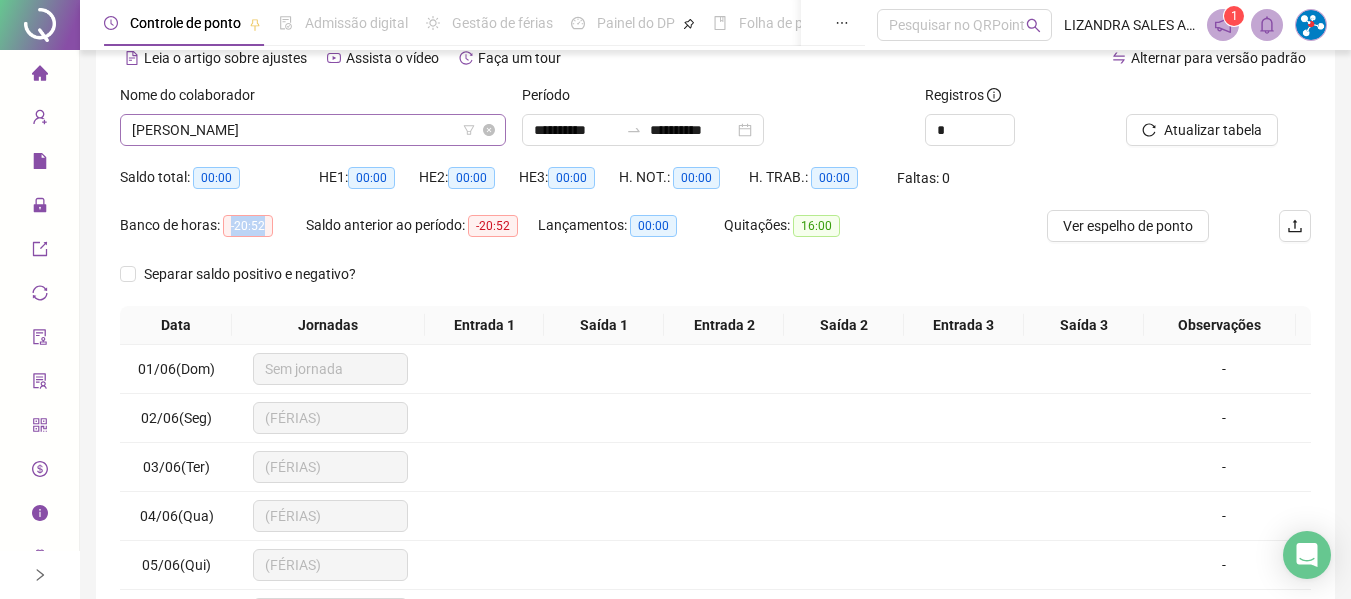 click on "[PERSON_NAME]" at bounding box center (313, 130) 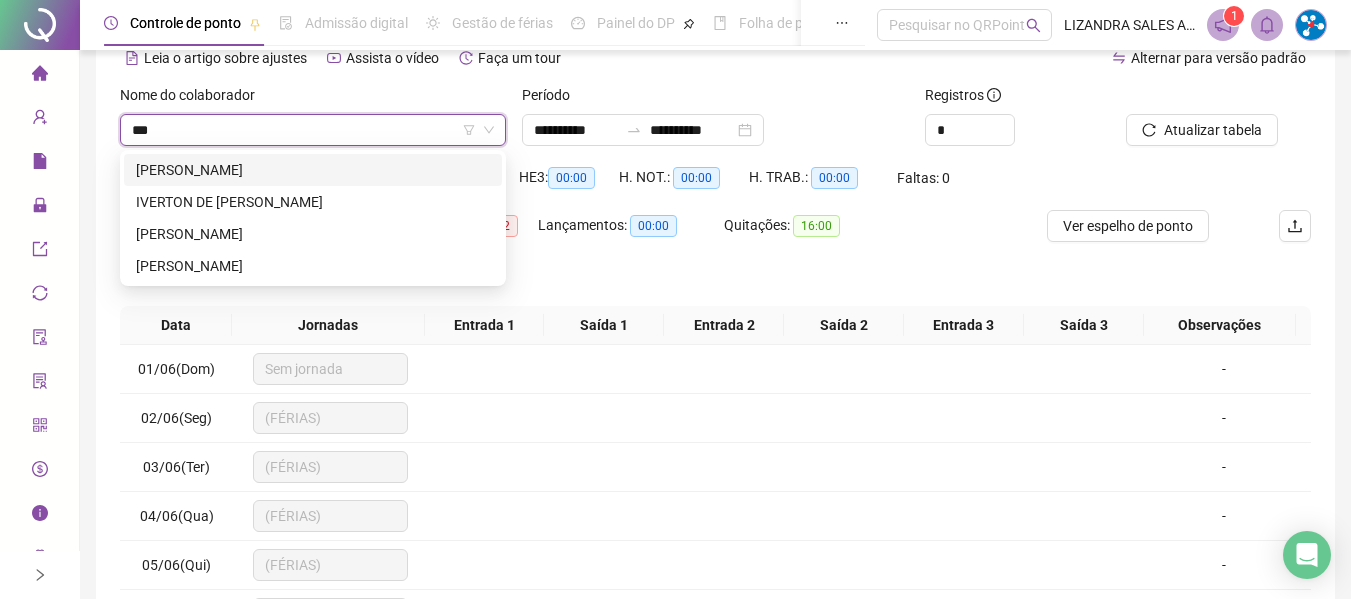 scroll, scrollTop: 0, scrollLeft: 0, axis: both 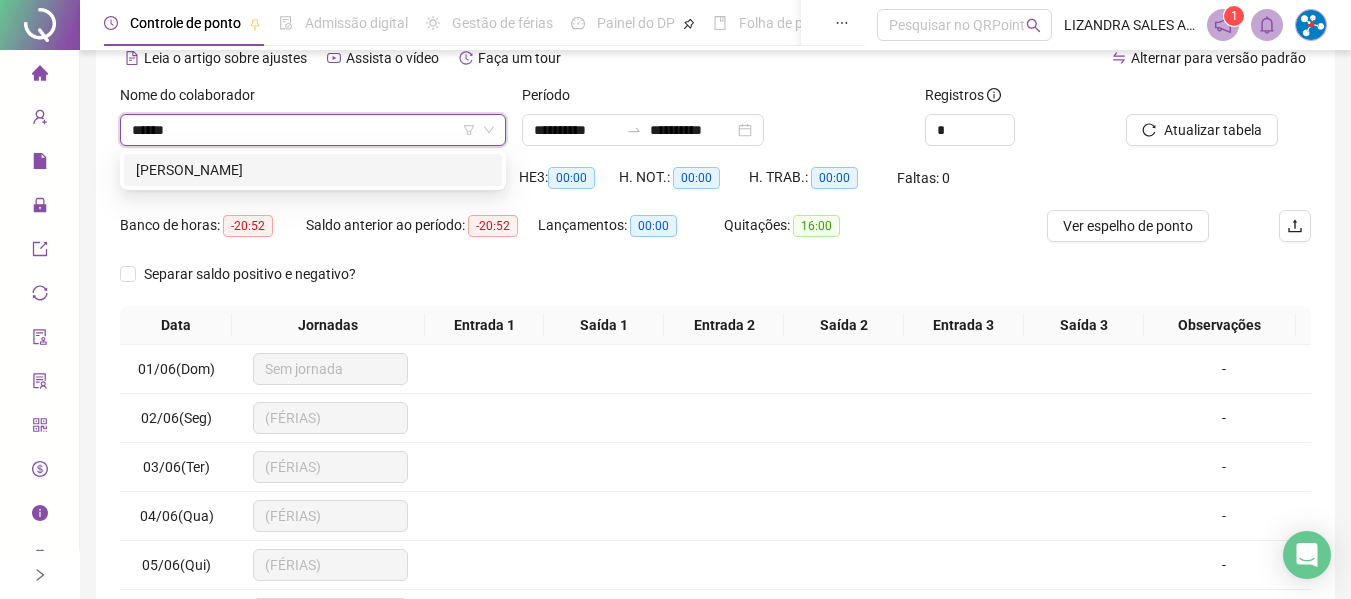 type on "*******" 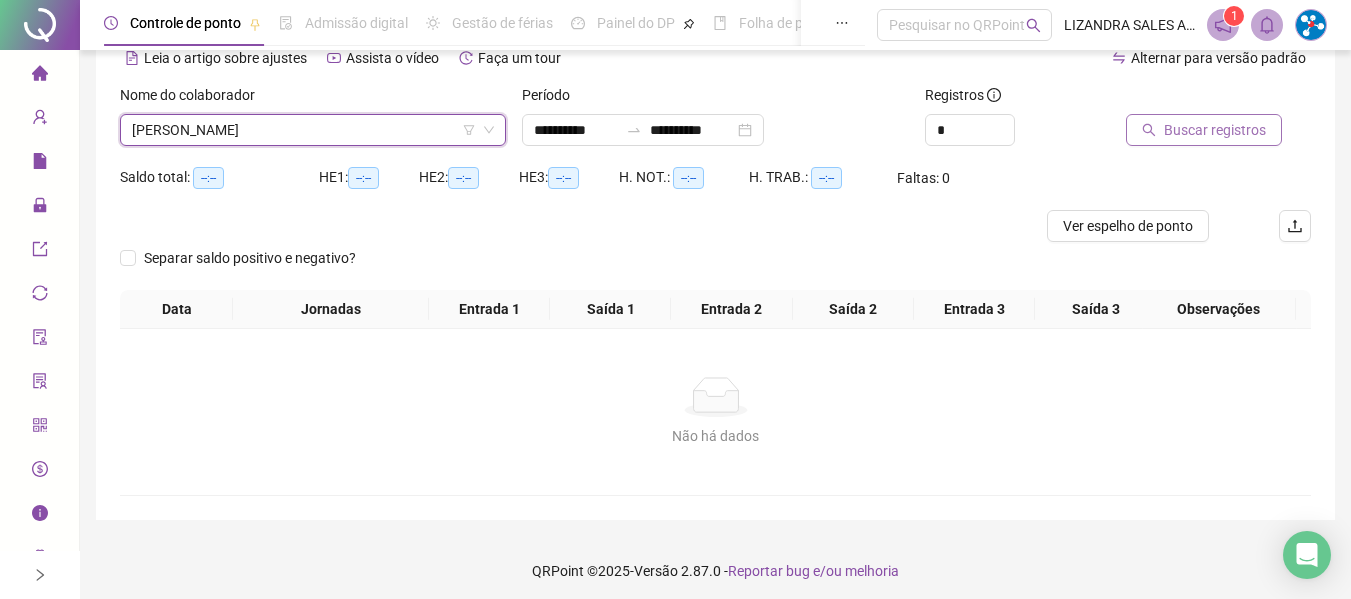 click on "Buscar registros" at bounding box center (1215, 130) 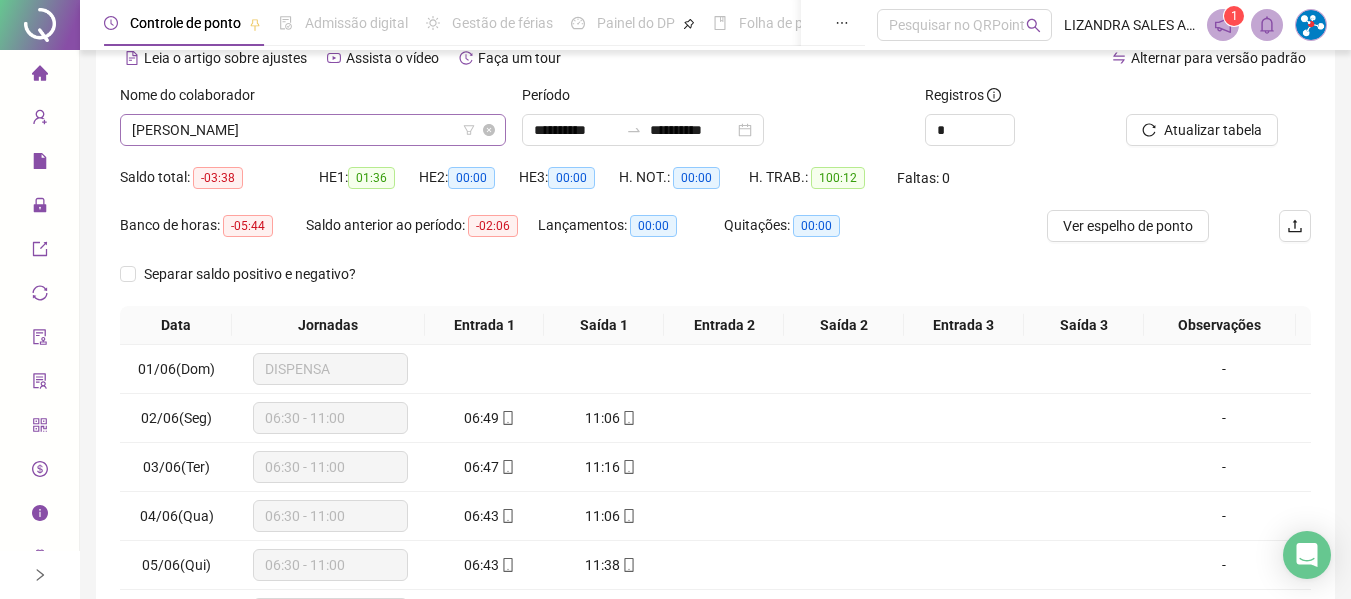 click on "[PERSON_NAME]" at bounding box center (313, 130) 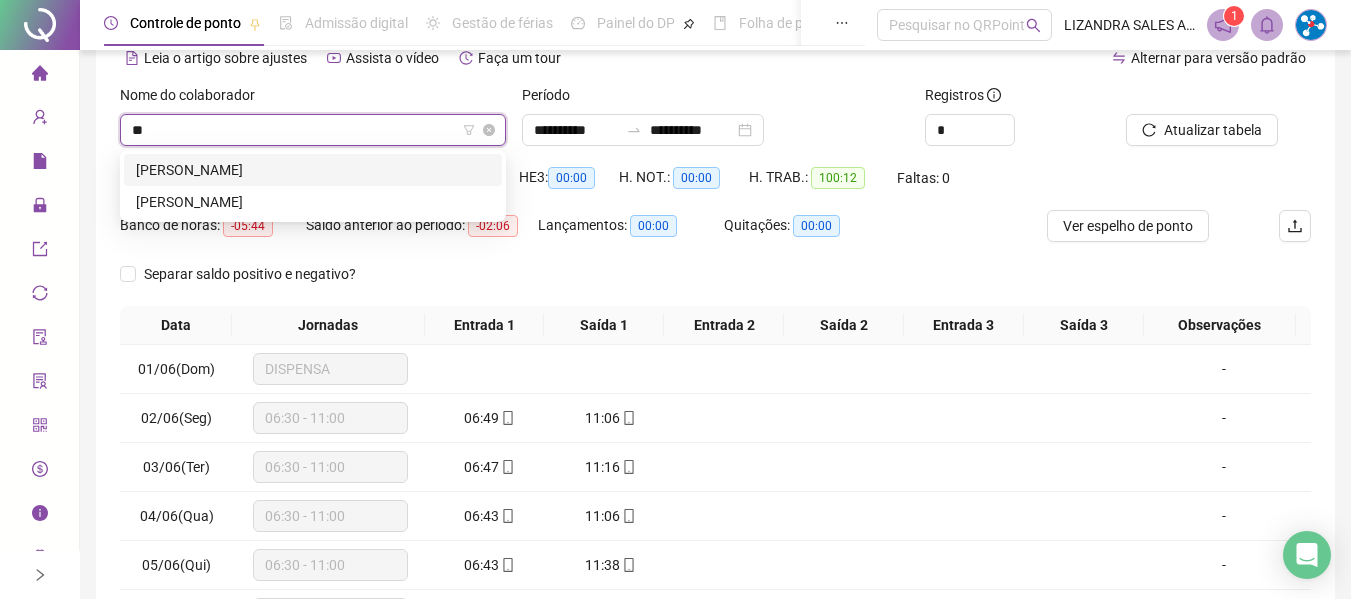 scroll, scrollTop: 0, scrollLeft: 0, axis: both 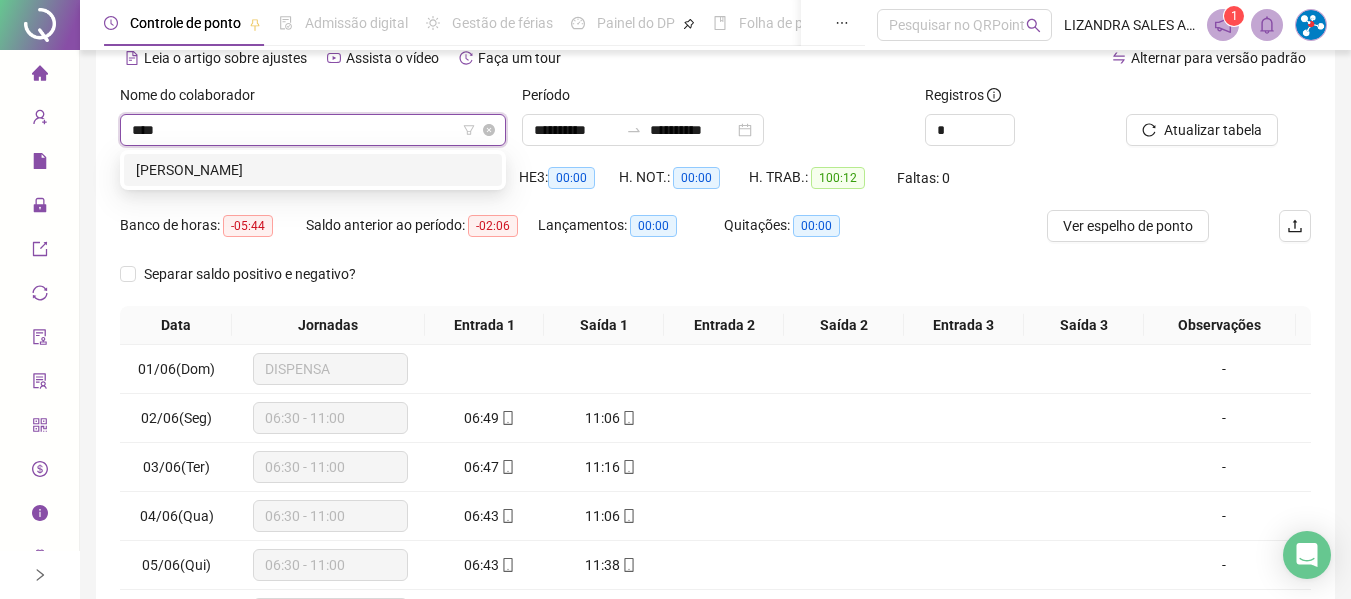type on "*****" 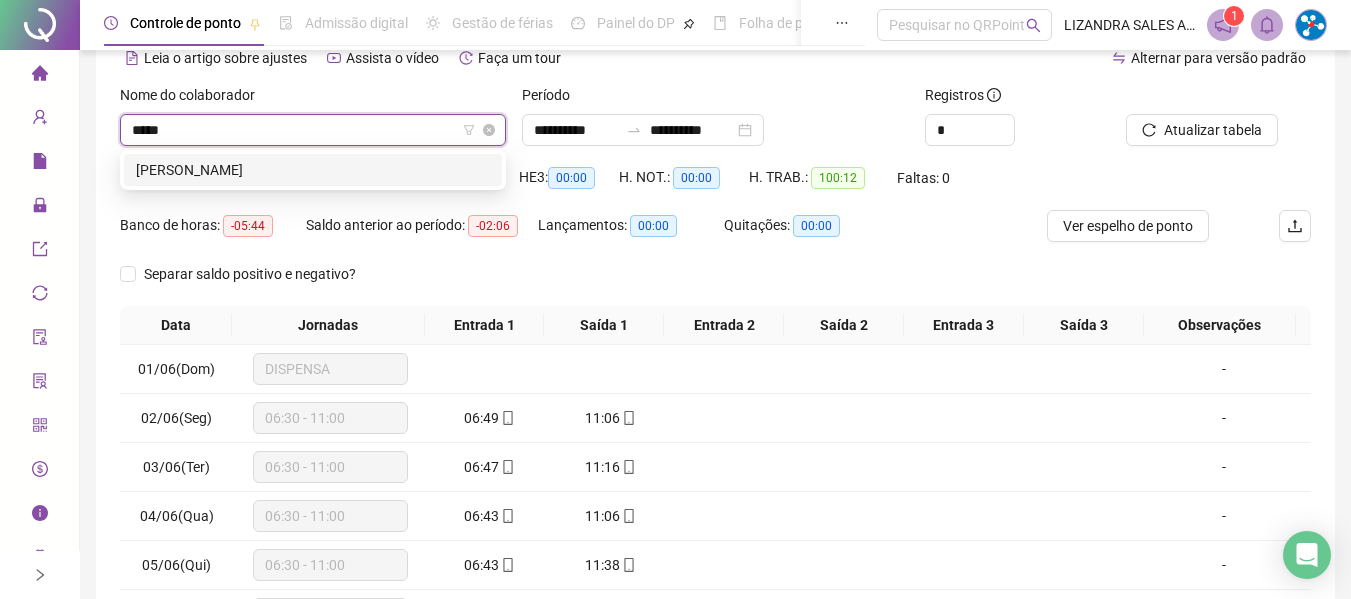 type 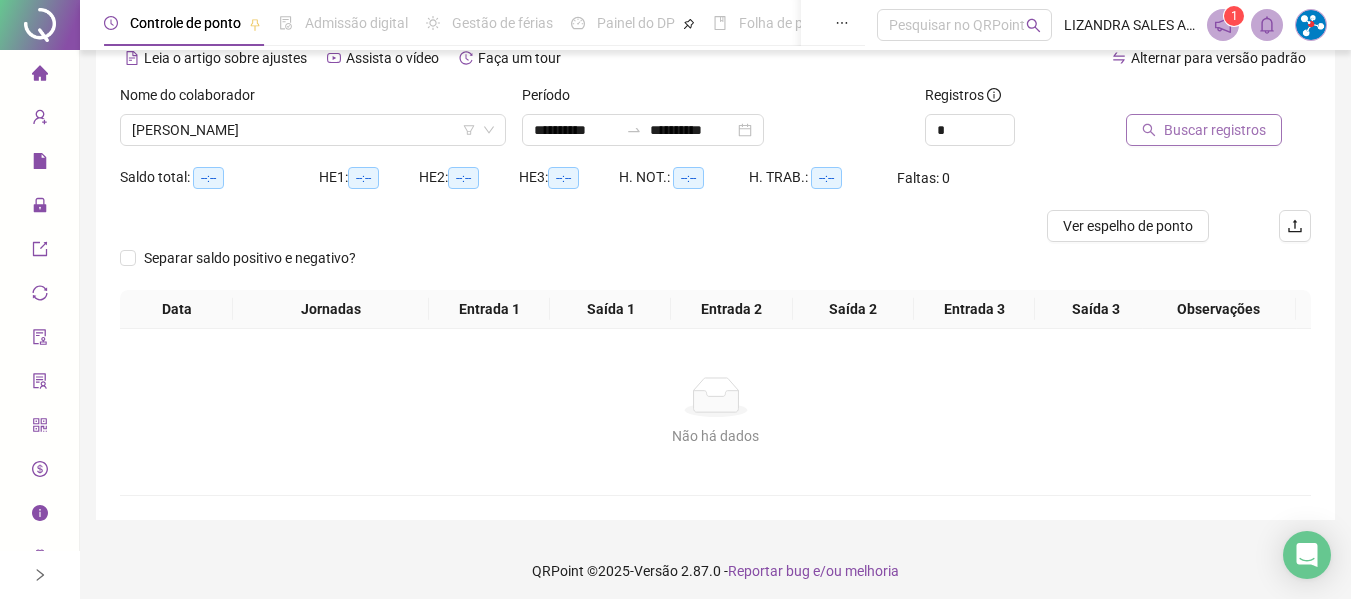 click on "Buscar registros" at bounding box center [1215, 130] 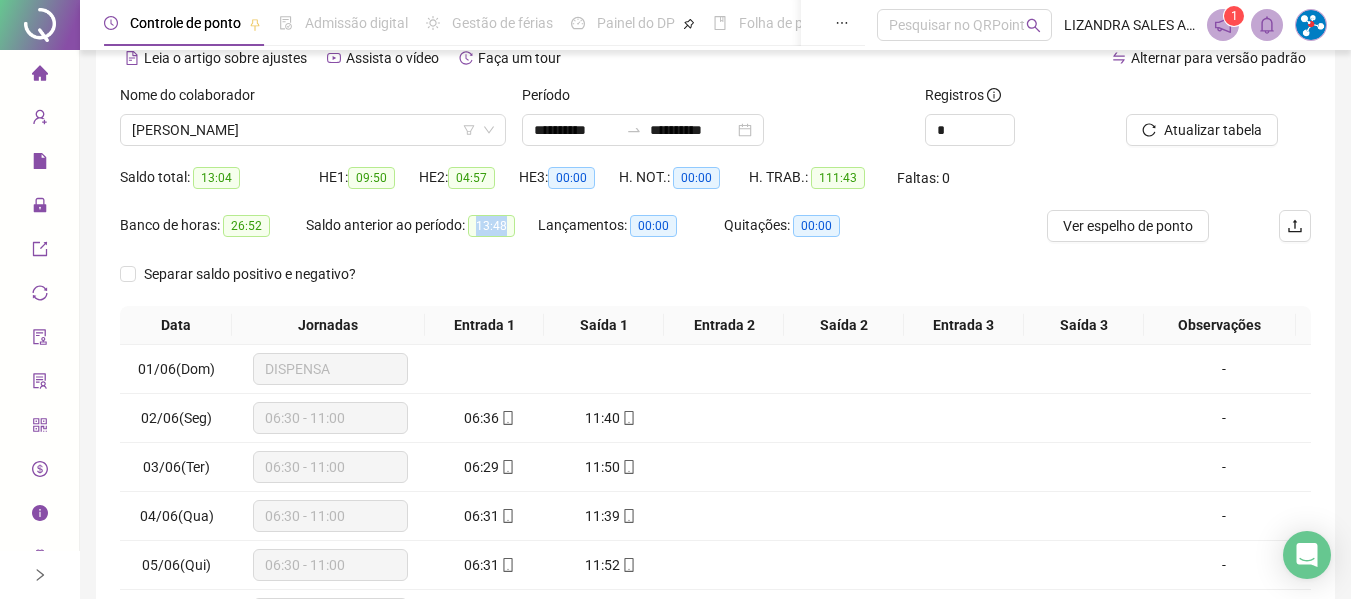 drag, startPoint x: 481, startPoint y: 227, endPoint x: 524, endPoint y: 227, distance: 43 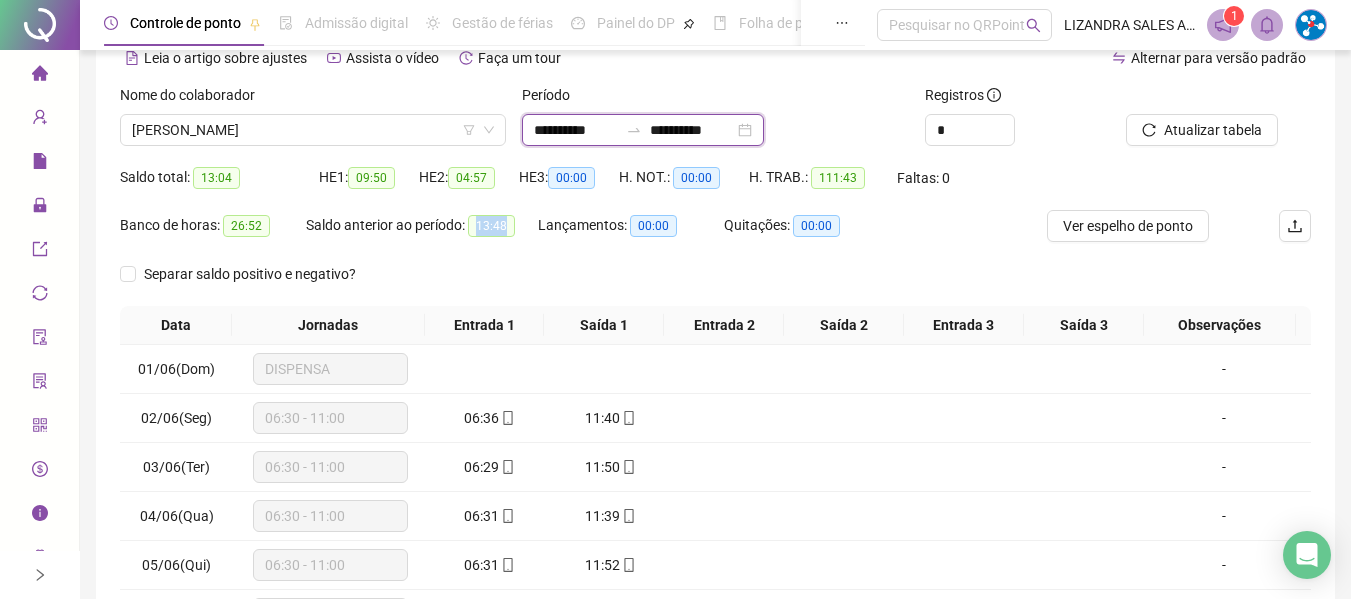 click on "**********" at bounding box center [576, 130] 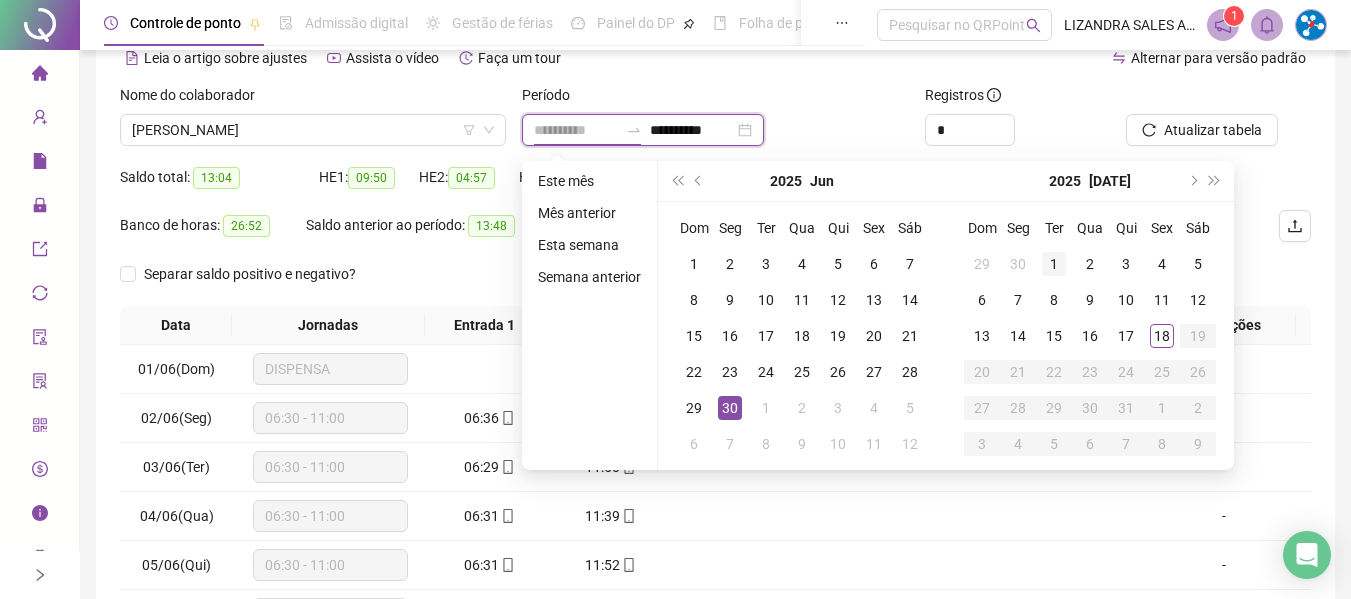 type on "**********" 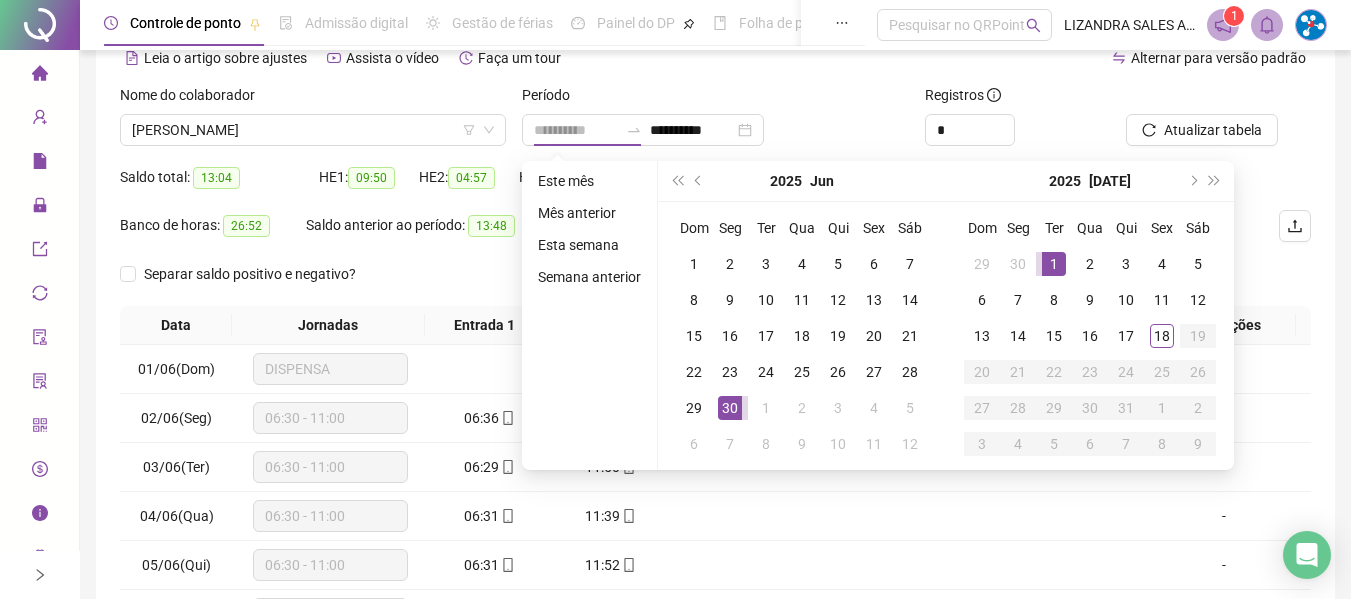 click on "1" at bounding box center [1054, 264] 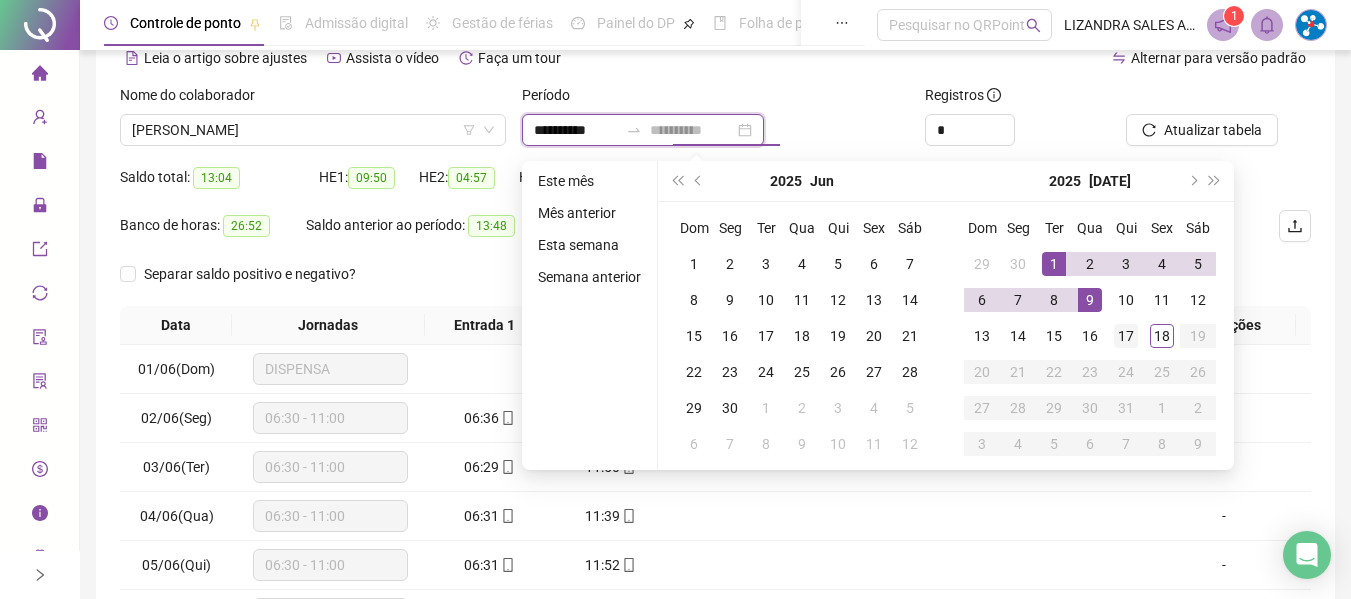 type 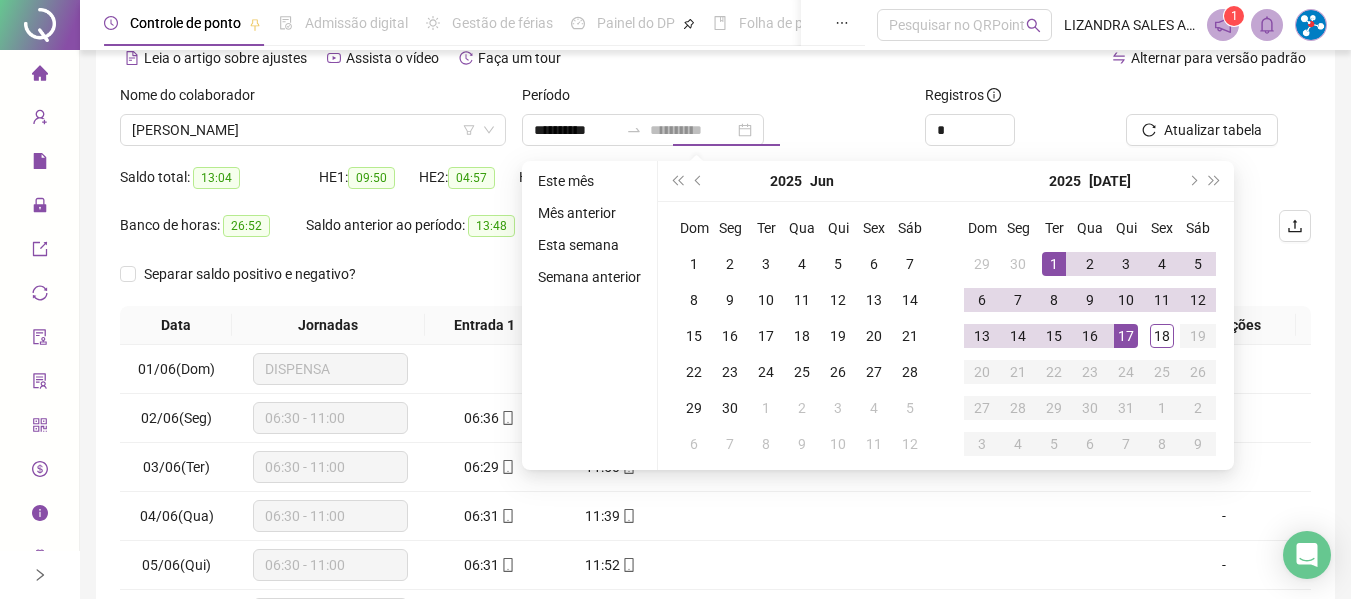 click on "17" at bounding box center [1126, 336] 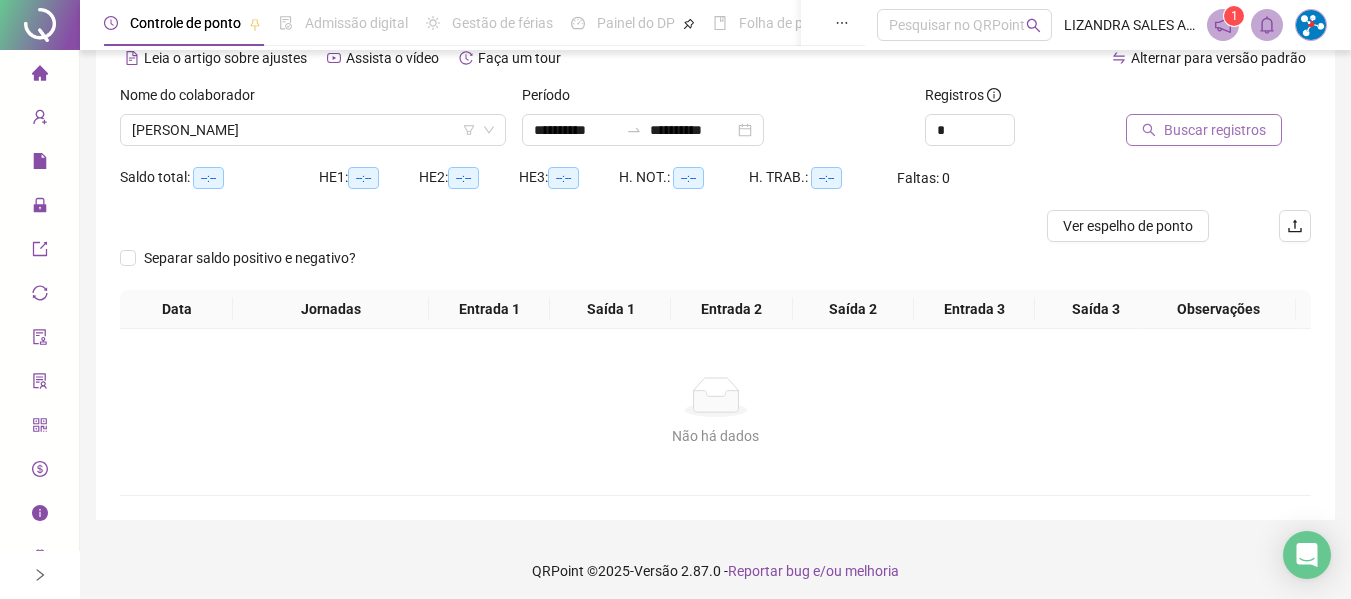 click on "Buscar registros" at bounding box center [1215, 130] 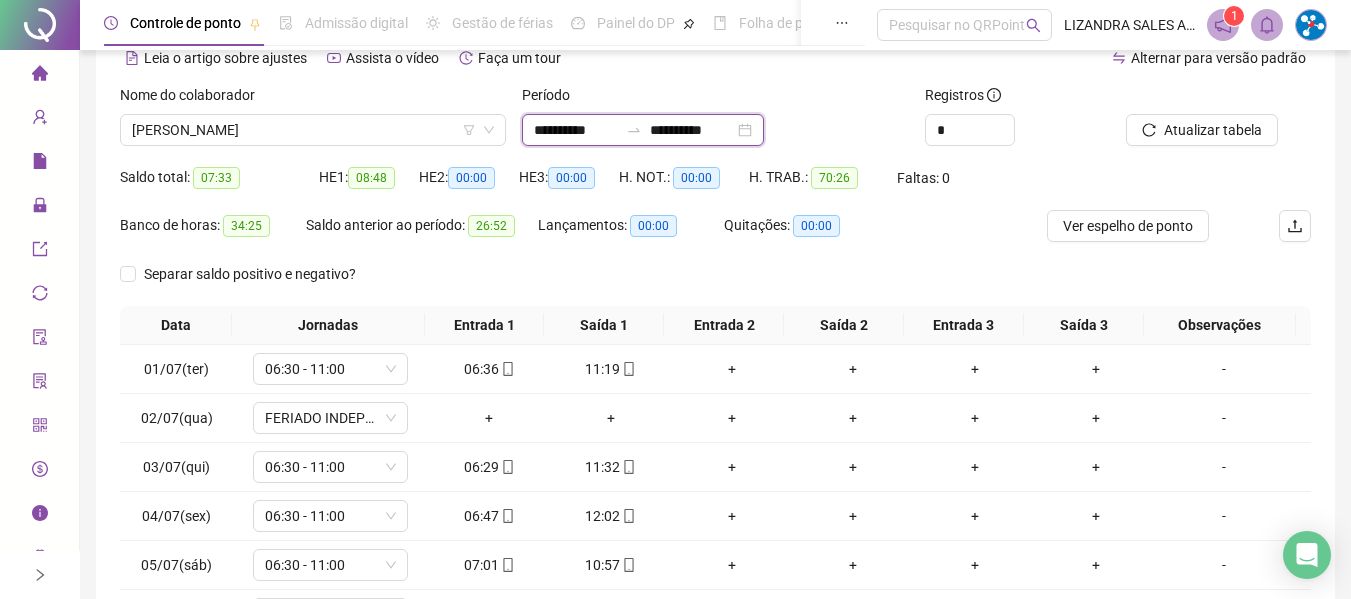 click on "**********" at bounding box center (576, 130) 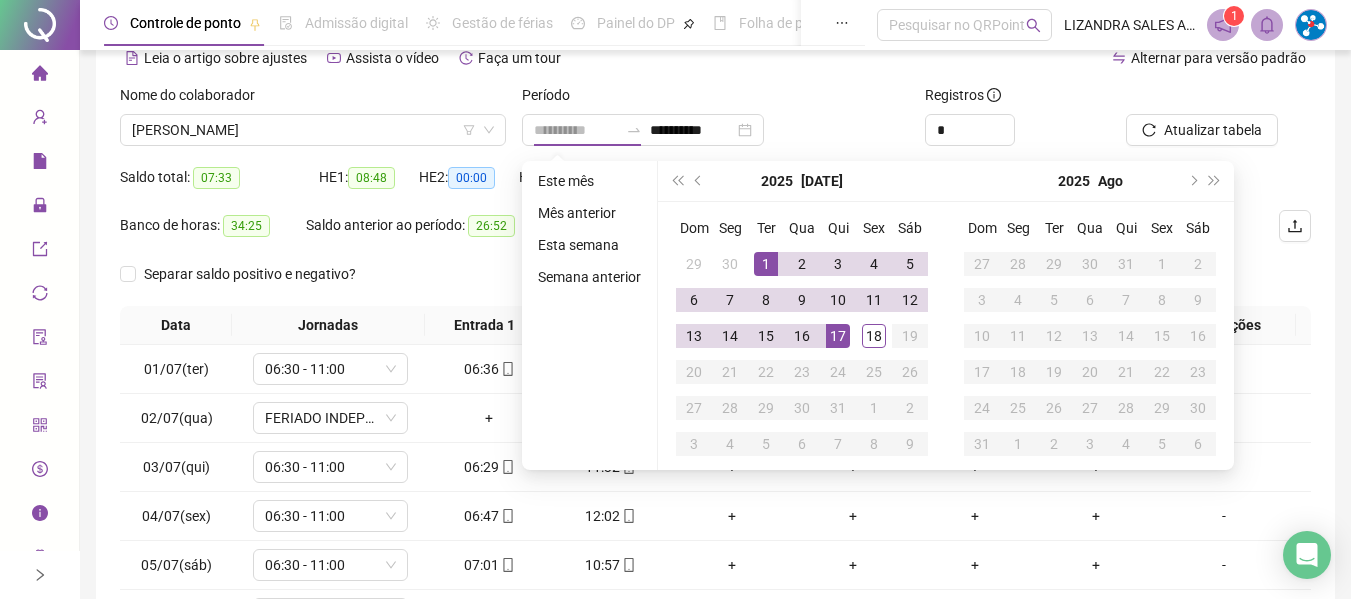 click on "1" at bounding box center [766, 264] 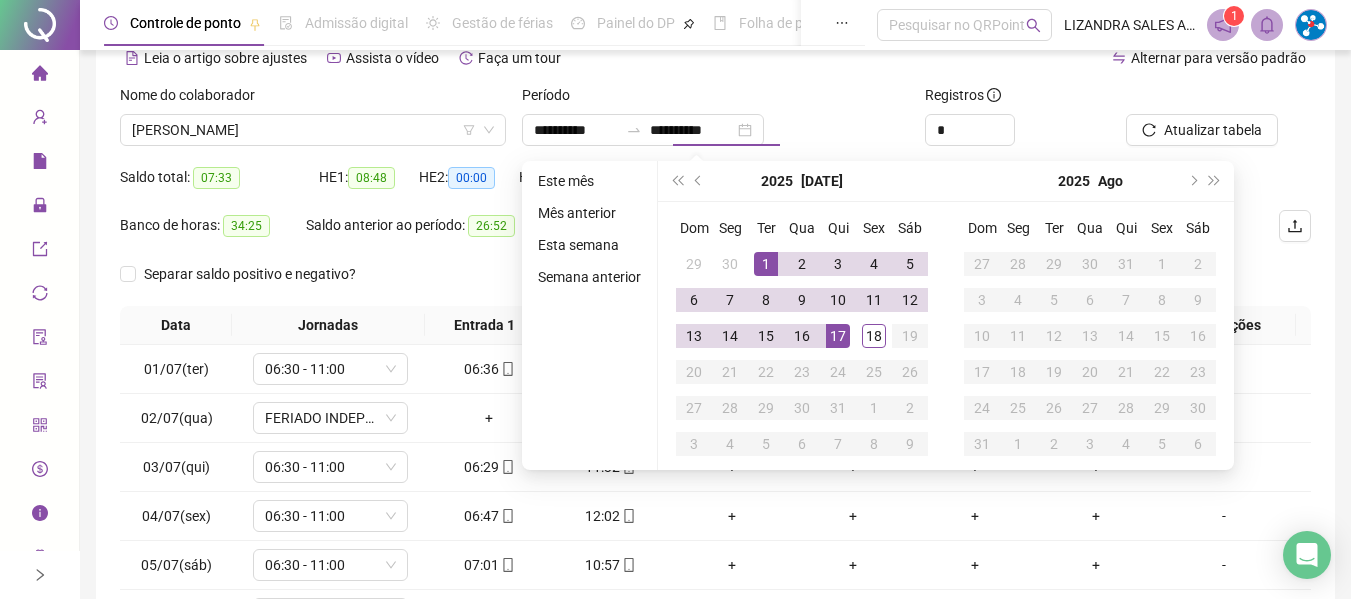 click on "[DATE]" at bounding box center (802, 181) 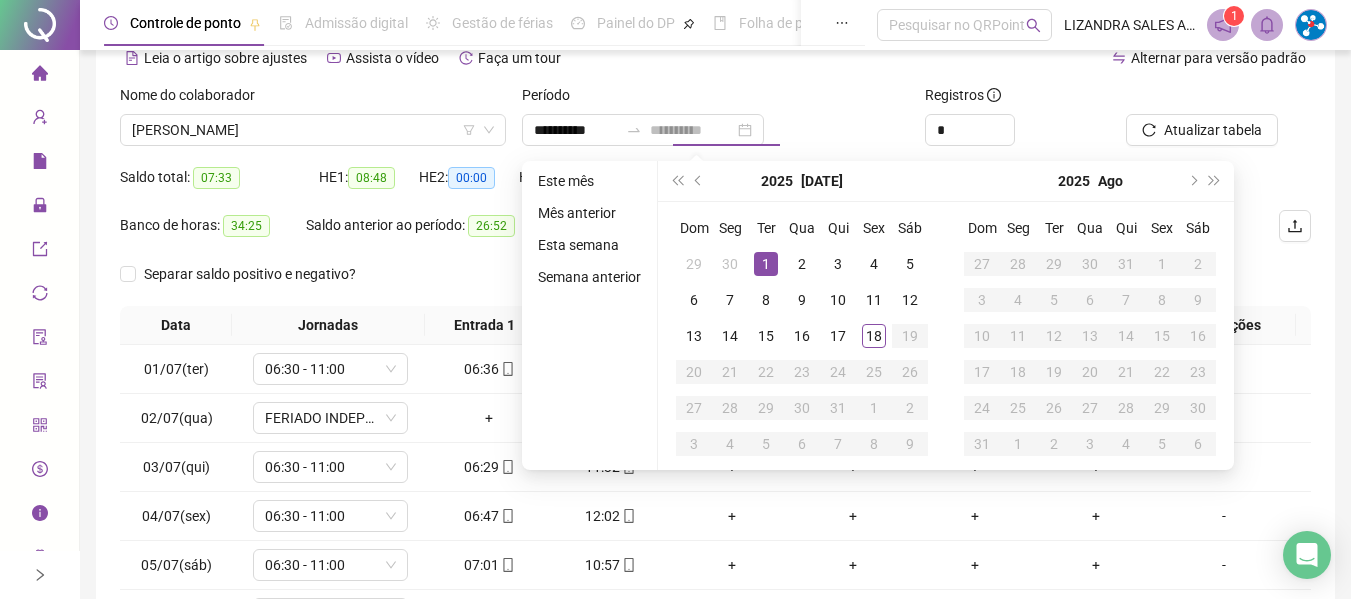 click on "1" at bounding box center (766, 264) 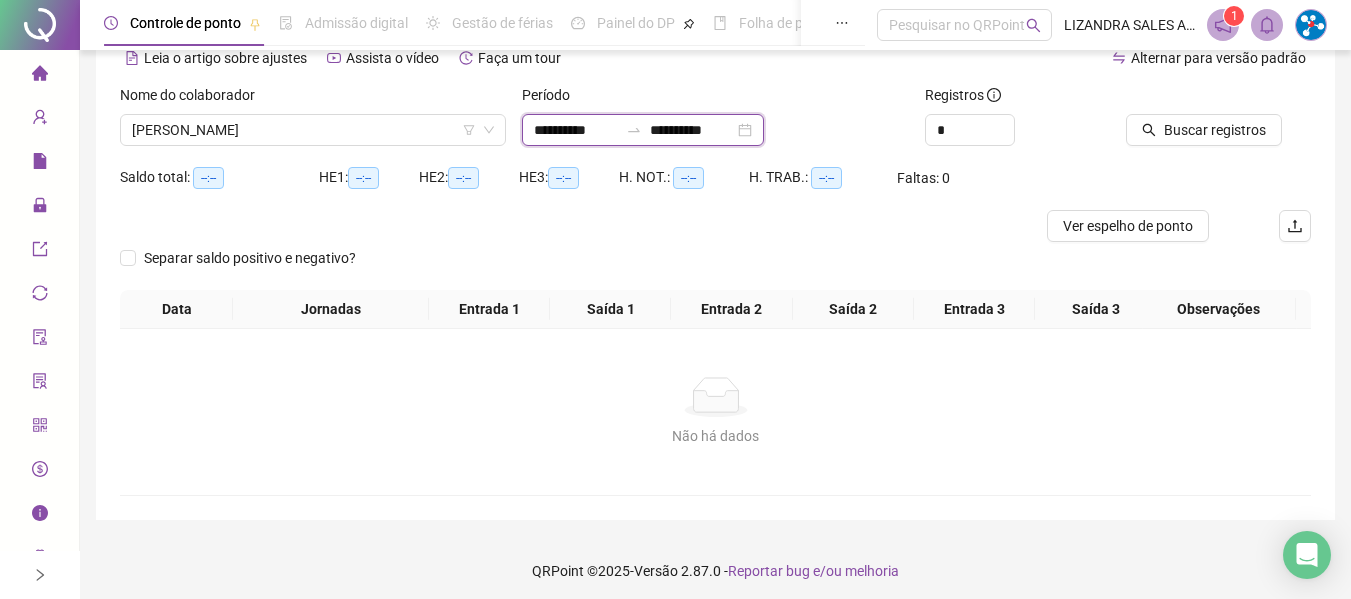 click on "**********" at bounding box center (692, 130) 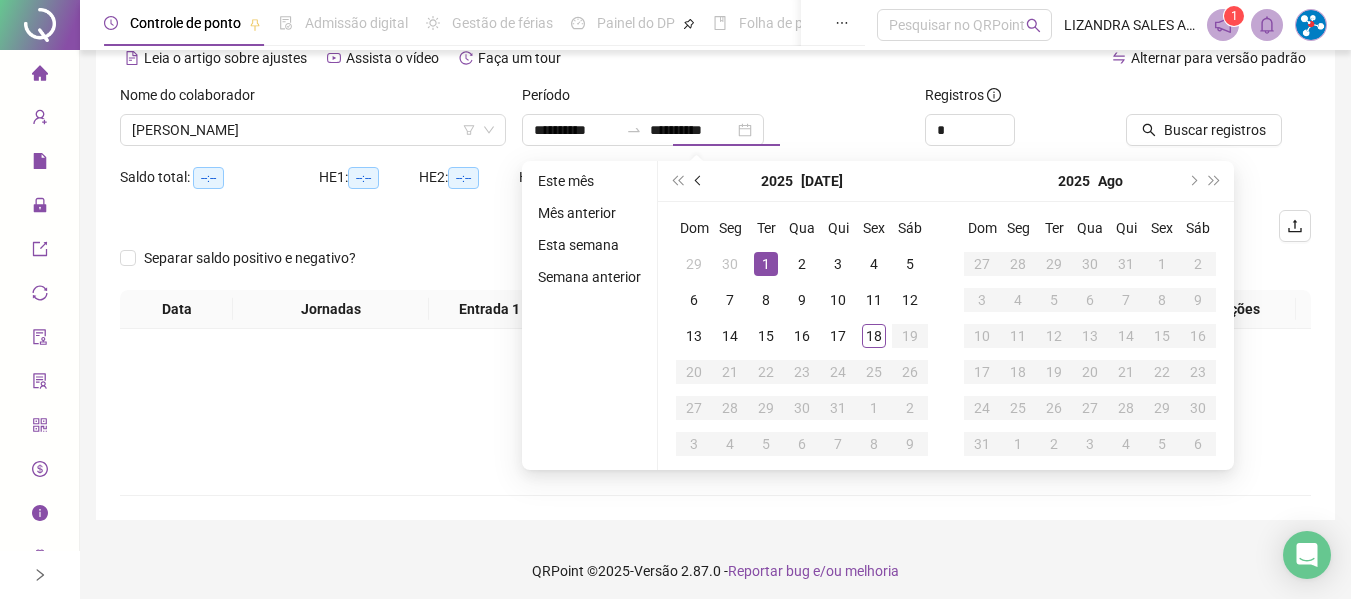 click at bounding box center (699, 181) 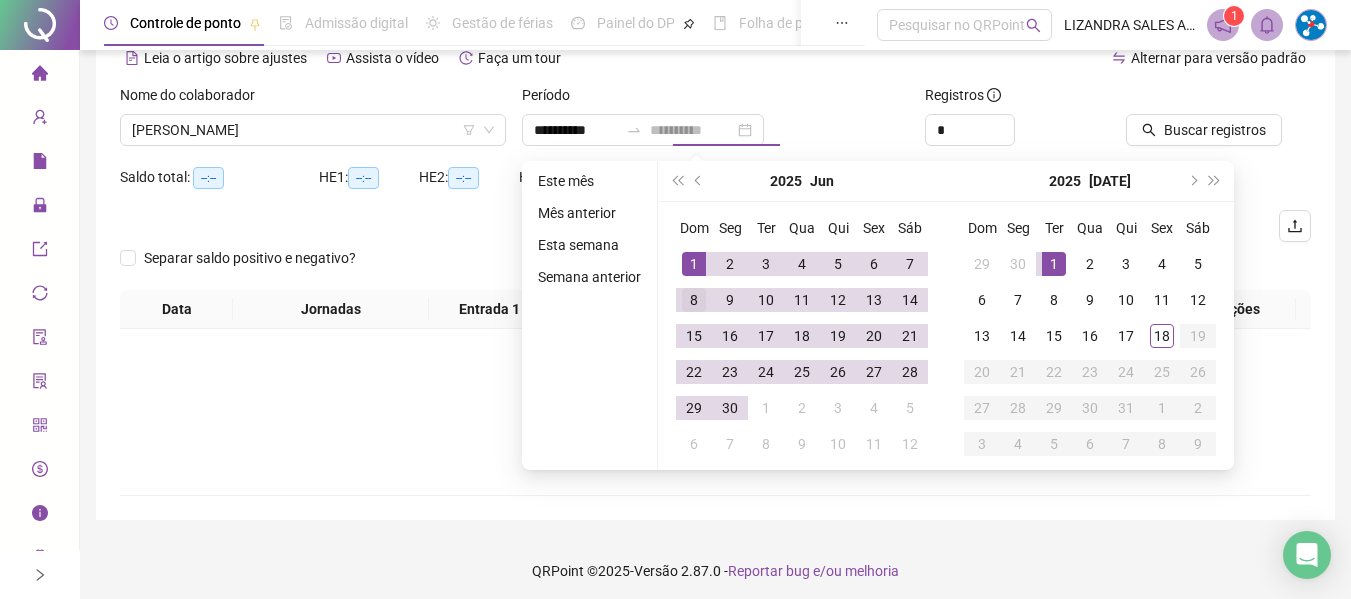 drag, startPoint x: 693, startPoint y: 259, endPoint x: 697, endPoint y: 282, distance: 23.345236 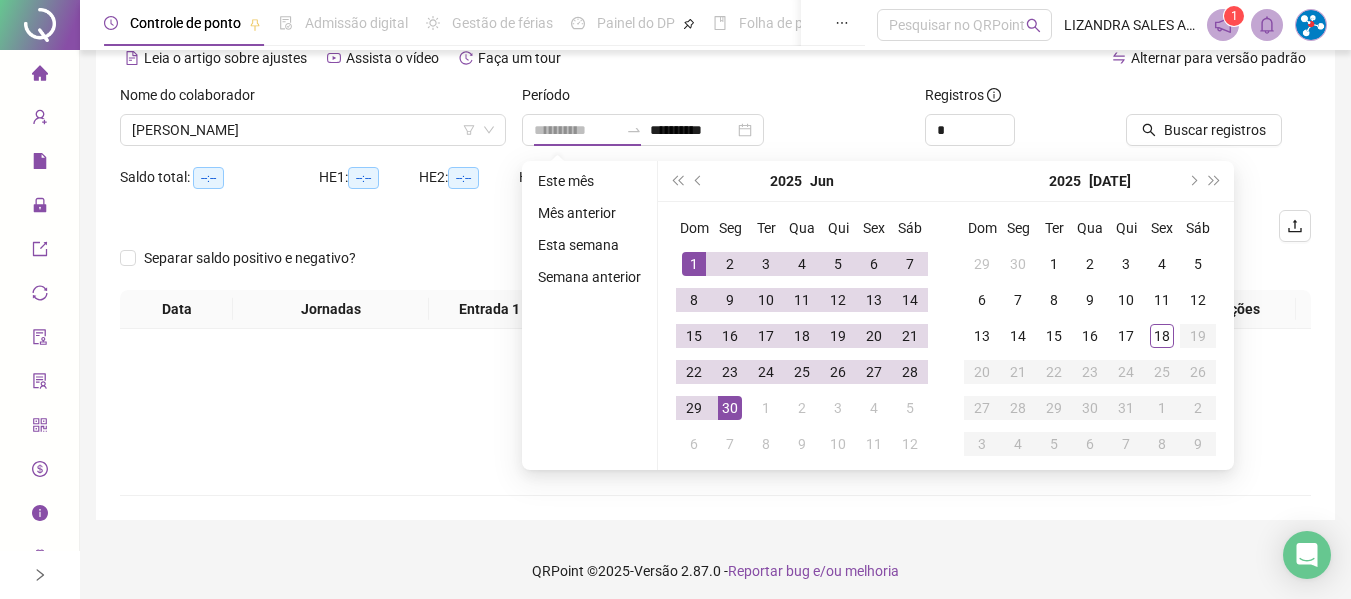 click on "30" at bounding box center (730, 408) 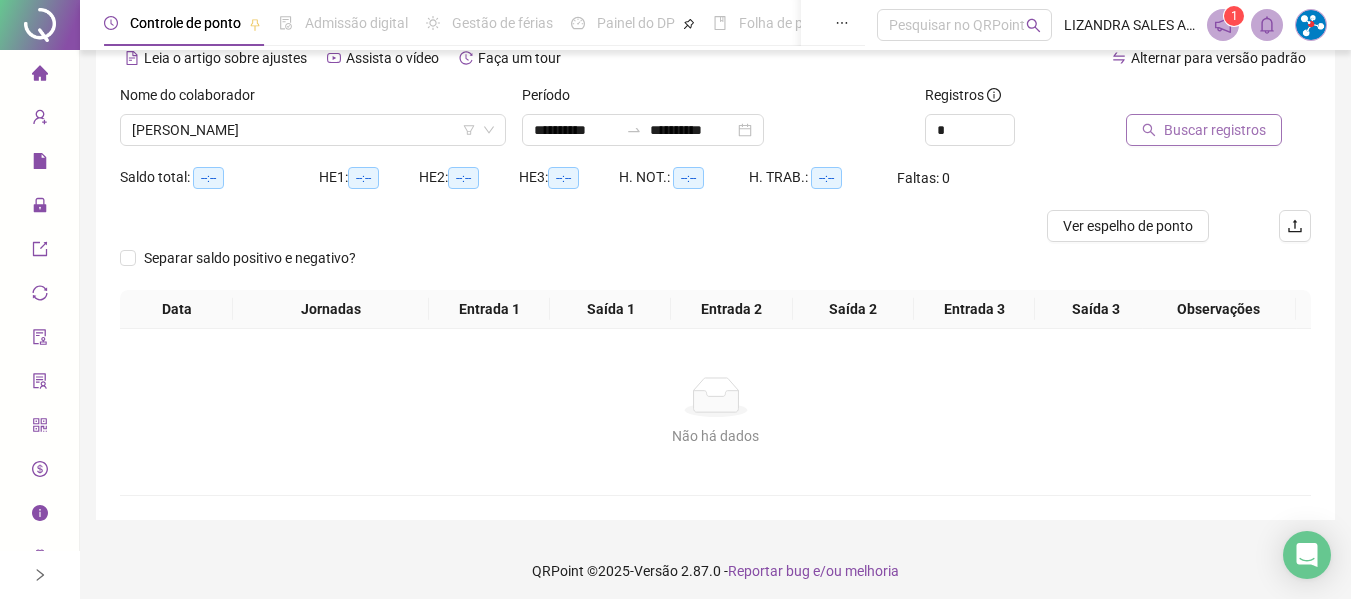 click on "Buscar registros" at bounding box center [1215, 130] 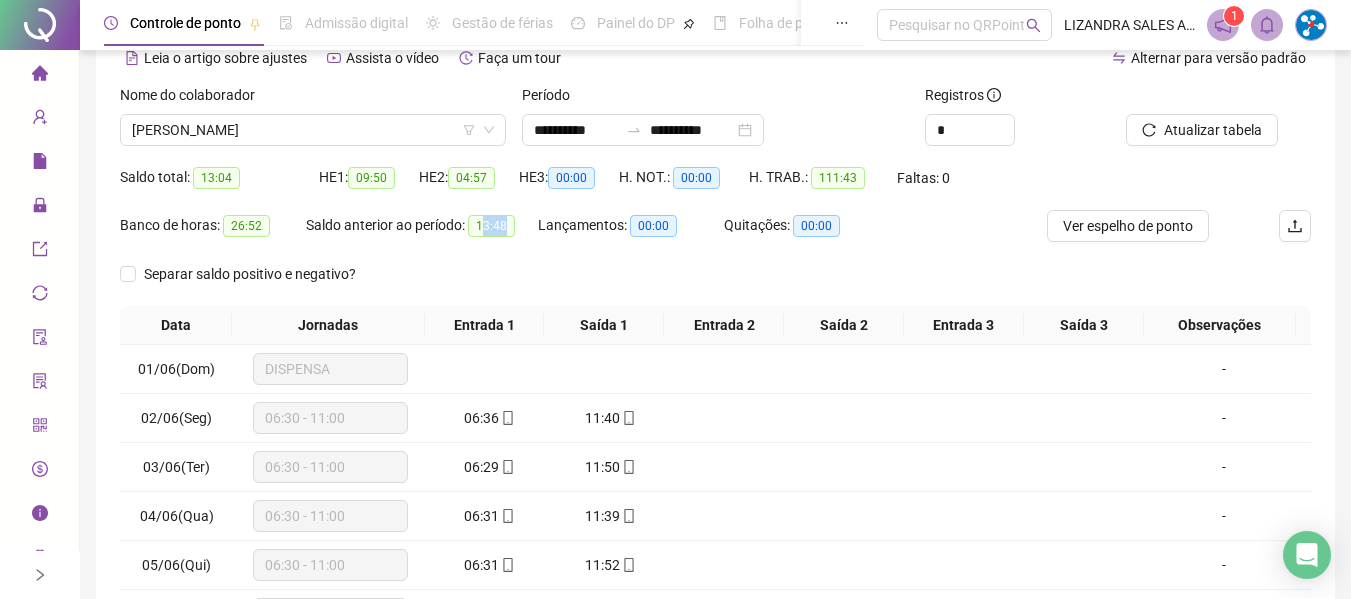drag, startPoint x: 483, startPoint y: 230, endPoint x: 520, endPoint y: 233, distance: 37.12142 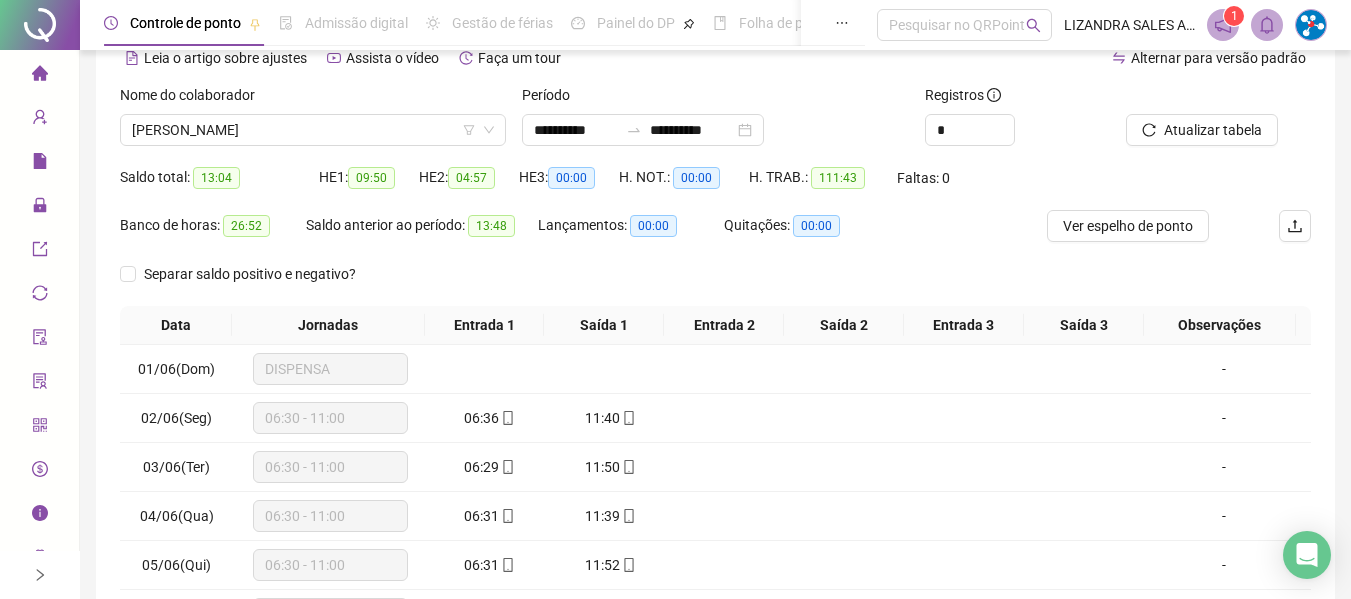 click on "Saldo anterior ao período:   13:48" at bounding box center [422, 226] 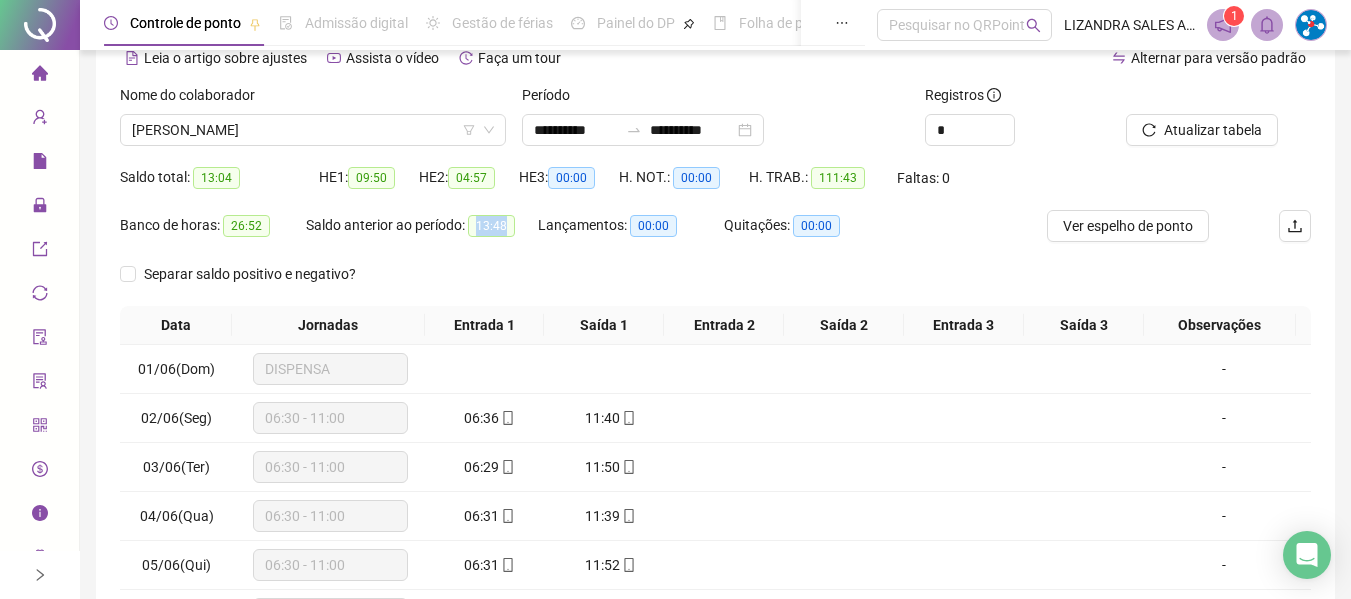 drag, startPoint x: 482, startPoint y: 226, endPoint x: 527, endPoint y: 226, distance: 45 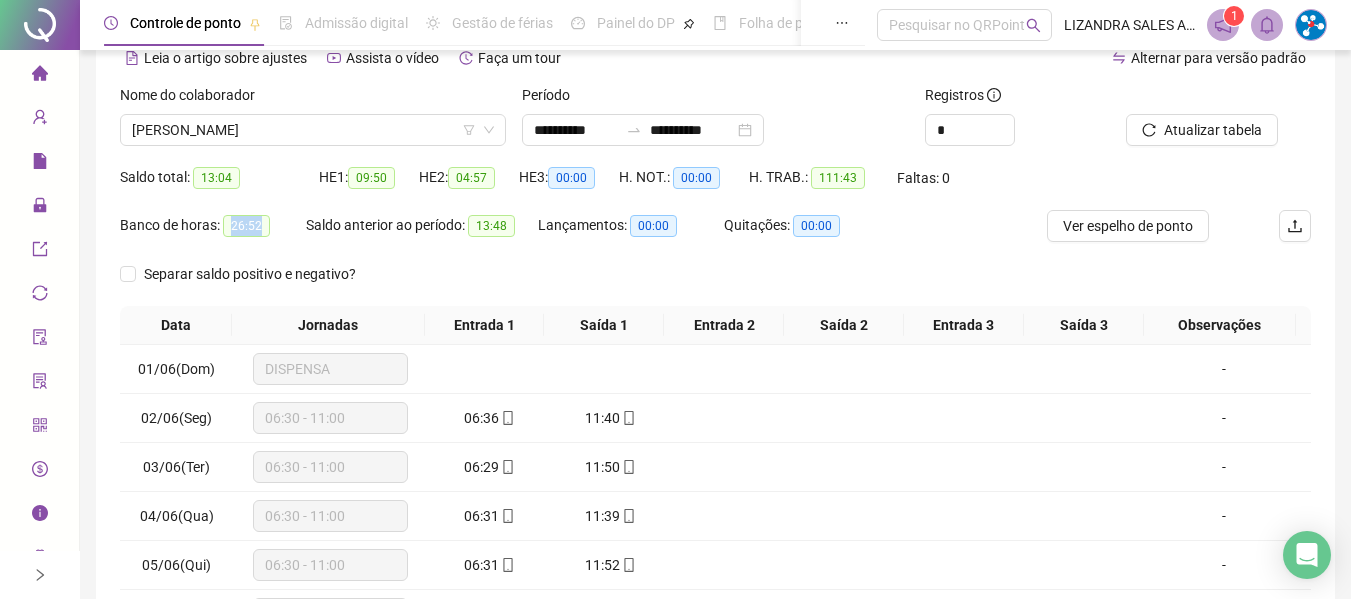 drag, startPoint x: 231, startPoint y: 225, endPoint x: 267, endPoint y: 225, distance: 36 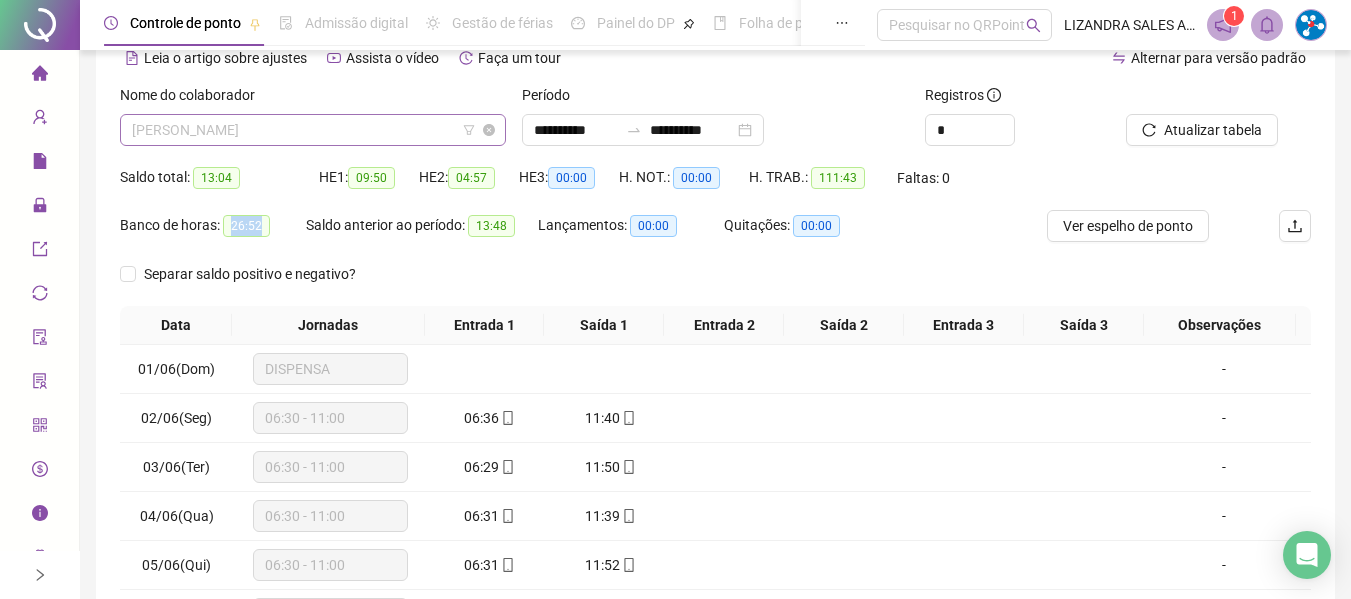 click on "[PERSON_NAME]" at bounding box center (313, 130) 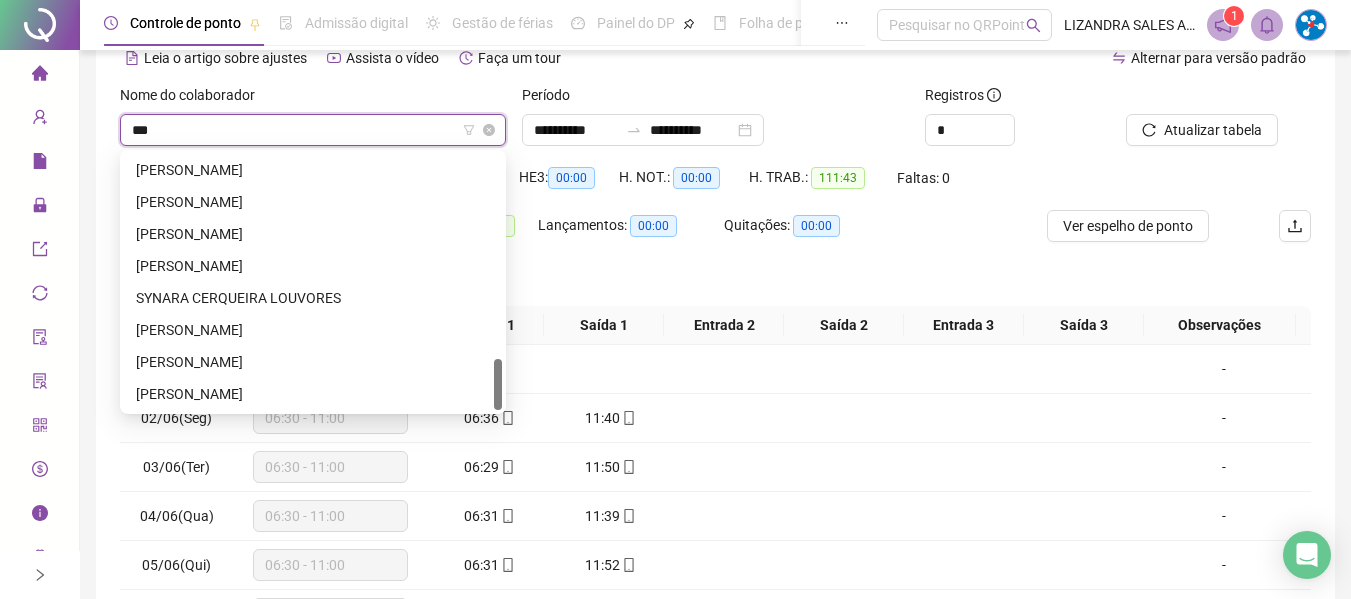 scroll, scrollTop: 0, scrollLeft: 0, axis: both 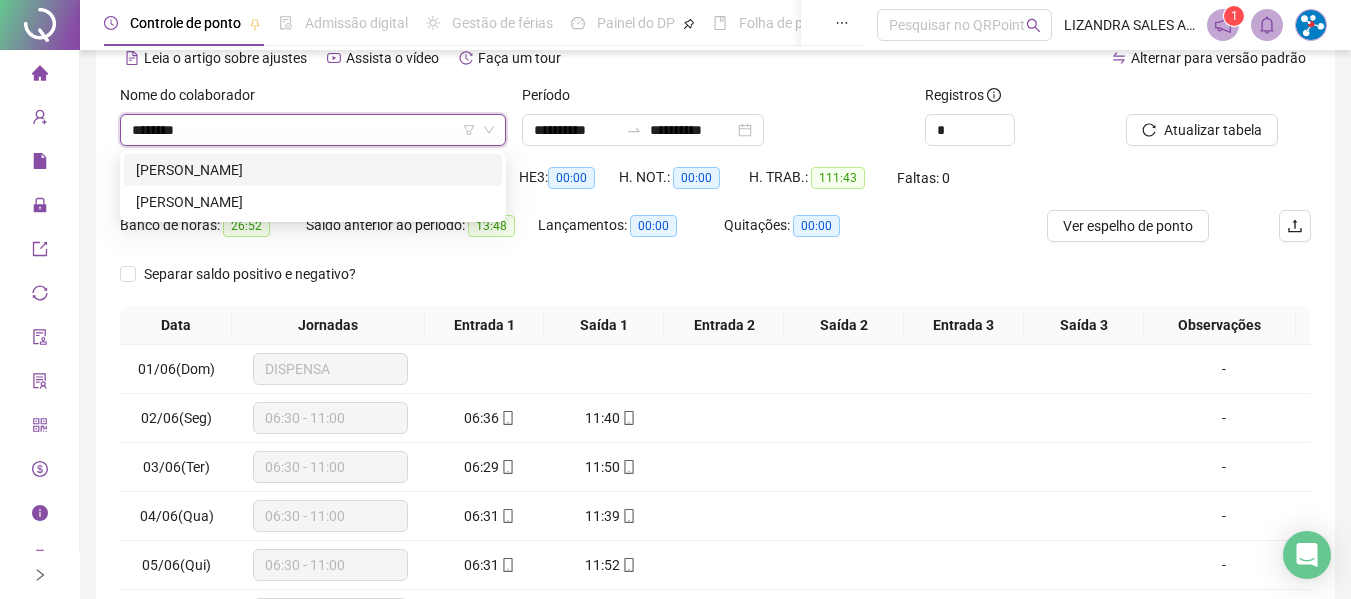 click on "[PERSON_NAME]" at bounding box center (313, 170) 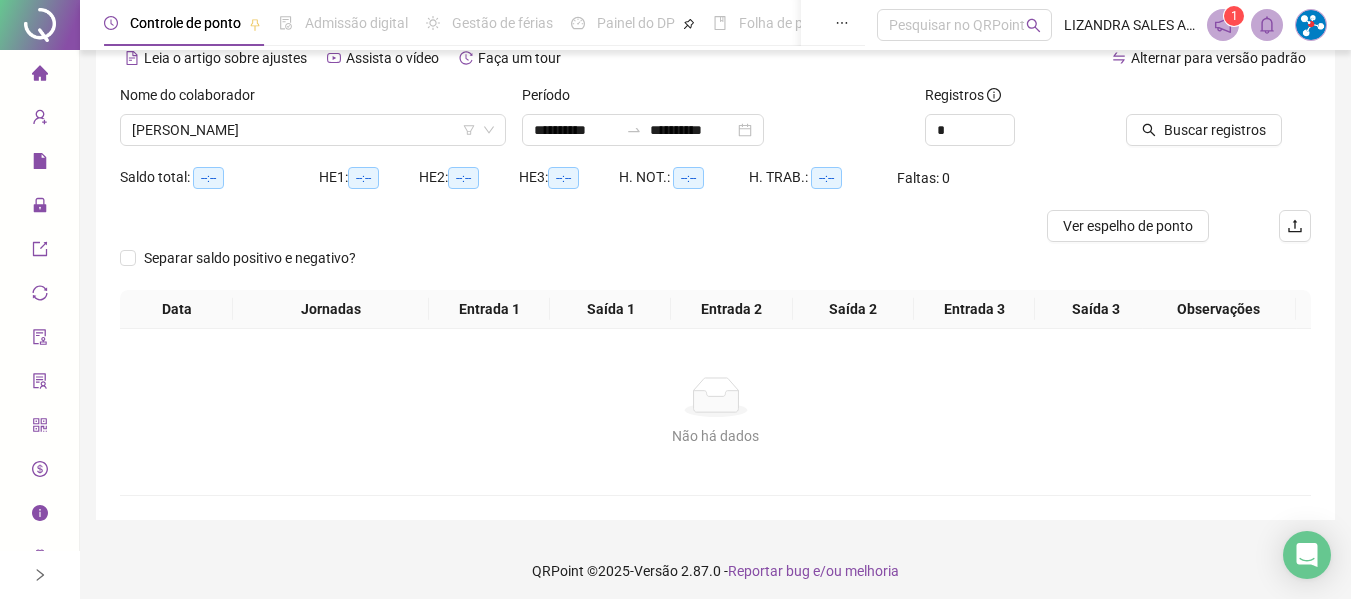 click at bounding box center (1193, 99) 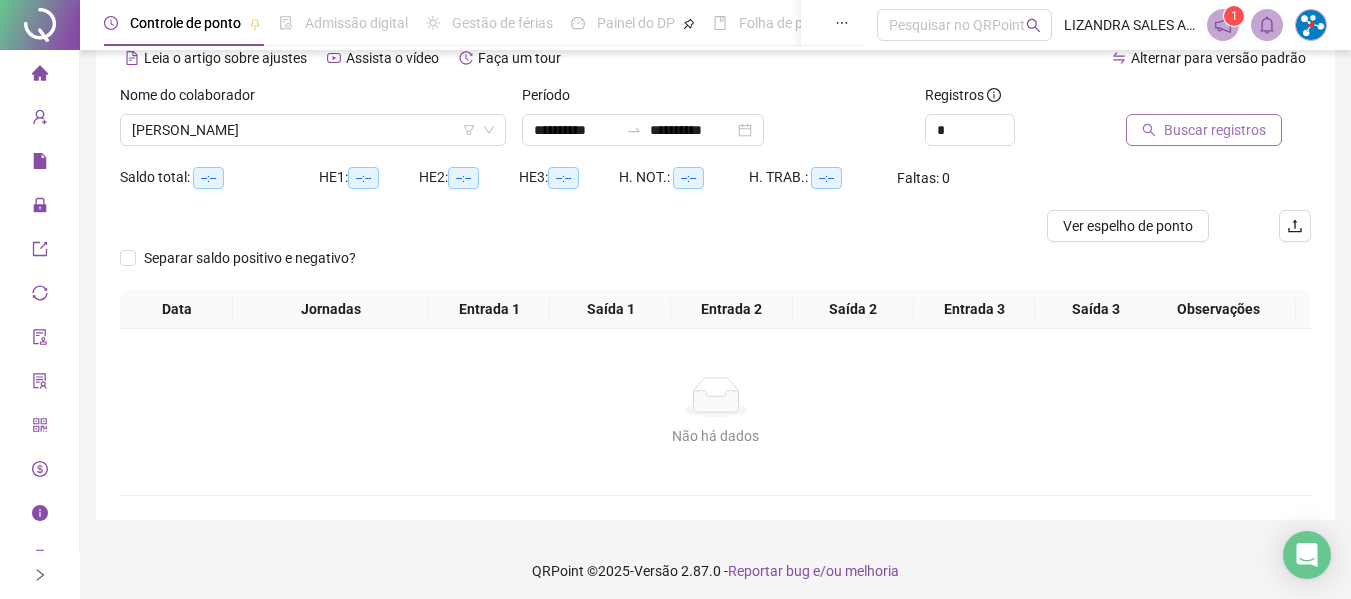 click on "Buscar registros" at bounding box center (1215, 130) 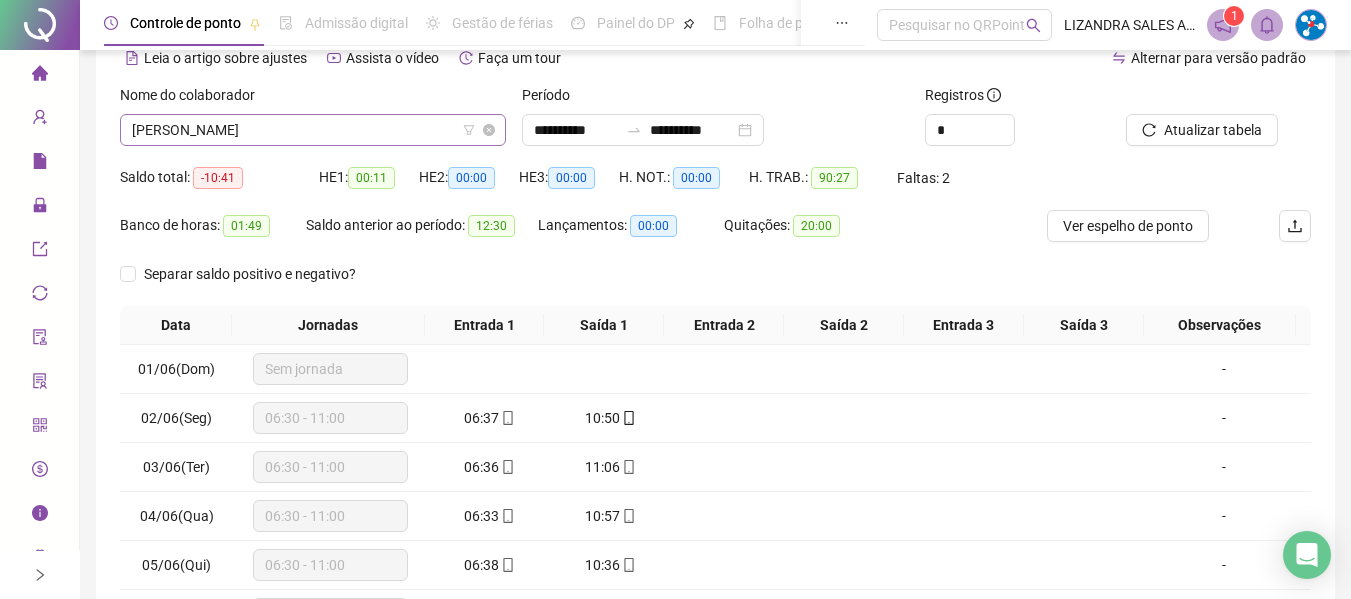click on "[PERSON_NAME]" at bounding box center (313, 130) 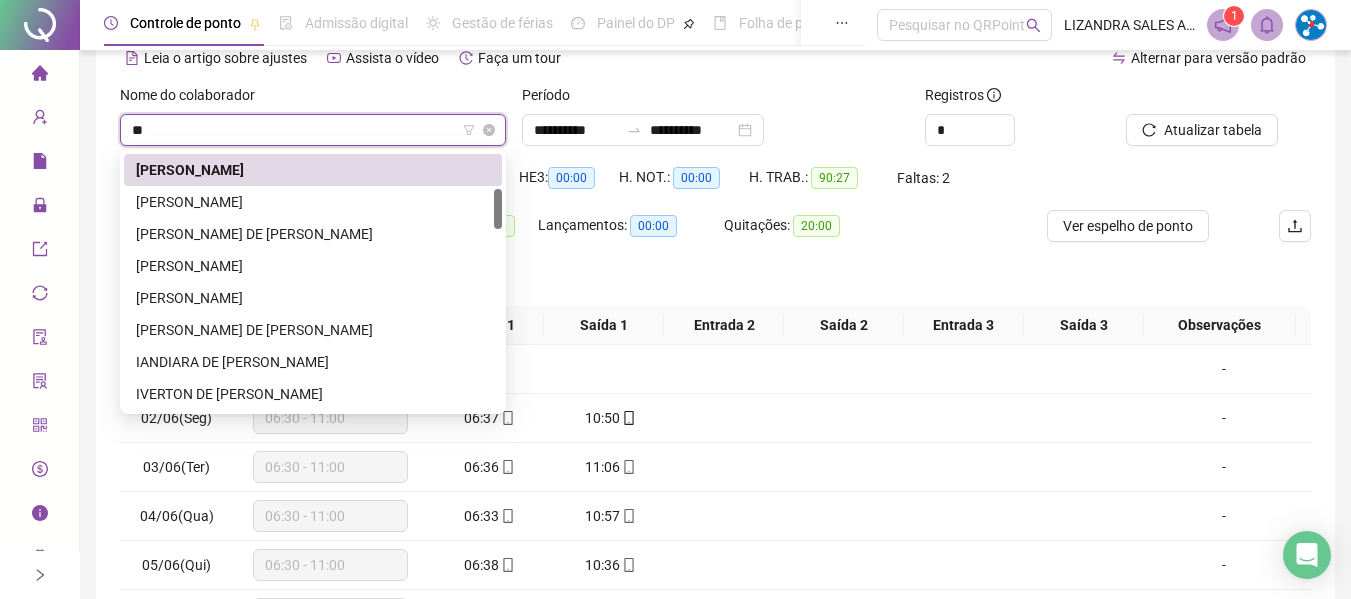 scroll, scrollTop: 0, scrollLeft: 0, axis: both 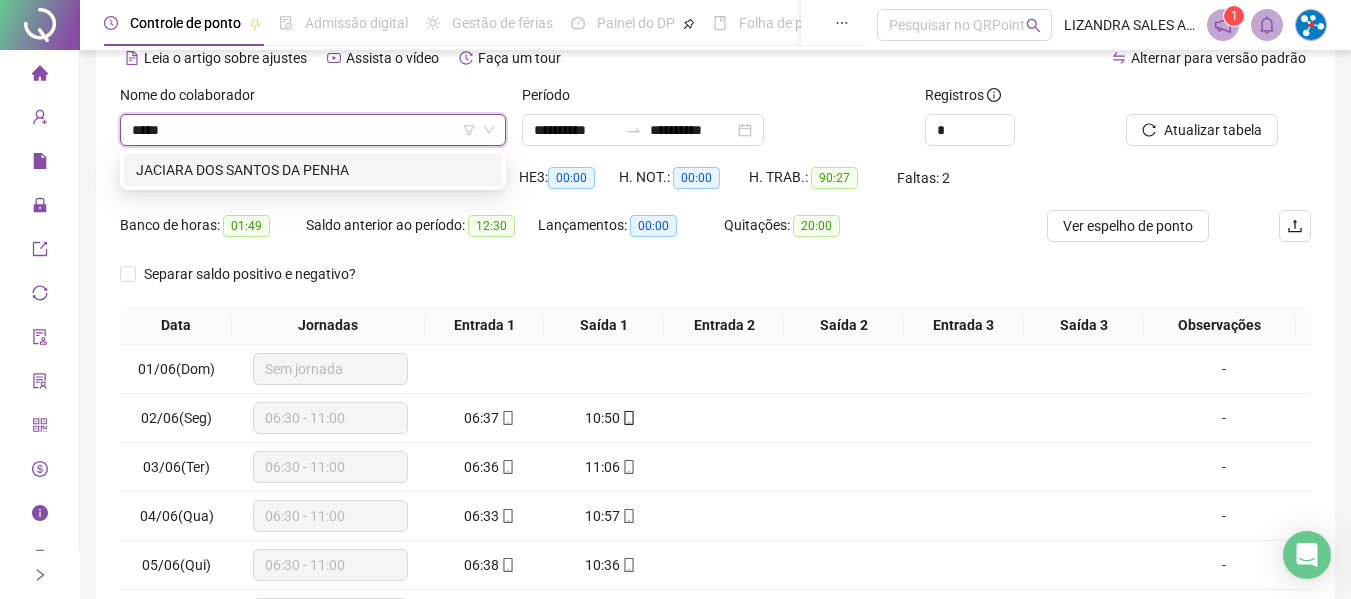 click on "JACIARA DOS SANTOS DA PENHA" at bounding box center (313, 170) 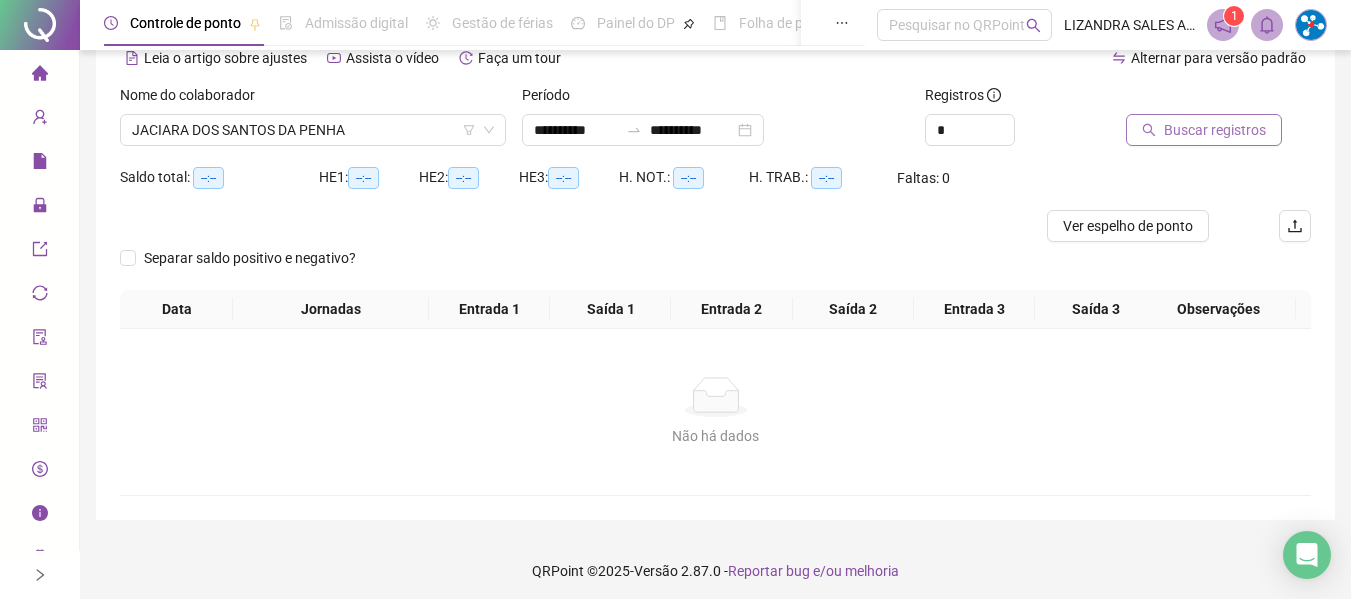 click on "Buscar registros" at bounding box center [1215, 130] 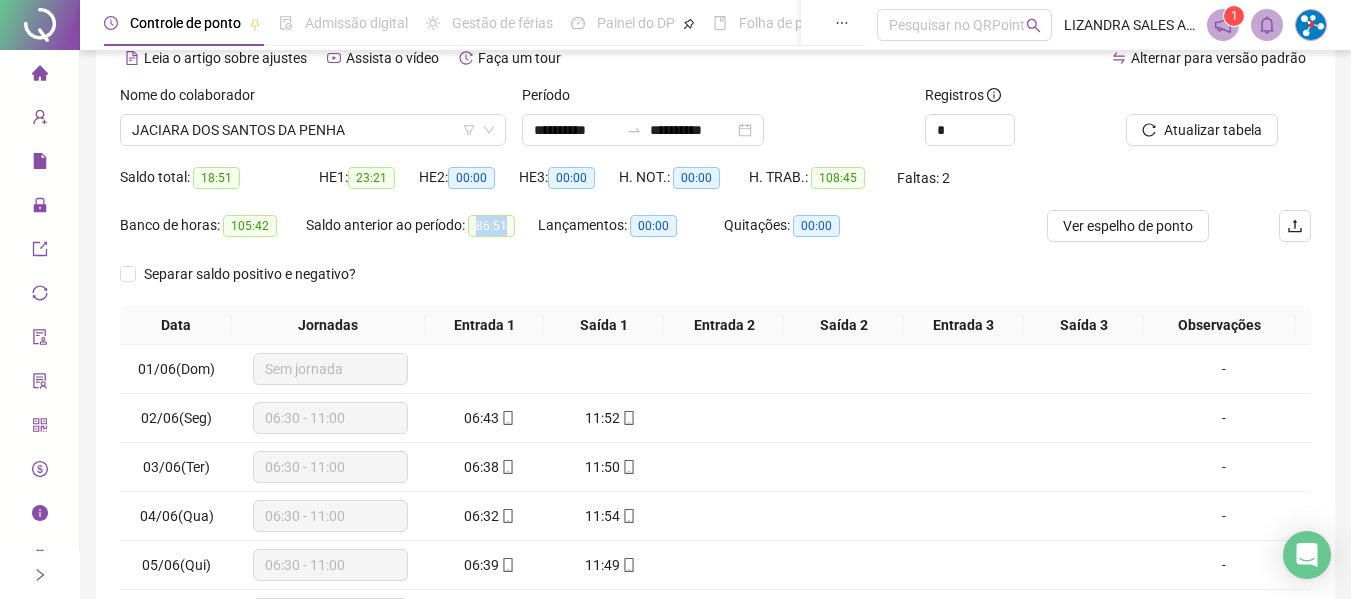 drag, startPoint x: 478, startPoint y: 220, endPoint x: 541, endPoint y: 225, distance: 63.1981 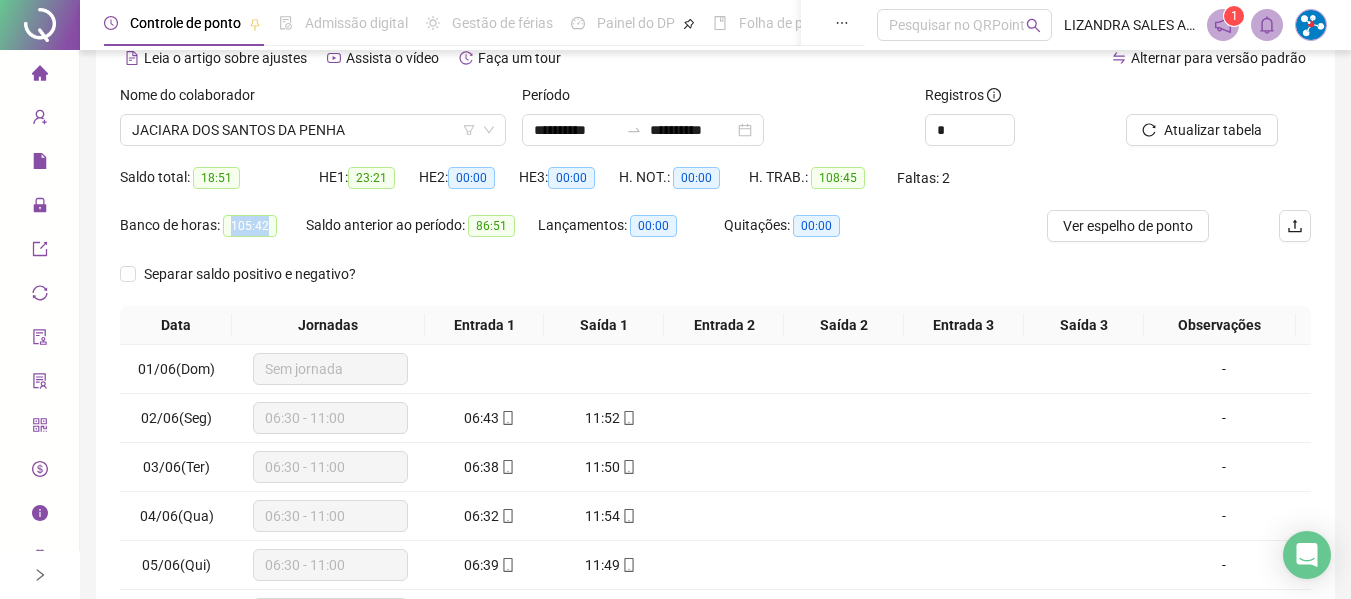 drag, startPoint x: 231, startPoint y: 227, endPoint x: 270, endPoint y: 228, distance: 39.012817 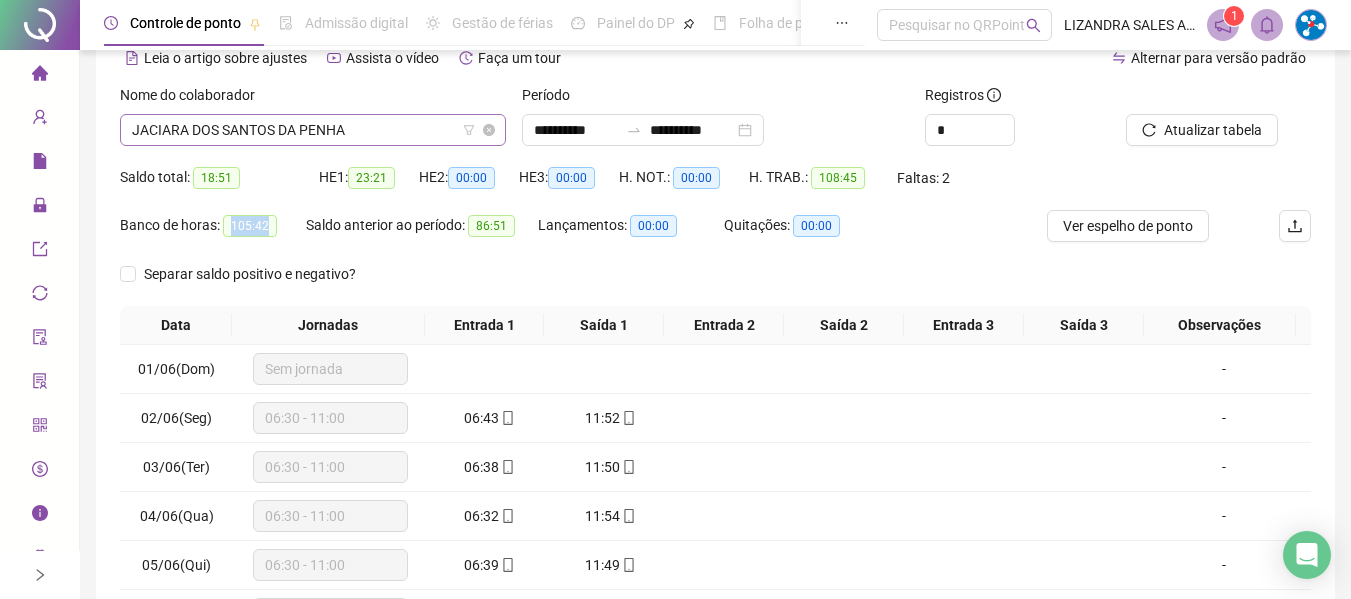 click on "JACIARA DOS SANTOS DA PENHA" at bounding box center [313, 130] 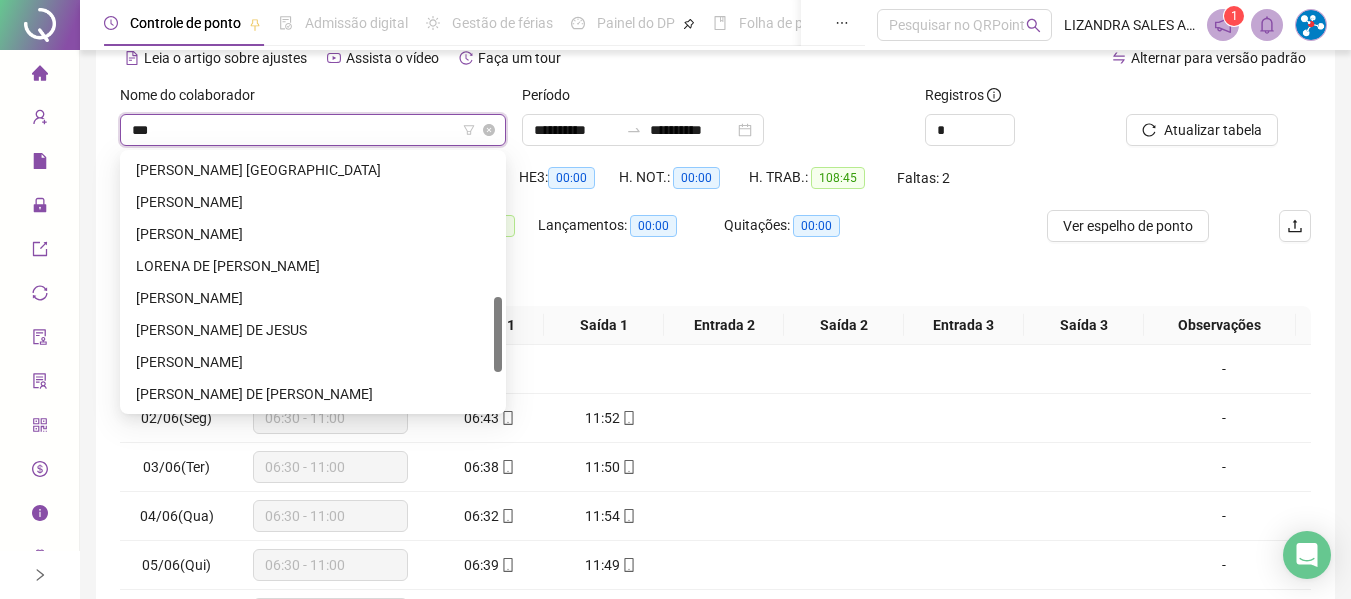 scroll, scrollTop: 0, scrollLeft: 0, axis: both 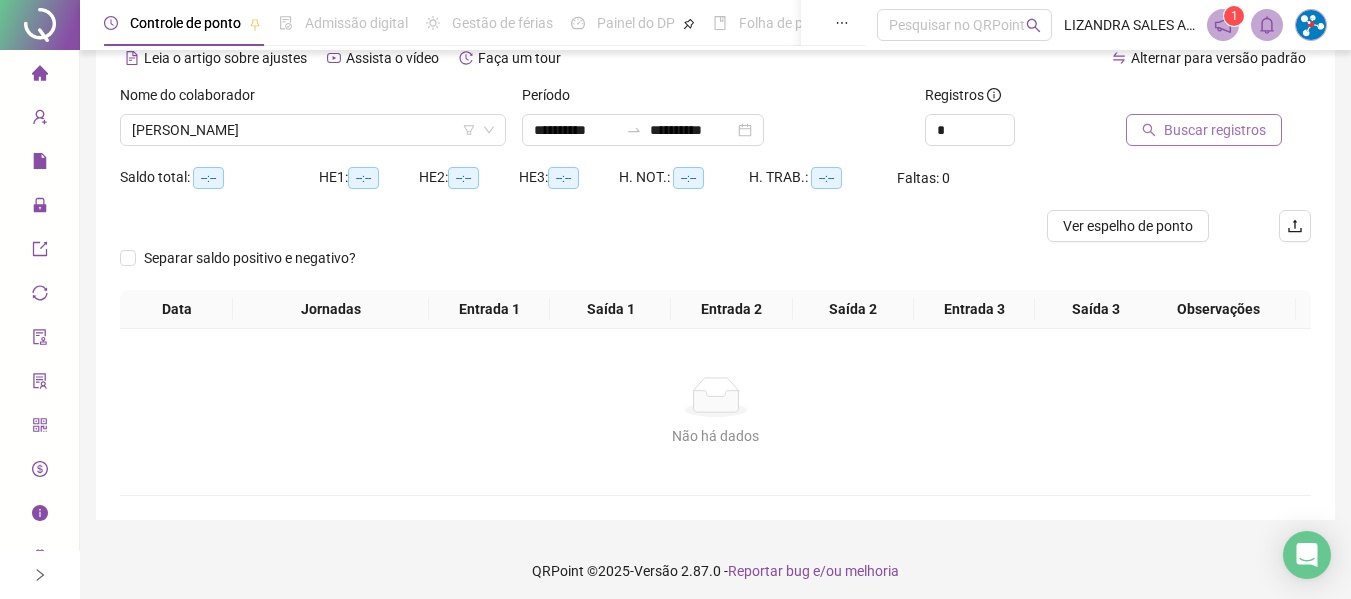 click on "Buscar registros" at bounding box center (1215, 130) 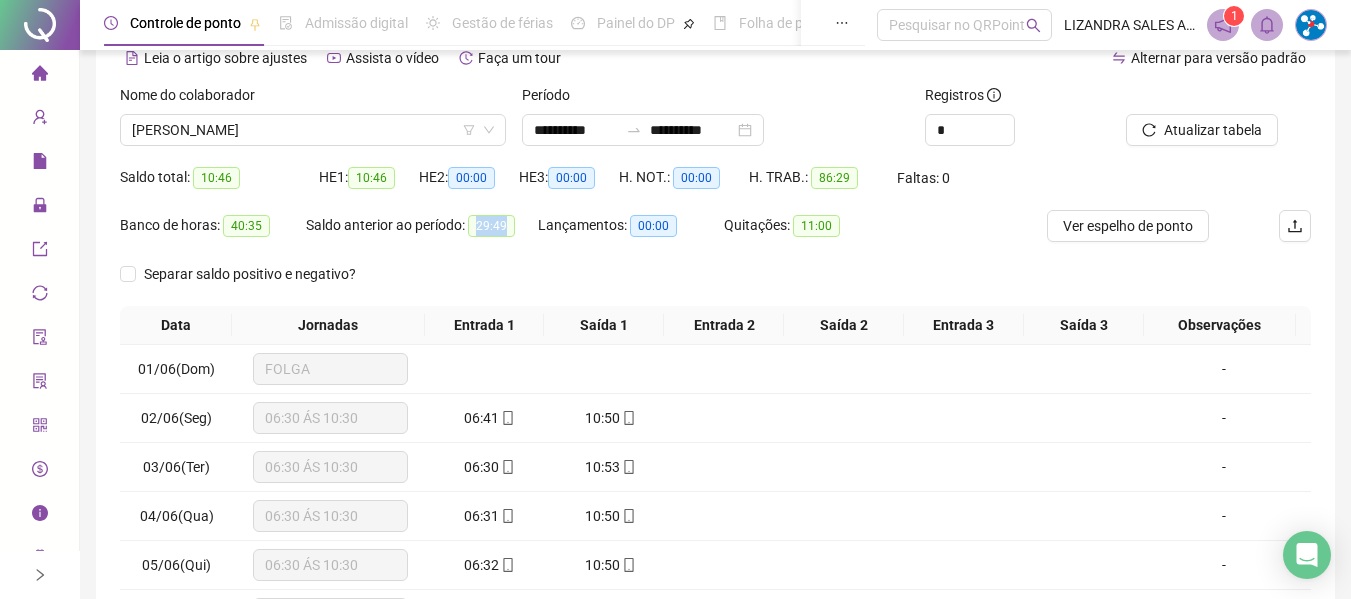 drag, startPoint x: 479, startPoint y: 219, endPoint x: 530, endPoint y: 228, distance: 51.78803 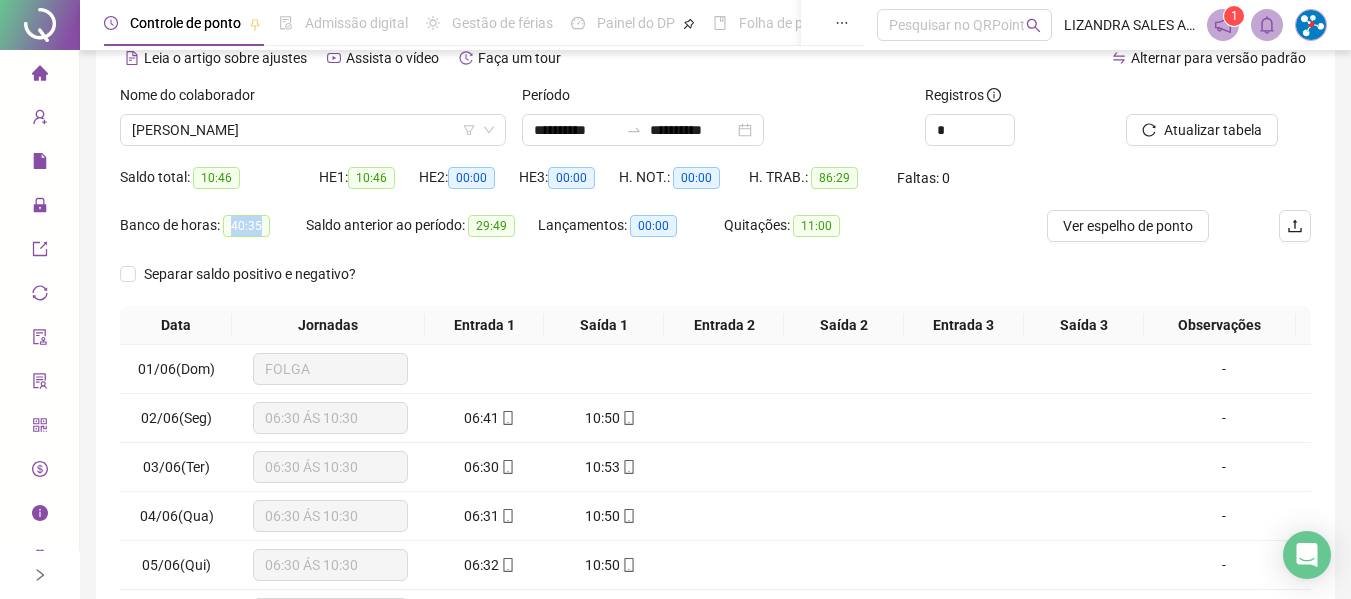 drag, startPoint x: 224, startPoint y: 219, endPoint x: 295, endPoint y: 233, distance: 72.36712 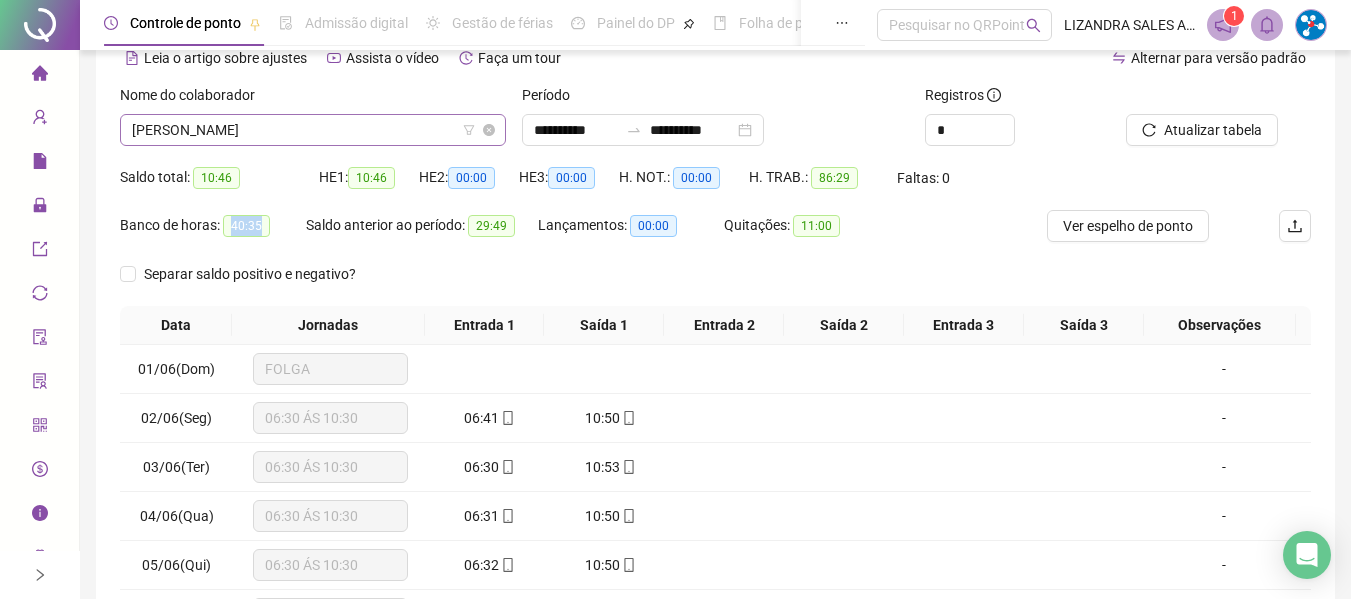 click on "[PERSON_NAME]" at bounding box center (313, 130) 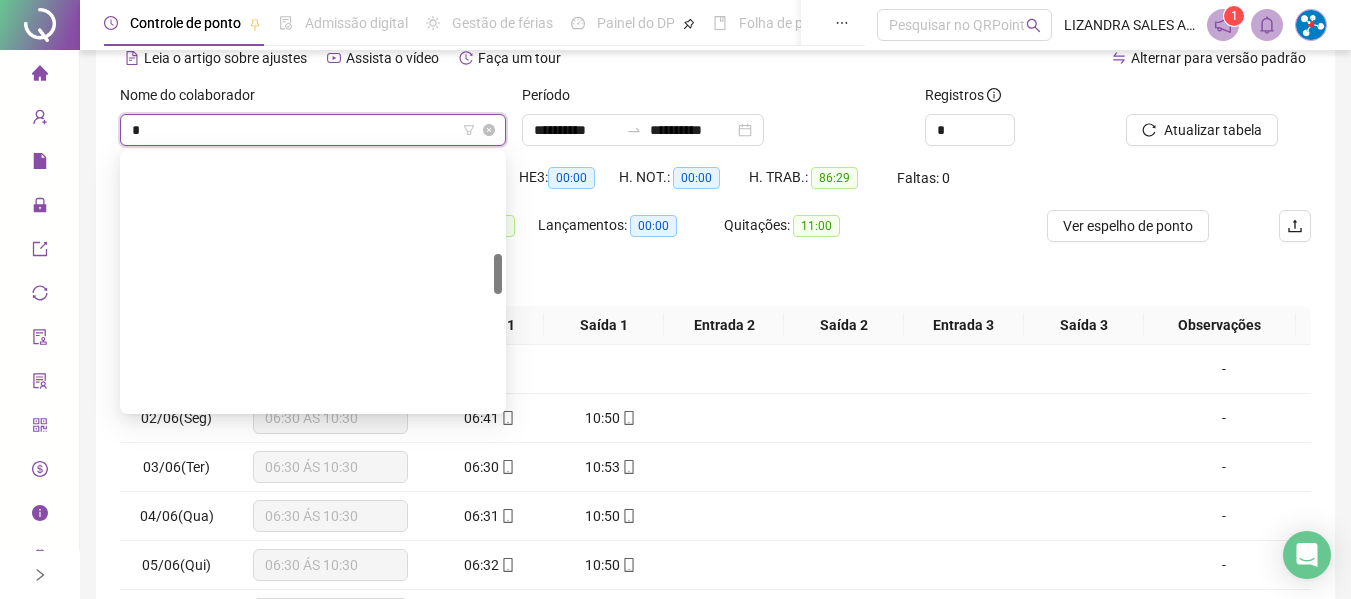 scroll, scrollTop: 640, scrollLeft: 0, axis: vertical 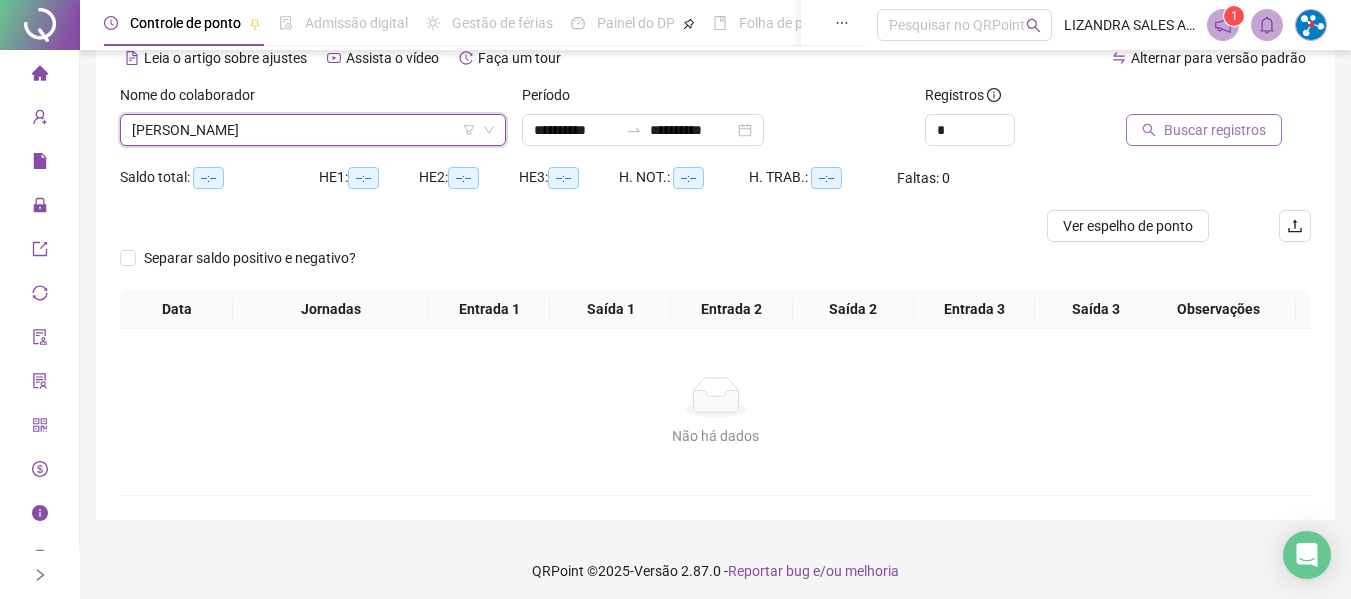 click on "Buscar registros" at bounding box center [1204, 130] 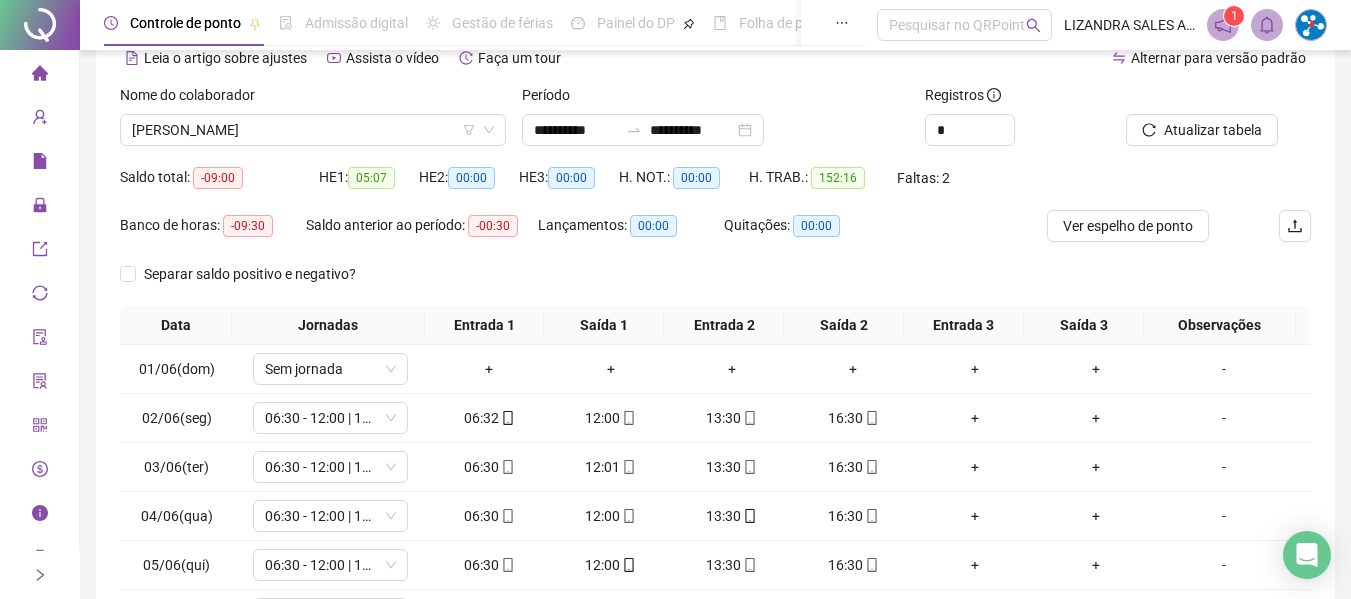 click on "Nome do colaborador" at bounding box center (313, 99) 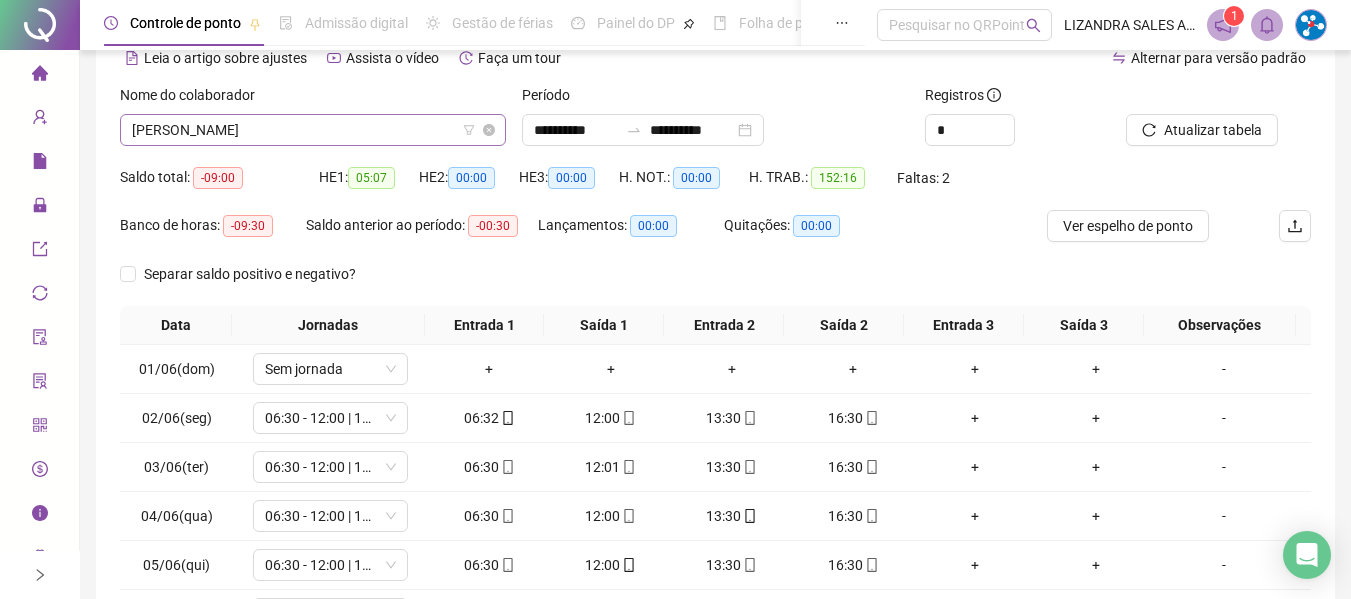 click on "[PERSON_NAME]" at bounding box center (313, 130) 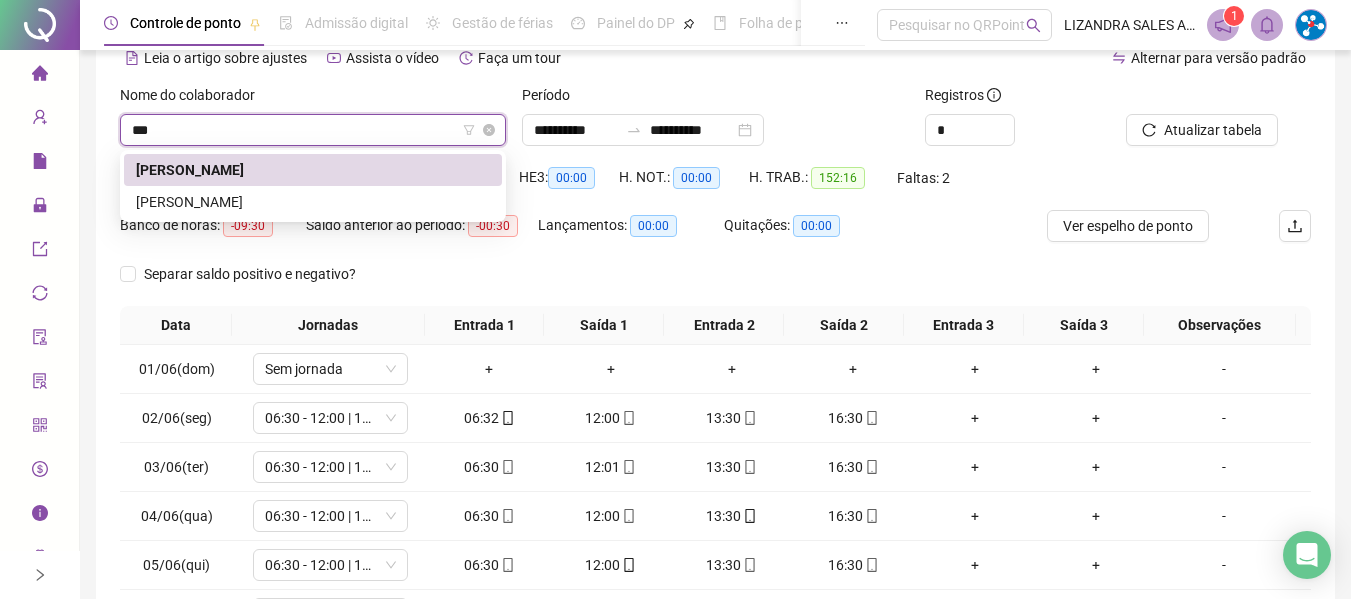 scroll, scrollTop: 0, scrollLeft: 0, axis: both 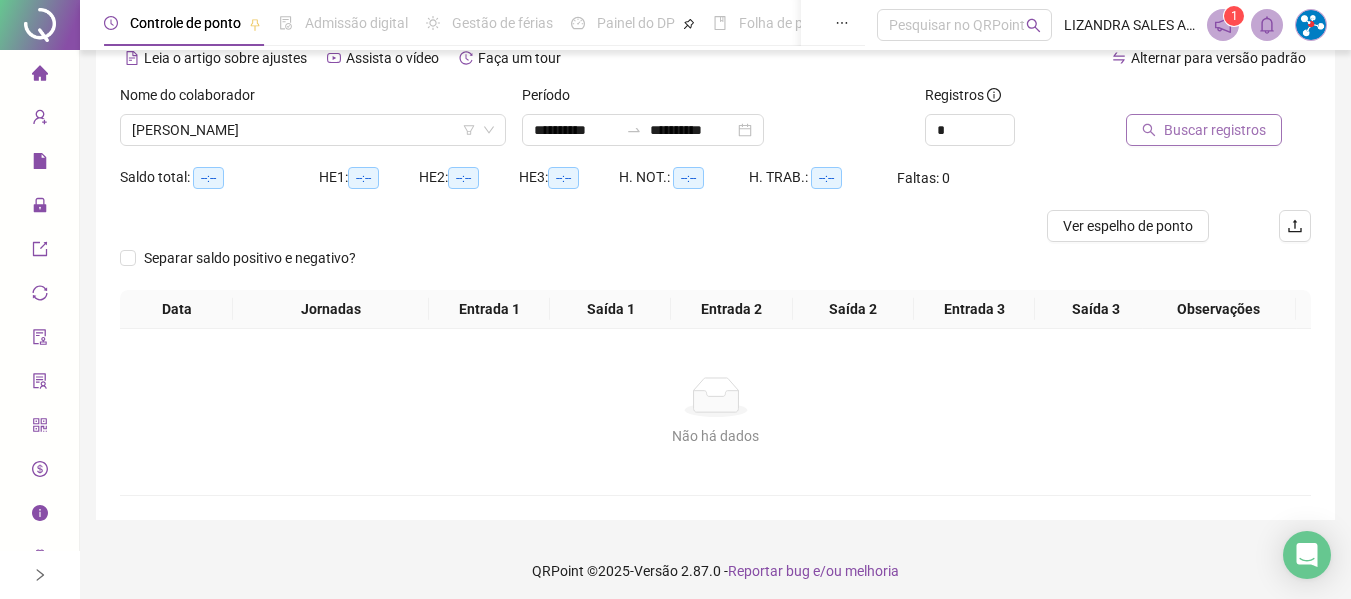click on "Buscar registros" at bounding box center (1215, 130) 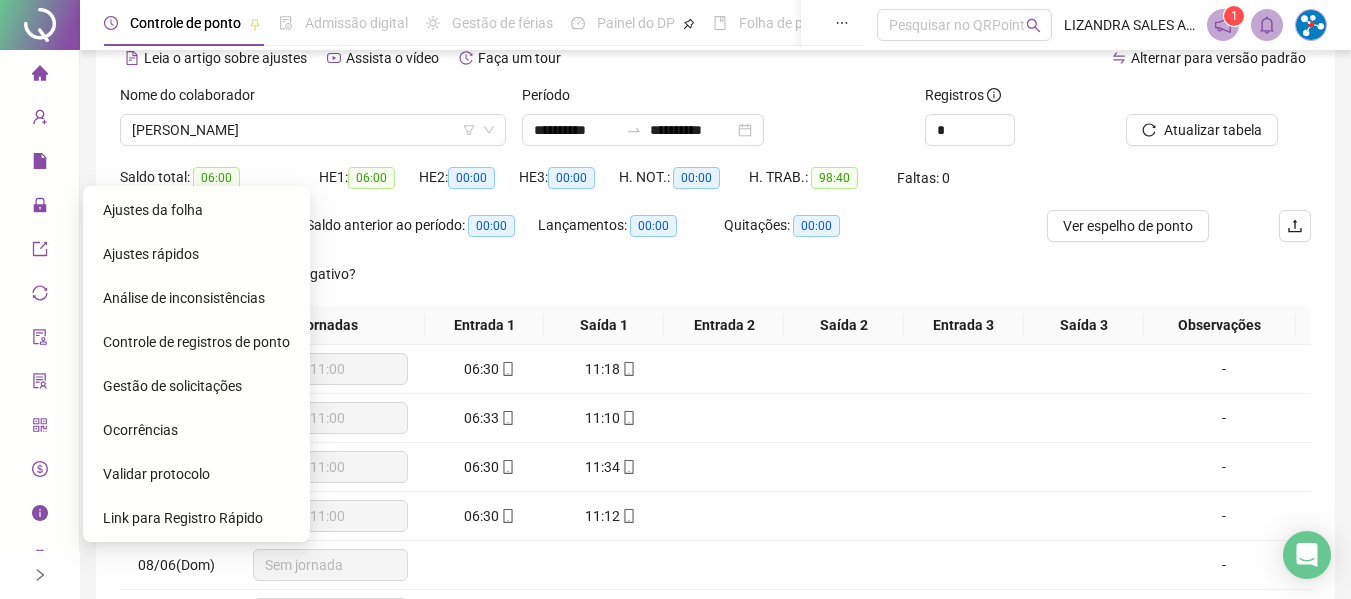 click on "Gestão de solicitações" at bounding box center [172, 386] 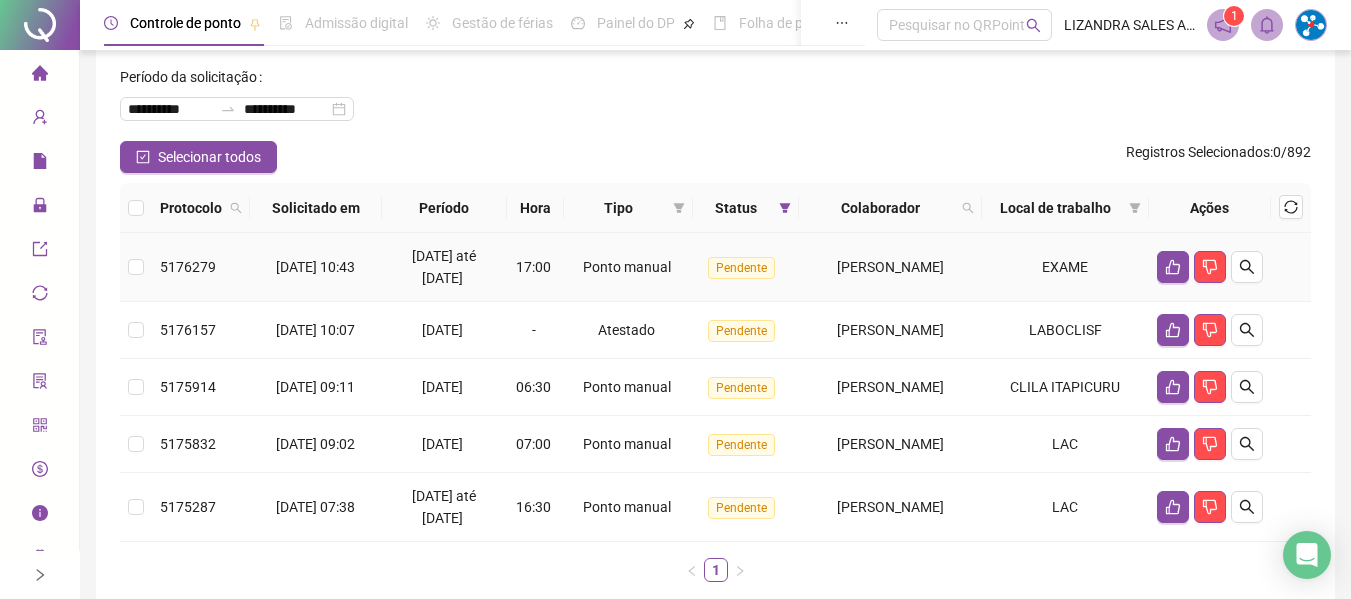 scroll, scrollTop: 236, scrollLeft: 0, axis: vertical 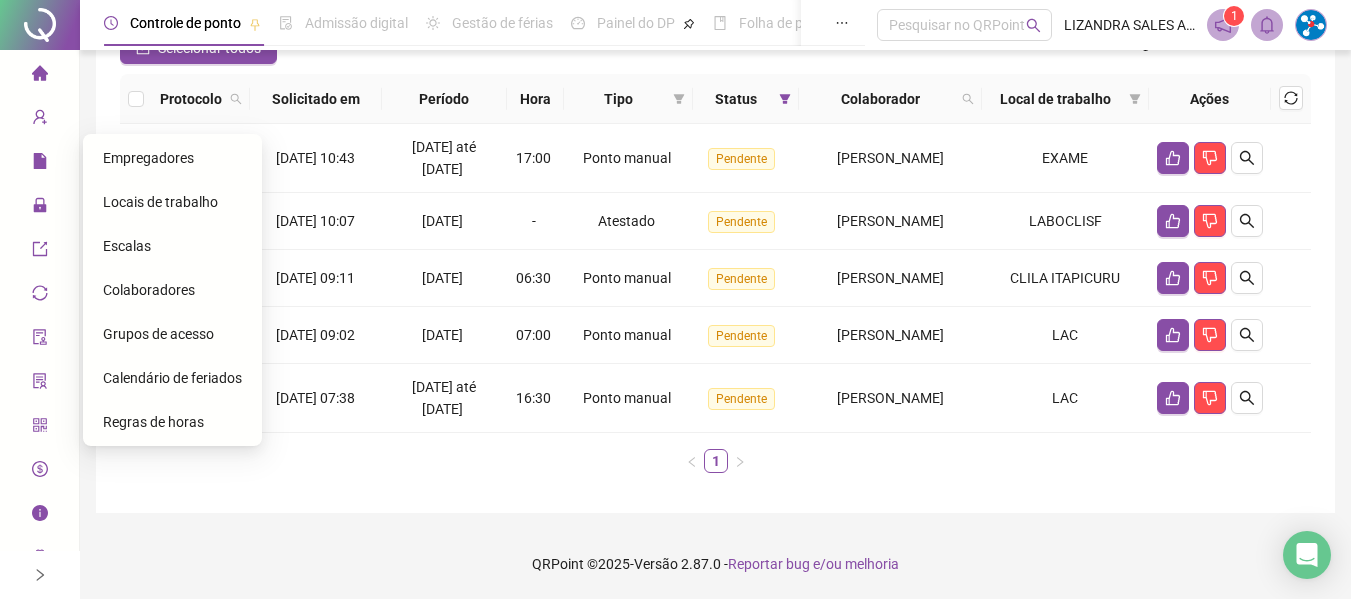 click on "Empregadores" at bounding box center [172, 158] 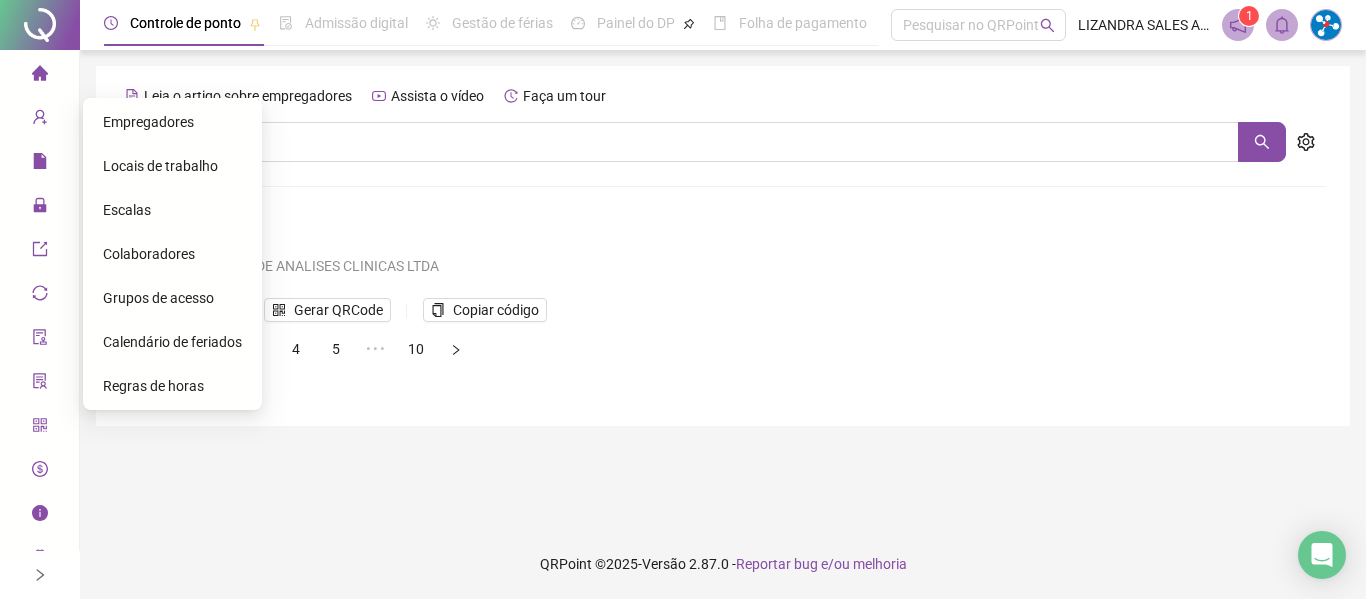 click on "Colaboradores" at bounding box center [149, 254] 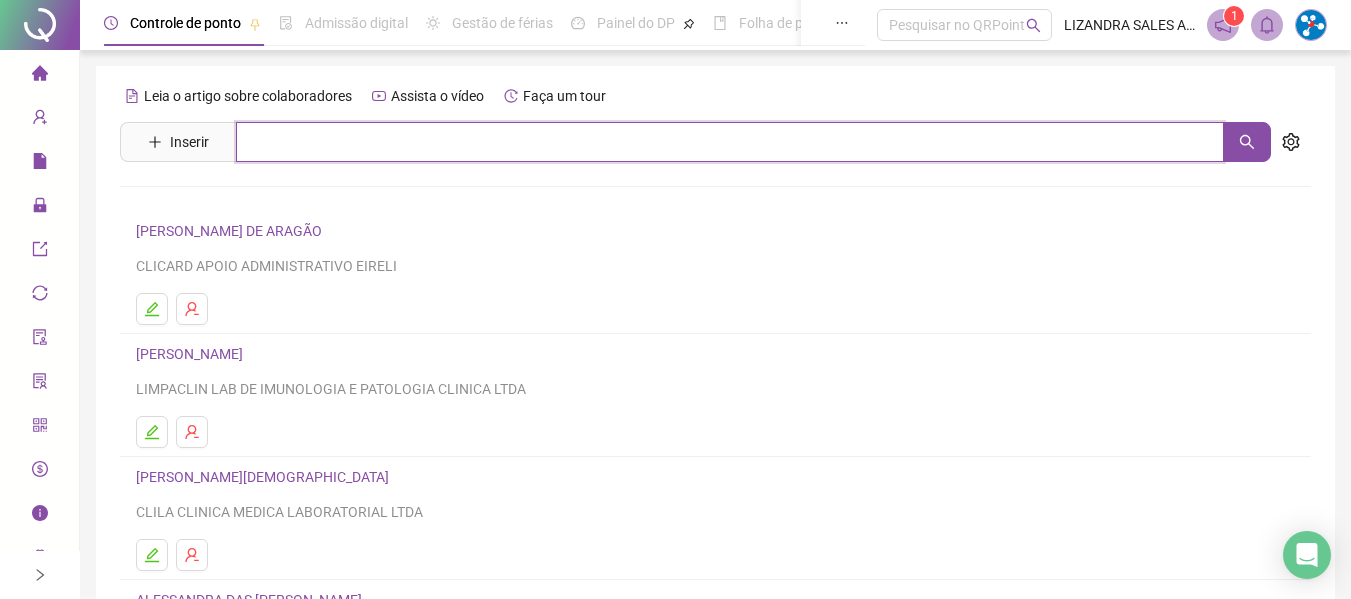 click at bounding box center (730, 142) 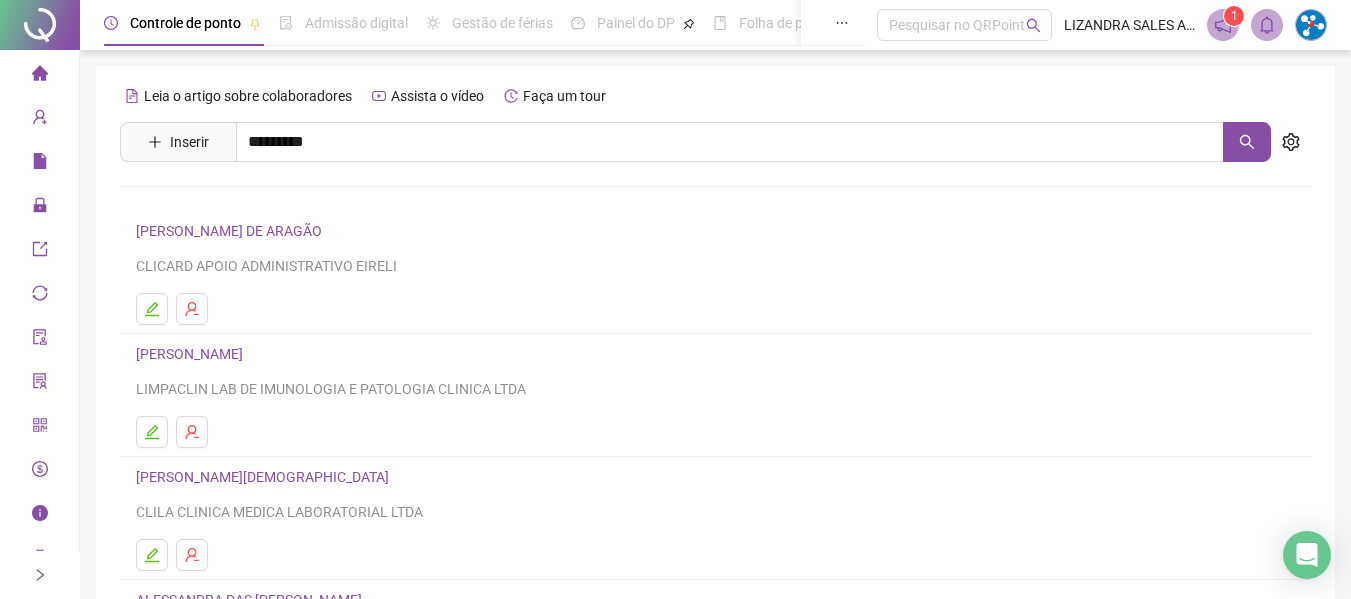 click on "[PERSON_NAME]" at bounding box center (210, 201) 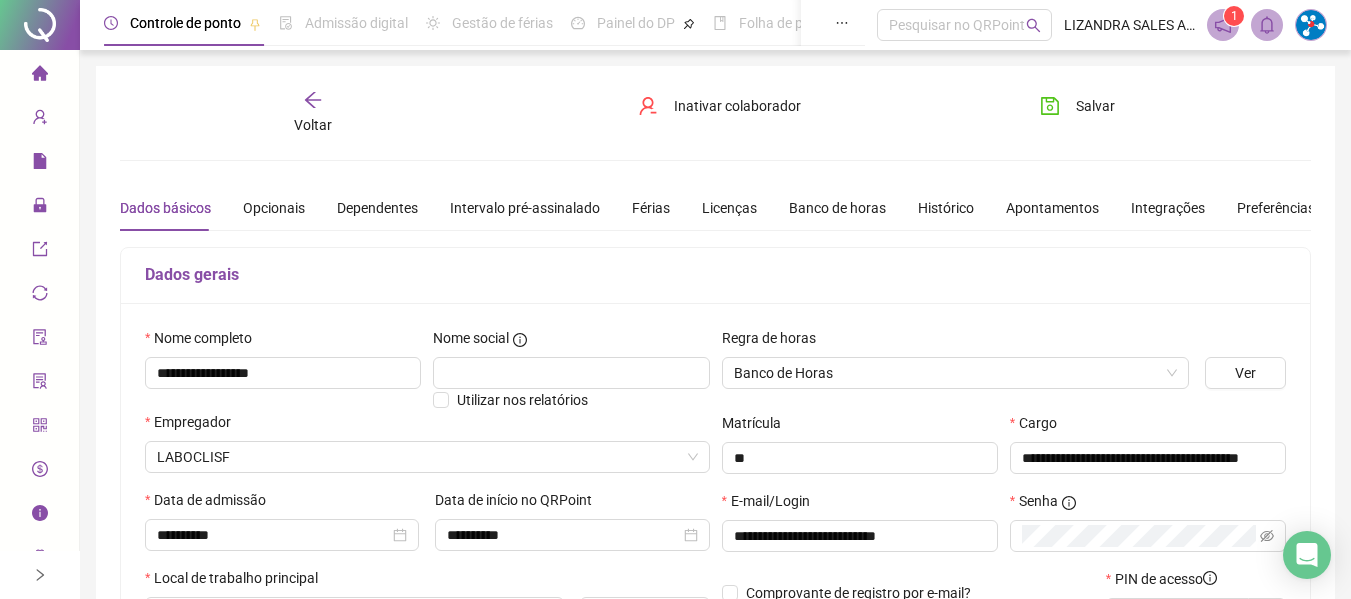 scroll, scrollTop: 100, scrollLeft: 0, axis: vertical 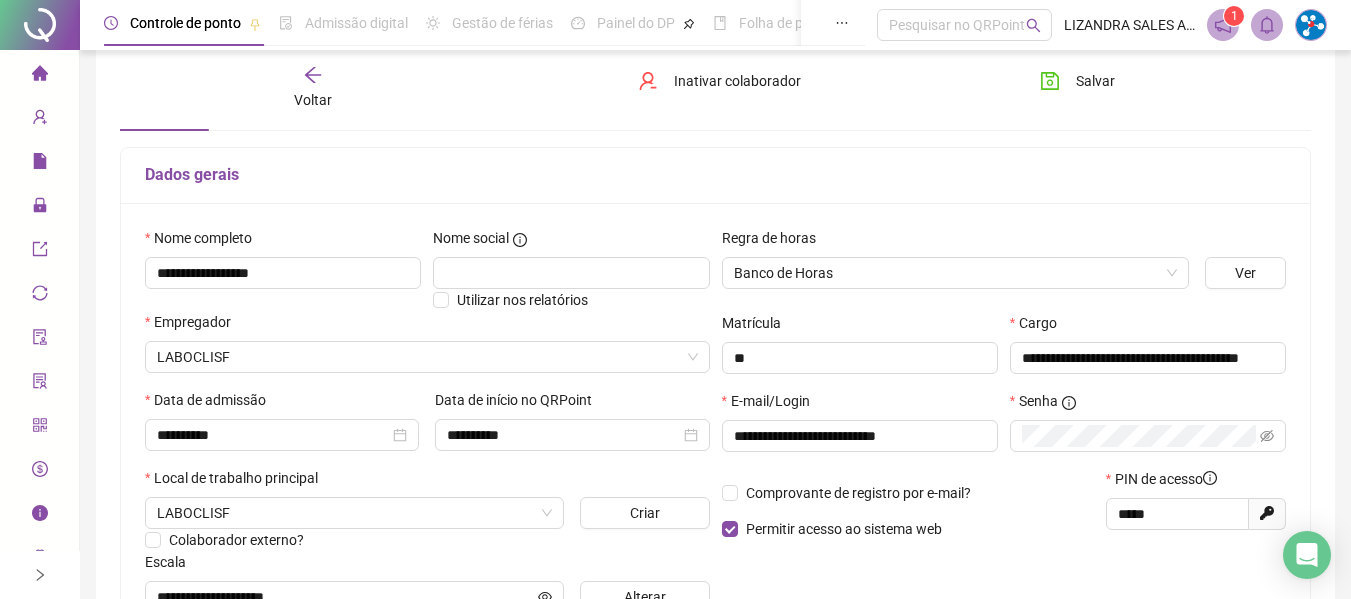 click on "Voltar" at bounding box center (313, 88) 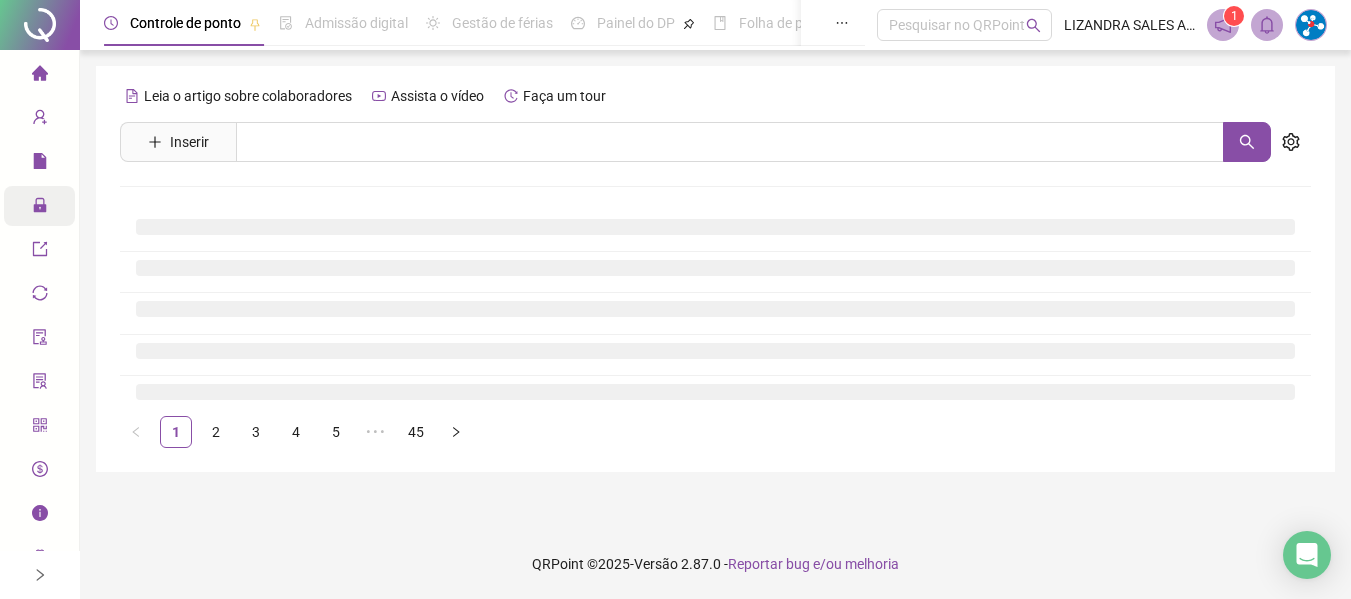 scroll, scrollTop: 0, scrollLeft: 0, axis: both 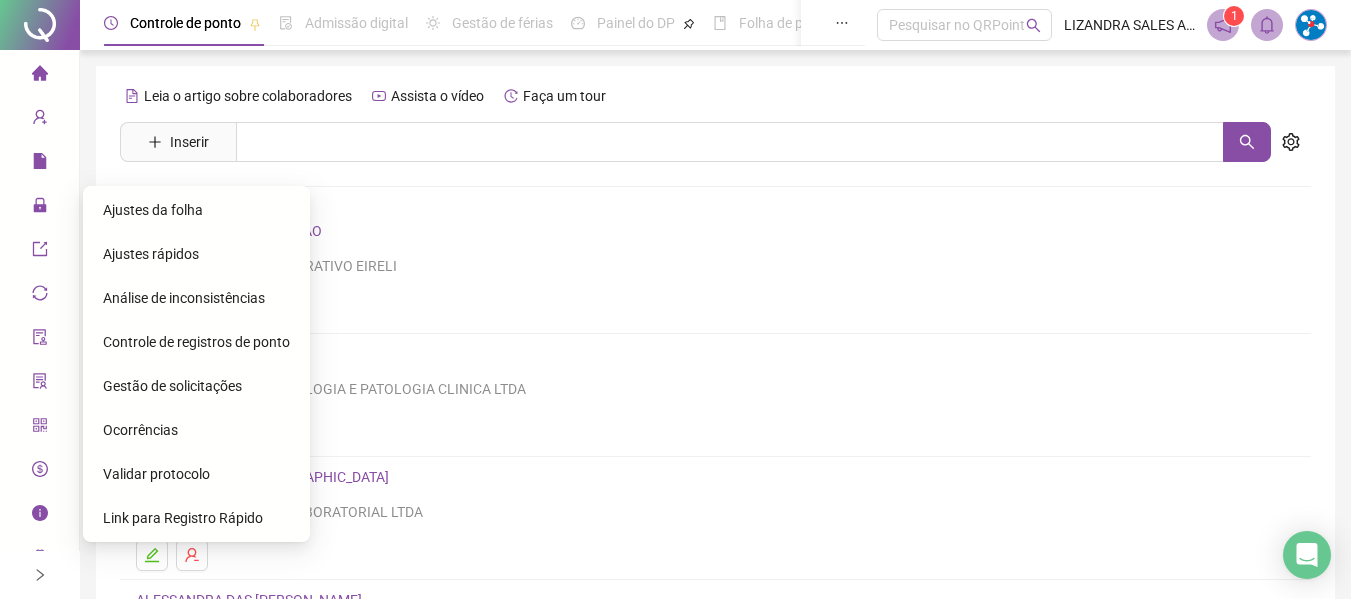 click on "Gestão de solicitações" at bounding box center (172, 386) 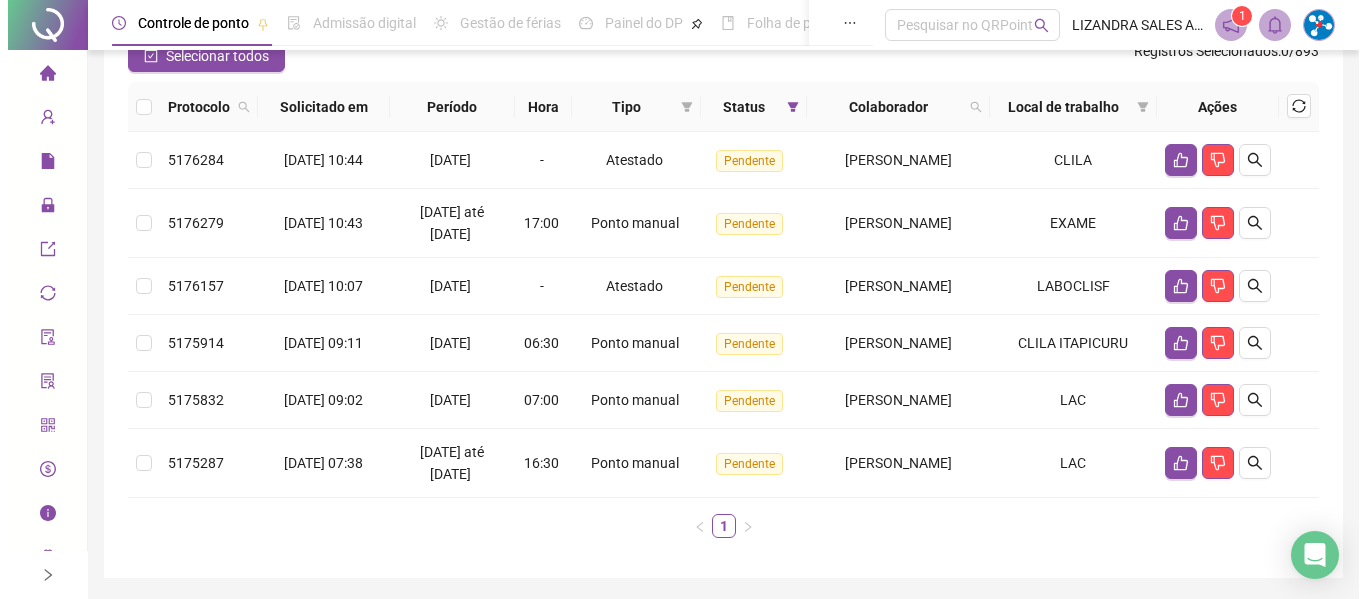 scroll, scrollTop: 200, scrollLeft: 0, axis: vertical 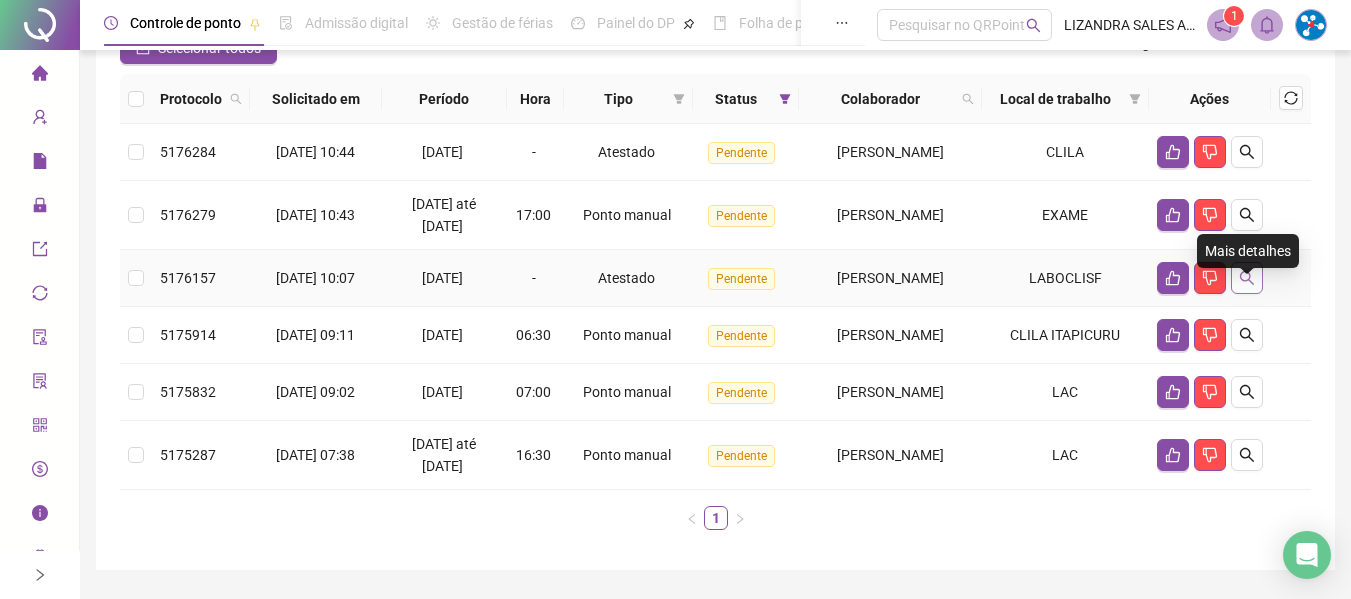 click 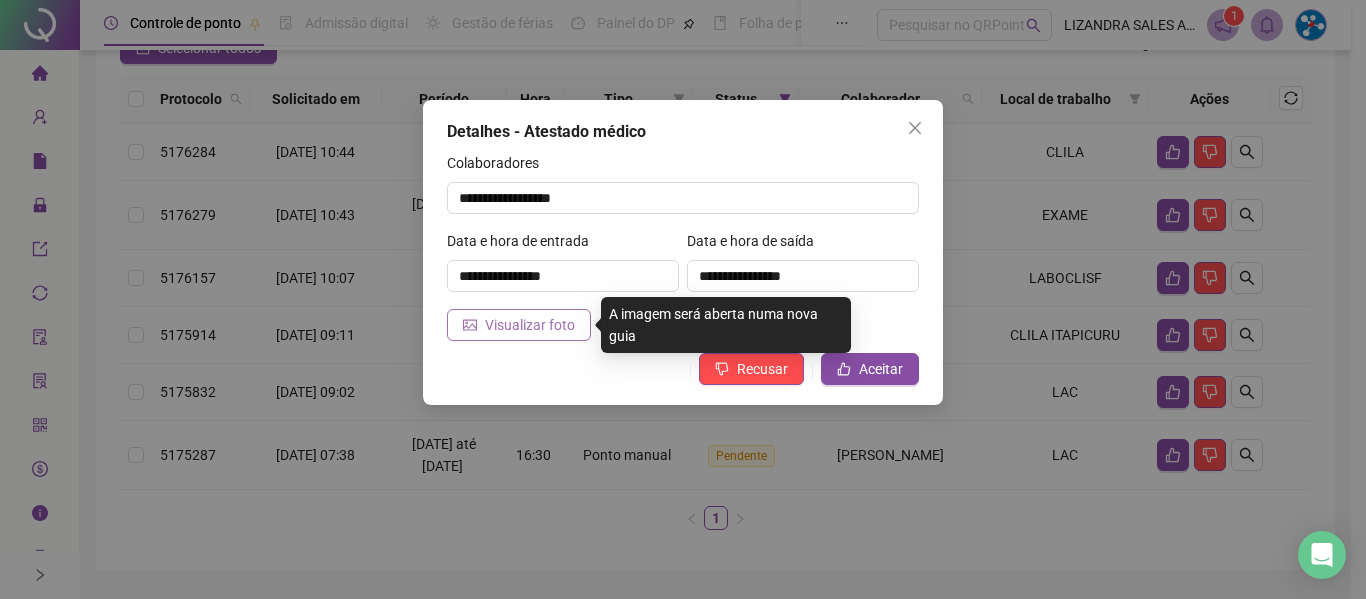 click on "Visualizar foto" at bounding box center (530, 325) 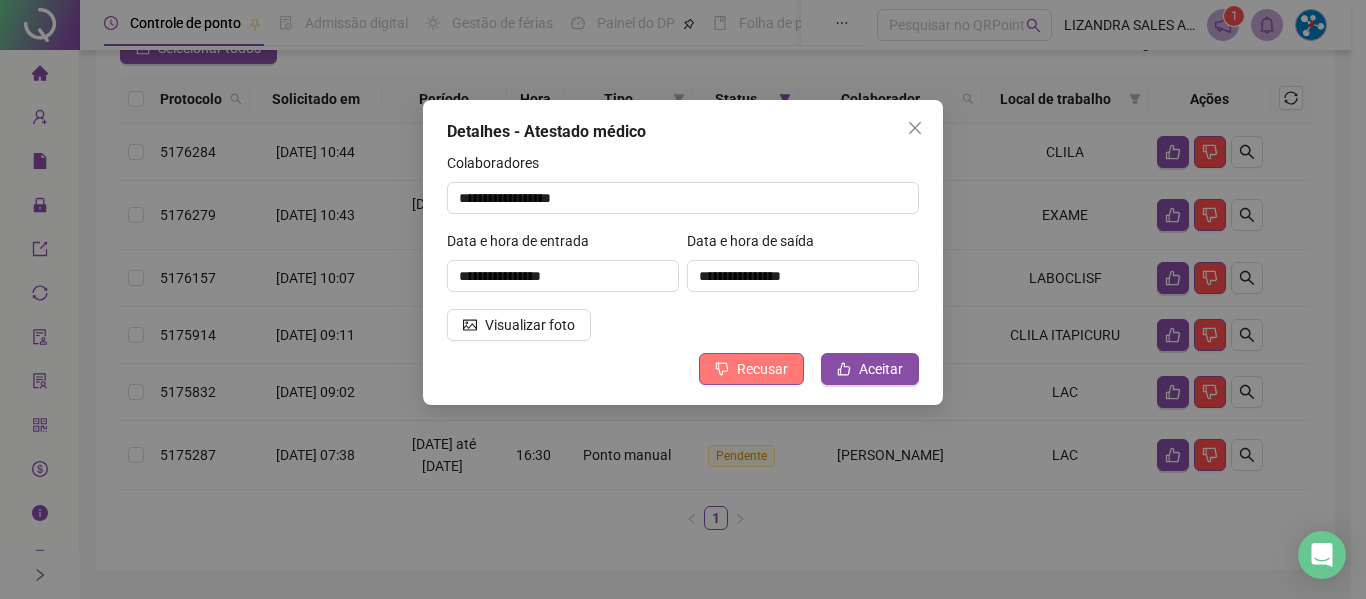 click on "Recusar" at bounding box center (751, 369) 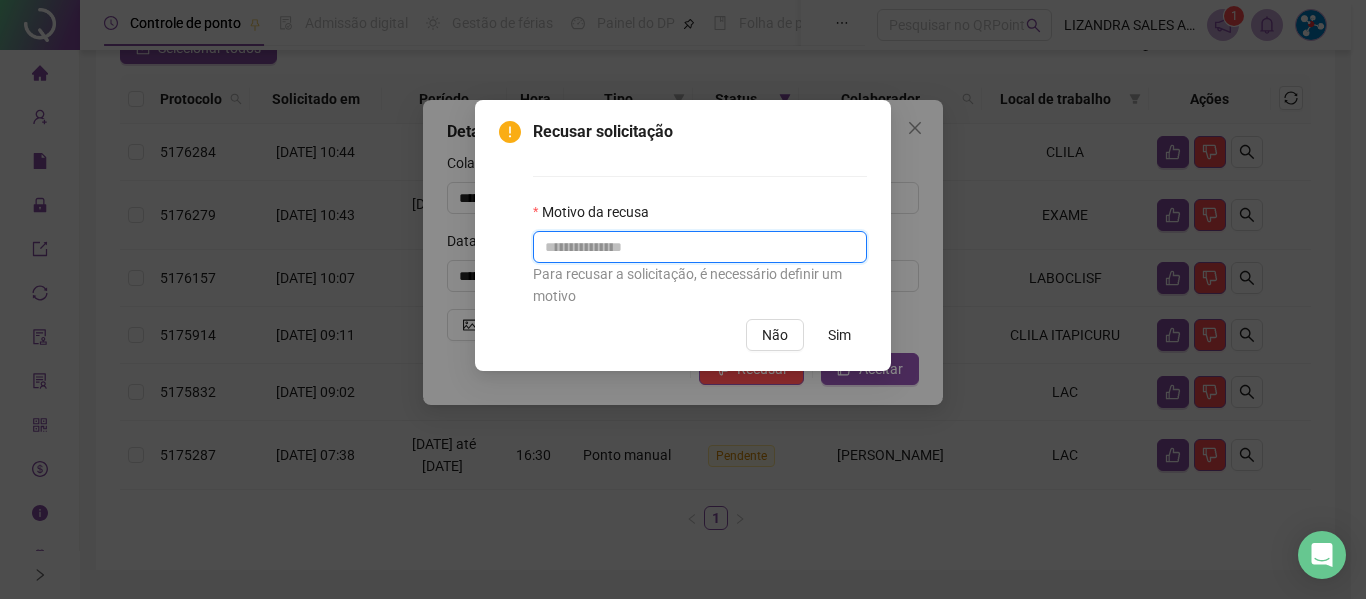 click at bounding box center (700, 247) 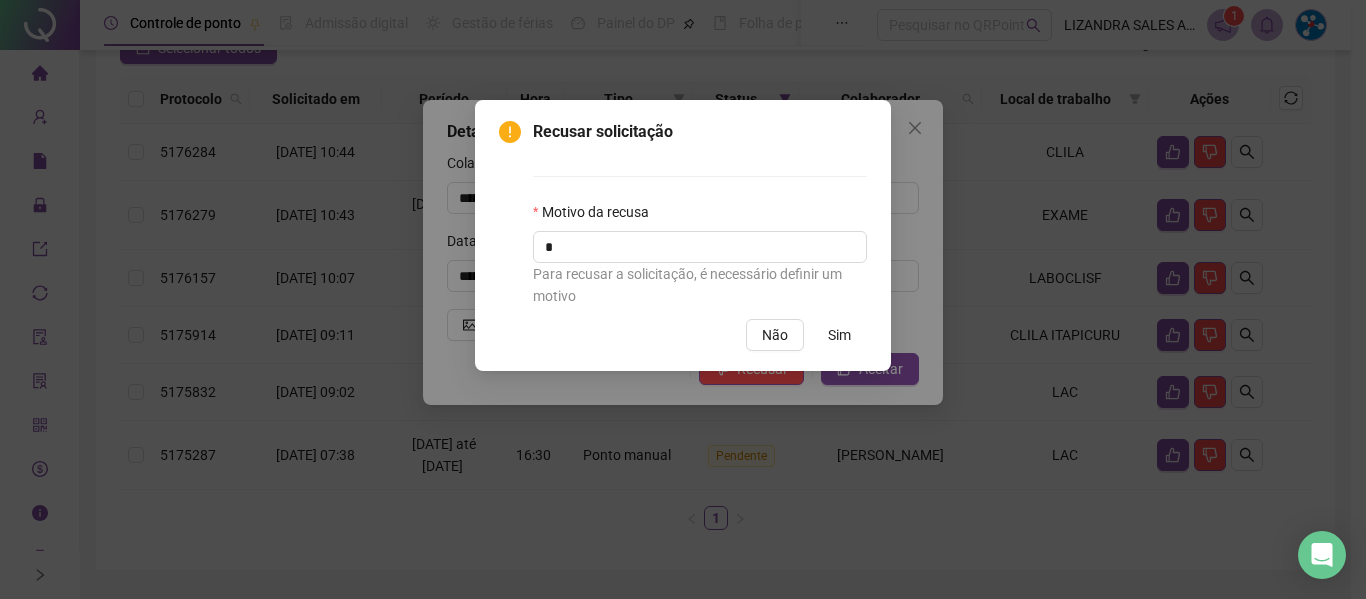 click on "Sim" at bounding box center (839, 335) 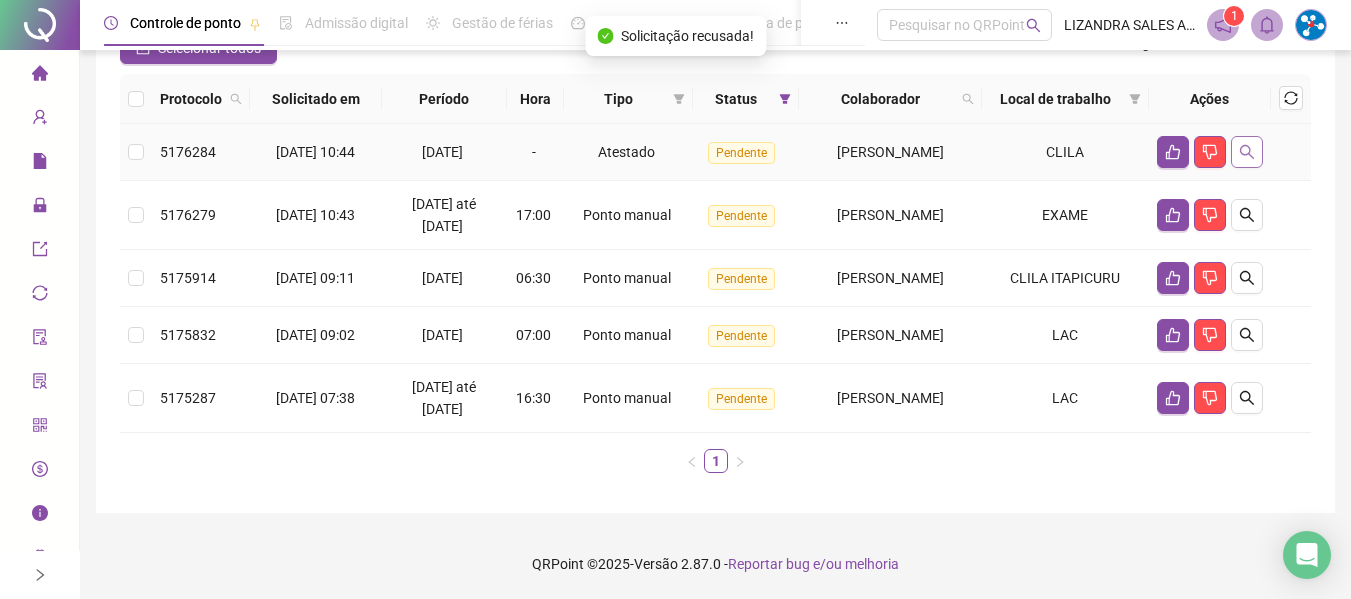 click 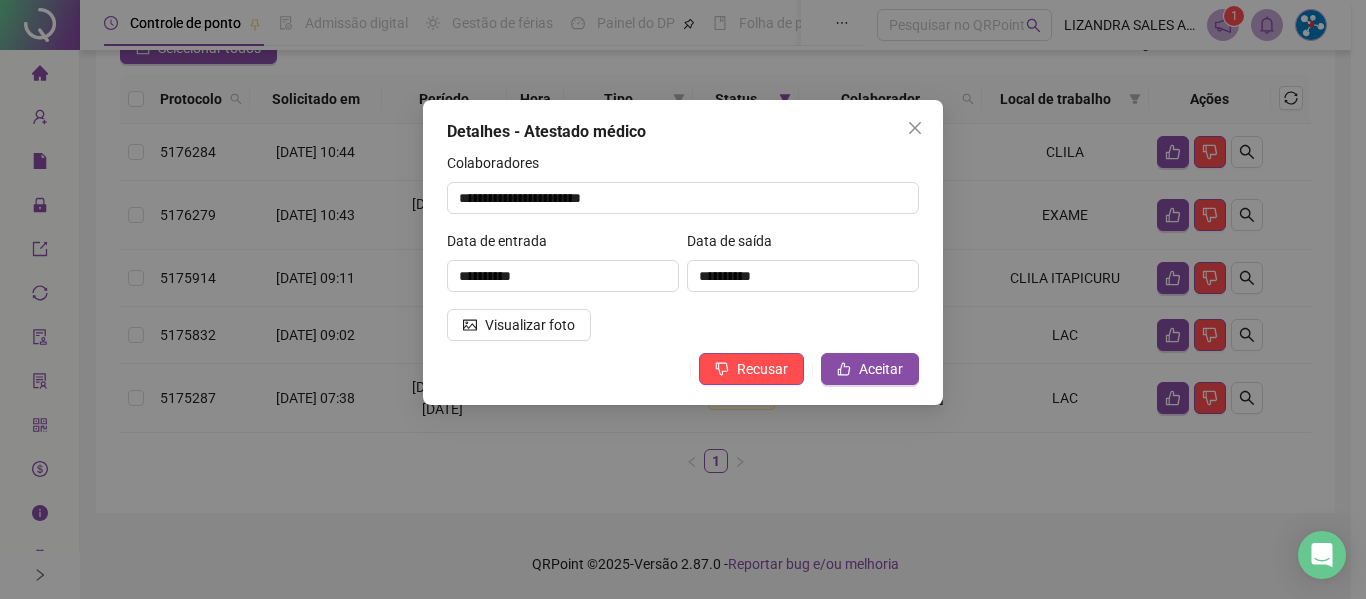 click on "**********" at bounding box center [683, 252] 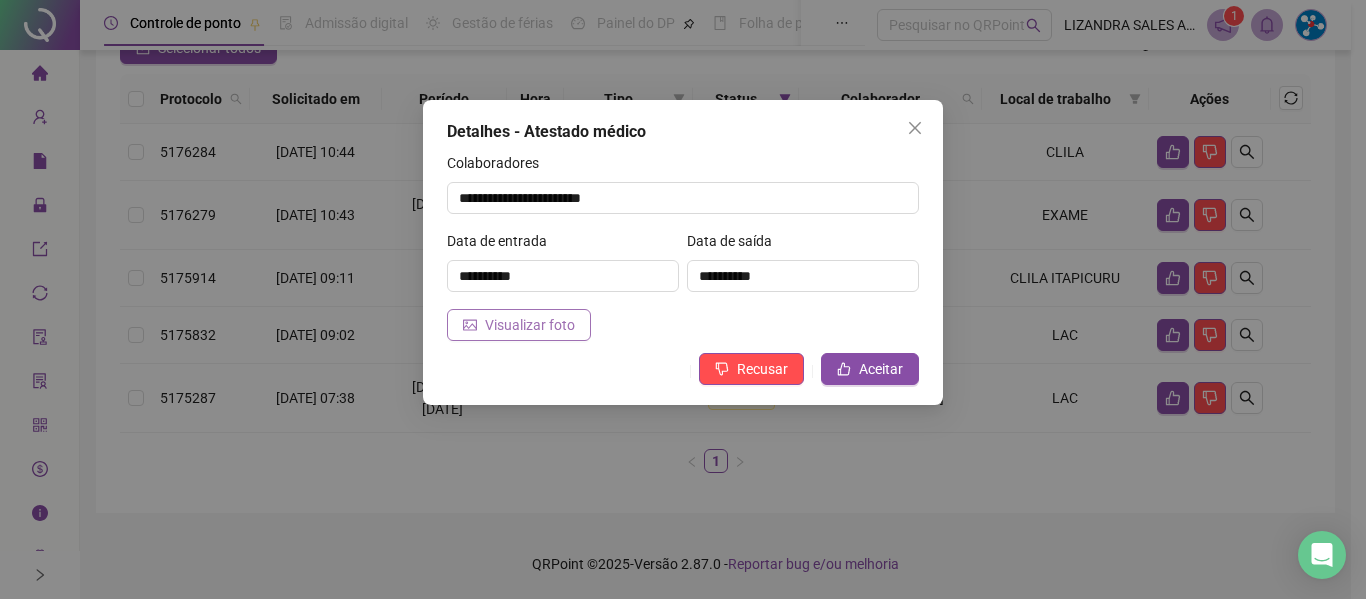 click on "Visualizar foto" at bounding box center [530, 325] 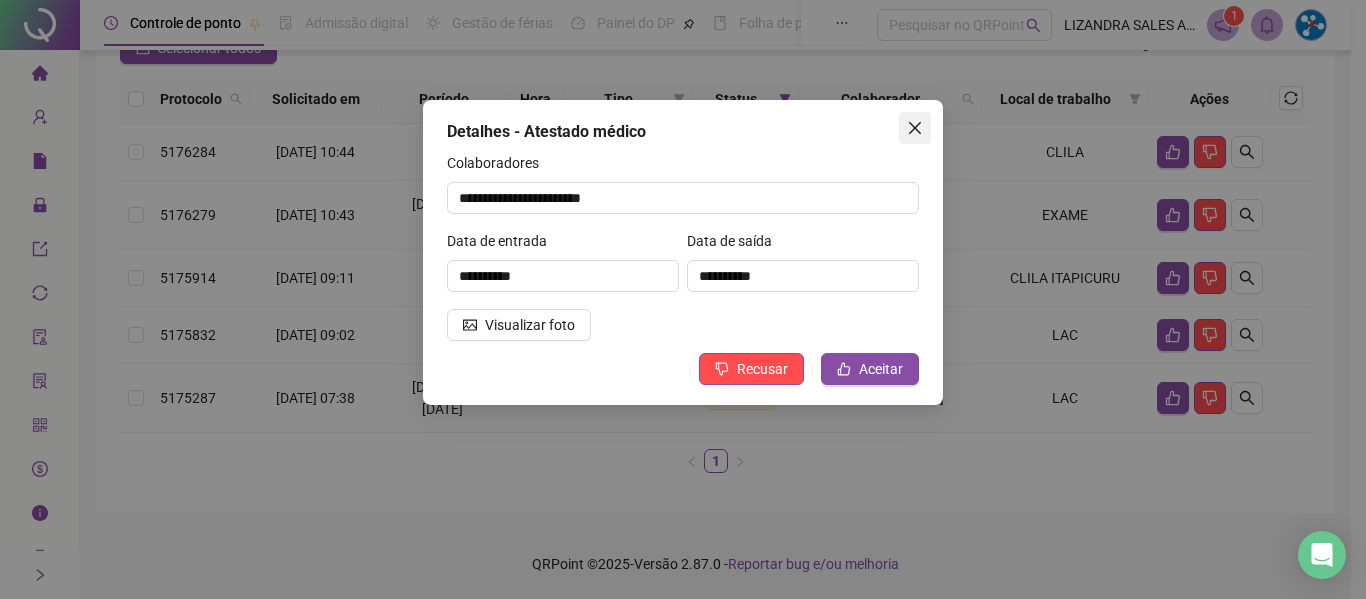 click at bounding box center [915, 128] 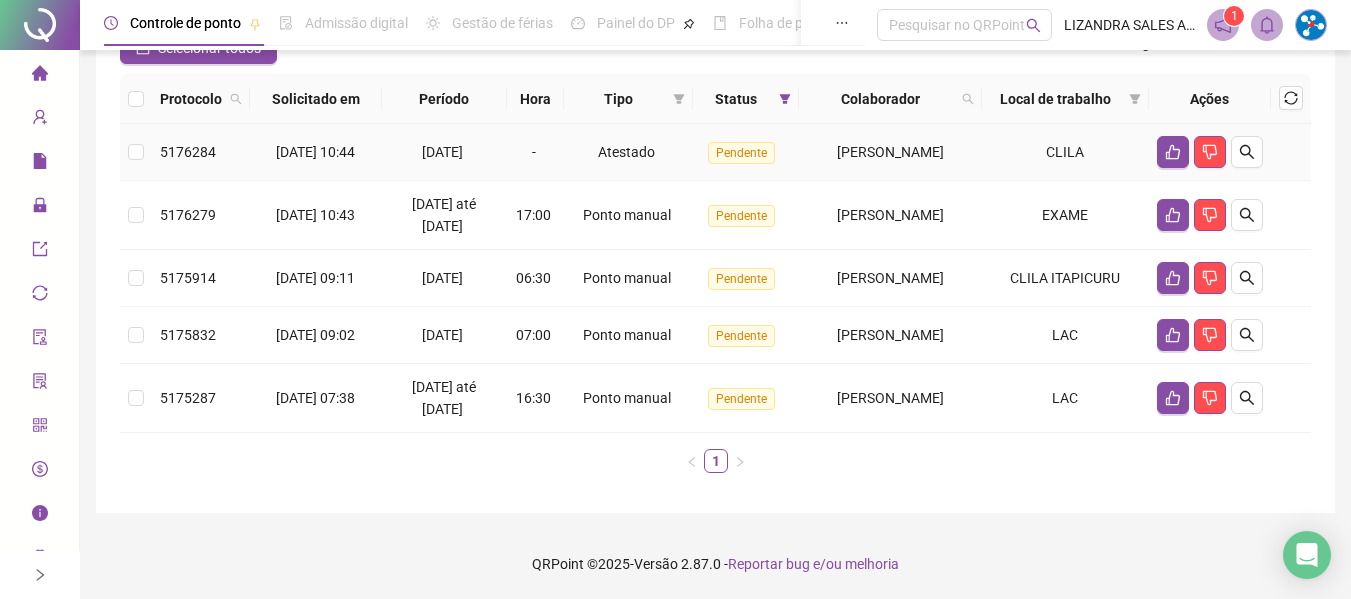 drag, startPoint x: 589, startPoint y: 140, endPoint x: 1019, endPoint y: 165, distance: 430.72614 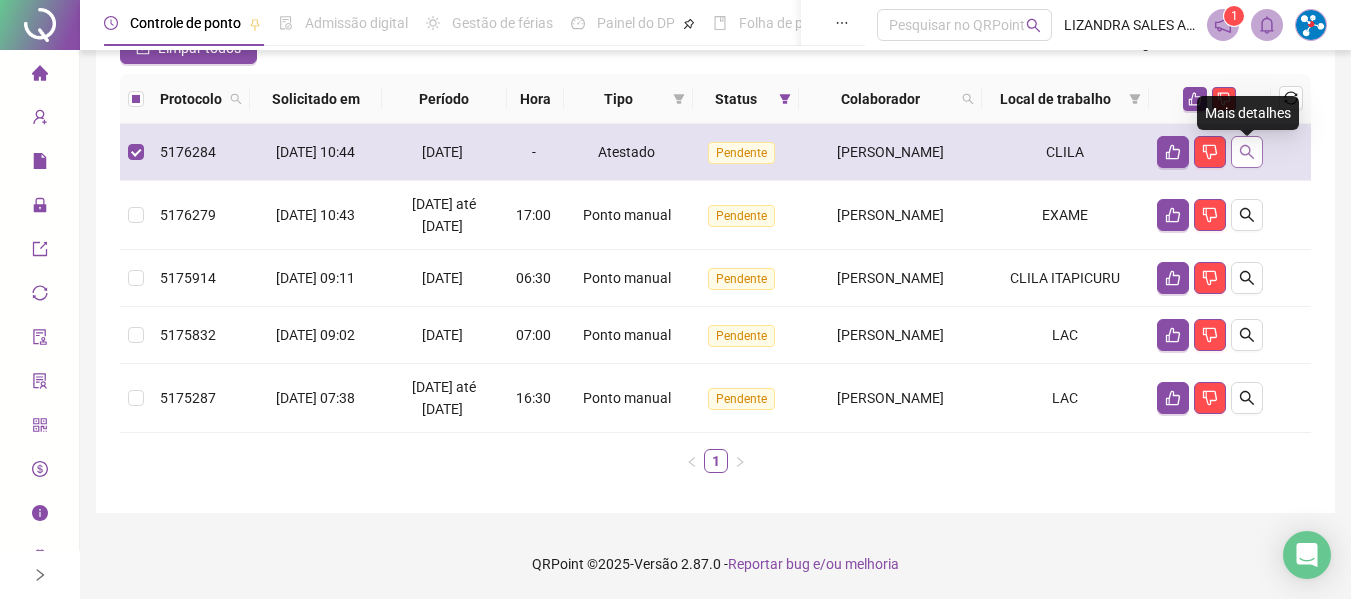 click 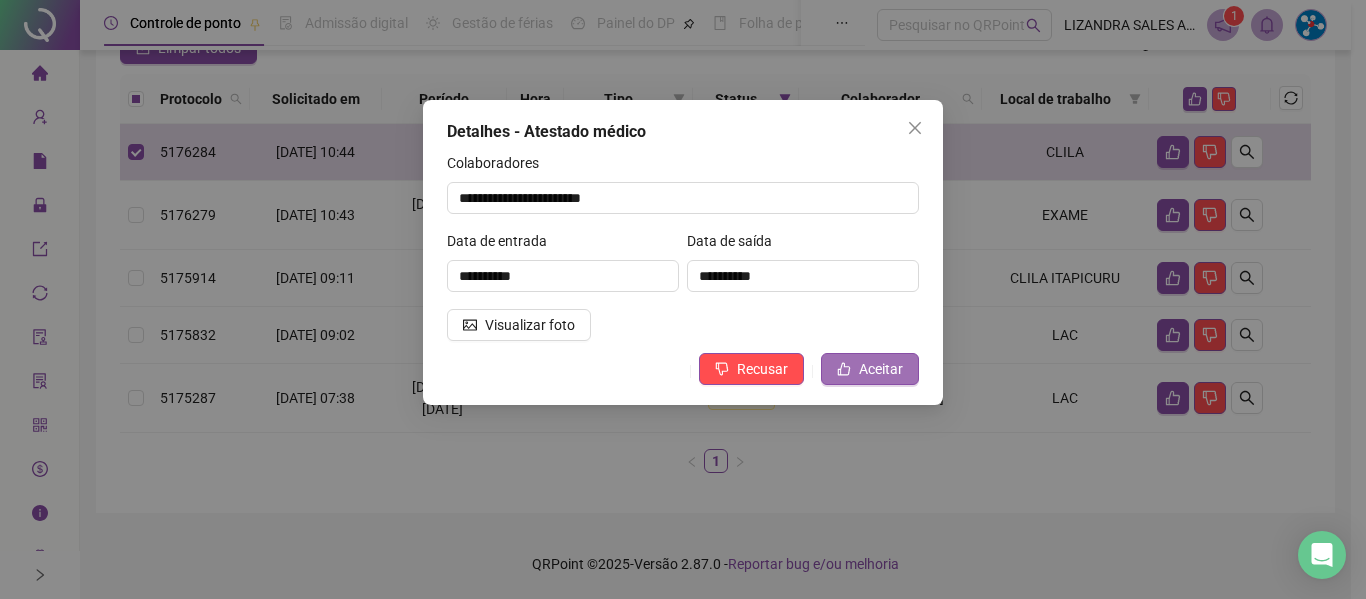 click on "Aceitar" at bounding box center (870, 369) 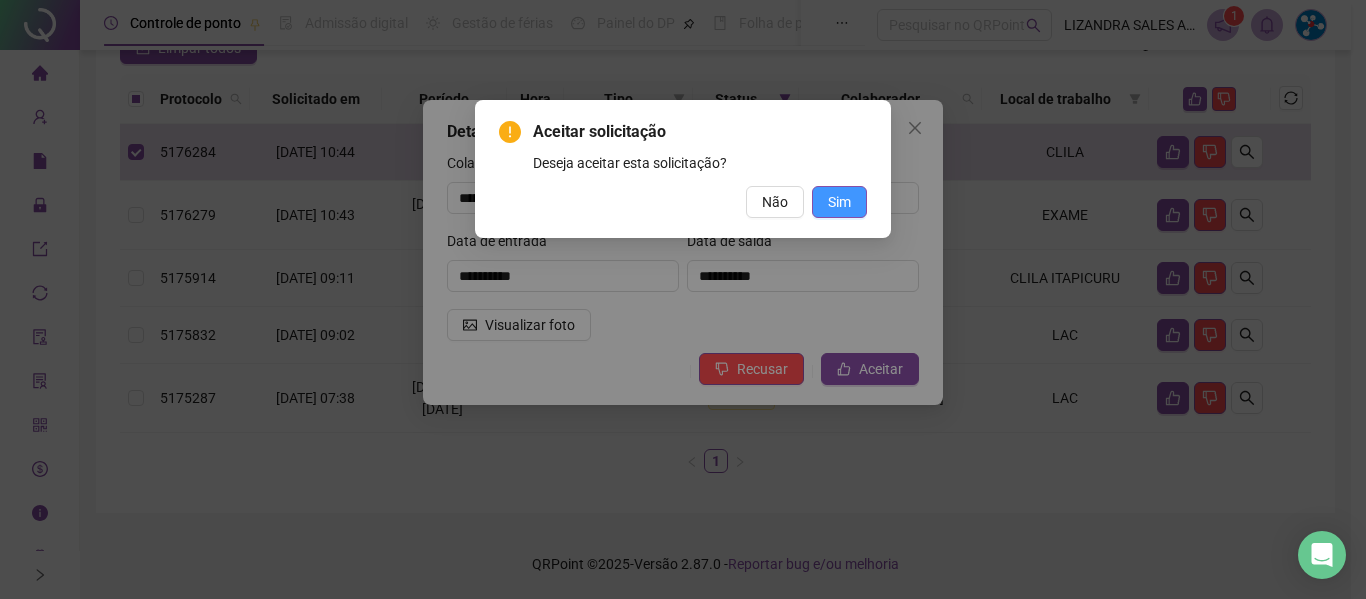 click on "Sim" at bounding box center [839, 202] 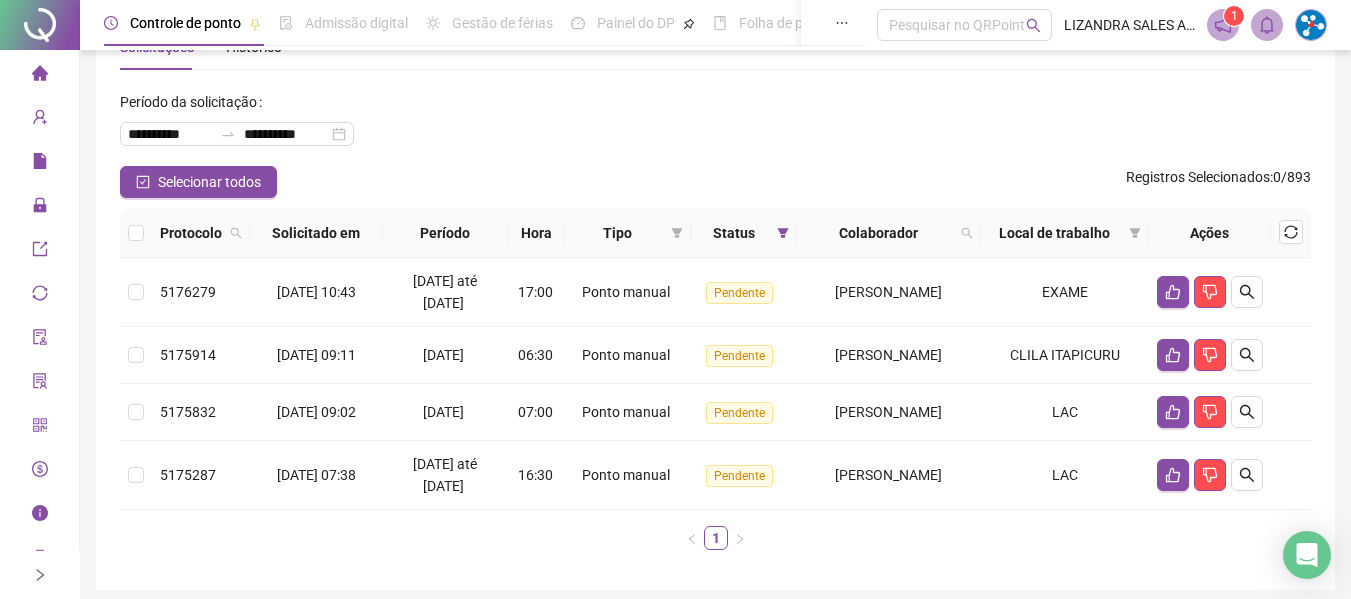 scroll, scrollTop: 0, scrollLeft: 0, axis: both 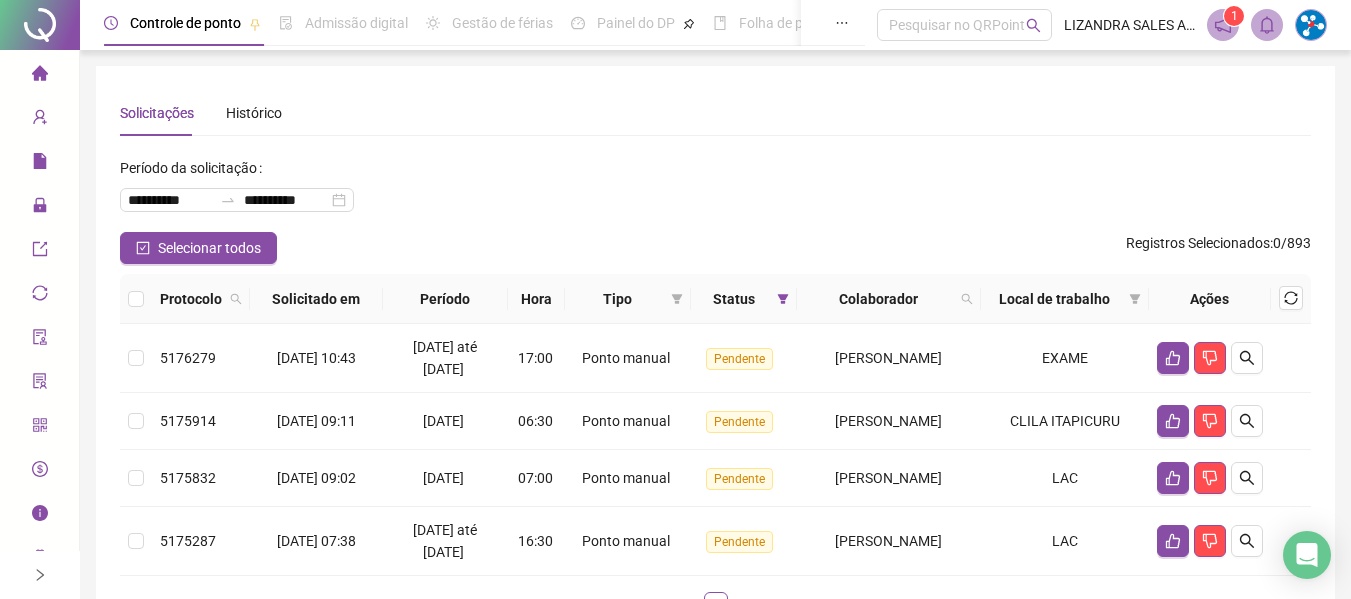 click at bounding box center [40, 76] 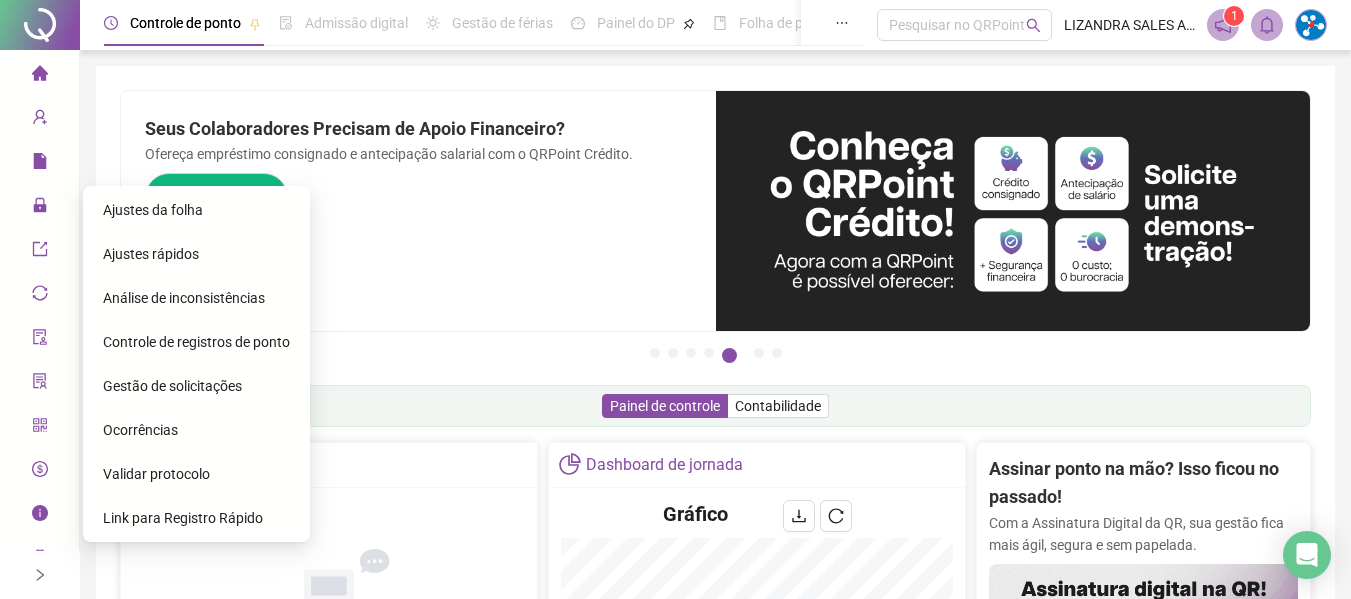 click on "Ajustes da folha" at bounding box center (153, 210) 